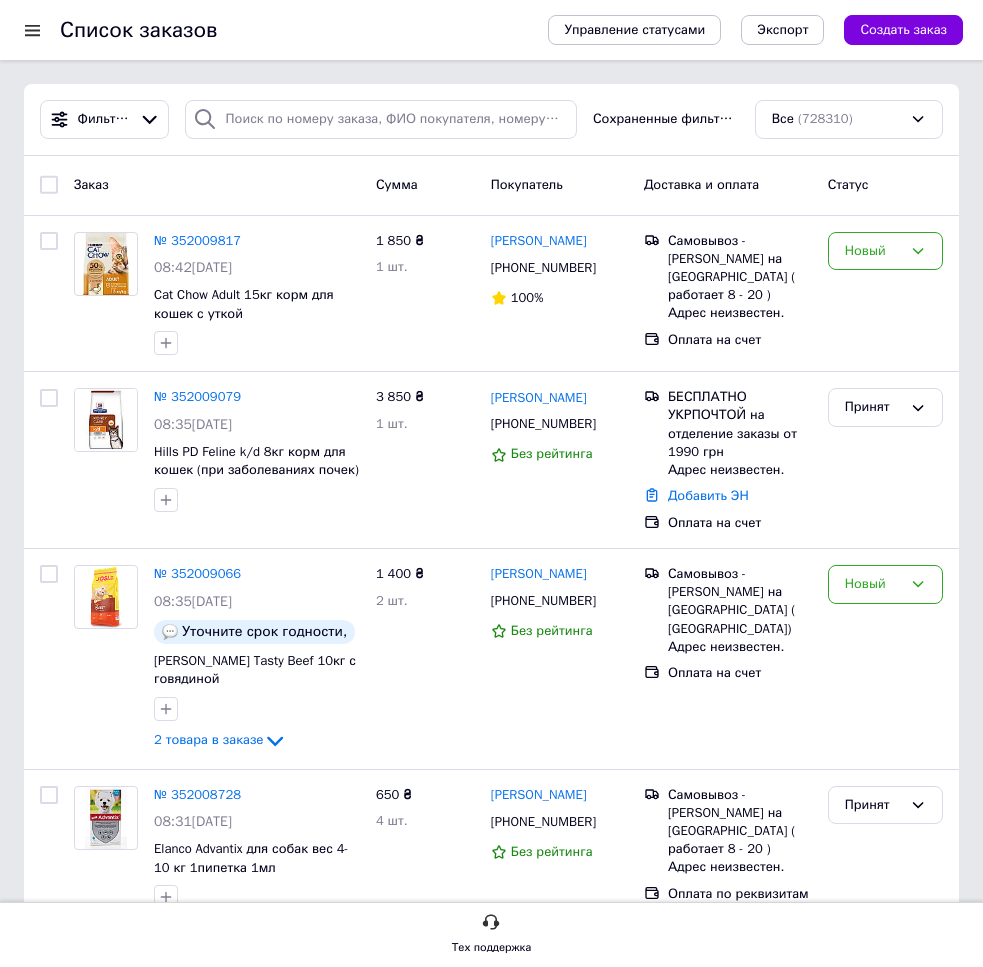 scroll, scrollTop: 0, scrollLeft: 0, axis: both 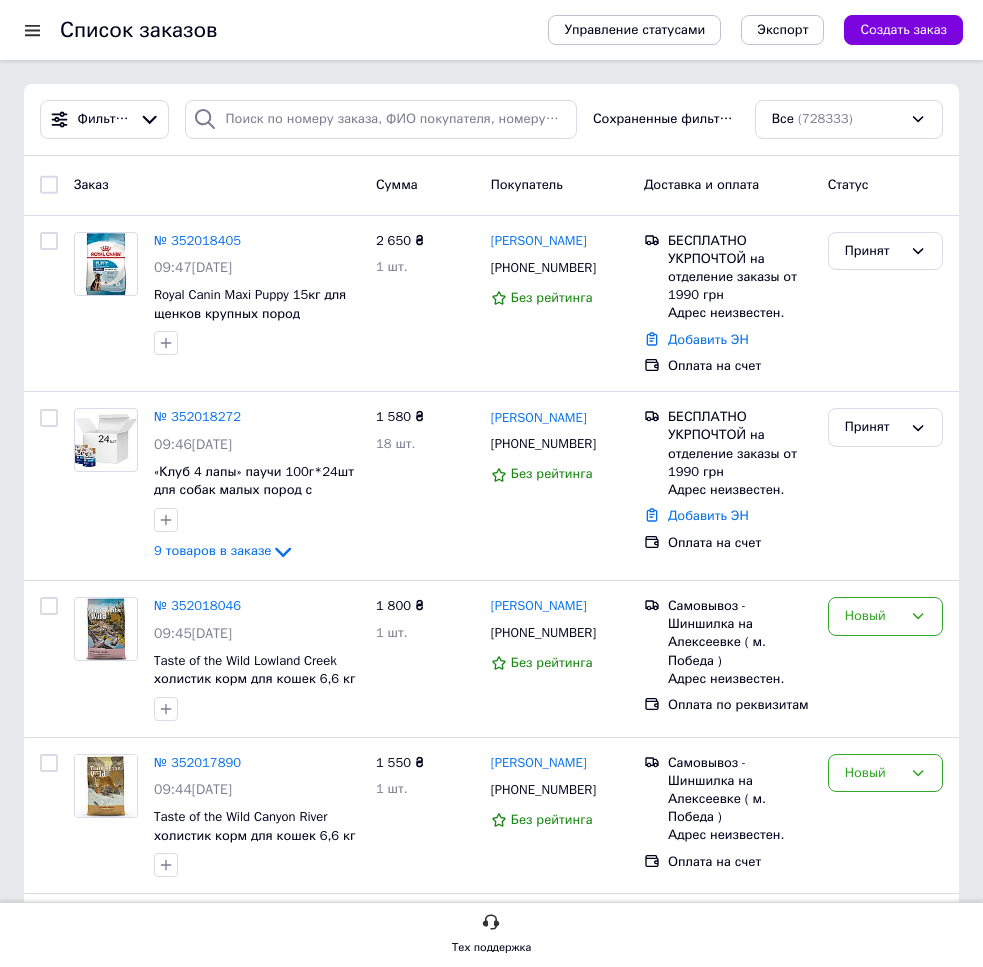 click on "Заказ" at bounding box center [217, 185] 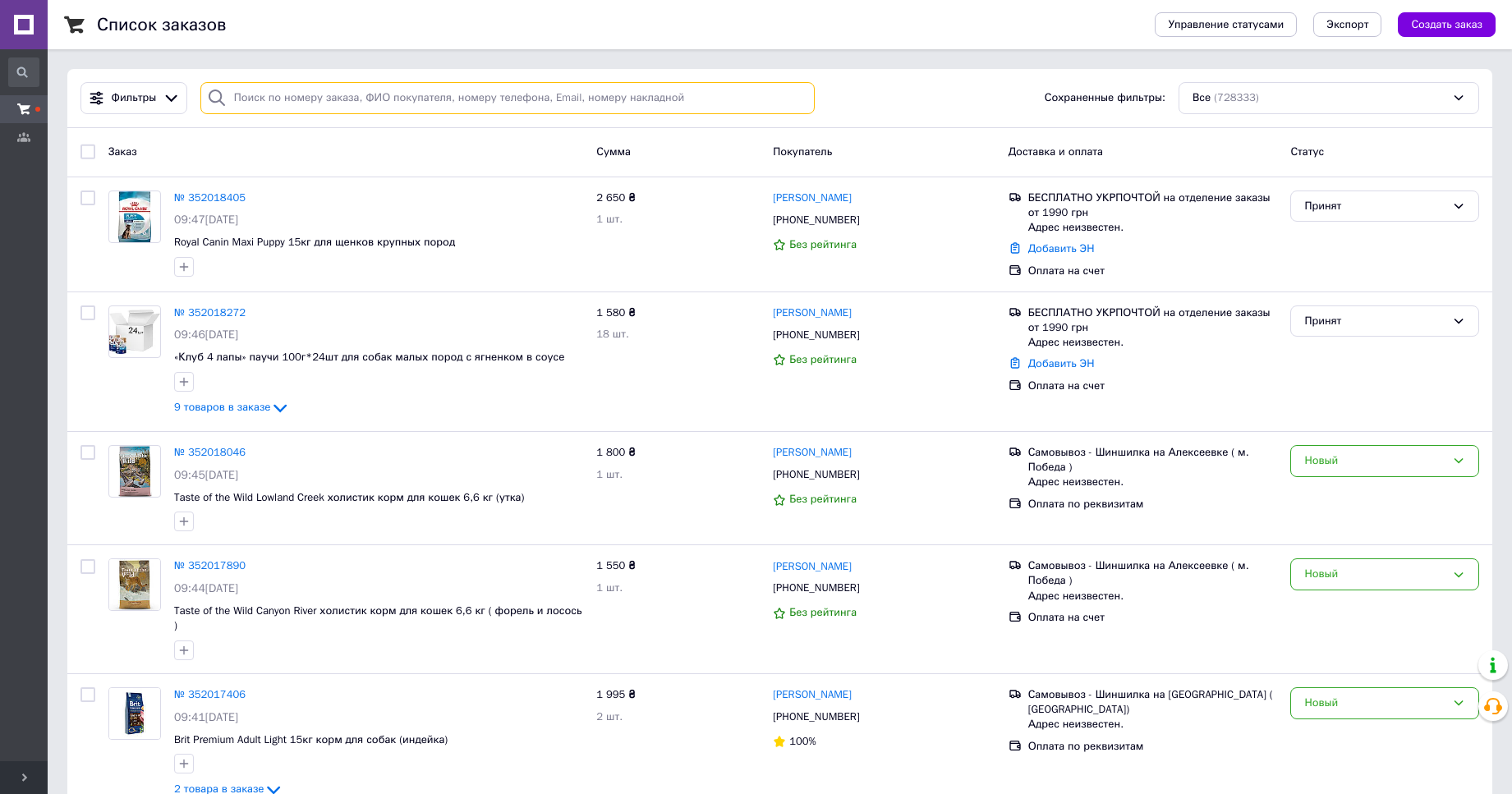 click at bounding box center [508, 98] 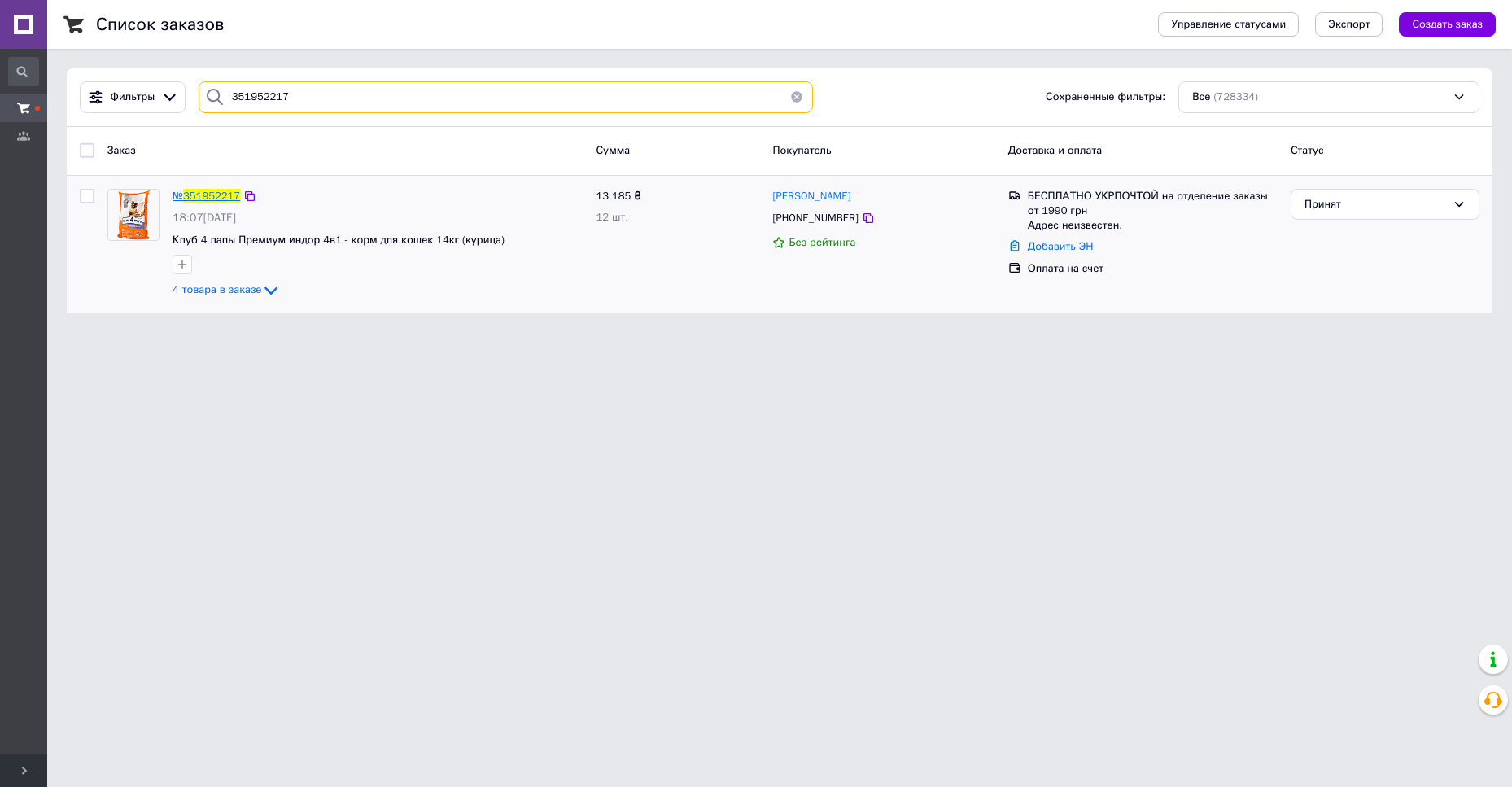 type on "351952217" 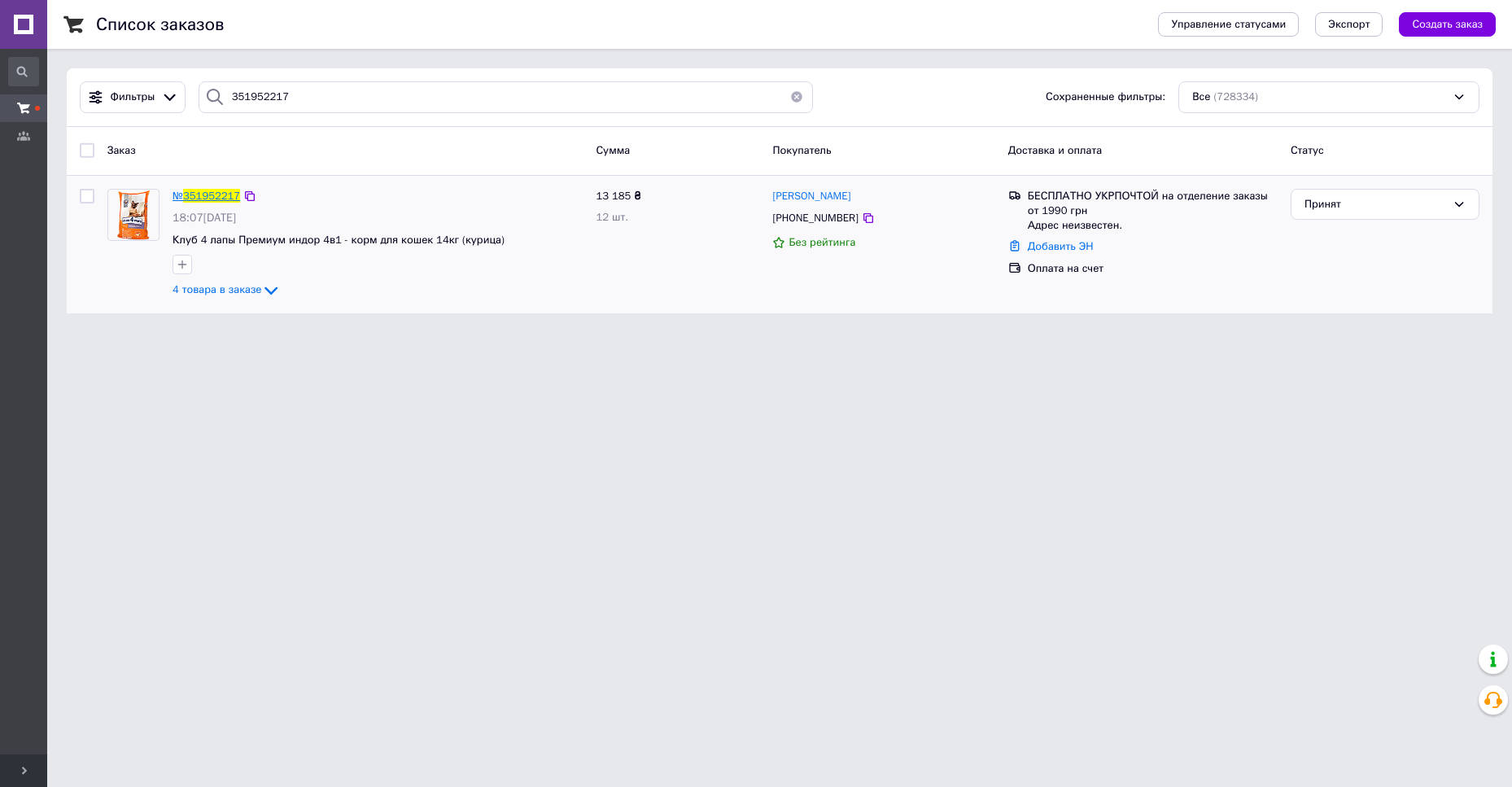 drag, startPoint x: 198, startPoint y: 195, endPoint x: 207, endPoint y: 195, distance: 9 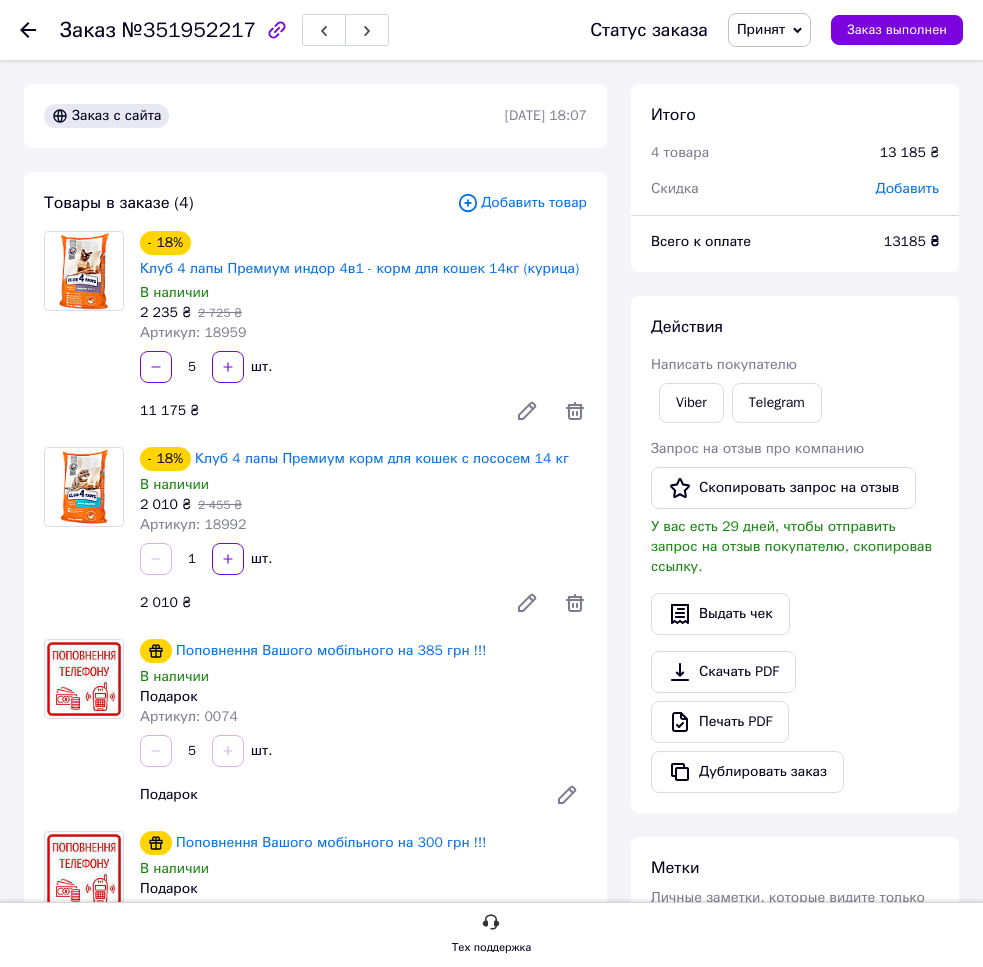 click on "1   шт." at bounding box center (363, 559) 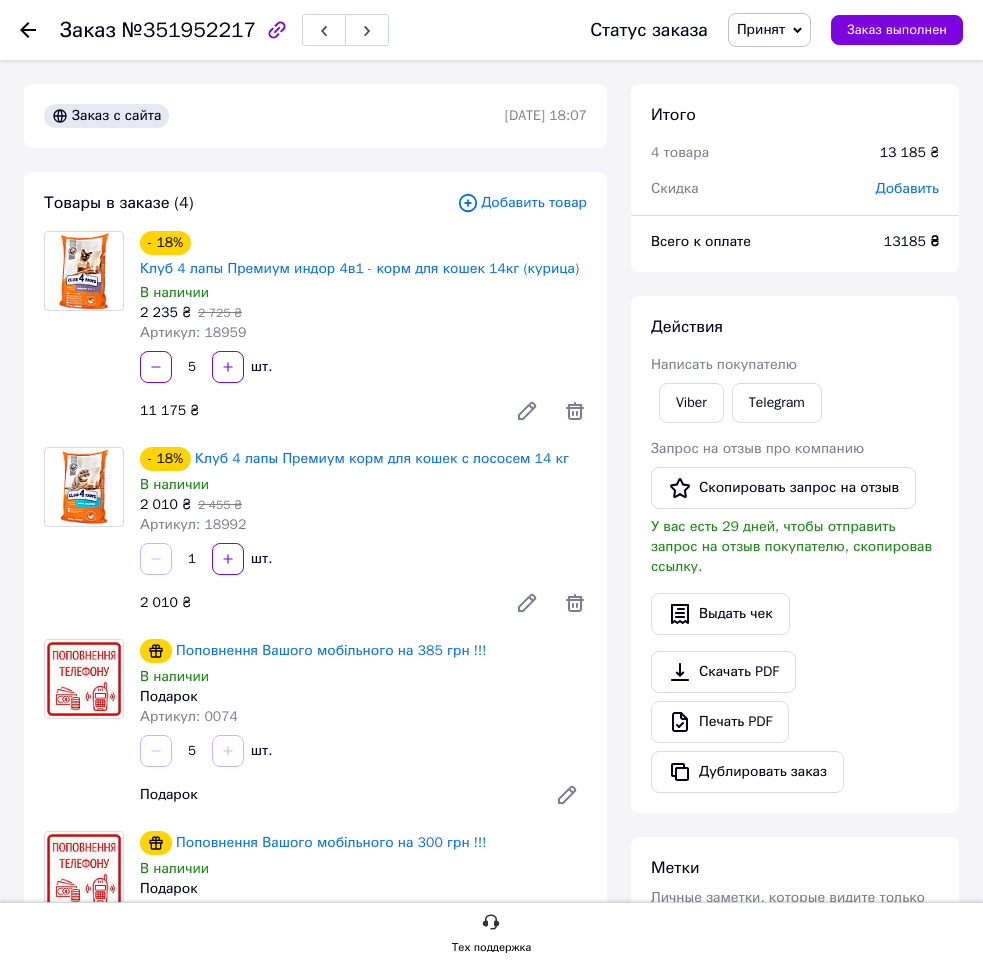 click on "1   шт." at bounding box center (363, 559) 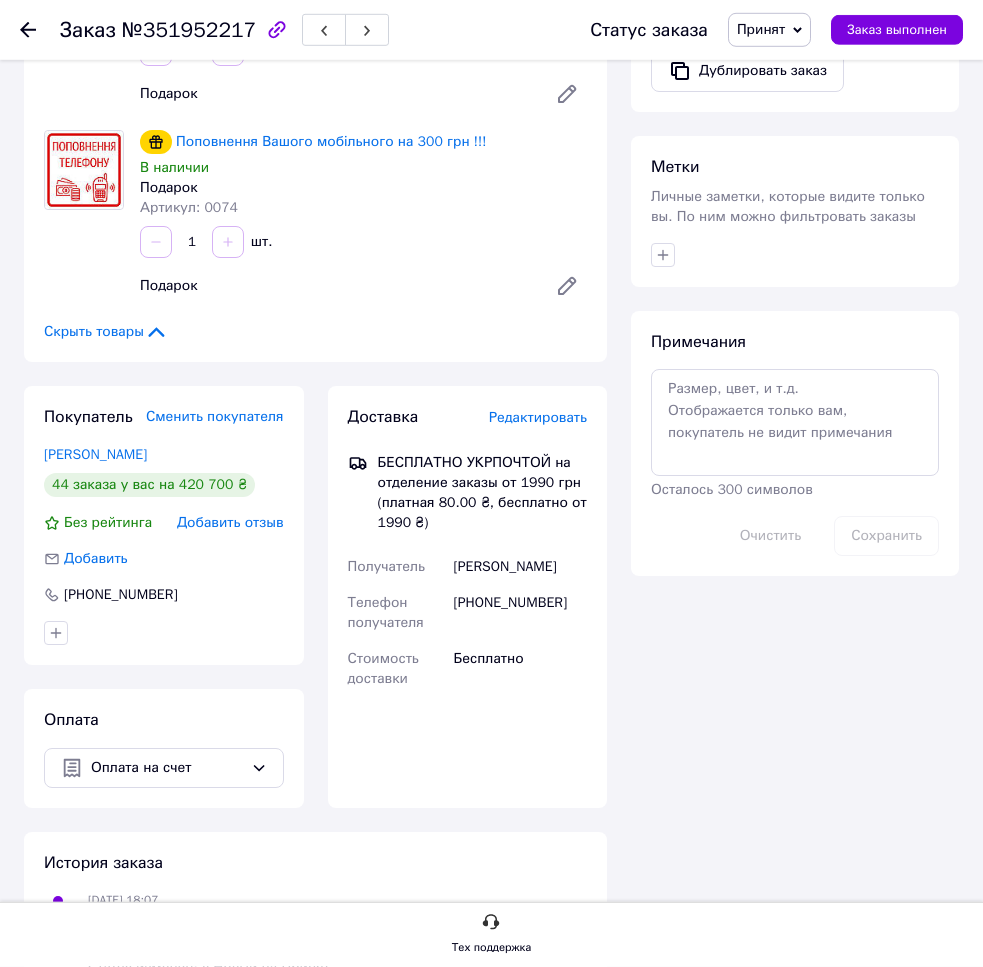 scroll, scrollTop: 816, scrollLeft: 0, axis: vertical 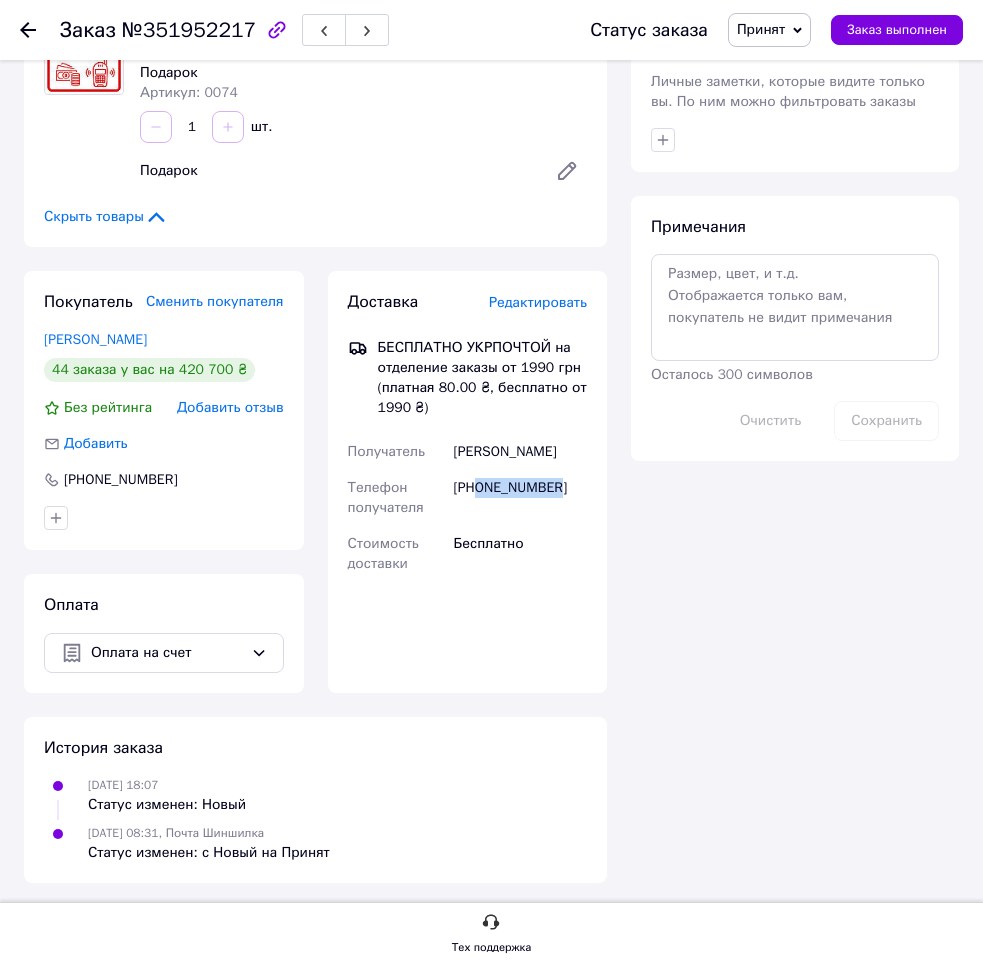 drag, startPoint x: 513, startPoint y: 488, endPoint x: 594, endPoint y: 483, distance: 81.154175 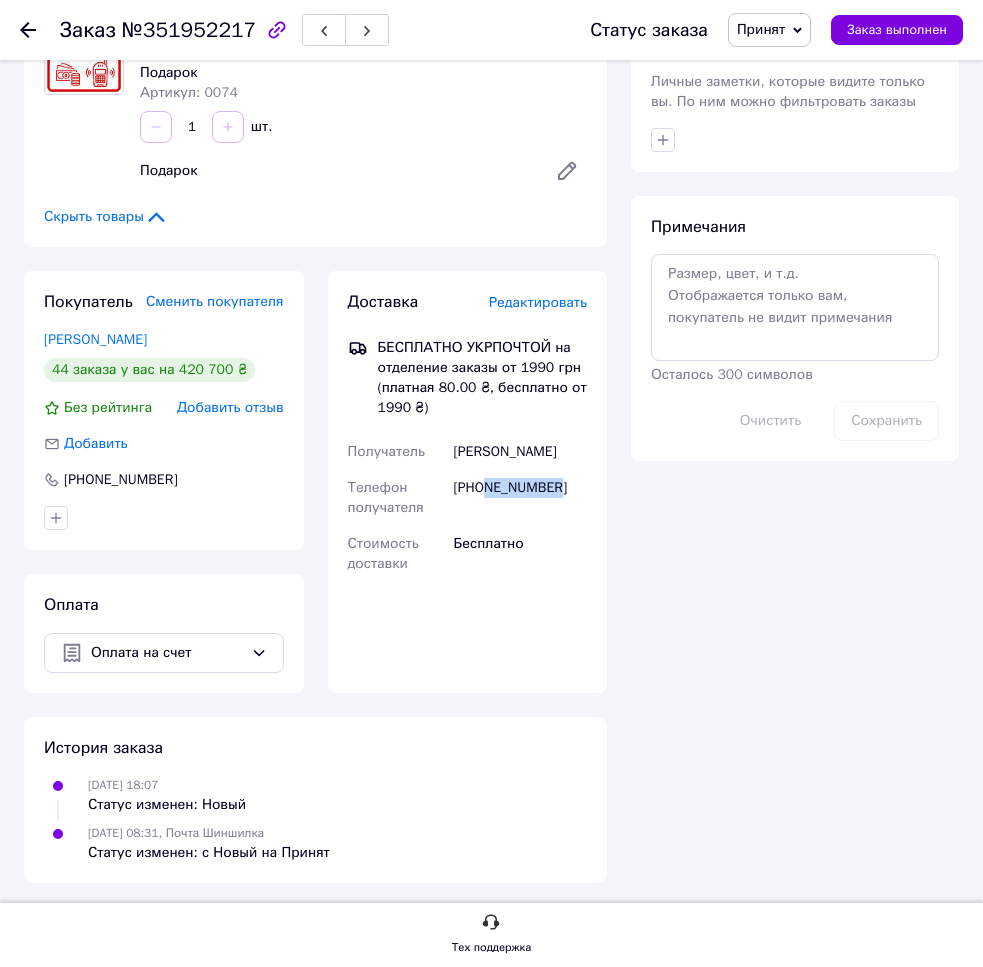 drag, startPoint x: 484, startPoint y: 487, endPoint x: 567, endPoint y: 488, distance: 83.00603 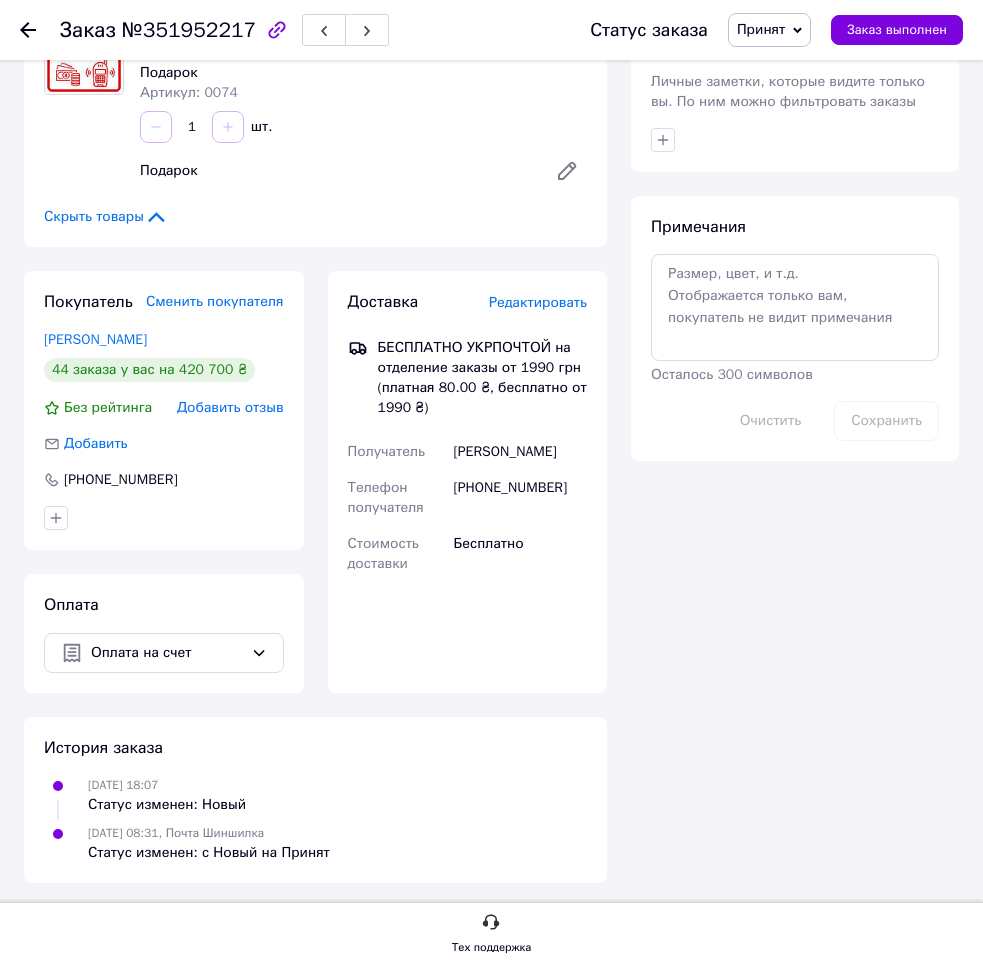 click on "Доставка Редактировать БЕСПЛАТНО УКРПОЧТОЙ на отделение заказы от 1990 грн (платная 80.00 ₴, бесплатно от 1990 ₴) Получатель [PERSON_NAME] Телефон получателя [PHONE_NUMBER] Стоимость доставки Бесплатно Фамилия получателя [PERSON_NAME] Имя получателя   * [PERSON_NAME] Отчество получателя Телефон получателя   * [PHONE_NUMBER] Регион Выберите регион Город Улица Номер дома Квартира Почтовый индекс Номер накладной" at bounding box center [468, 482] 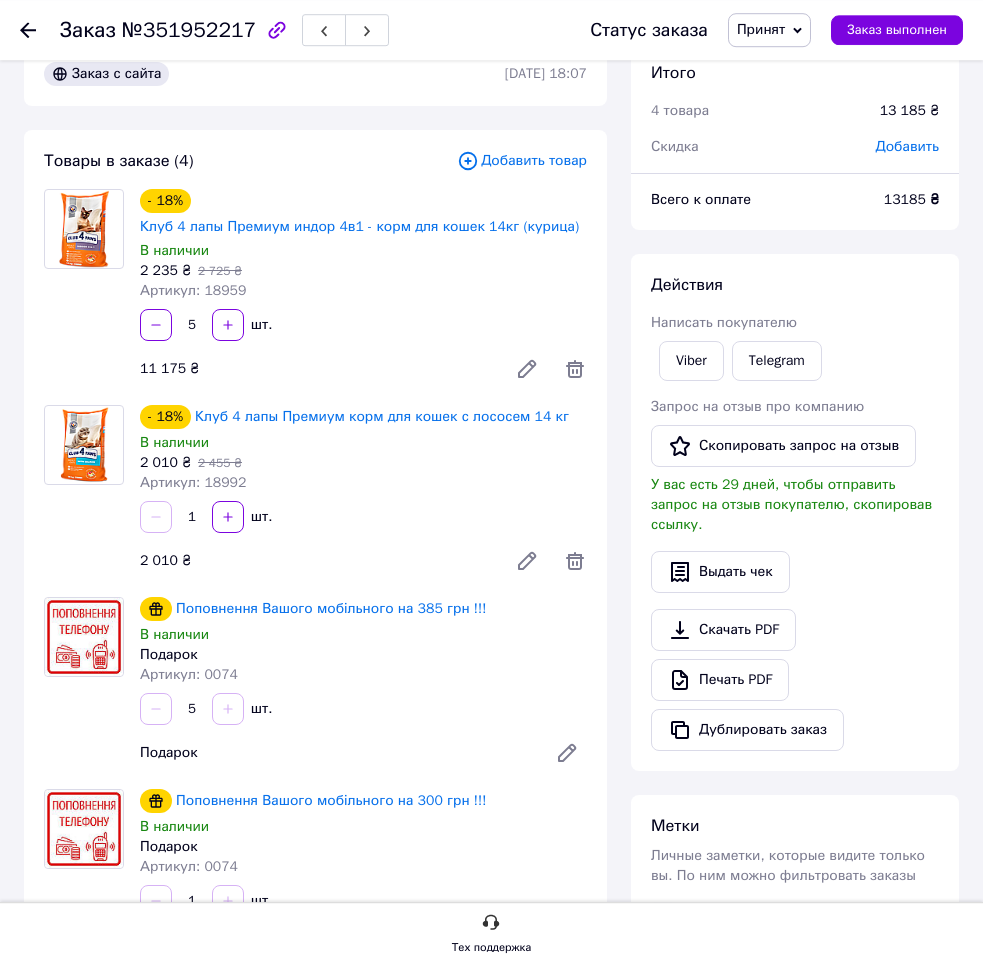 scroll, scrollTop: 0, scrollLeft: 0, axis: both 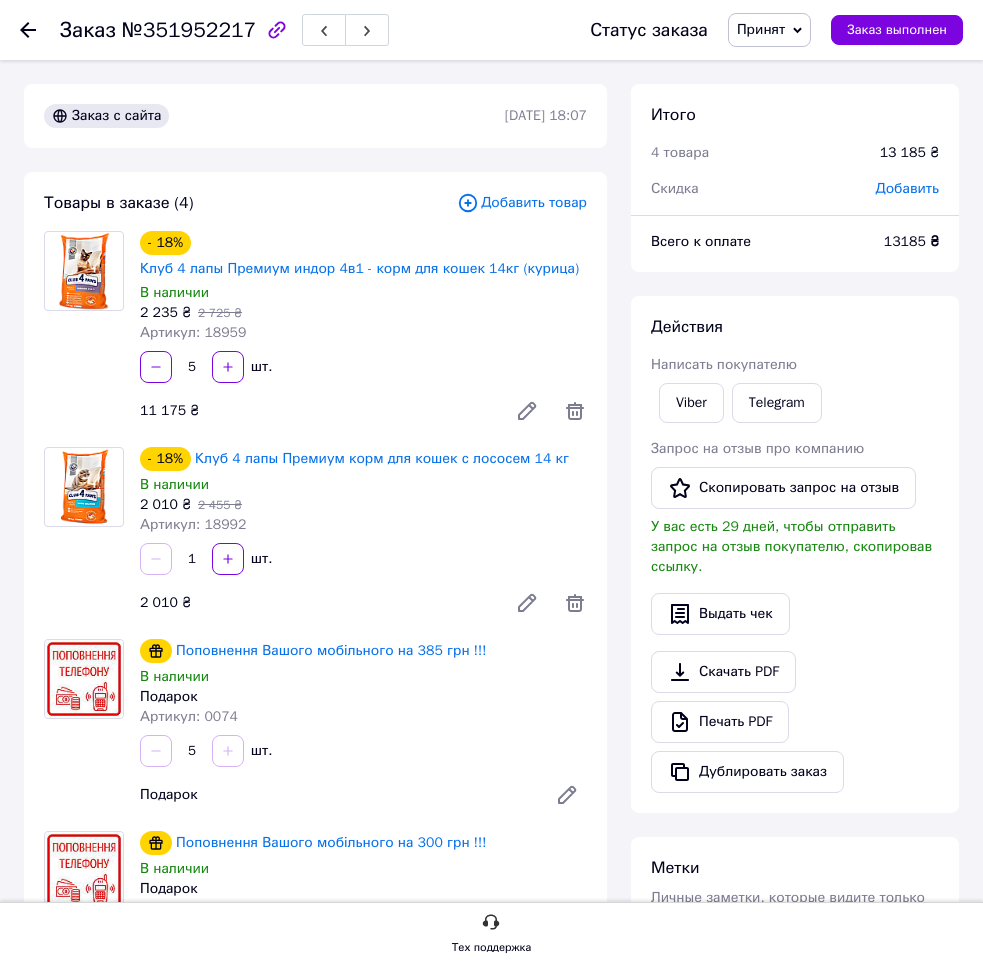 click on "1   шт." at bounding box center (363, 559) 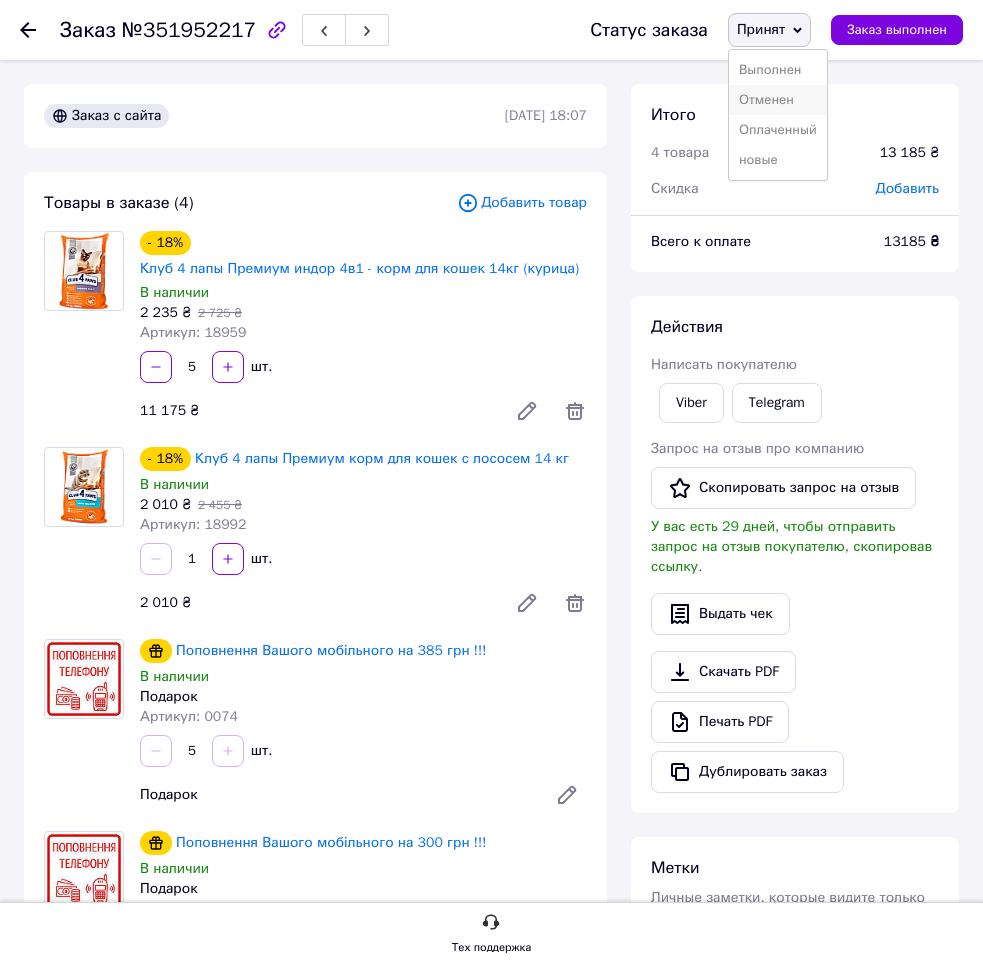 click on "Отменен" at bounding box center [778, 100] 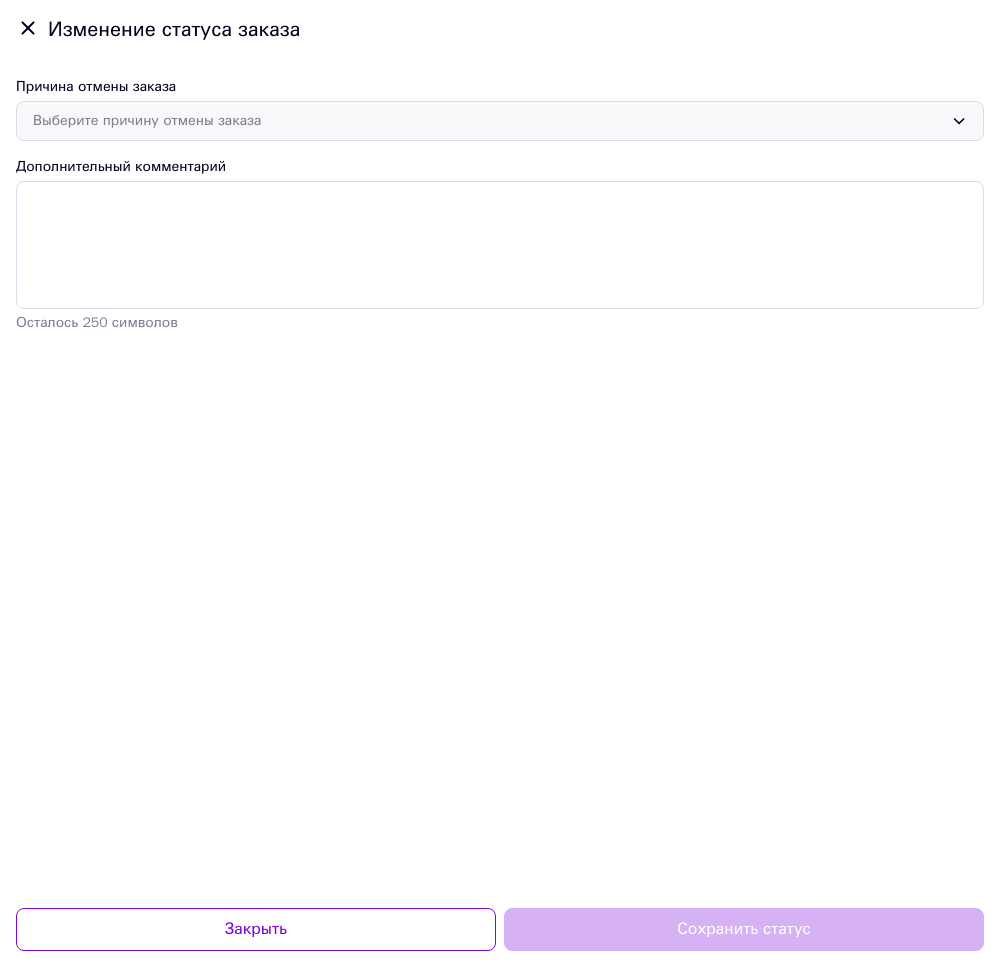 click on "Выберите причину отмены заказа" at bounding box center [488, 121] 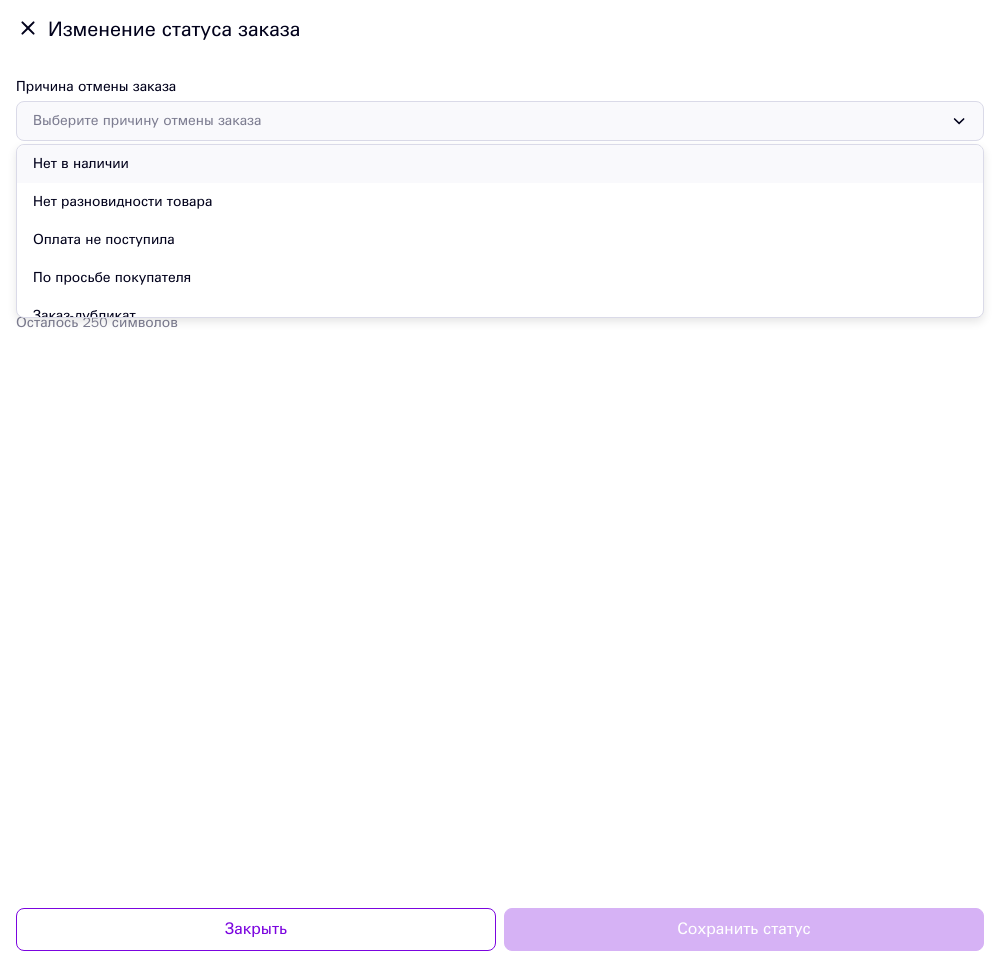 click on "Нет в наличии" at bounding box center (500, 164) 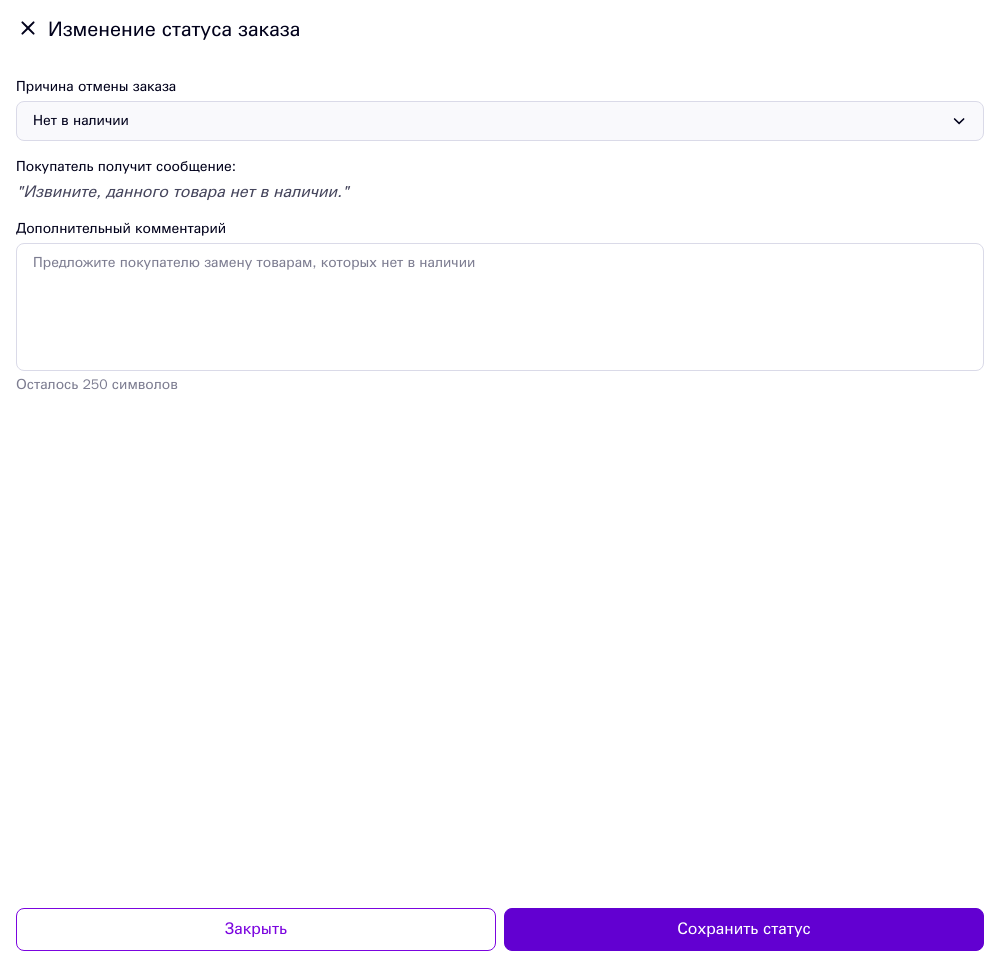 click on "Сохранить статус" at bounding box center [744, 929] 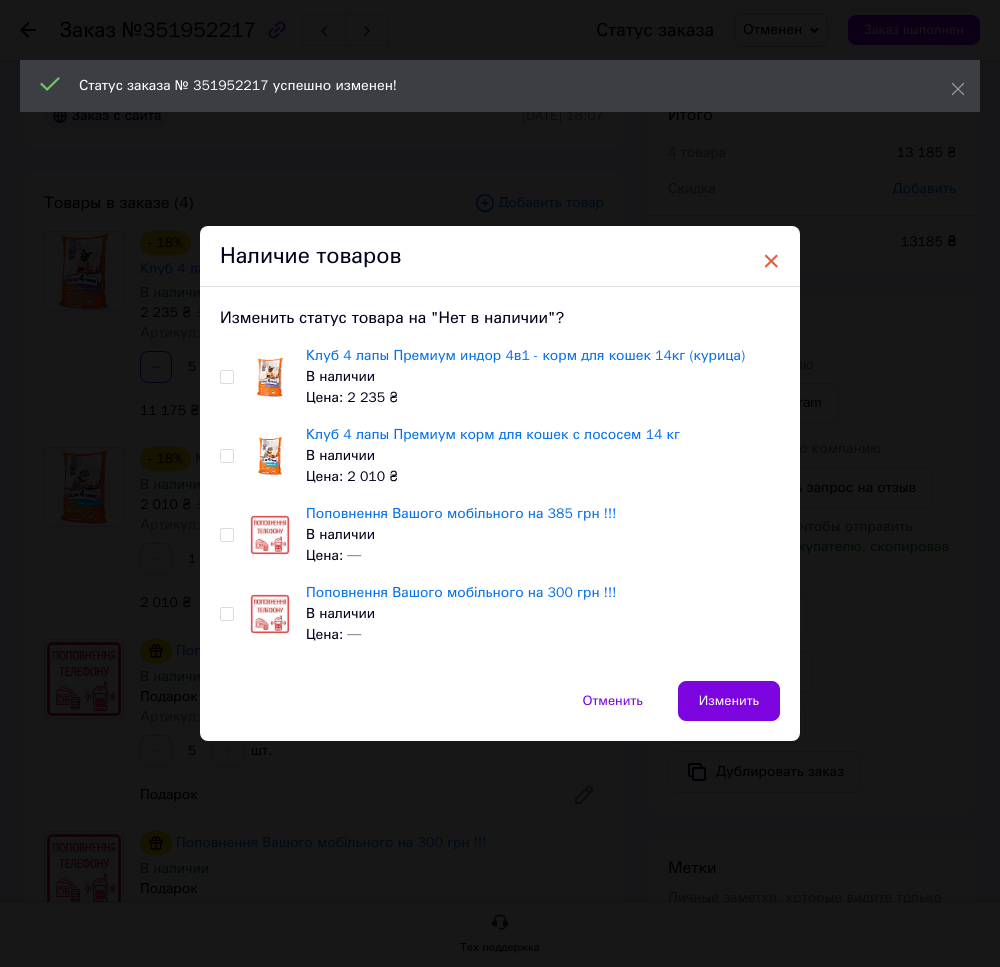 click on "×" at bounding box center [771, 261] 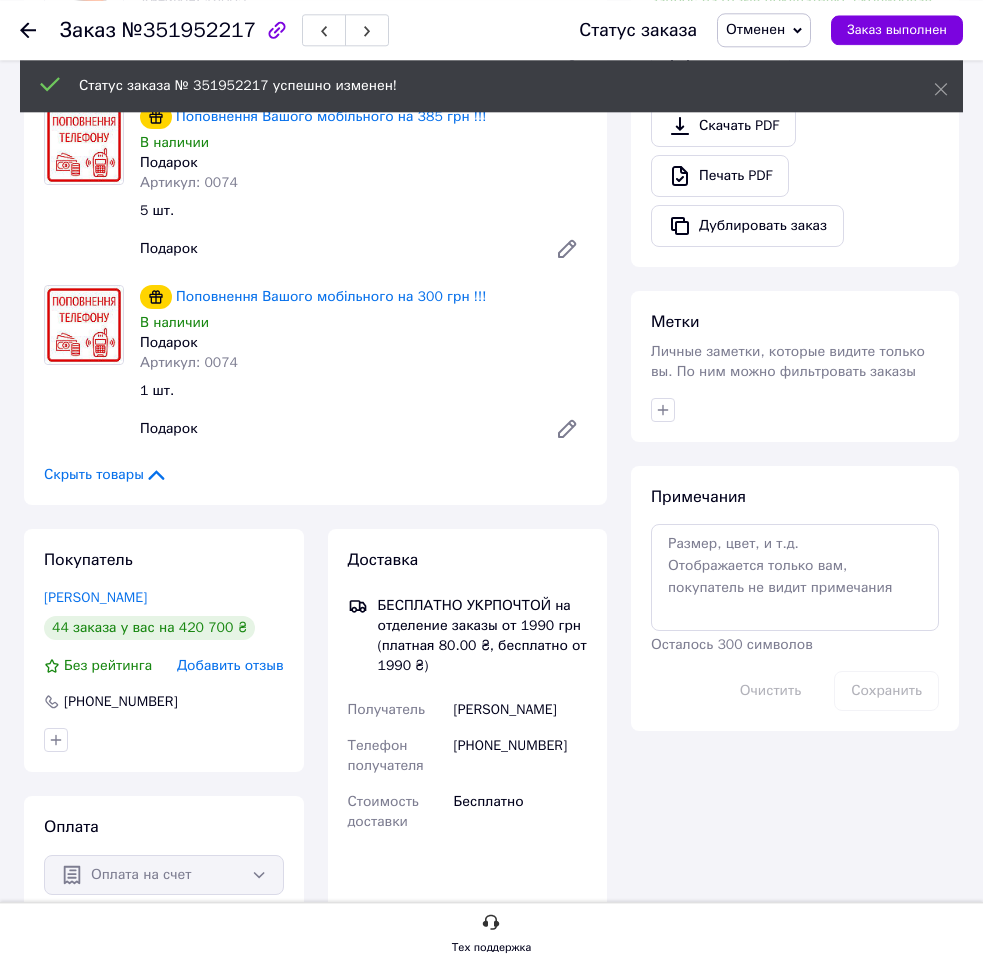 scroll, scrollTop: 0, scrollLeft: 0, axis: both 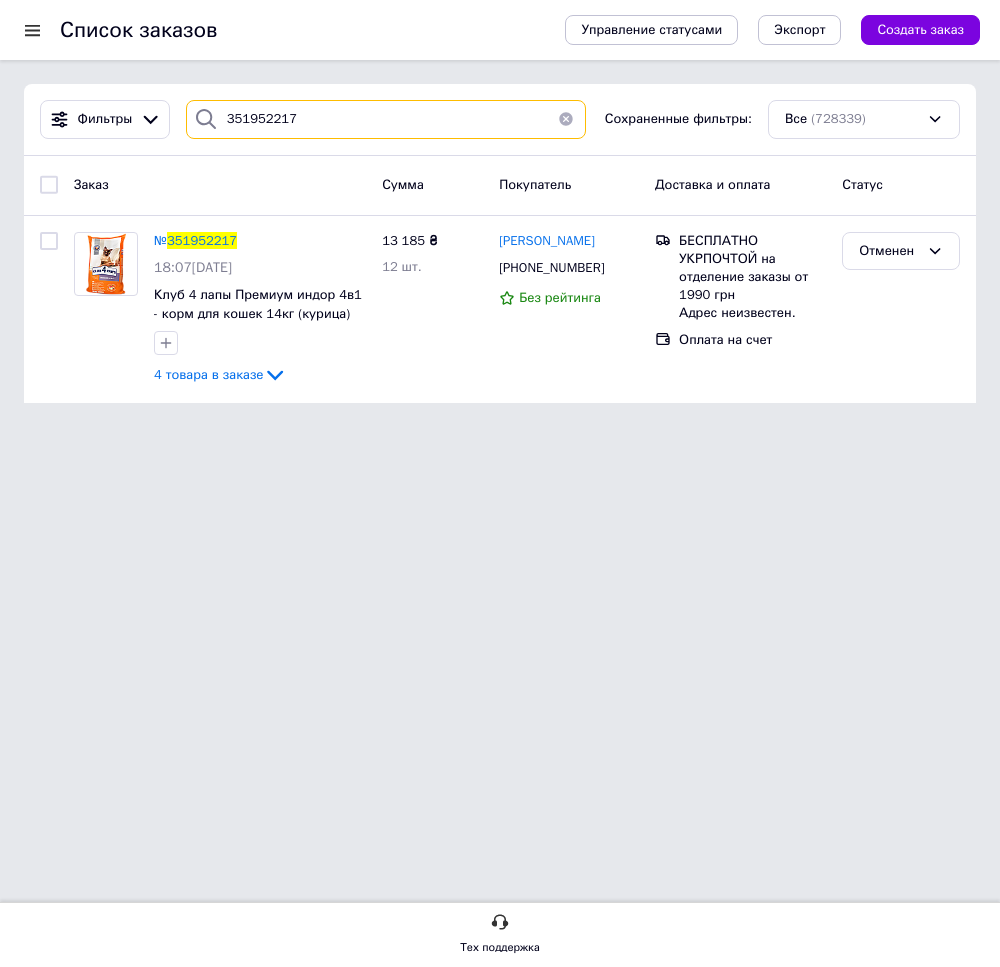 drag, startPoint x: 299, startPoint y: 109, endPoint x: 163, endPoint y: 131, distance: 137.76791 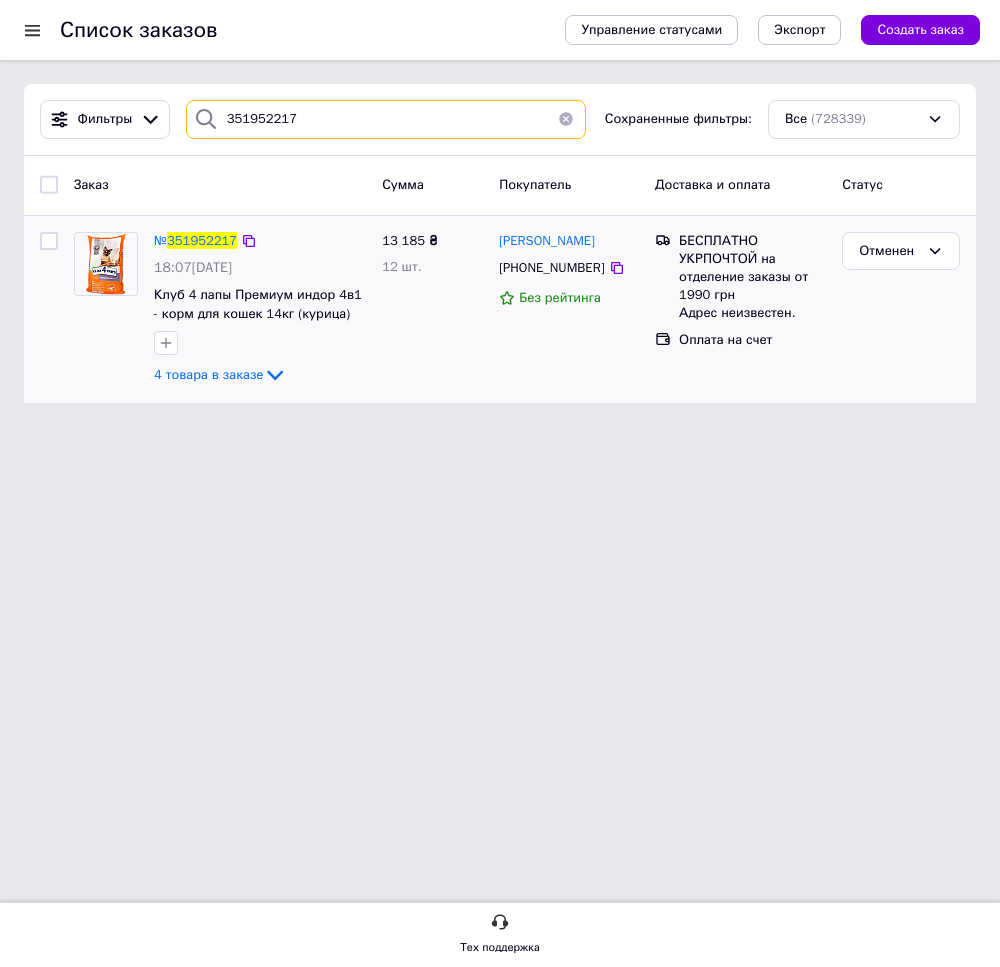 paste on "4905" 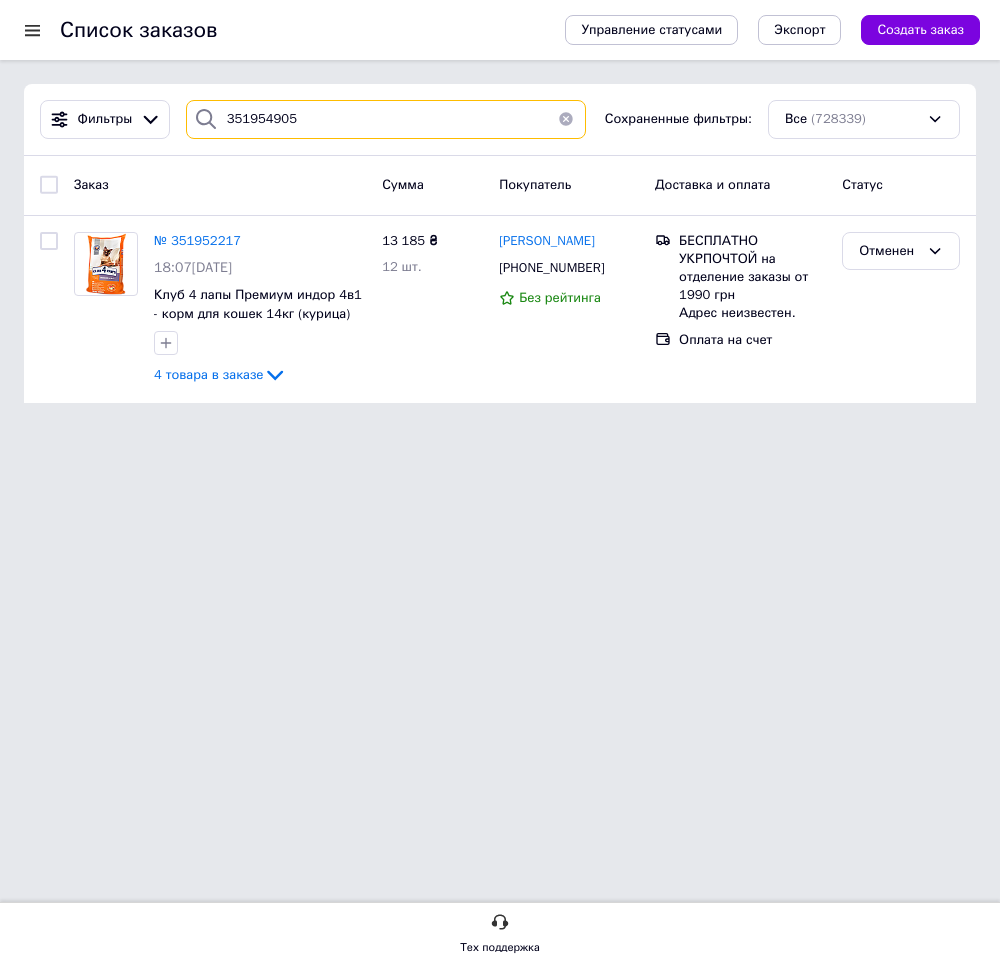 type on "351954905" 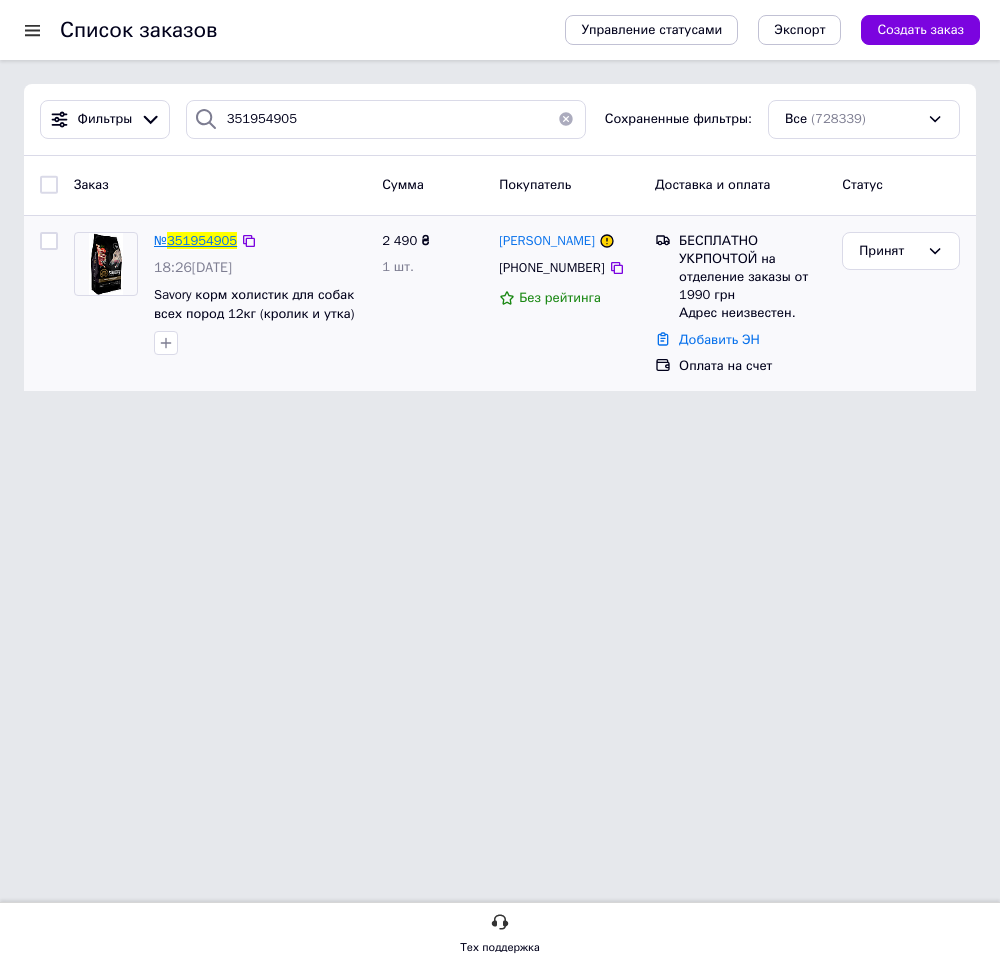 click on "351954905" at bounding box center [202, 240] 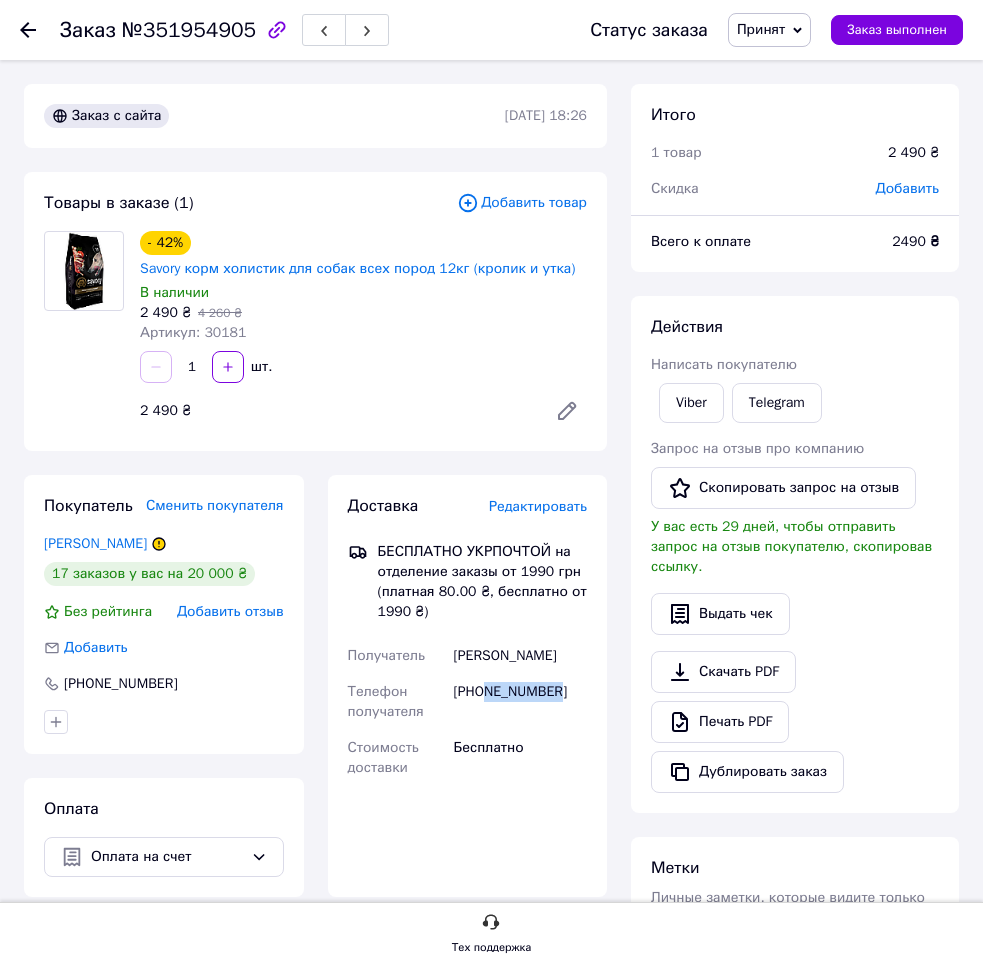 drag, startPoint x: 486, startPoint y: 696, endPoint x: 620, endPoint y: 701, distance: 134.09325 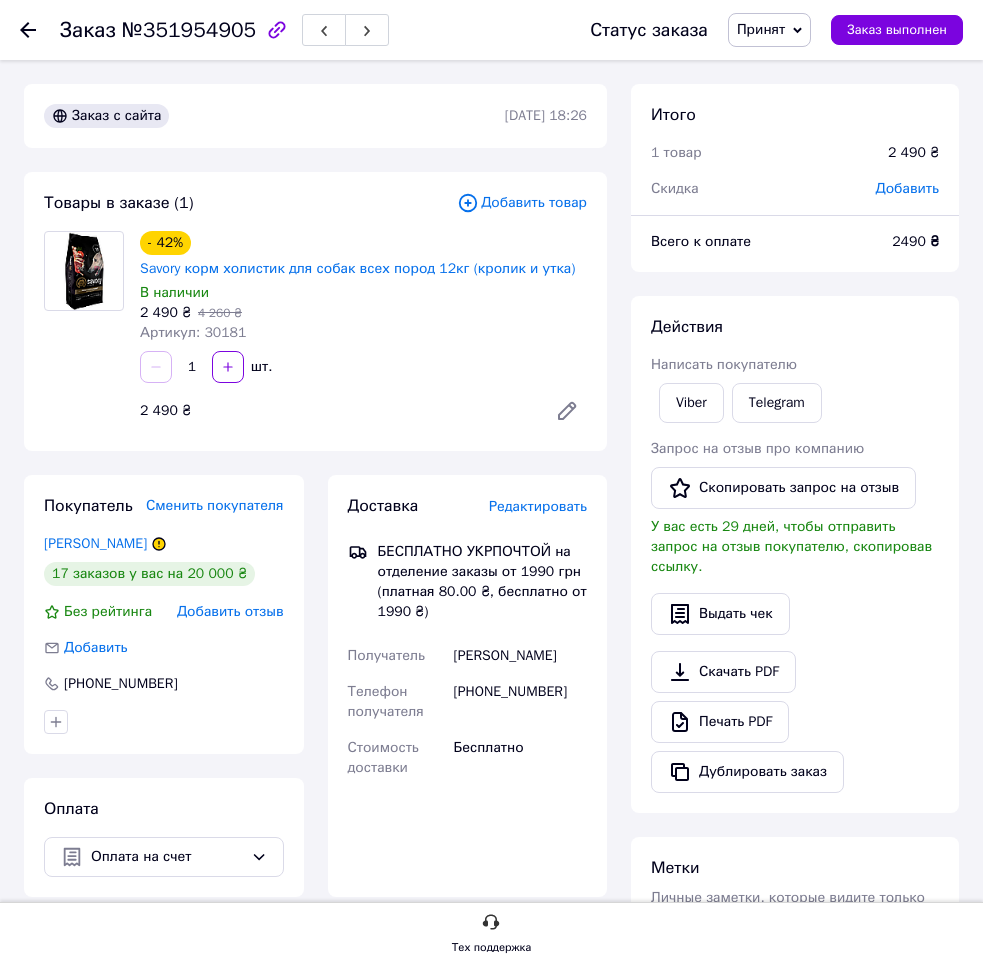 click on "[PHONE_NUMBER]" at bounding box center [520, 702] 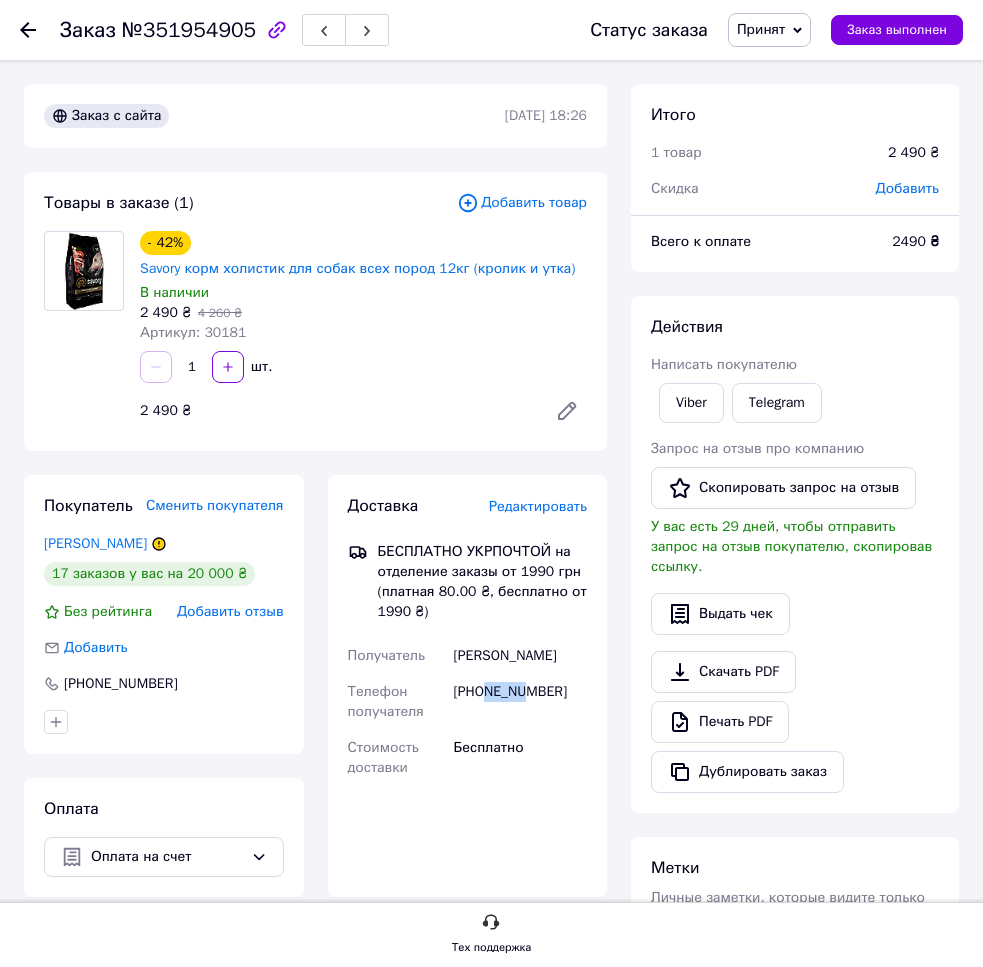 drag, startPoint x: 486, startPoint y: 687, endPoint x: 585, endPoint y: 690, distance: 99.04544 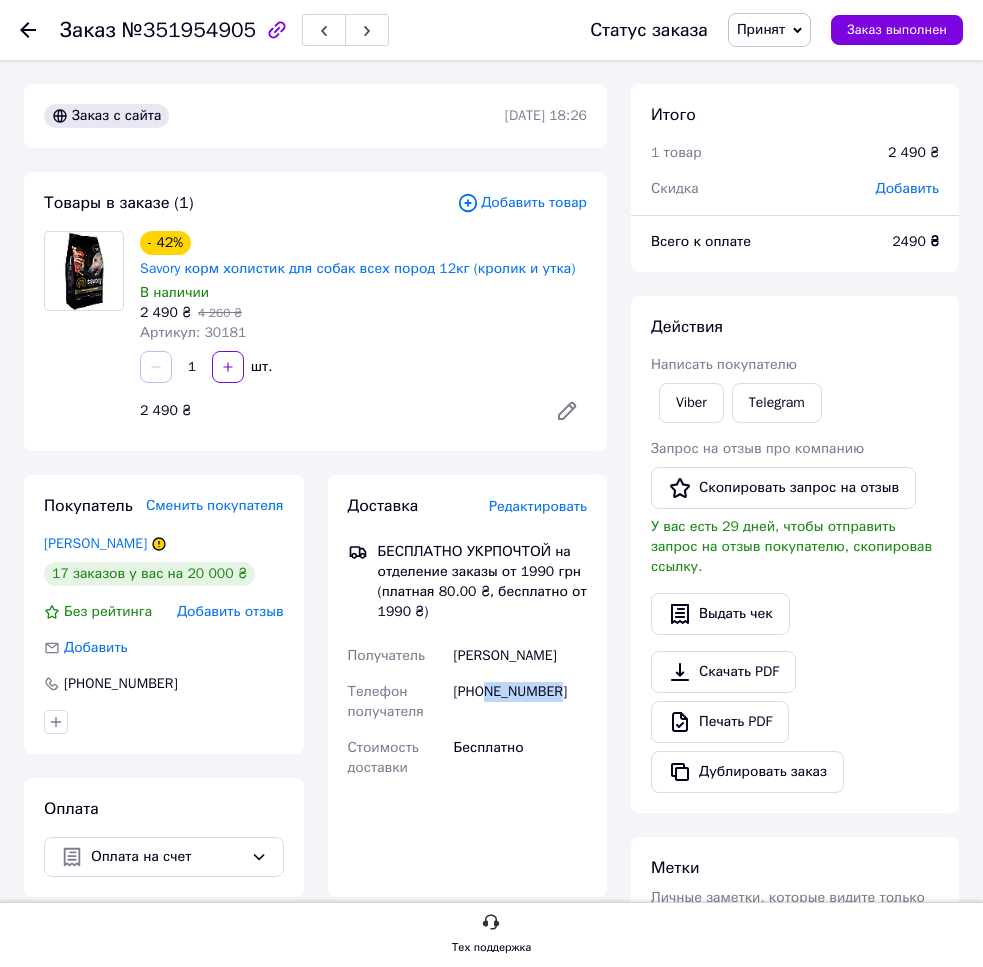 copy on "674928032" 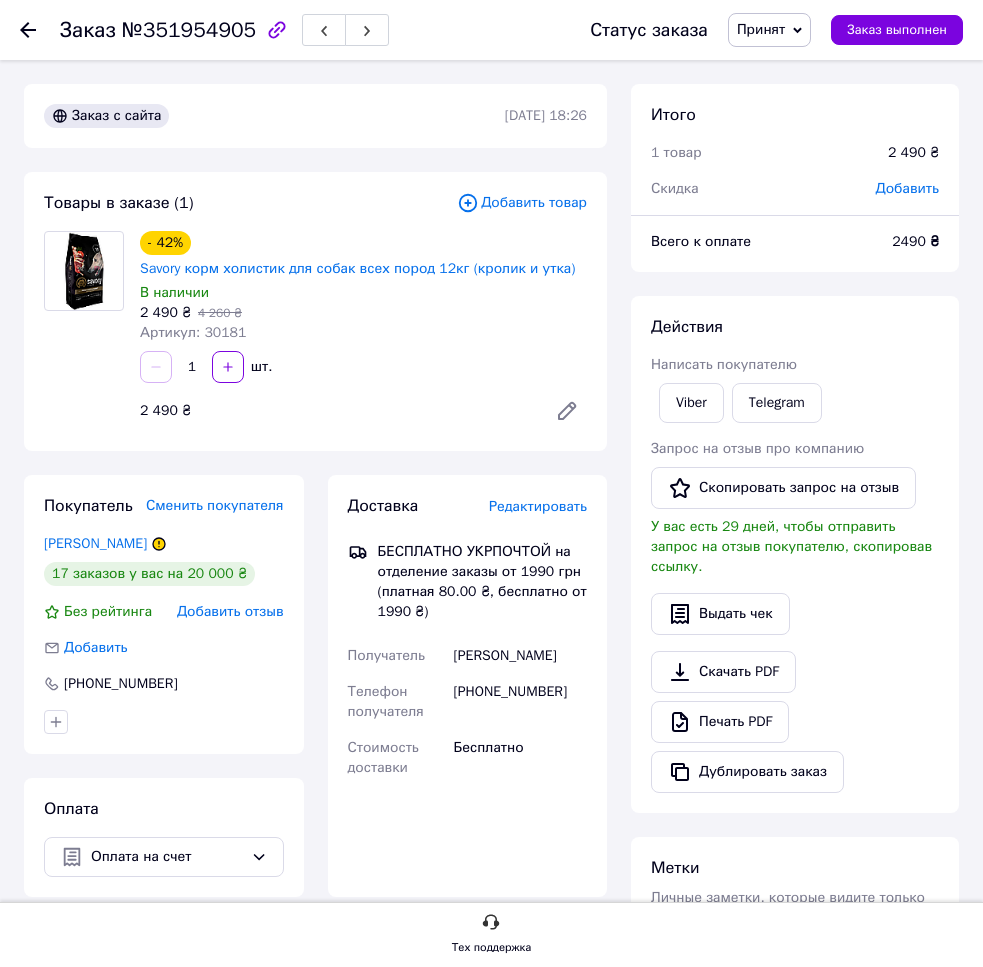 drag, startPoint x: 479, startPoint y: 876, endPoint x: 470, endPoint y: 865, distance: 14.21267 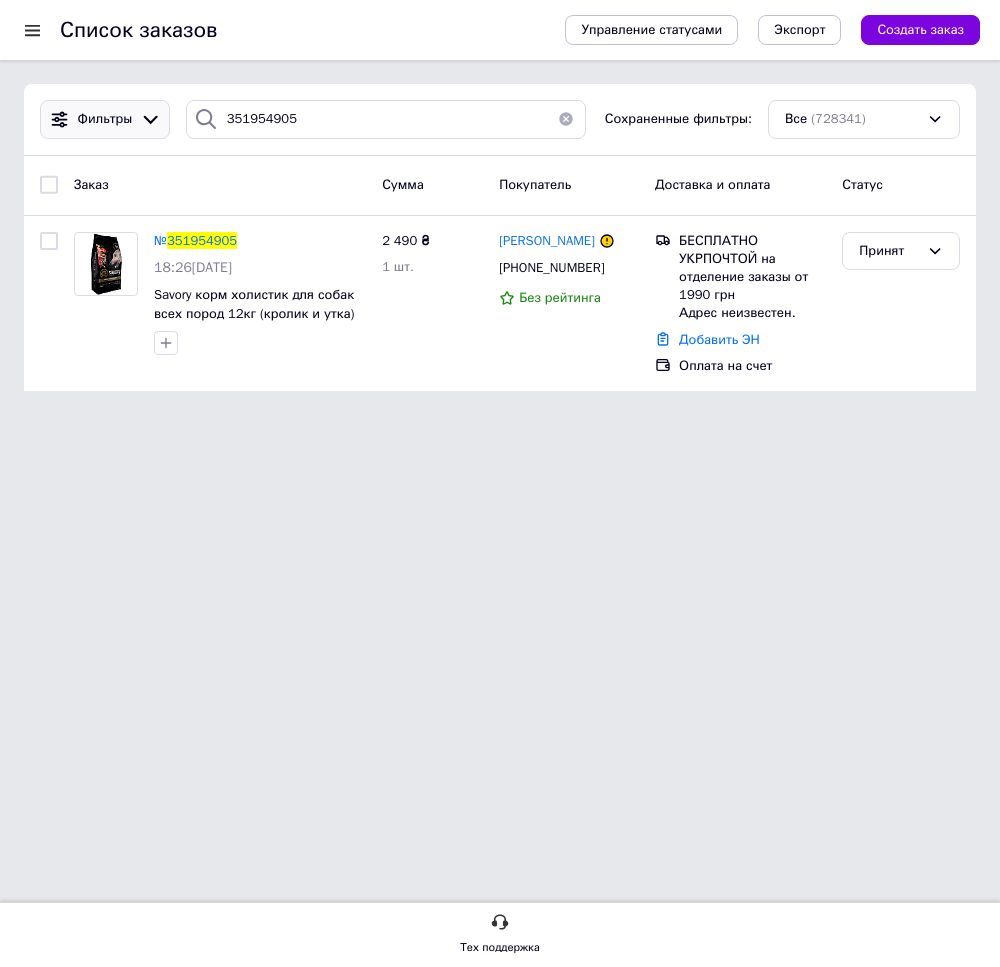 drag, startPoint x: 322, startPoint y: 140, endPoint x: 155, endPoint y: 138, distance: 167.01198 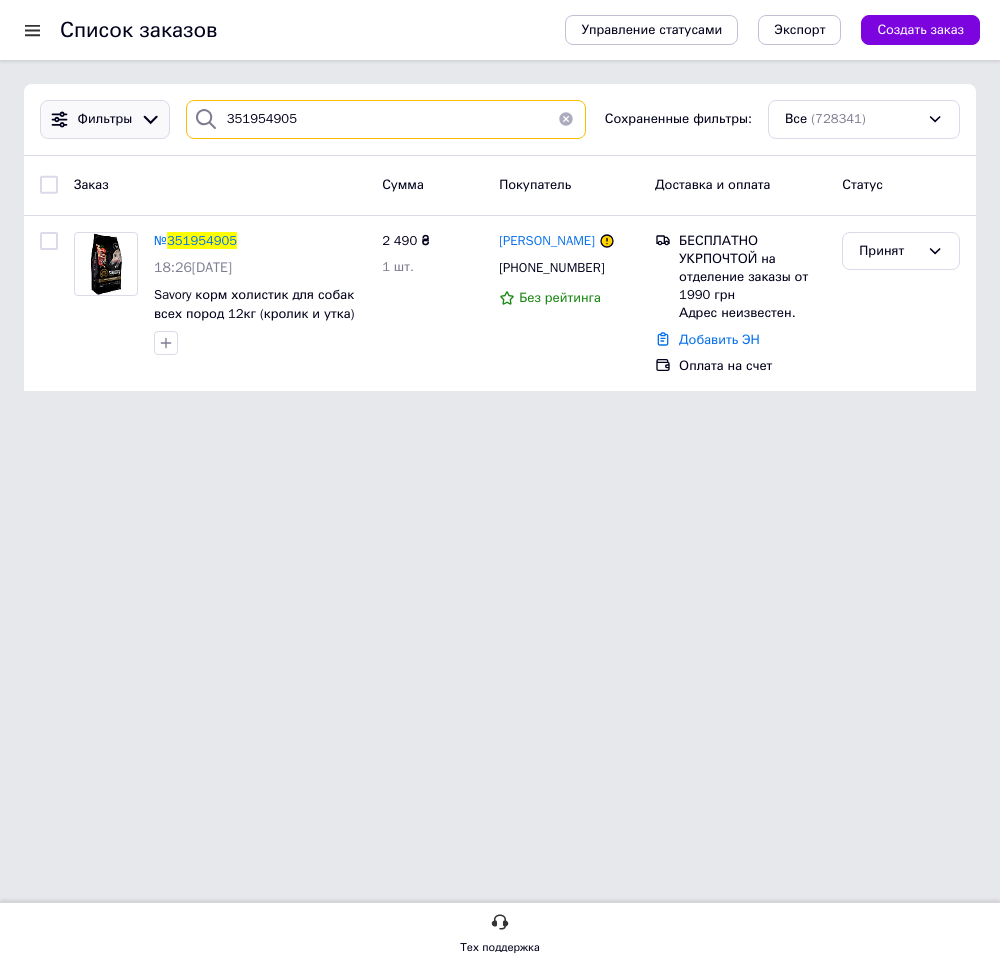 drag, startPoint x: 235, startPoint y: 117, endPoint x: 150, endPoint y: 134, distance: 86.683334 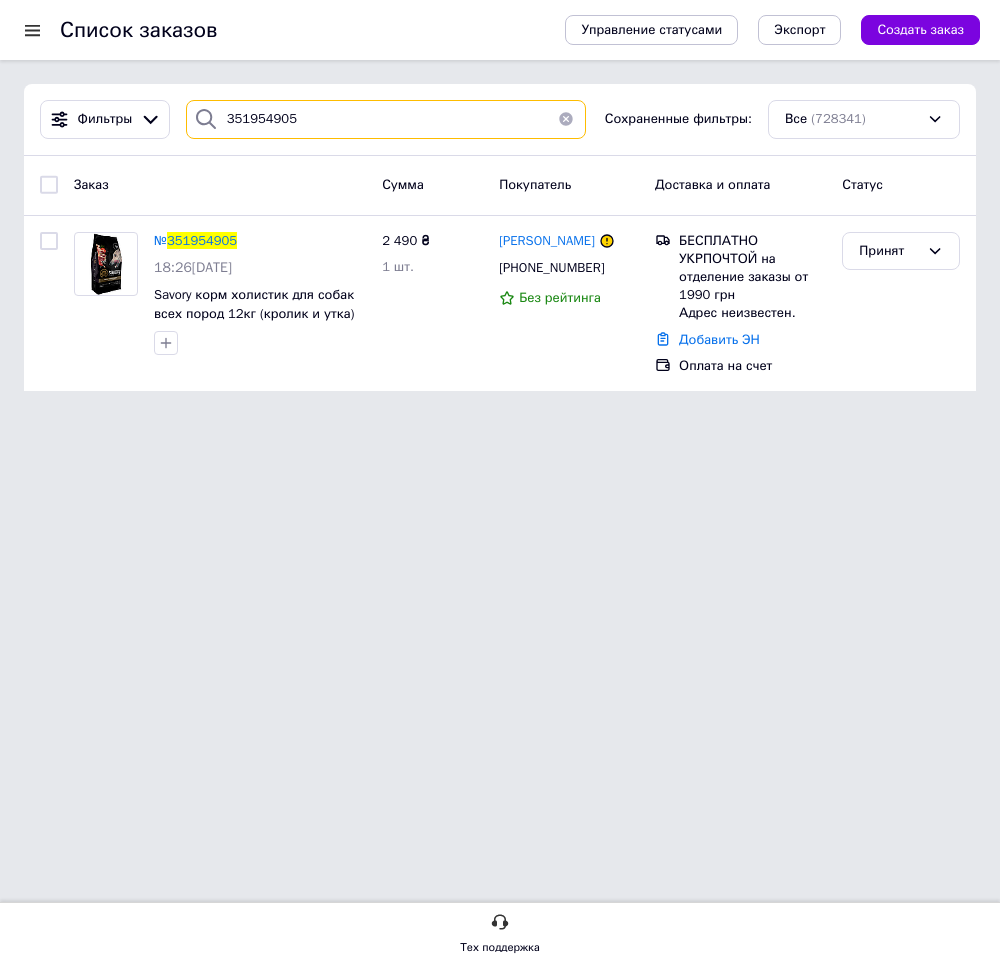 paste on "7054" 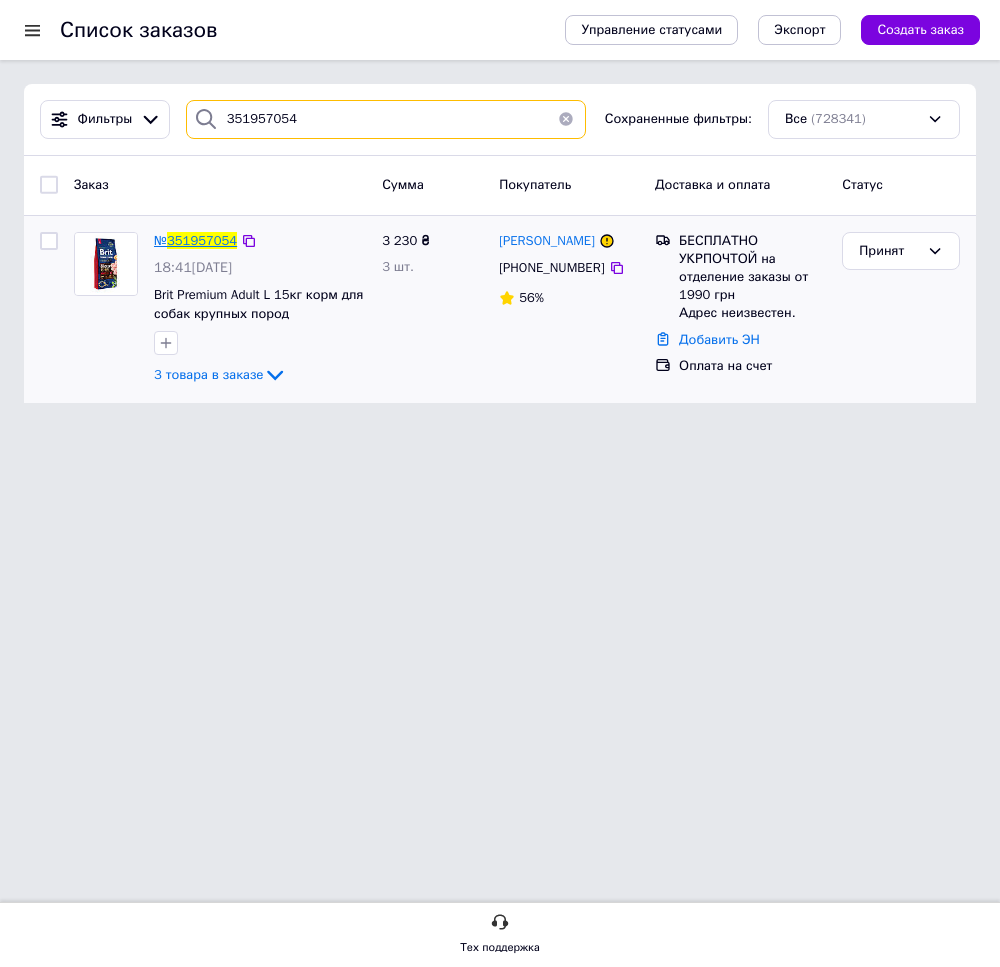 type on "351957054" 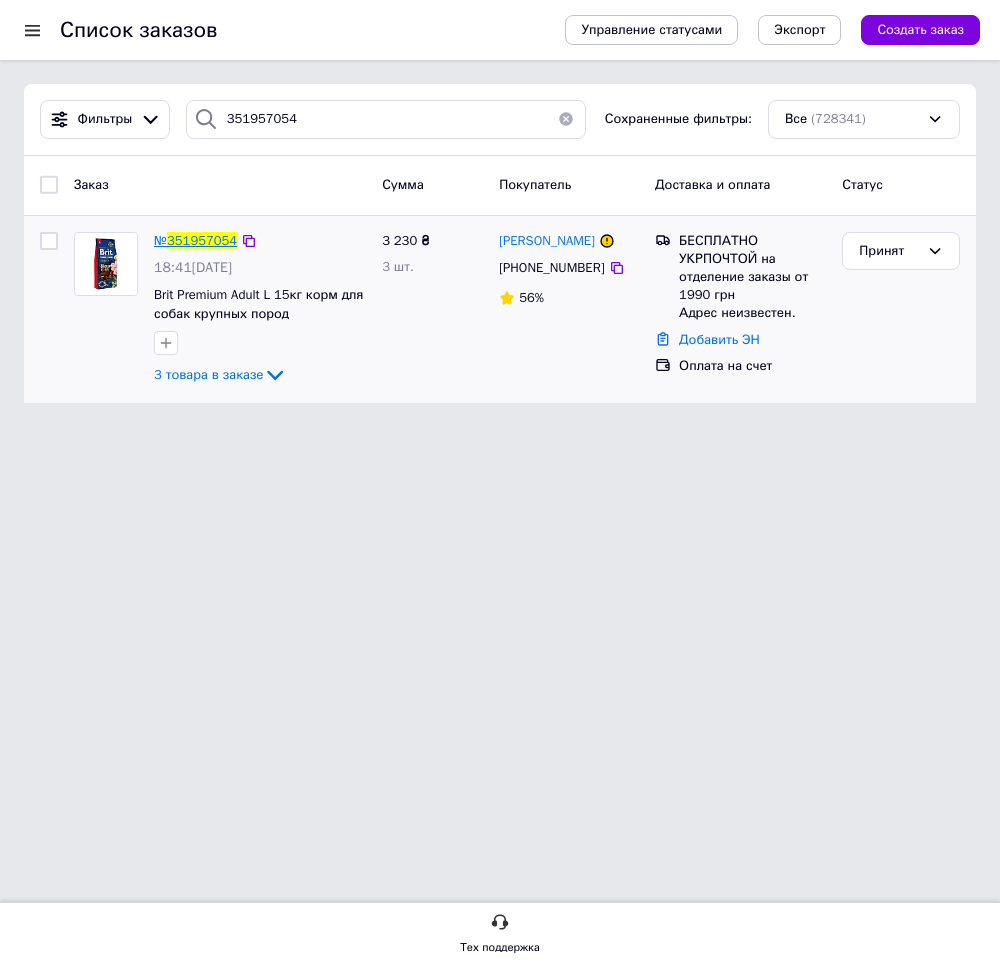 click on "351957054" at bounding box center (202, 240) 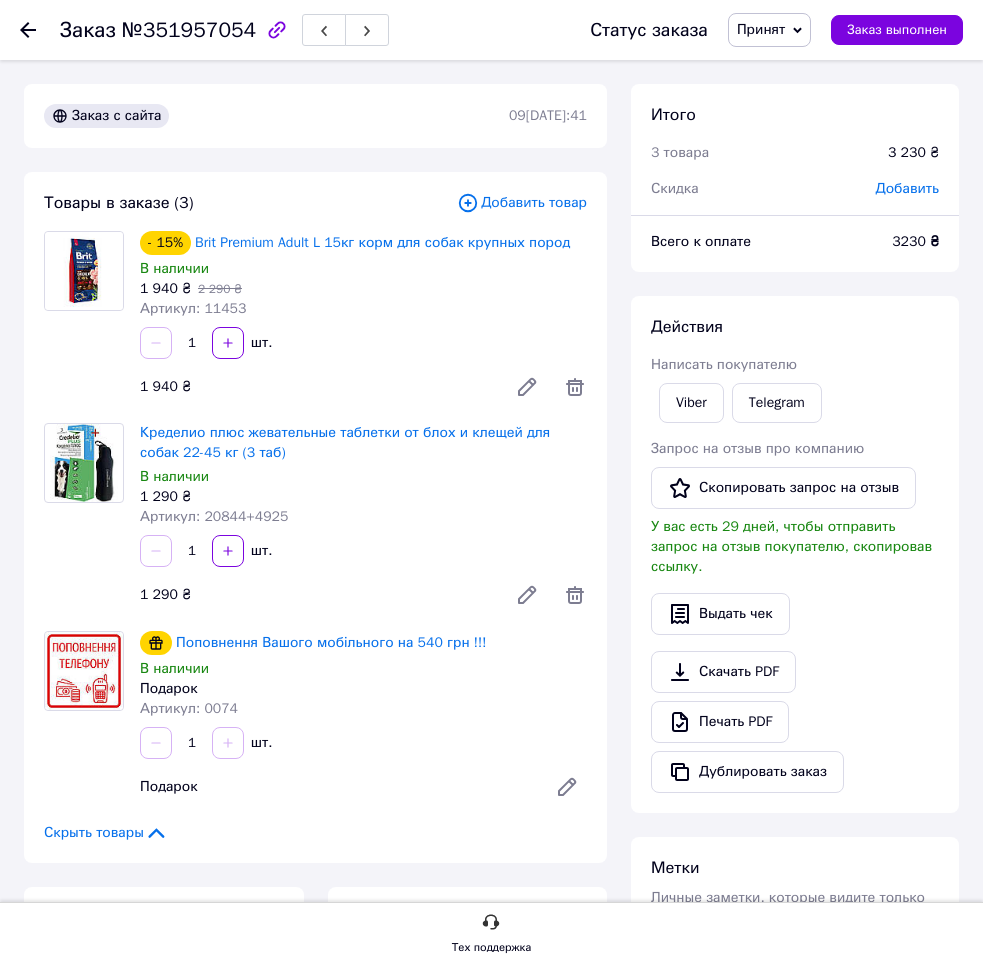 click on "1   шт." at bounding box center (363, 551) 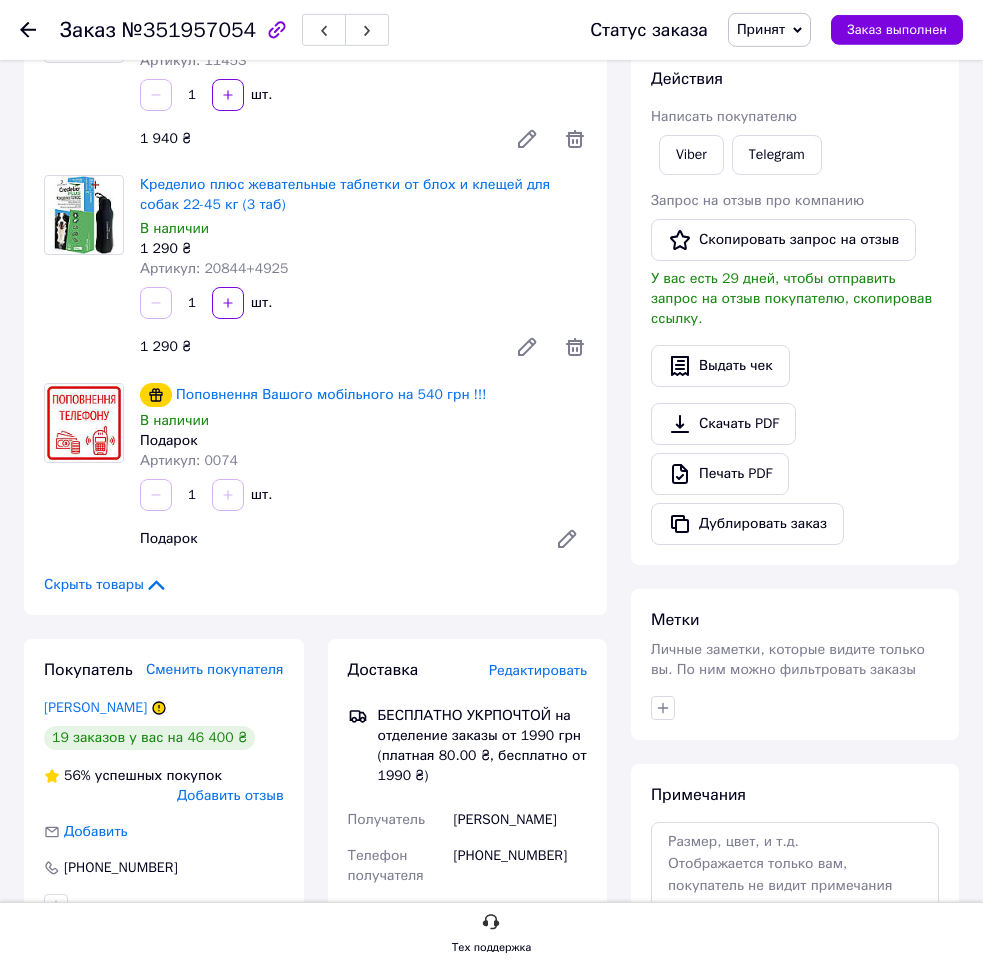 scroll, scrollTop: 408, scrollLeft: 0, axis: vertical 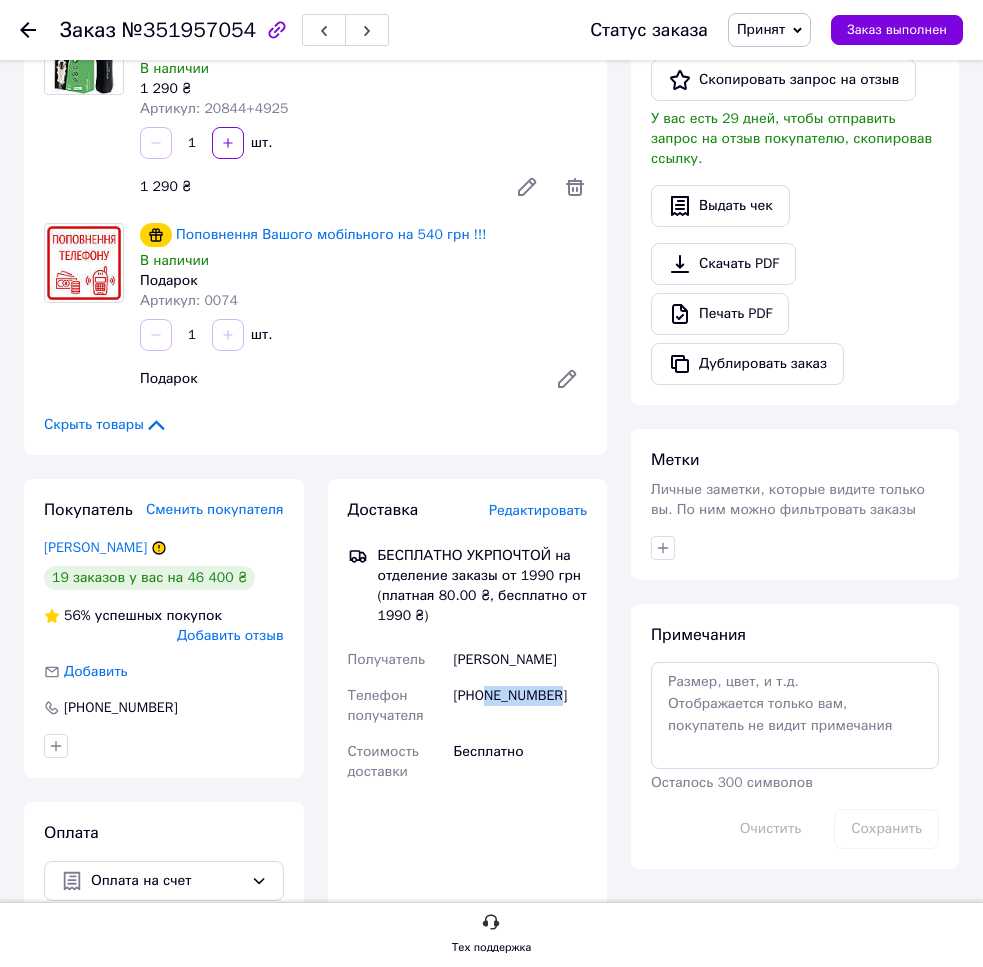 drag, startPoint x: 487, startPoint y: 697, endPoint x: 561, endPoint y: 697, distance: 74 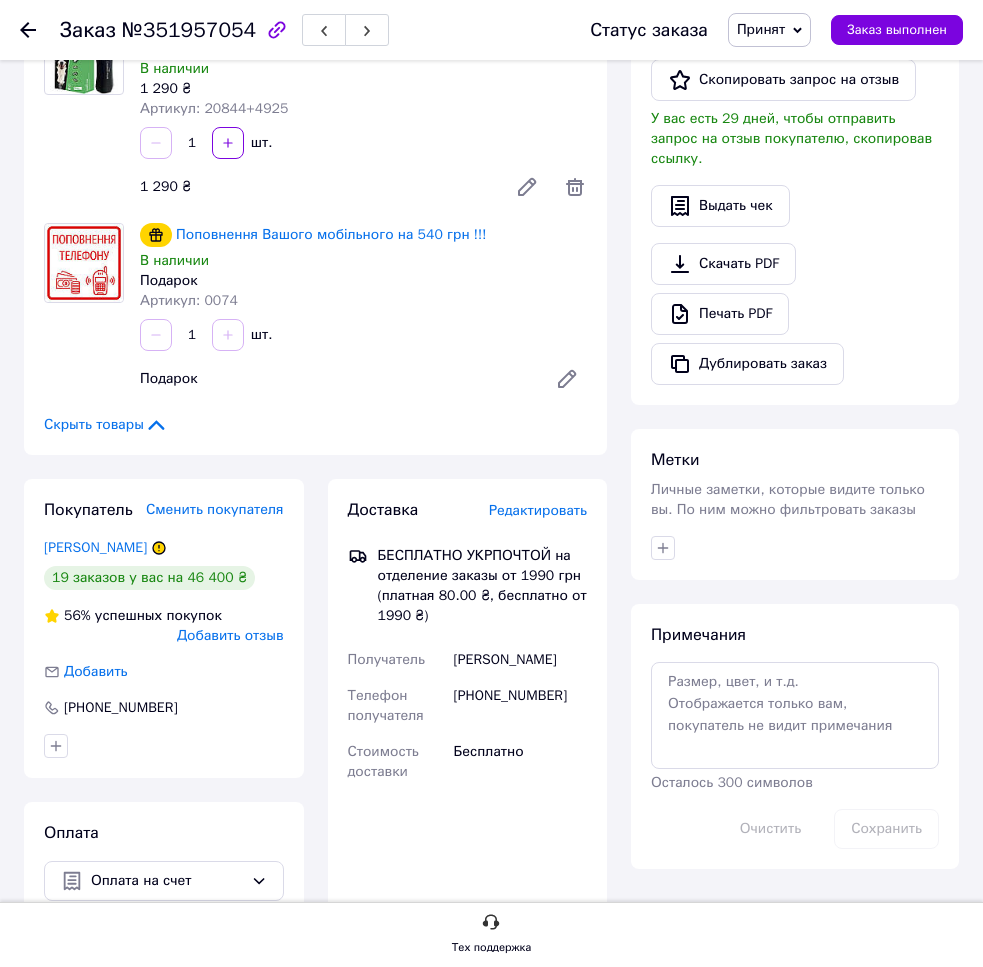 click on "Подарок" at bounding box center [363, 281] 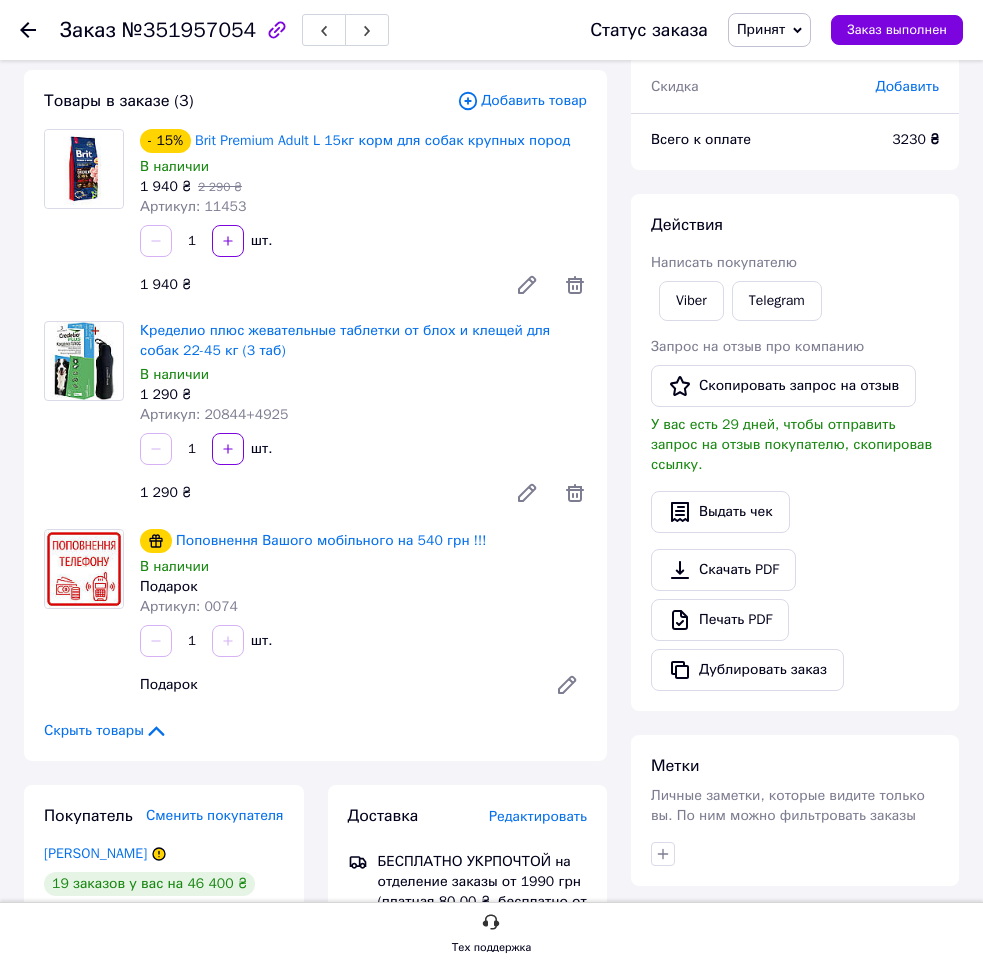 click on "Поповнення Вашого мобільного на 540 грн !!! В наличии Подарок Артикул: 0074 1   шт. [GEOGRAPHIC_DATA]" at bounding box center (363, 617) 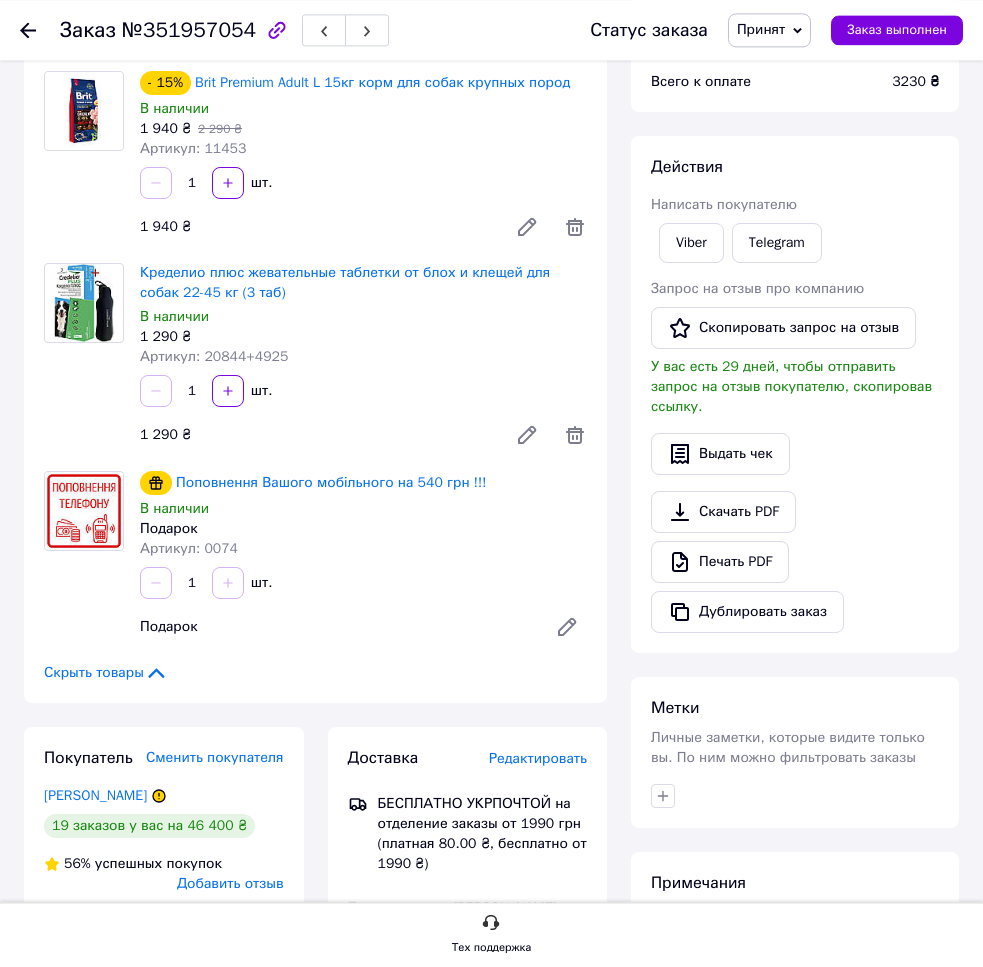scroll, scrollTop: 102, scrollLeft: 0, axis: vertical 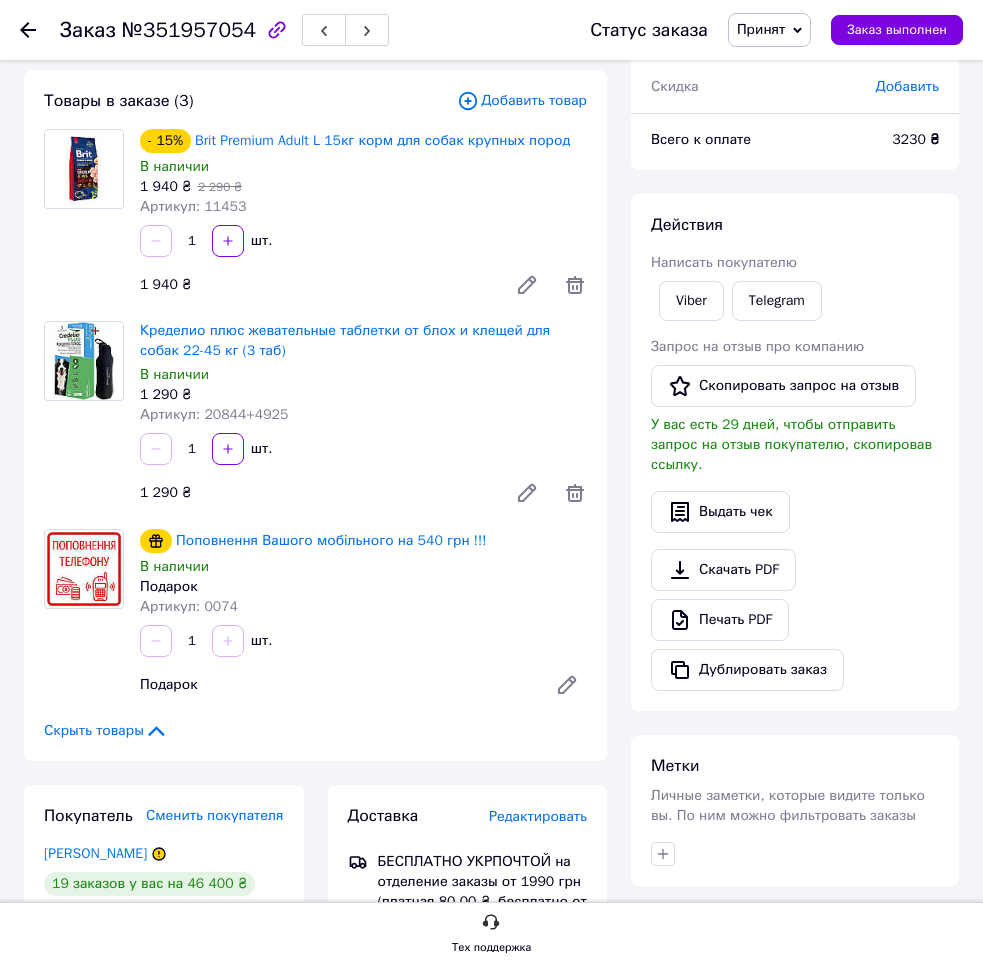 click on "Артикул: 0074" at bounding box center [363, 607] 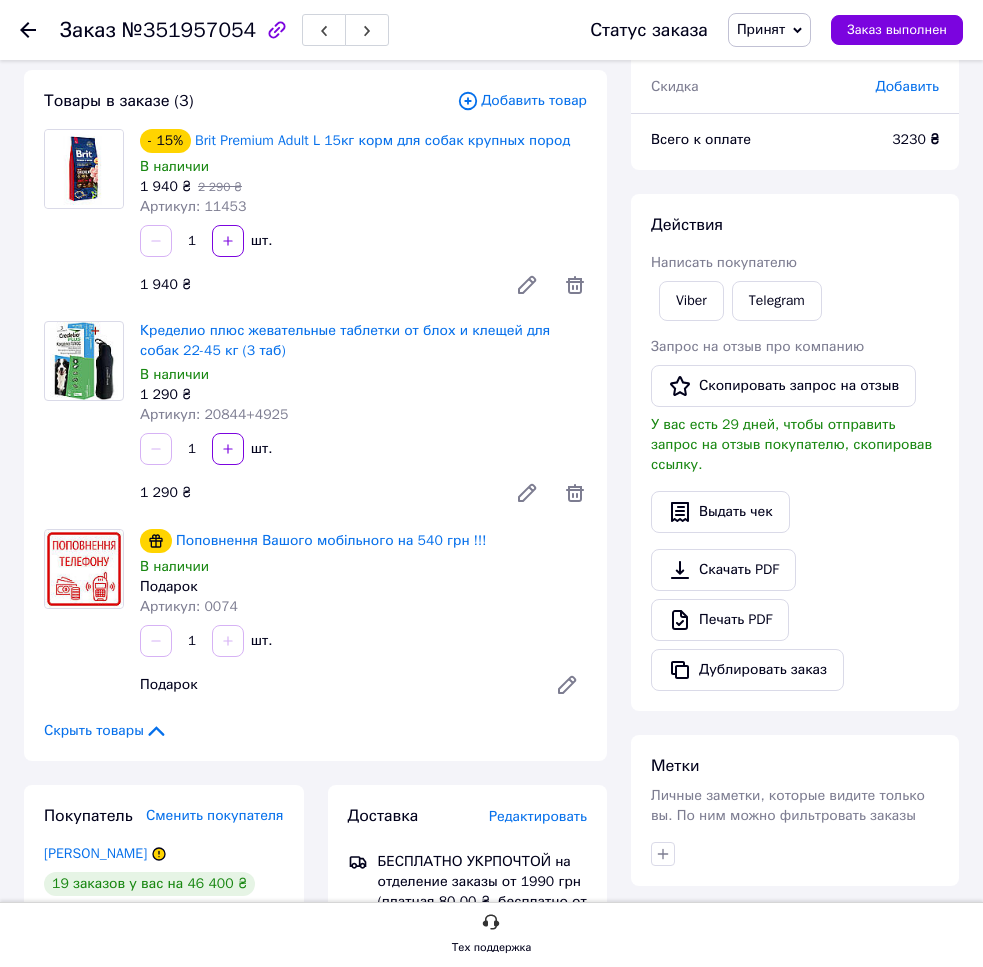 click on "1   шт." at bounding box center [363, 641] 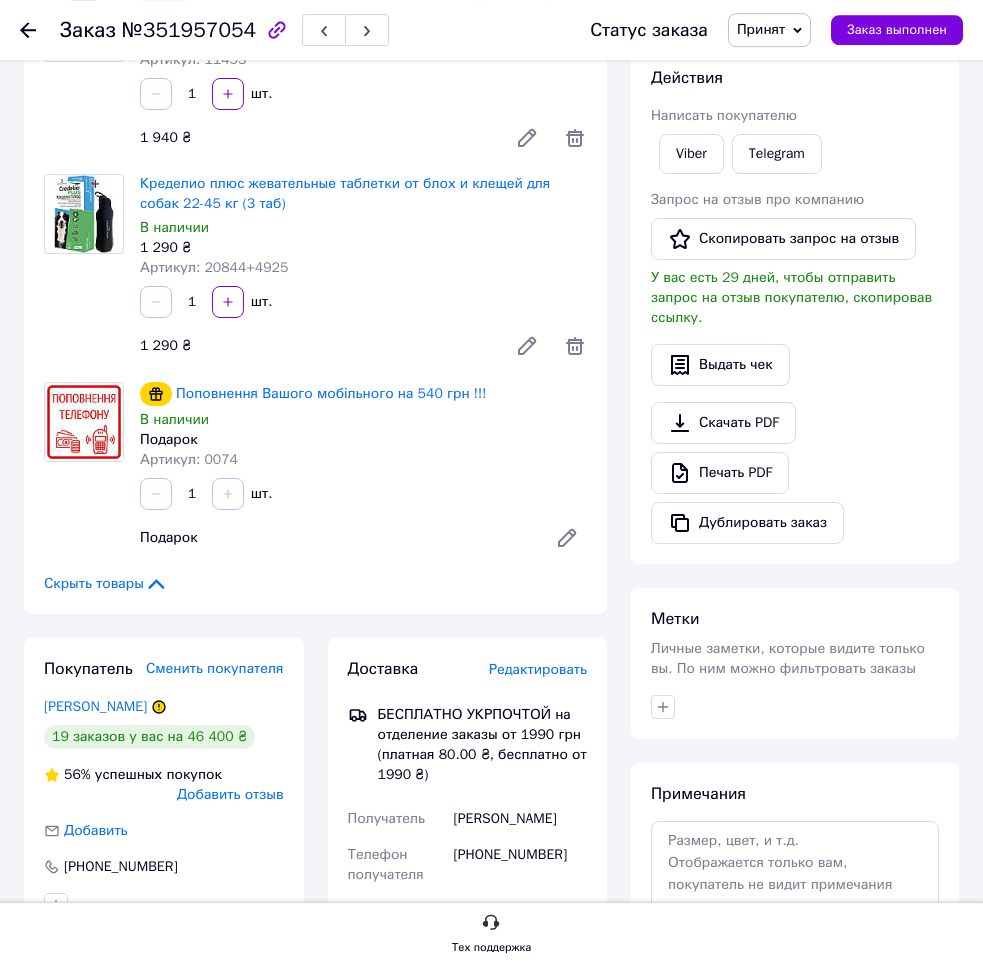 scroll, scrollTop: 408, scrollLeft: 0, axis: vertical 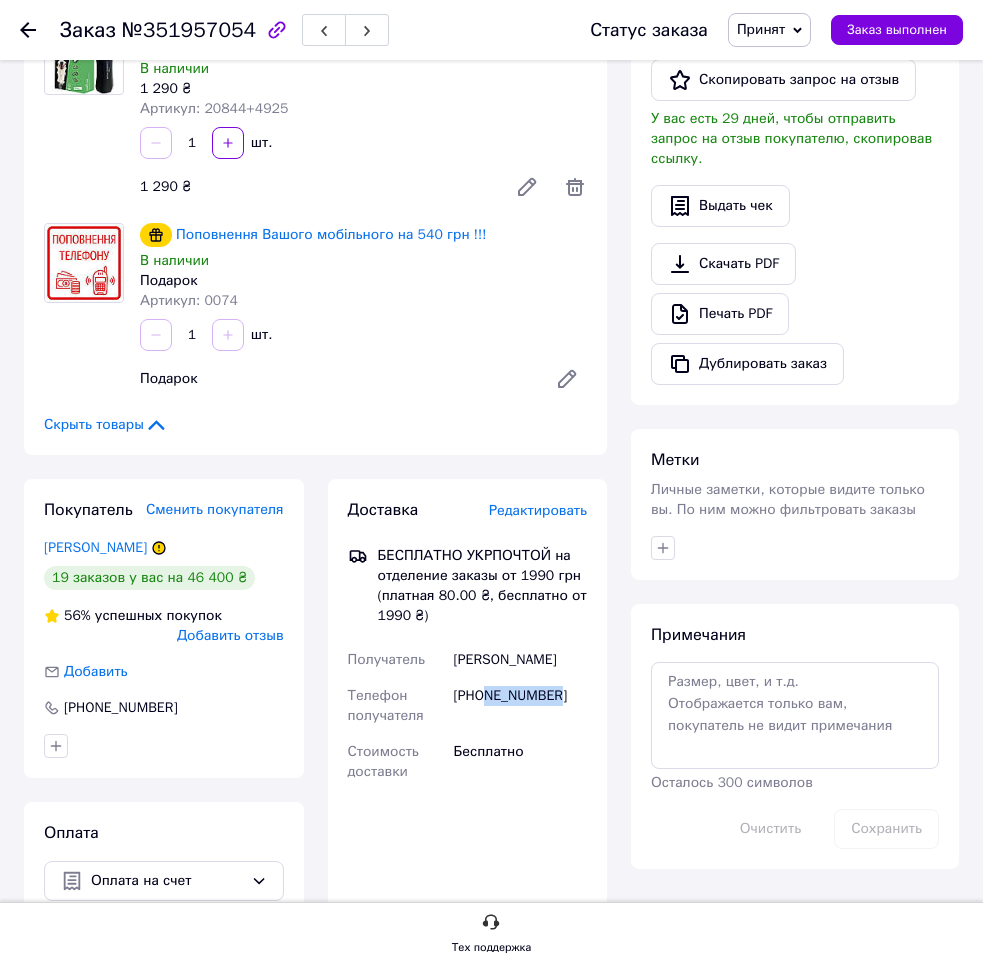 drag, startPoint x: 484, startPoint y: 694, endPoint x: 613, endPoint y: 698, distance: 129.062 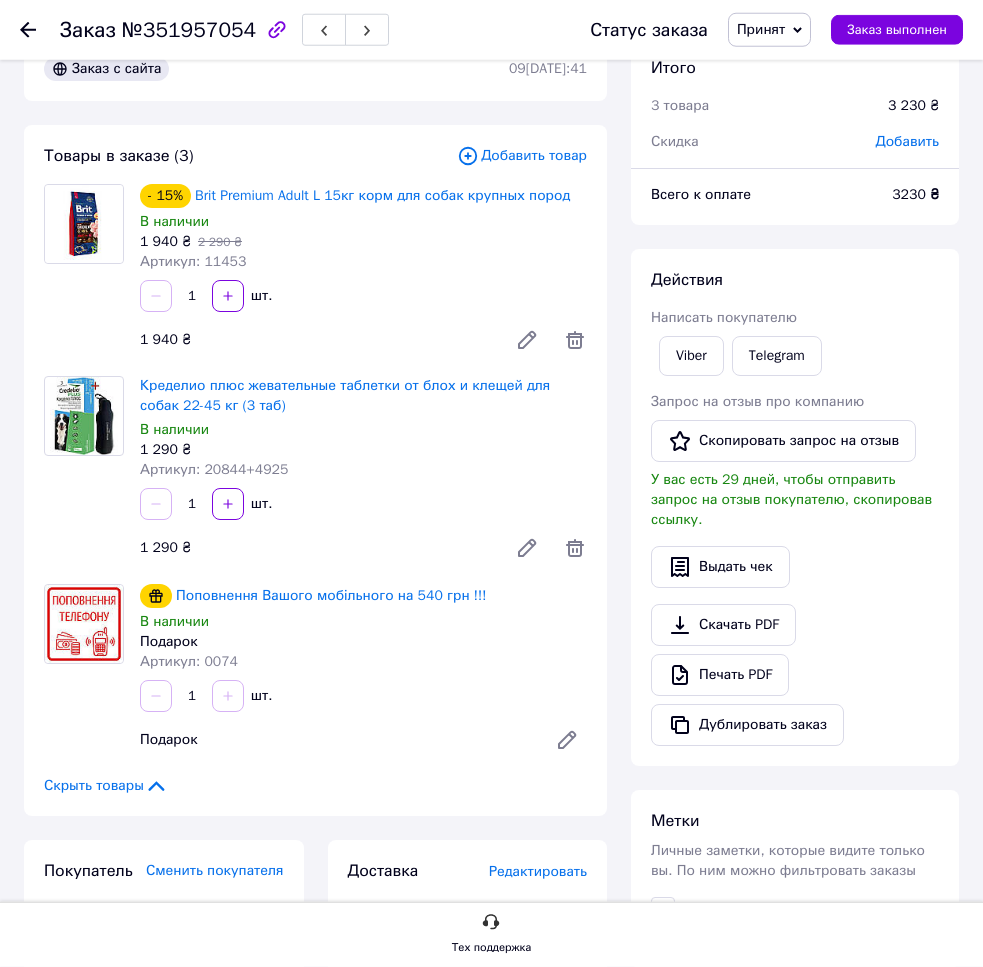 scroll, scrollTop: 0, scrollLeft: 0, axis: both 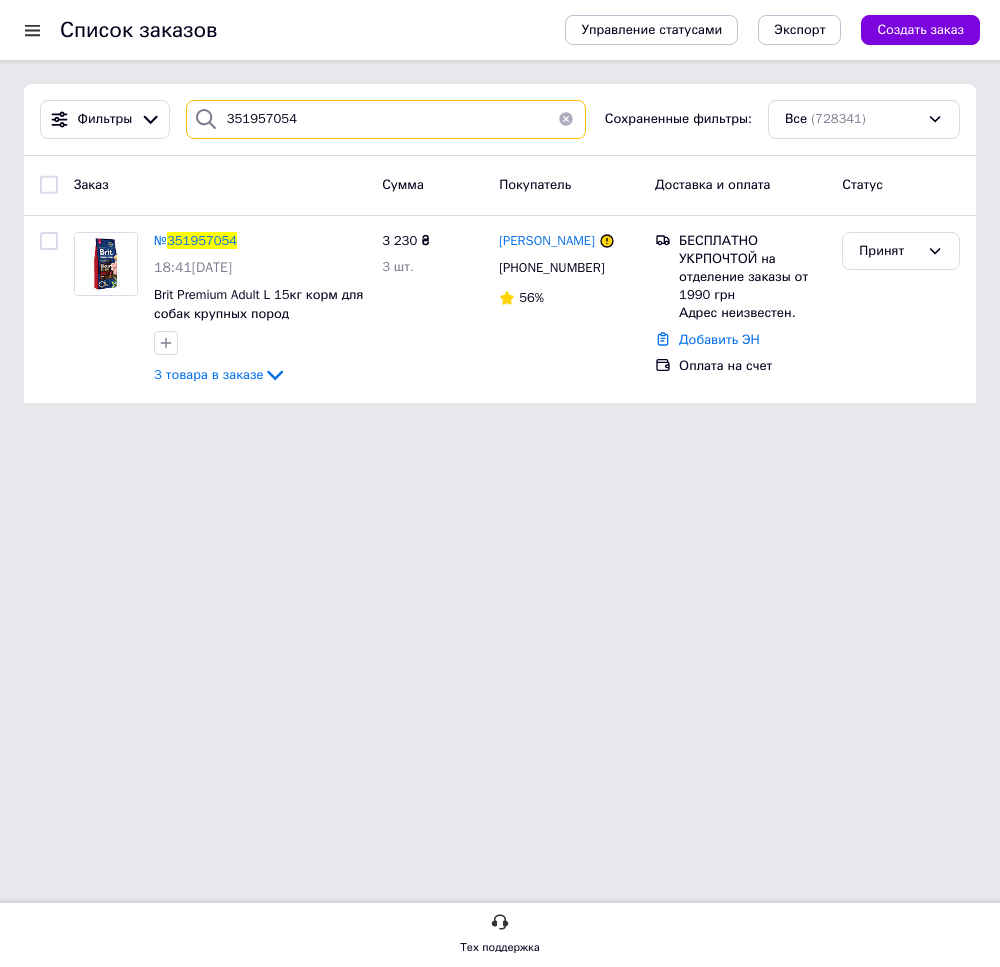 drag, startPoint x: 286, startPoint y: 130, endPoint x: 169, endPoint y: 133, distance: 117.03845 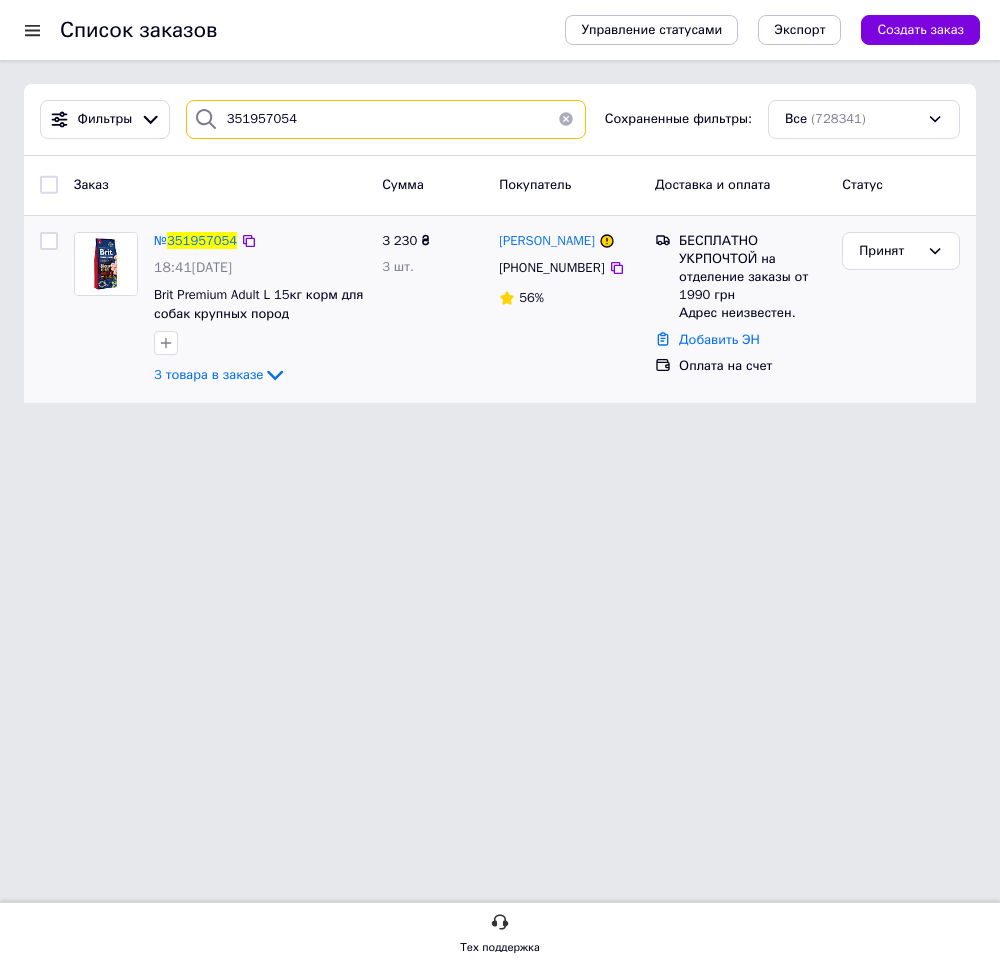 paste on "6231" 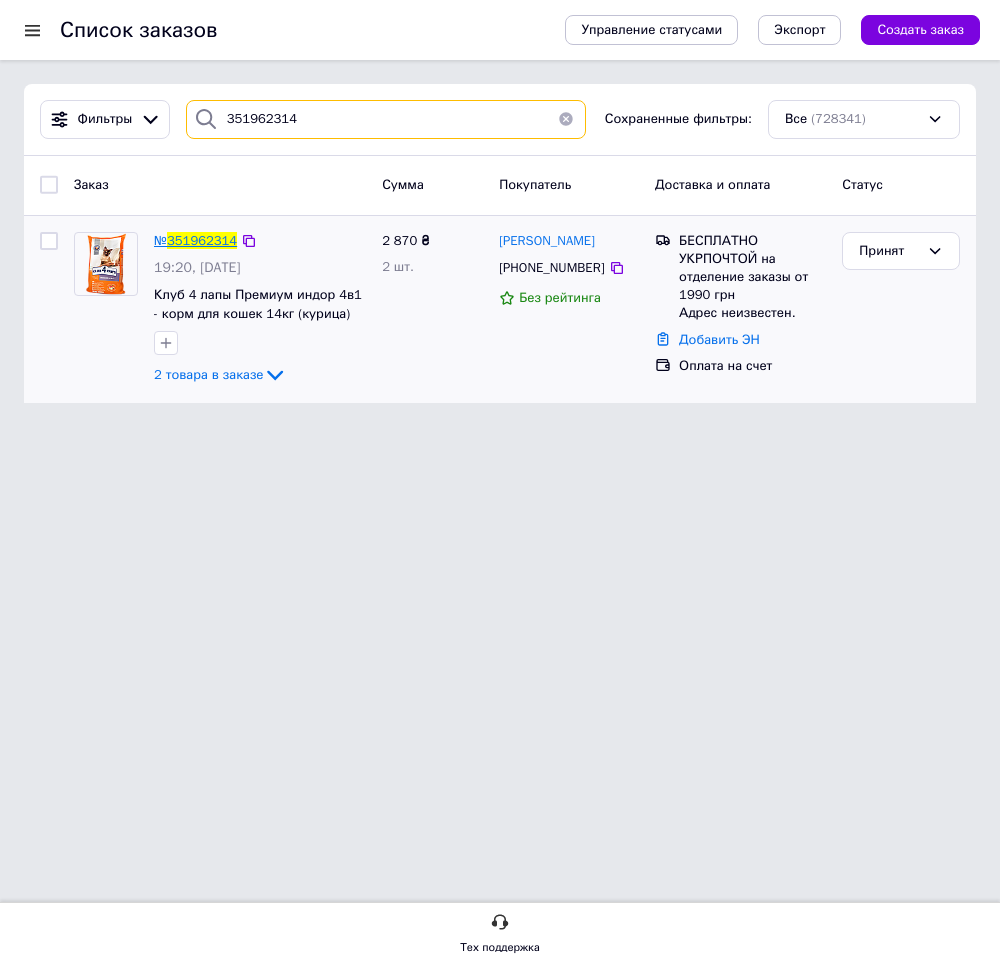 type on "351962314" 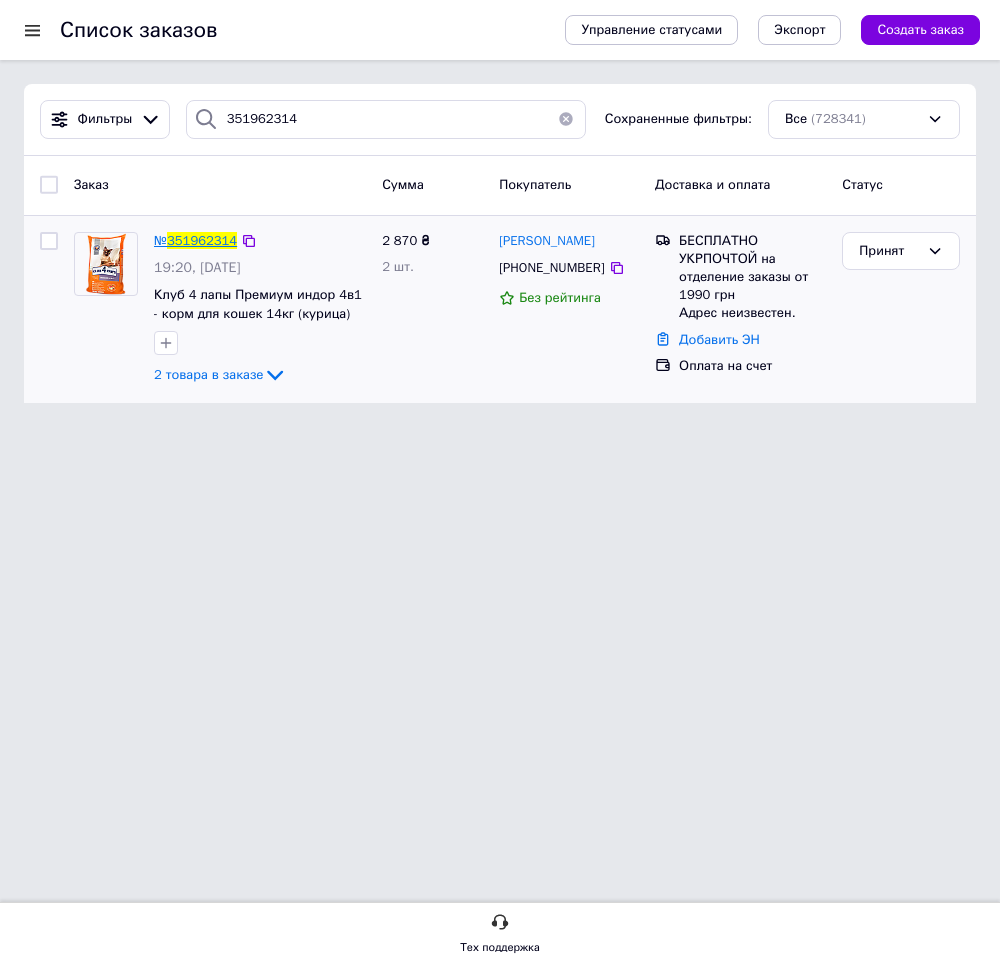 click on "351962314" at bounding box center (202, 240) 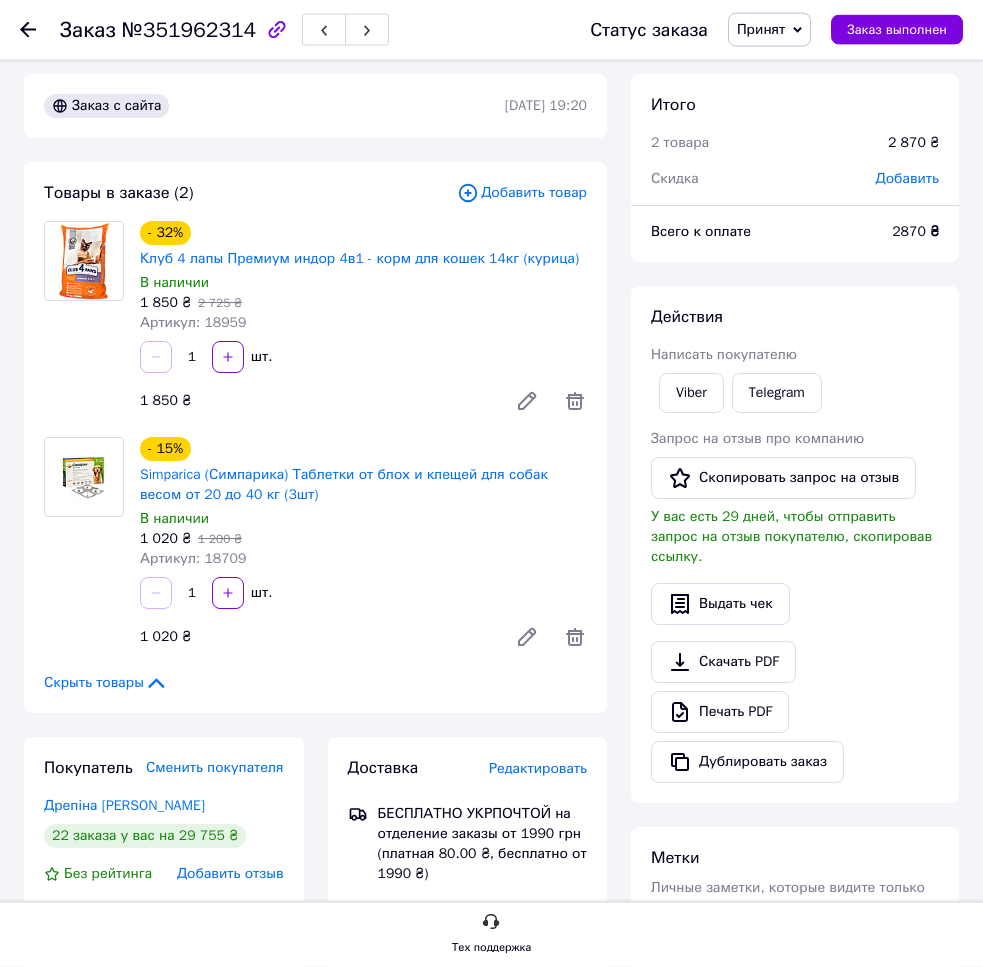scroll, scrollTop: 102, scrollLeft: 0, axis: vertical 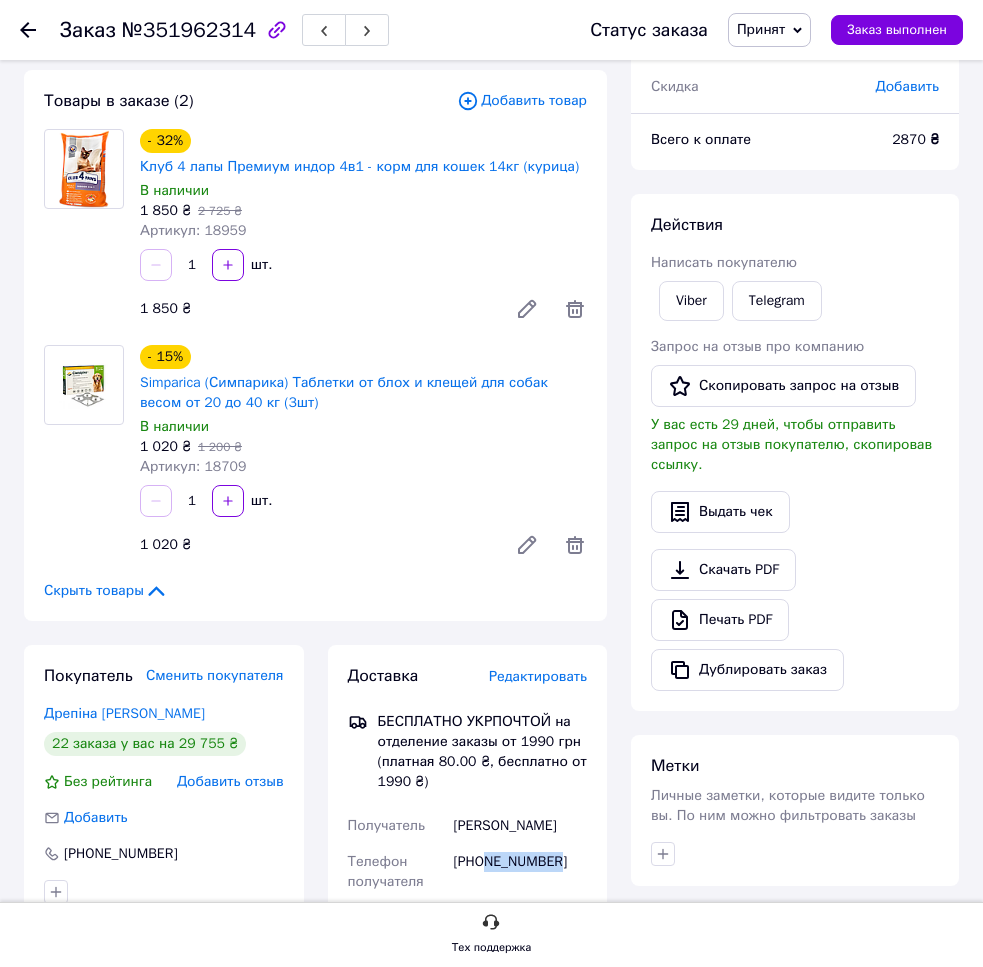 drag, startPoint x: 485, startPoint y: 862, endPoint x: 591, endPoint y: 861, distance: 106.004715 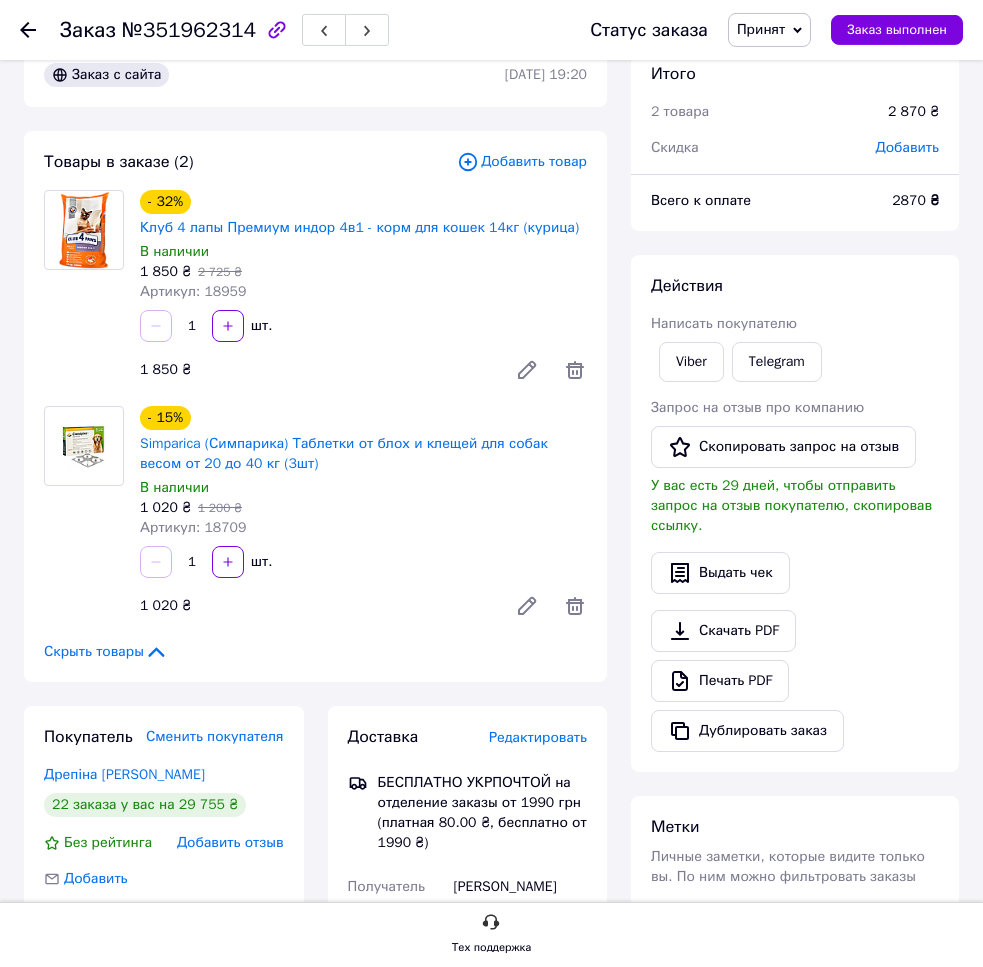 scroll, scrollTop: 0, scrollLeft: 0, axis: both 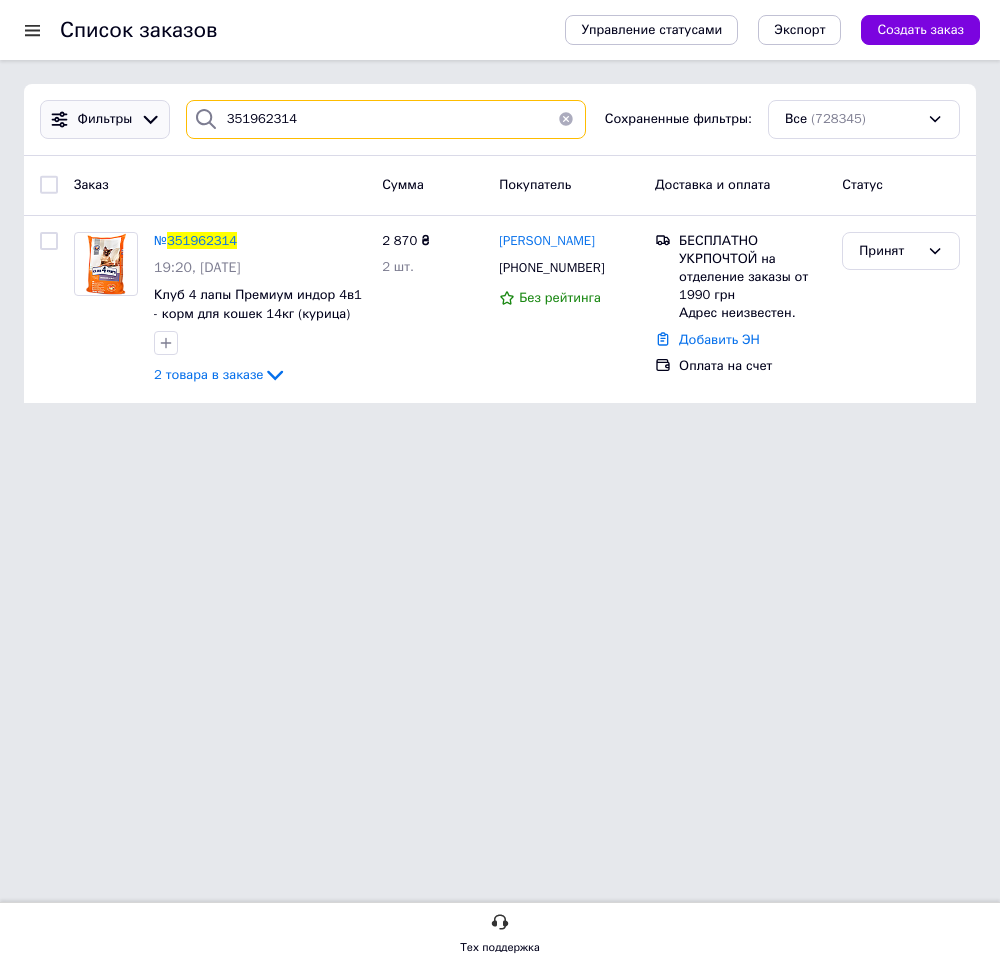 drag, startPoint x: 243, startPoint y: 119, endPoint x: 122, endPoint y: 130, distance: 121.49897 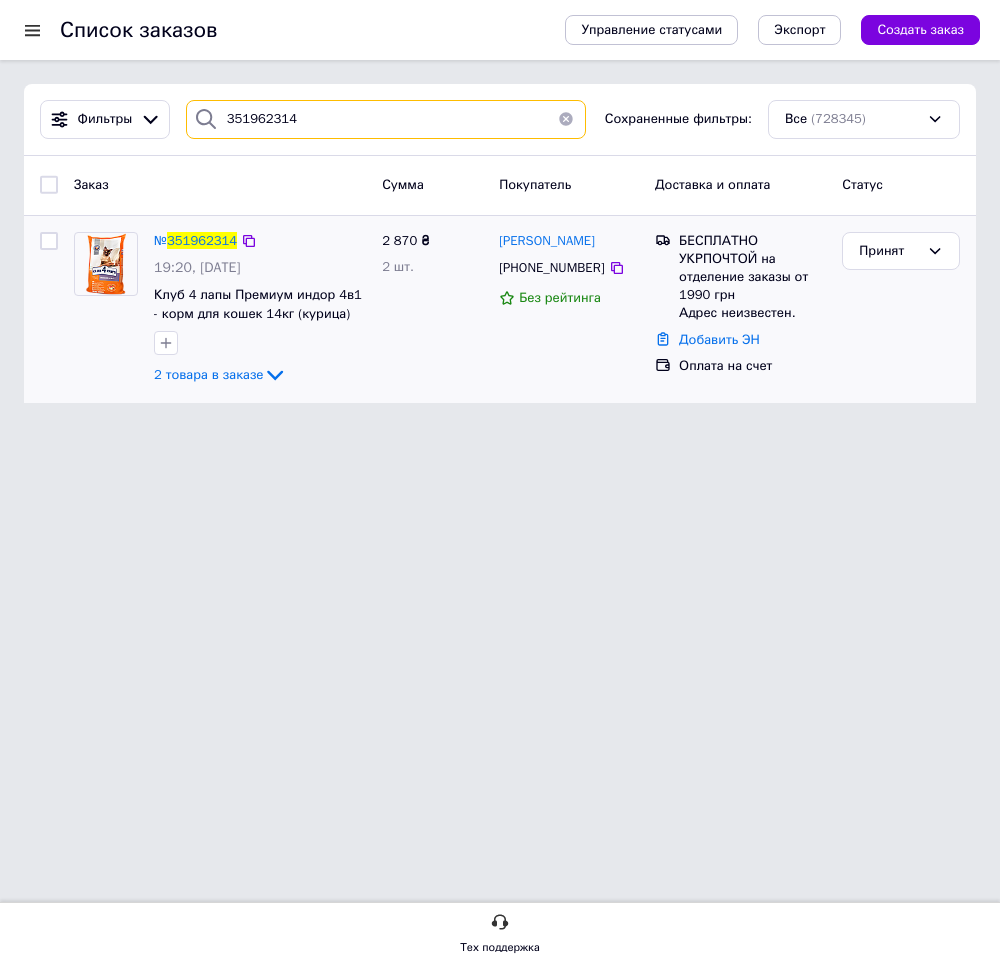 paste on "83323" 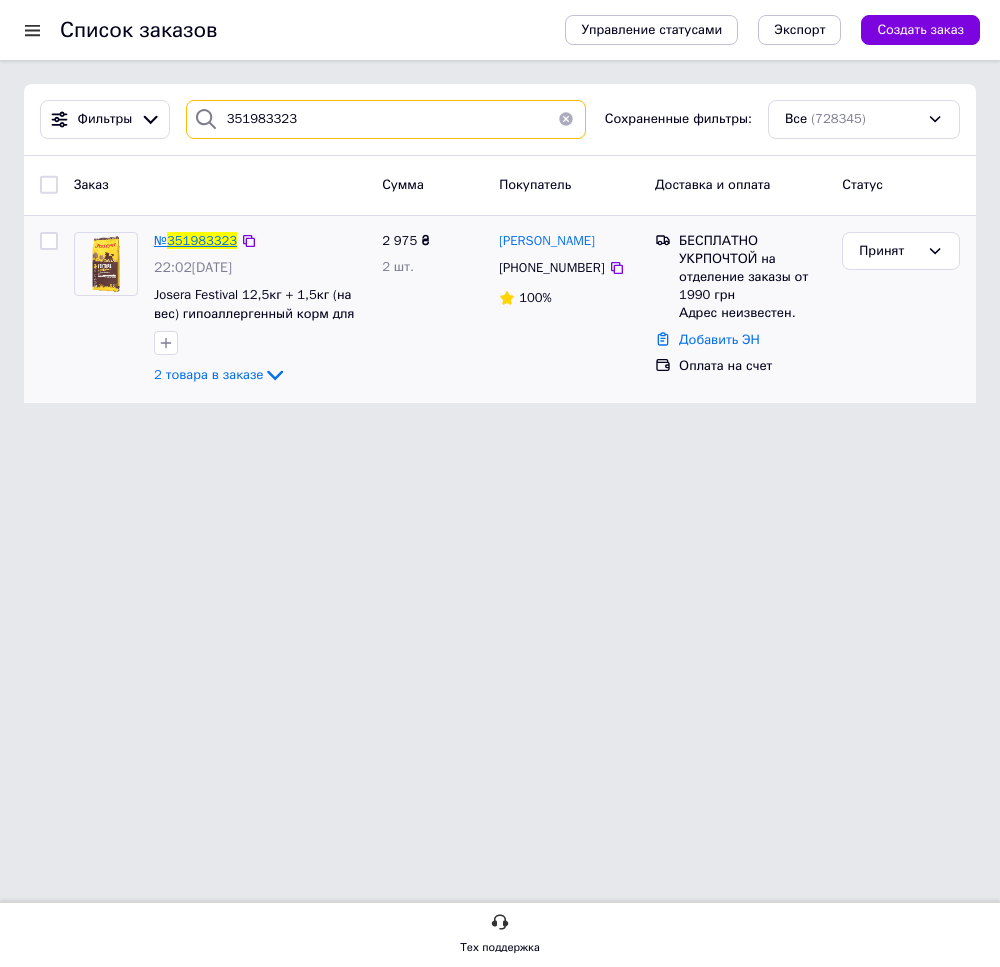 type on "351983323" 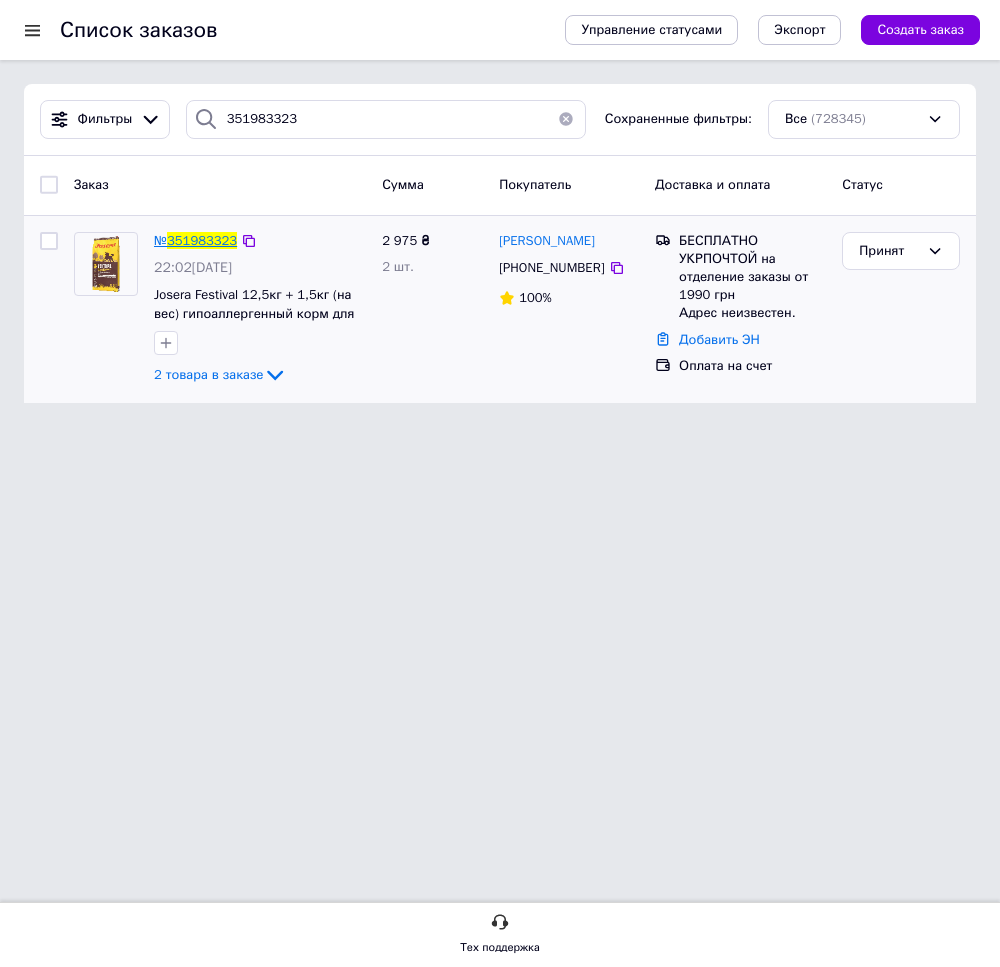 click on "351983323" at bounding box center (202, 240) 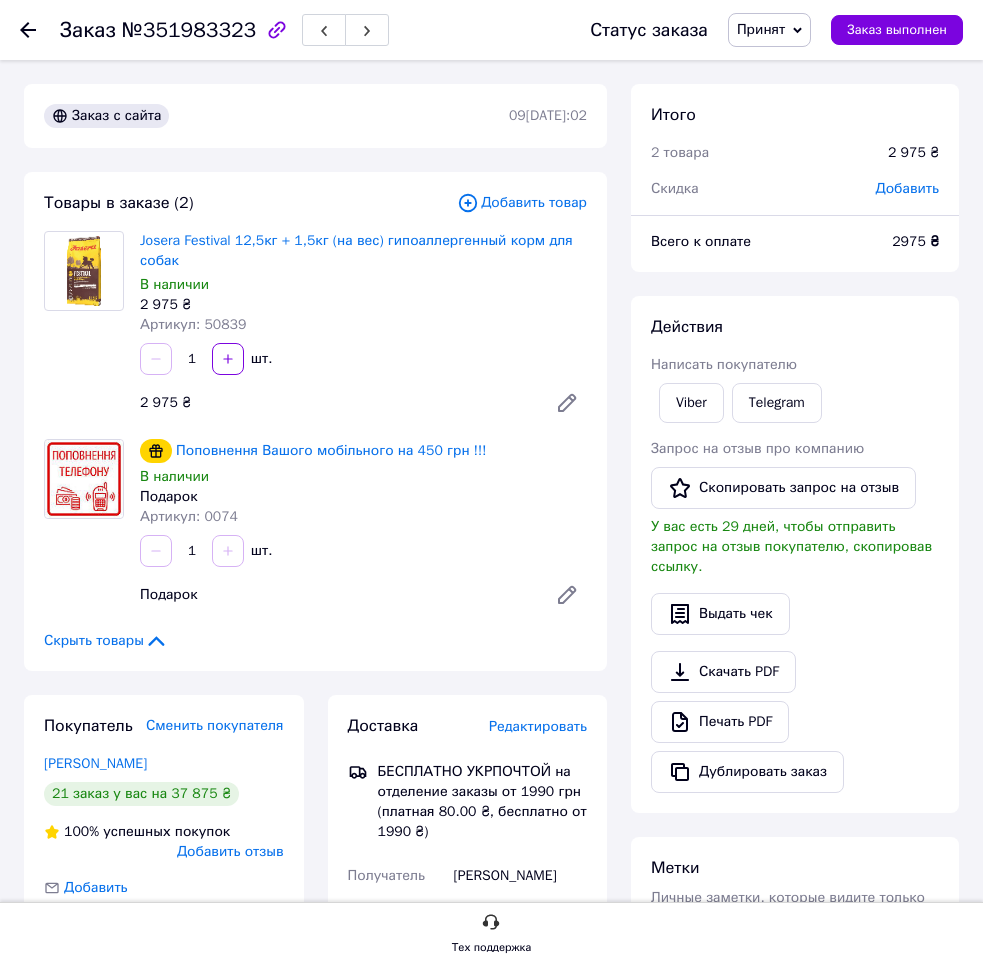 drag, startPoint x: 322, startPoint y: 558, endPoint x: 350, endPoint y: 565, distance: 28.86174 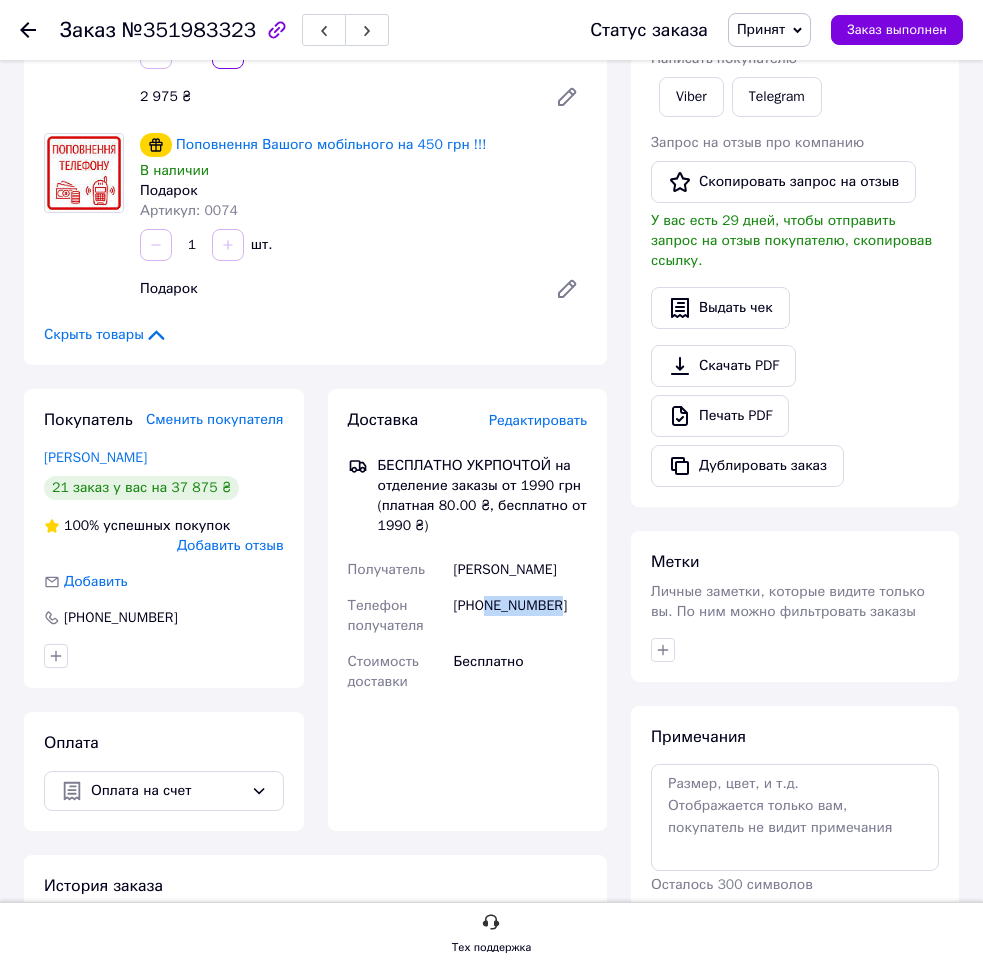 drag, startPoint x: 489, startPoint y: 605, endPoint x: 584, endPoint y: 604, distance: 95.005264 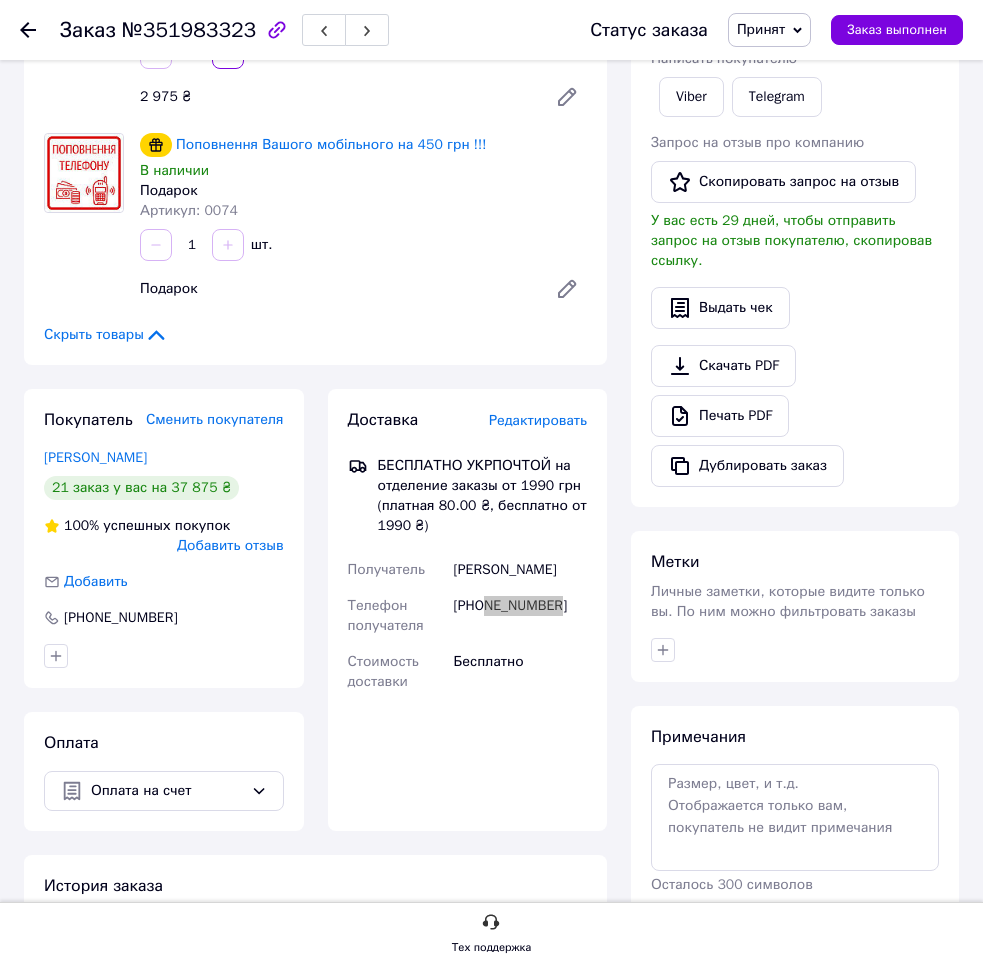 scroll, scrollTop: 0, scrollLeft: 0, axis: both 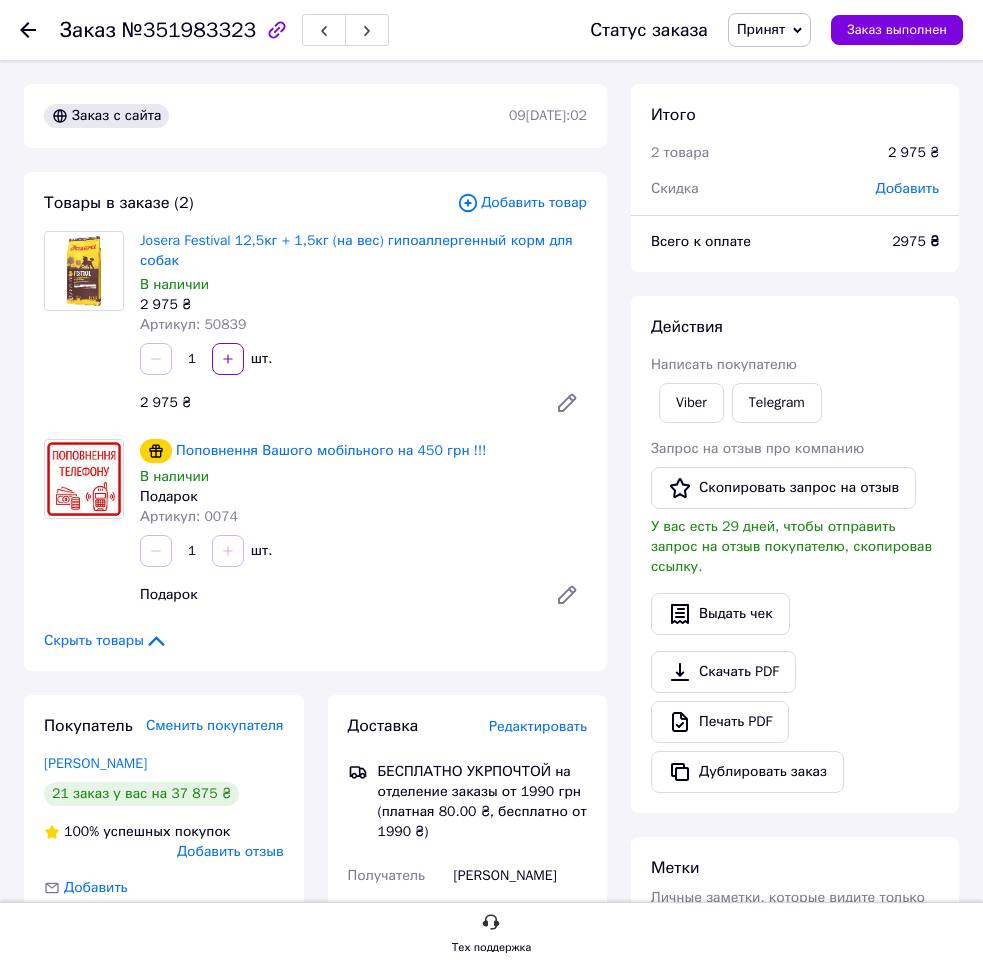 click on "Подарок" at bounding box center [335, 595] 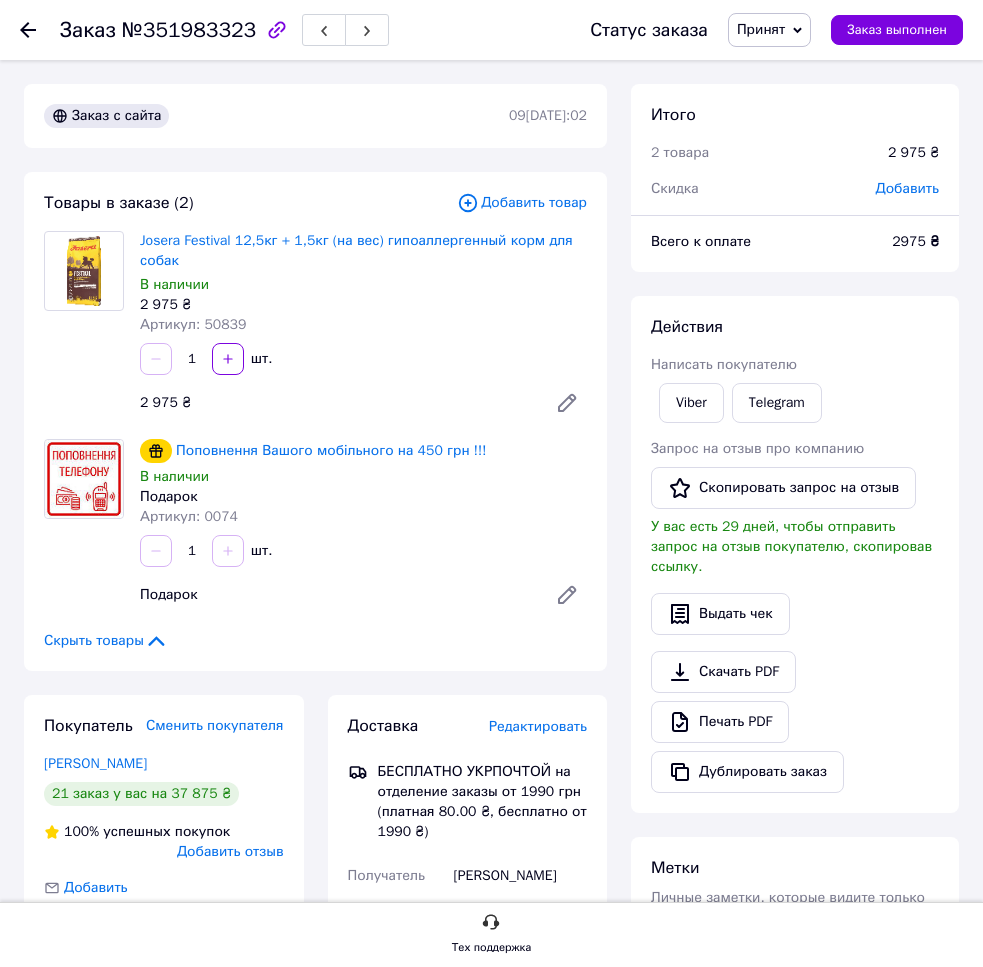 click on "1   шт." at bounding box center (363, 551) 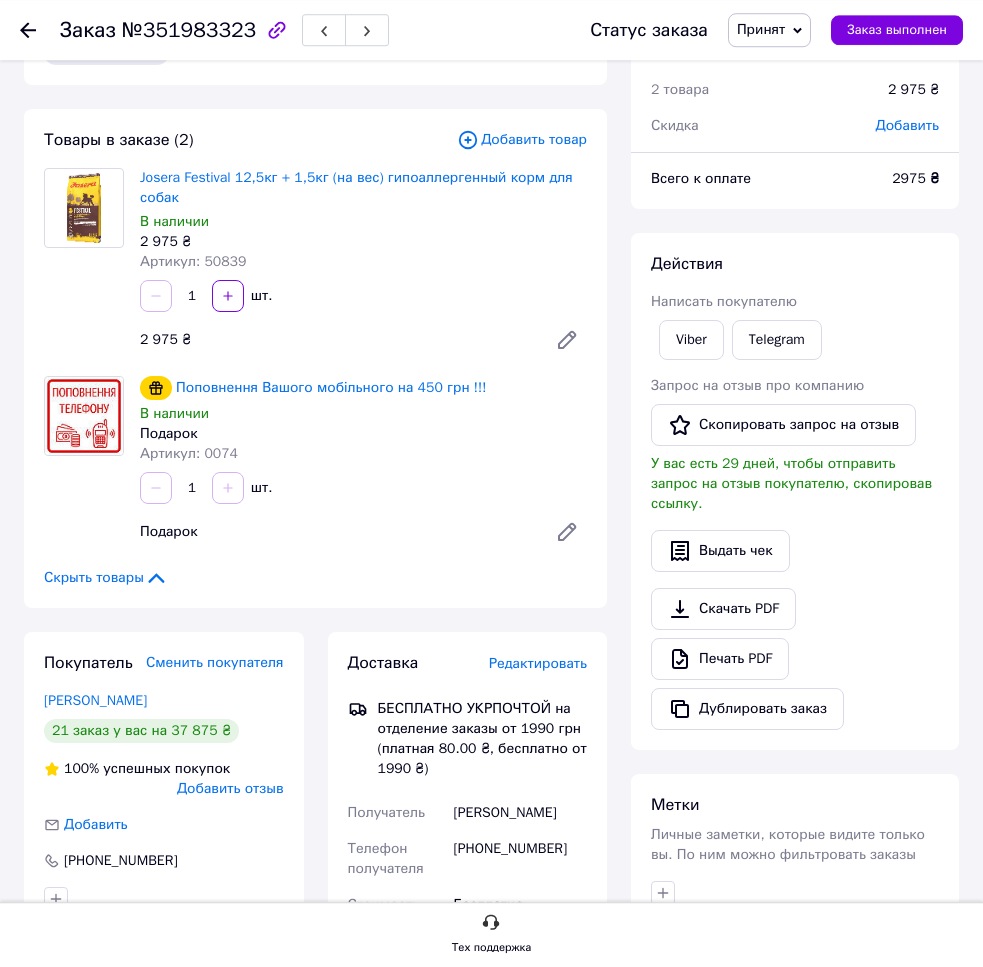 scroll, scrollTop: 204, scrollLeft: 0, axis: vertical 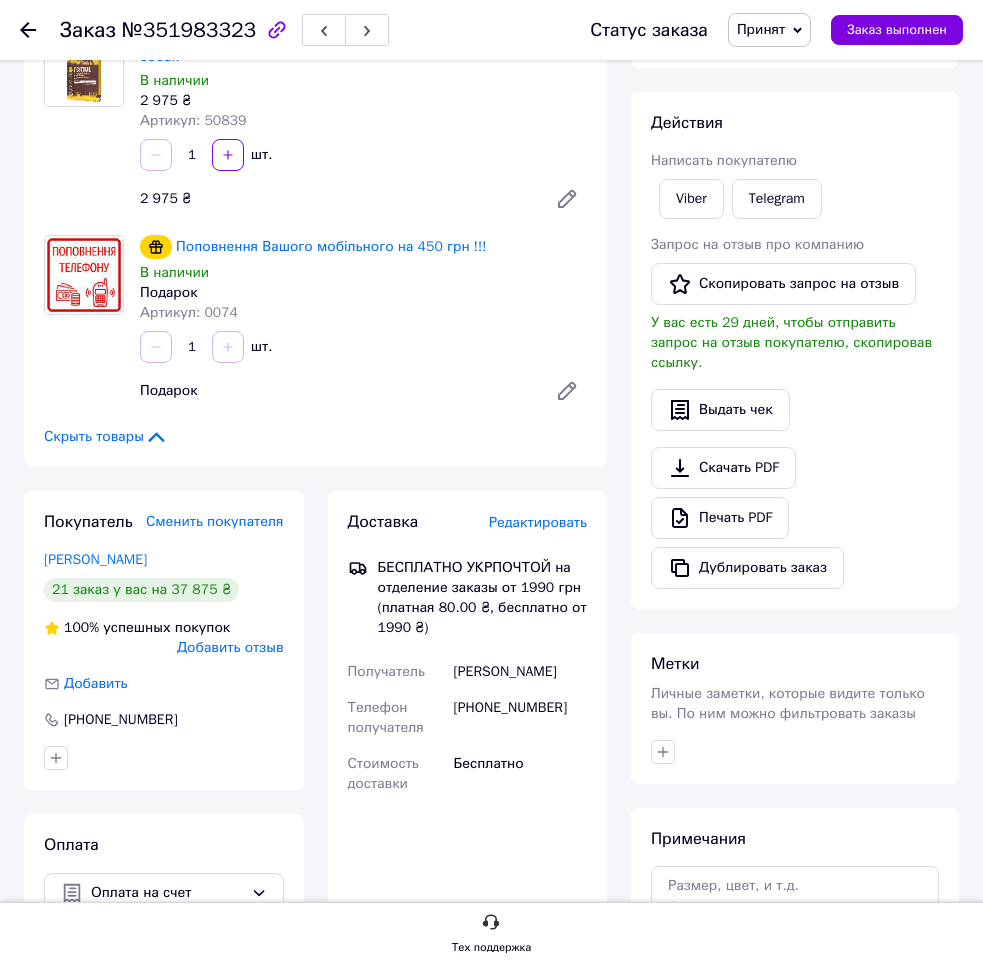 click on "Поповнення Вашого мобільного на 450 грн !!! В наличии Подарок Артикул: 0074 1   шт. [GEOGRAPHIC_DATA]" at bounding box center [363, 323] 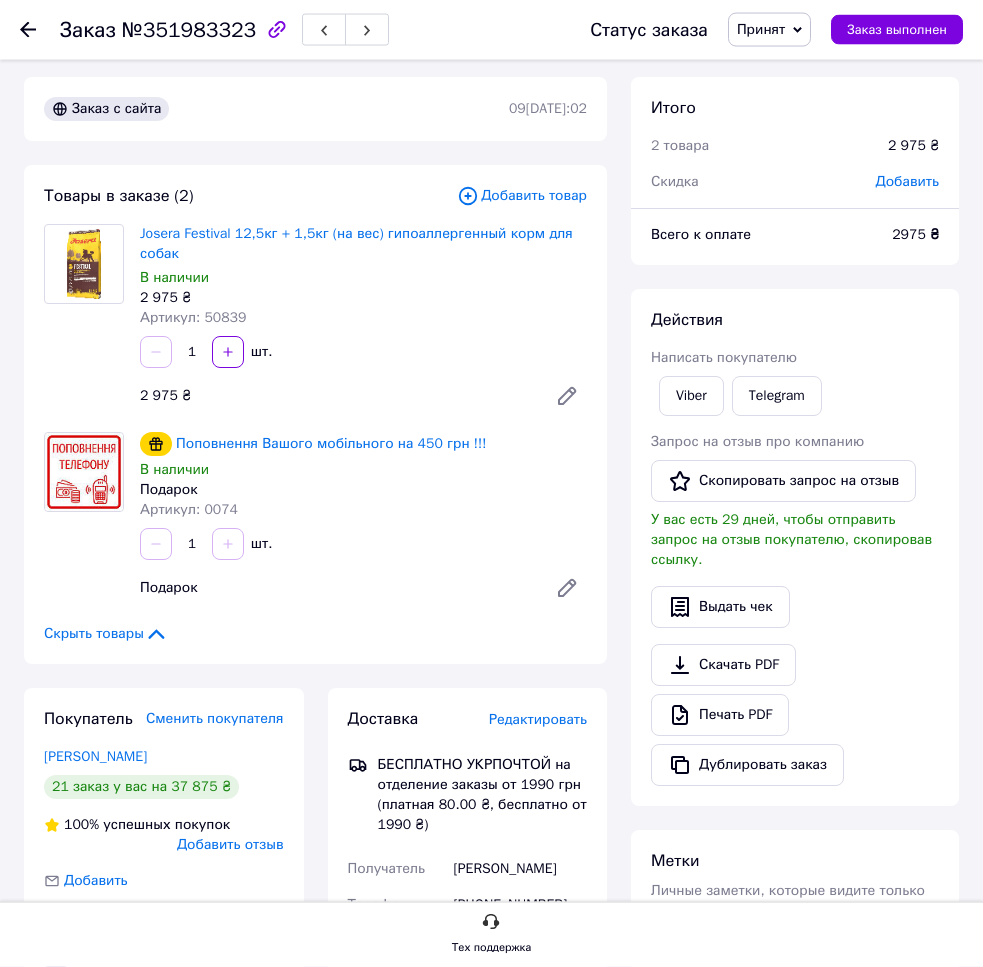 scroll, scrollTop: 0, scrollLeft: 0, axis: both 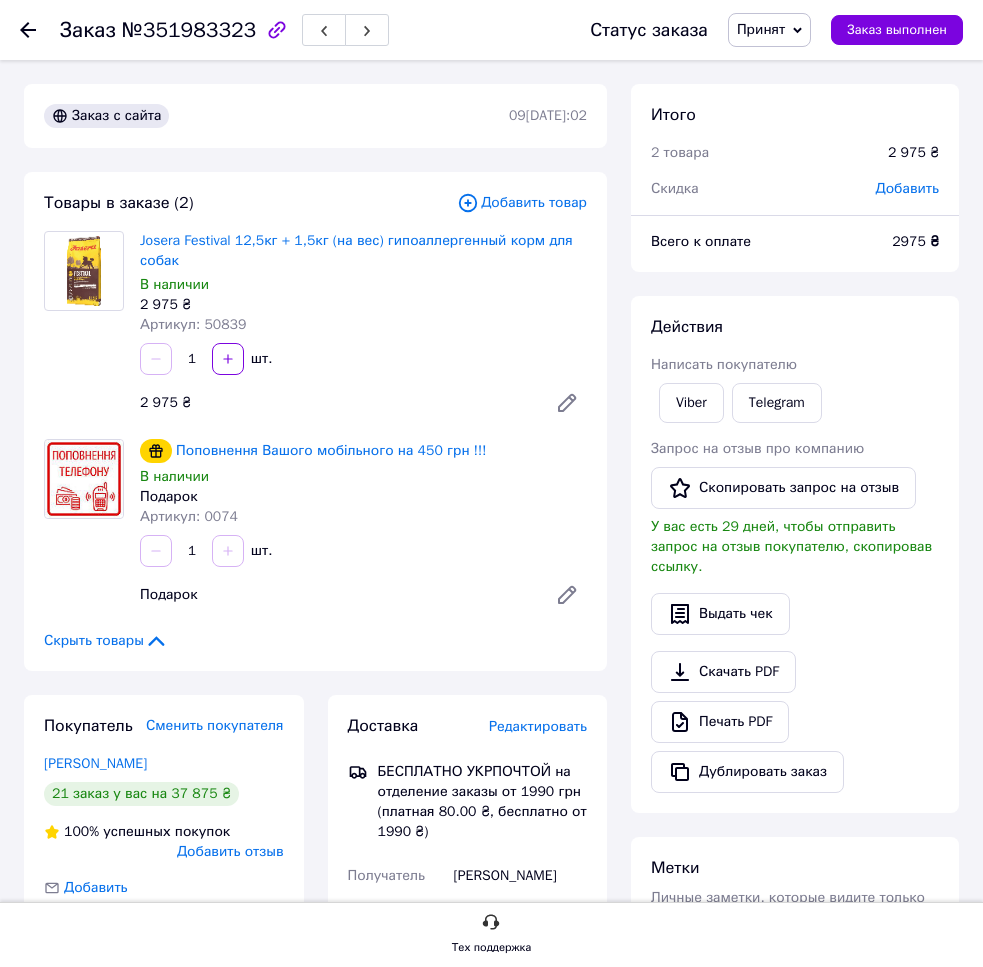 click on "Артикул: 50839" at bounding box center (363, 325) 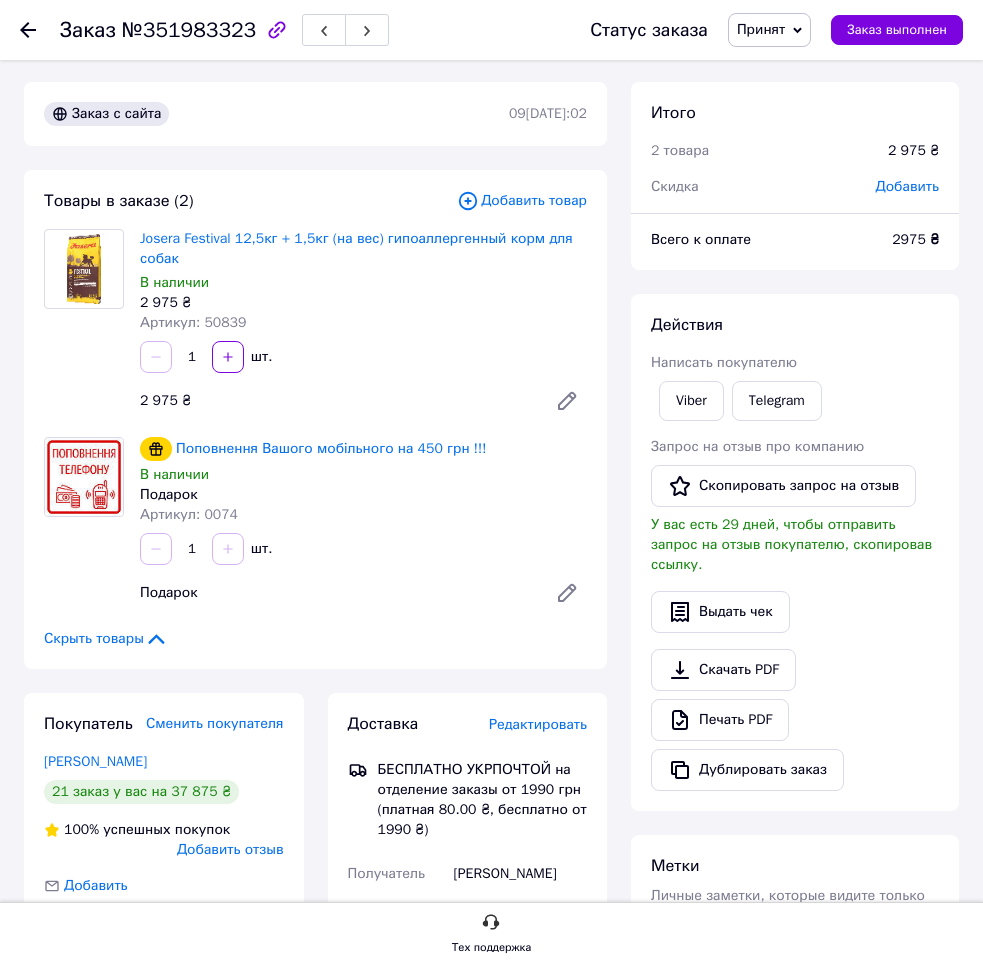 scroll, scrollTop: 408, scrollLeft: 0, axis: vertical 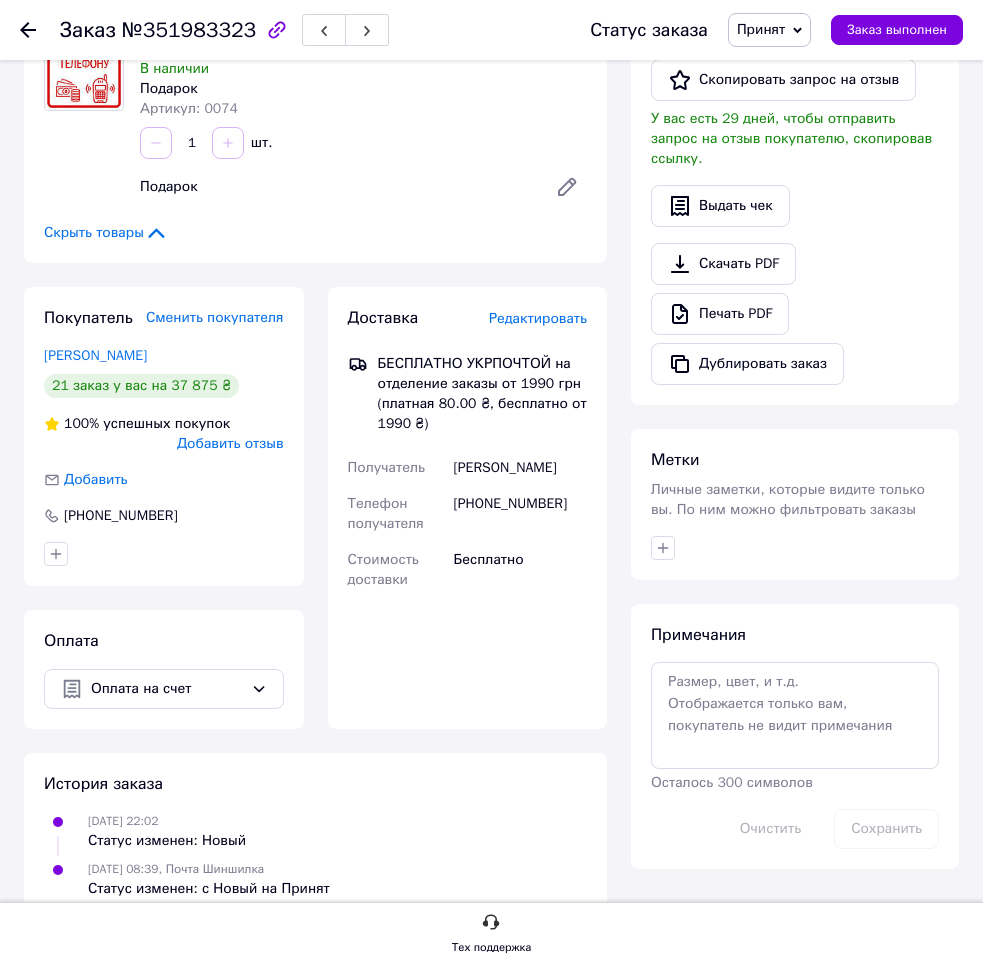 click on "Доставка Редактировать БЕСПЛАТНО УКРПОЧТОЙ на отделение заказы от 1990 грн (платная 80.00 ₴, бесплатно от 1990 ₴) Получатель [PERSON_NAME] Телефон получателя [PHONE_NUMBER] Стоимость доставки Бесплатно Фамилия получателя [PERSON_NAME] Имя получателя   * [PERSON_NAME] Отчество получателя Телефон получателя   * [PHONE_NUMBER] Регион Выберите регион Город Улица Номер дома [PERSON_NAME] Почтовый индекс Номер накладной" at bounding box center [468, 508] 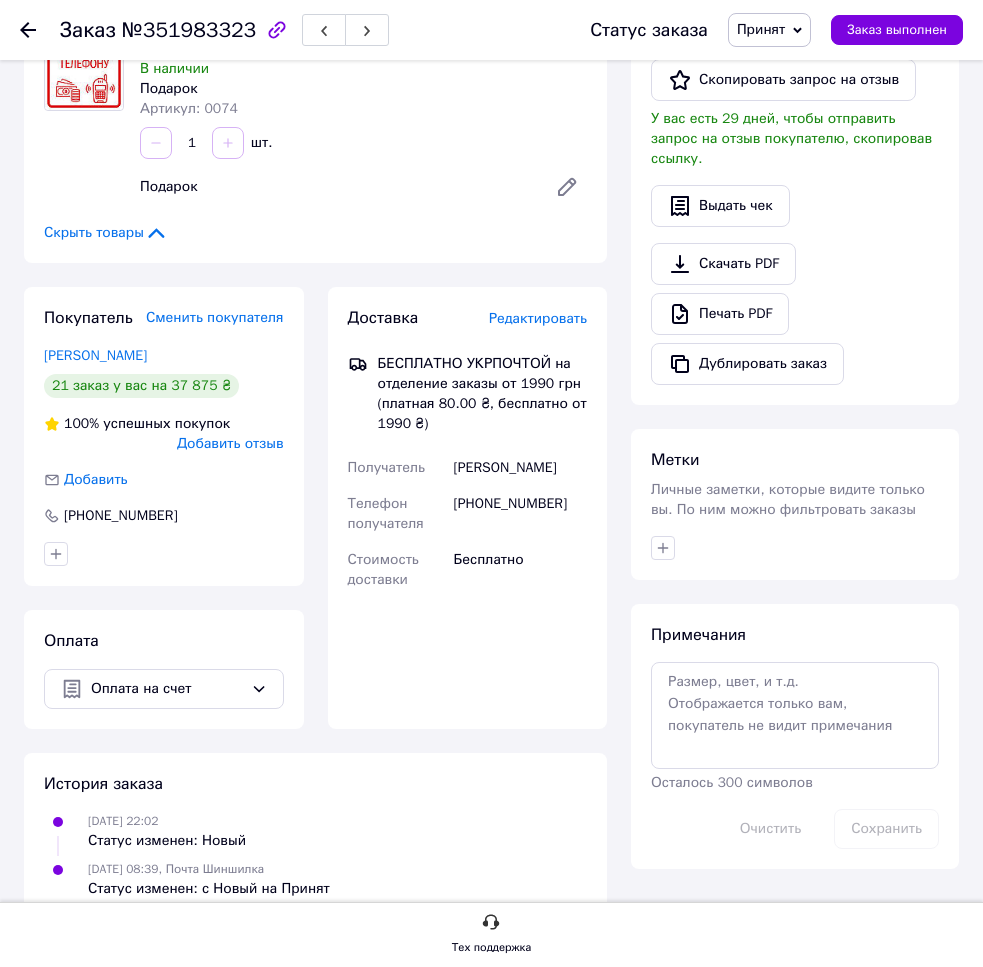 scroll, scrollTop: 0, scrollLeft: 0, axis: both 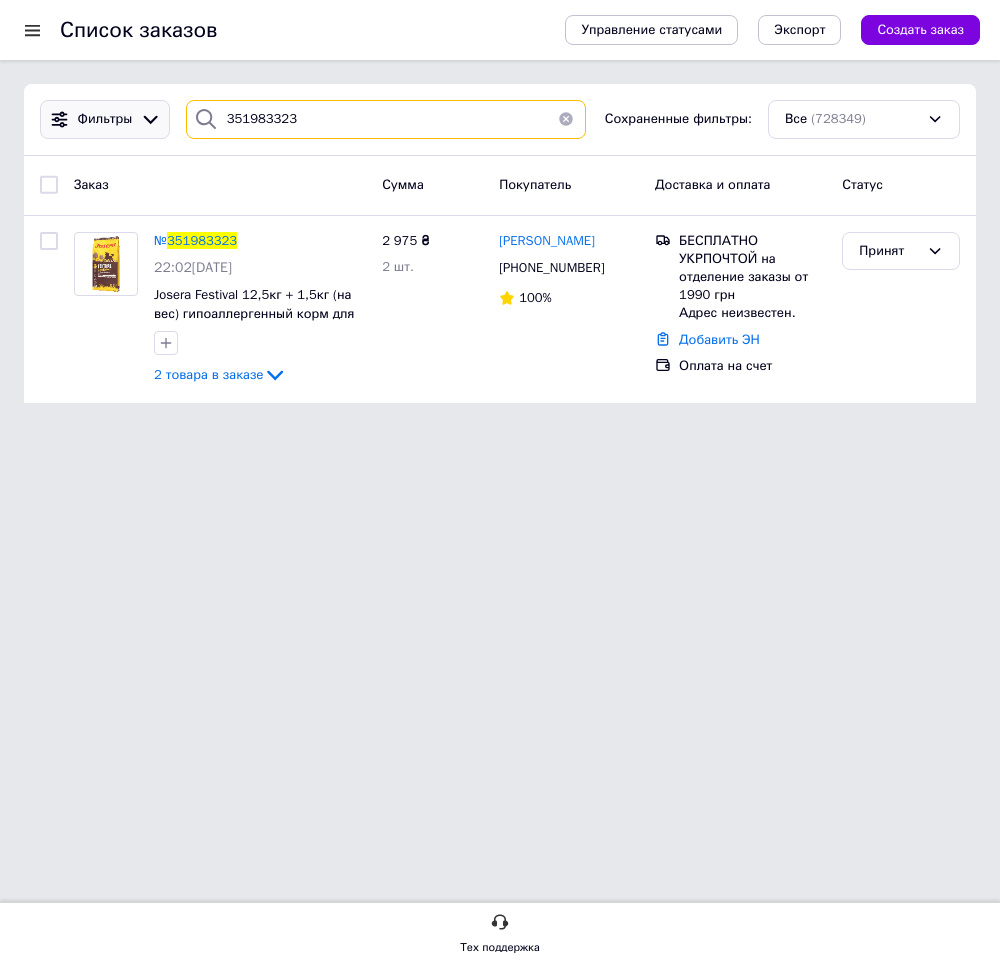 drag, startPoint x: 188, startPoint y: 121, endPoint x: 135, endPoint y: 126, distance: 53.235325 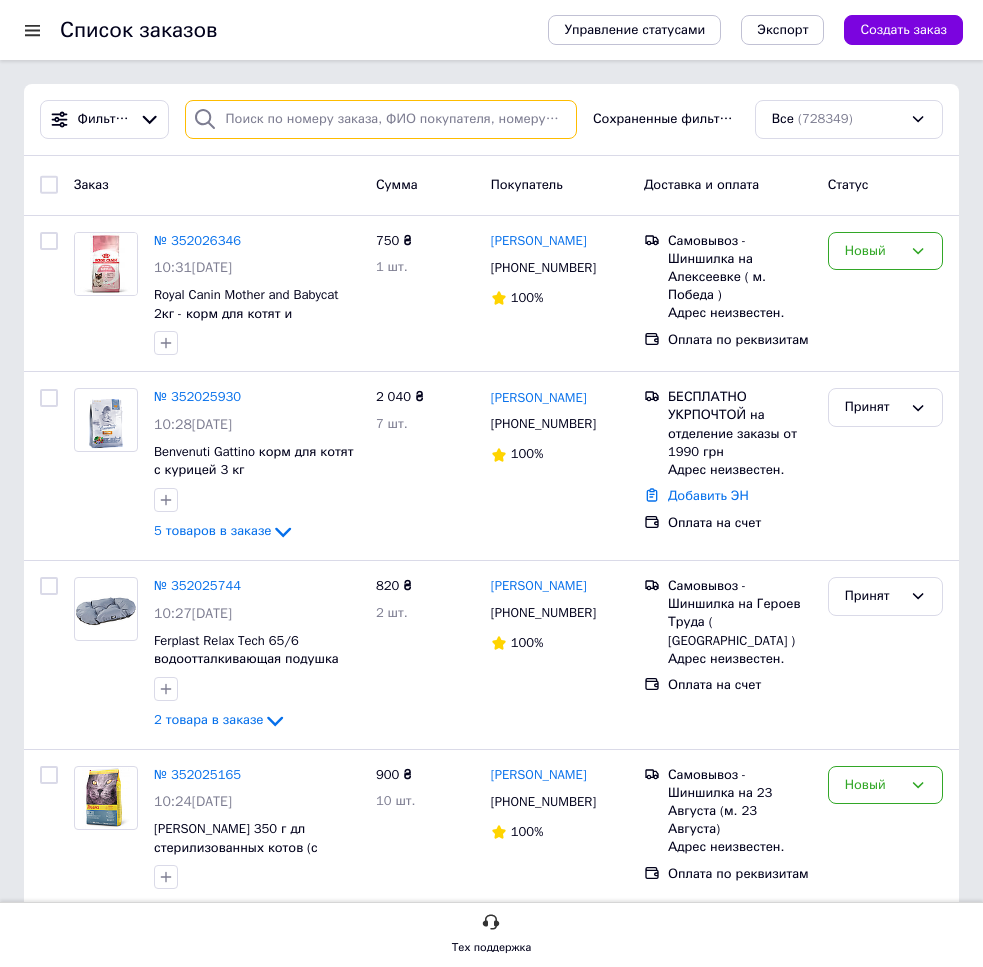 drag, startPoint x: 282, startPoint y: 132, endPoint x: 278, endPoint y: 122, distance: 10.770329 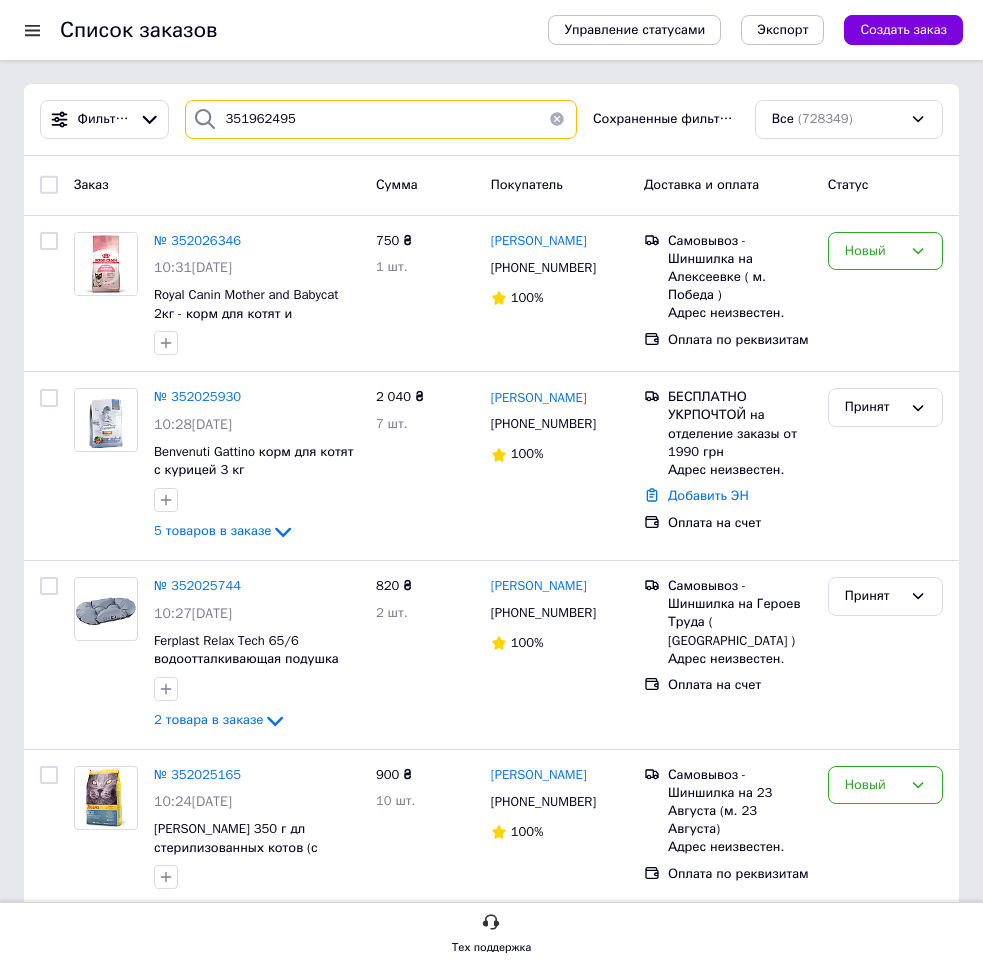 type on "351962495" 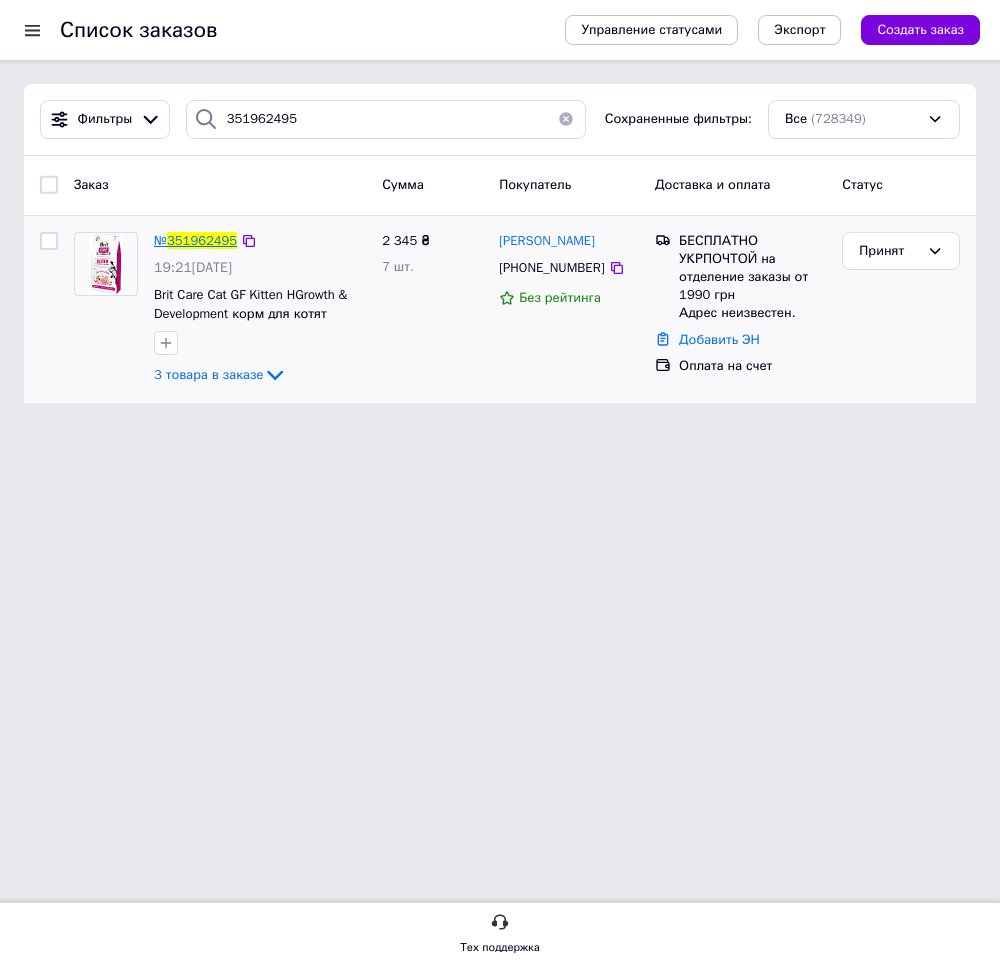 click on "351962495" at bounding box center [202, 240] 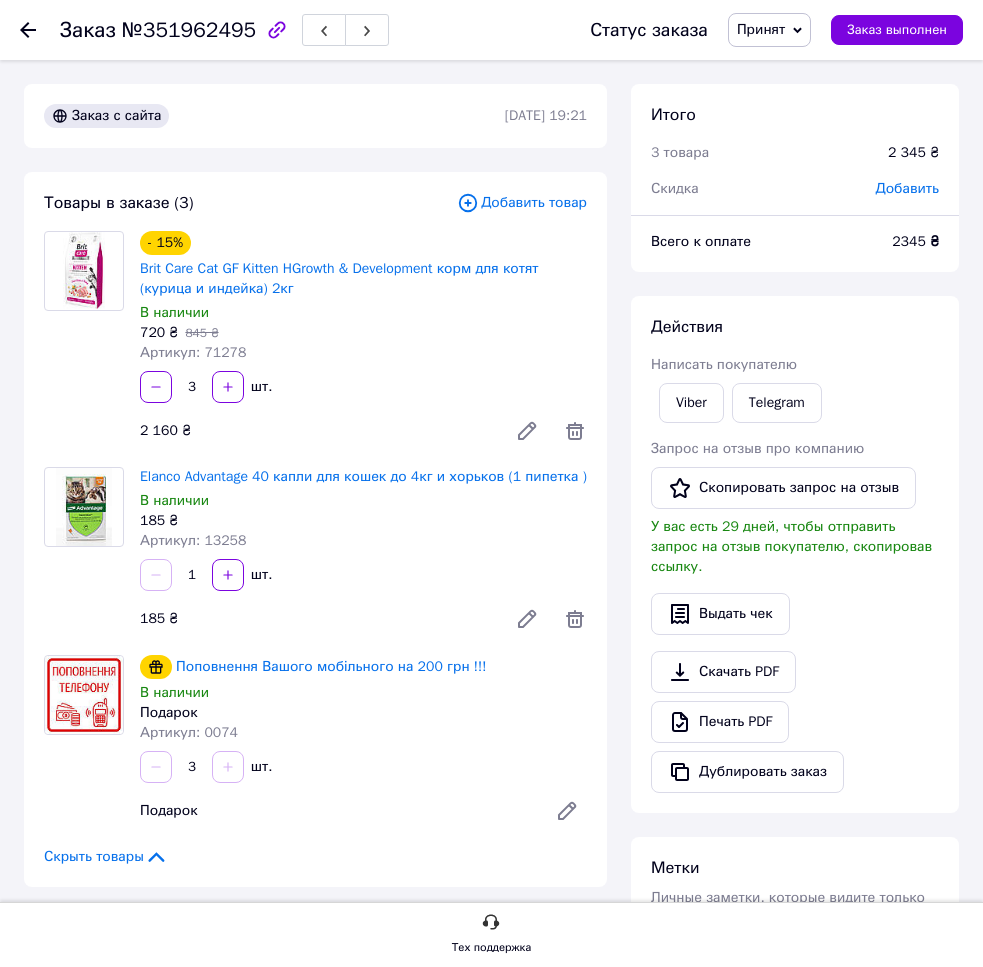 click on "Артикул: 0074" at bounding box center (363, 733) 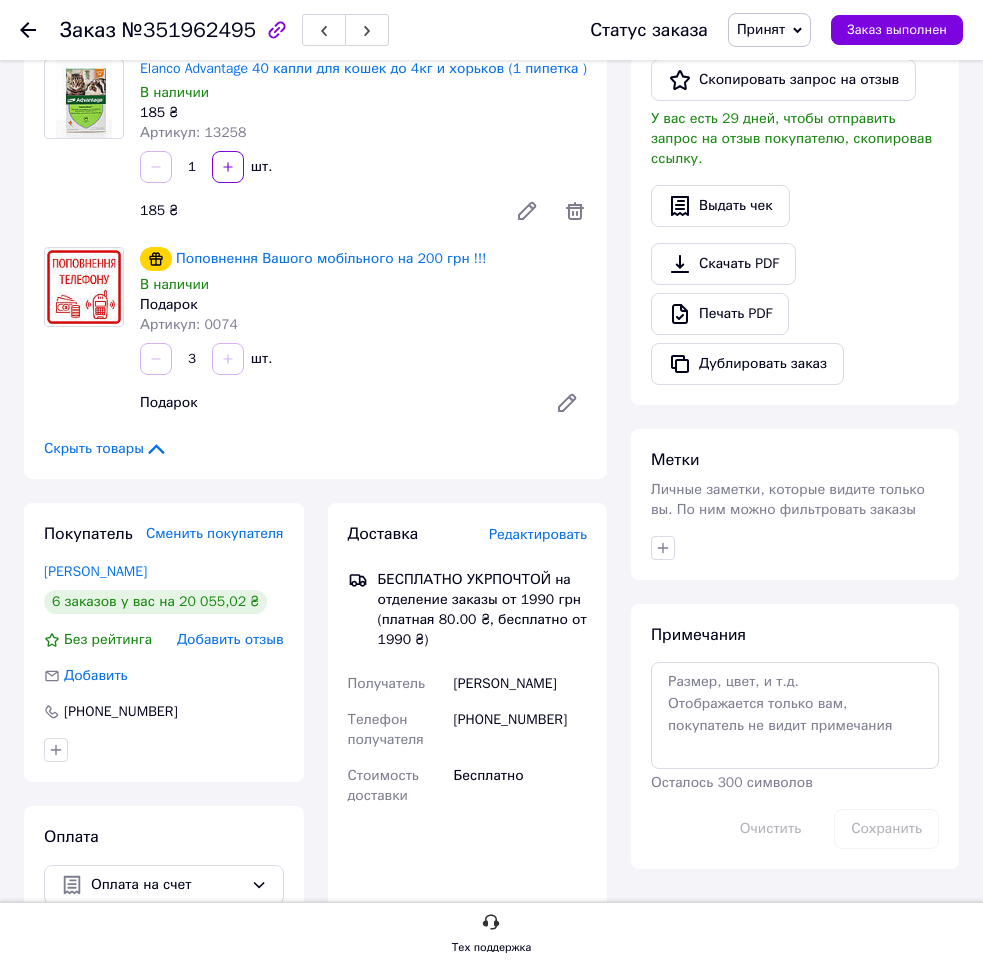 click on "[PHONE_NUMBER]" at bounding box center [520, 730] 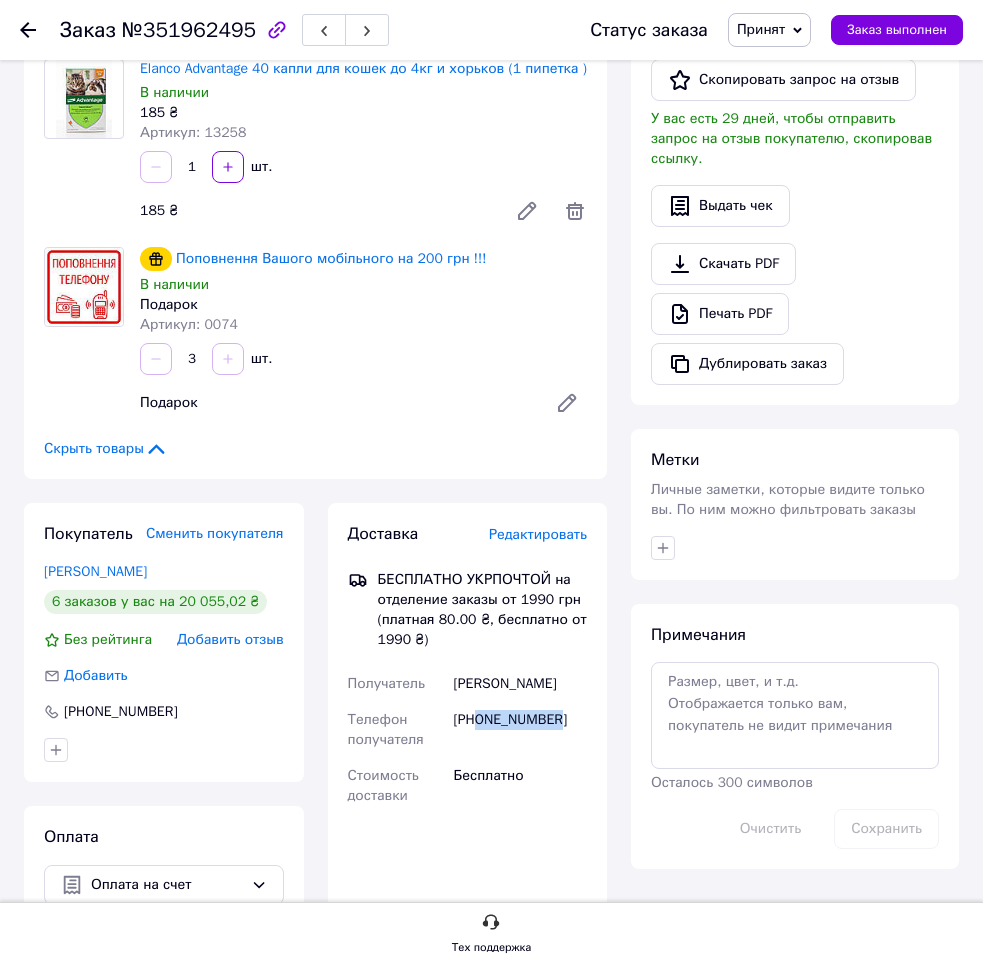 drag, startPoint x: 482, startPoint y: 719, endPoint x: 565, endPoint y: 718, distance: 83.00603 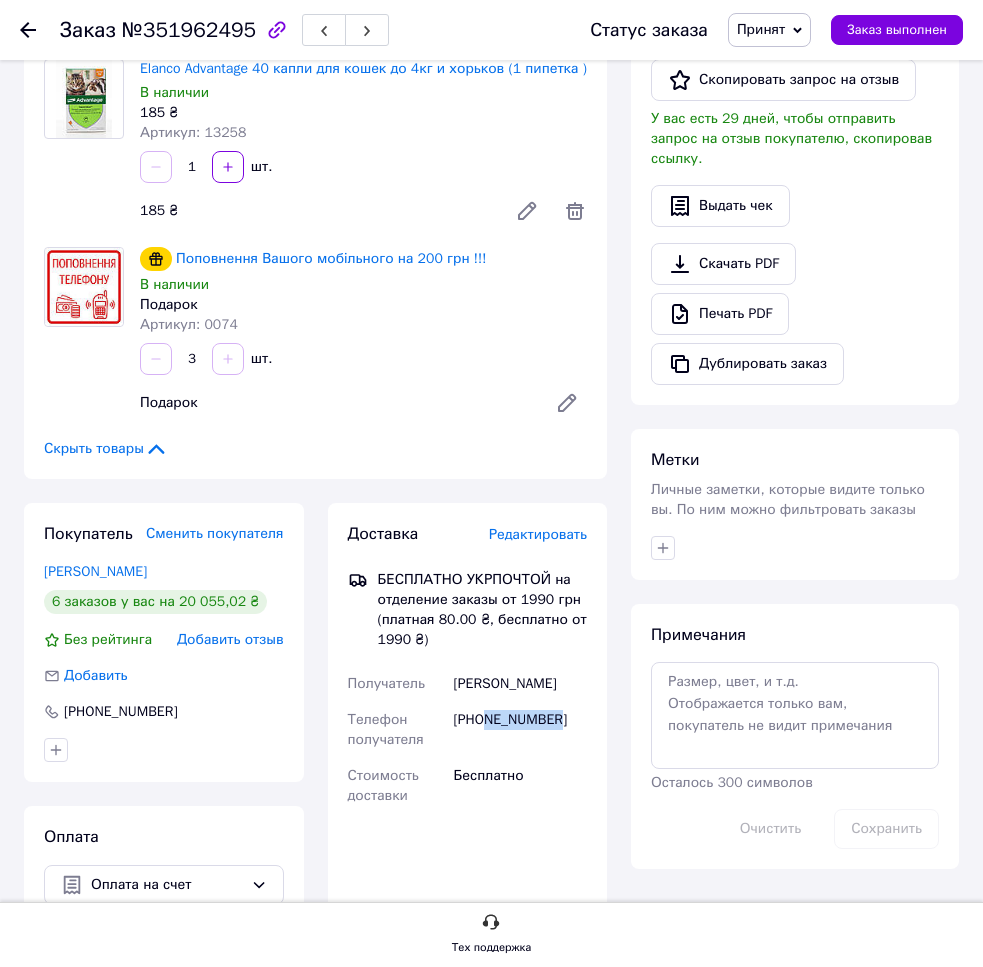 drag, startPoint x: 487, startPoint y: 721, endPoint x: 577, endPoint y: 732, distance: 90.66973 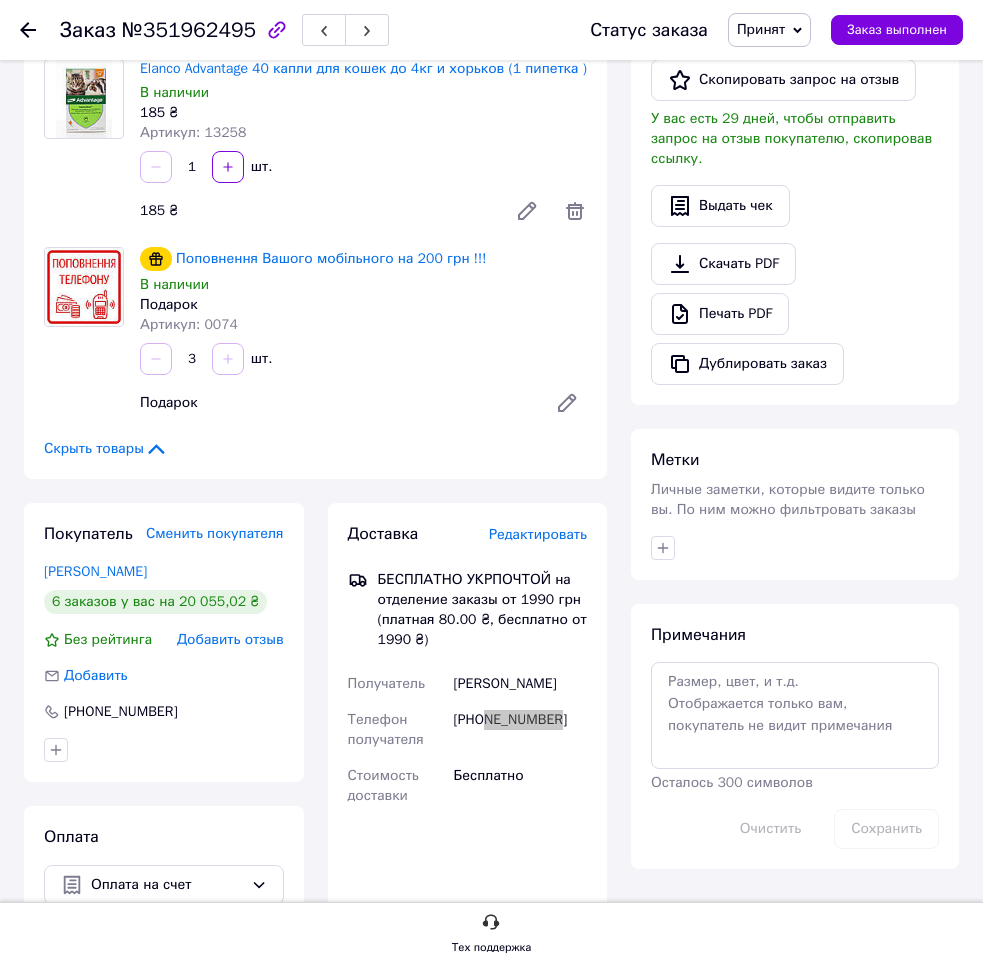 scroll, scrollTop: 0, scrollLeft: 0, axis: both 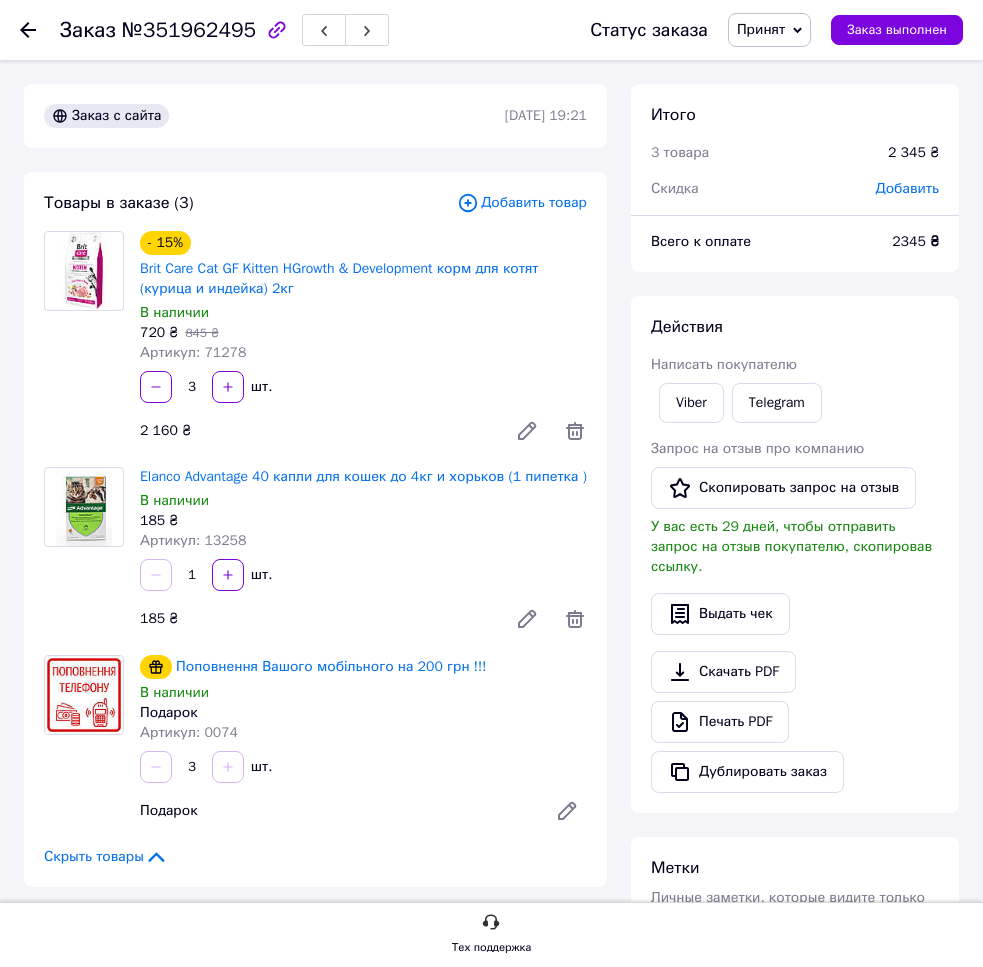 click on "3   шт." at bounding box center (363, 767) 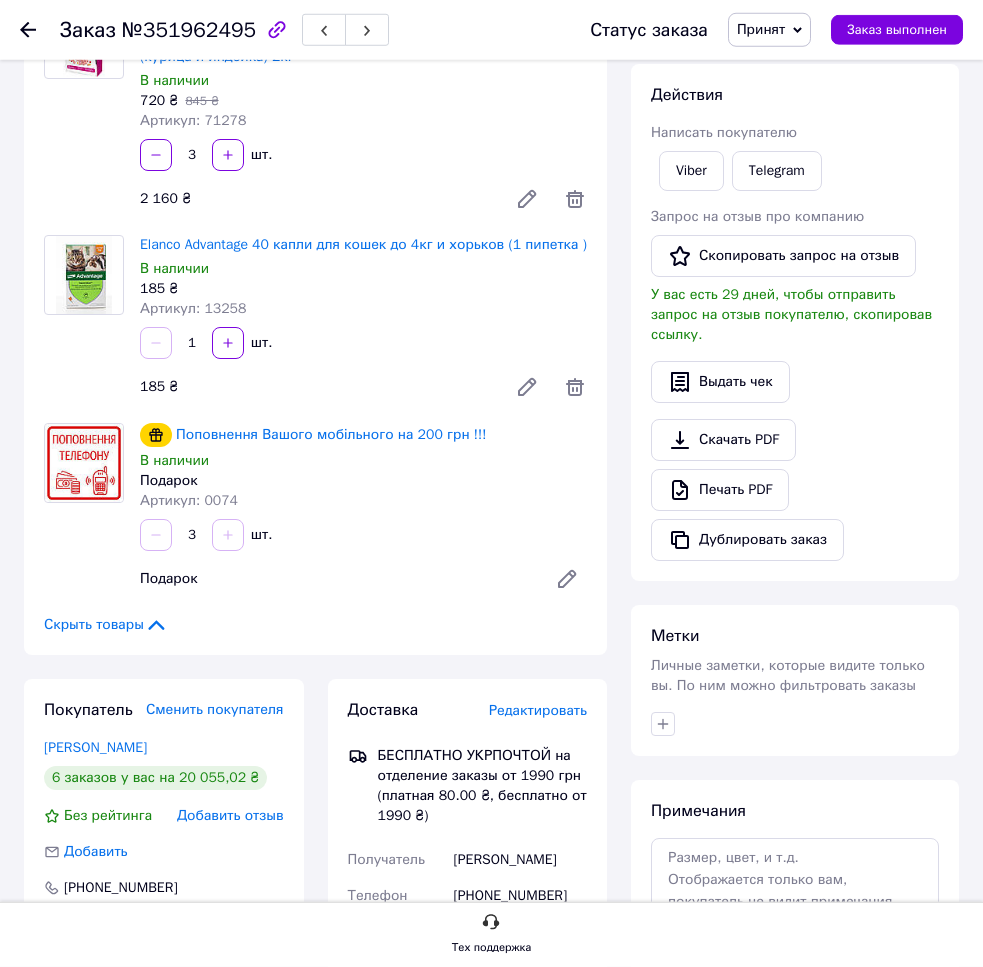 scroll, scrollTop: 102, scrollLeft: 0, axis: vertical 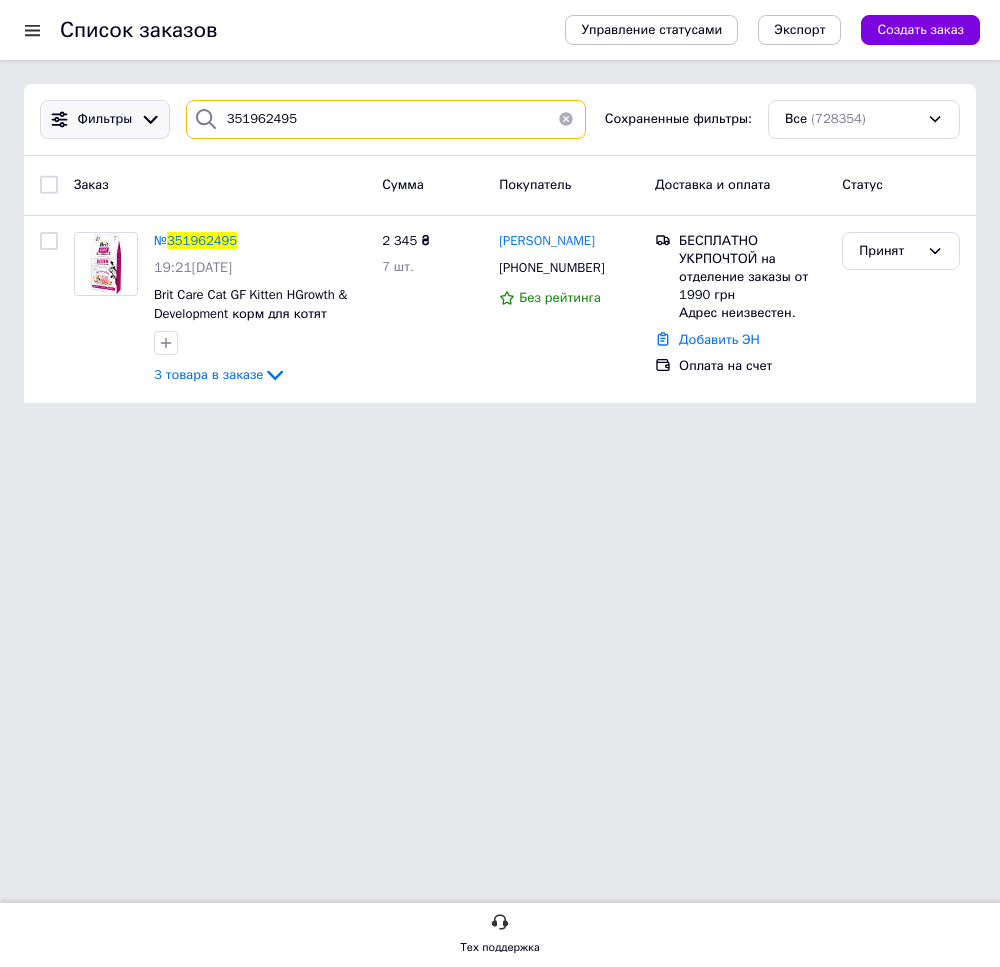 drag, startPoint x: 289, startPoint y: 129, endPoint x: 160, endPoint y: 135, distance: 129.13947 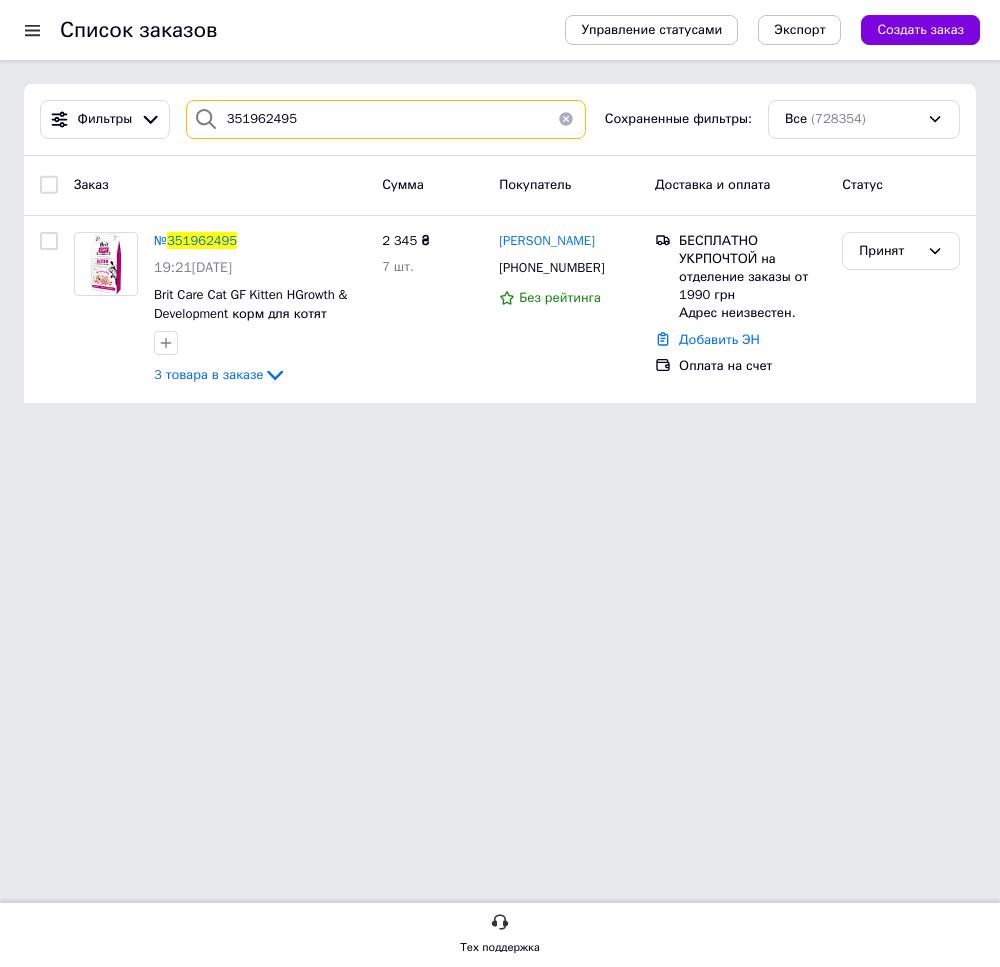 paste on "5903" 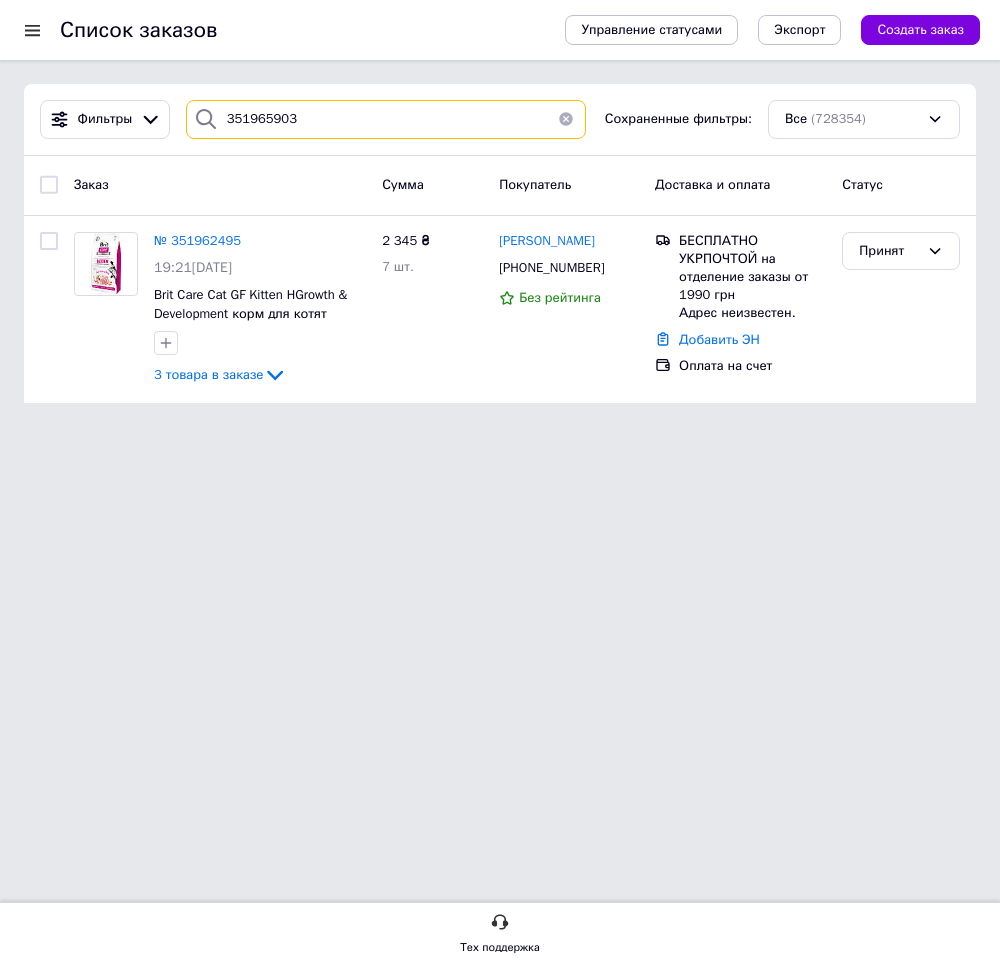 type on "351965903" 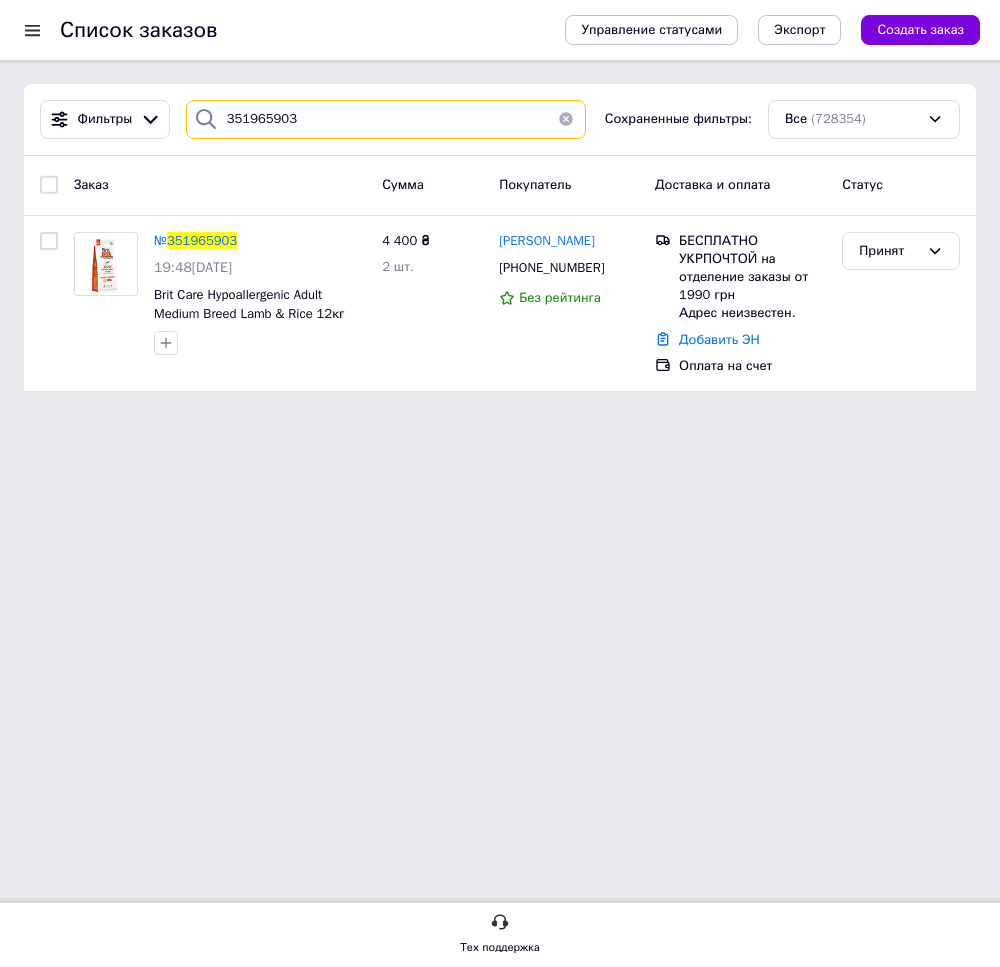 click on "351965903" at bounding box center (386, 119) 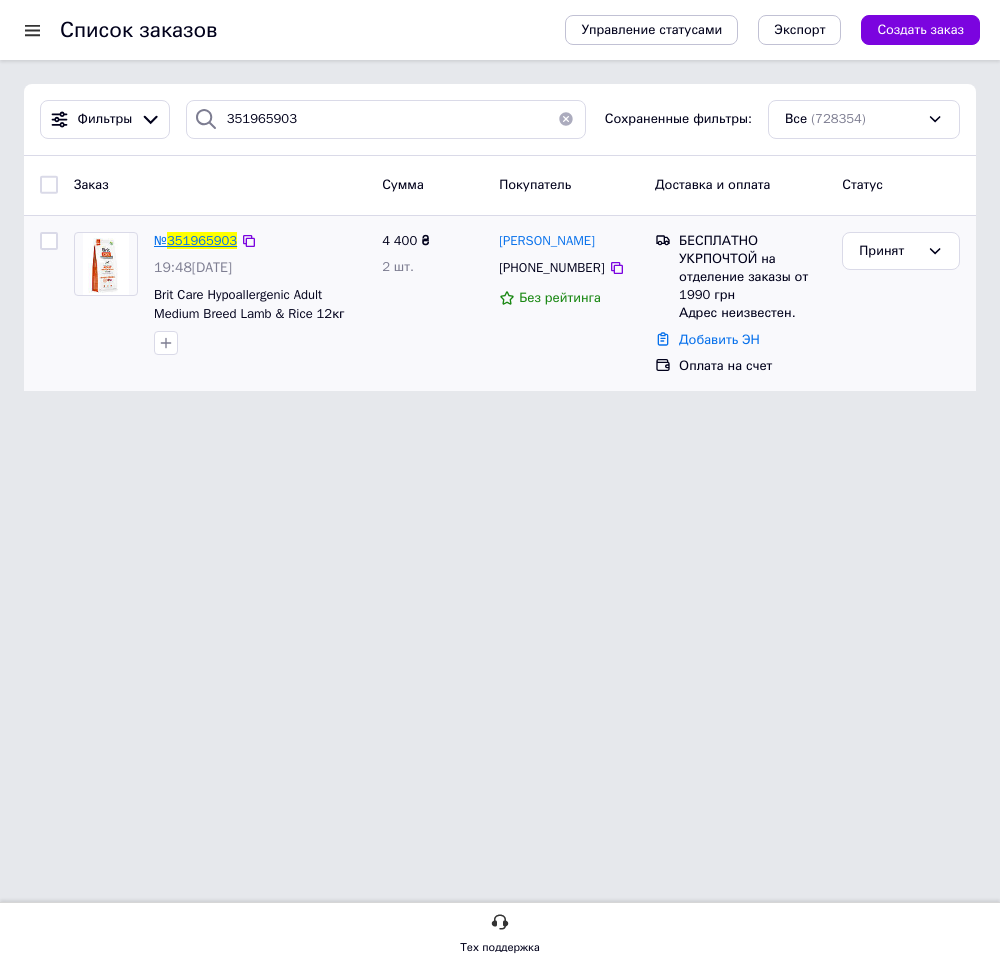 click on "351965903" at bounding box center (202, 240) 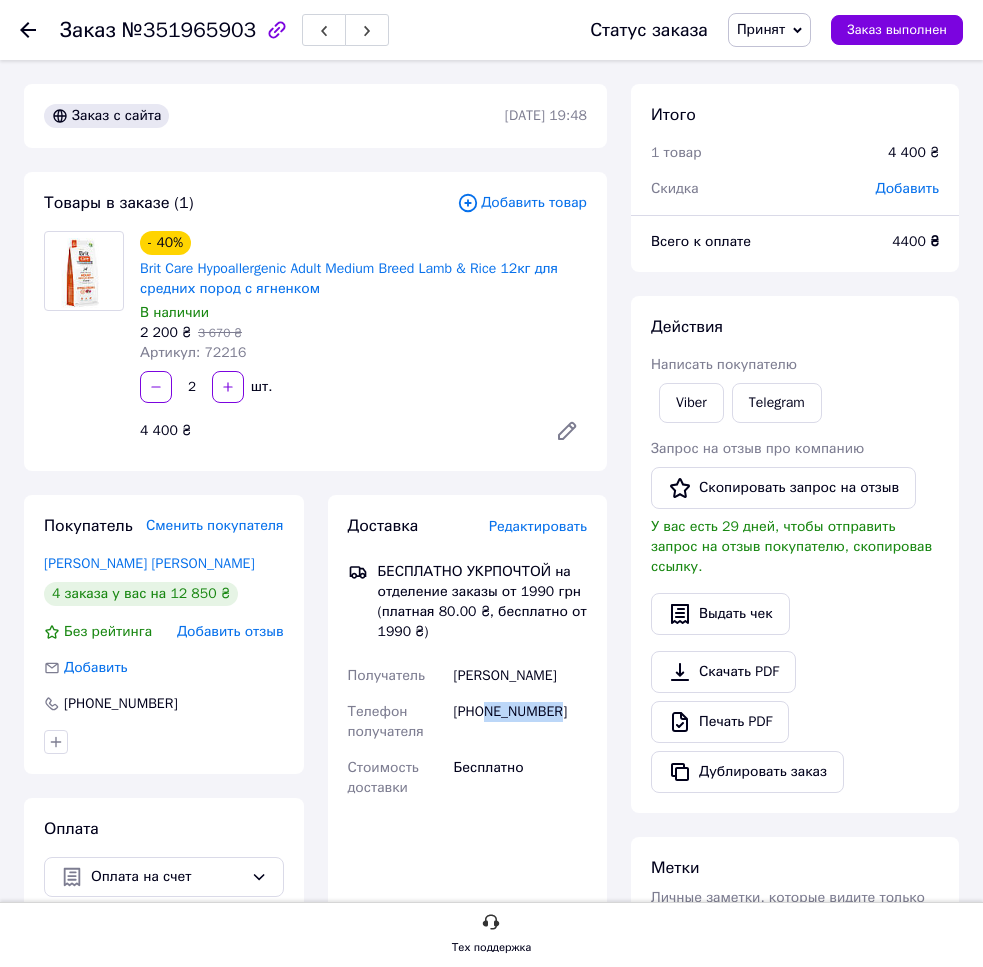 drag, startPoint x: 484, startPoint y: 736, endPoint x: 594, endPoint y: 741, distance: 110.11358 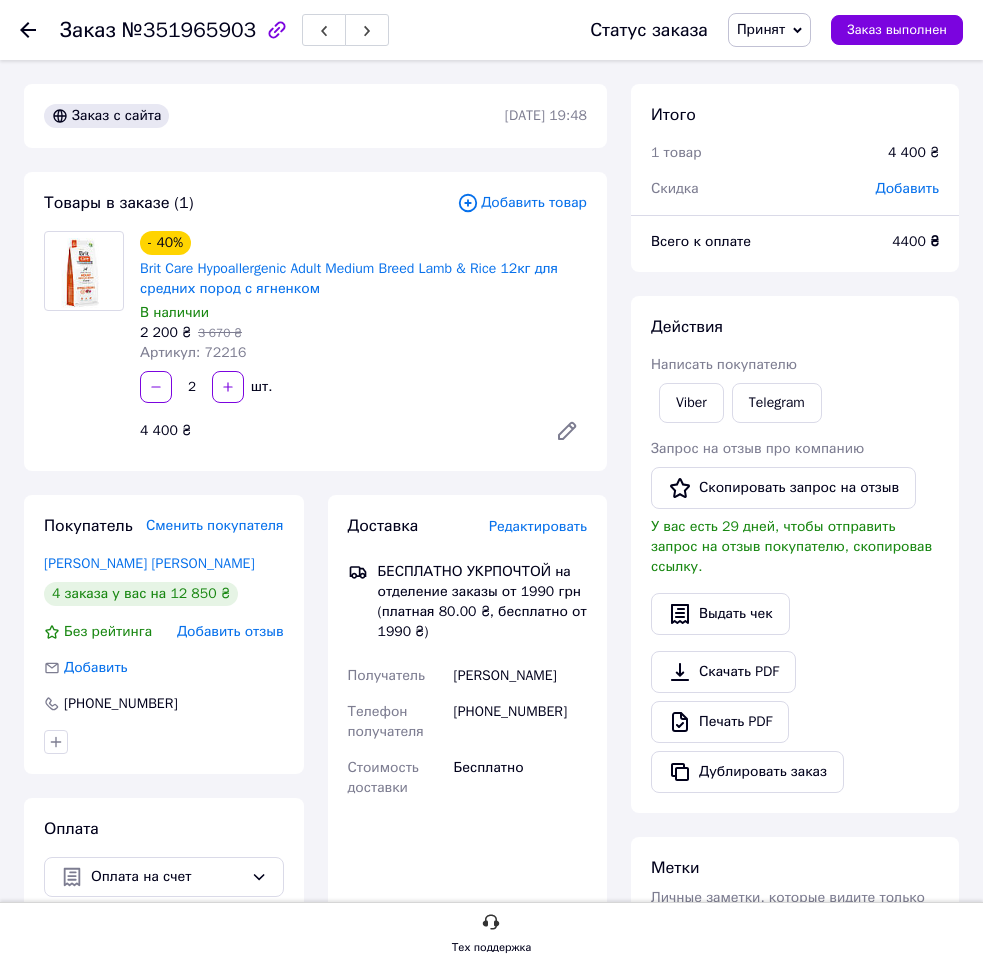 drag, startPoint x: 410, startPoint y: 413, endPoint x: 237, endPoint y: 451, distance: 177.12425 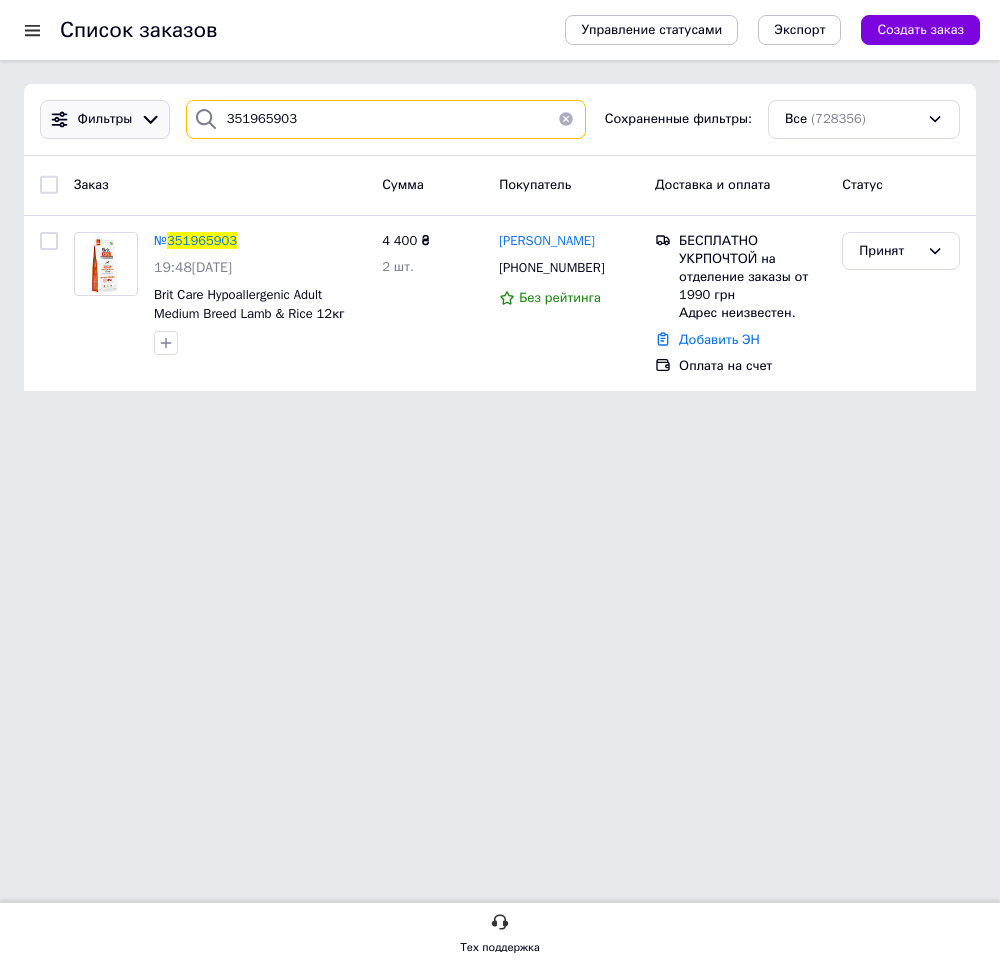 drag, startPoint x: 304, startPoint y: 134, endPoint x: 155, endPoint y: 136, distance: 149.01343 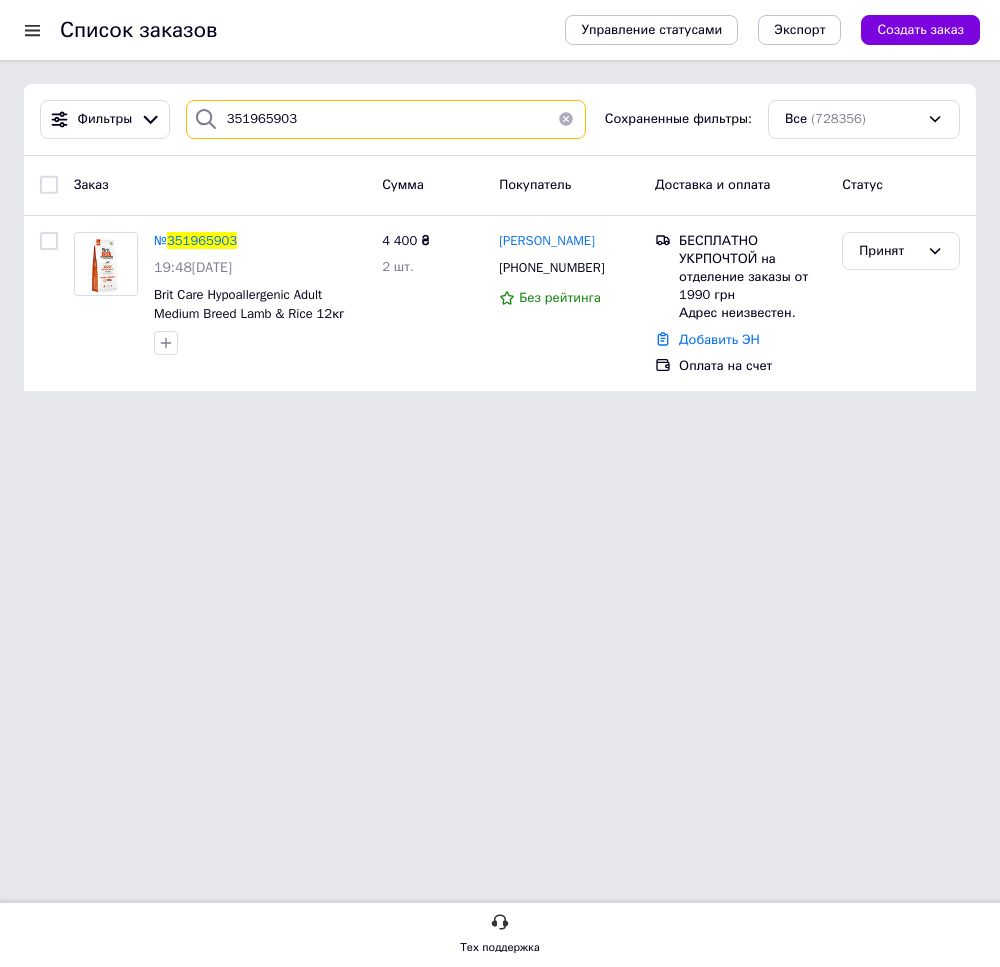 paste on "72895" 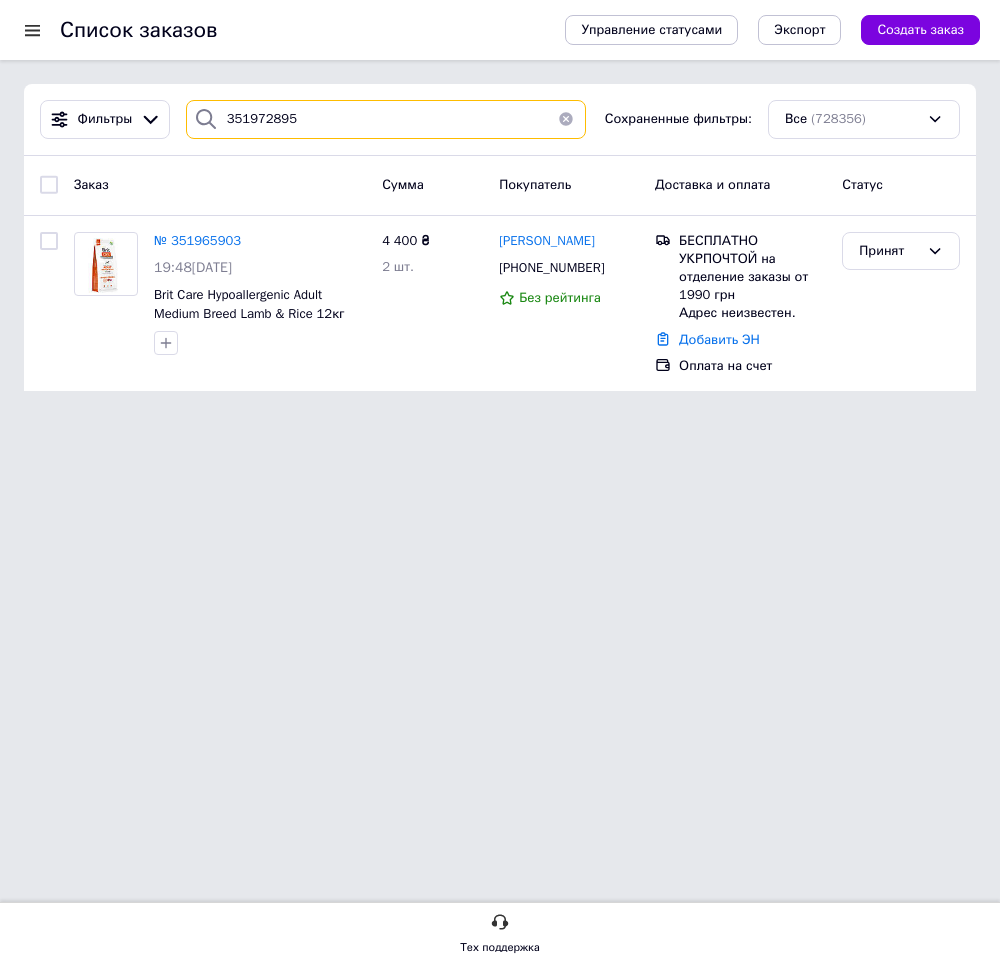 type on "351972895" 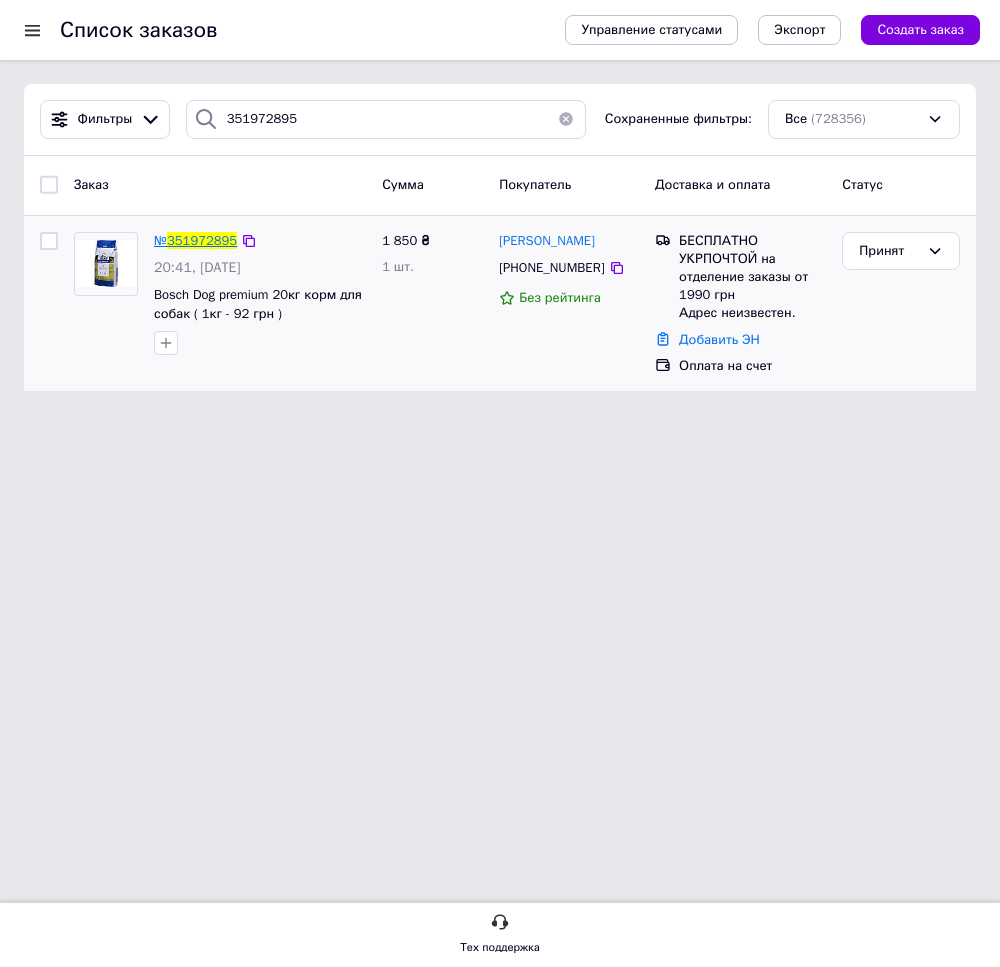 click on "351972895" at bounding box center (202, 240) 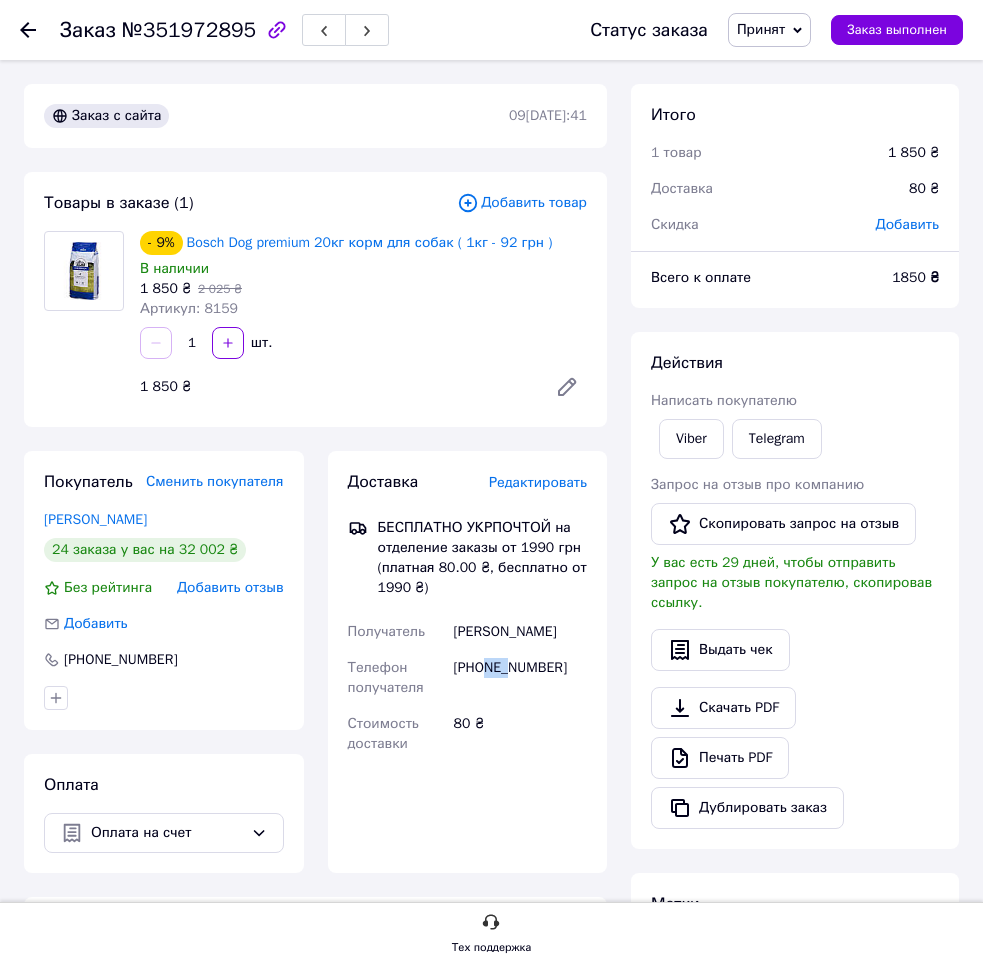 drag, startPoint x: 487, startPoint y: 668, endPoint x: 604, endPoint y: 675, distance: 117.20921 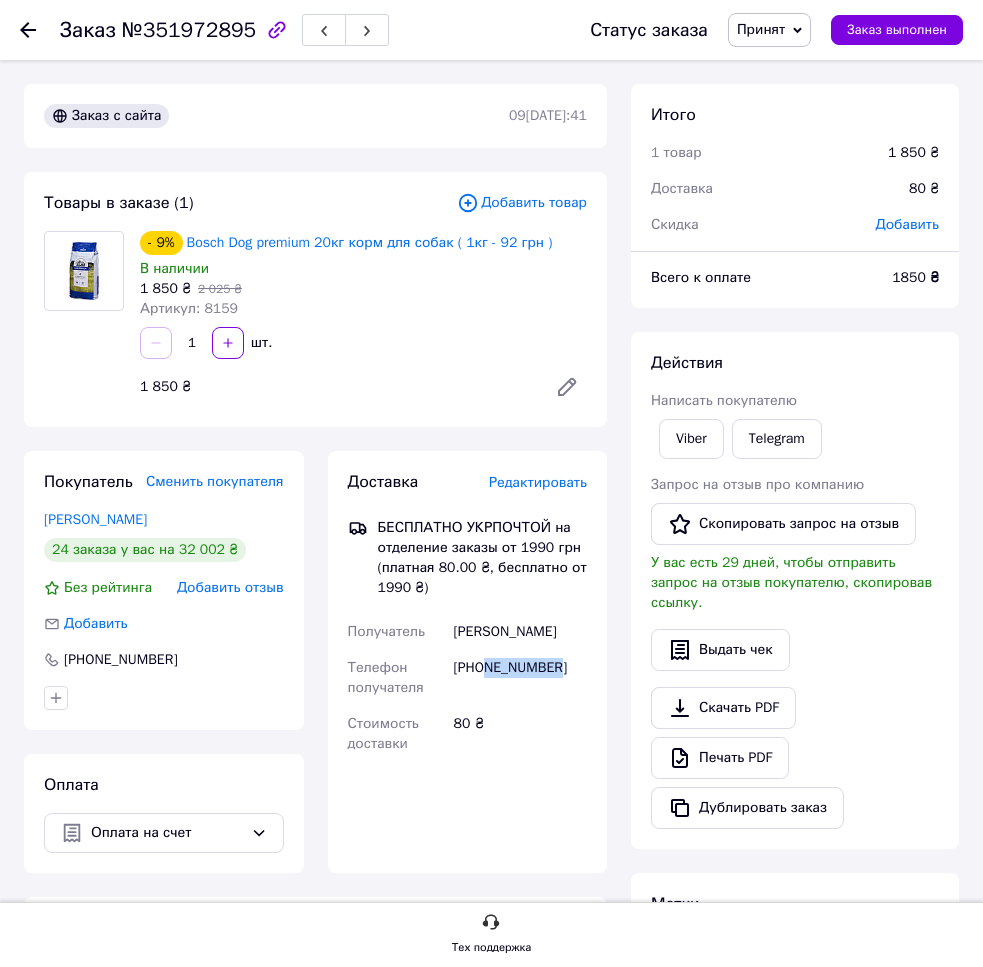 copy on "666688540" 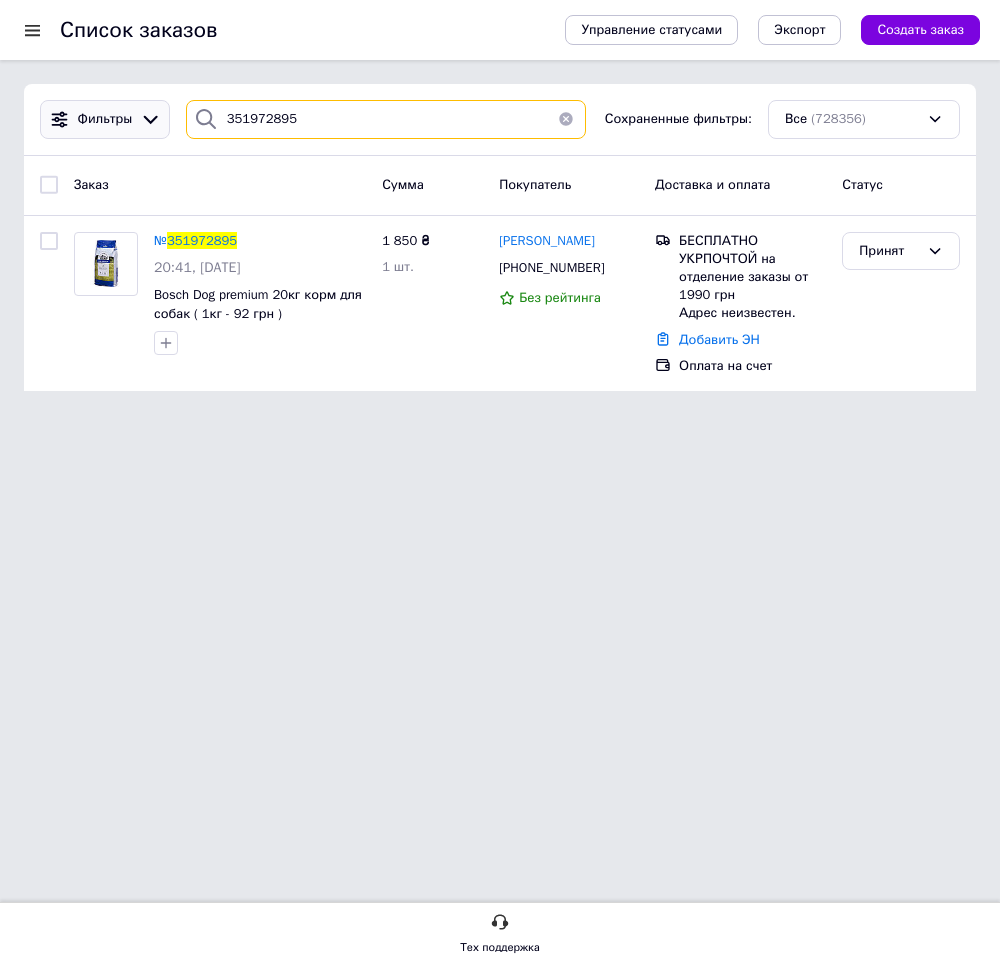 drag, startPoint x: 302, startPoint y: 120, endPoint x: 167, endPoint y: 127, distance: 135.18137 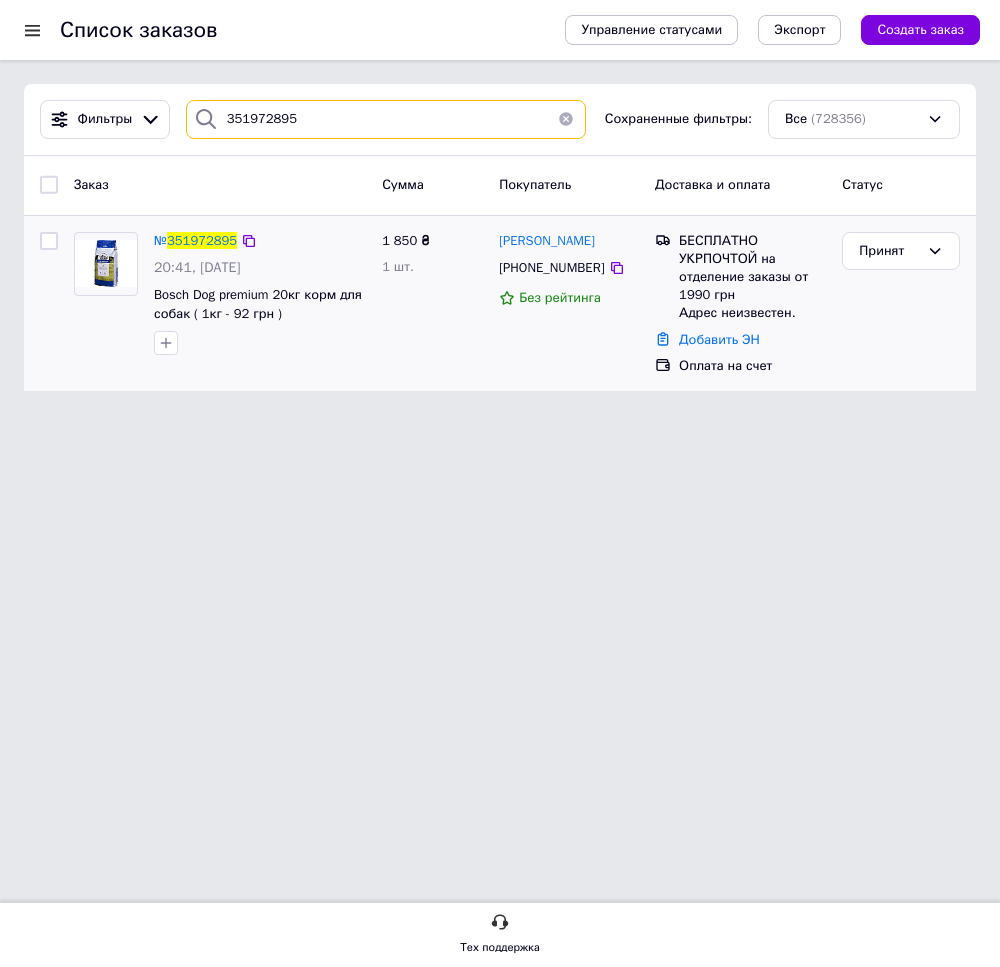 paste on "5902" 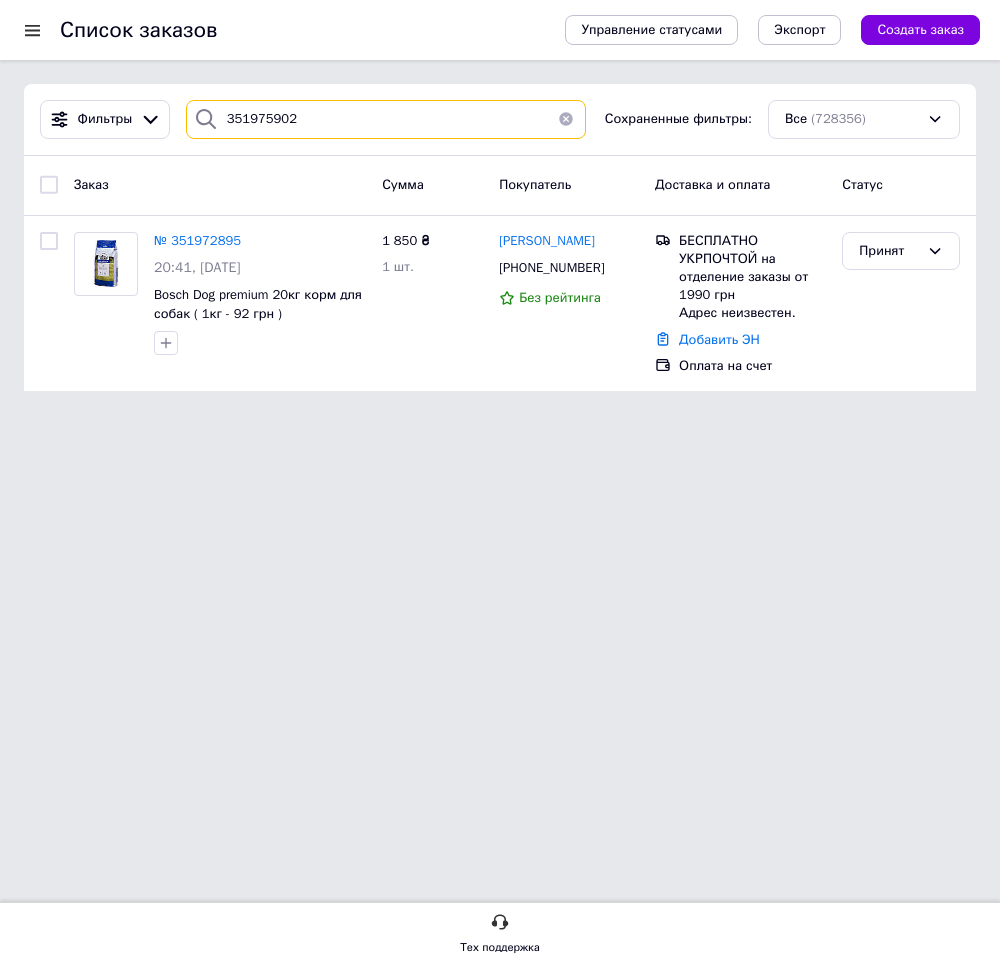 type on "351975902" 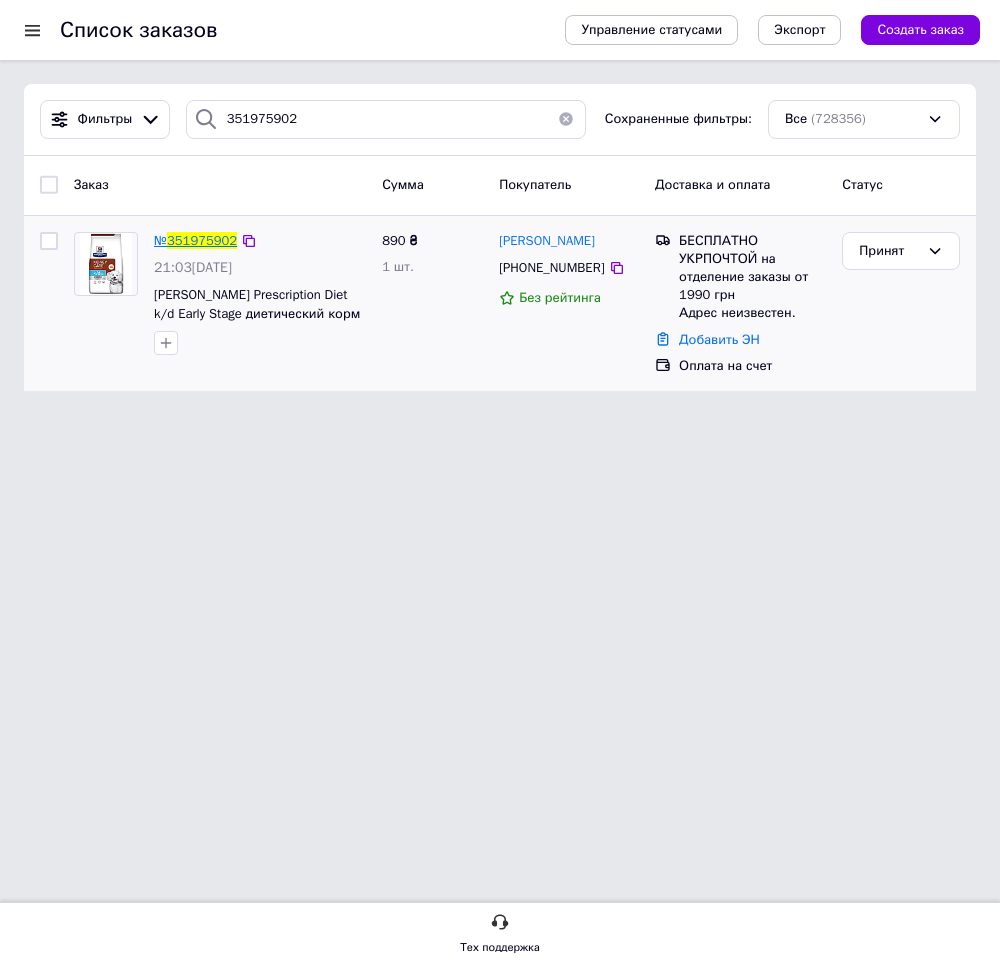 click on "351975902" at bounding box center (202, 240) 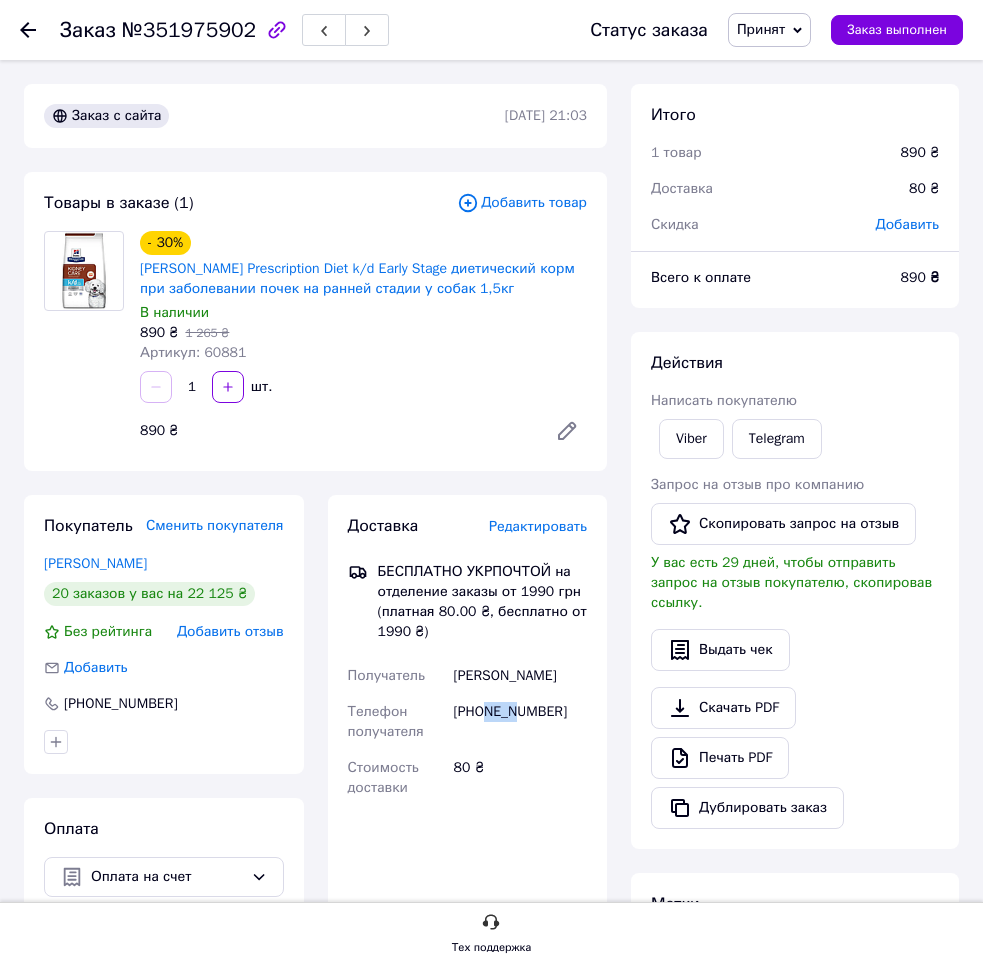 drag, startPoint x: 488, startPoint y: 709, endPoint x: 590, endPoint y: 704, distance: 102.122475 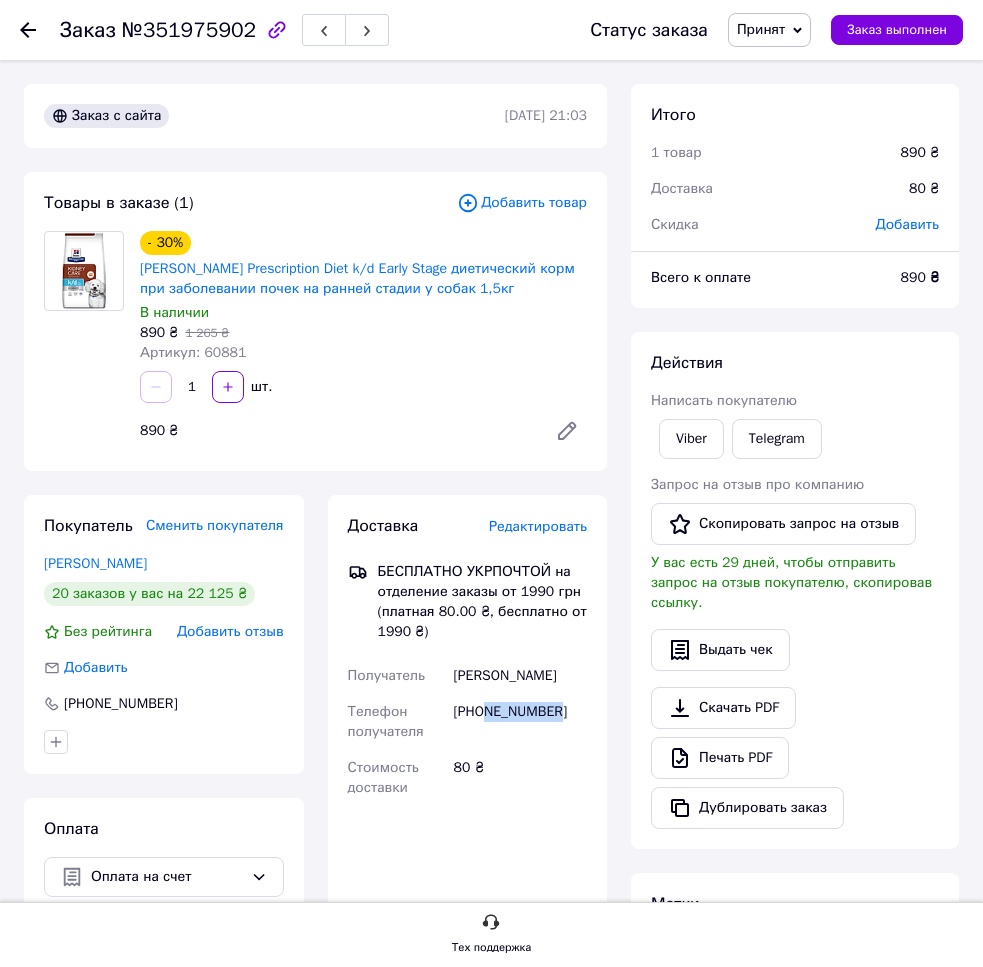 copy on "505957975" 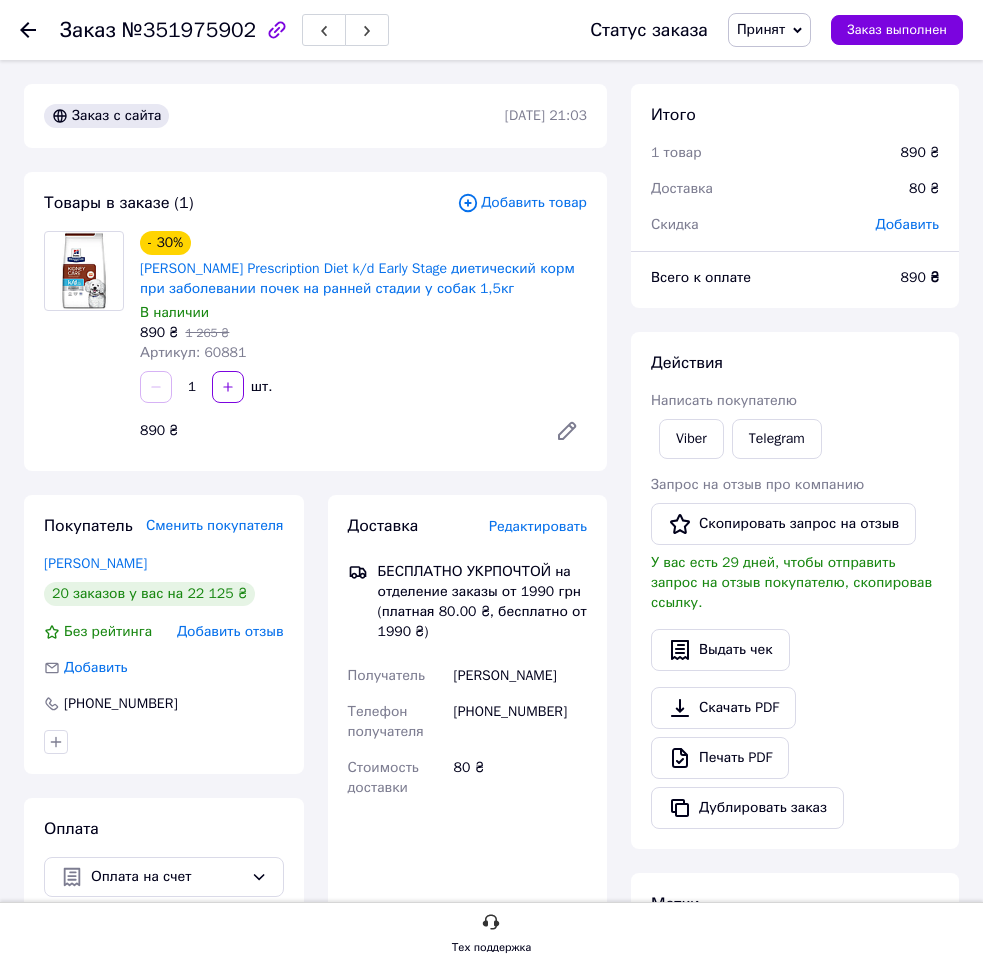 click on "Покупатель Сменить покупателя [PERSON_NAME] 20 заказов у вас на 22 125 ₴ Без рейтинга   Добавить отзыв Добавить [PHONE_NUMBER] Оплата Оплата на счет" at bounding box center [164, 706] 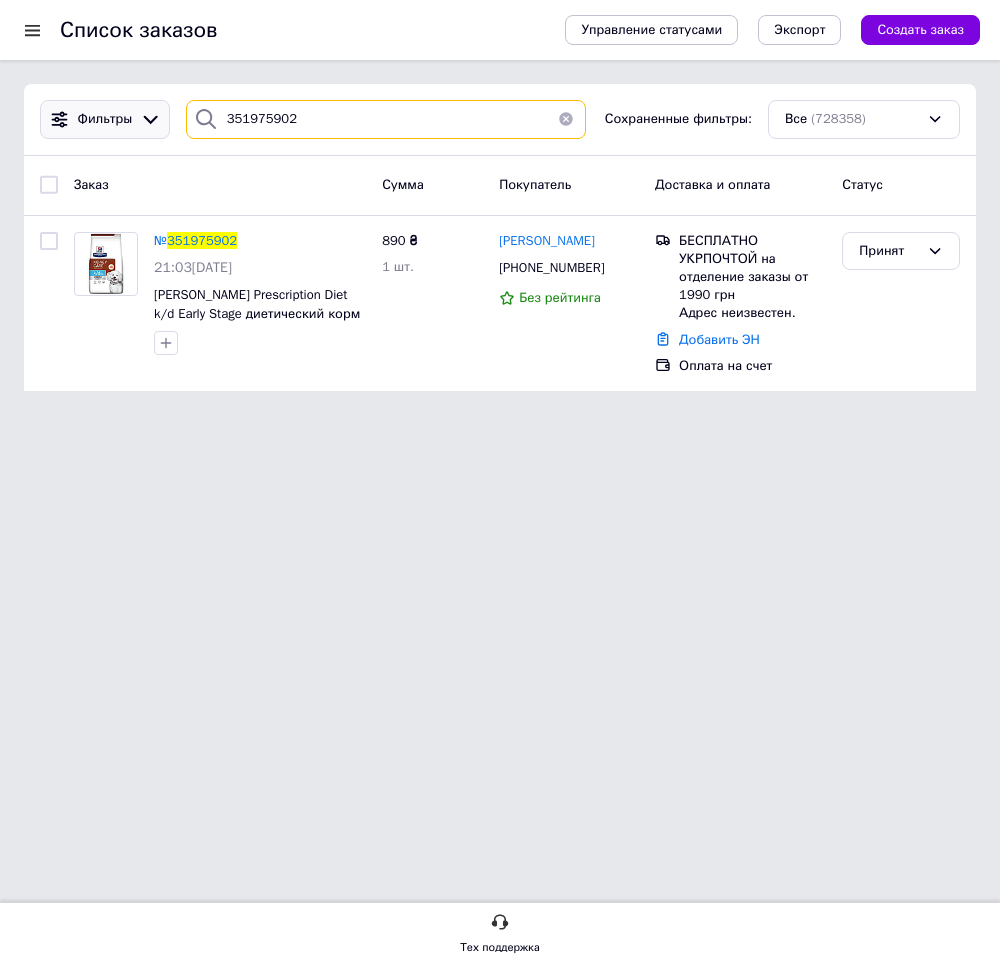 drag, startPoint x: 229, startPoint y: 126, endPoint x: 167, endPoint y: 134, distance: 62.514 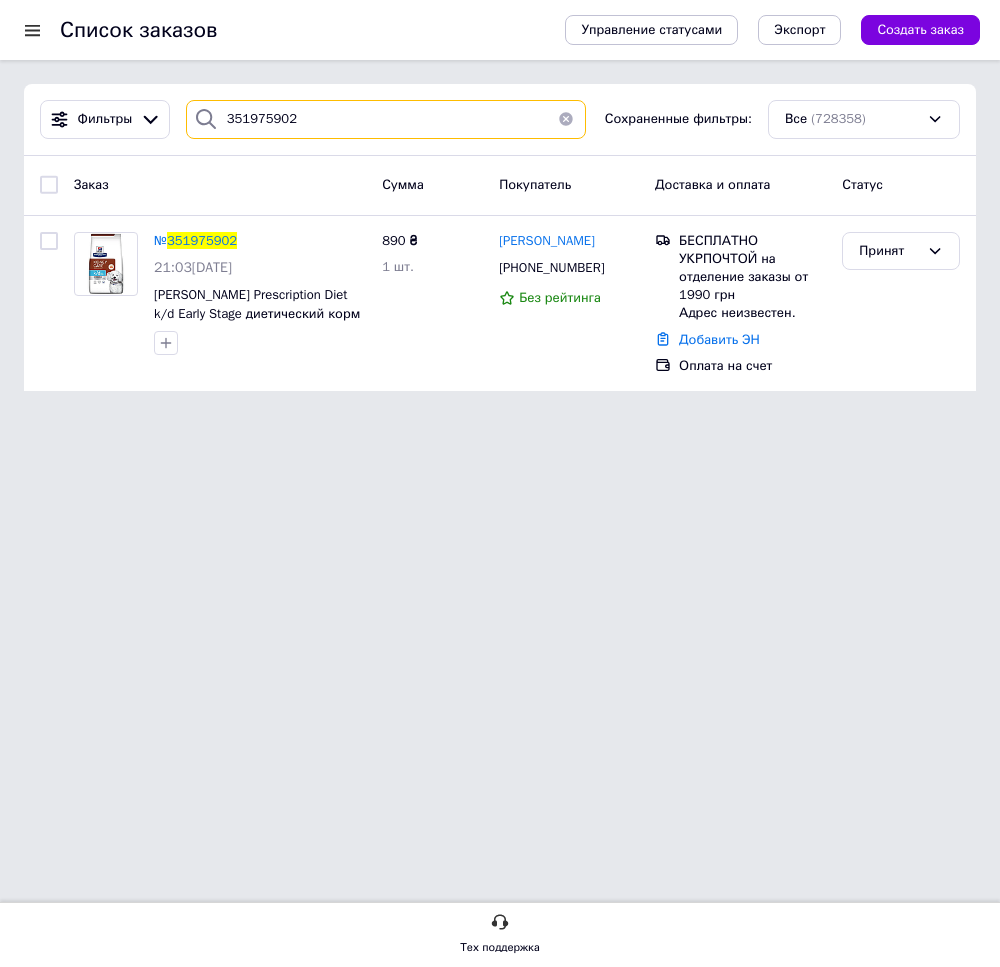 paste on "6426" 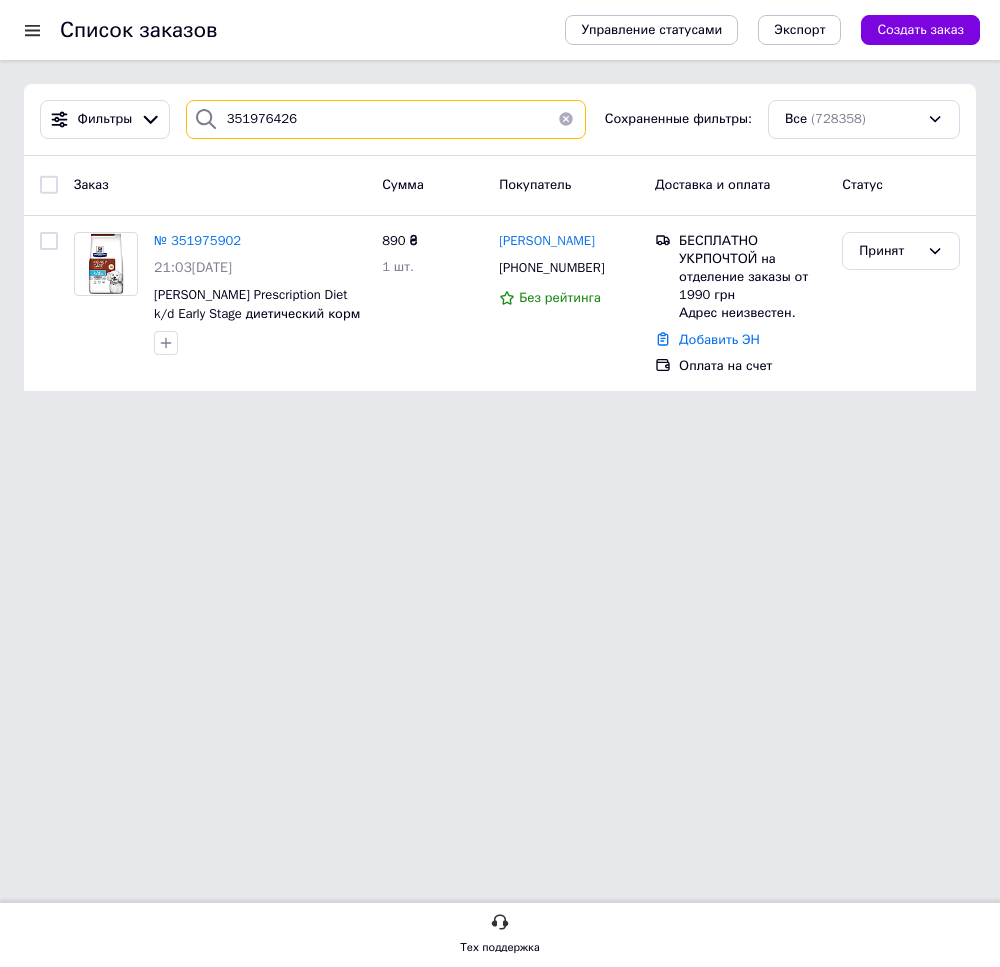 type on "351976426" 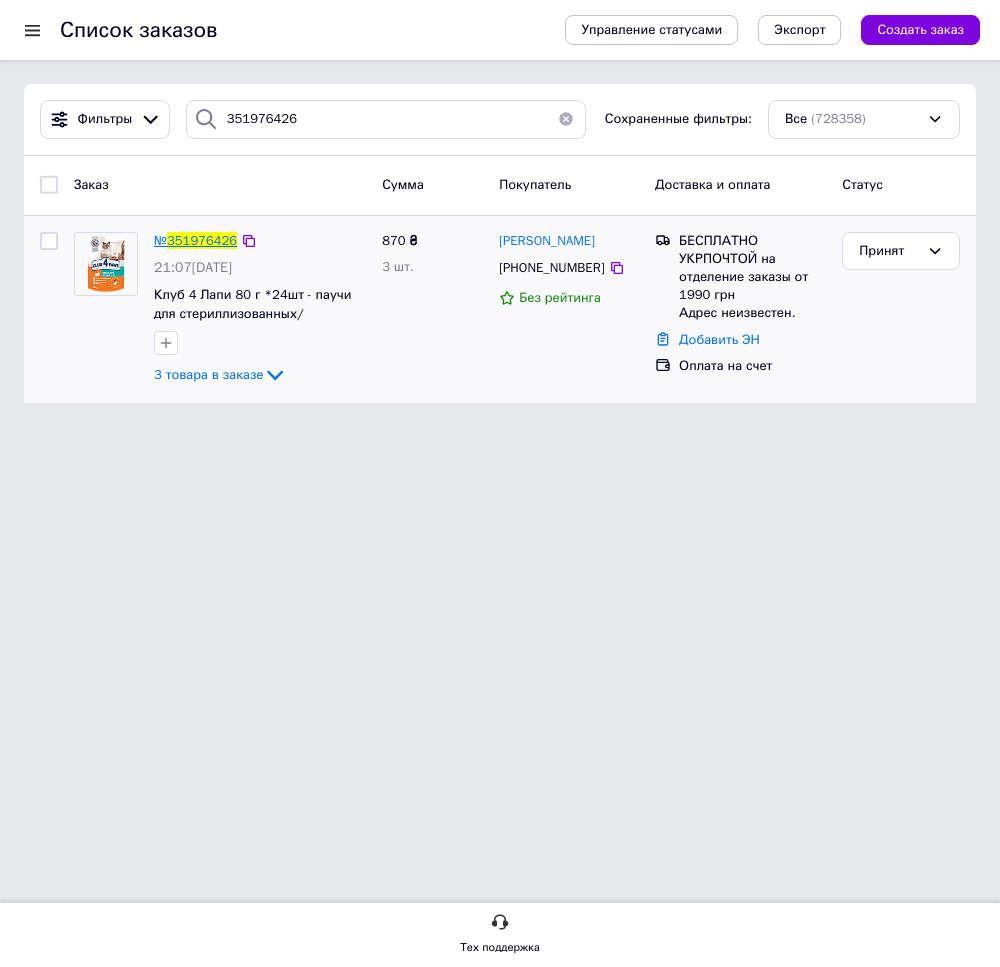 click on "351976426" at bounding box center [202, 240] 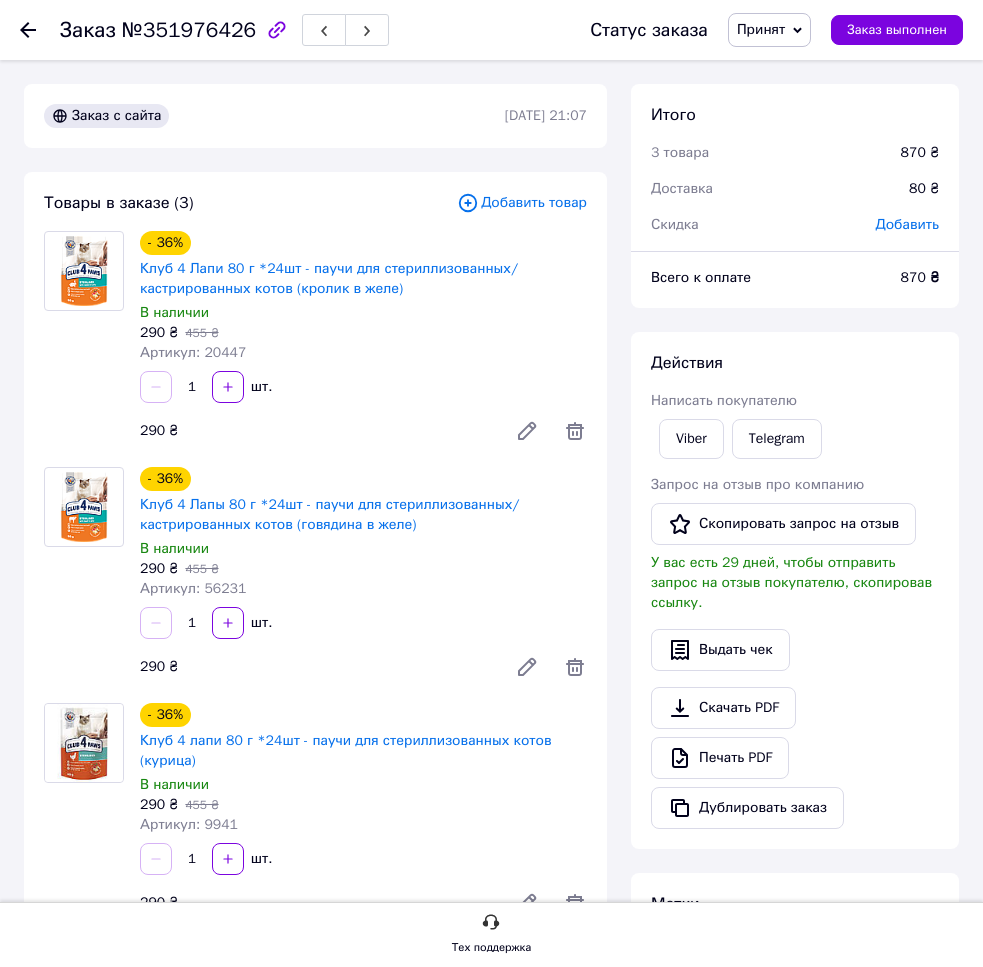 click on "- 36% Клуб 4 Лапы 80 г *24шт - паучи для стериллизованных/кастрированных котов (говядина в желе) В наличии 290 ₴   455 ₴ Артикул: 56231 1   шт. 290 ₴" at bounding box center (363, 577) 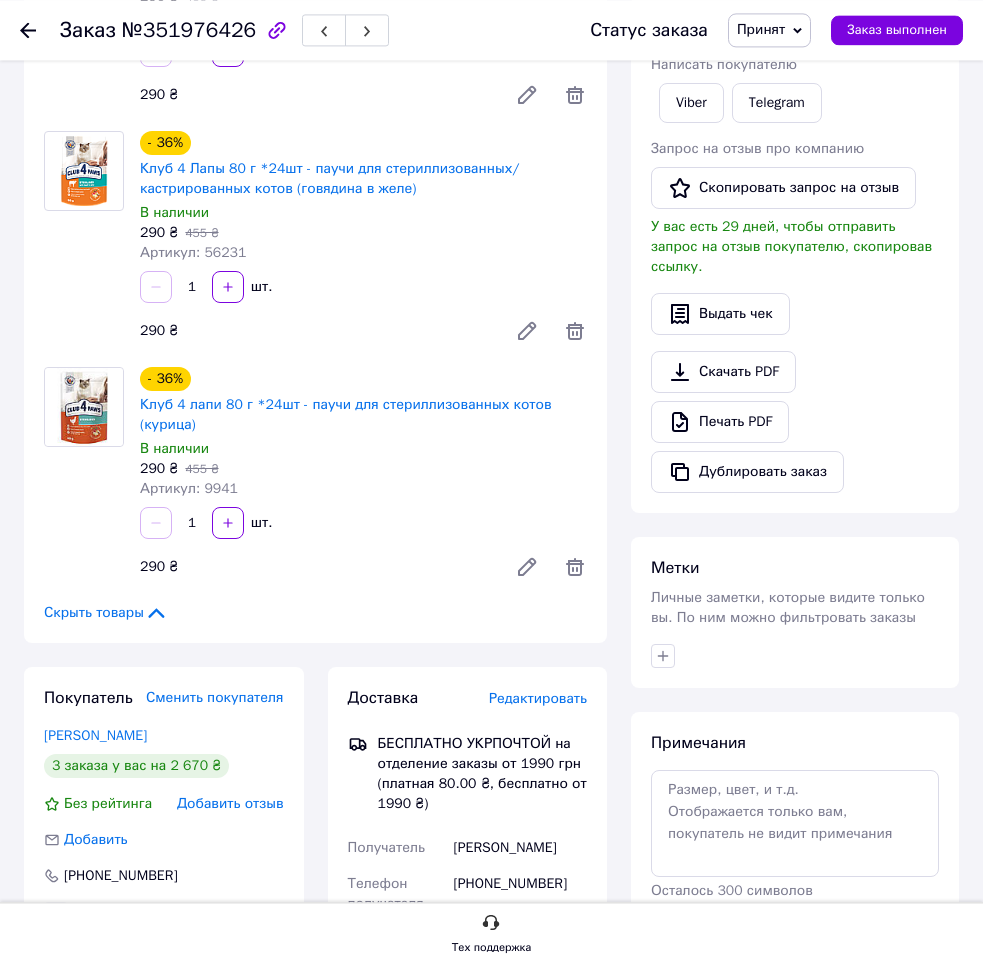 scroll, scrollTop: 408, scrollLeft: 0, axis: vertical 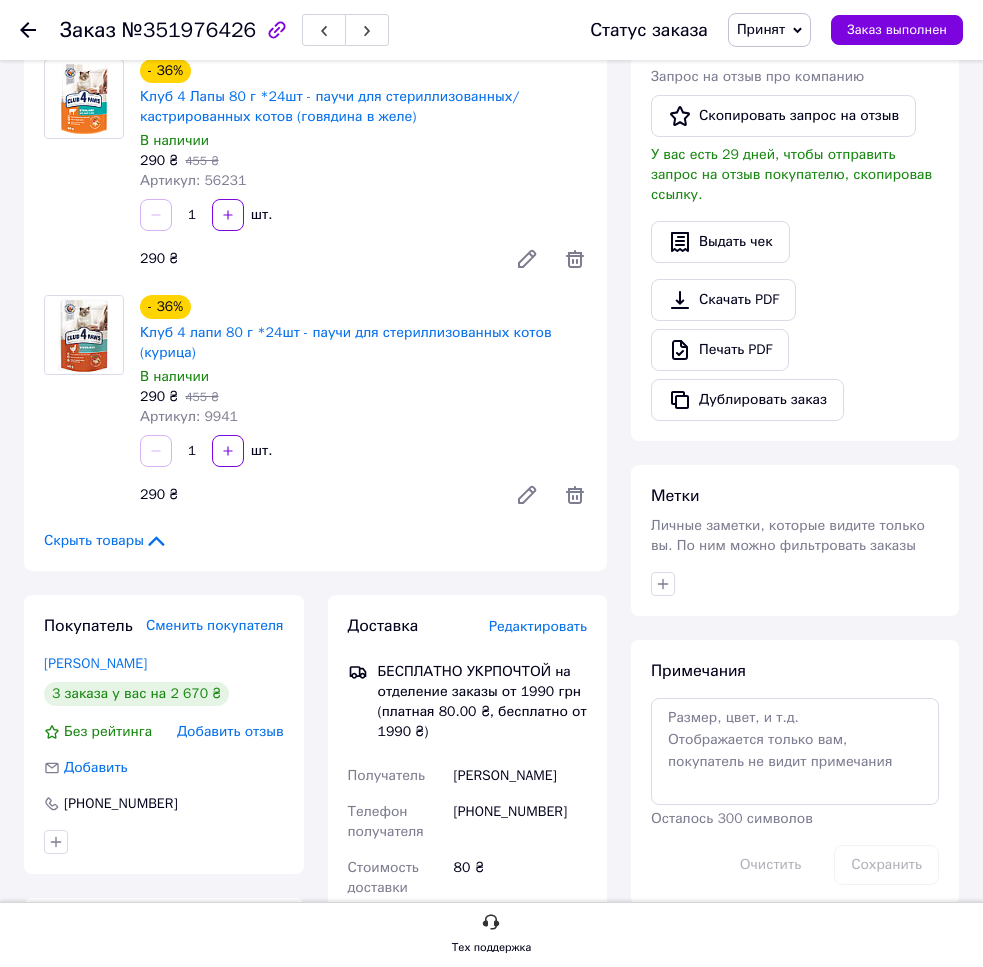 click on "Товары в заказе (3) Добавить товар - 36% Клуб 4 Лапи 80 г *24шт - паучи для стериллизованных/кастрированных котов (кролик в желе) В наличии 290 ₴   455 ₴ Артикул: 20447 1   шт. 290 ₴ - 36% Клуб 4 Лапы 80 г *24шт - паучи для стериллизованных/кастрированных котов (говядина в желе) В наличии 290 ₴   455 ₴ Артикул: 56231 1   шт. 290 ₴ - 36% Клуб 4 лапи 80 г *24шт - паучи для стериллизованных  котов (курица) В наличии 290 ₴   455 ₴ Артикул: 9941 1   шт. 290 ₴ Скрыть товары" at bounding box center [315, 167] 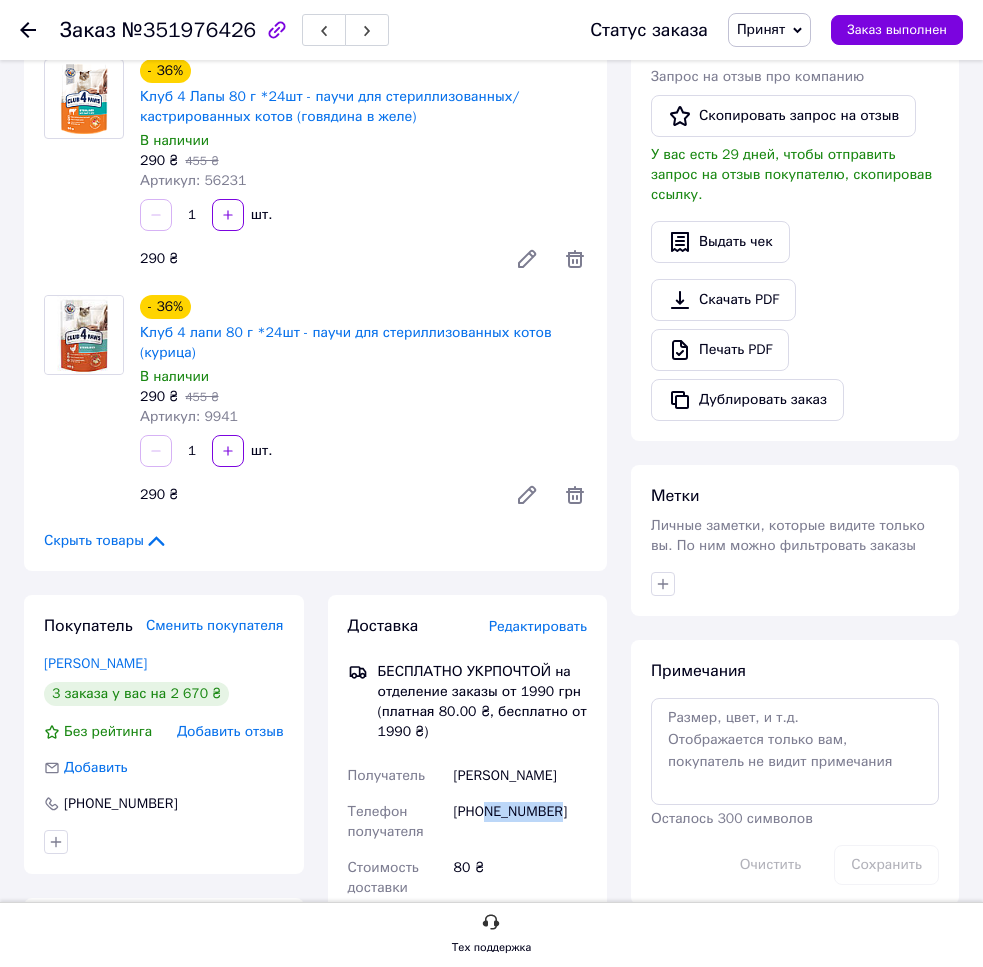 drag, startPoint x: 484, startPoint y: 795, endPoint x: 594, endPoint y: 795, distance: 110 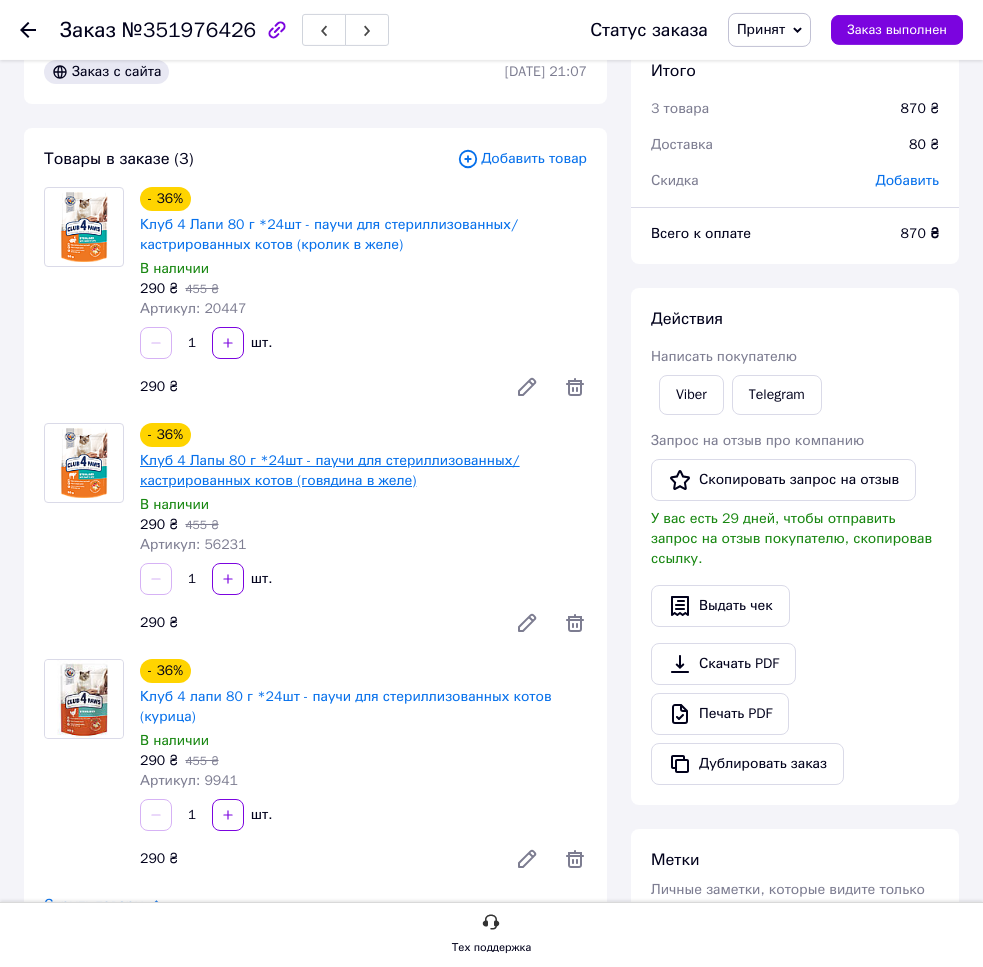 scroll, scrollTop: 0, scrollLeft: 0, axis: both 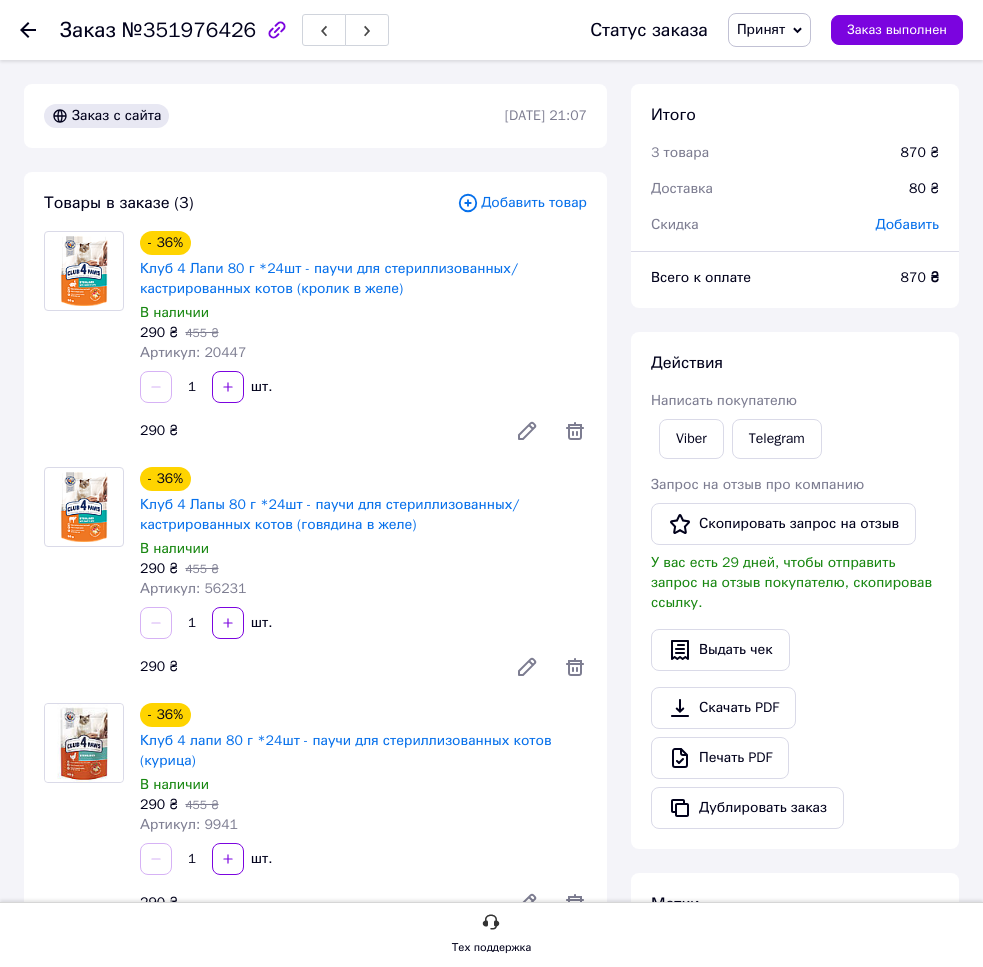click on "1   шт." at bounding box center [363, 387] 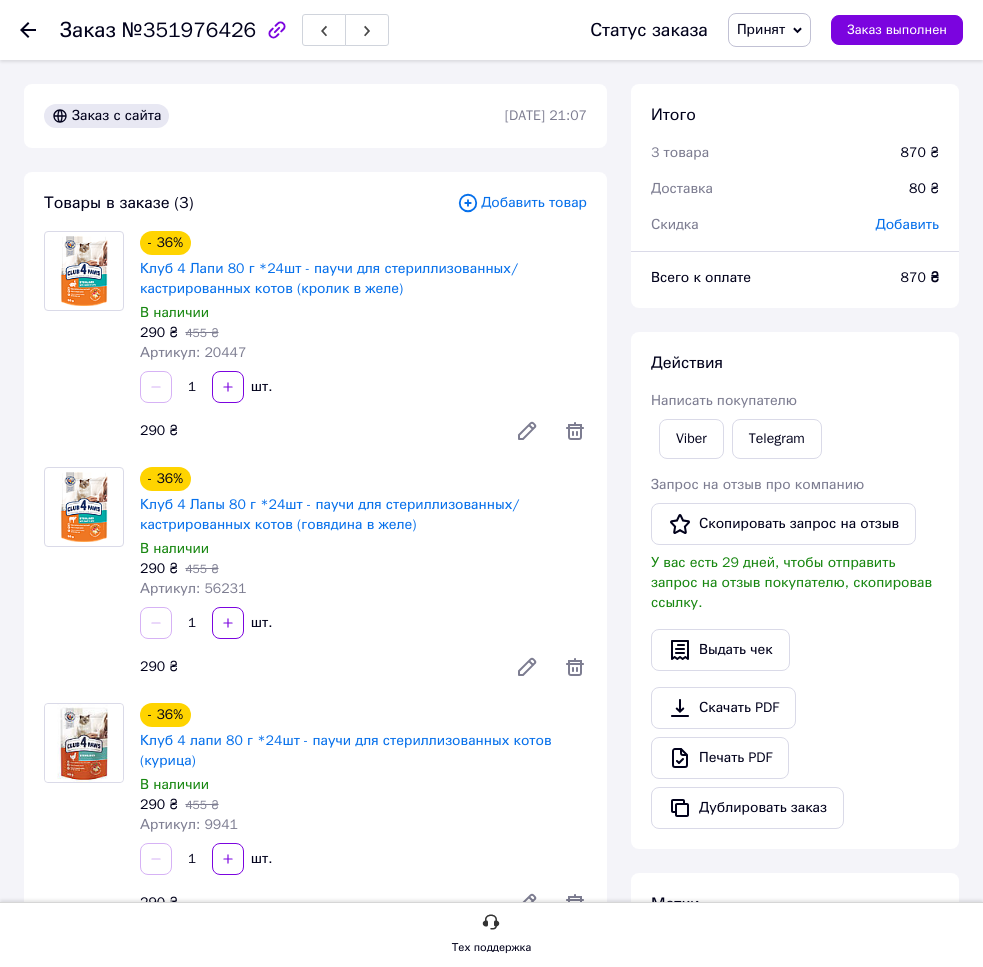 click on "1   шт." at bounding box center [363, 859] 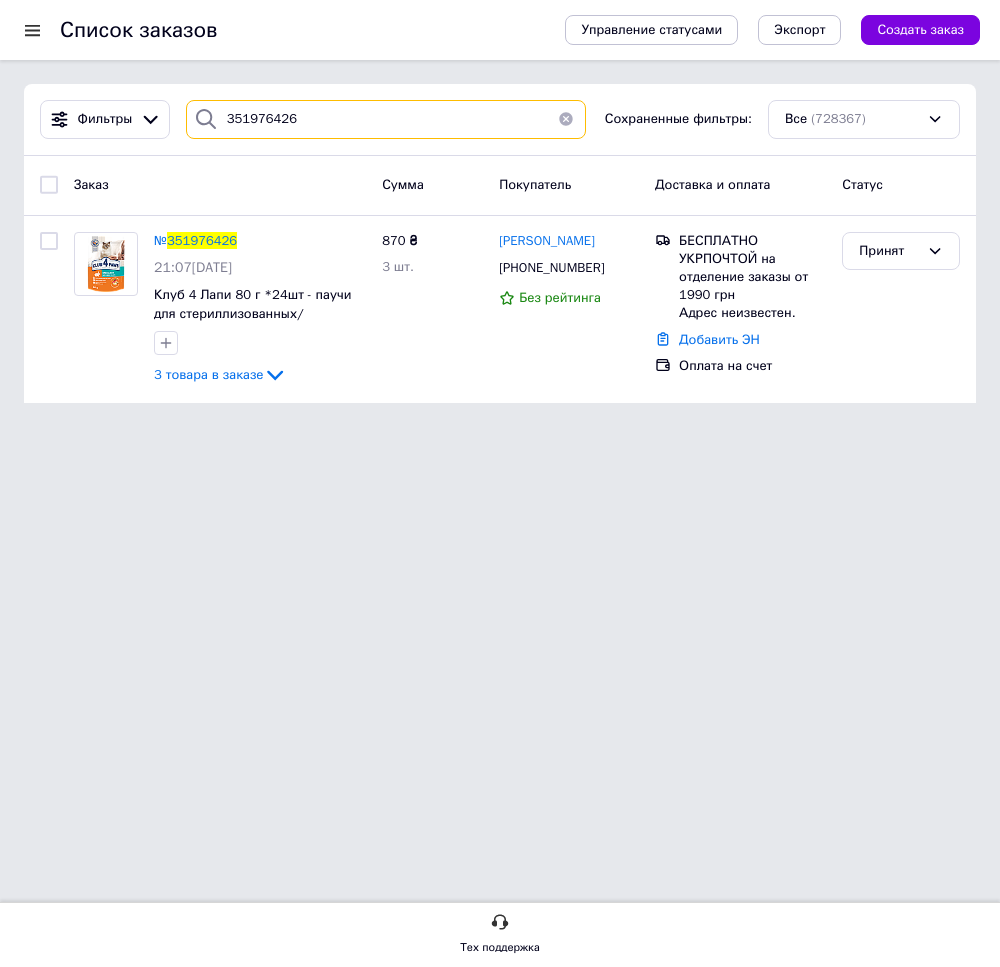 click on "351976426" at bounding box center (386, 119) 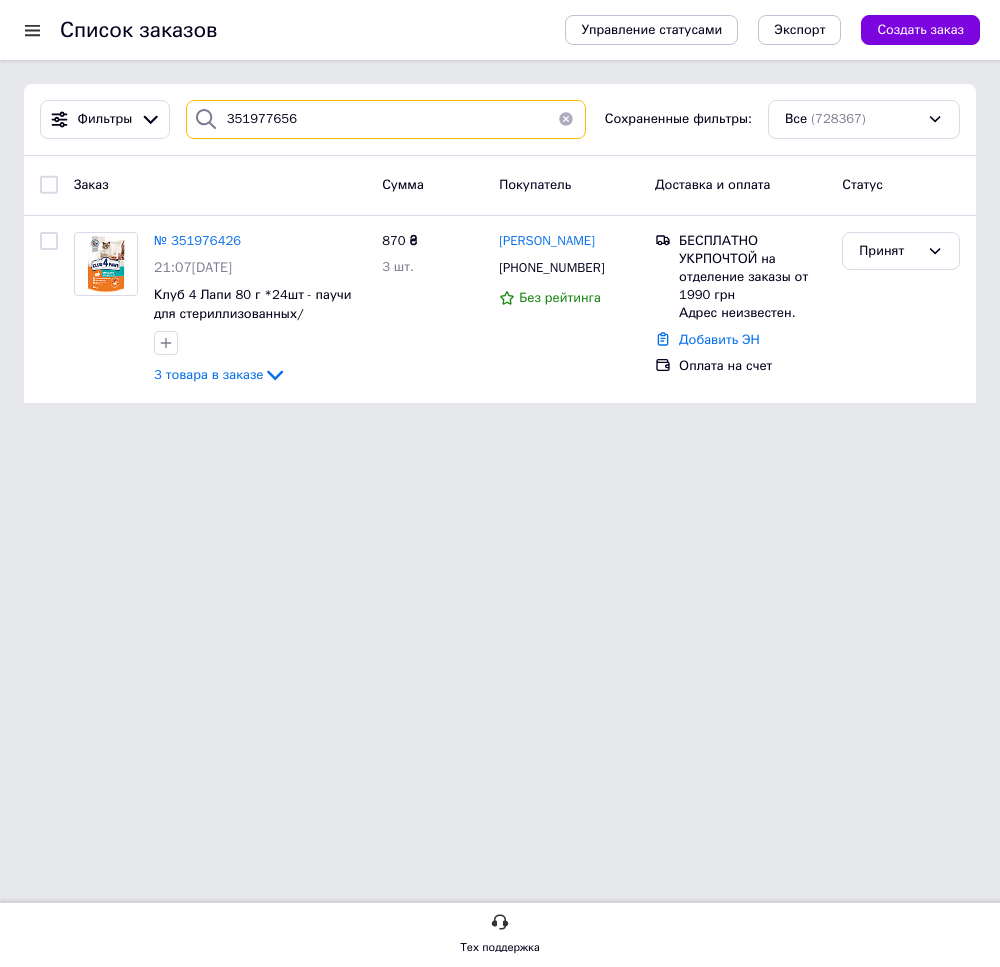 type on "351977656" 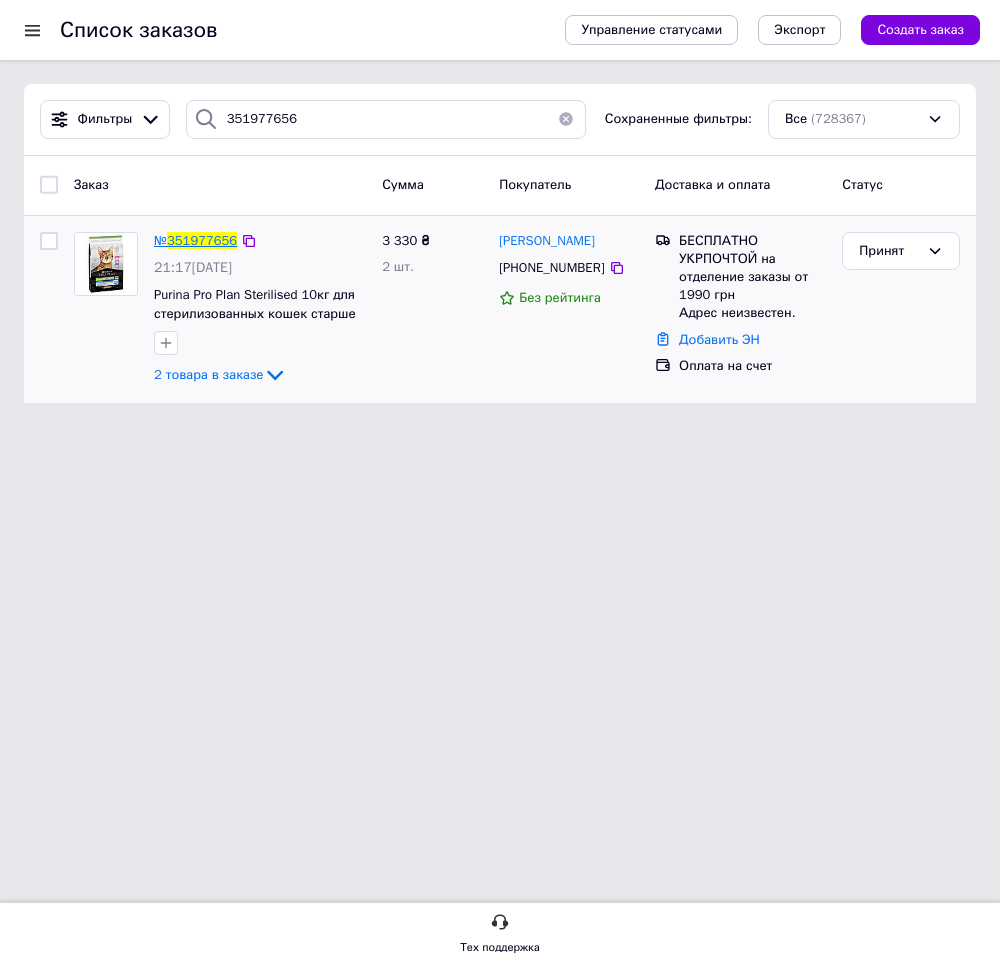 click on "351977656" at bounding box center (202, 240) 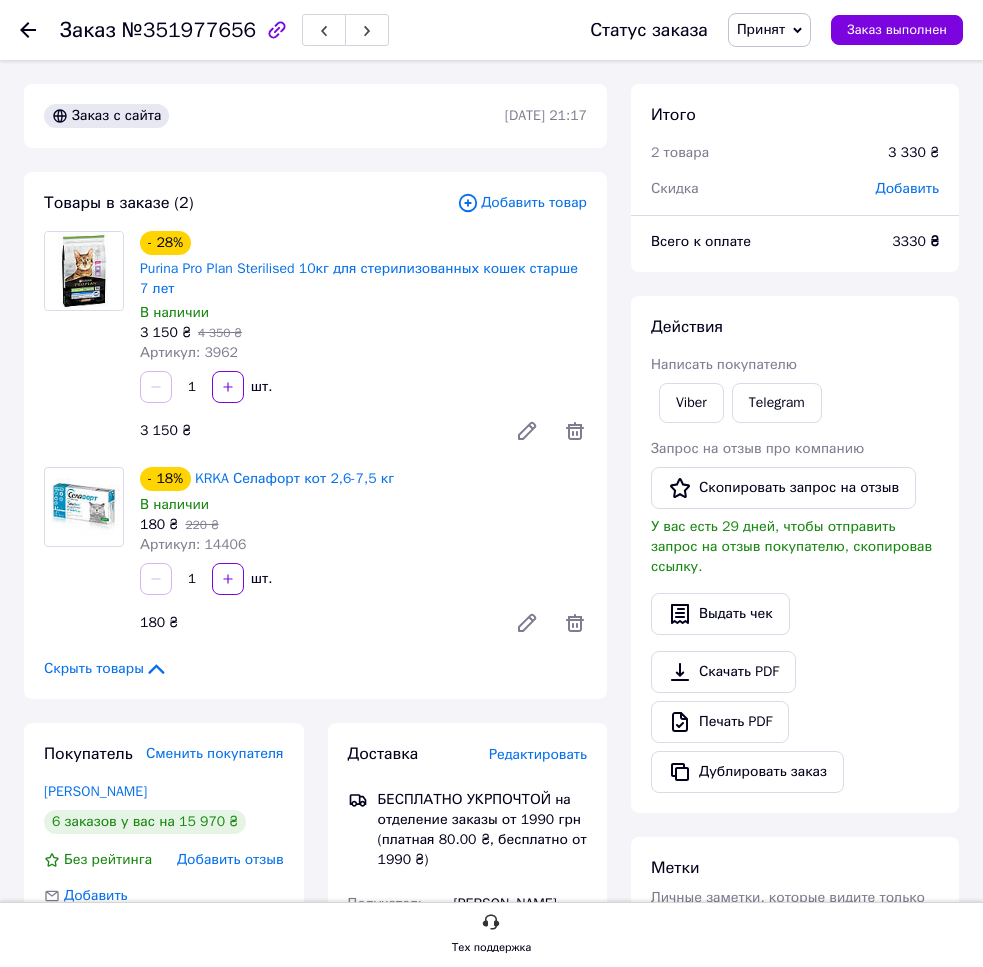 click on "1   шт." at bounding box center [363, 579] 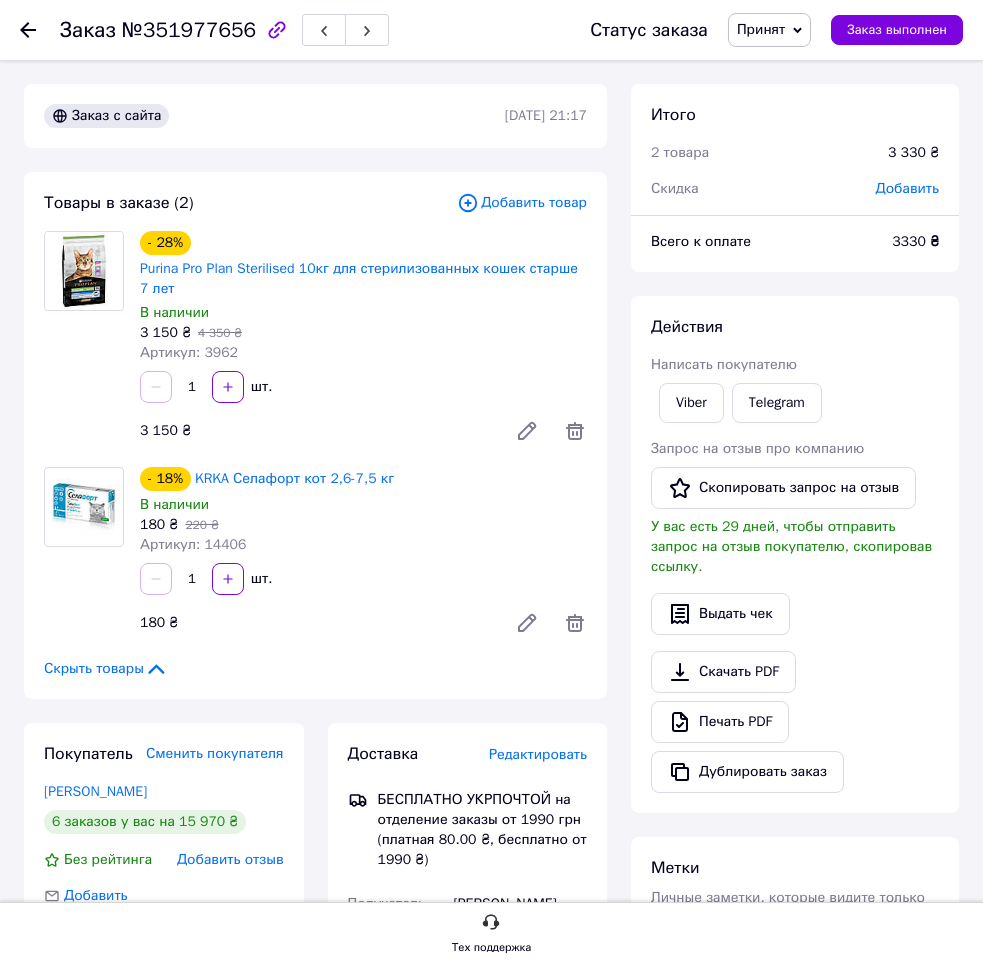 click at bounding box center (40, 30) 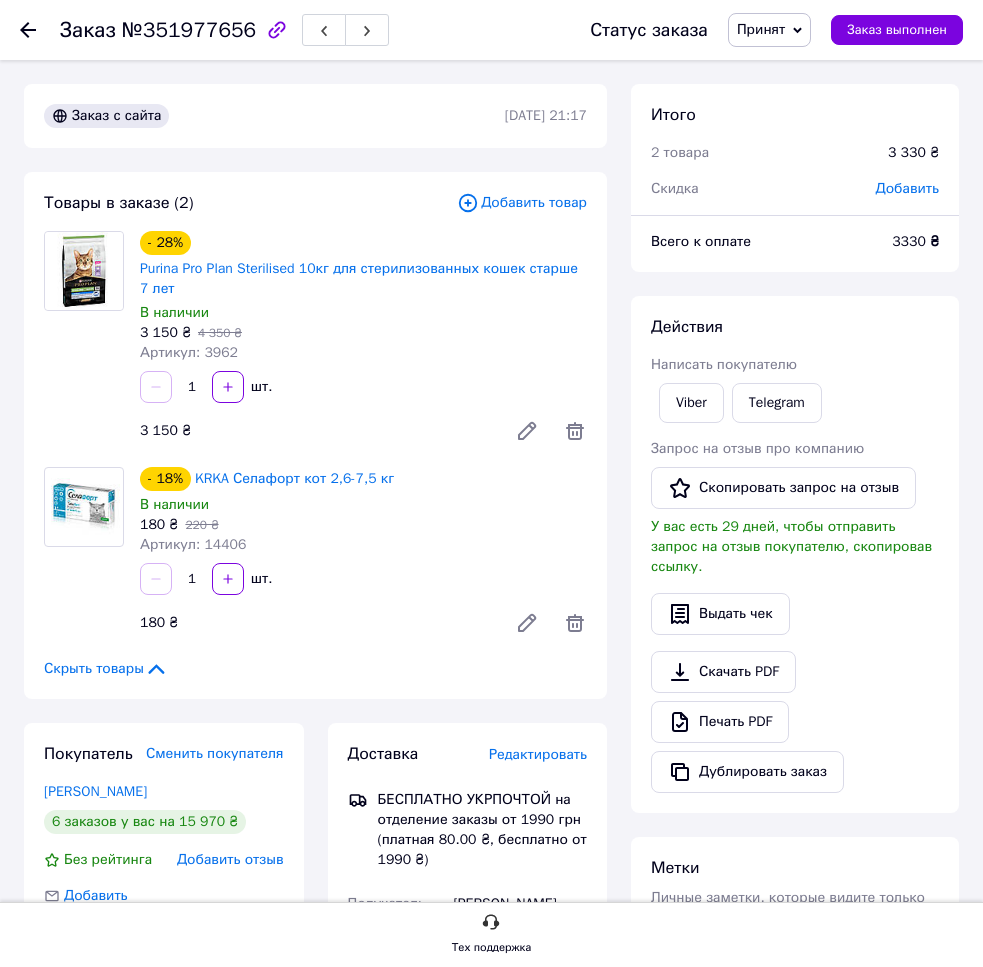 click on "Заказ №351977656 Статус заказа Принят Выполнен Отменен Оплаченный новые Заказ выполнен" at bounding box center (491, 30) 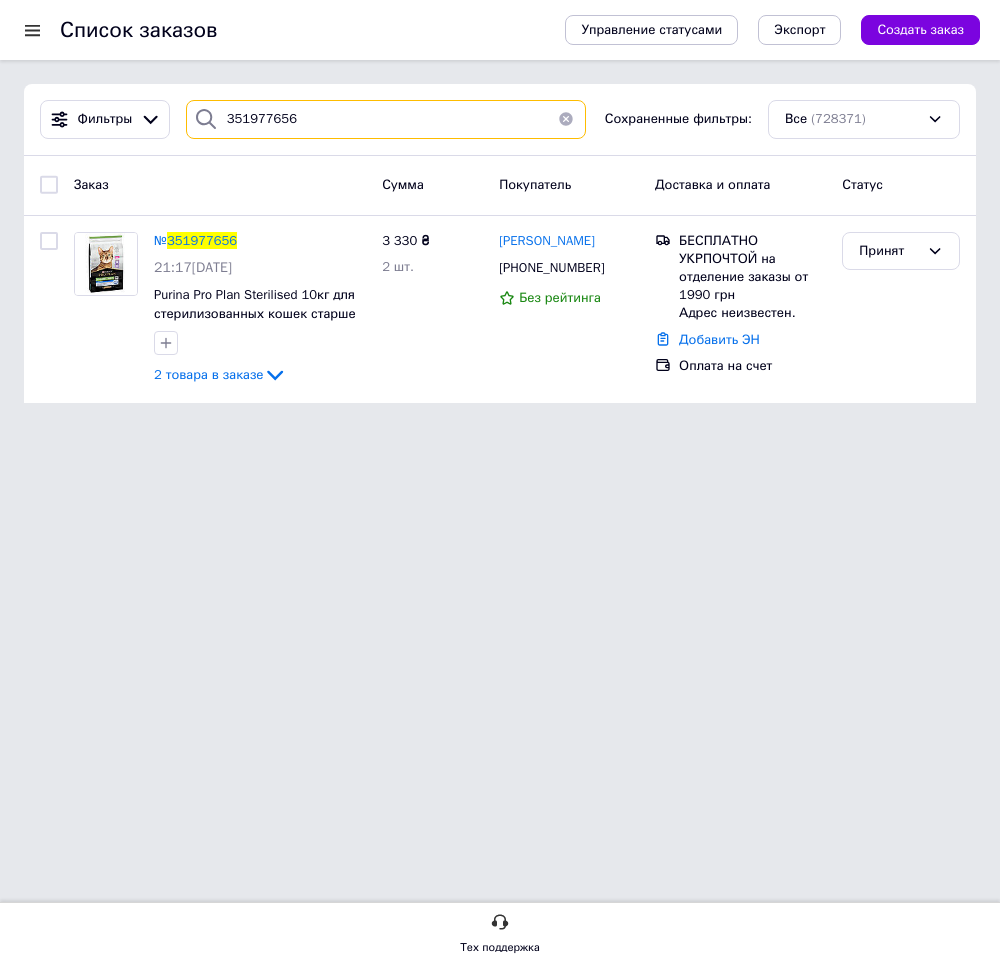 drag, startPoint x: 219, startPoint y: 143, endPoint x: 199, endPoint y: 148, distance: 20.615528 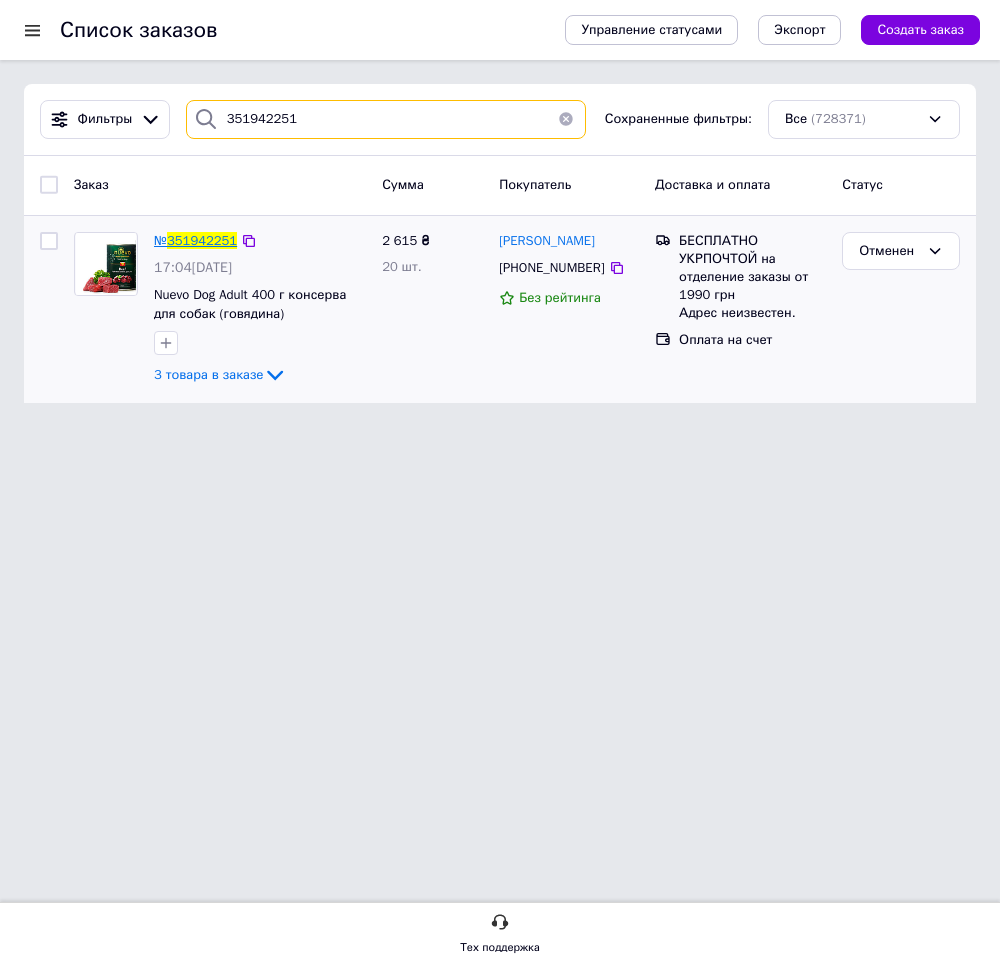 type on "351942251" 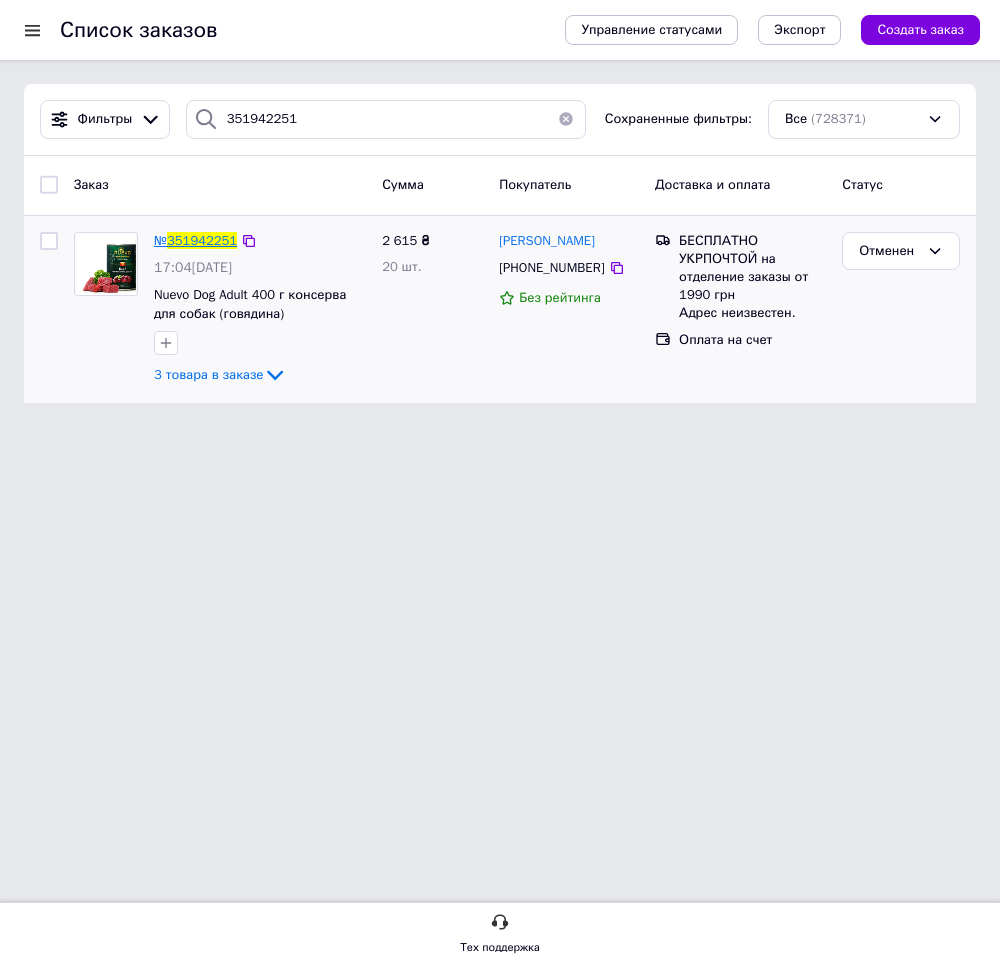 click on "351942251" at bounding box center (202, 240) 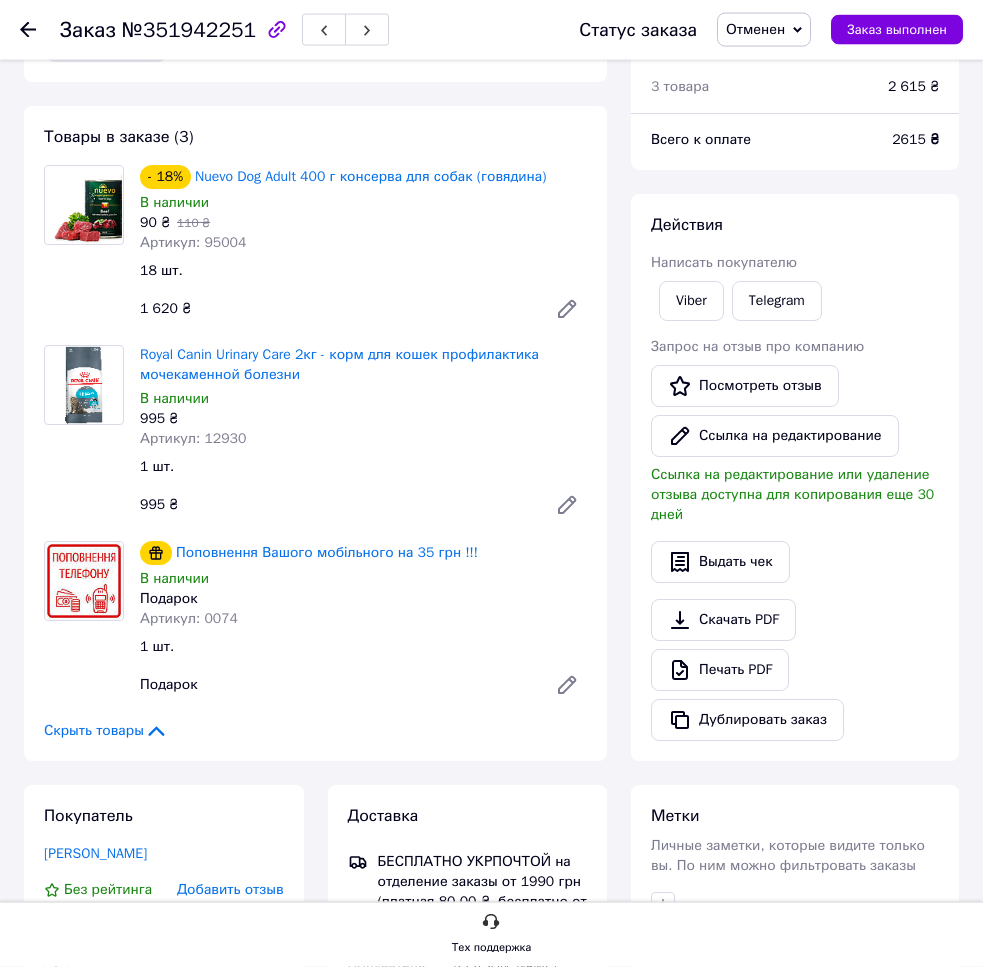 scroll, scrollTop: 306, scrollLeft: 0, axis: vertical 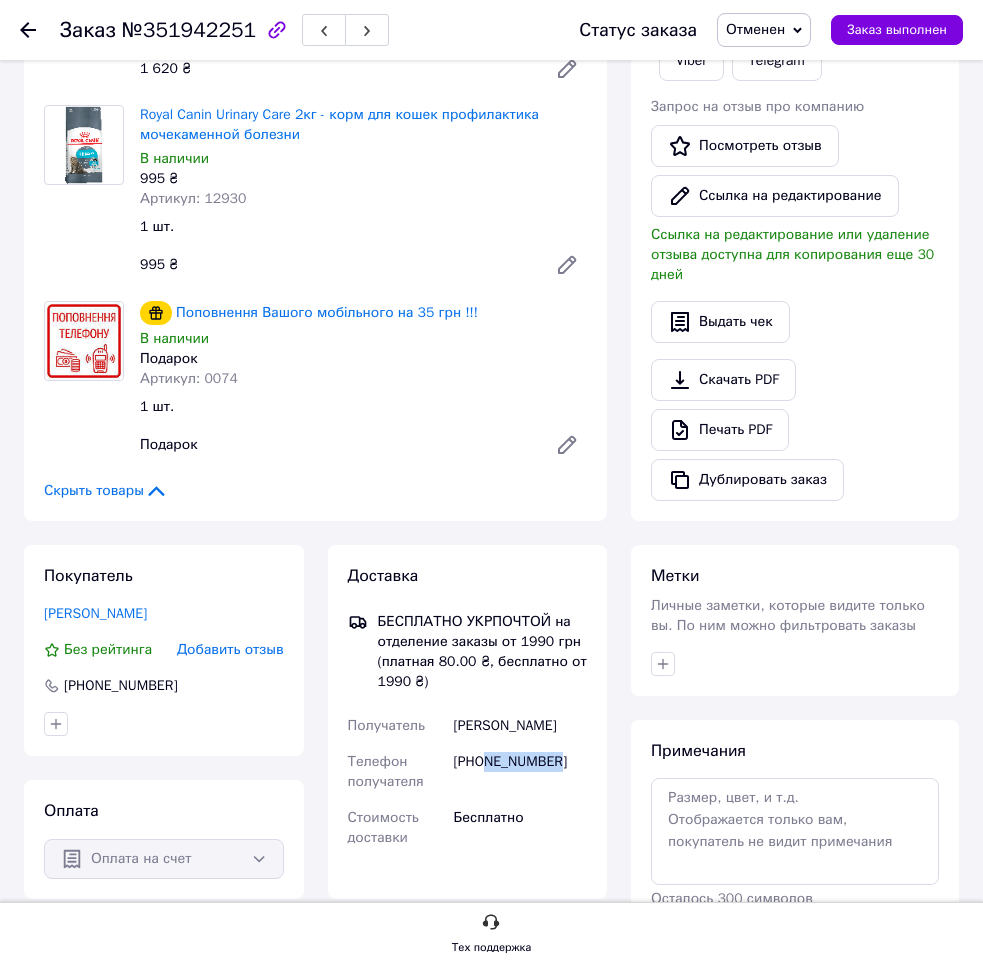 drag, startPoint x: 483, startPoint y: 762, endPoint x: 550, endPoint y: 762, distance: 67 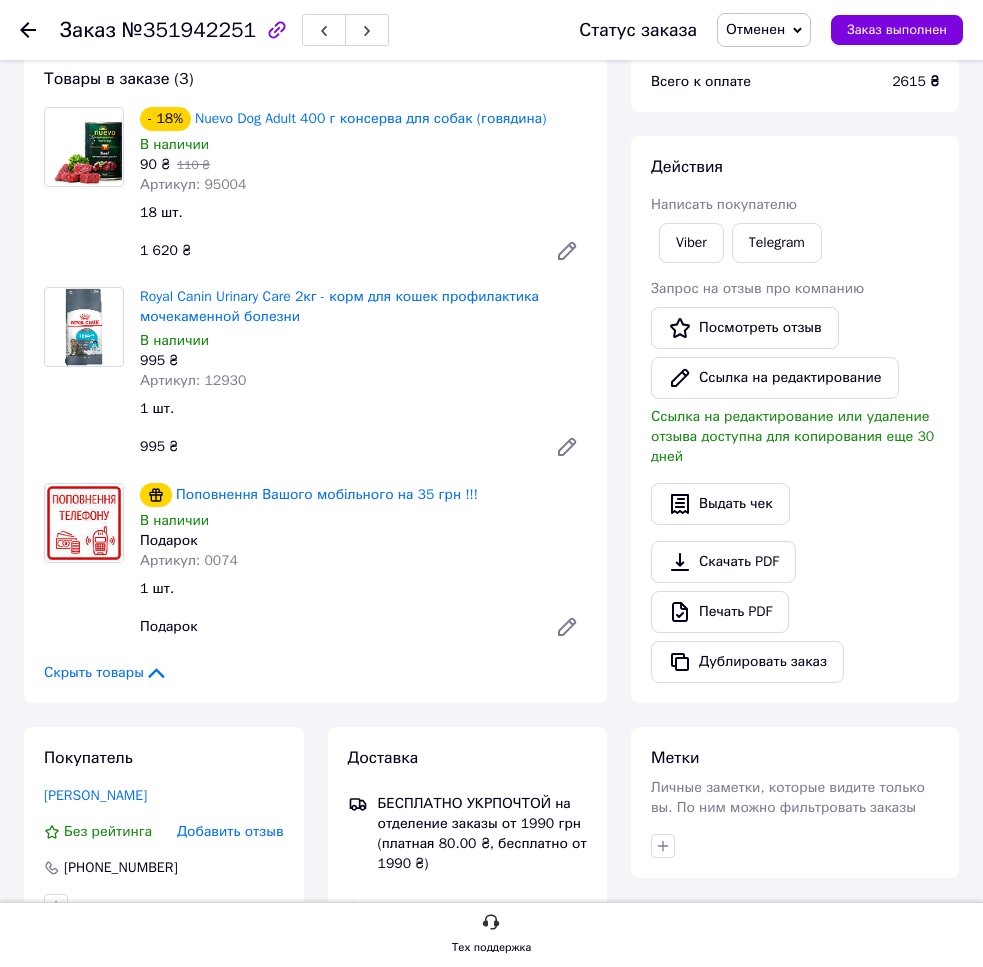 scroll, scrollTop: 0, scrollLeft: 0, axis: both 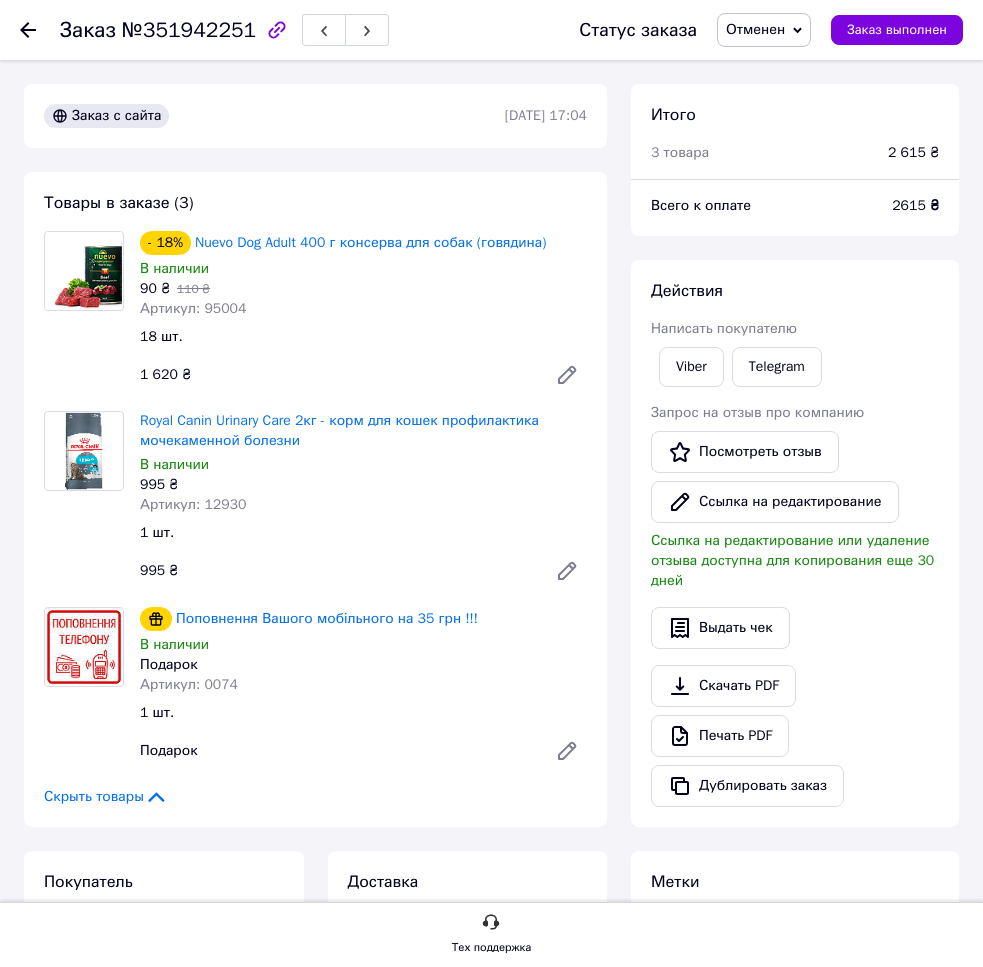 drag, startPoint x: 289, startPoint y: 784, endPoint x: 282, endPoint y: 763, distance: 22.135944 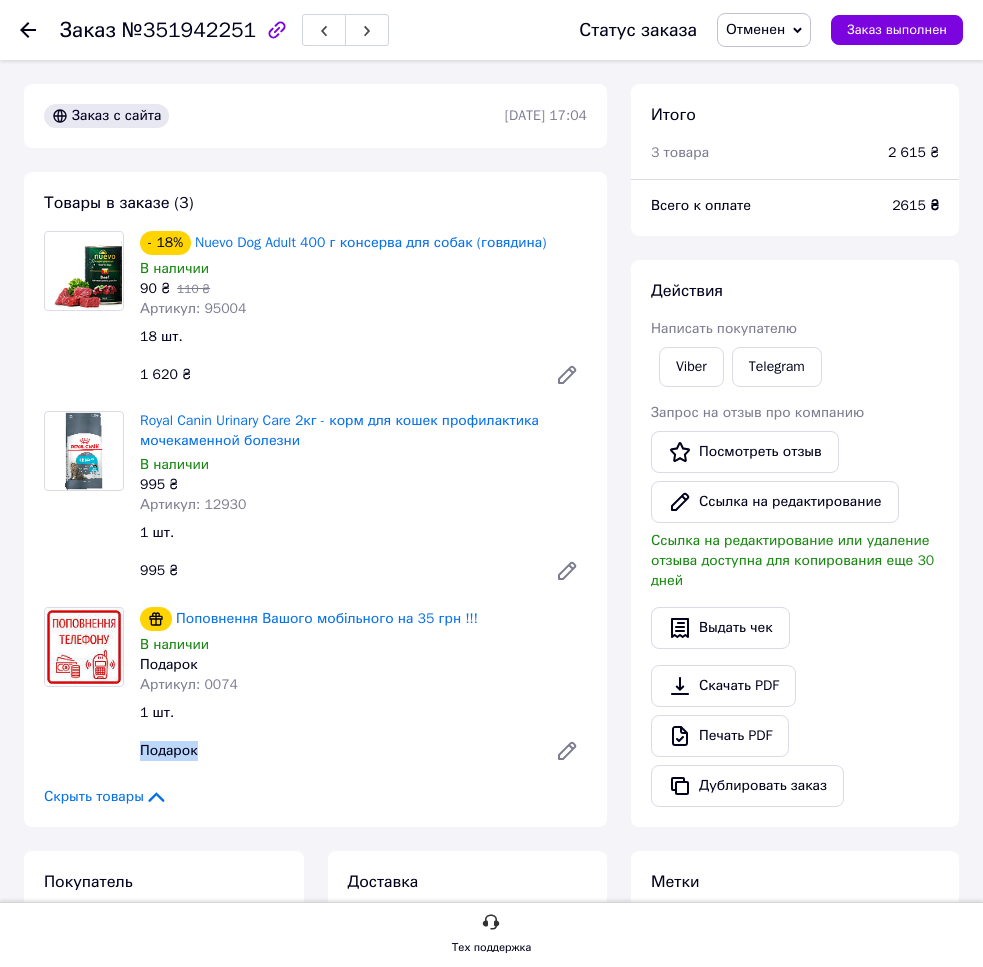 drag, startPoint x: 374, startPoint y: 732, endPoint x: 385, endPoint y: 728, distance: 11.7046995 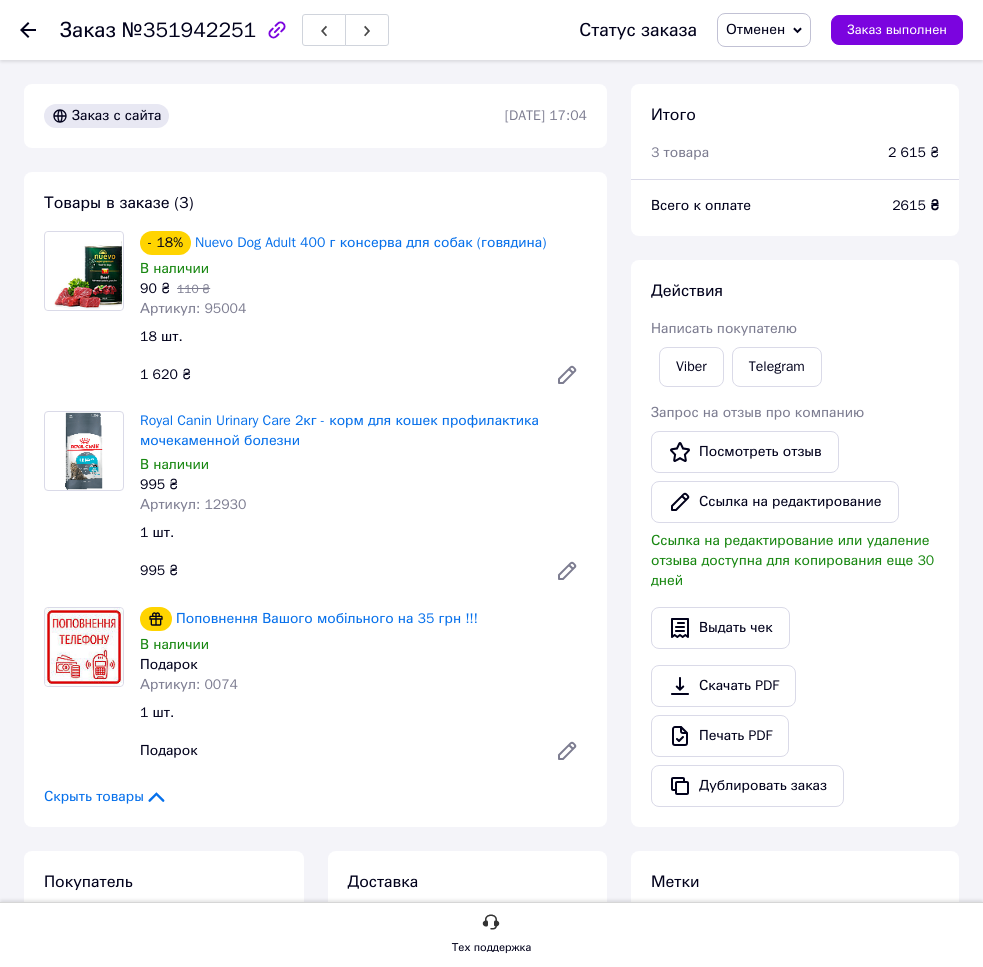 drag, startPoint x: 146, startPoint y: 32, endPoint x: 244, endPoint y: 38, distance: 98.1835 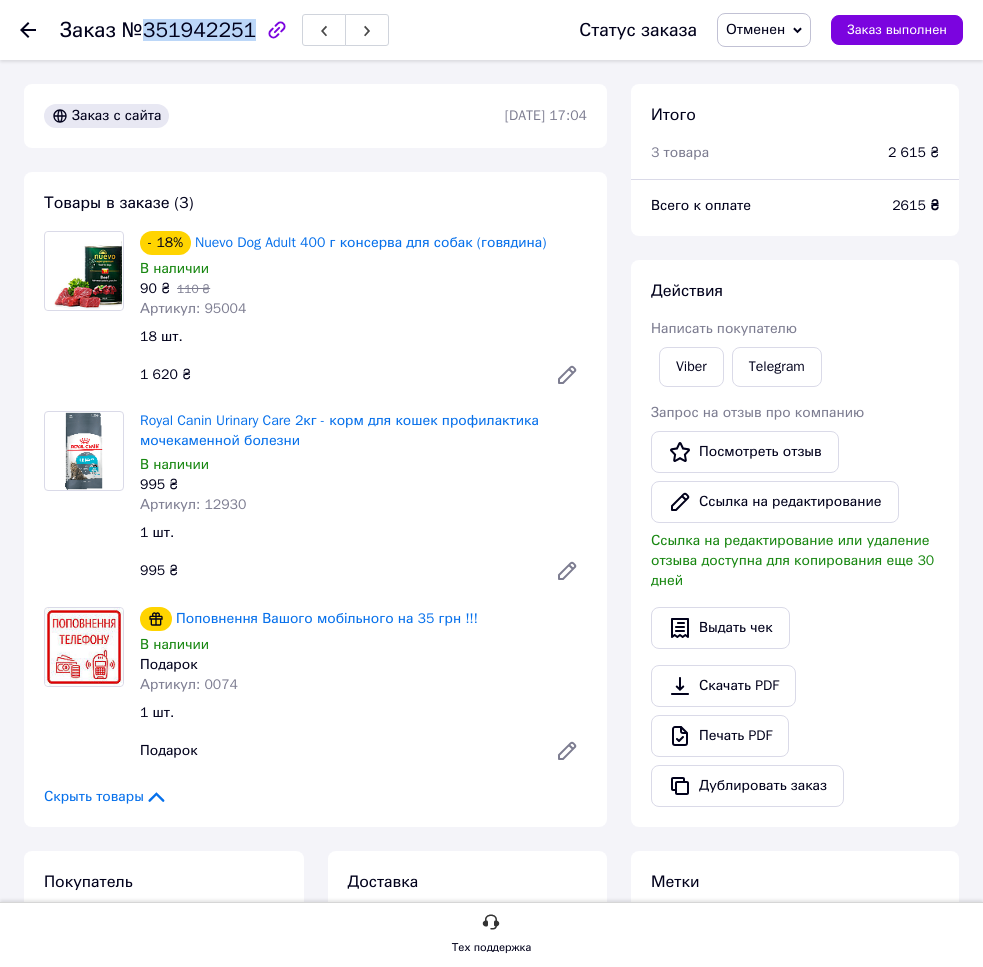 drag, startPoint x: 141, startPoint y: 31, endPoint x: 241, endPoint y: 33, distance: 100.02 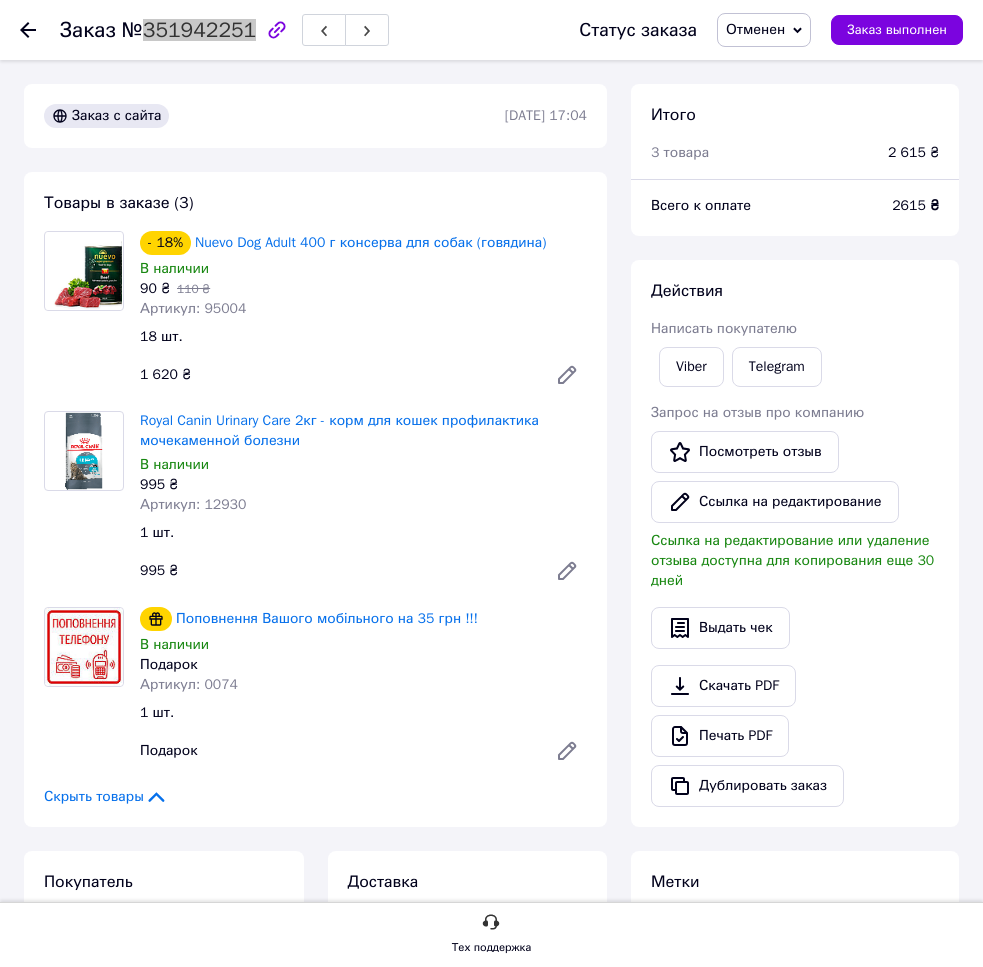 scroll, scrollTop: 634, scrollLeft: 0, axis: vertical 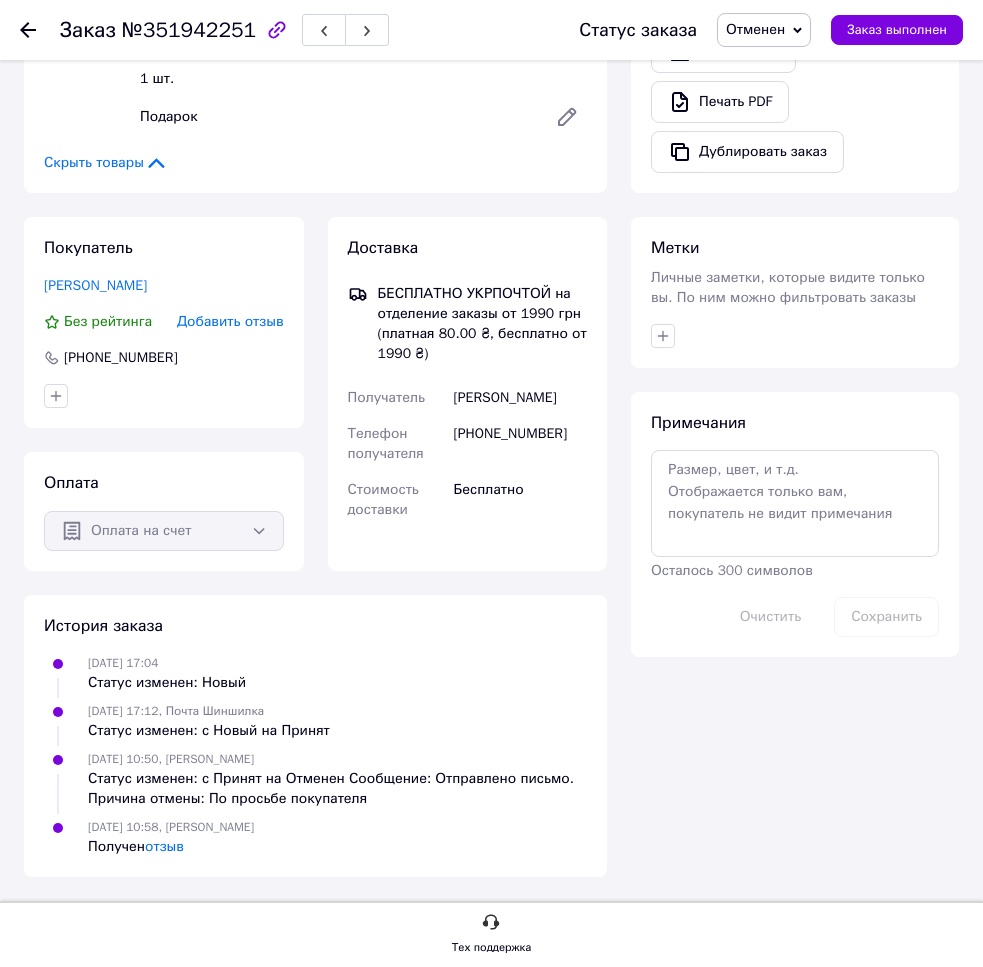 click on "[DATE] 17:12, Почта Шиншилка Статус изменен: с Новый на Принят" at bounding box center [315, 721] 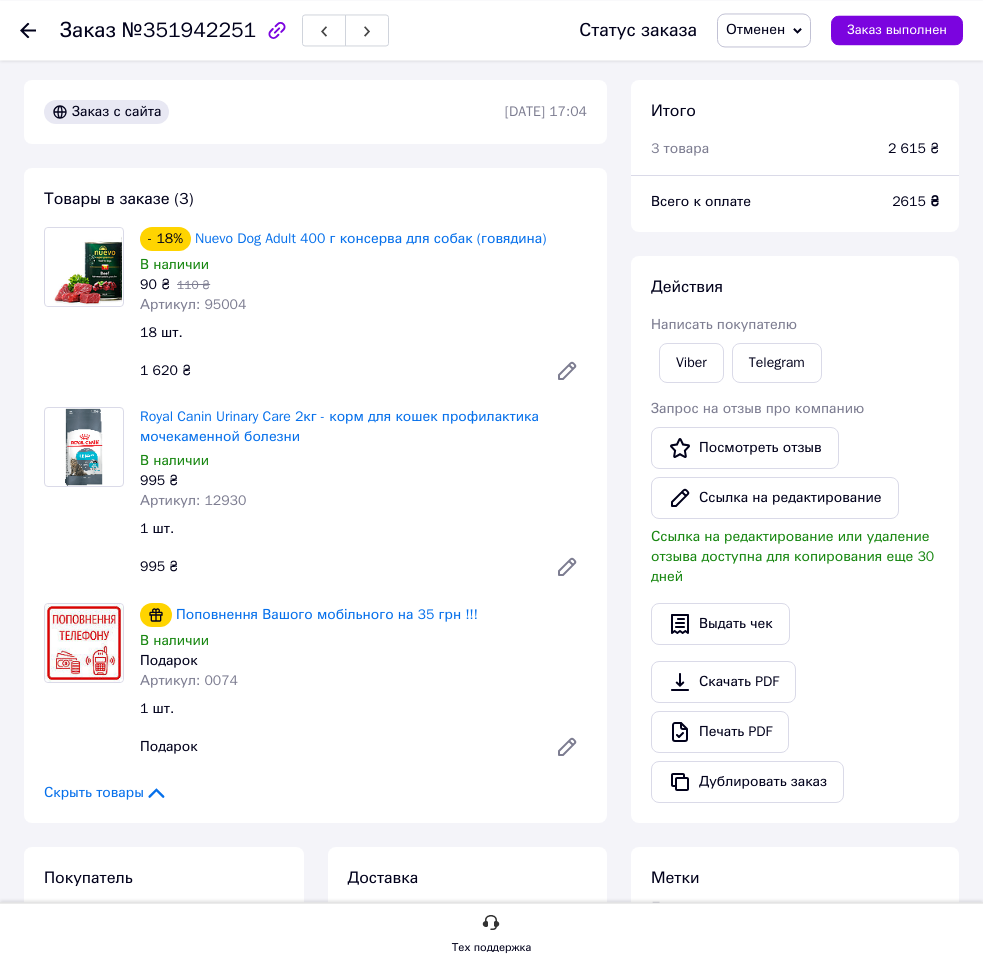 scroll, scrollTop: 0, scrollLeft: 0, axis: both 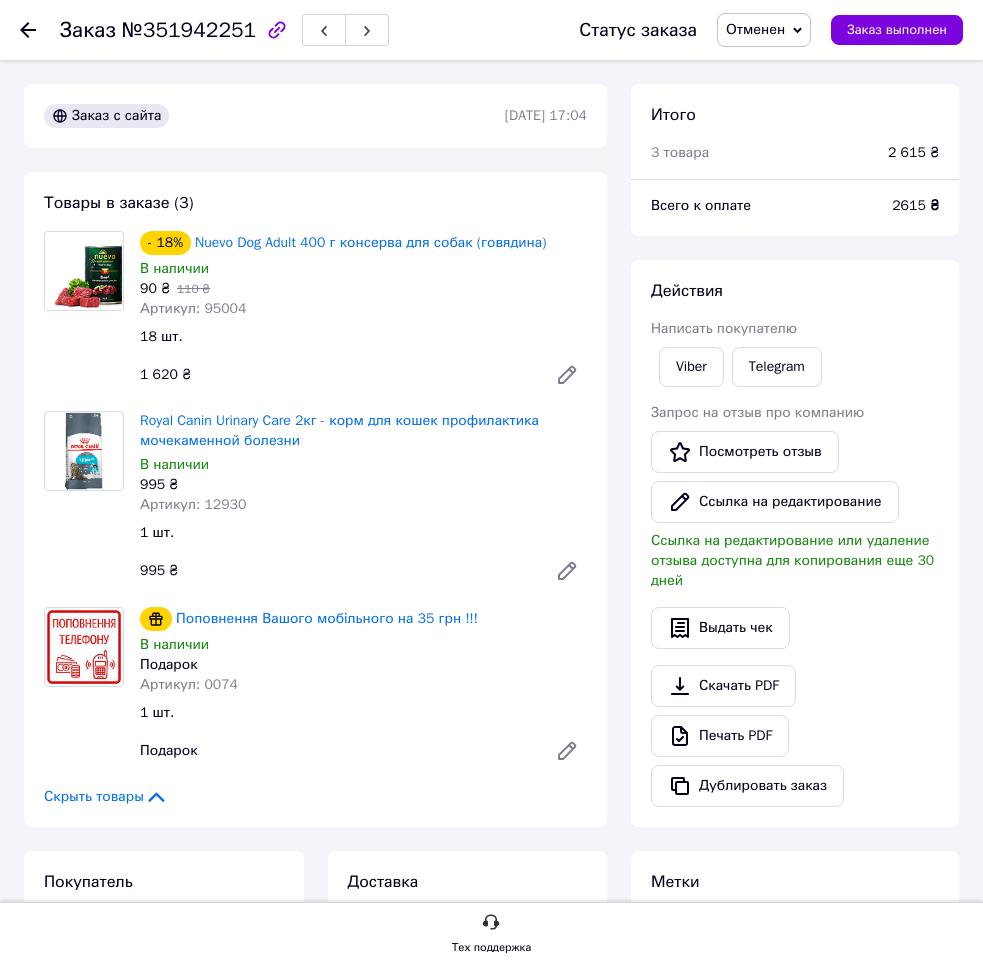 click on "18 шт." at bounding box center (363, 337) 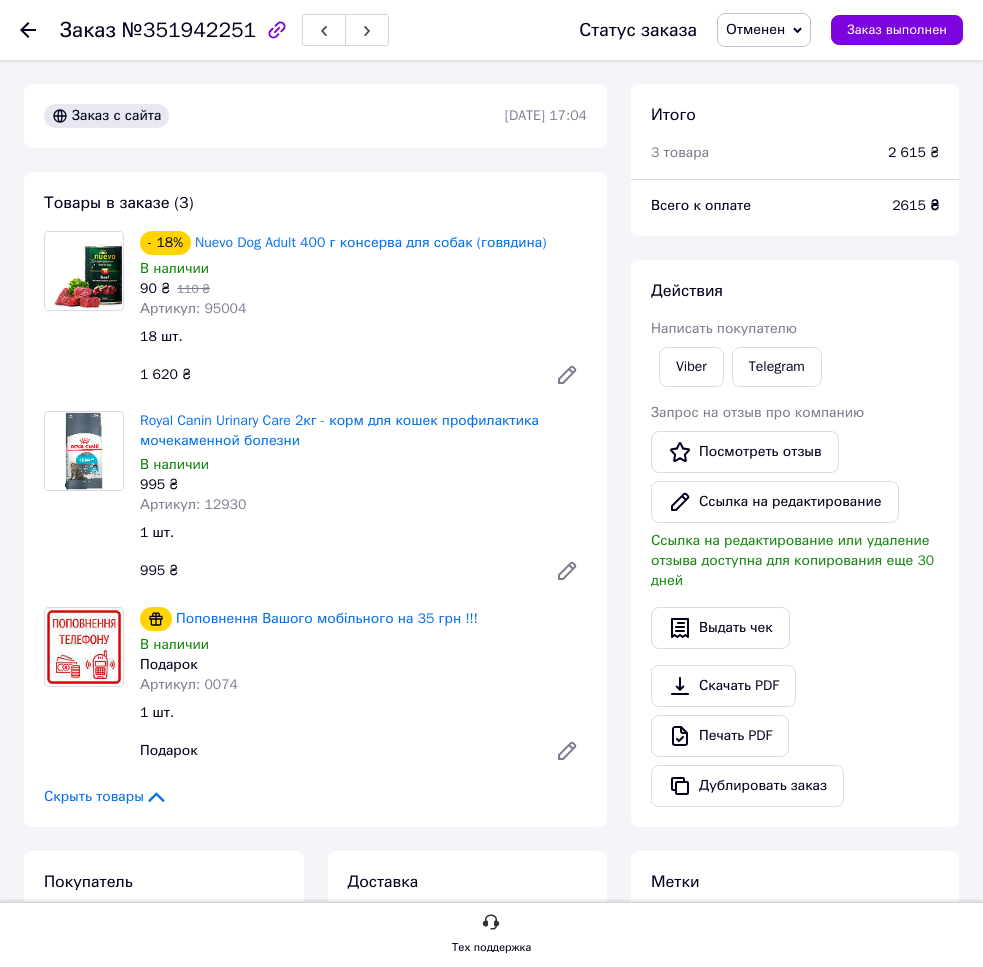 click on "Поповнення Вашого мобільного на 35 грн !!! В наличии Подарок Артикул: 0074 1 шт. [GEOGRAPHIC_DATA]" at bounding box center (363, 689) 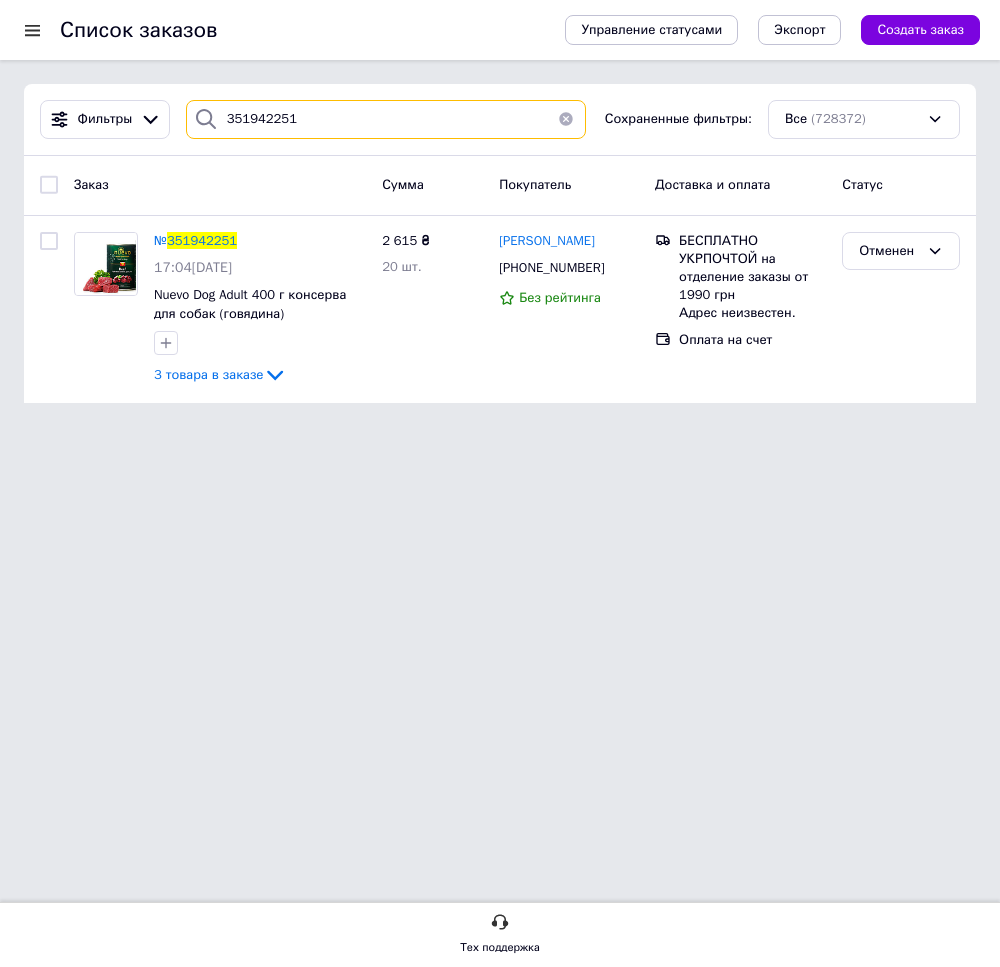 drag, startPoint x: 250, startPoint y: 128, endPoint x: 156, endPoint y: 139, distance: 94.641426 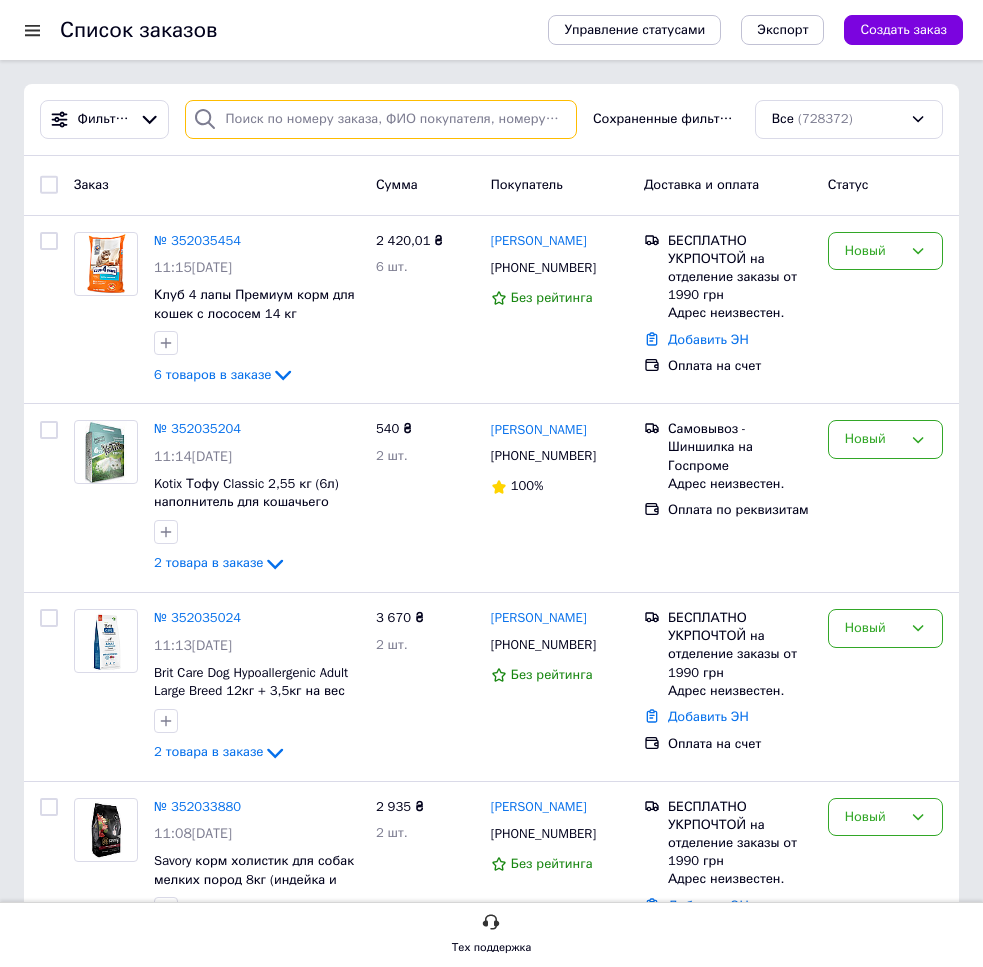 click at bounding box center [381, 119] 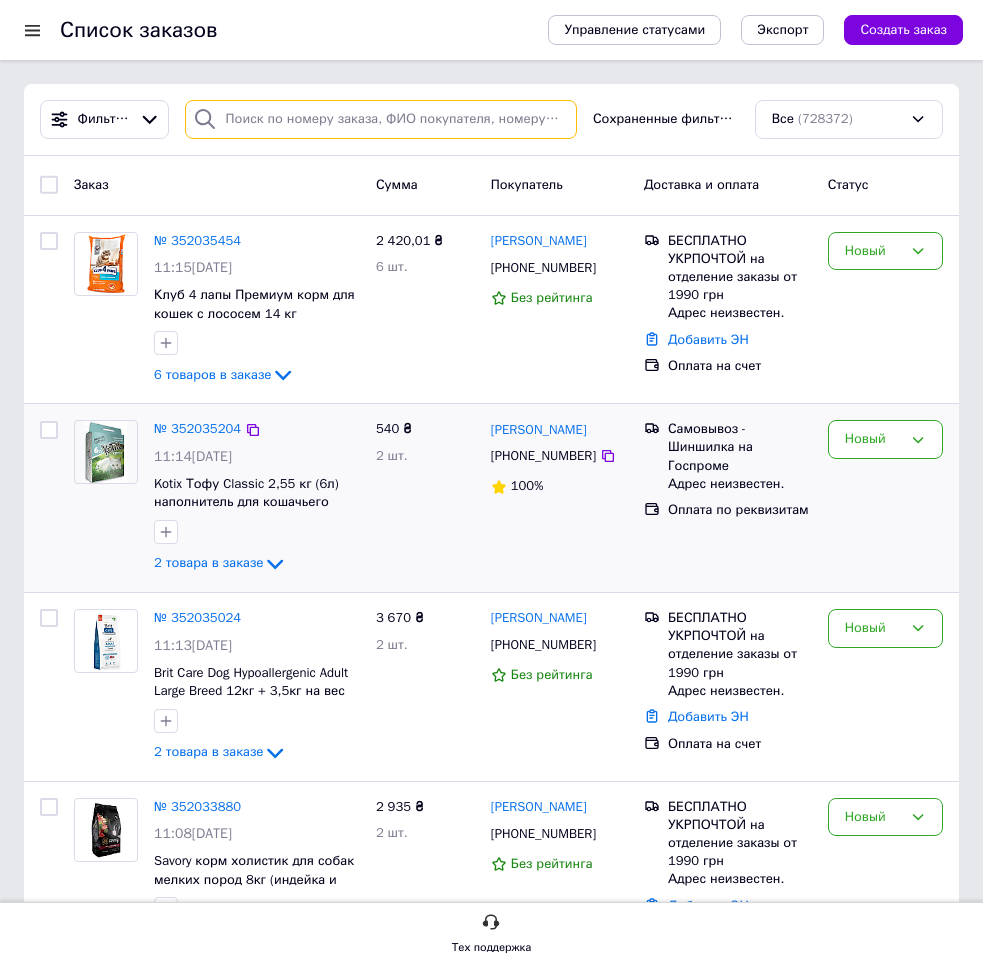 paste on "351977656" 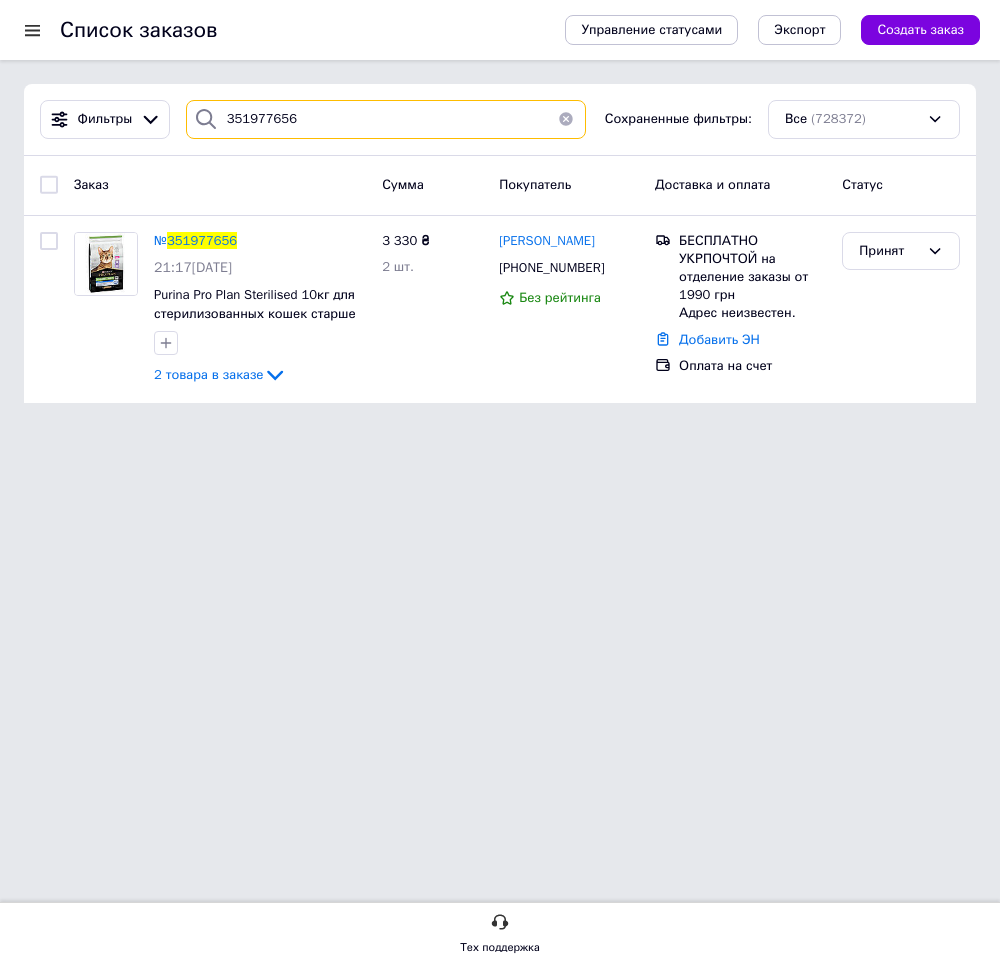 type on "351977656" 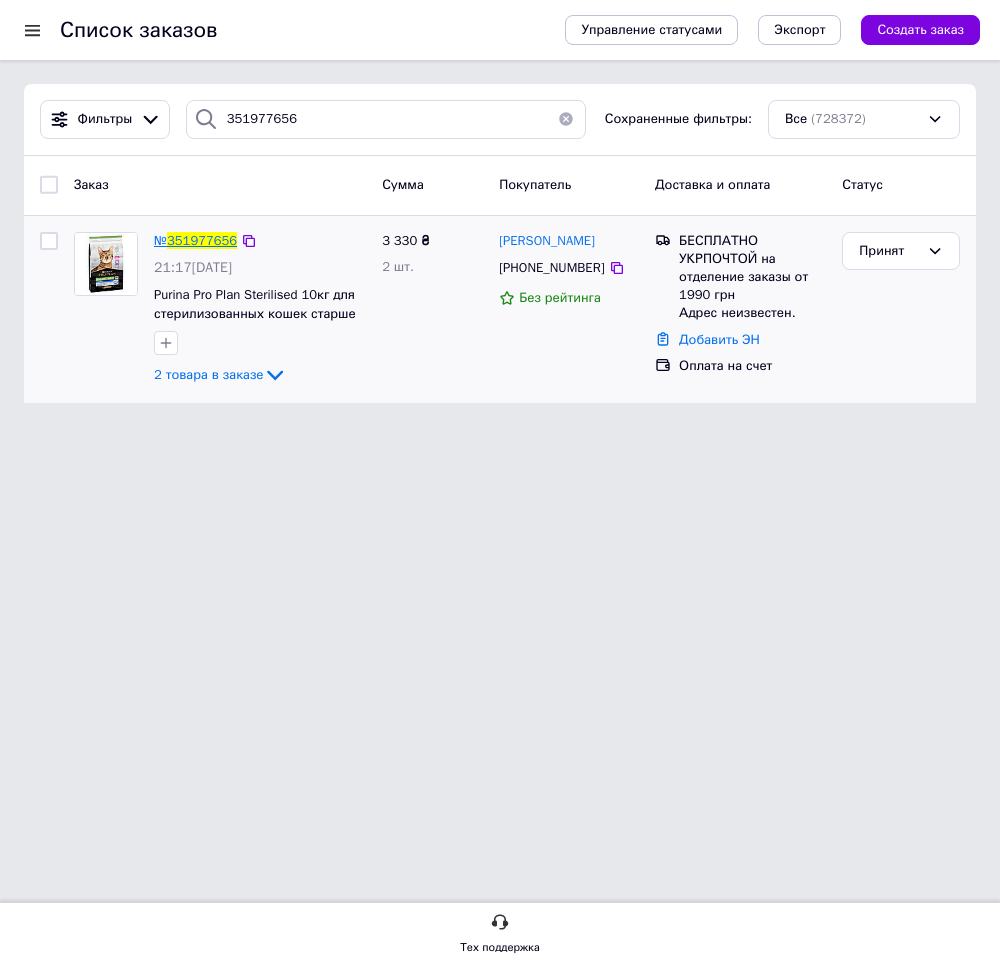 click on "351977656" at bounding box center [202, 240] 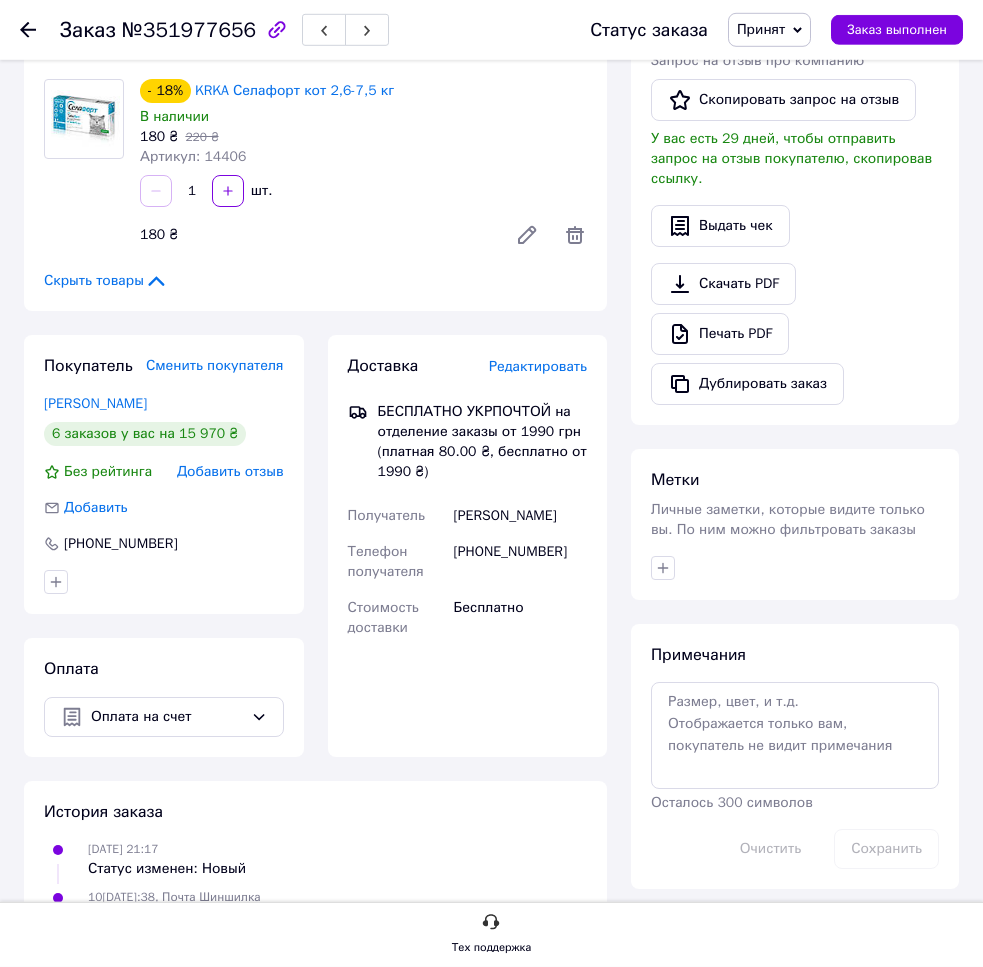 scroll, scrollTop: 408, scrollLeft: 0, axis: vertical 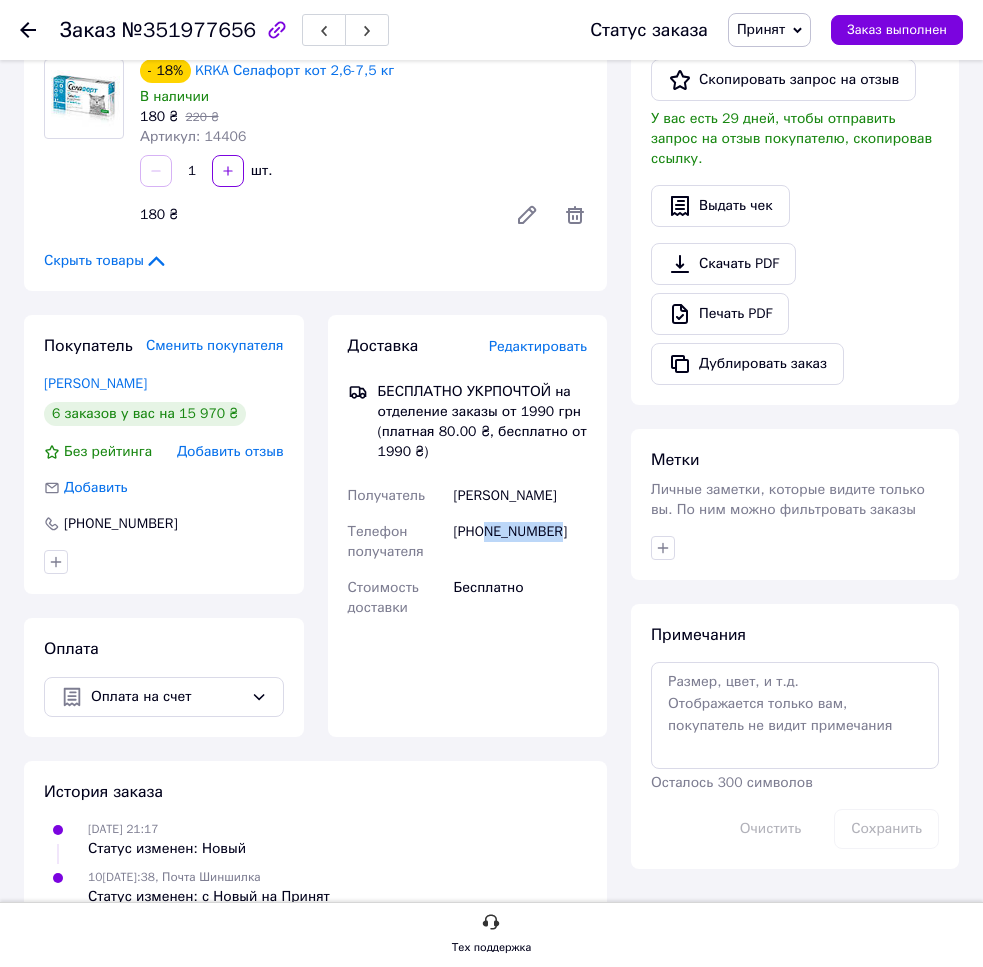 drag, startPoint x: 487, startPoint y: 532, endPoint x: 562, endPoint y: 532, distance: 75 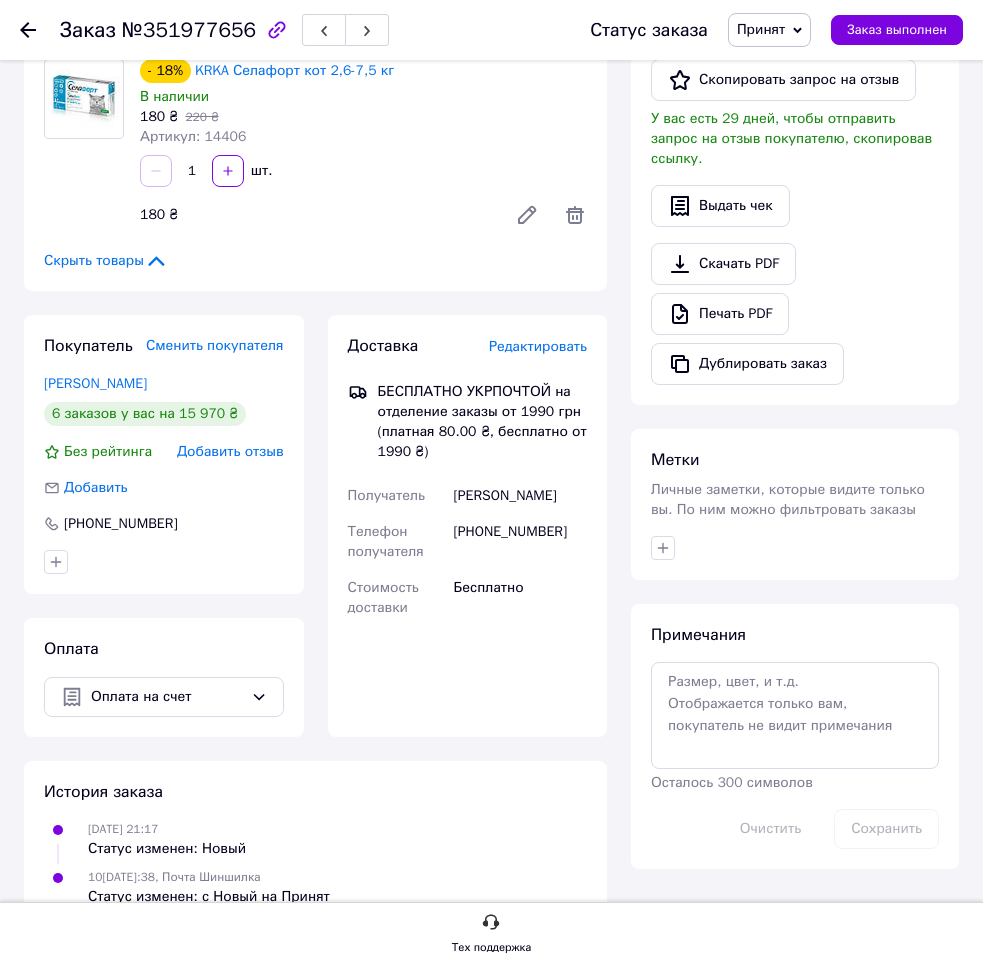 click on "Товары в заказе (2) Добавить товар - 28% Purina Pro Plan Sterilised 10кг для стерилизованных кошек старше 7 лет В наличии 3 150 ₴   4 350 ₴ Артикул: 3962 1   шт. 3 150 ₴ - 18% KRKA Селафорт  кот 2,6-7,5 кг В наличии 180 ₴   220 ₴ Артикул: 14406 1   шт. 180 ₴ Скрыть товары" at bounding box center (315, 27) 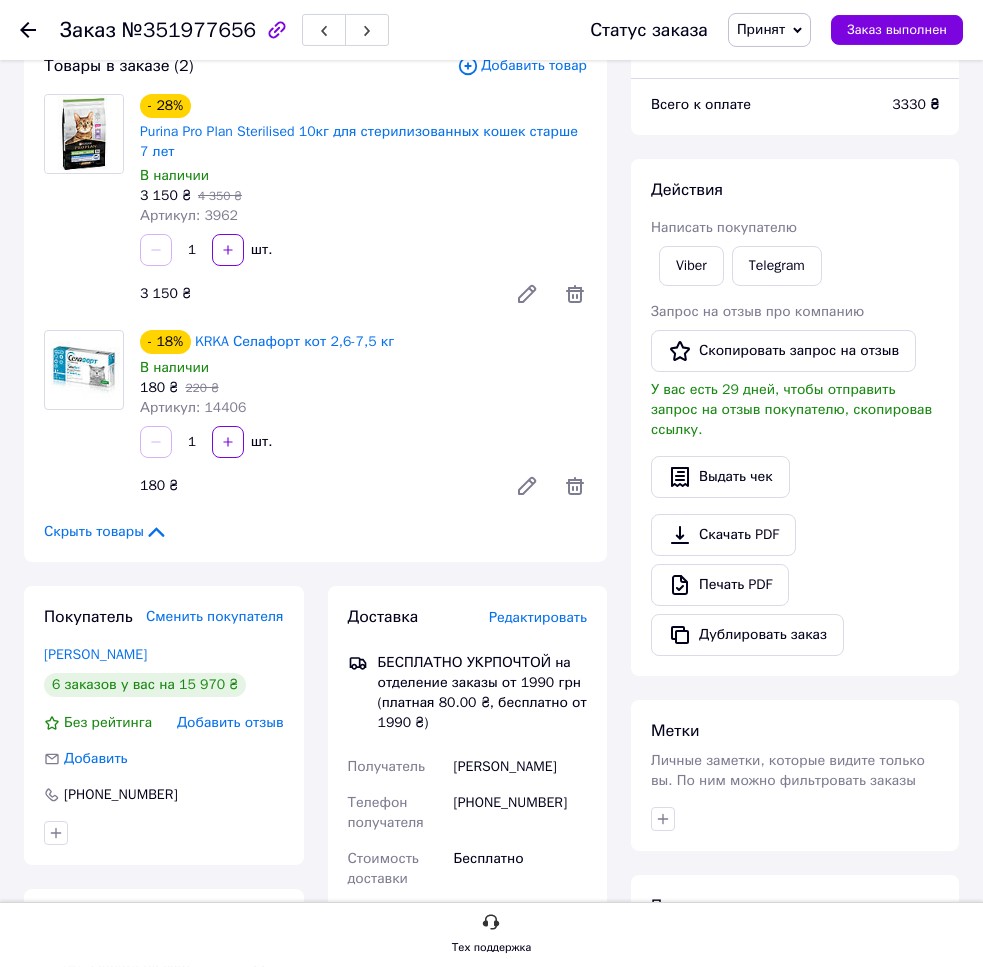 scroll, scrollTop: 0, scrollLeft: 0, axis: both 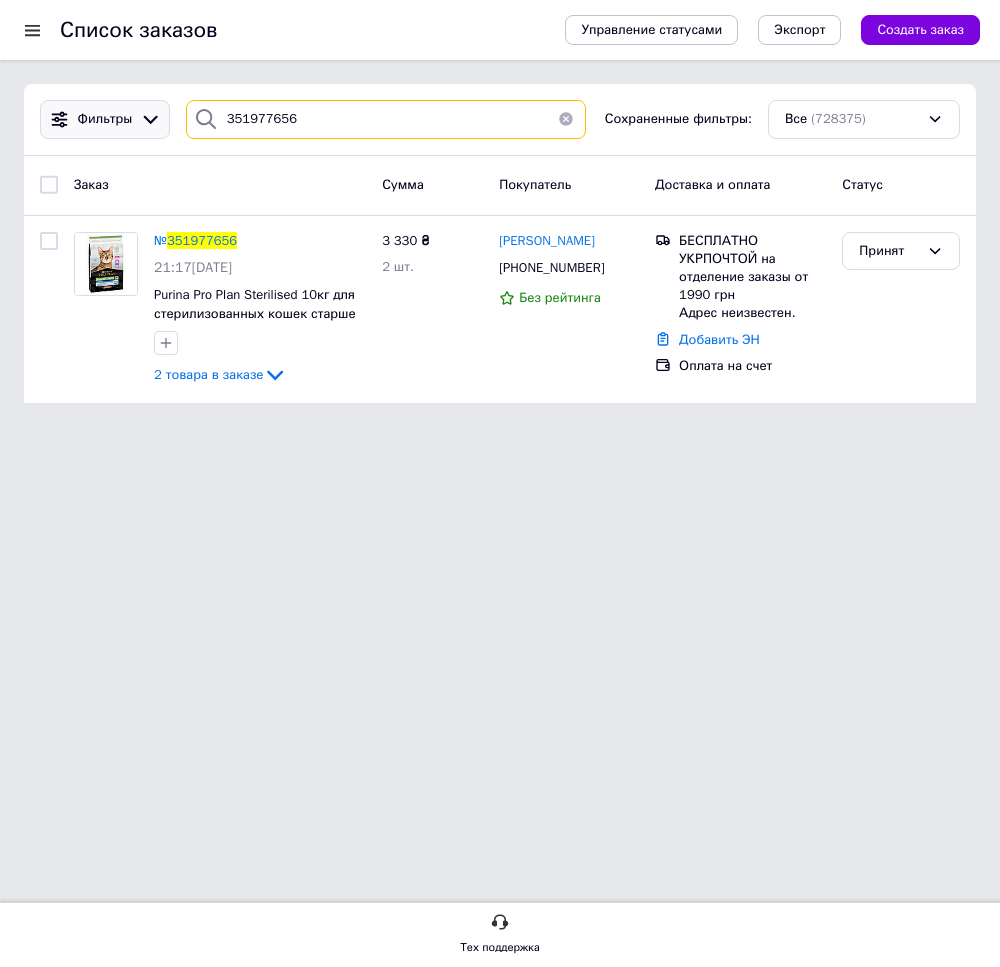 drag, startPoint x: 305, startPoint y: 133, endPoint x: 127, endPoint y: 138, distance: 178.0702 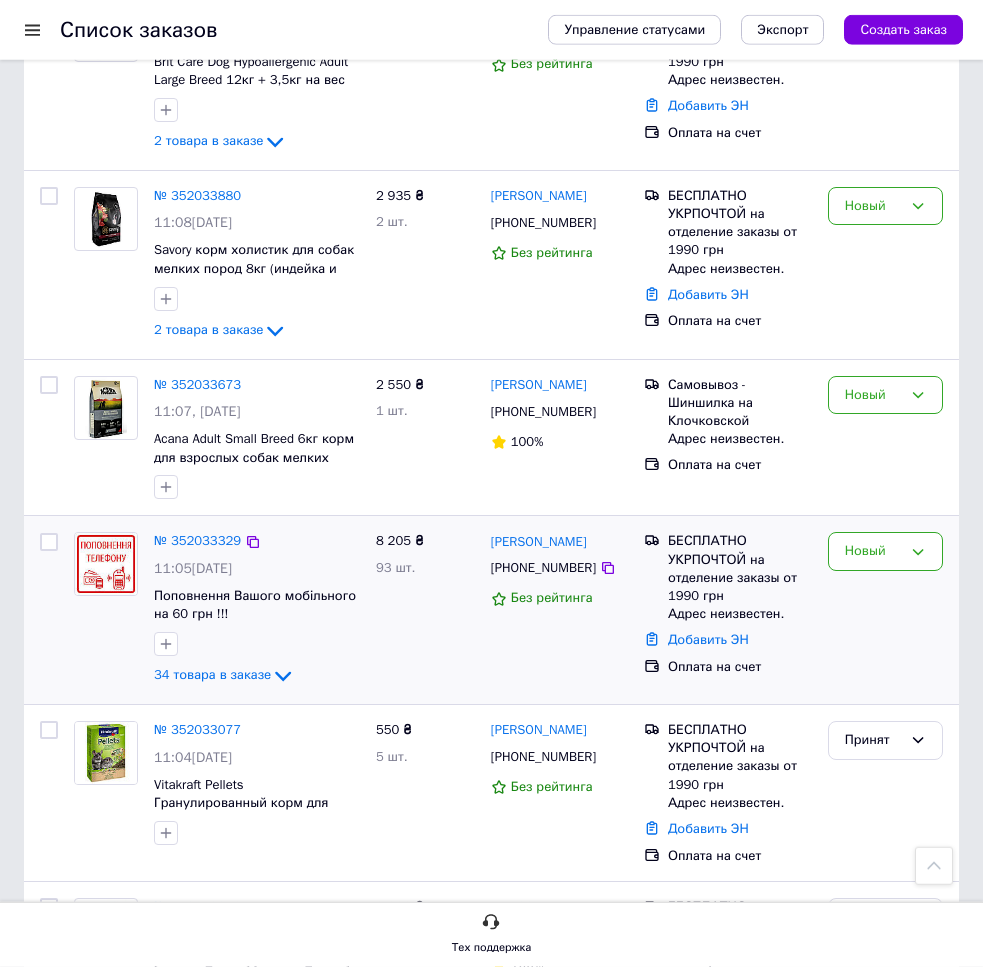 scroll, scrollTop: 1224, scrollLeft: 0, axis: vertical 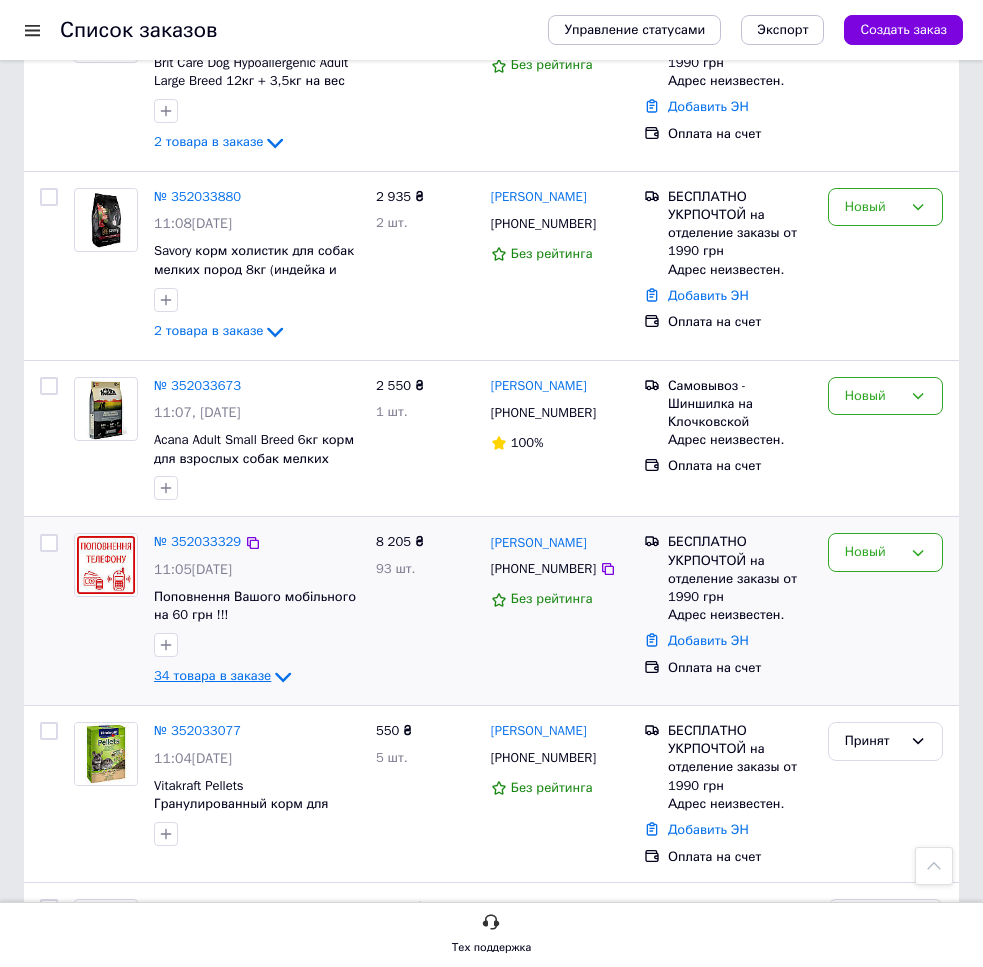 click on "34 товара в заказе" at bounding box center (212, 676) 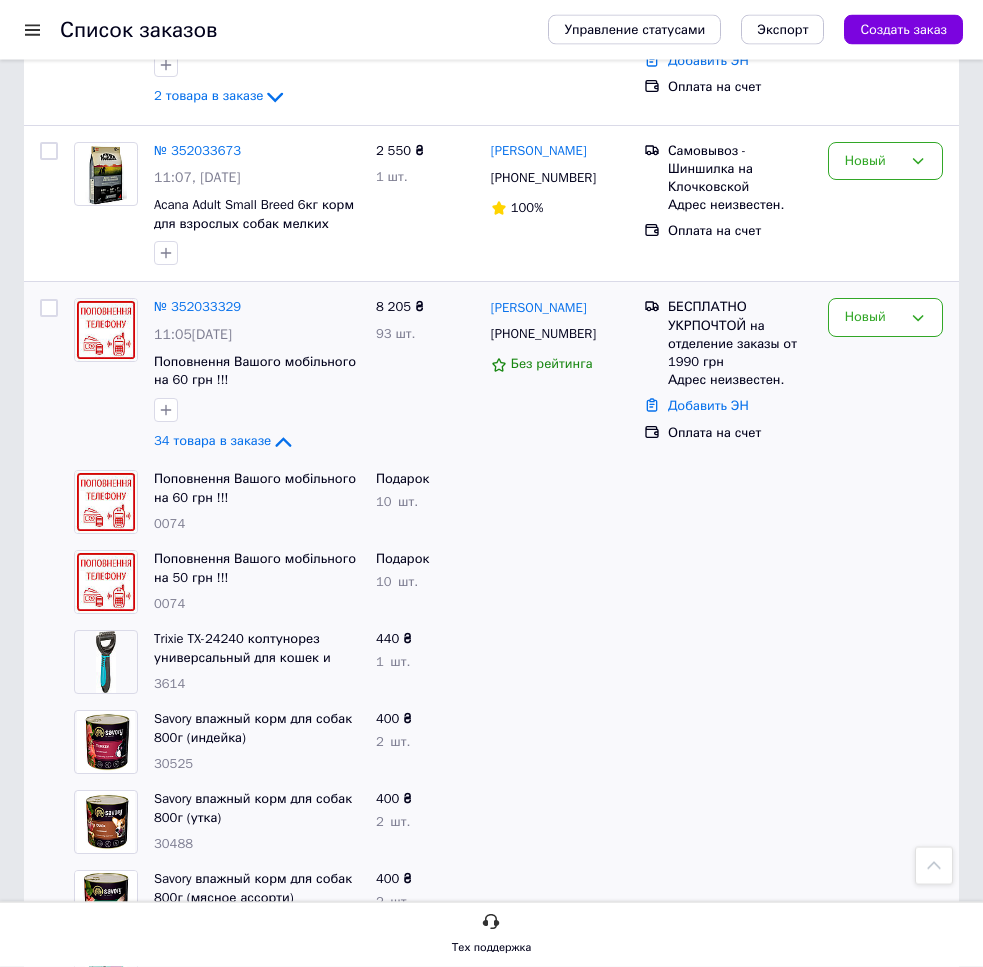 scroll, scrollTop: 1326, scrollLeft: 0, axis: vertical 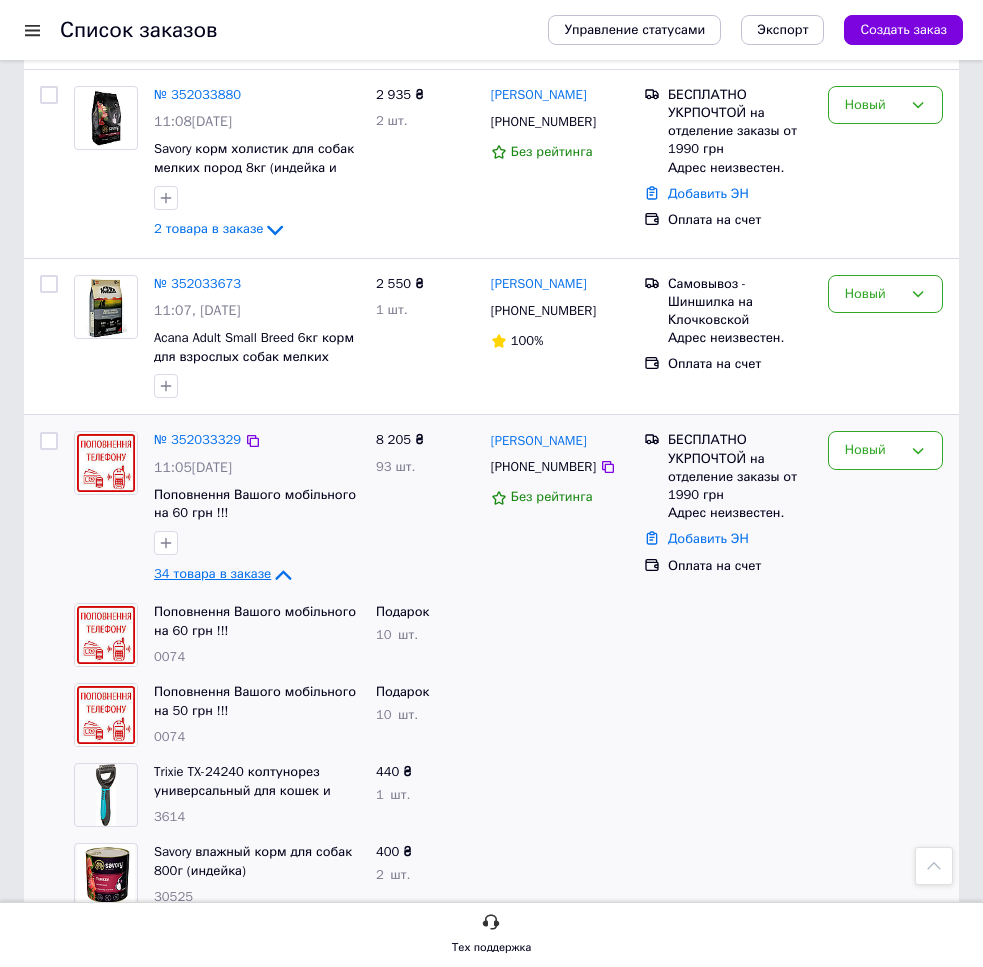 click on "34 товара в заказе" at bounding box center [212, 574] 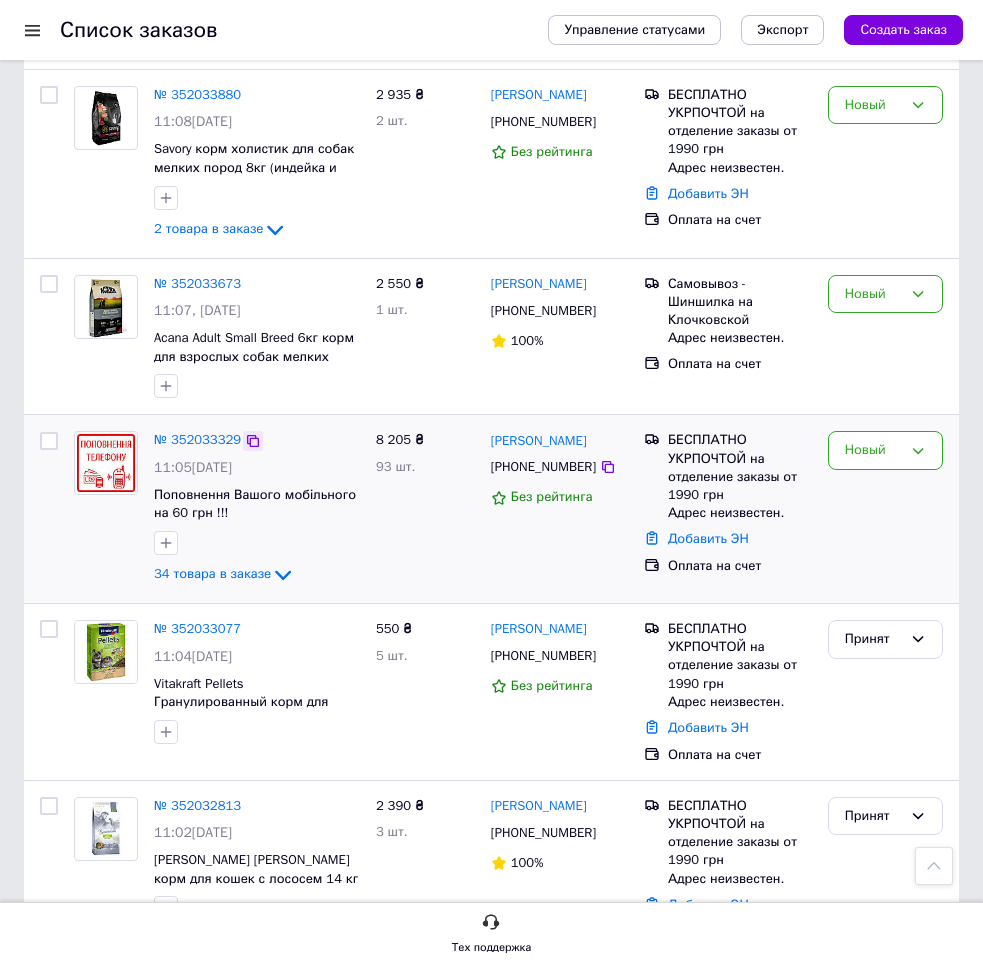 click 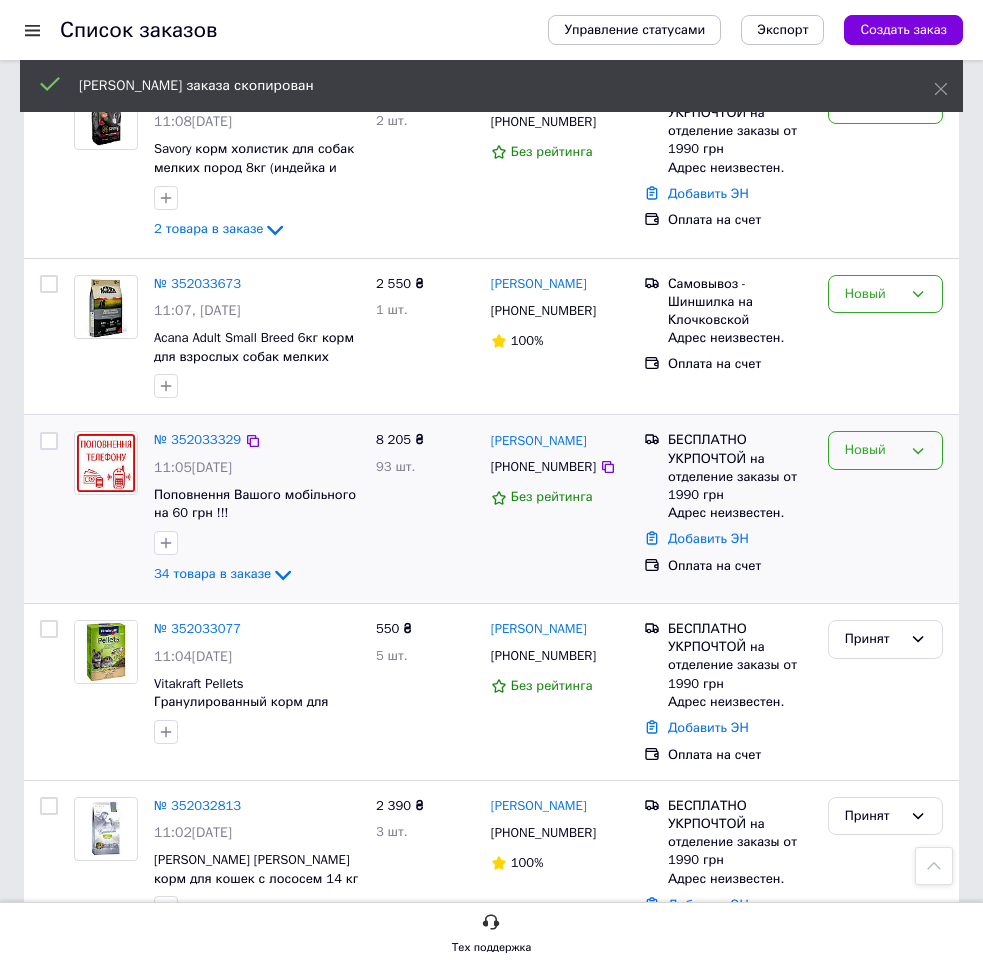click on "Новый" at bounding box center (873, 450) 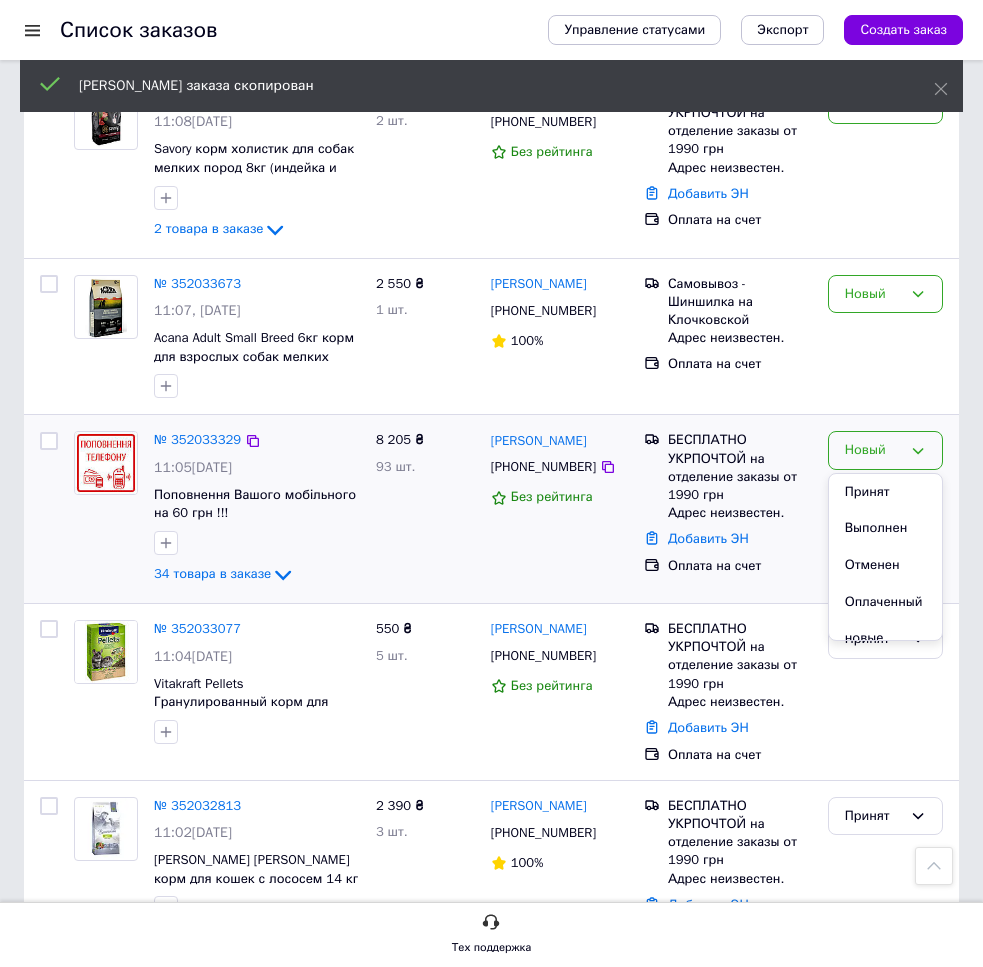 click on "Принят" at bounding box center (885, 492) 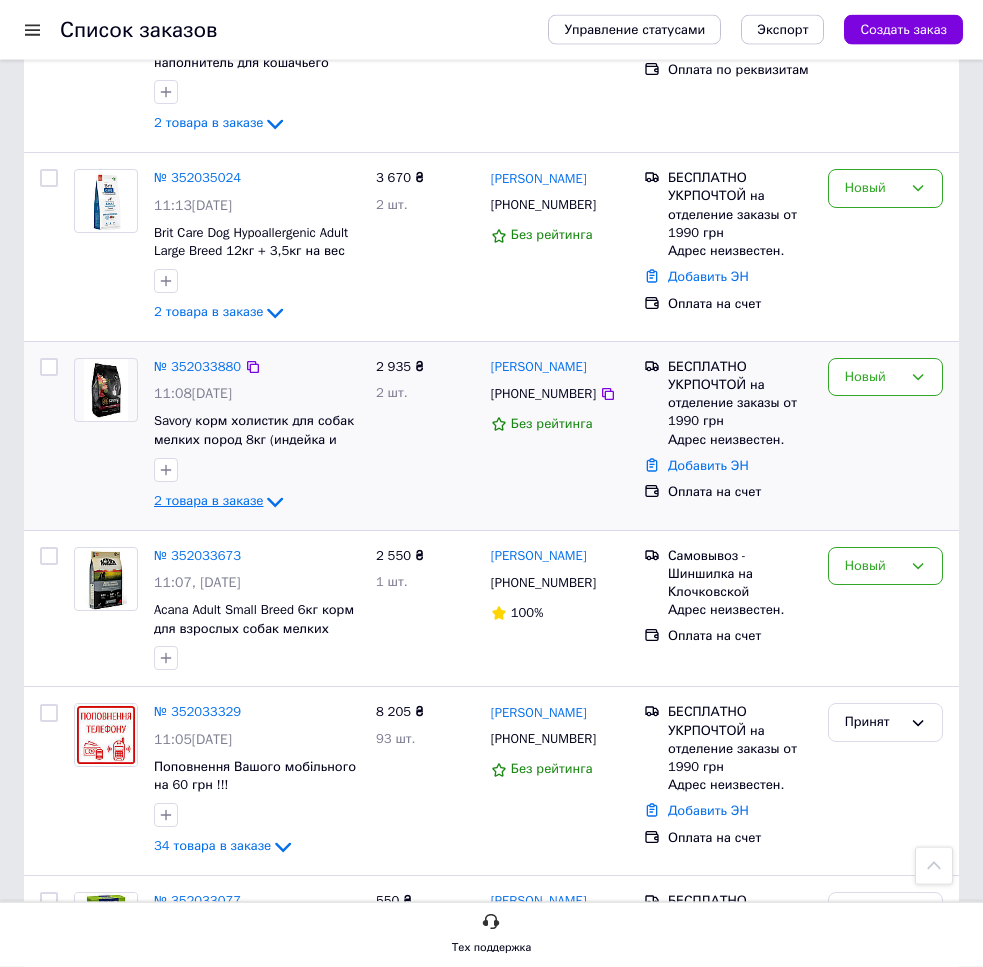 scroll, scrollTop: 1020, scrollLeft: 0, axis: vertical 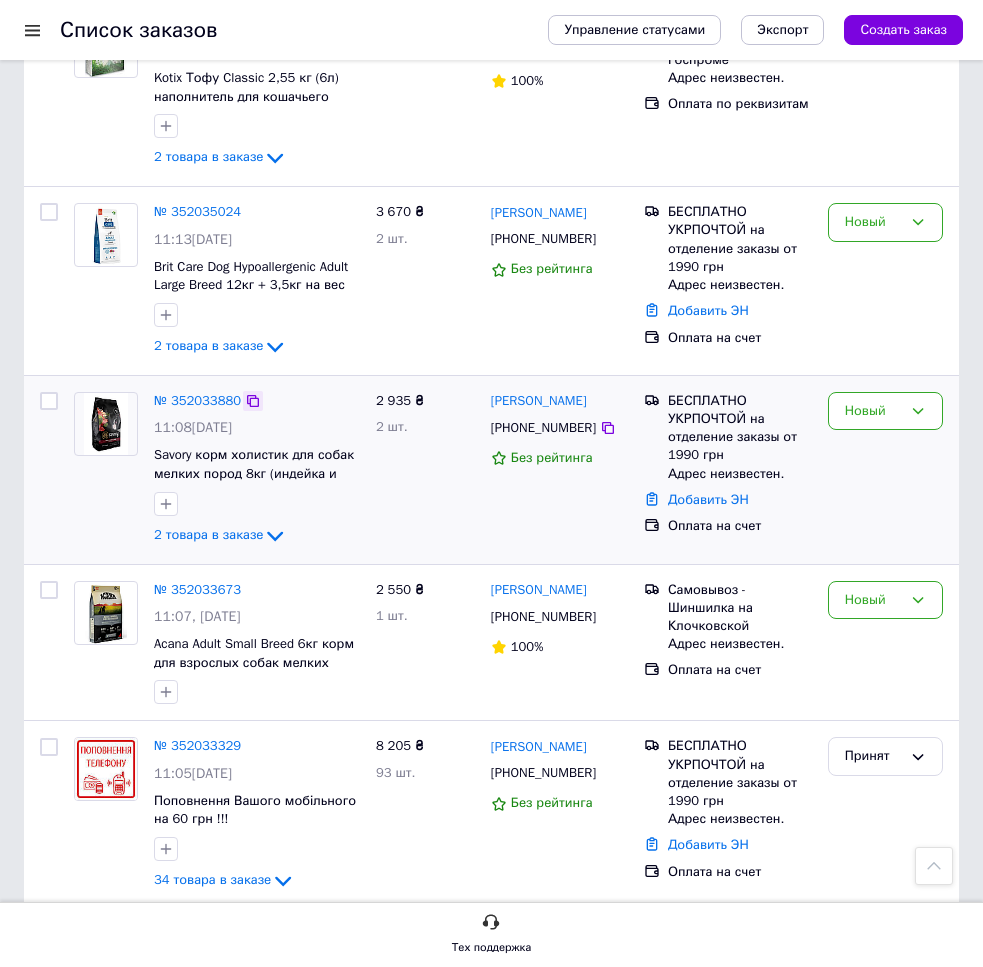 click 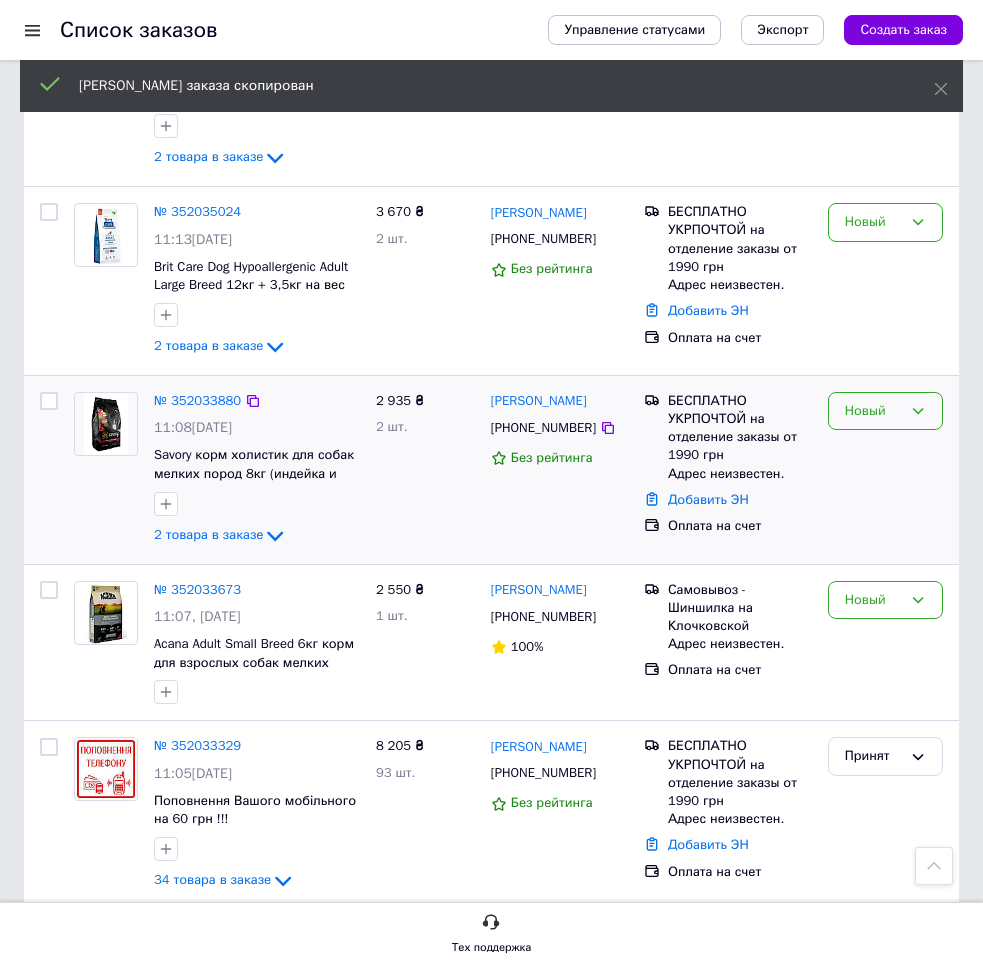 click on "Новый" at bounding box center [873, 411] 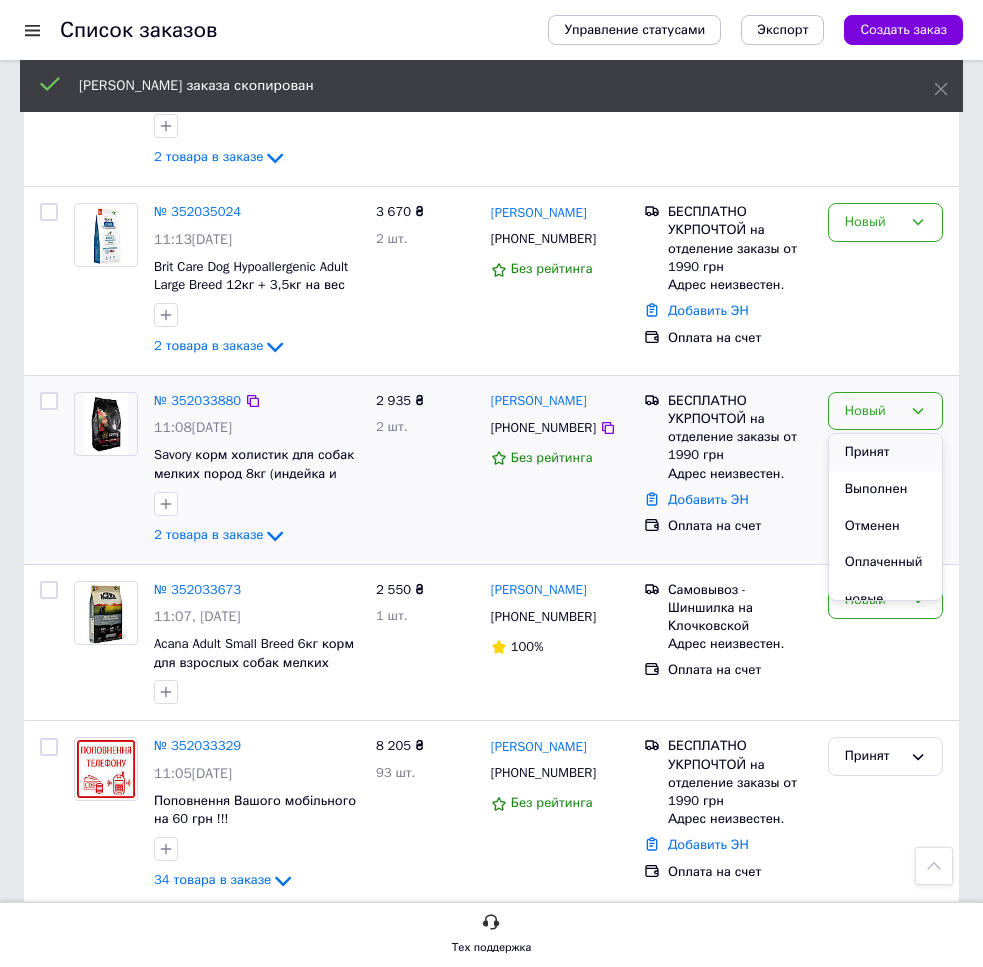 click on "Принят" at bounding box center (885, 452) 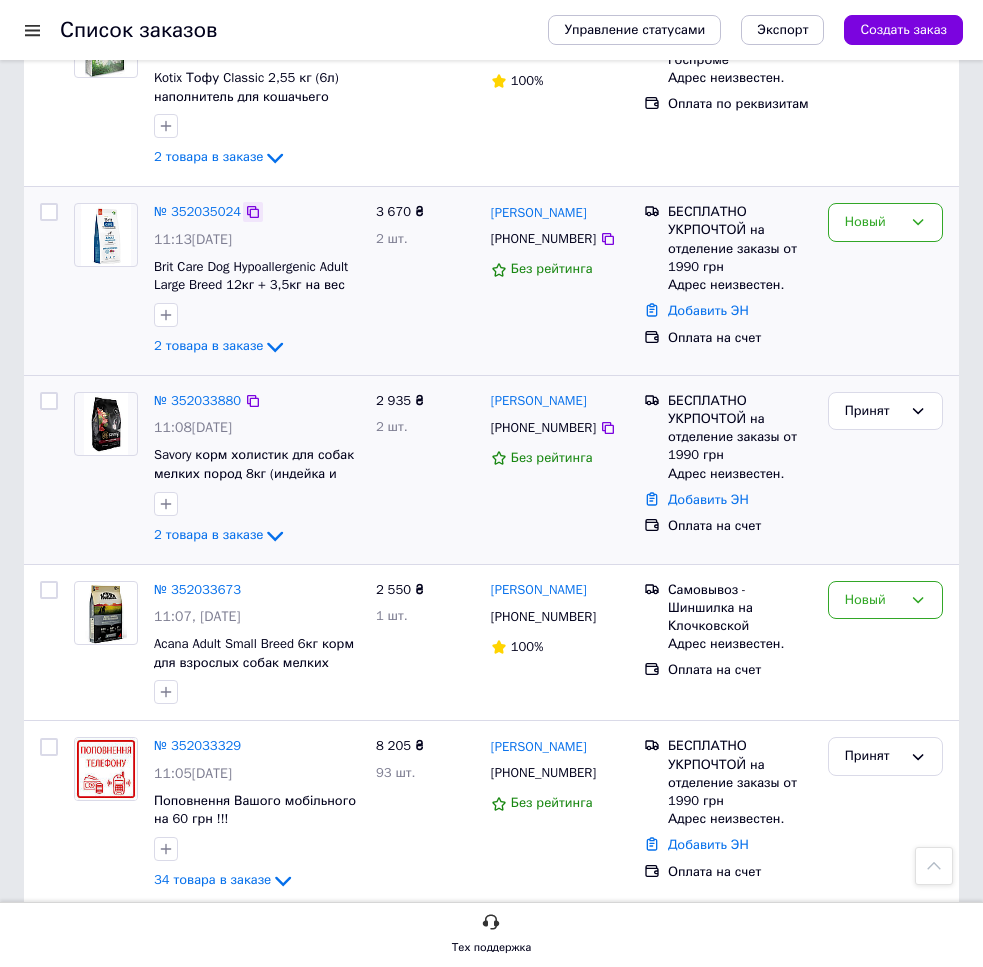 click 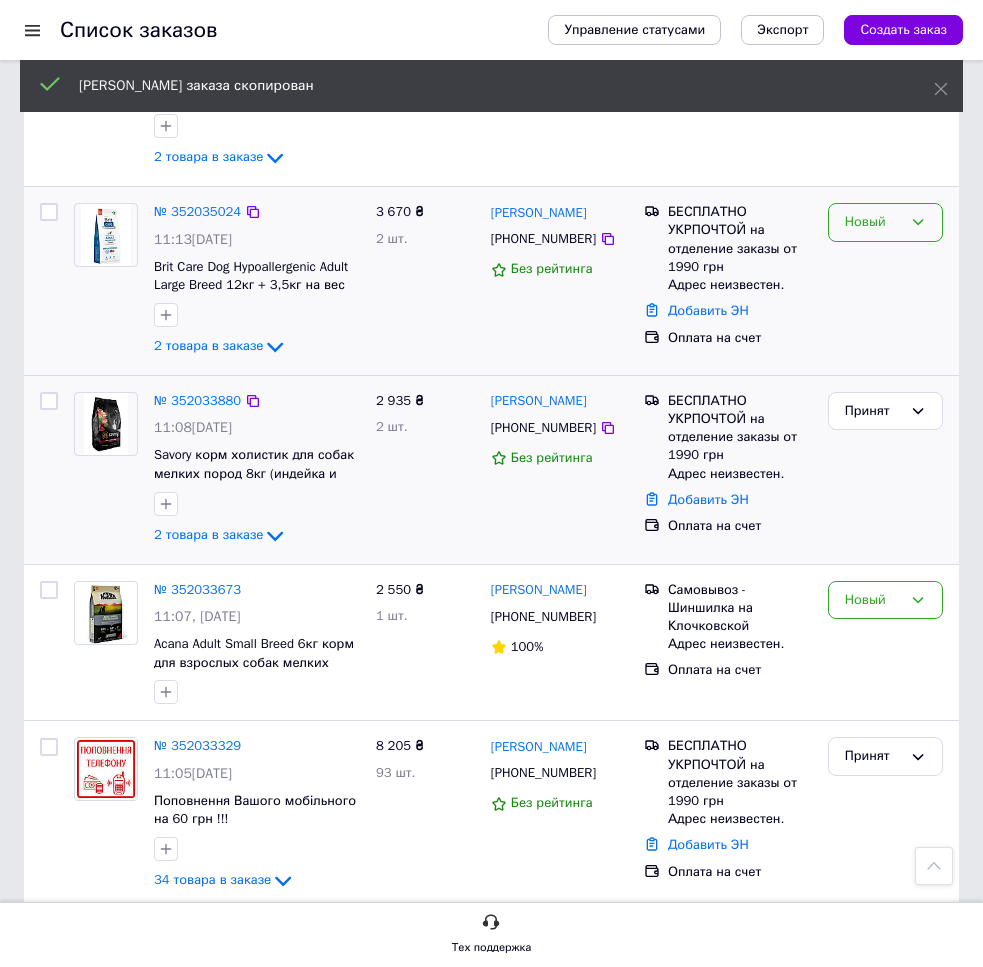 click on "Новый" at bounding box center (873, 222) 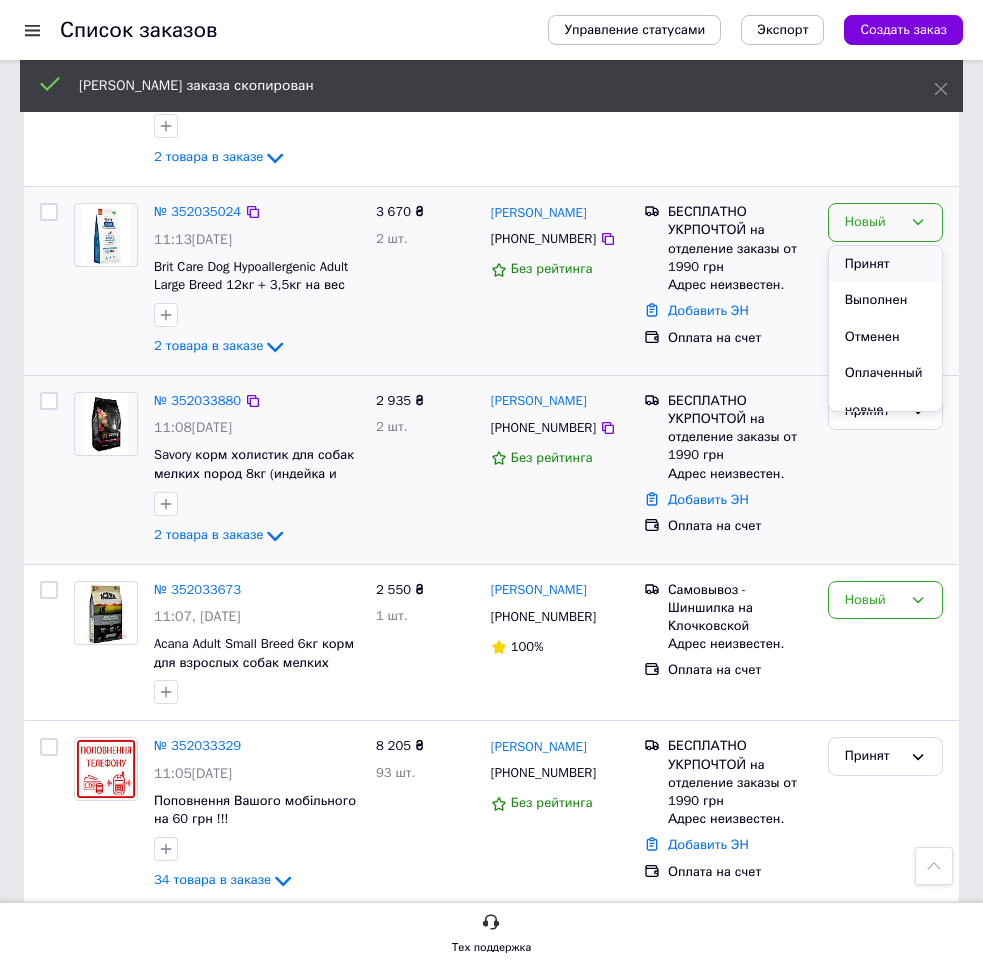 click on "Принят" at bounding box center [885, 264] 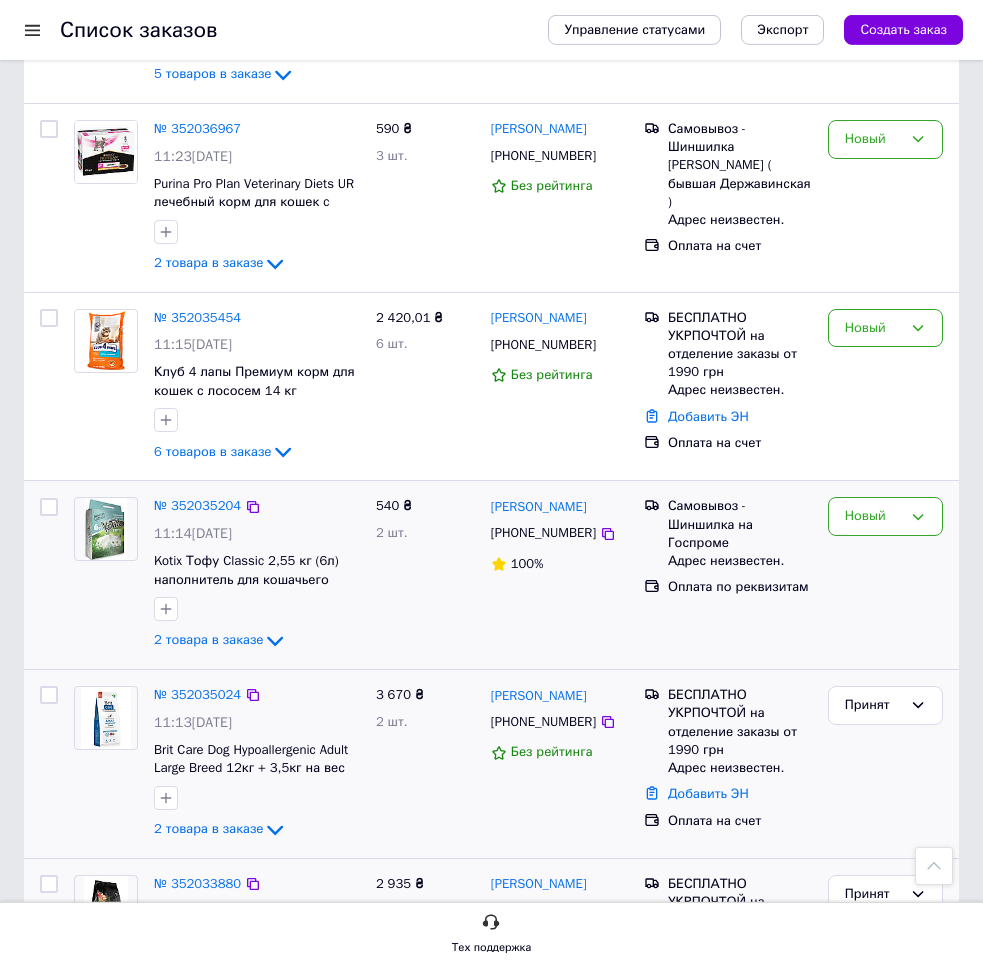 scroll, scrollTop: 510, scrollLeft: 0, axis: vertical 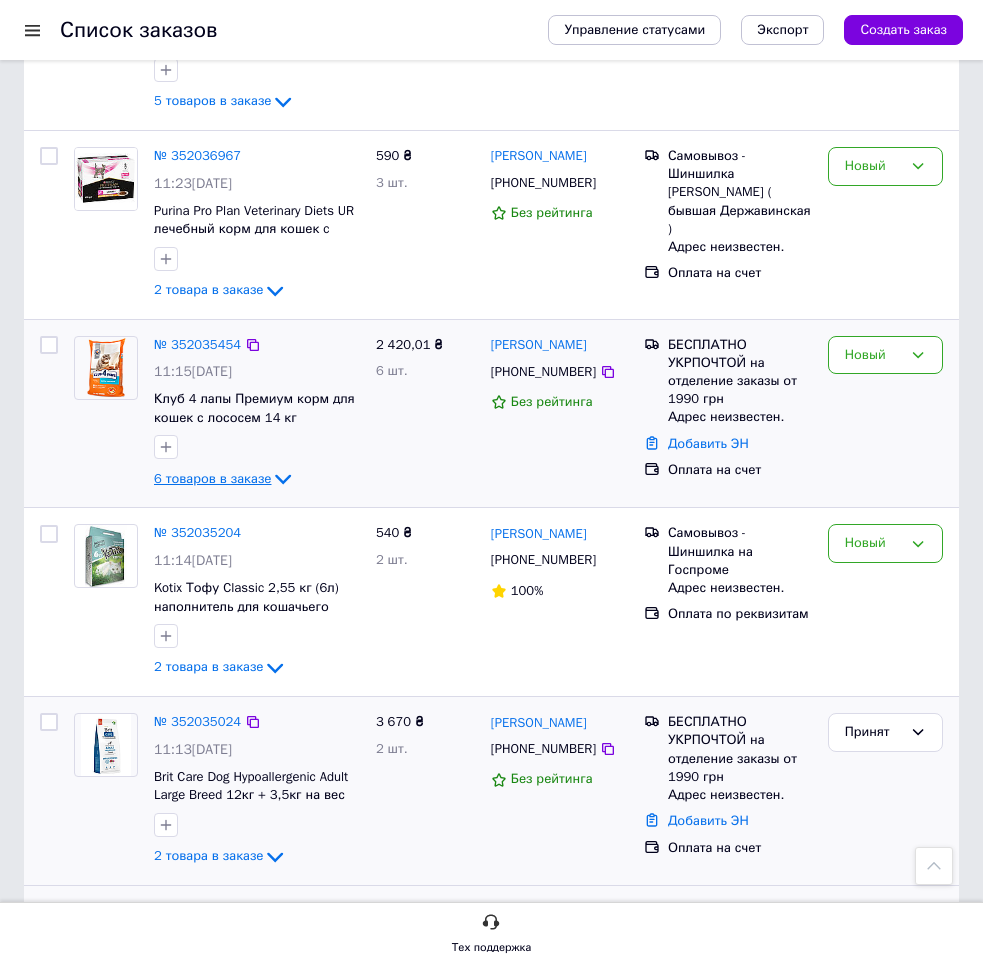 click on "6 товаров в заказе" at bounding box center [212, 478] 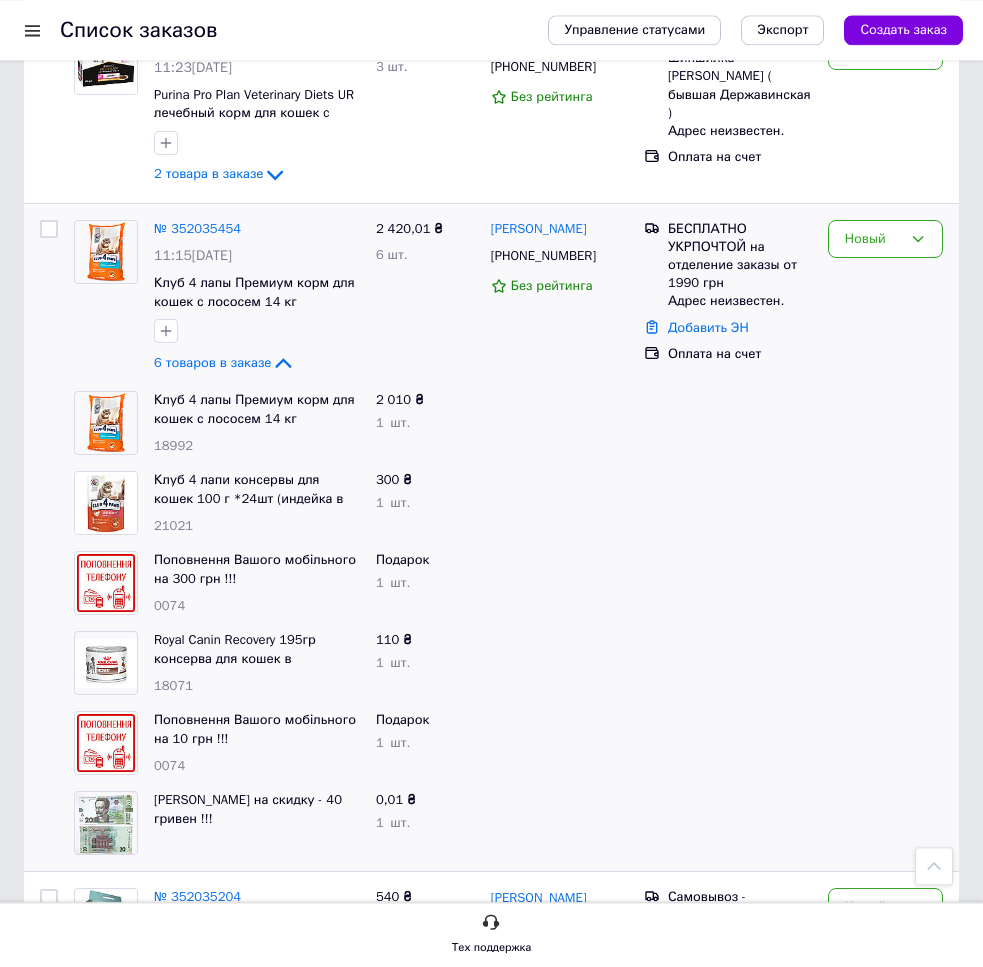 scroll, scrollTop: 510, scrollLeft: 0, axis: vertical 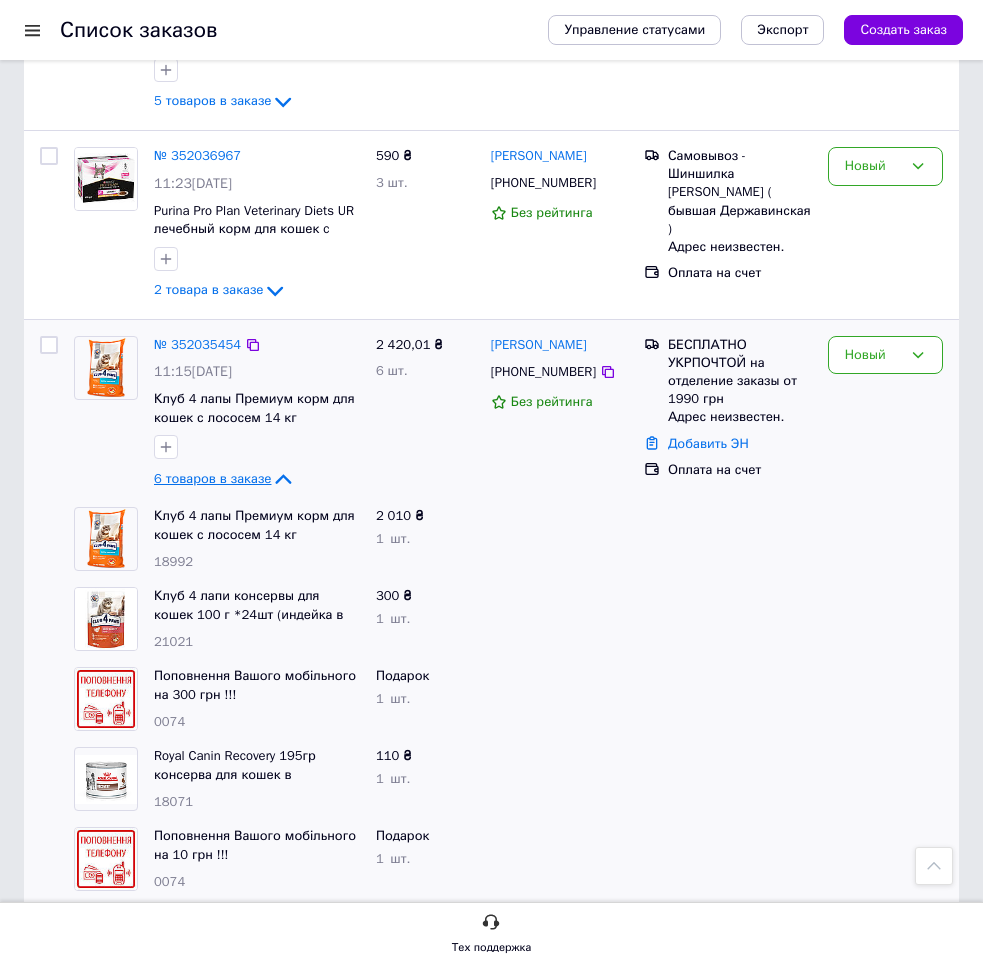 click on "6 товаров в заказе" at bounding box center (212, 478) 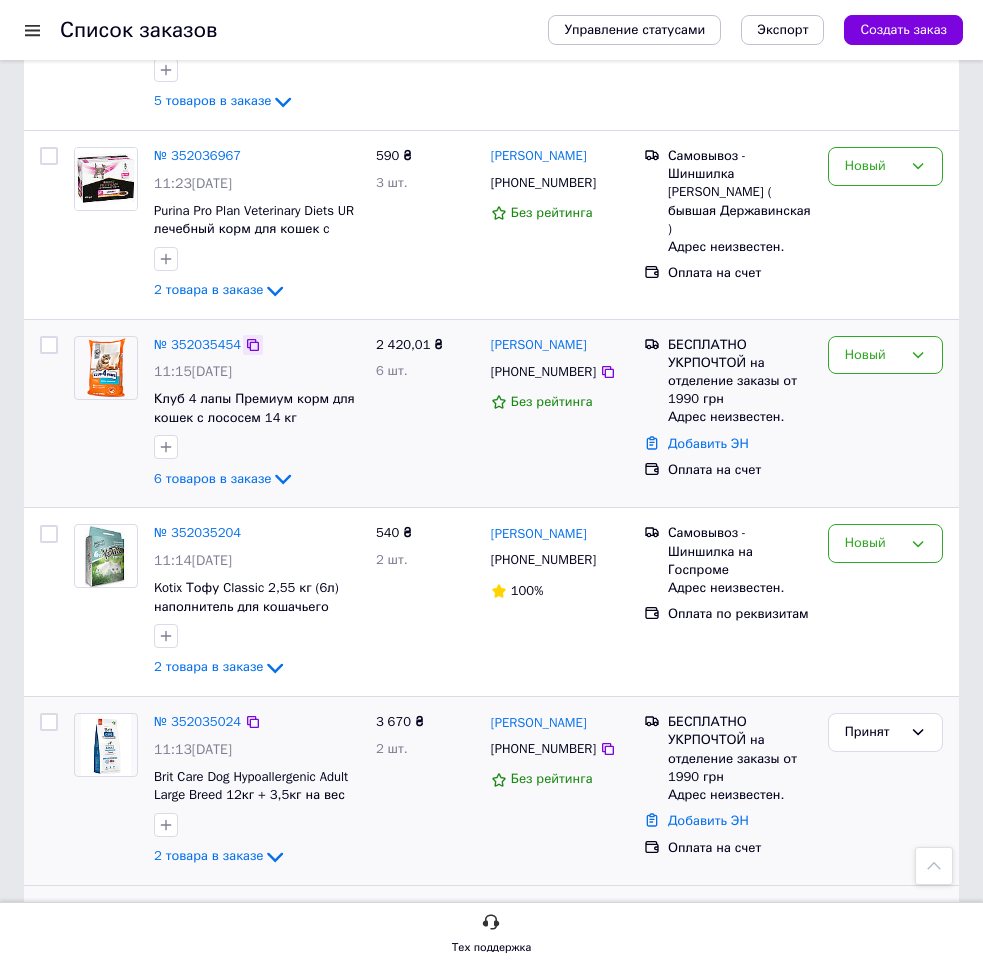click 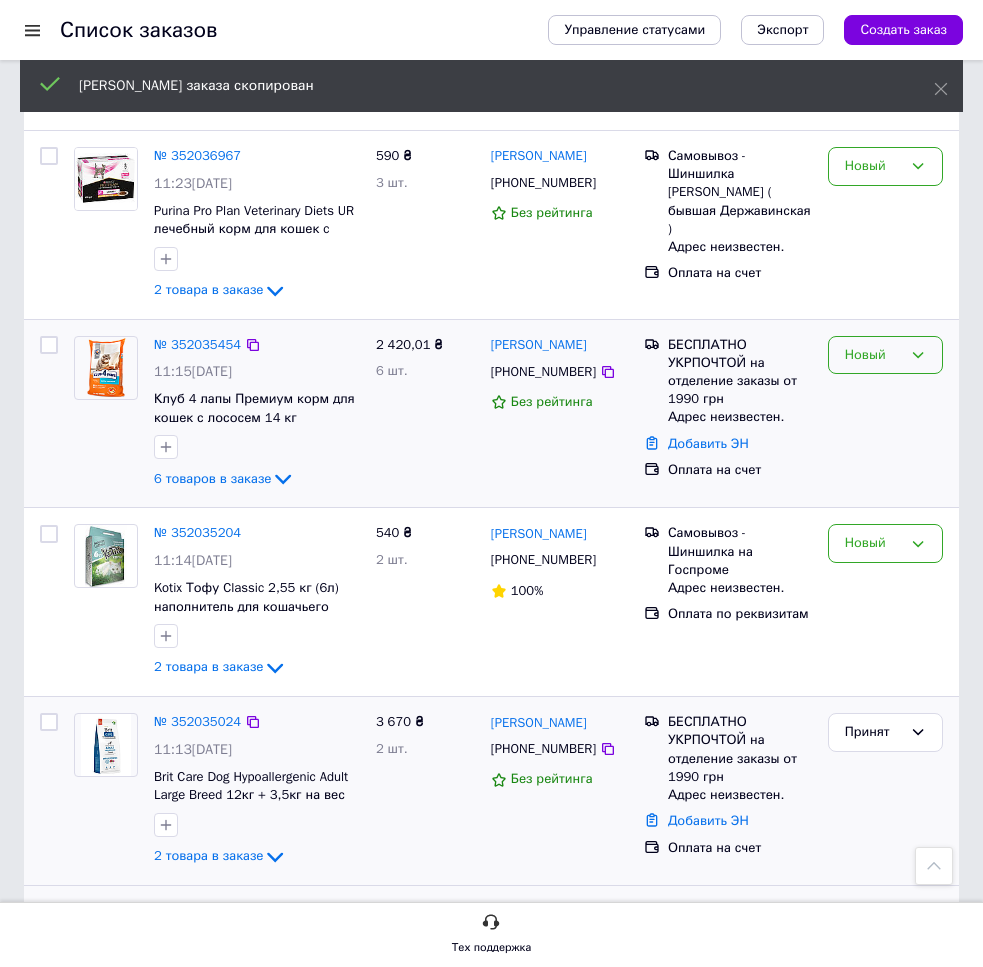 click on "Новый" at bounding box center [885, 355] 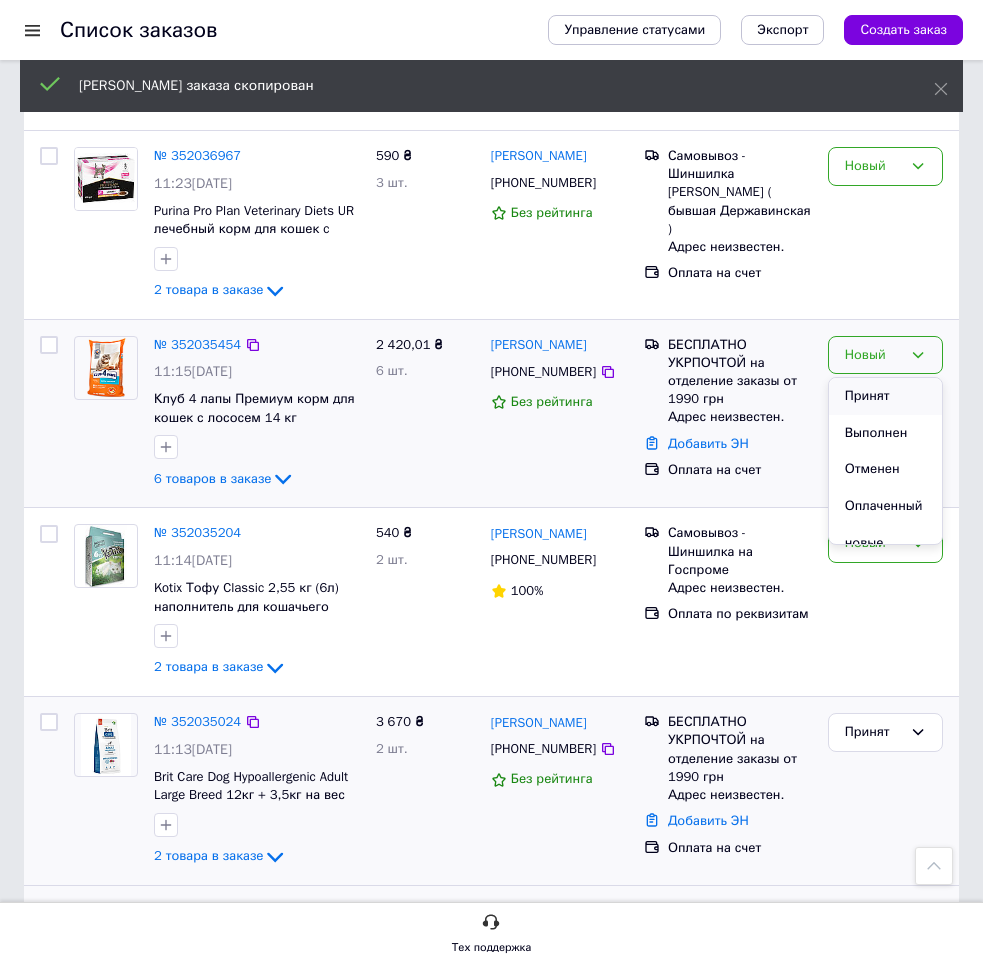 click on "Принят" at bounding box center (885, 396) 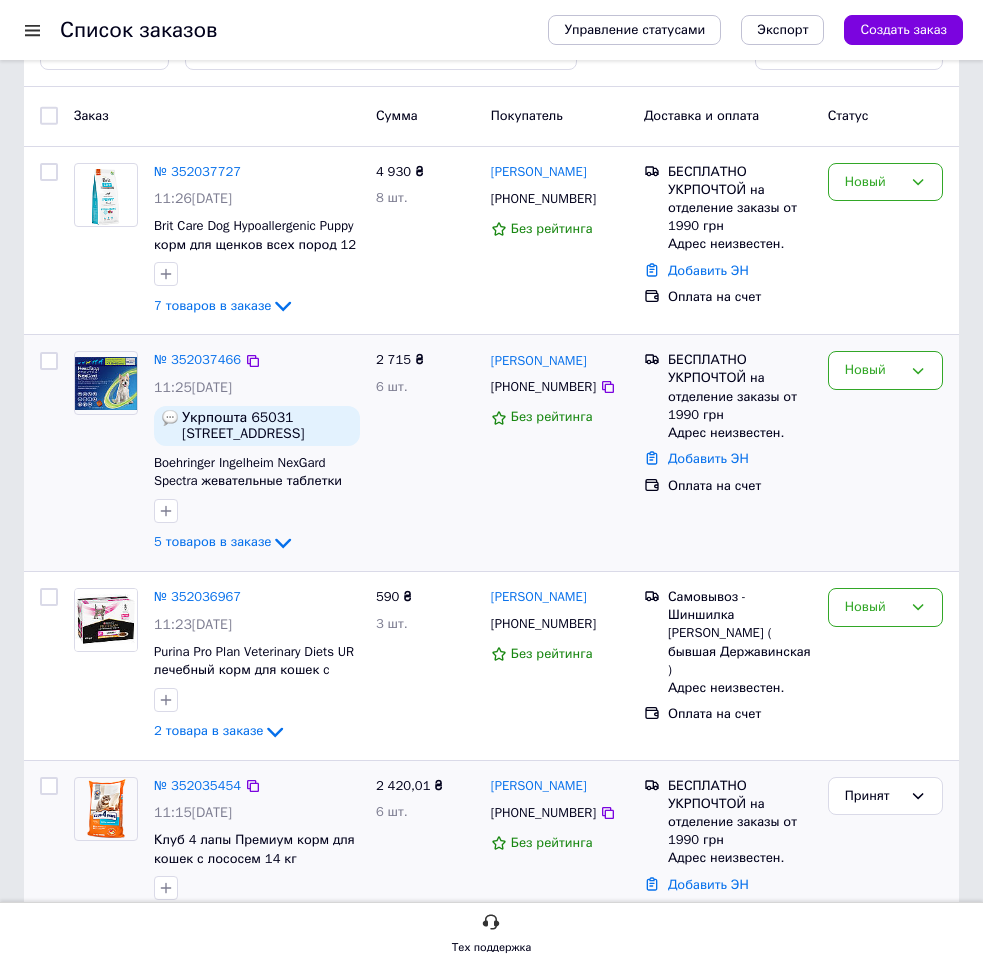 scroll, scrollTop: 0, scrollLeft: 0, axis: both 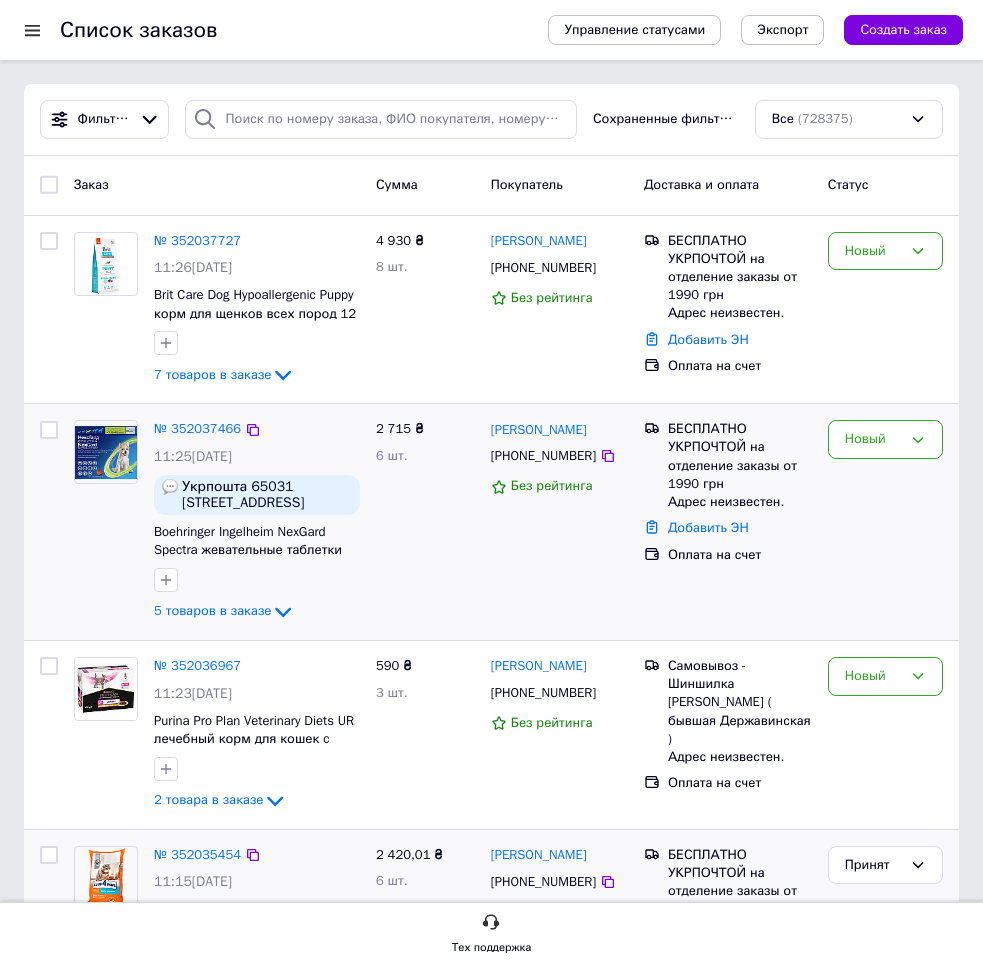 drag, startPoint x: 251, startPoint y: 432, endPoint x: 327, endPoint y: 438, distance: 76.23647 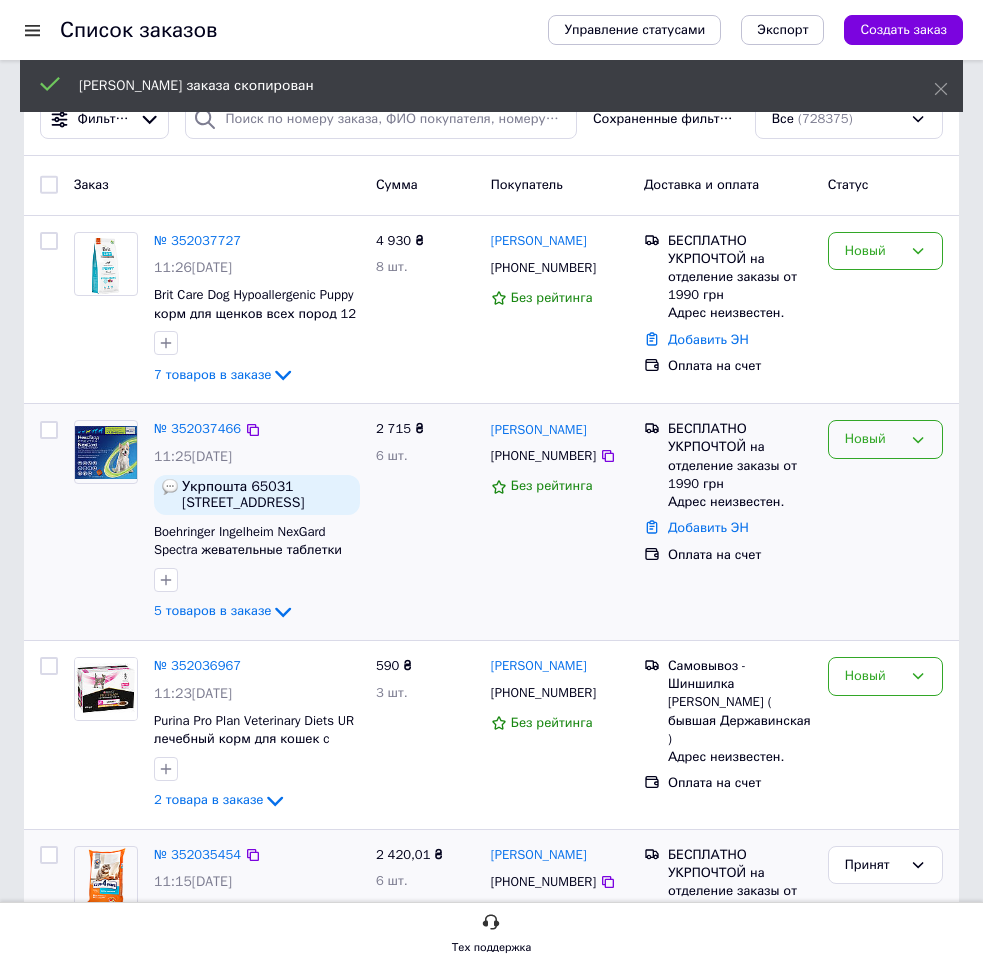 click on "Новый" at bounding box center [885, 439] 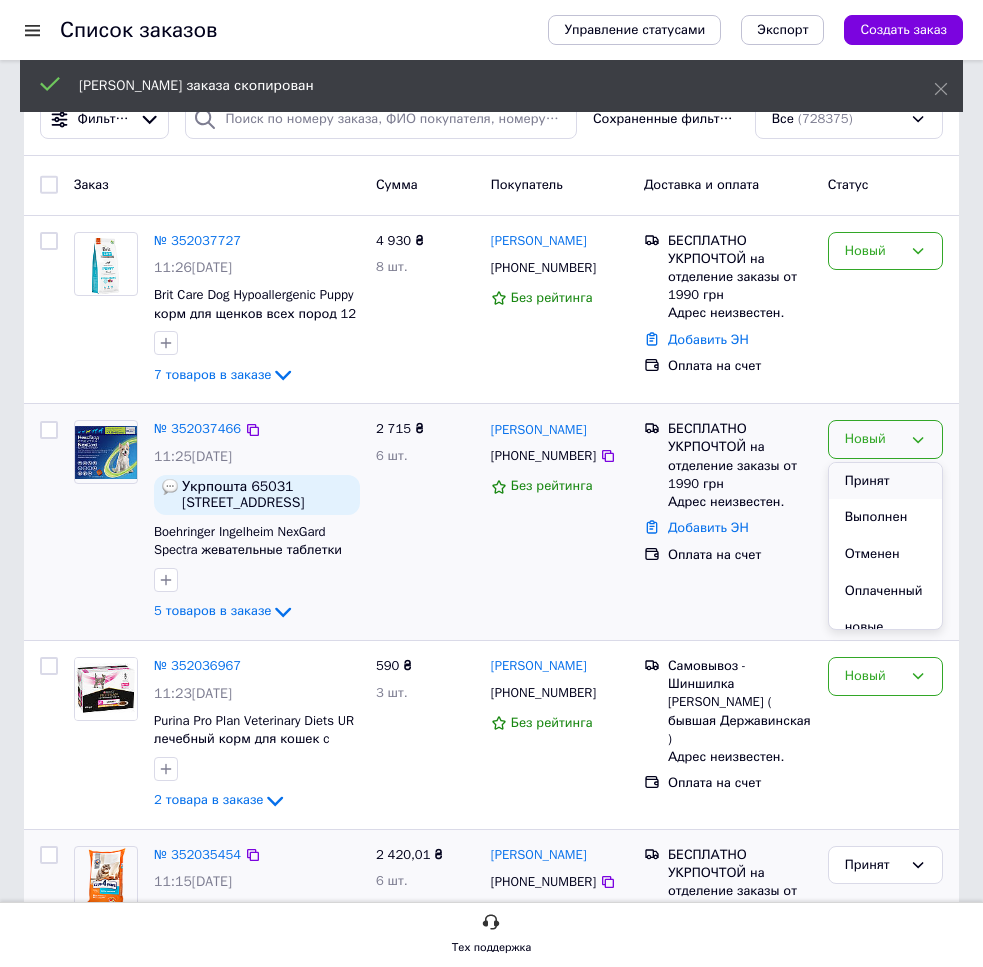click on "Принят" at bounding box center (885, 481) 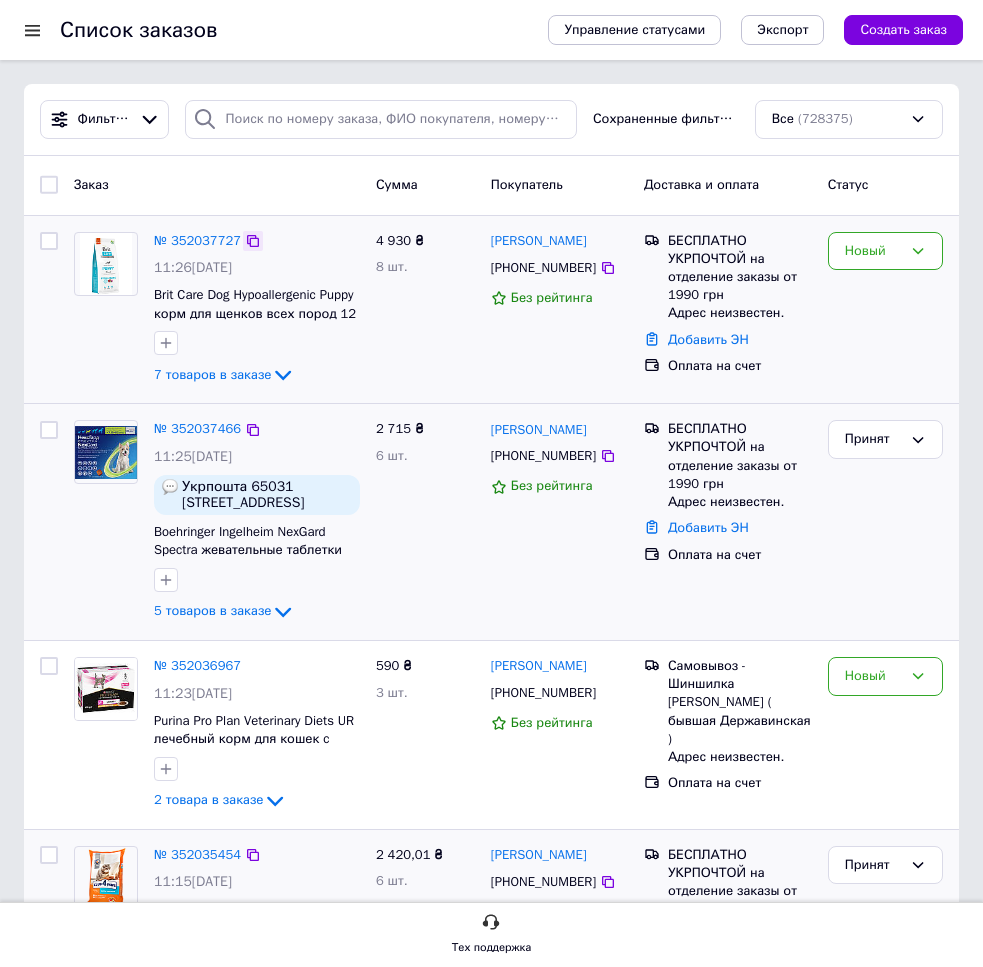 click 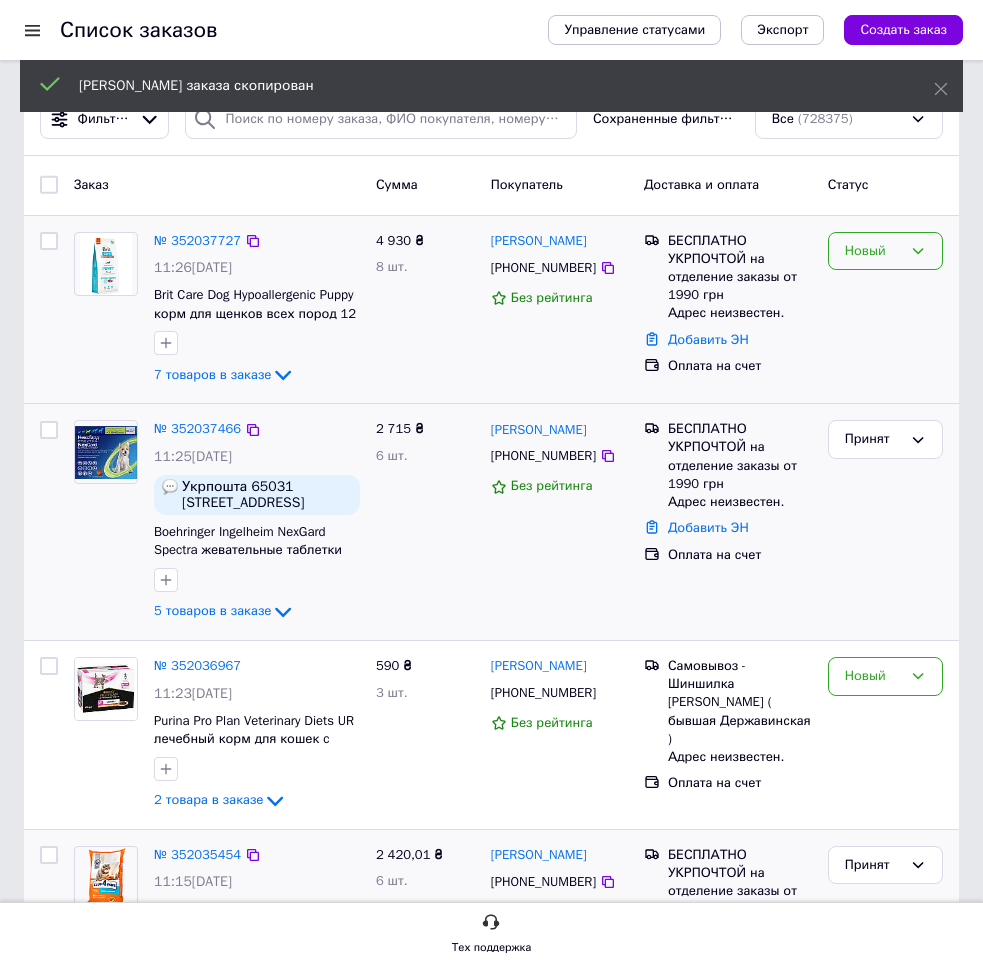 drag, startPoint x: 896, startPoint y: 254, endPoint x: 881, endPoint y: 261, distance: 16.552946 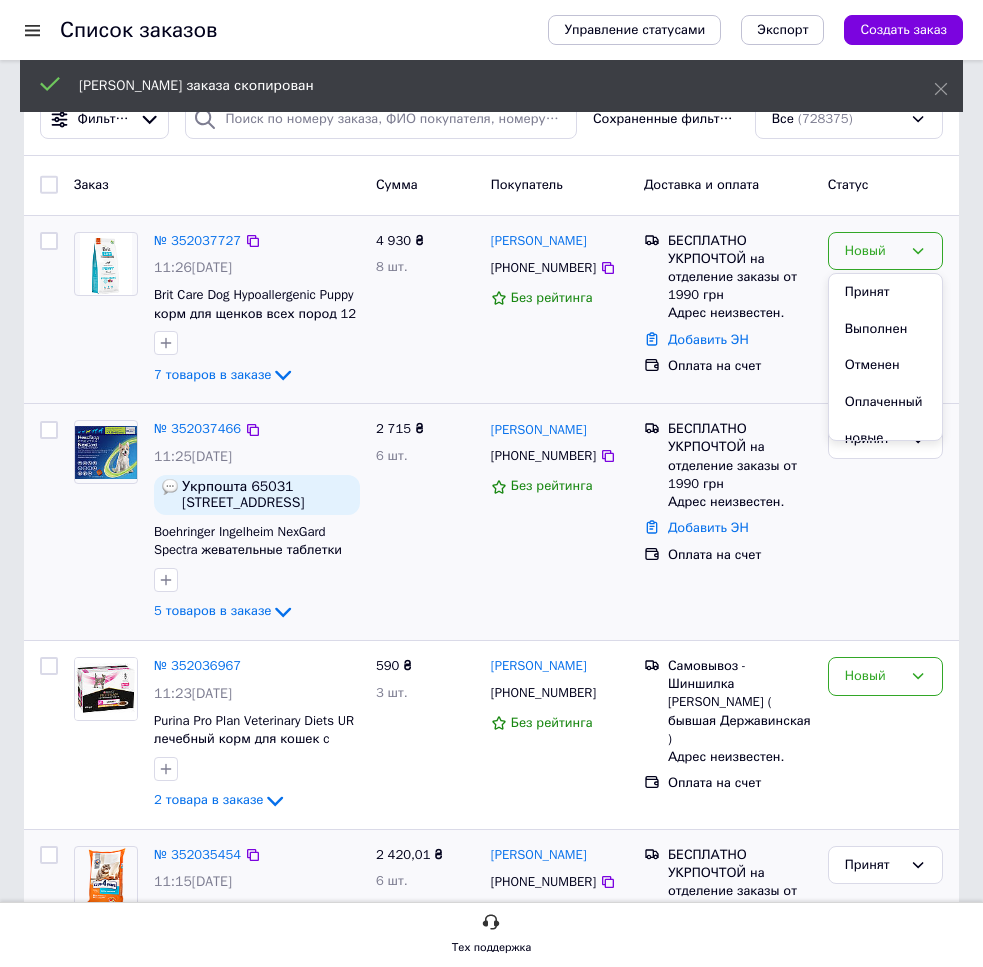 click on "Принят" at bounding box center (885, 292) 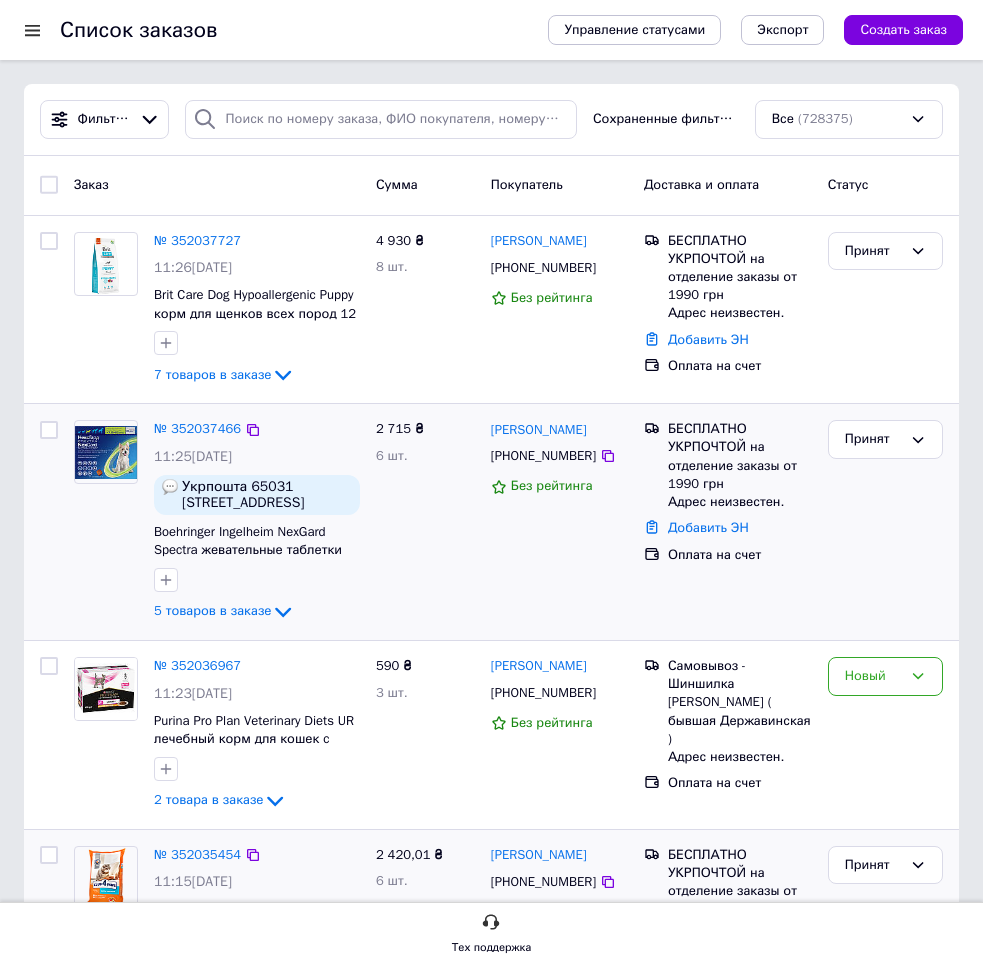 drag, startPoint x: 809, startPoint y: 129, endPoint x: 812, endPoint y: 142, distance: 13.341664 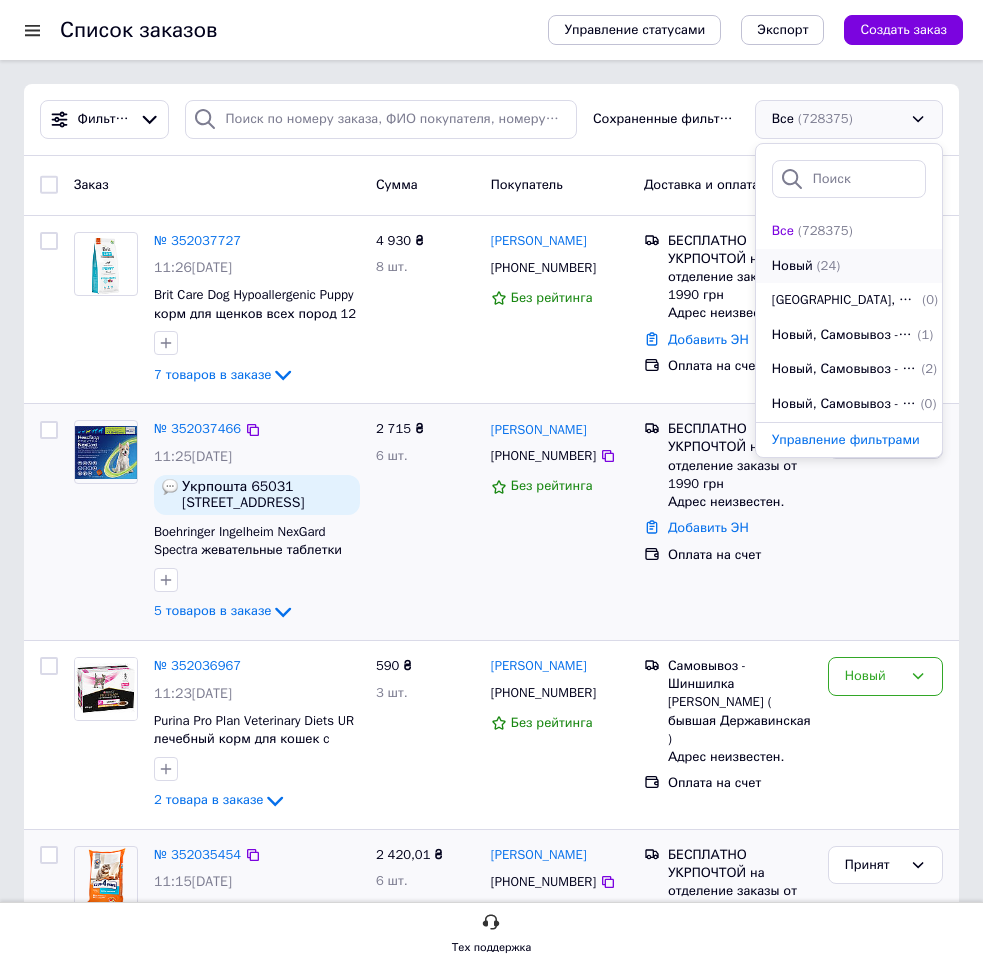 click on "Новый" at bounding box center [792, 266] 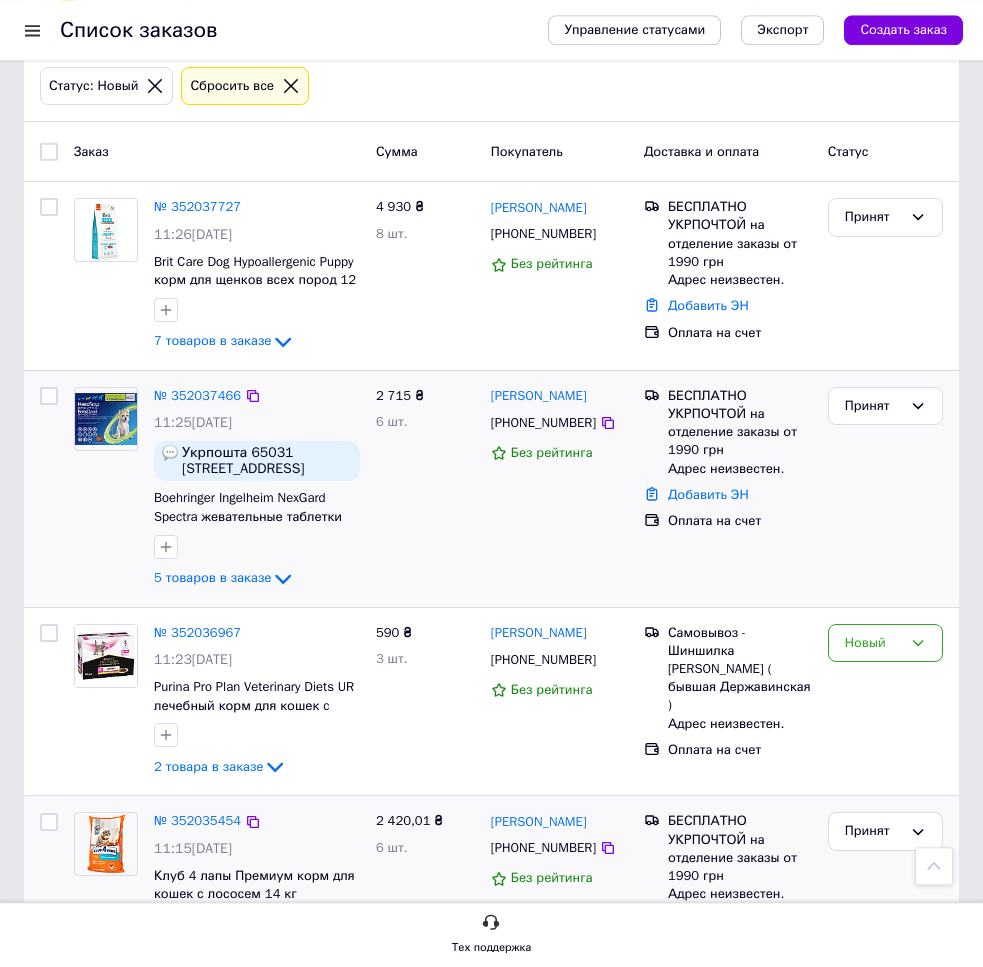 scroll, scrollTop: 0, scrollLeft: 0, axis: both 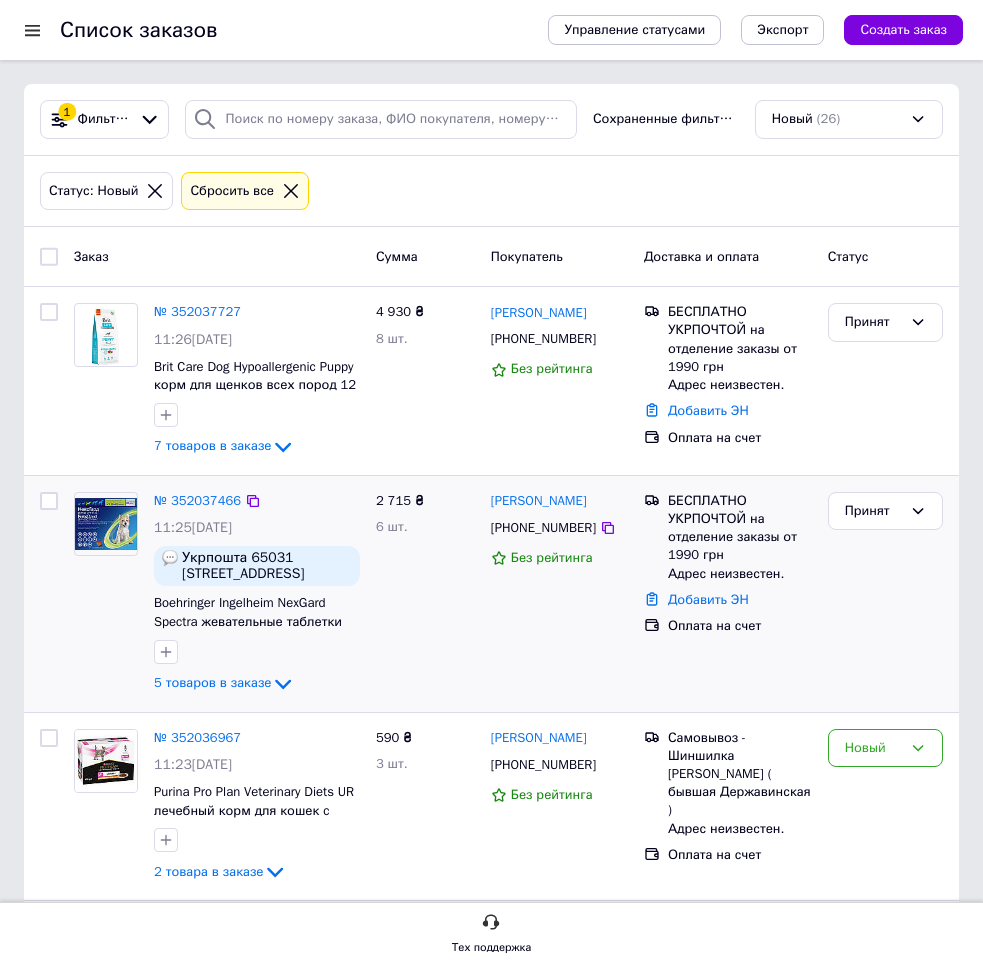 click on "Сбросить все" at bounding box center [232, 191] 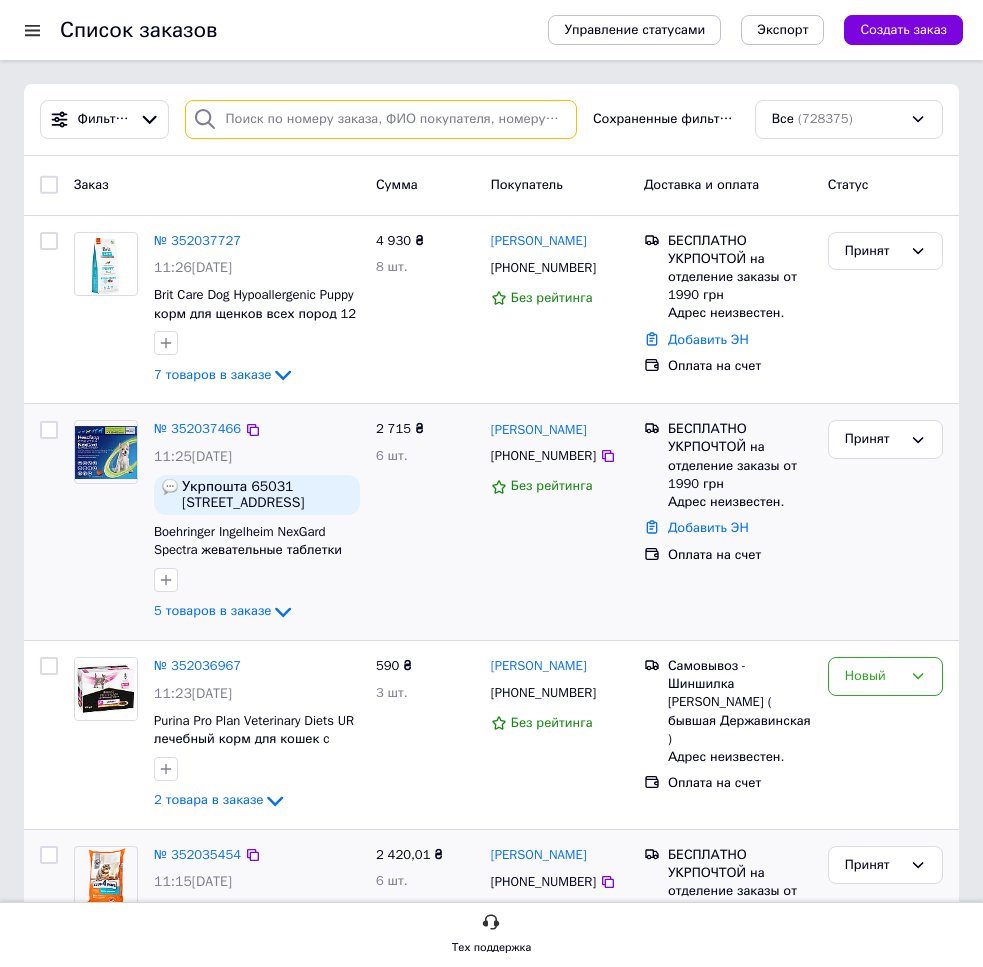click at bounding box center [381, 119] 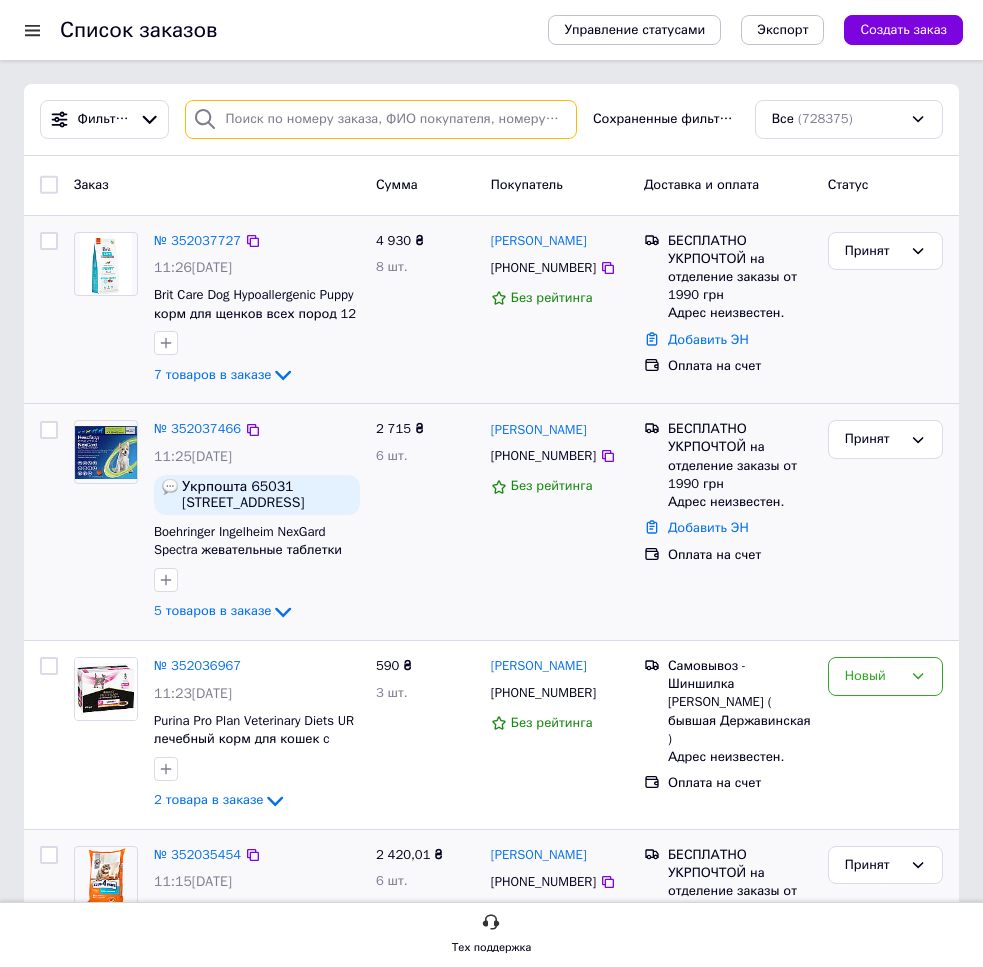 paste on "351989178" 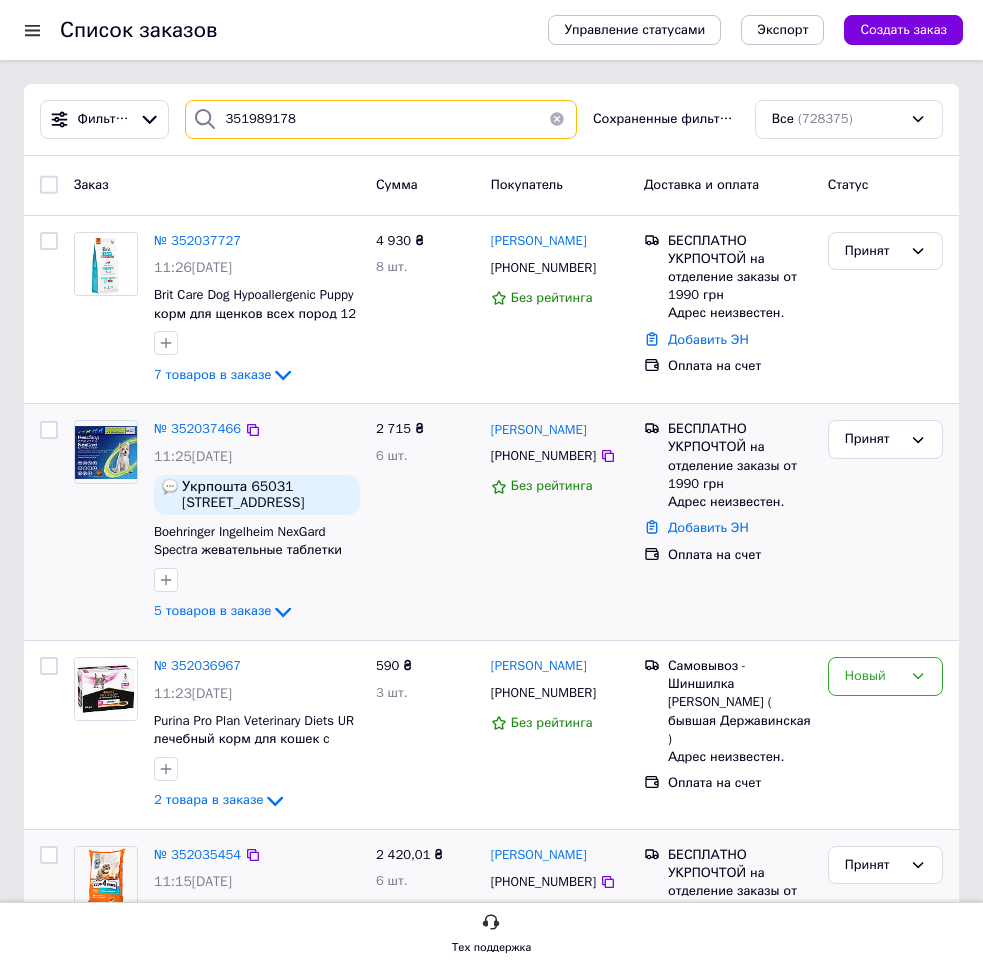 type on "351989178" 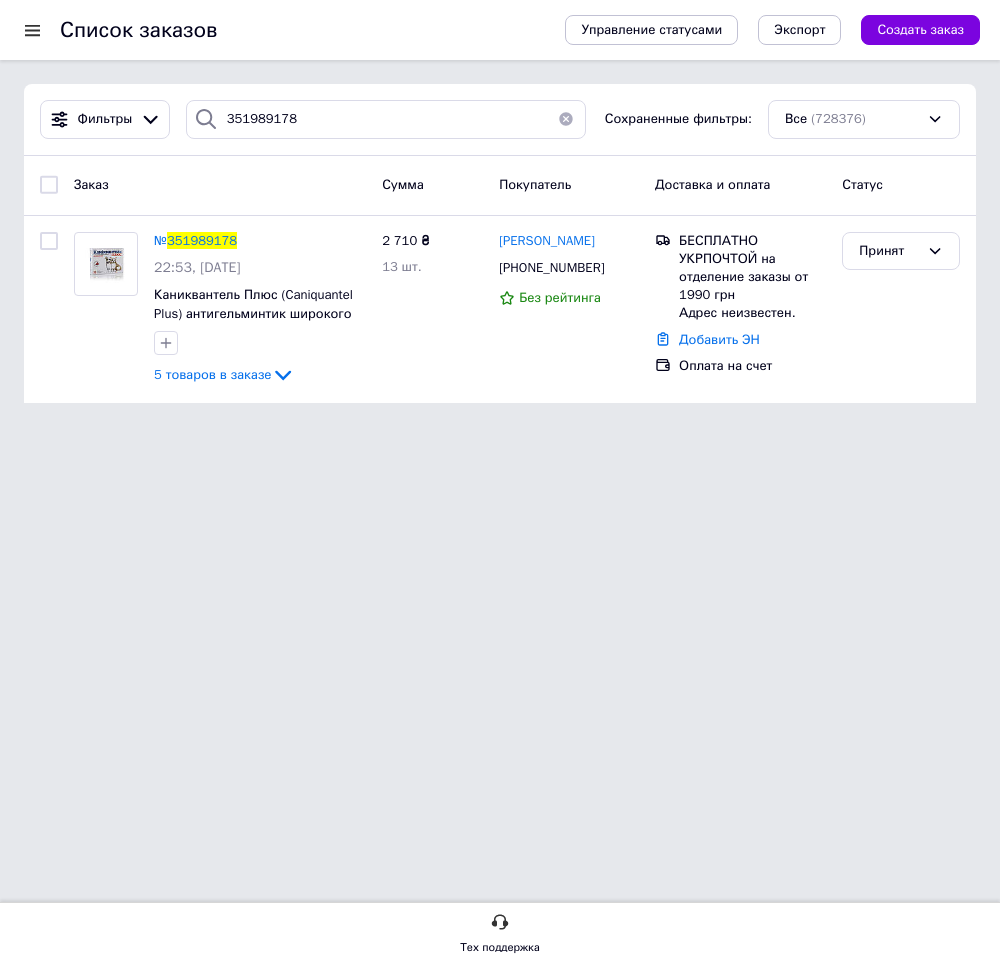 click on "351989178" at bounding box center [202, 240] 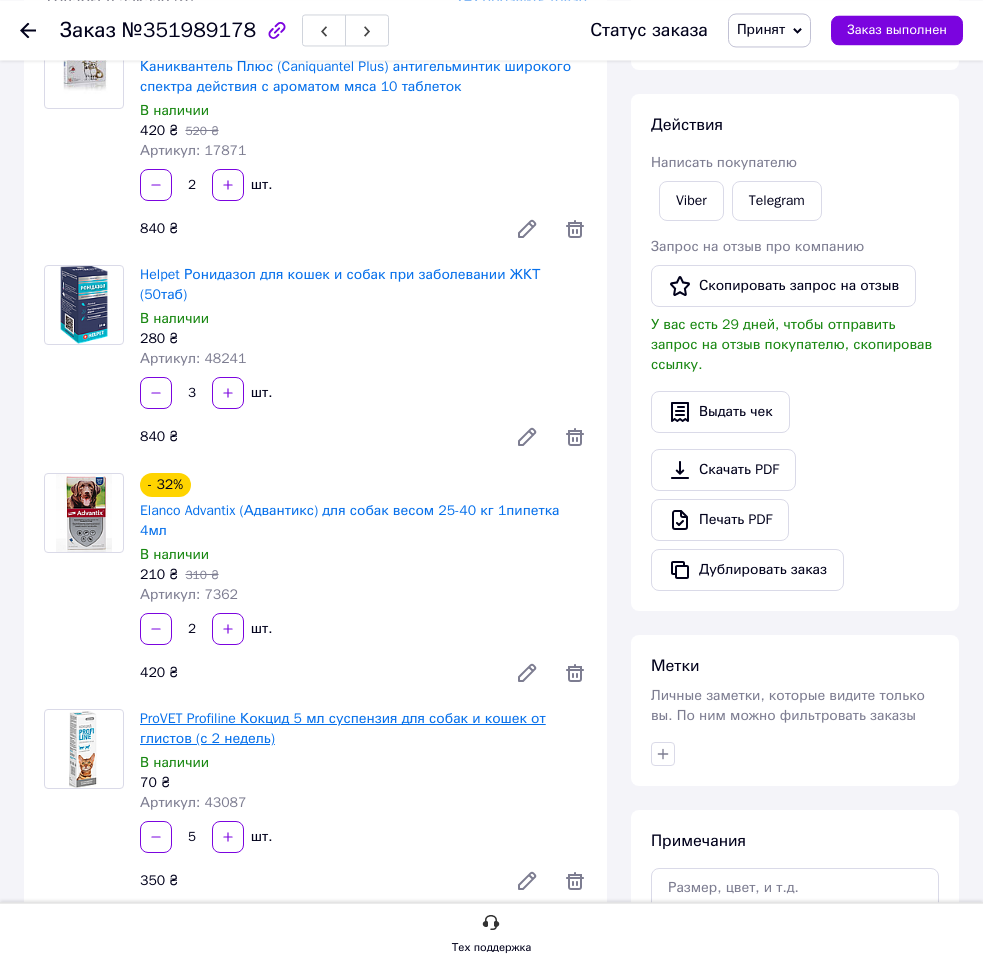 scroll, scrollTop: 408, scrollLeft: 0, axis: vertical 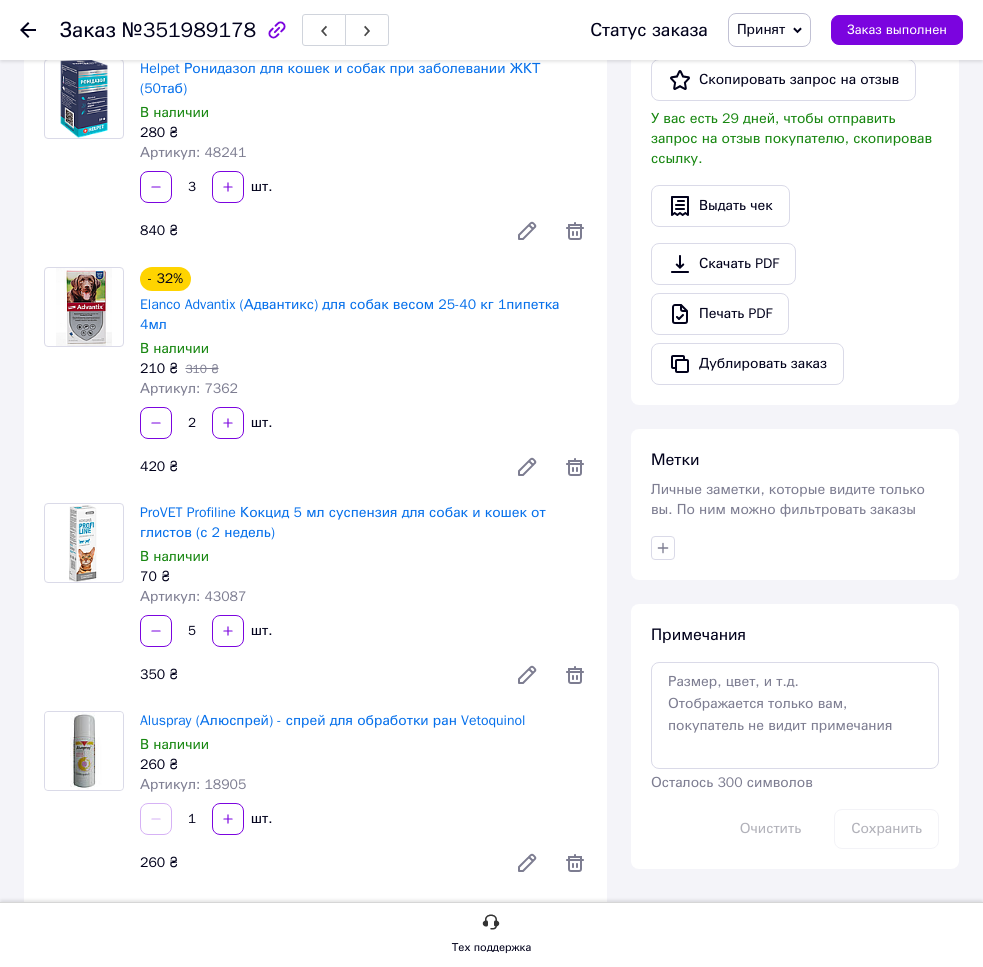 click on "260 ₴" at bounding box center [315, 863] 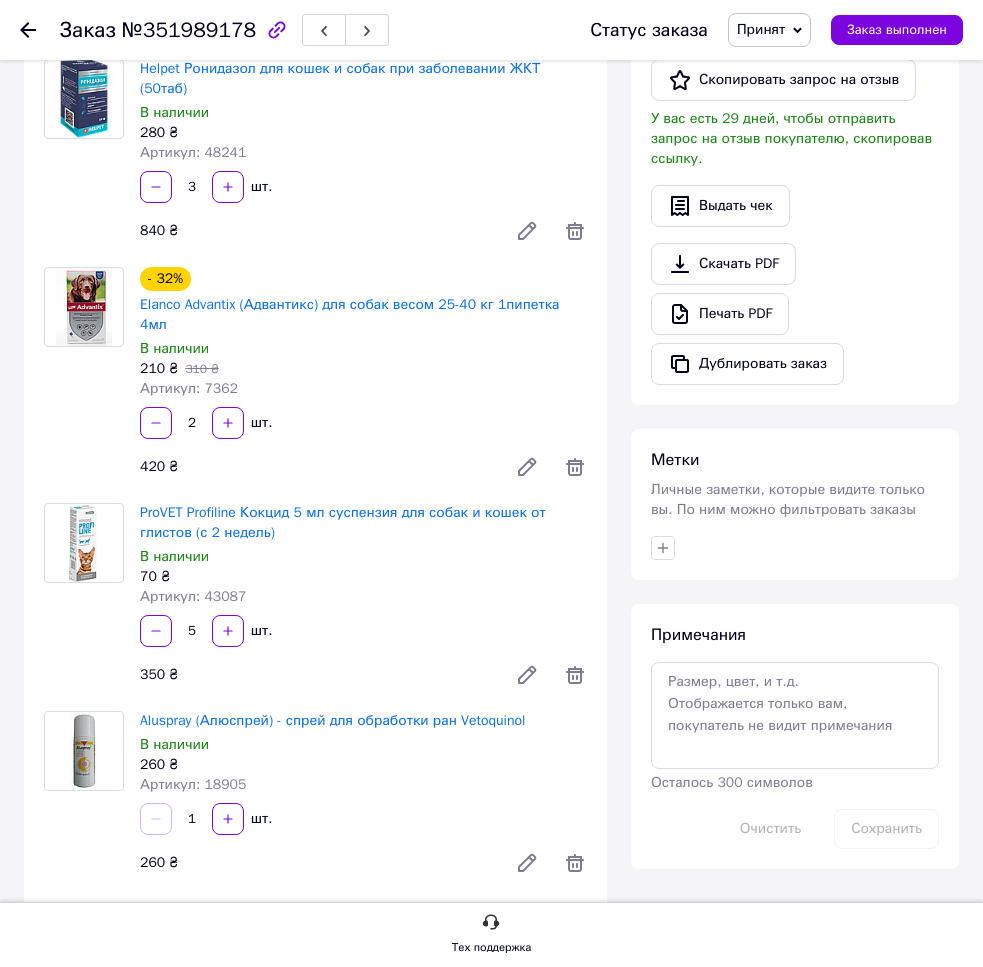 drag, startPoint x: 371, startPoint y: 567, endPoint x: 357, endPoint y: 558, distance: 16.643316 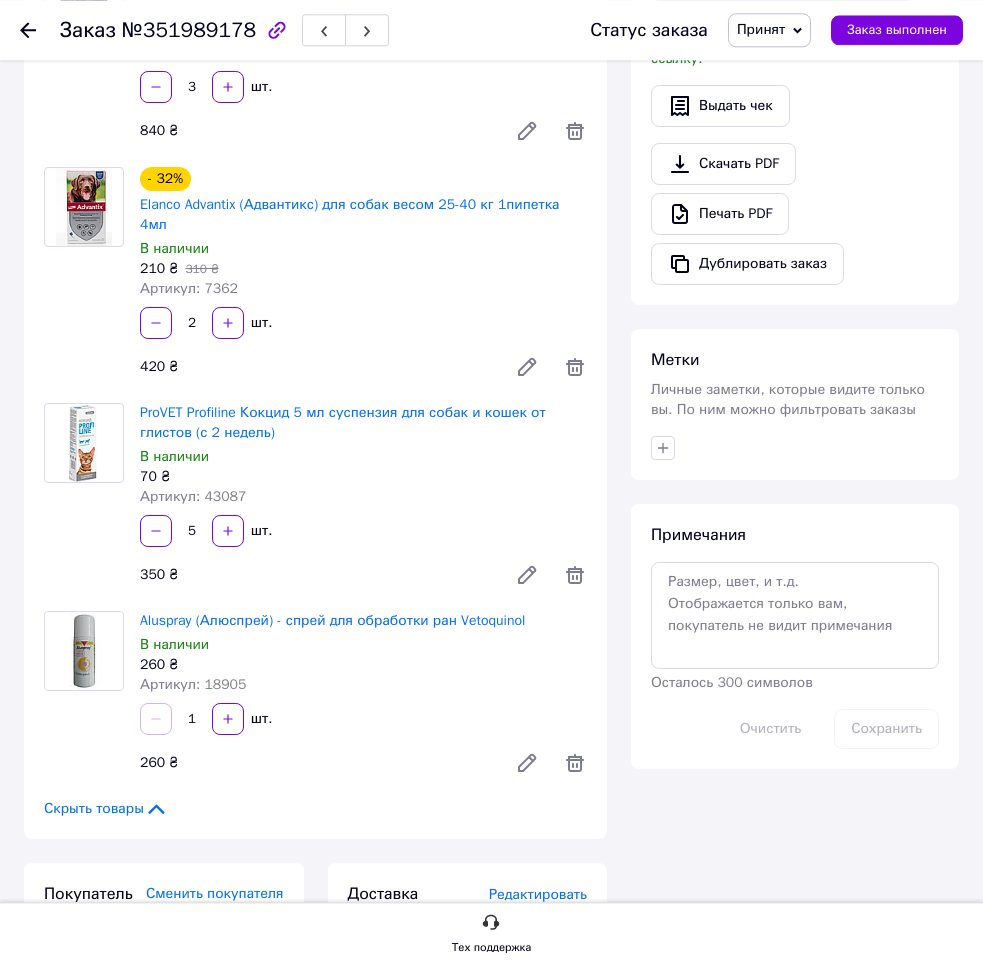 scroll, scrollTop: 714, scrollLeft: 0, axis: vertical 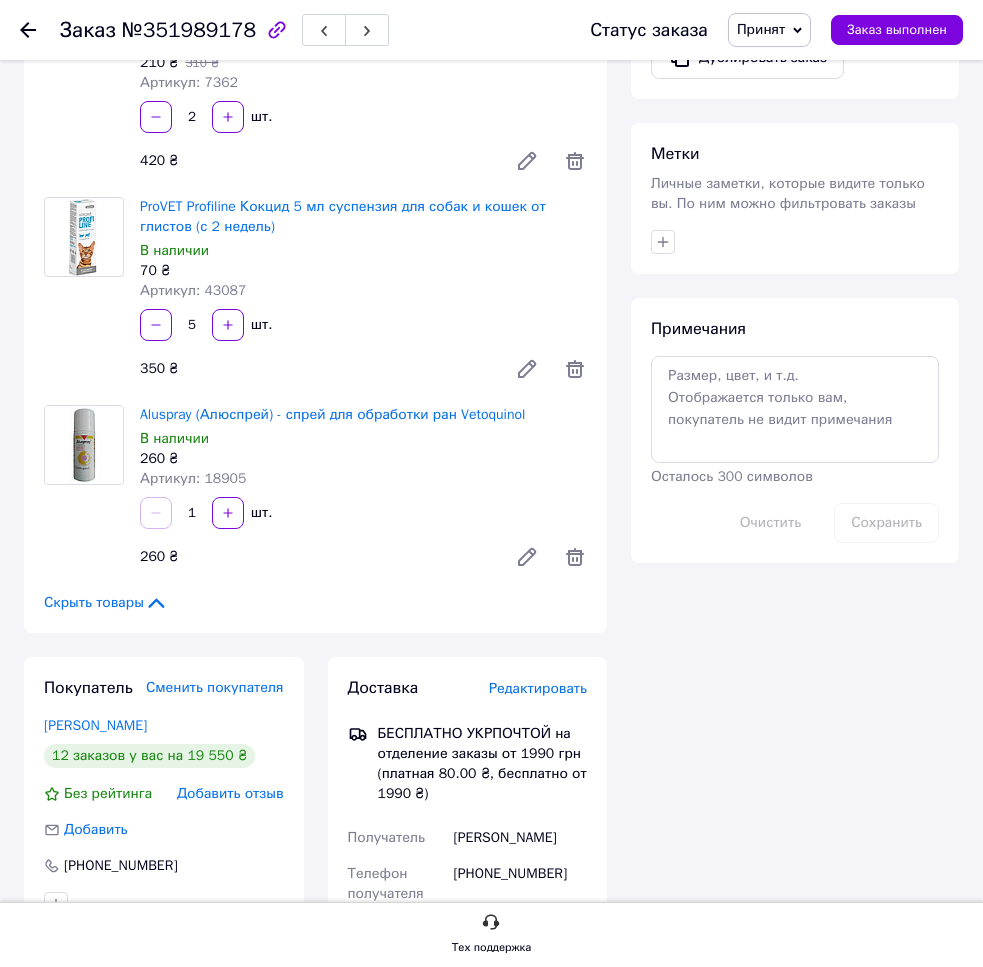 drag, startPoint x: 359, startPoint y: 504, endPoint x: 417, endPoint y: 599, distance: 111.305885 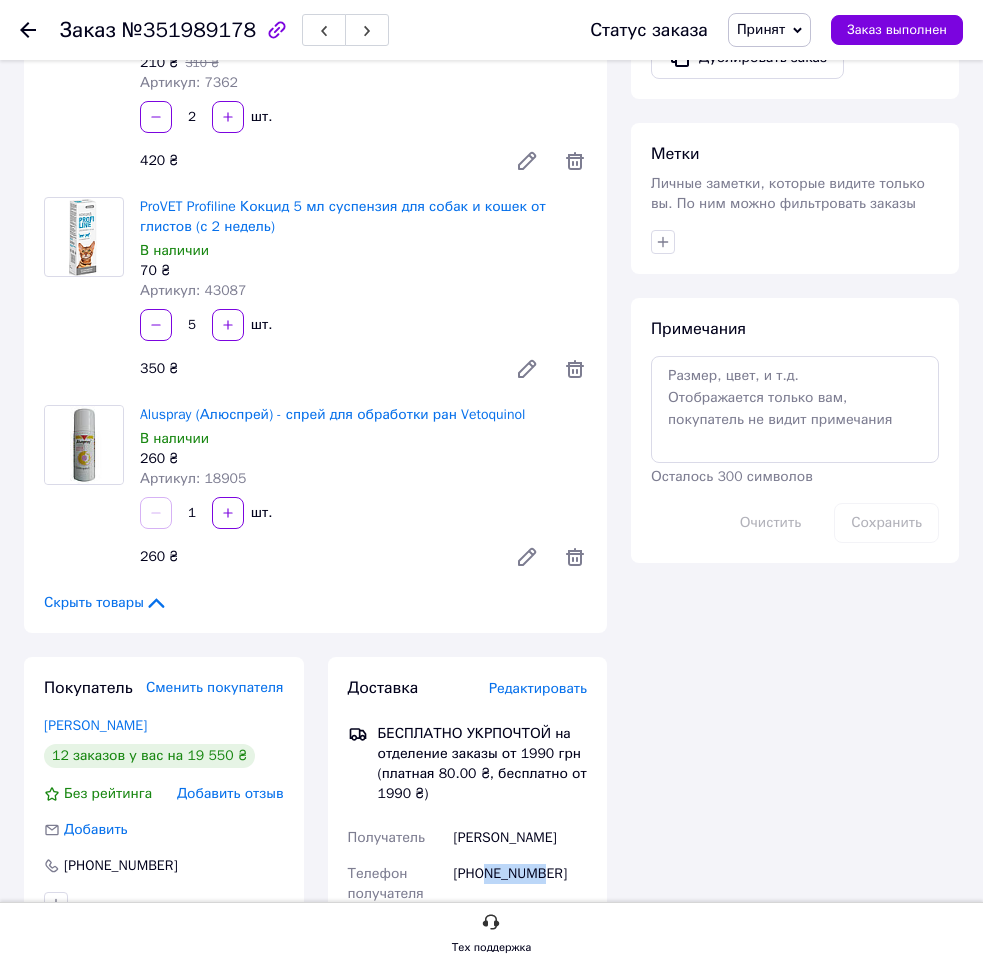 drag, startPoint x: 483, startPoint y: 829, endPoint x: 559, endPoint y: 828, distance: 76.00658 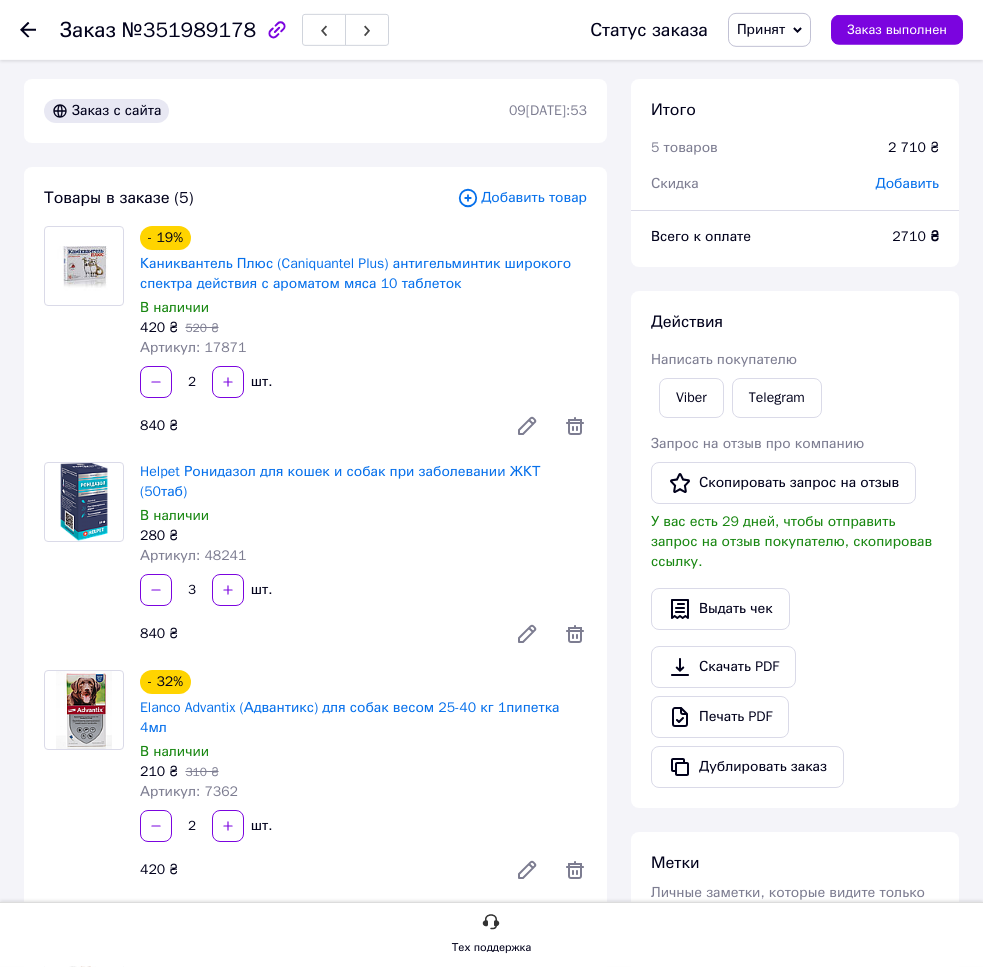scroll, scrollTop: 0, scrollLeft: 0, axis: both 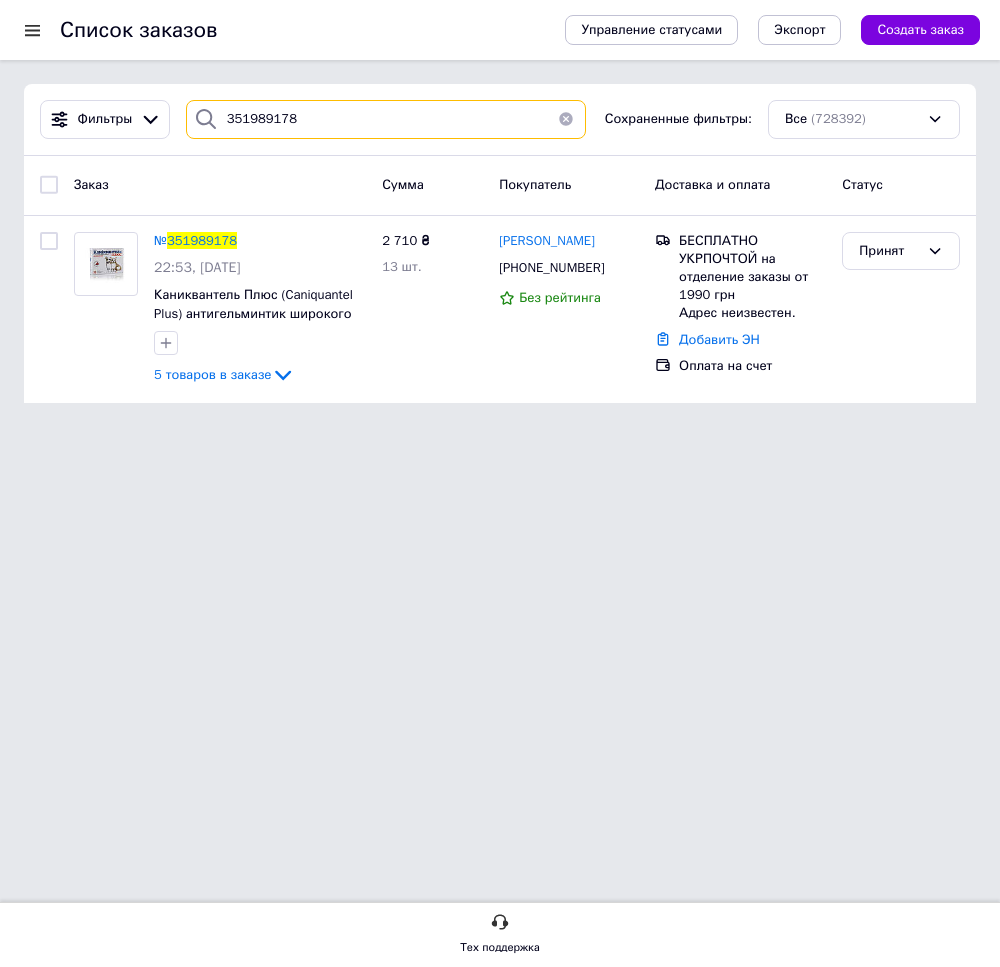 drag, startPoint x: 288, startPoint y: 123, endPoint x: 168, endPoint y: 141, distance: 121.34249 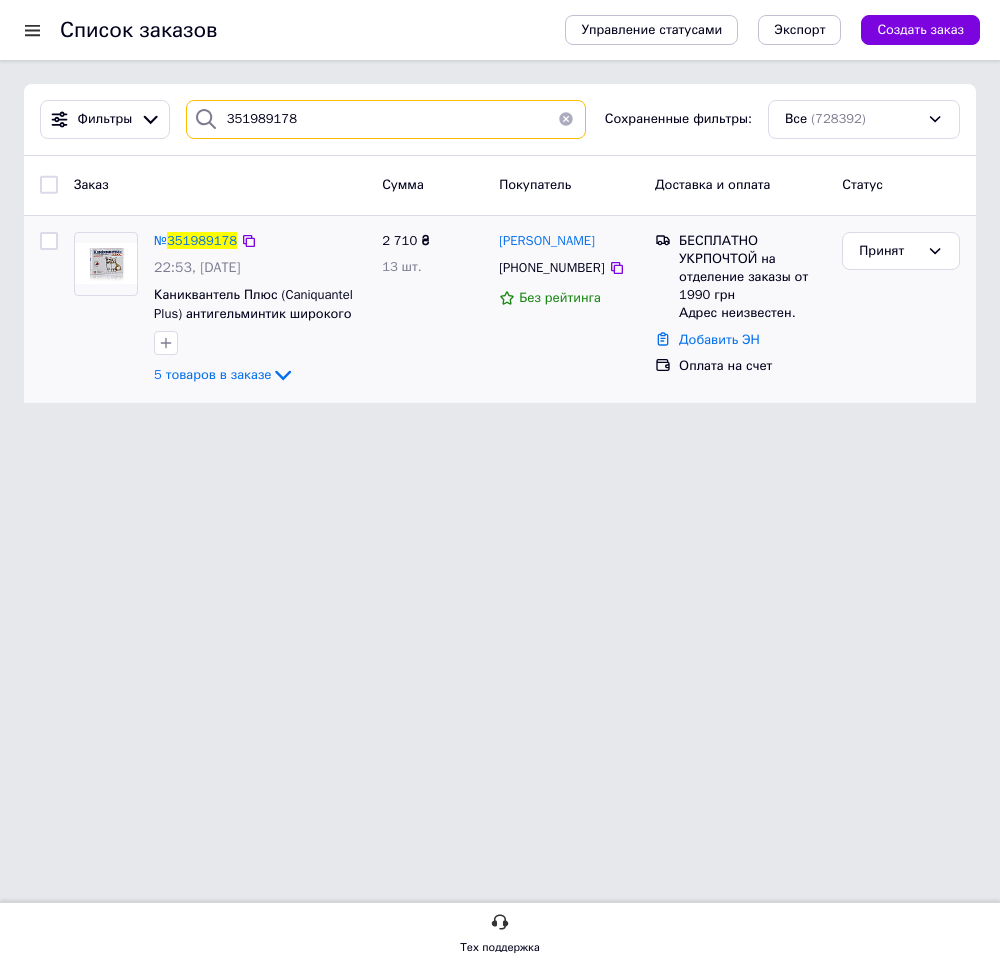 paste on "90502" 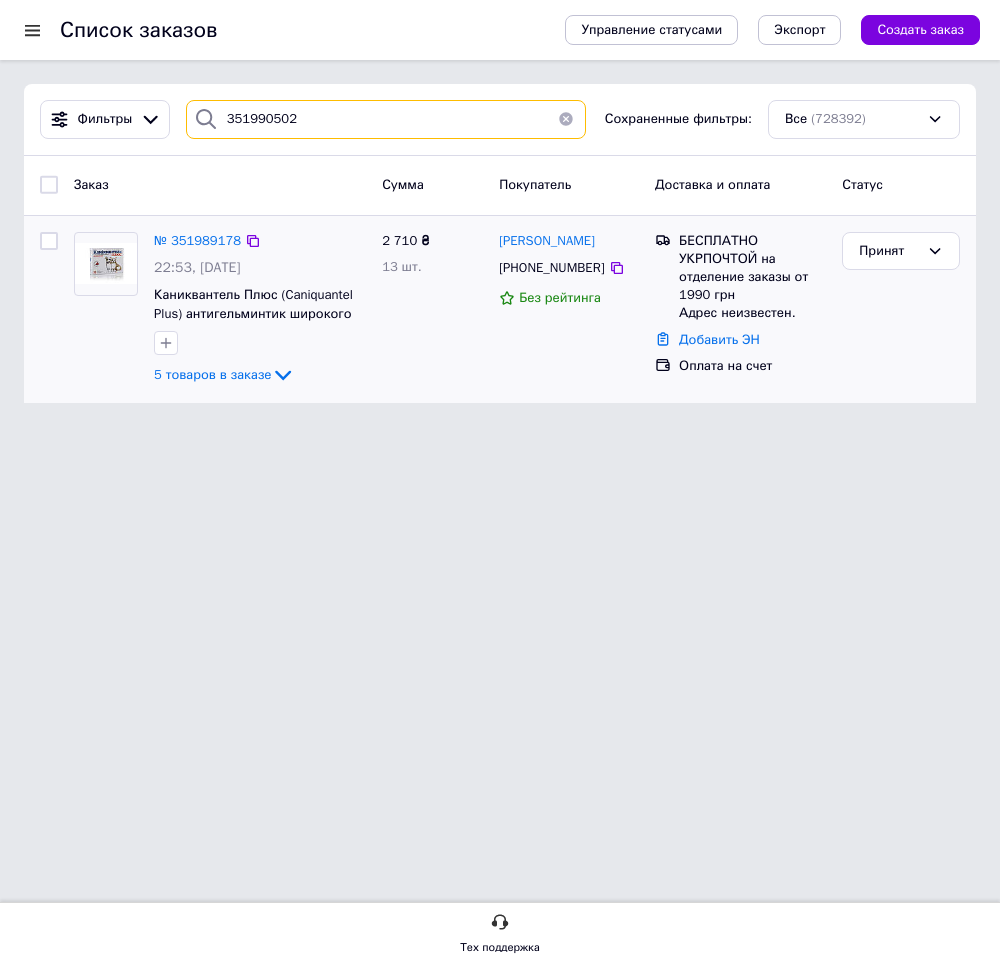 type on "351990502" 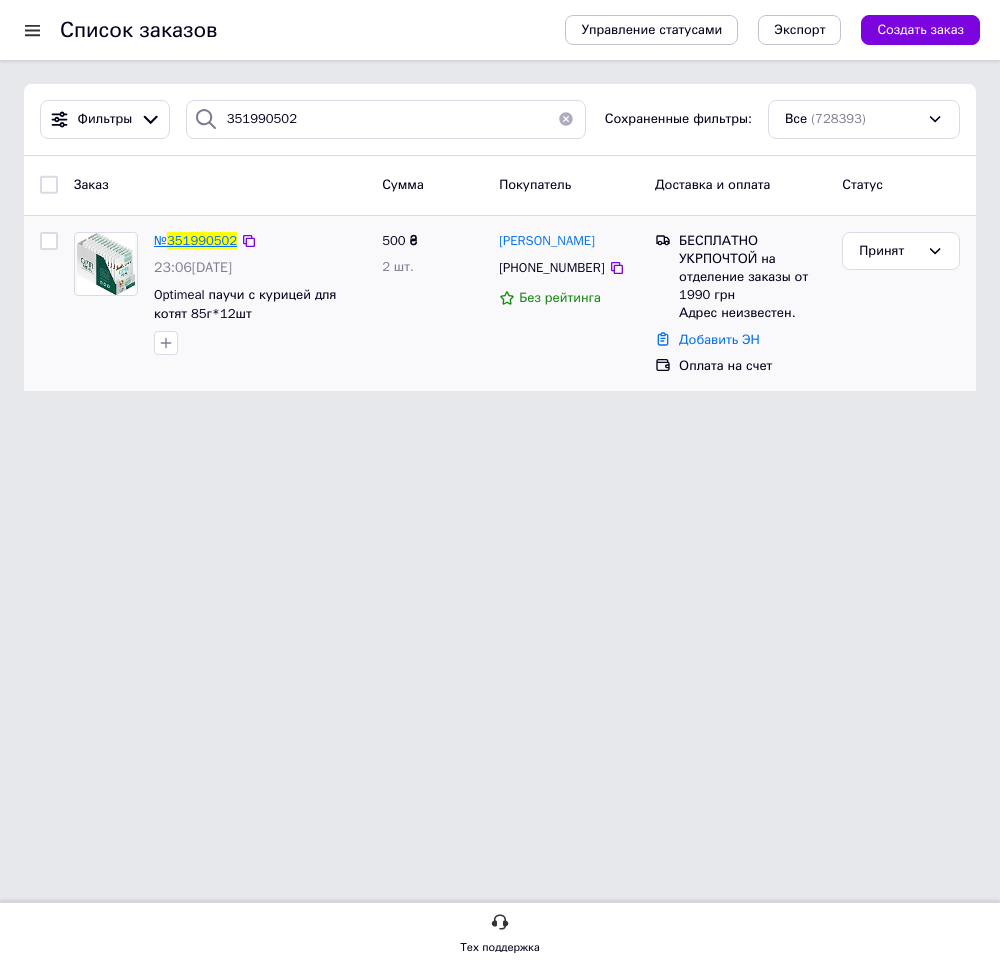 click on "351990502" at bounding box center (202, 240) 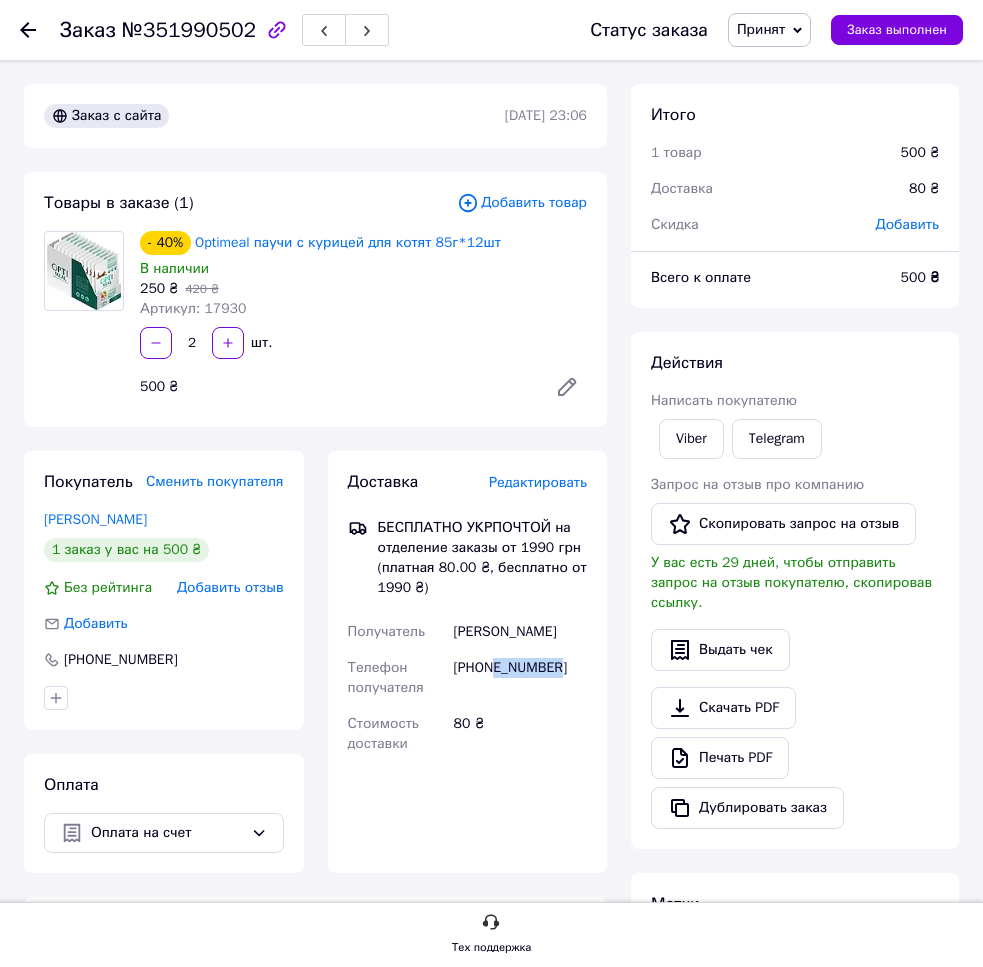 drag, startPoint x: 490, startPoint y: 669, endPoint x: 584, endPoint y: 674, distance: 94.13288 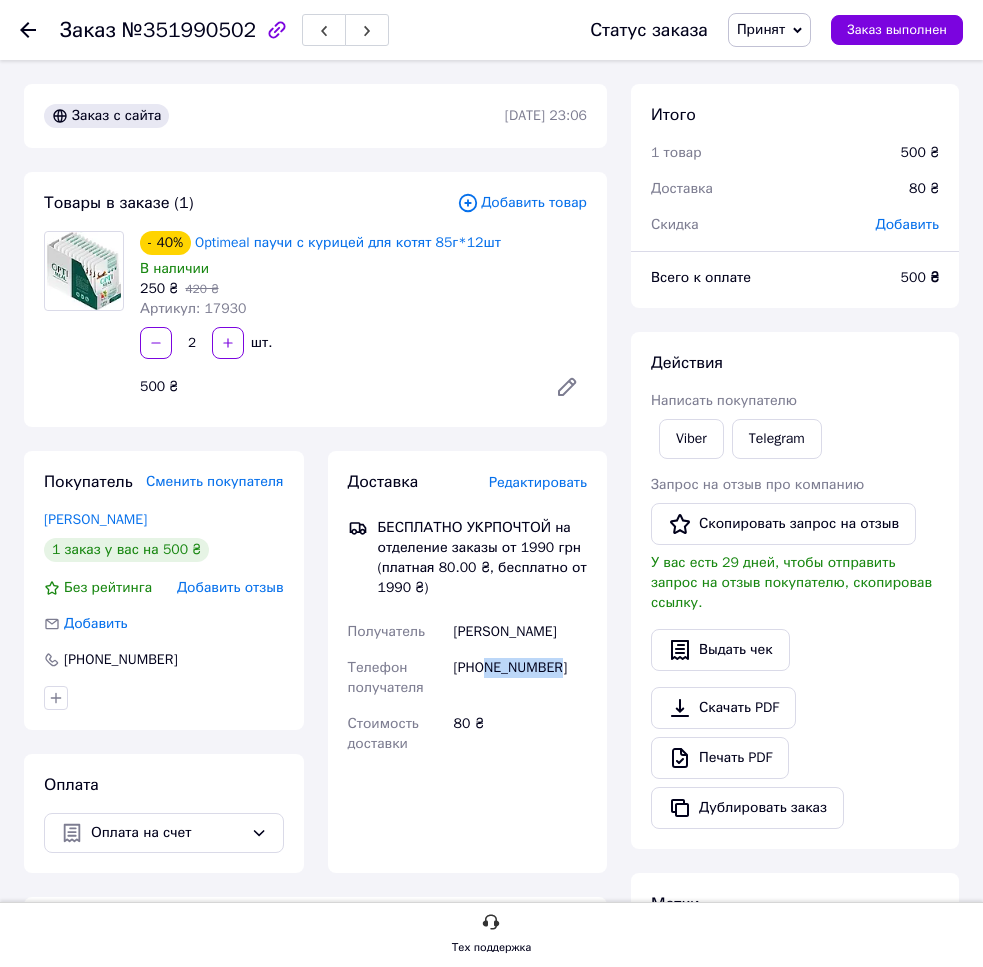 drag, startPoint x: 484, startPoint y: 669, endPoint x: 570, endPoint y: 674, distance: 86.145226 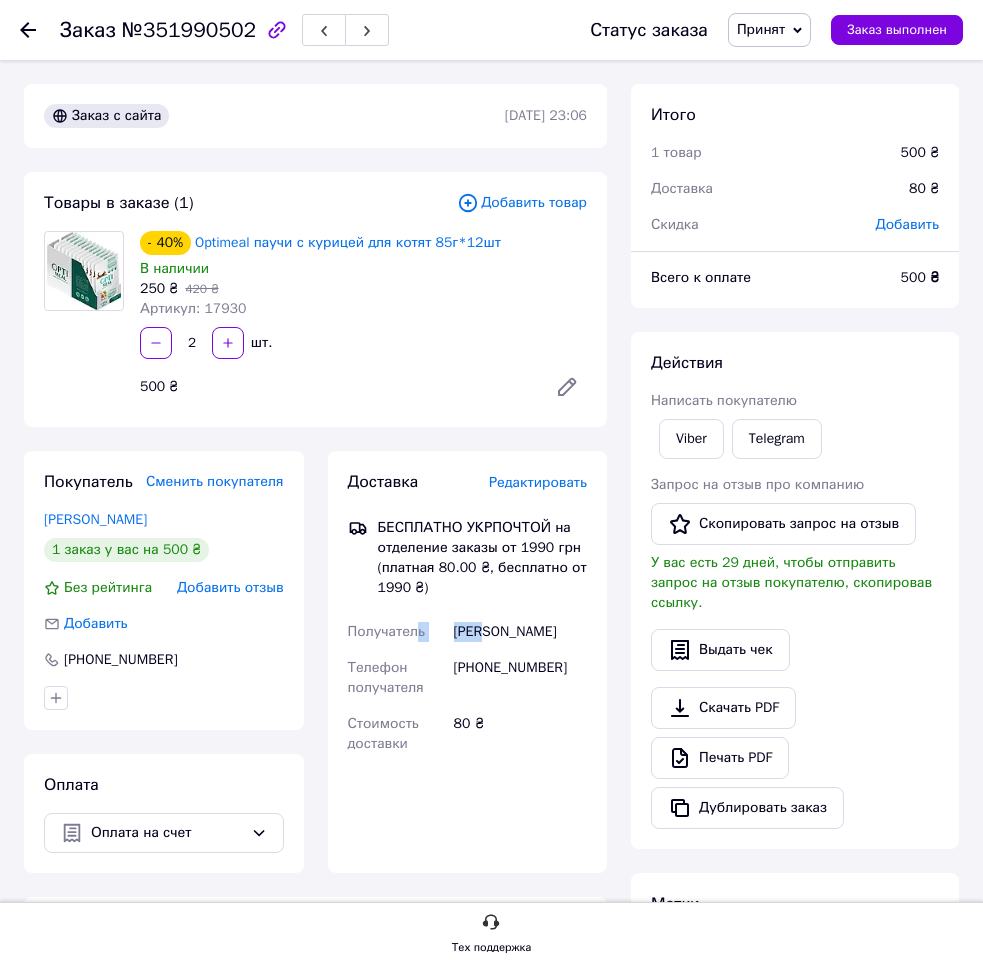 drag, startPoint x: 419, startPoint y: 648, endPoint x: 482, endPoint y: 644, distance: 63.126858 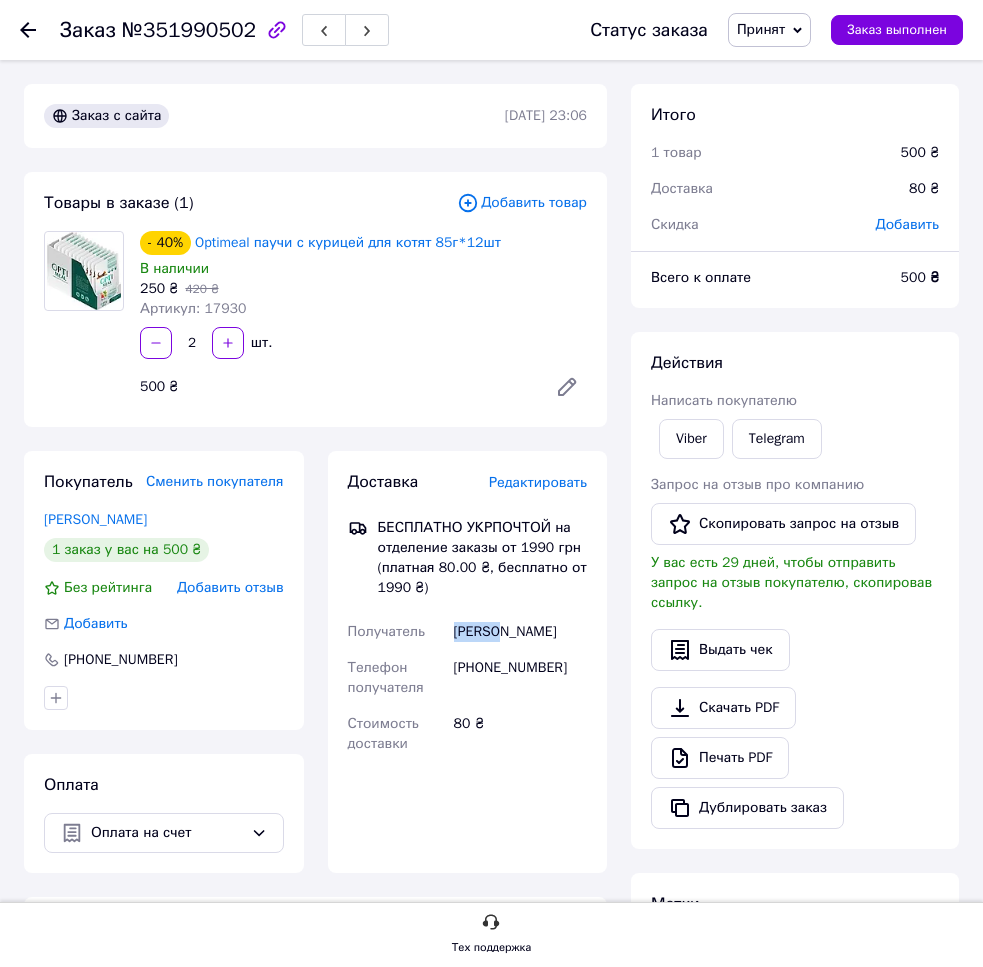 drag, startPoint x: 457, startPoint y: 629, endPoint x: 498, endPoint y: 637, distance: 41.773197 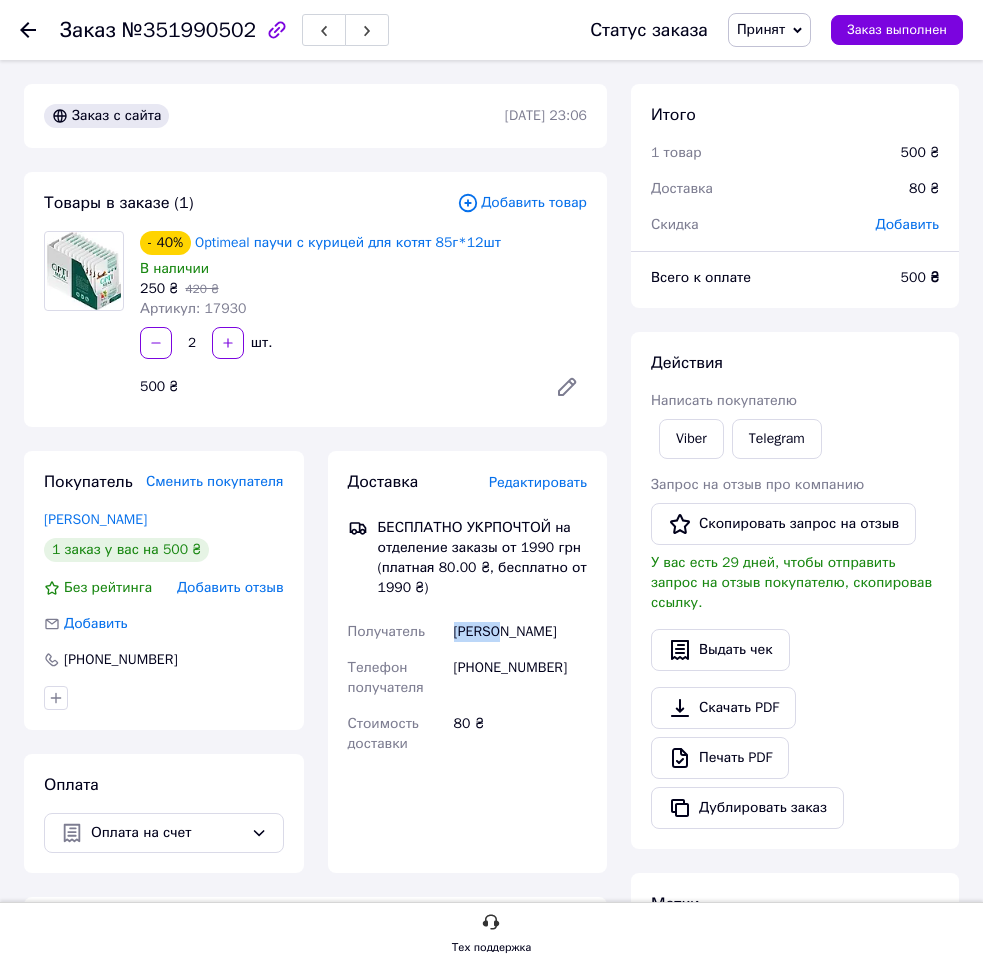 click on "Доставка Редактировать БЕСПЛАТНО УКРПОЧТОЙ на отделение заказы от 1990 грн (платная 80.00 ₴, бесплатно от 1990 ₴) Получатель [PERSON_NAME] Луханіна Телефон получателя [PHONE_NUMBER] Стоимость доставки 80 ₴ Фамилия получателя Луханіна Имя получателя   * [PERSON_NAME] Отчество получателя Телефон получателя   * [PHONE_NUMBER] Регион Выберите регион Город Улица Номер дома [PERSON_NAME] Почтовый индекс Номер накладной" at bounding box center [468, 662] 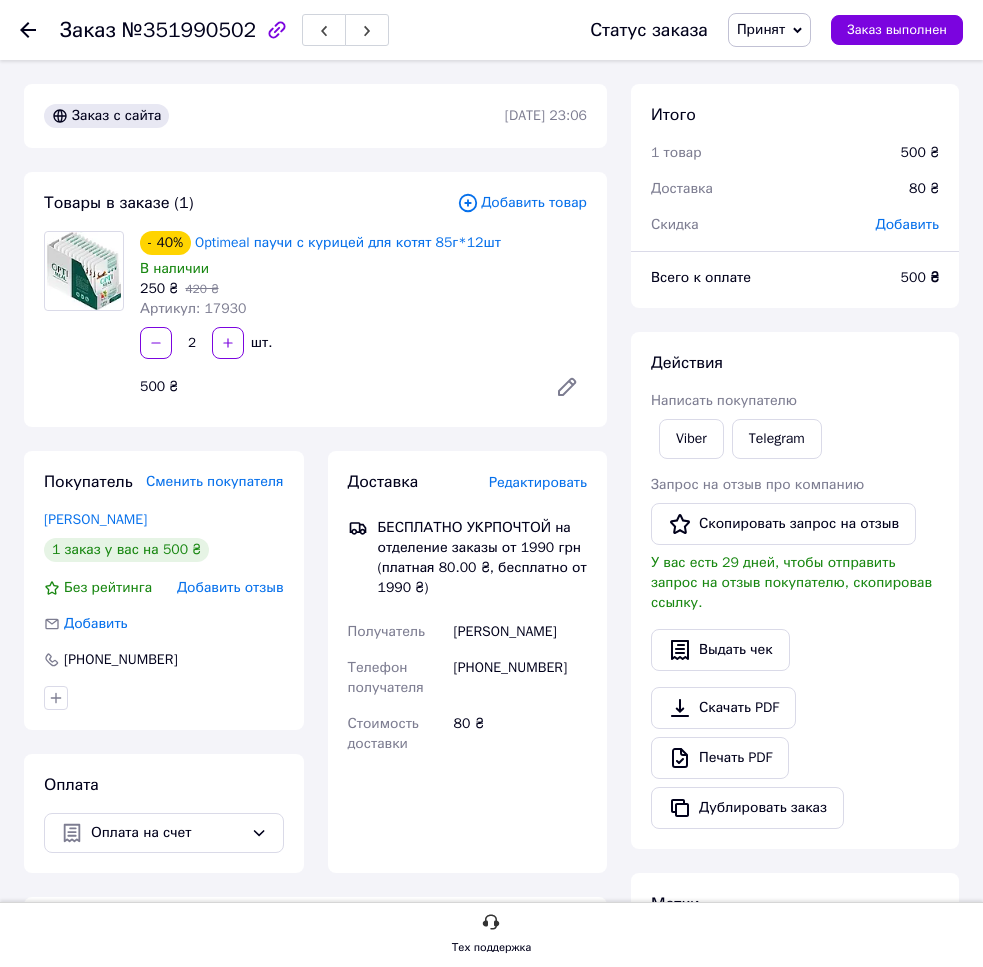 drag, startPoint x: 361, startPoint y: 754, endPoint x: 353, endPoint y: 746, distance: 11.313708 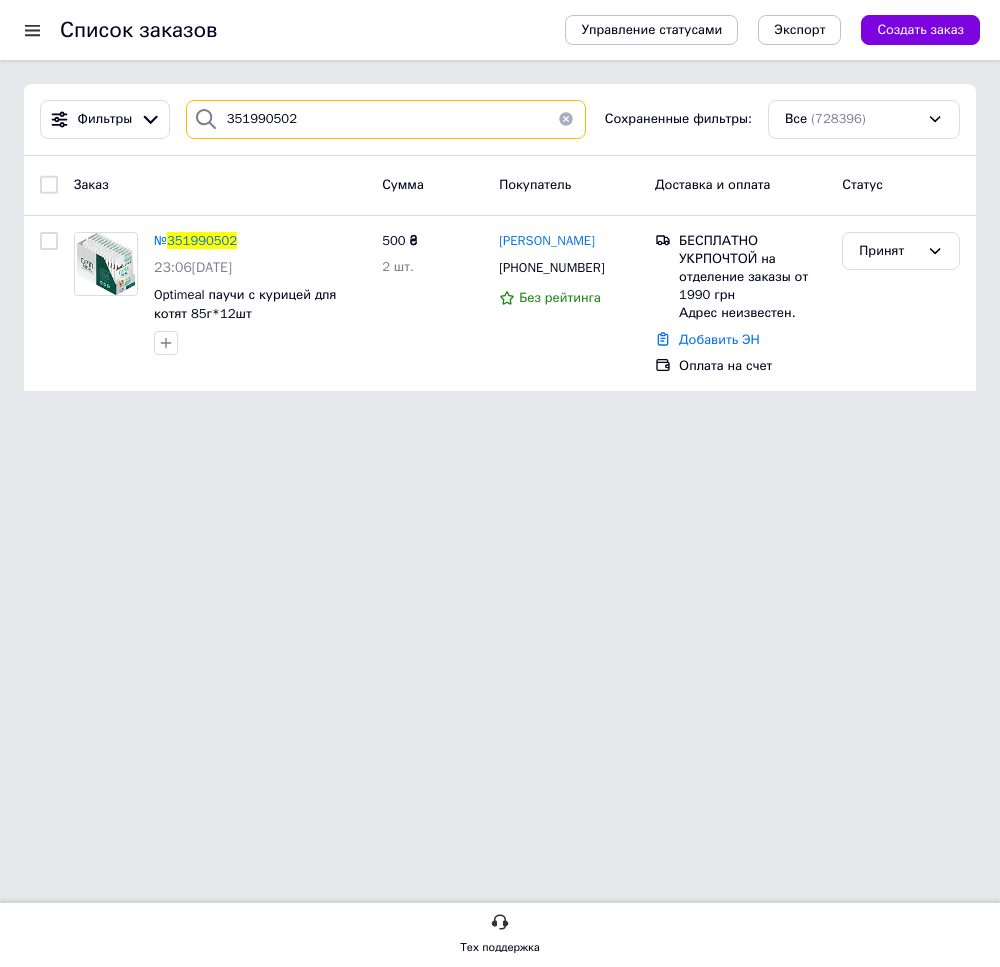 drag, startPoint x: 208, startPoint y: 128, endPoint x: 165, endPoint y: 139, distance: 44.38468 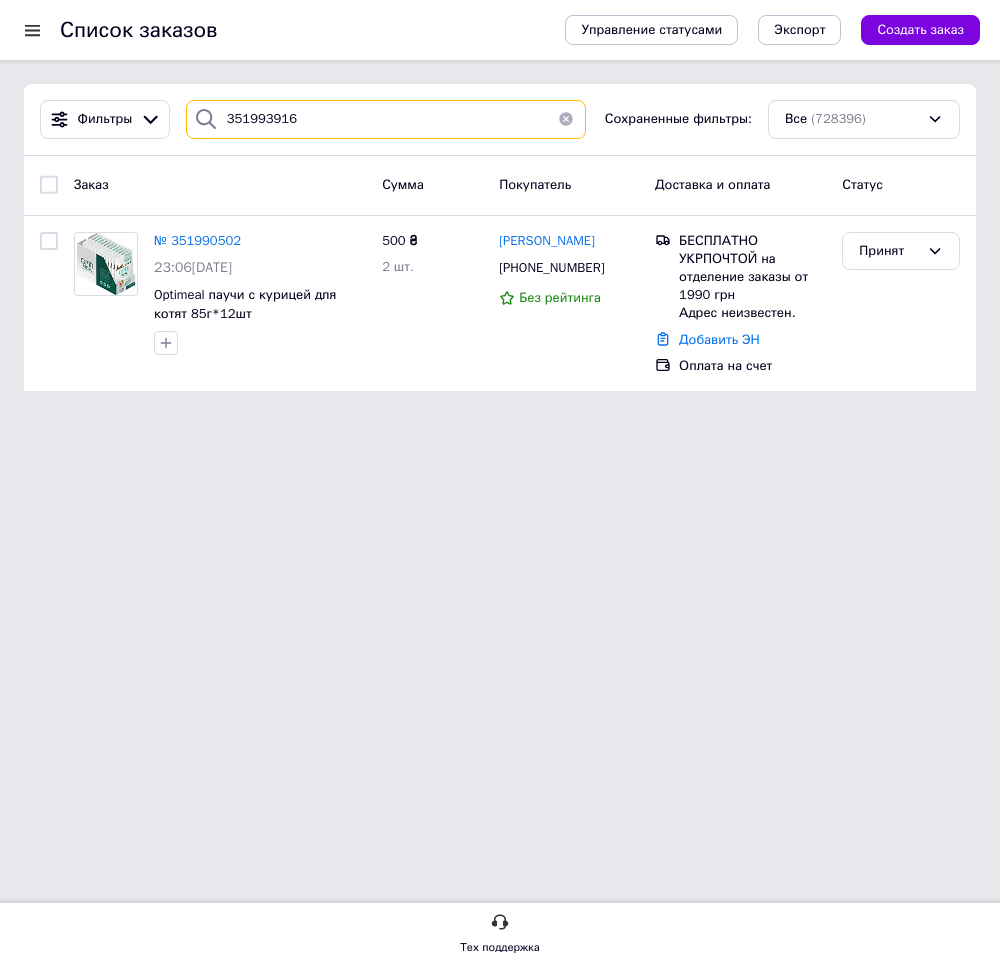 type on "351993916" 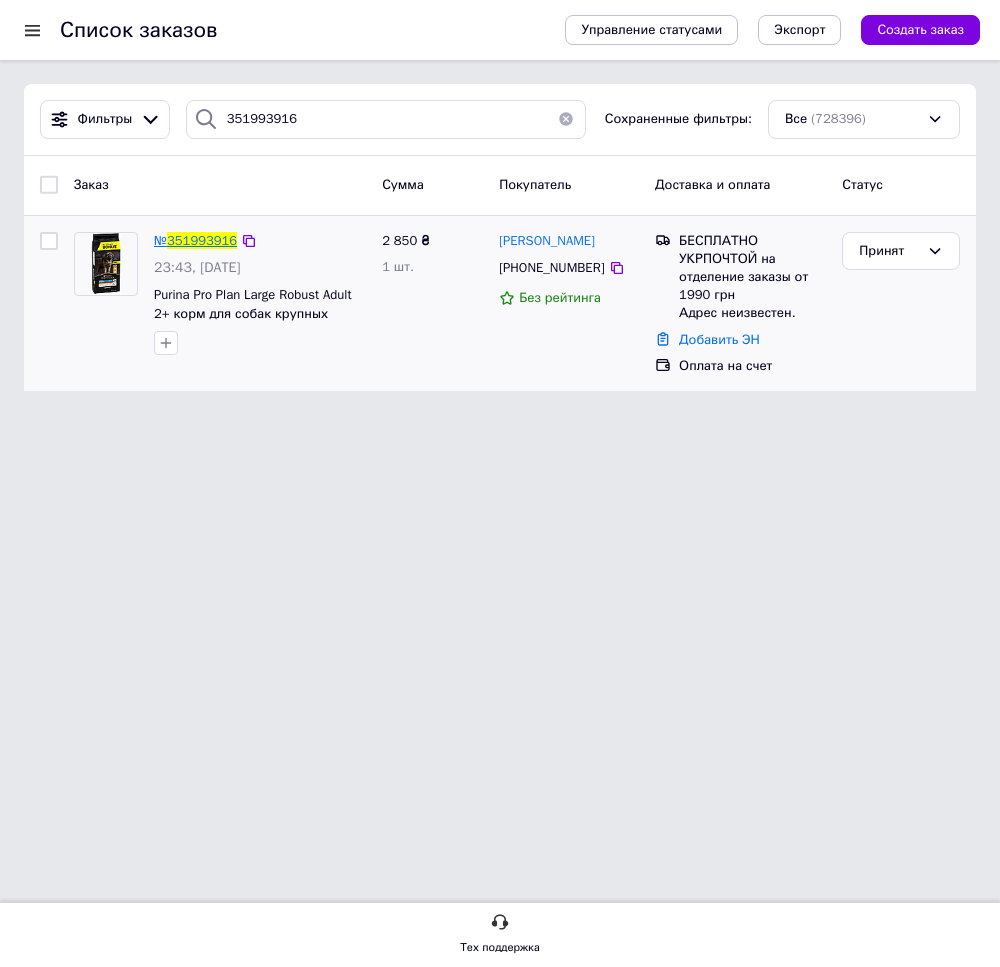 click on "351993916" at bounding box center [202, 240] 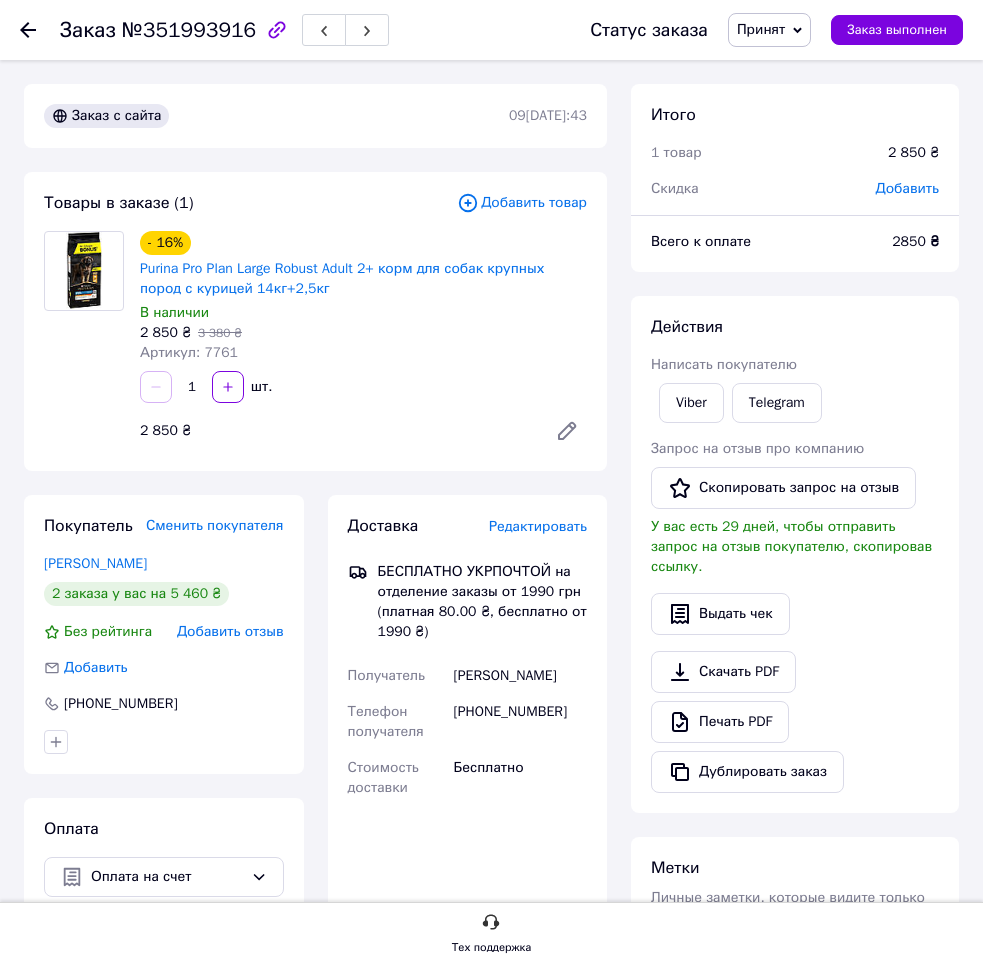 click on "- 16% Purina Pro Plan Large Robust Adult 2+  корм для собак крупных пород с курицей 14кг+2,5кг В наличии 2 850 ₴   3 380 ₴ Артикул: 7761 1   шт. 2 850 ₴" at bounding box center [363, 341] 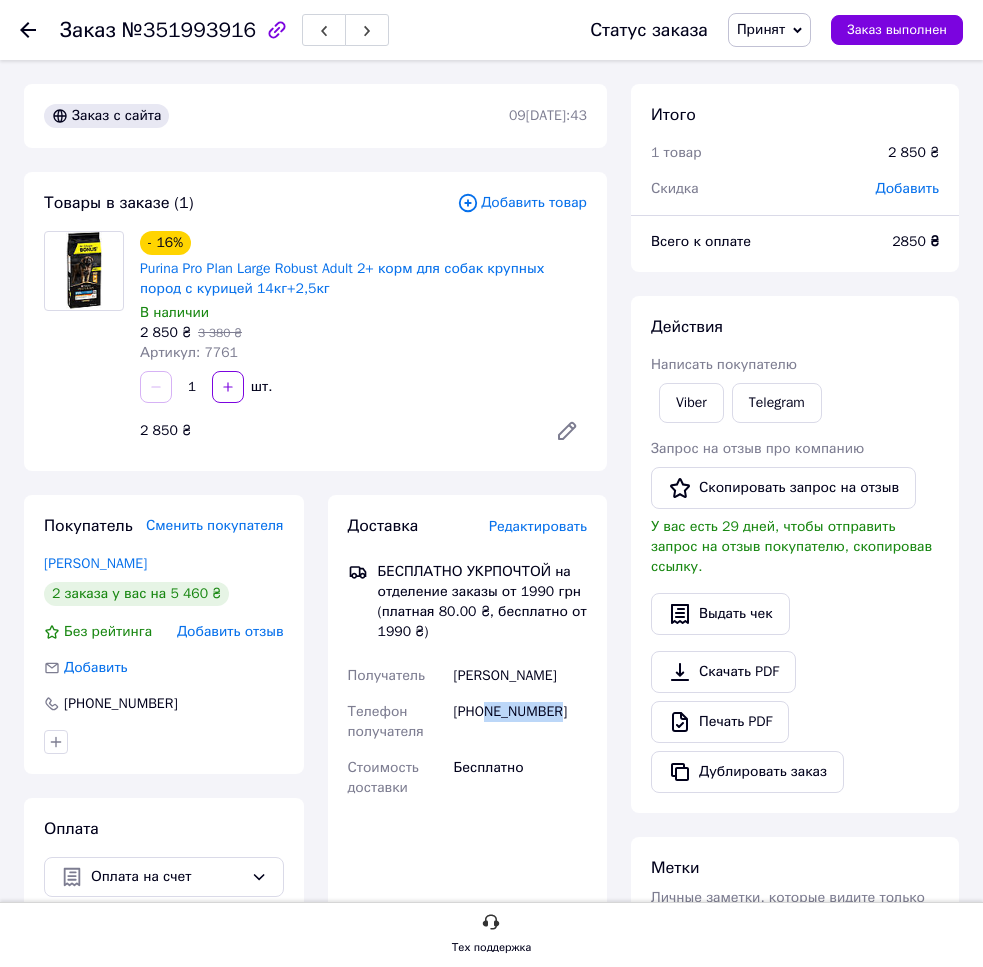 drag, startPoint x: 484, startPoint y: 709, endPoint x: 558, endPoint y: 715, distance: 74.24284 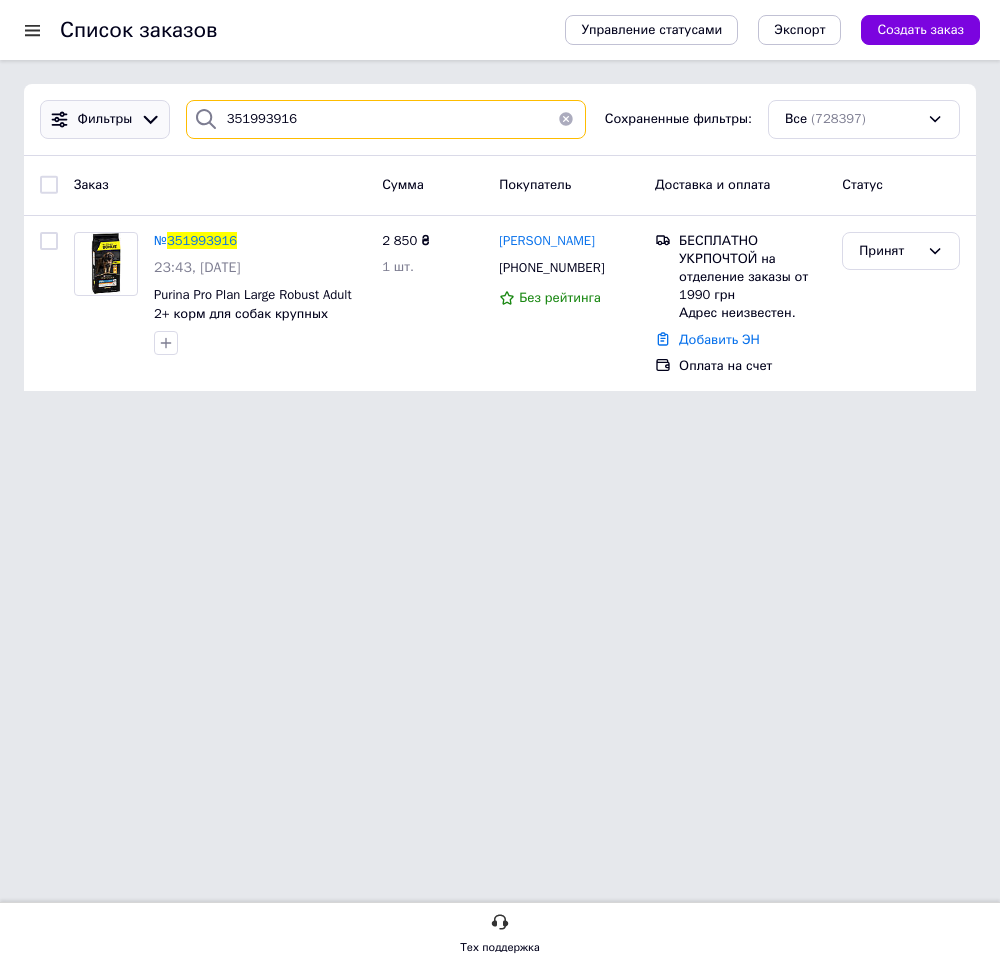 drag, startPoint x: 243, startPoint y: 125, endPoint x: 153, endPoint y: 127, distance: 90.02222 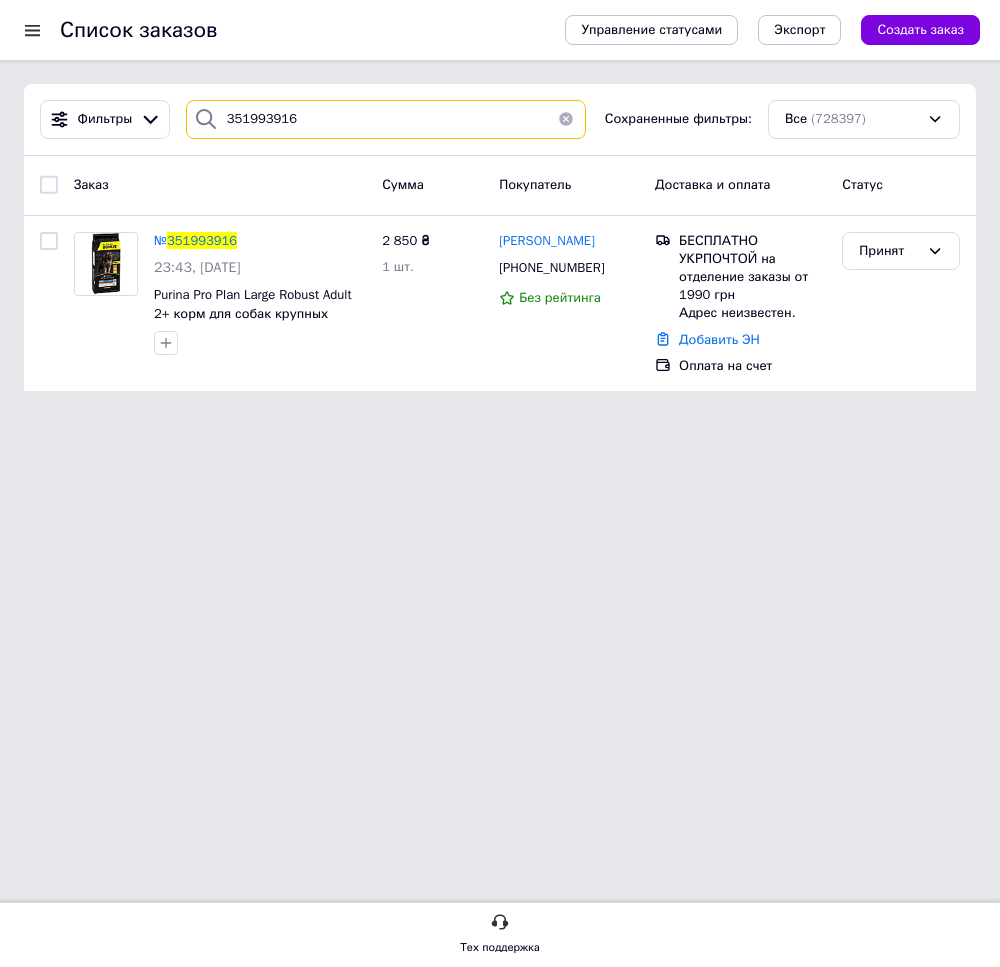 paste on "5340" 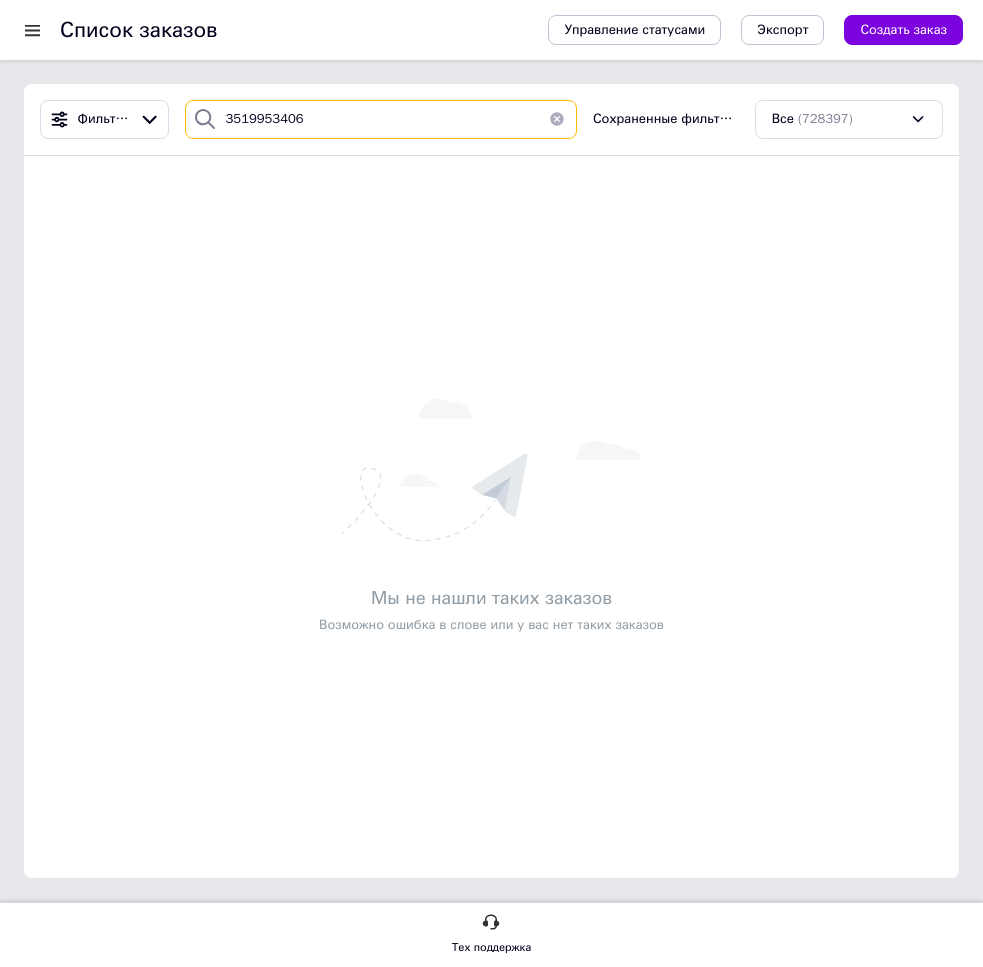 drag, startPoint x: 215, startPoint y: 124, endPoint x: 161, endPoint y: 124, distance: 54 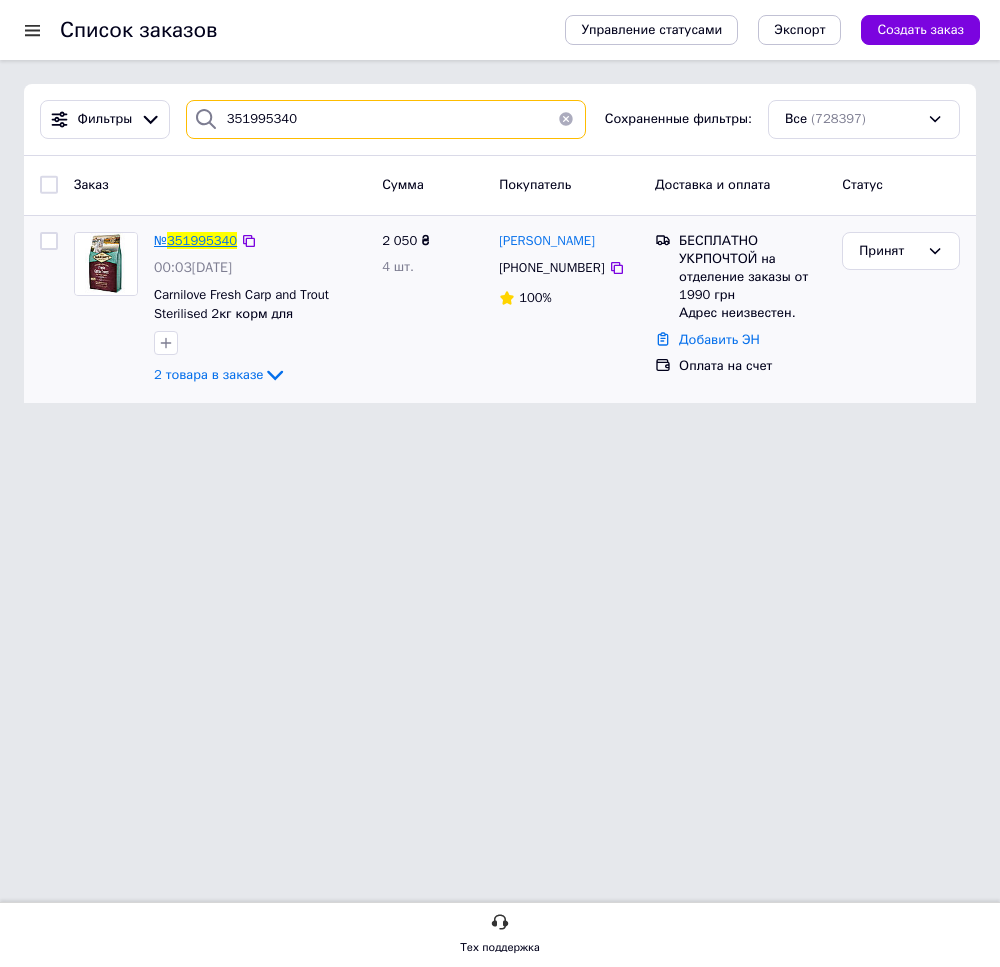 type on "351995340" 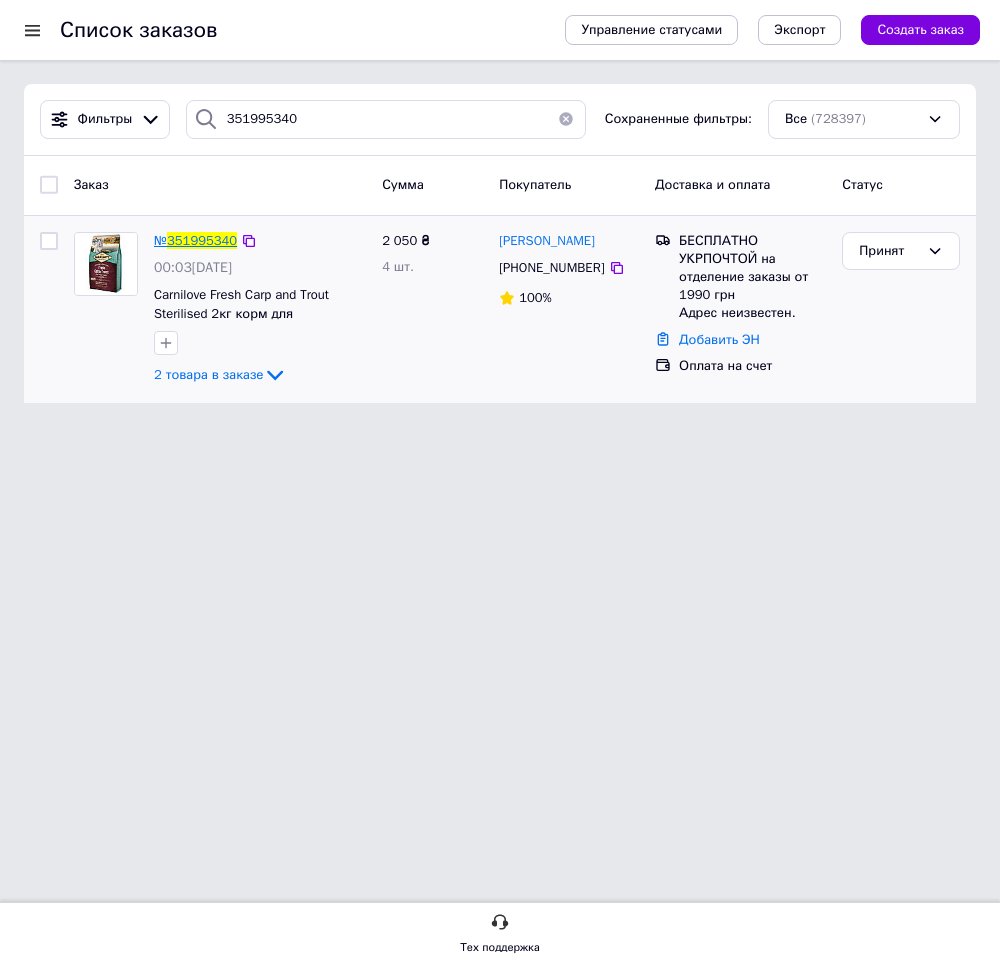 click on "351995340" at bounding box center [202, 240] 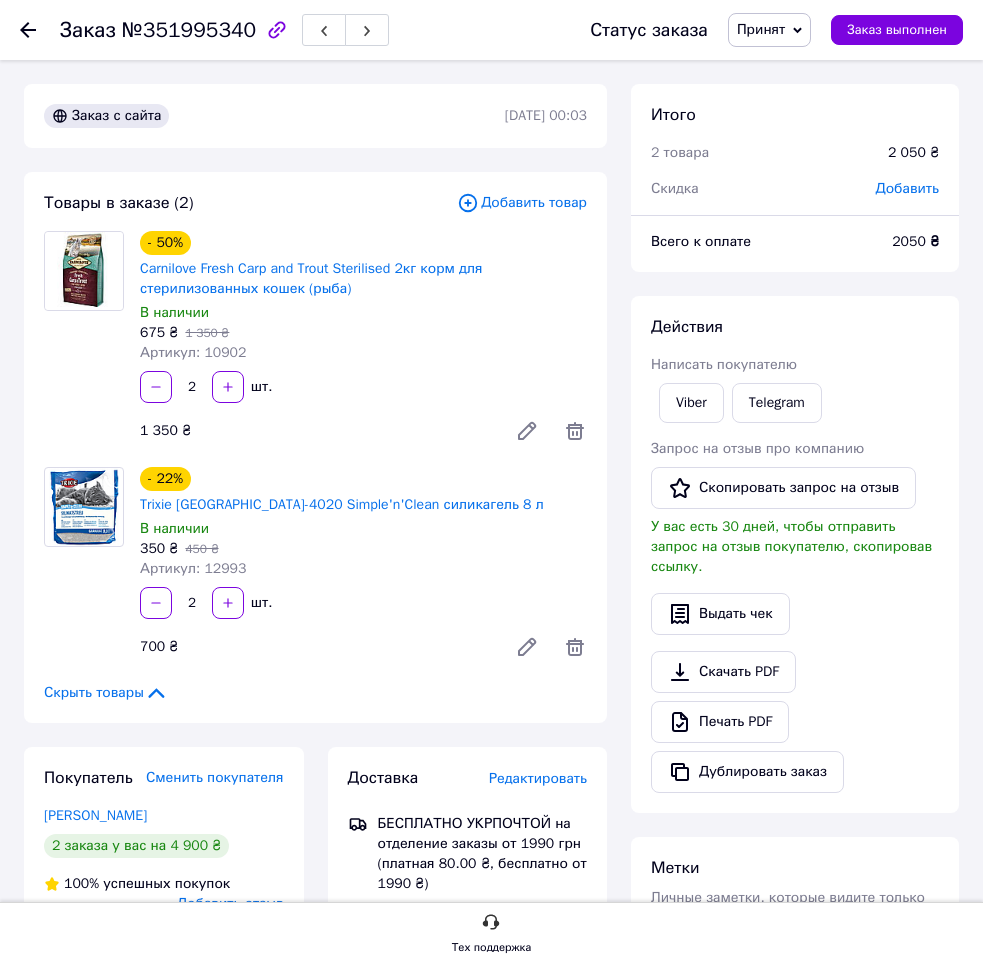 click on "2   шт." at bounding box center (363, 603) 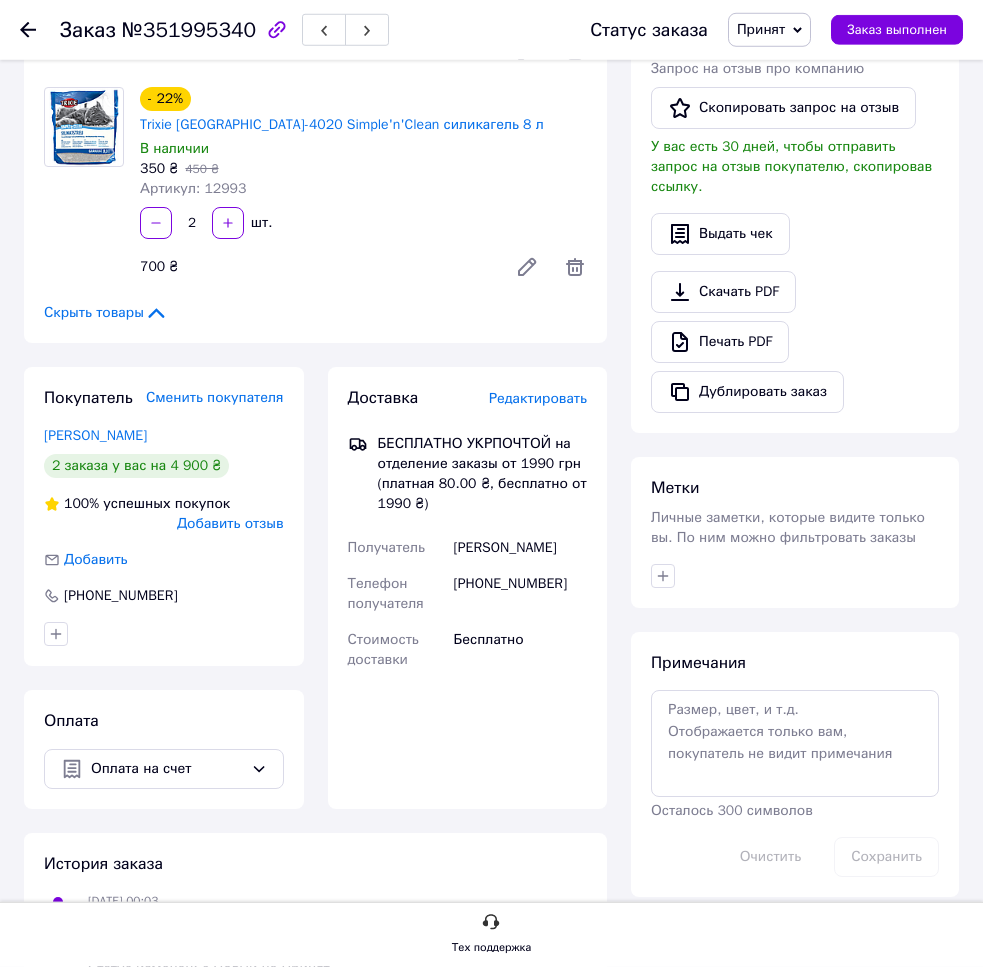 scroll, scrollTop: 478, scrollLeft: 0, axis: vertical 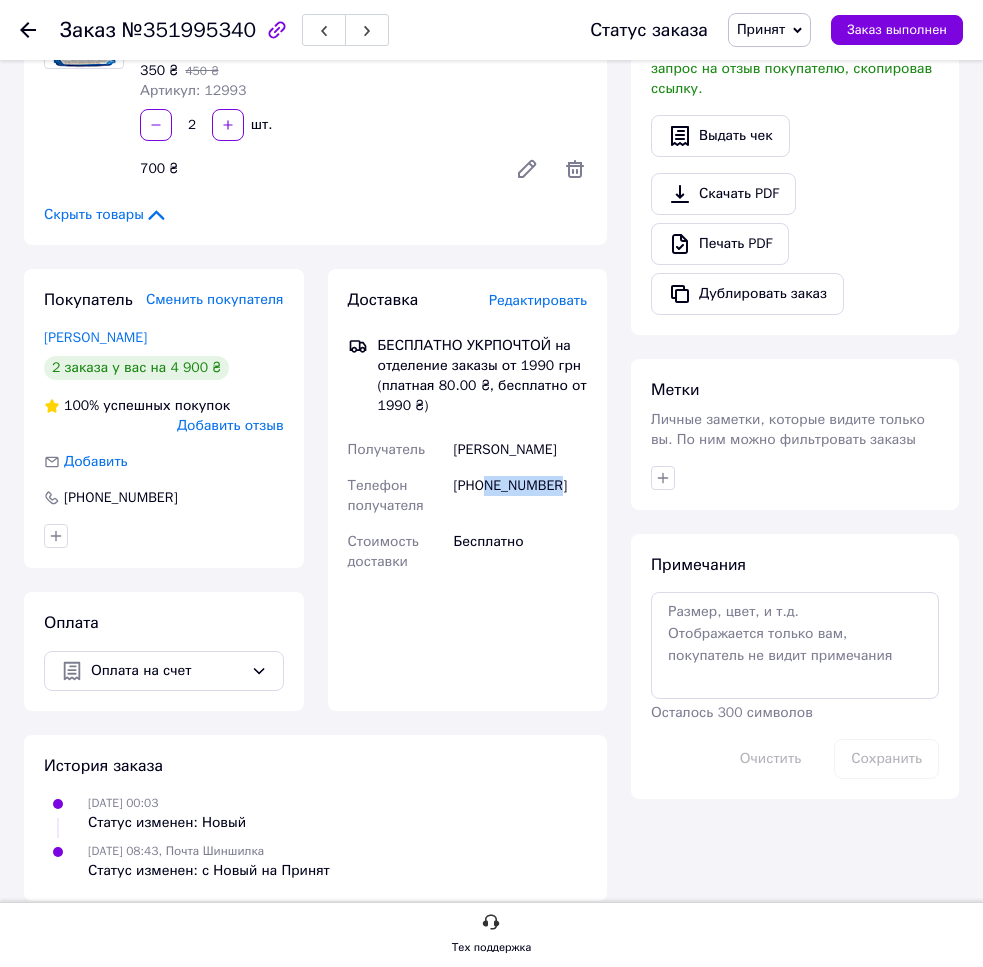 drag, startPoint x: 483, startPoint y: 462, endPoint x: 595, endPoint y: 462, distance: 112 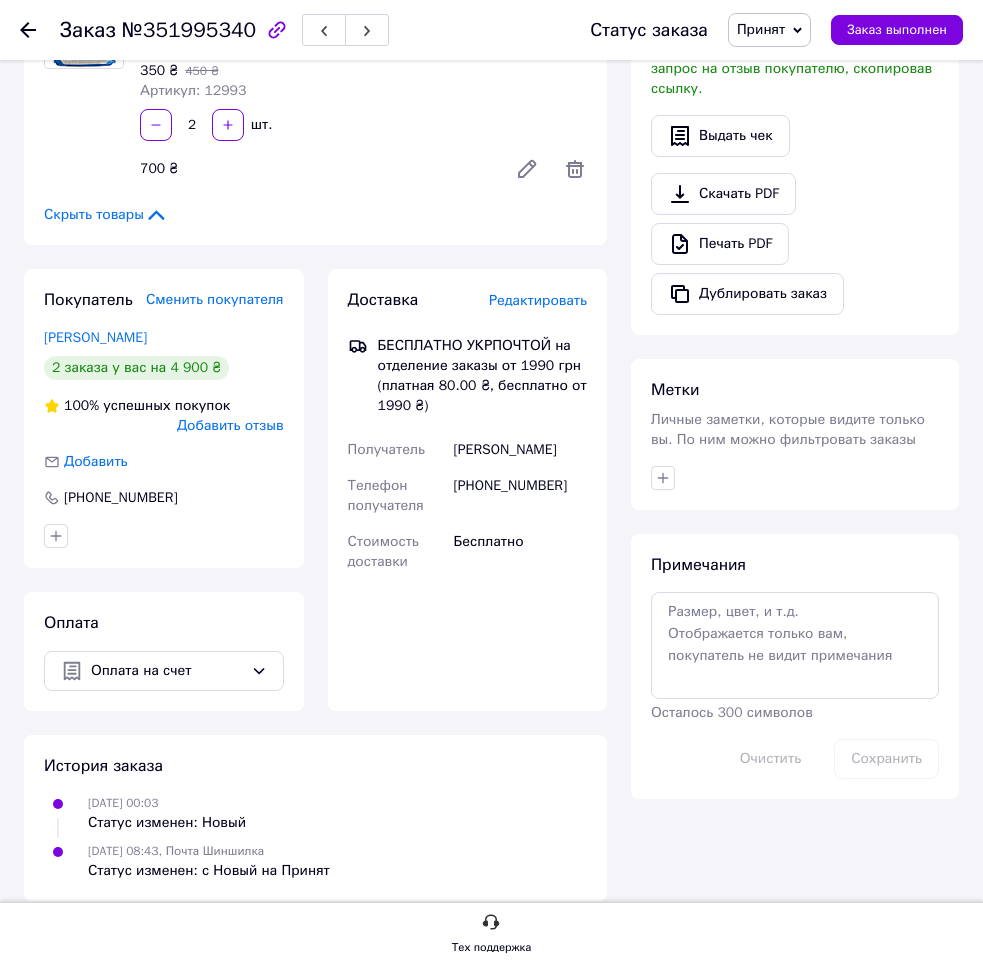 click on "Доставка Редактировать БЕСПЛАТНО УКРПОЧТОЙ на отделение заказы от 1990 грн (платная 80.00 ₴, бесплатно от 1990 ₴) Получатель [PERSON_NAME] Телефон получателя [PHONE_NUMBER] Стоимость доставки Бесплатно Фамилия получателя [PERSON_NAME] Имя получателя   * [PERSON_NAME] Отчество получателя Телефон получателя   * [PHONE_NUMBER] Регион Выберите регион Город Улица Номер дома Квартира Почтовый индекс Номер накладной" at bounding box center [468, 490] 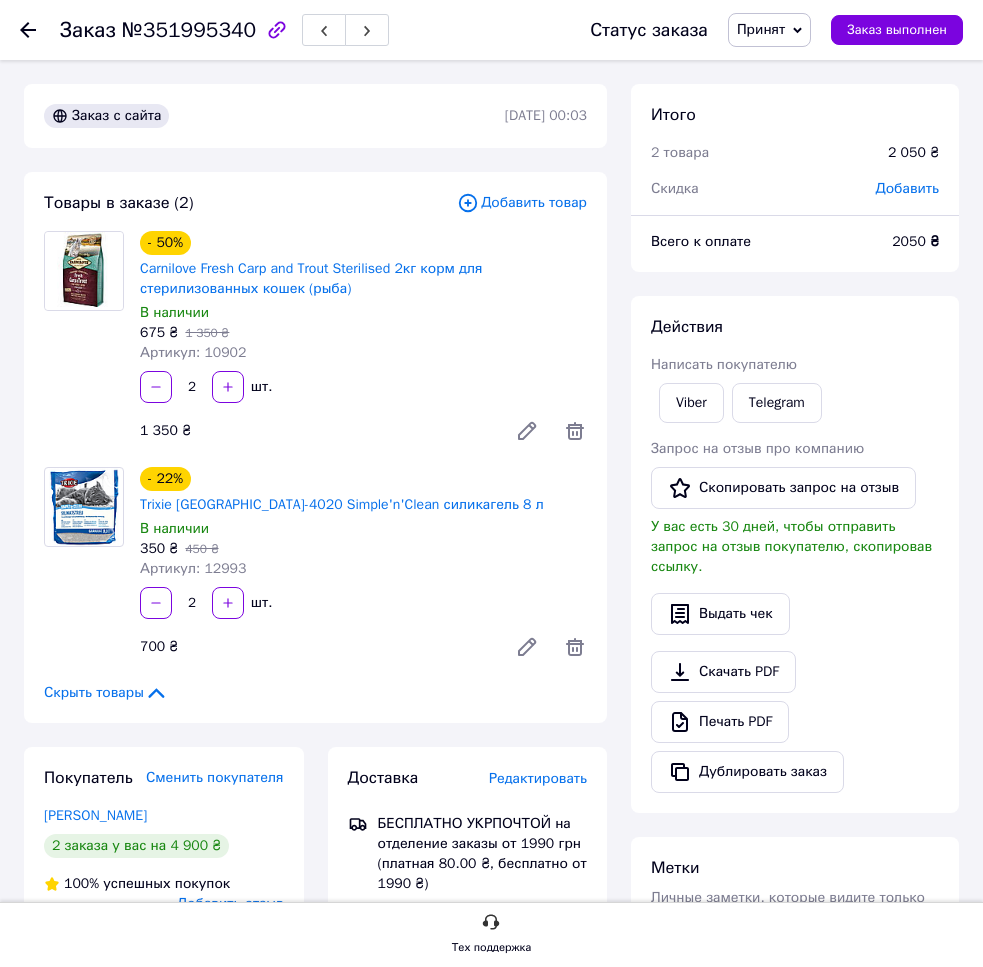 click on "- 22% Trixie TX-4020 Simple'n'Clean силикагель 8 л В наличии 350 ₴   450 ₴ Артикул: 12993 2   шт. 700 ₴" at bounding box center [363, 567] 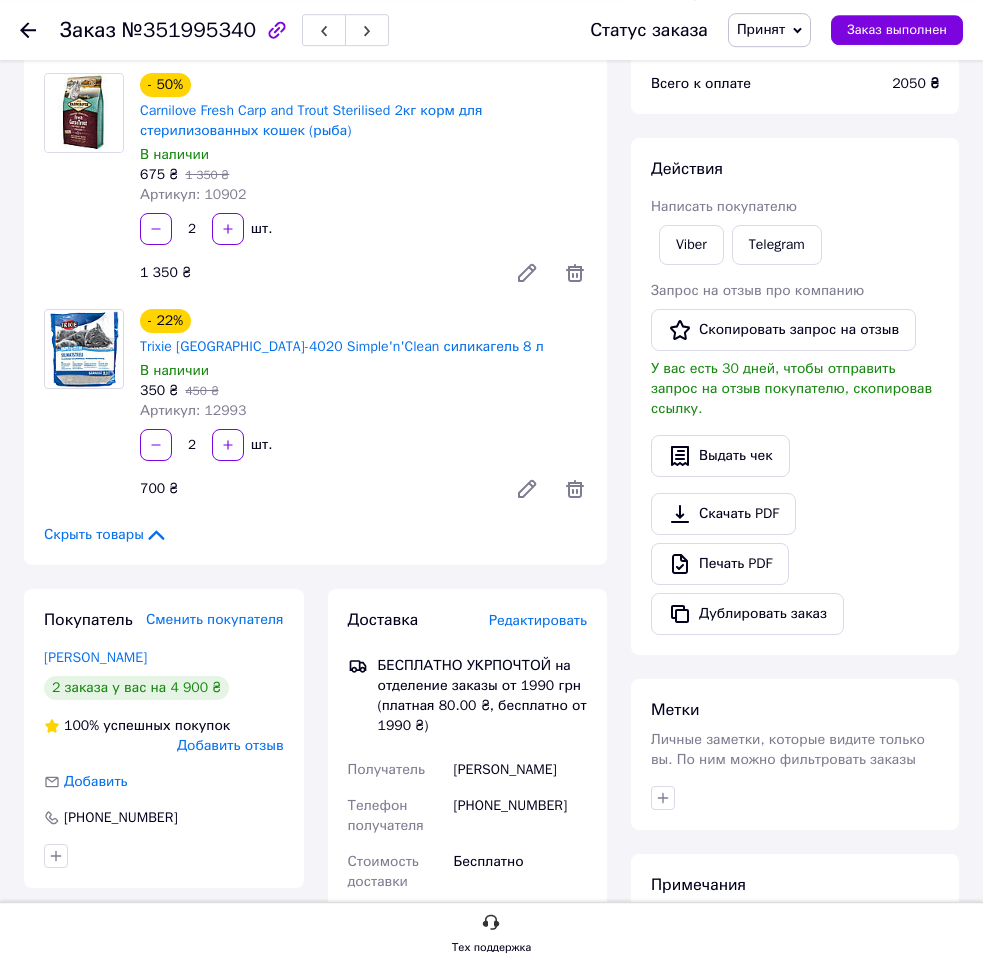 scroll, scrollTop: 0, scrollLeft: 0, axis: both 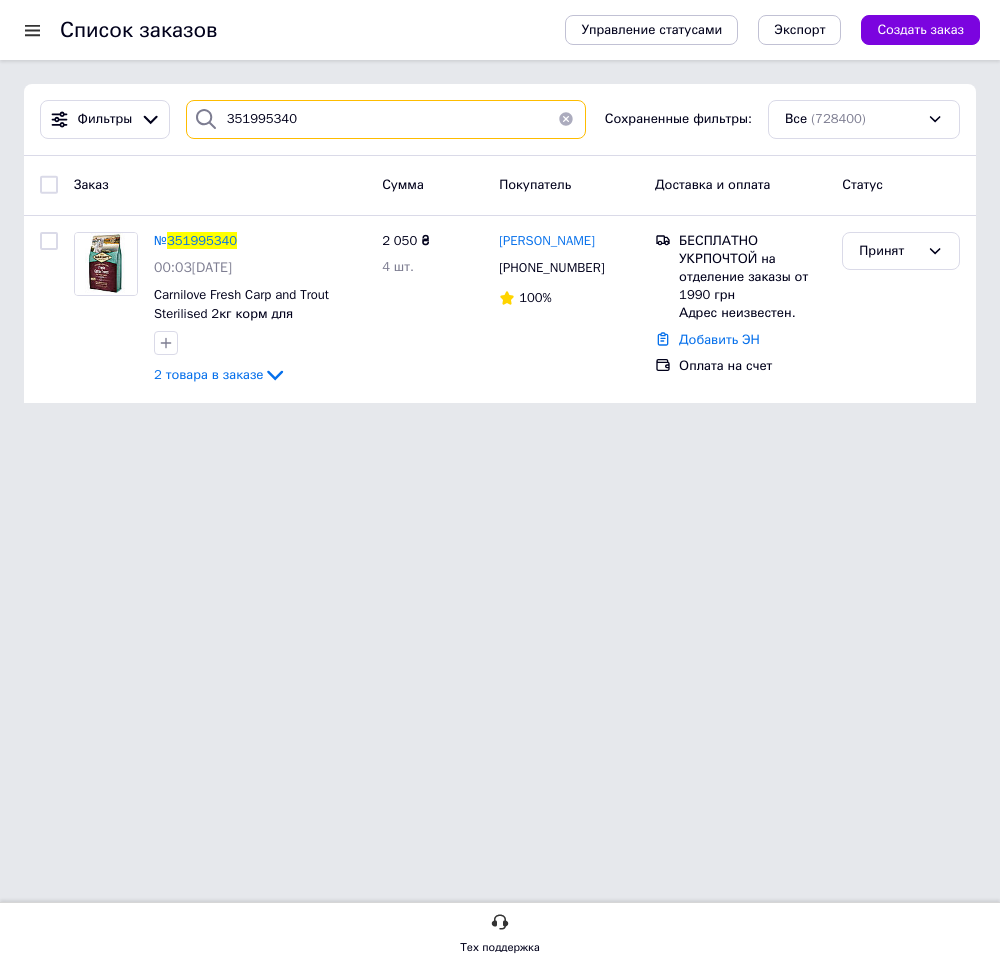 drag, startPoint x: 324, startPoint y: 122, endPoint x: 196, endPoint y: 134, distance: 128.56126 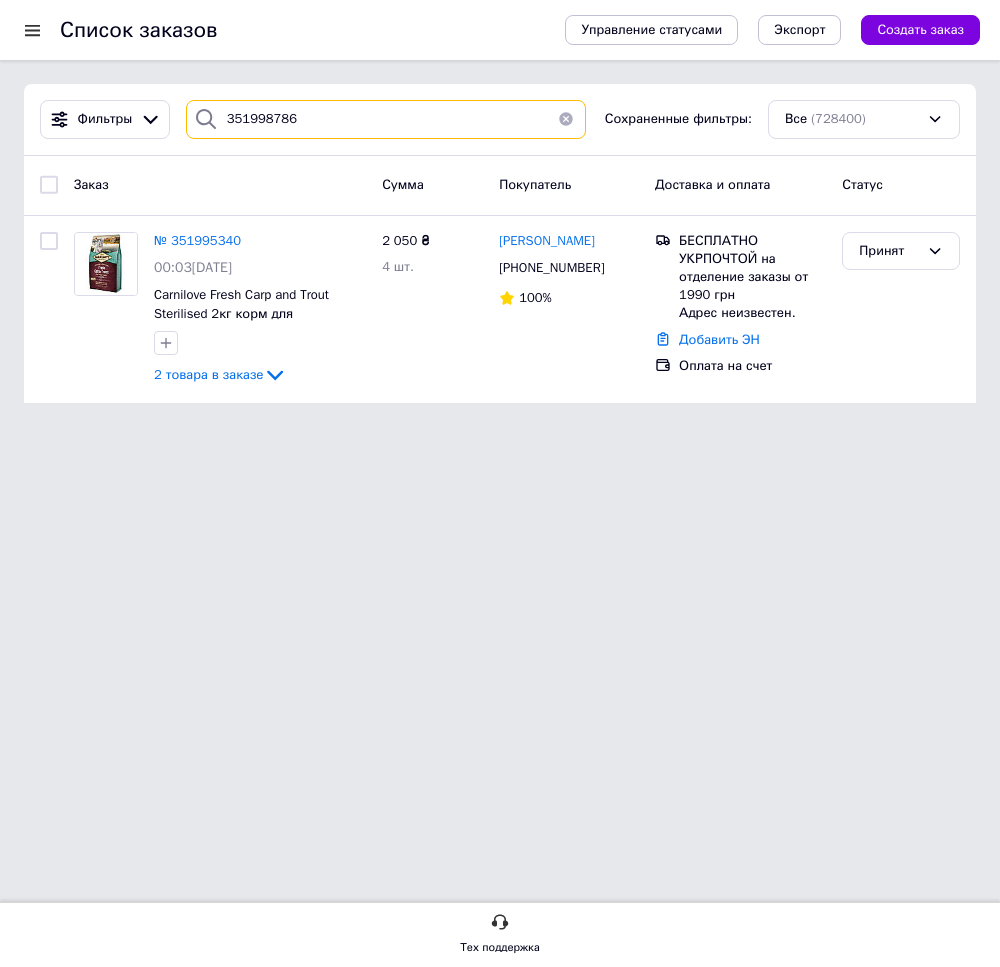 type on "351998786" 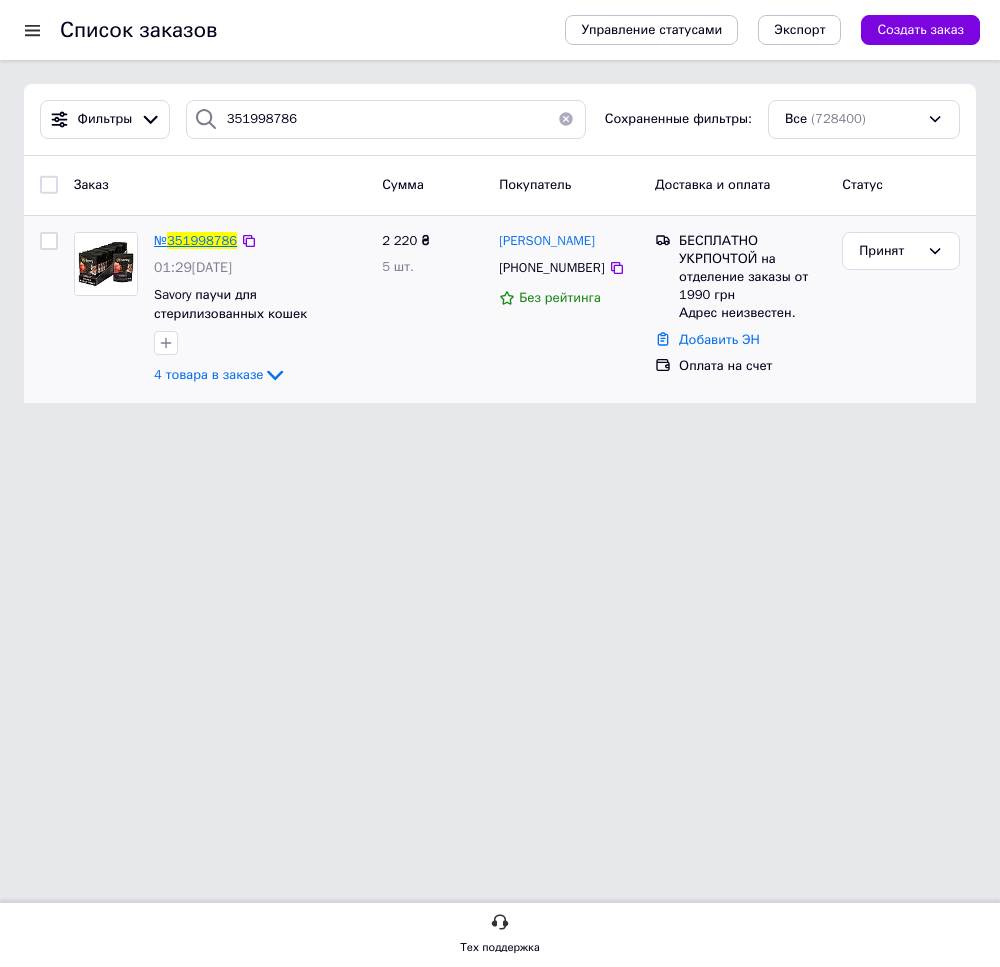 click on "351998786" at bounding box center (202, 240) 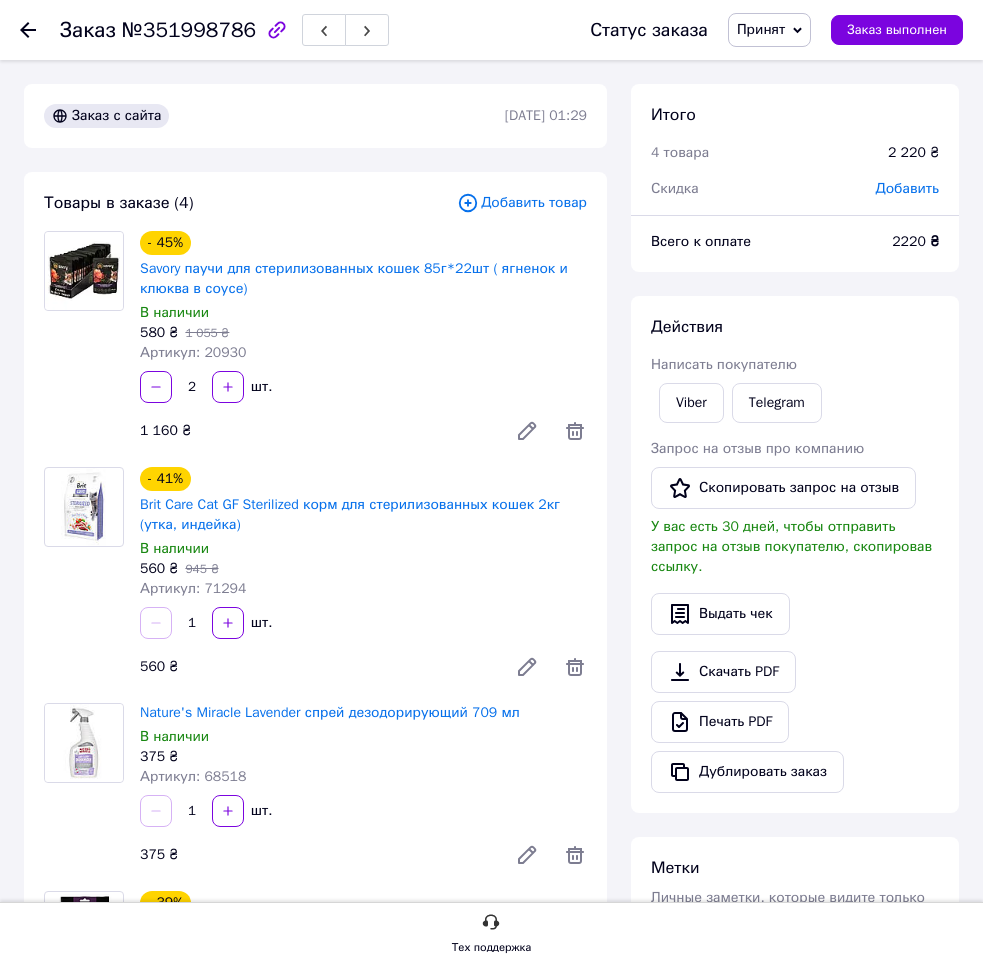 click on "1   шт." at bounding box center (363, 811) 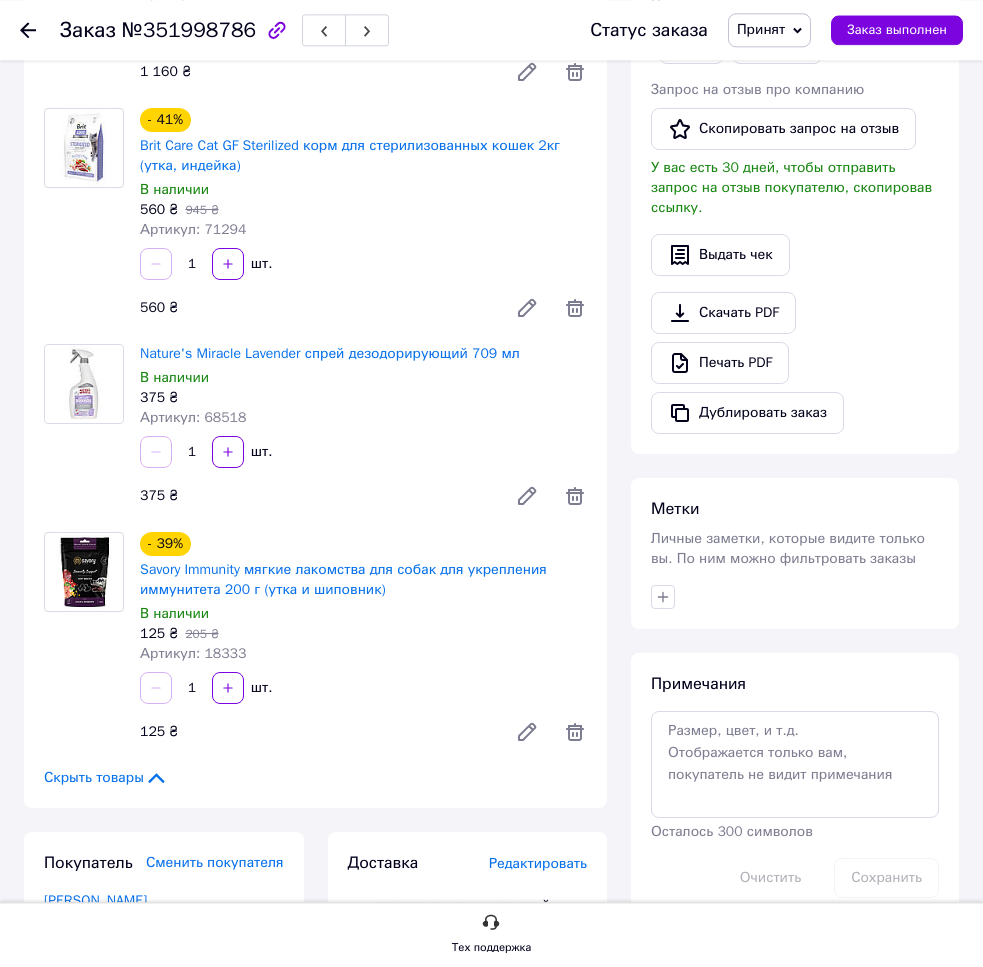 scroll, scrollTop: 510, scrollLeft: 0, axis: vertical 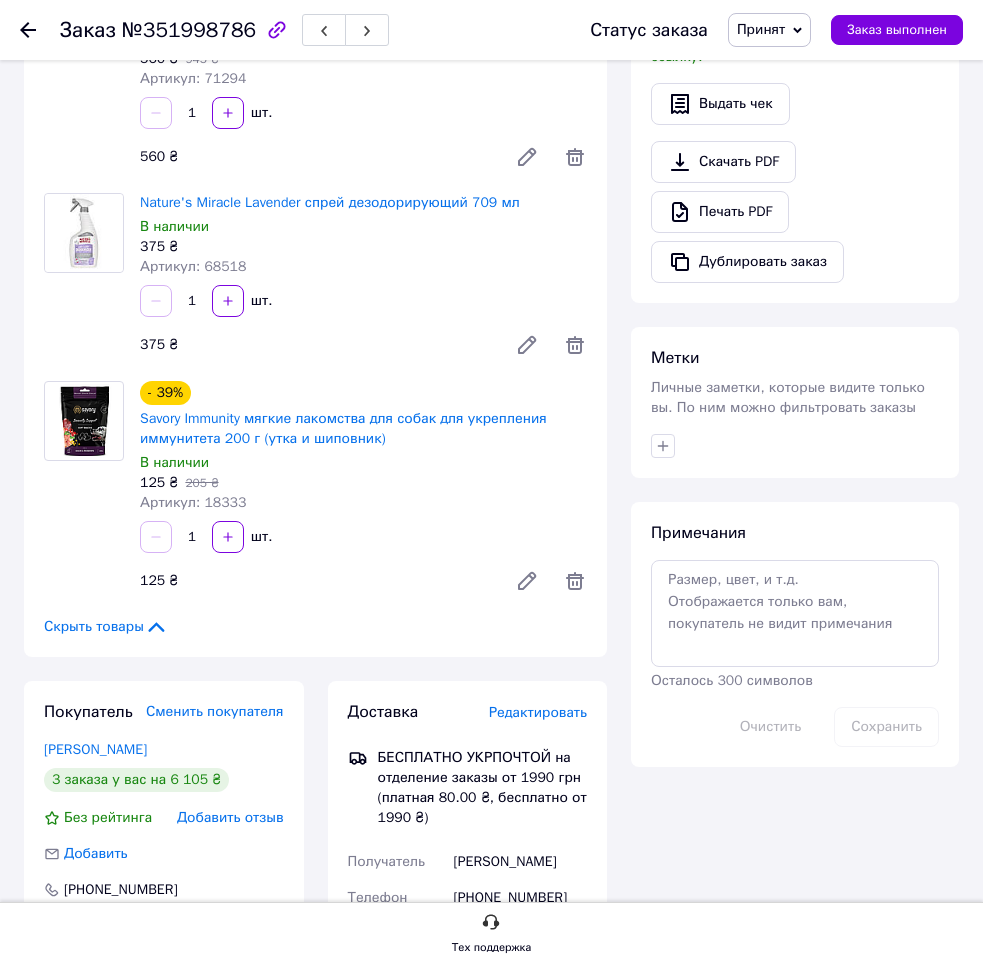 click on "125 ₴" at bounding box center [315, 581] 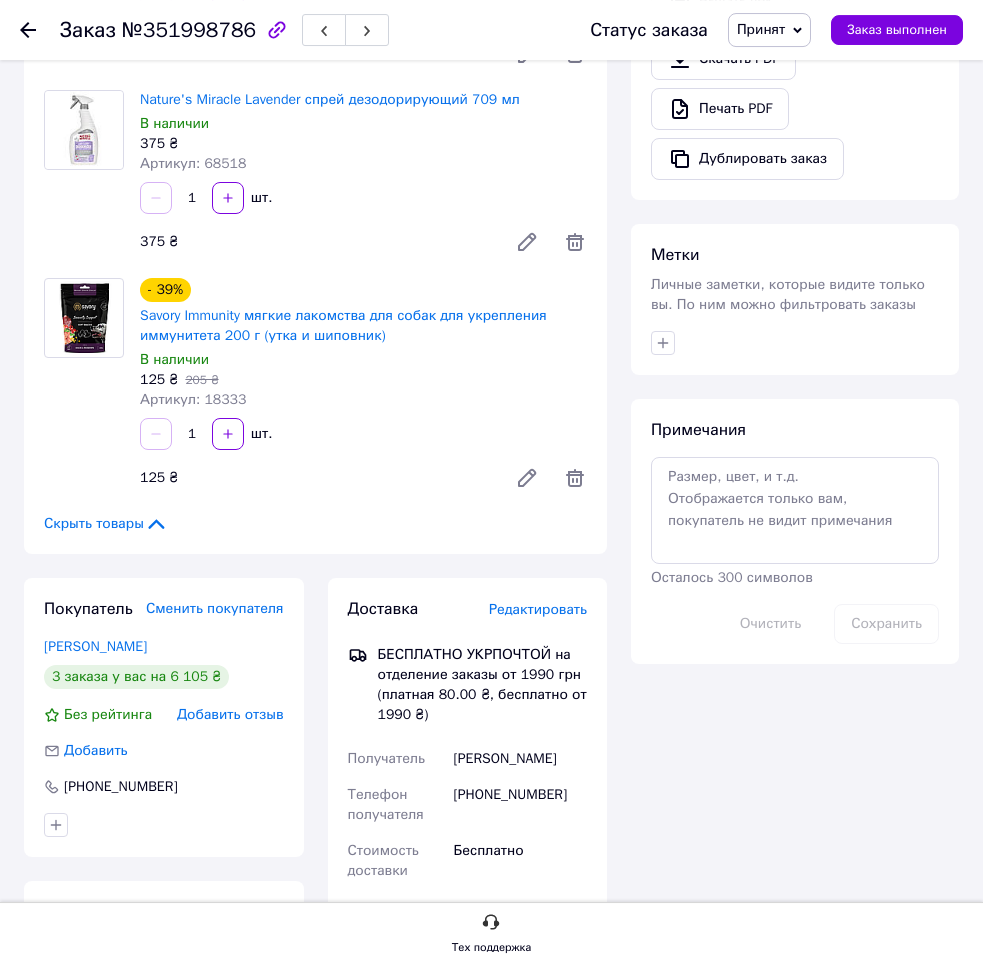 scroll, scrollTop: 714, scrollLeft: 0, axis: vertical 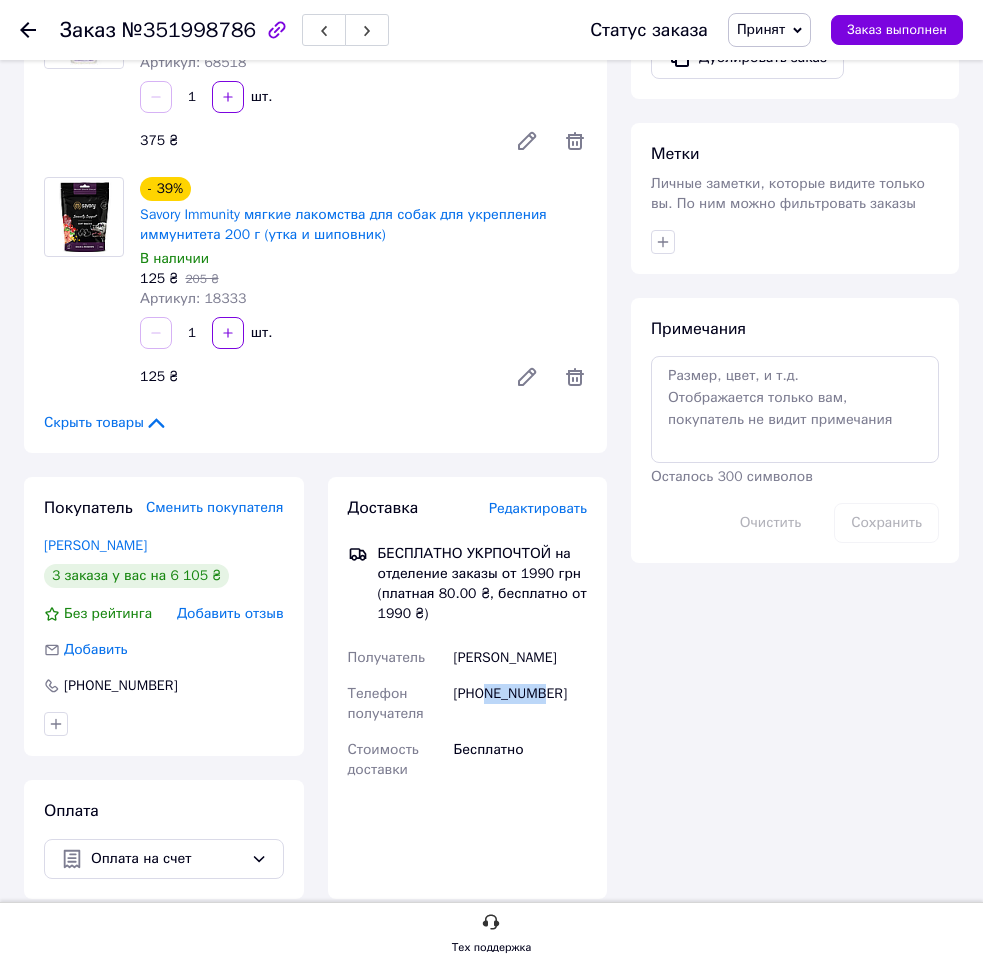 drag, startPoint x: 487, startPoint y: 692, endPoint x: 606, endPoint y: 680, distance: 119.60351 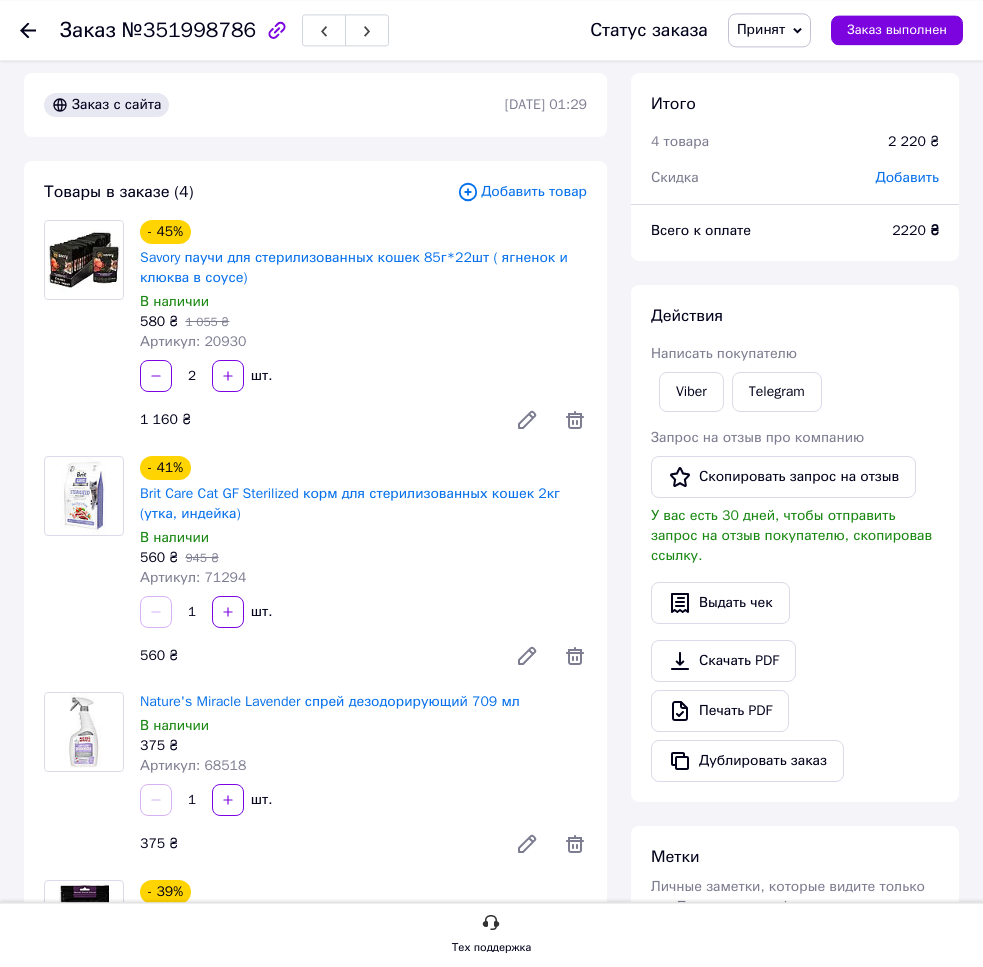 scroll, scrollTop: 0, scrollLeft: 0, axis: both 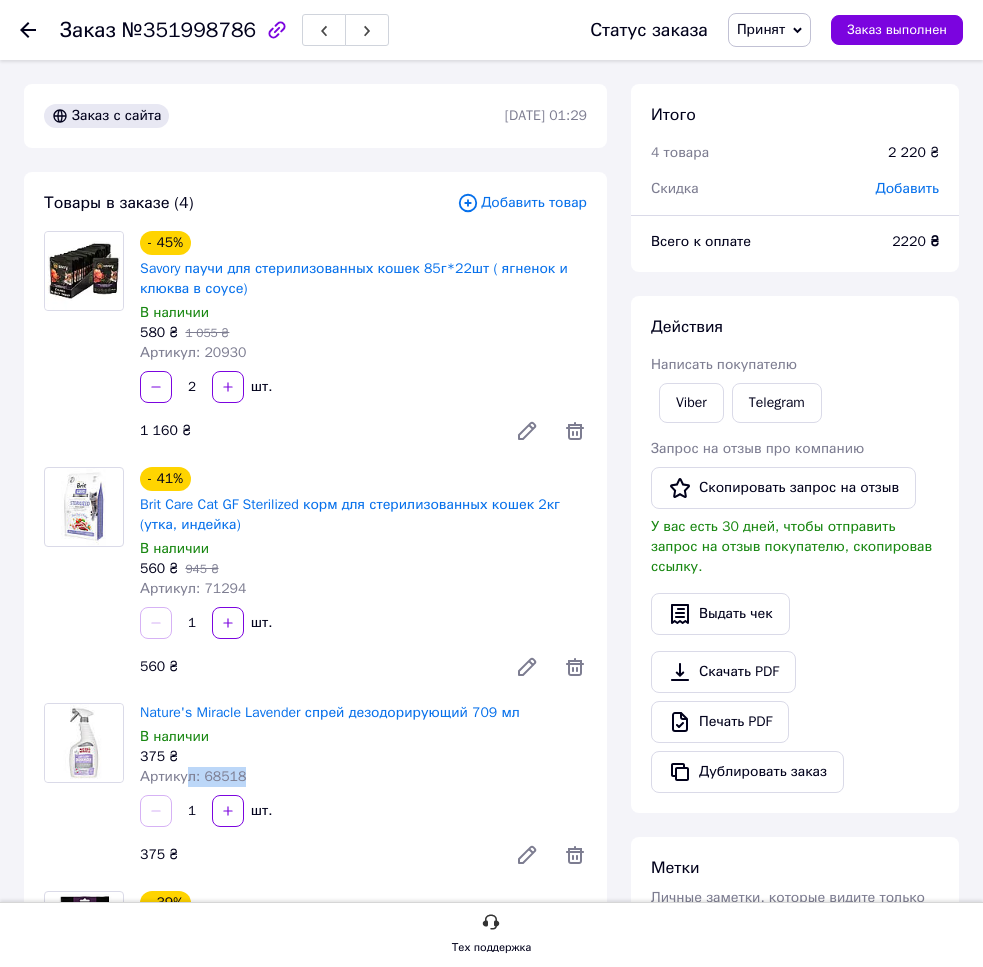 click on "Артикул: 68518" at bounding box center [363, 777] 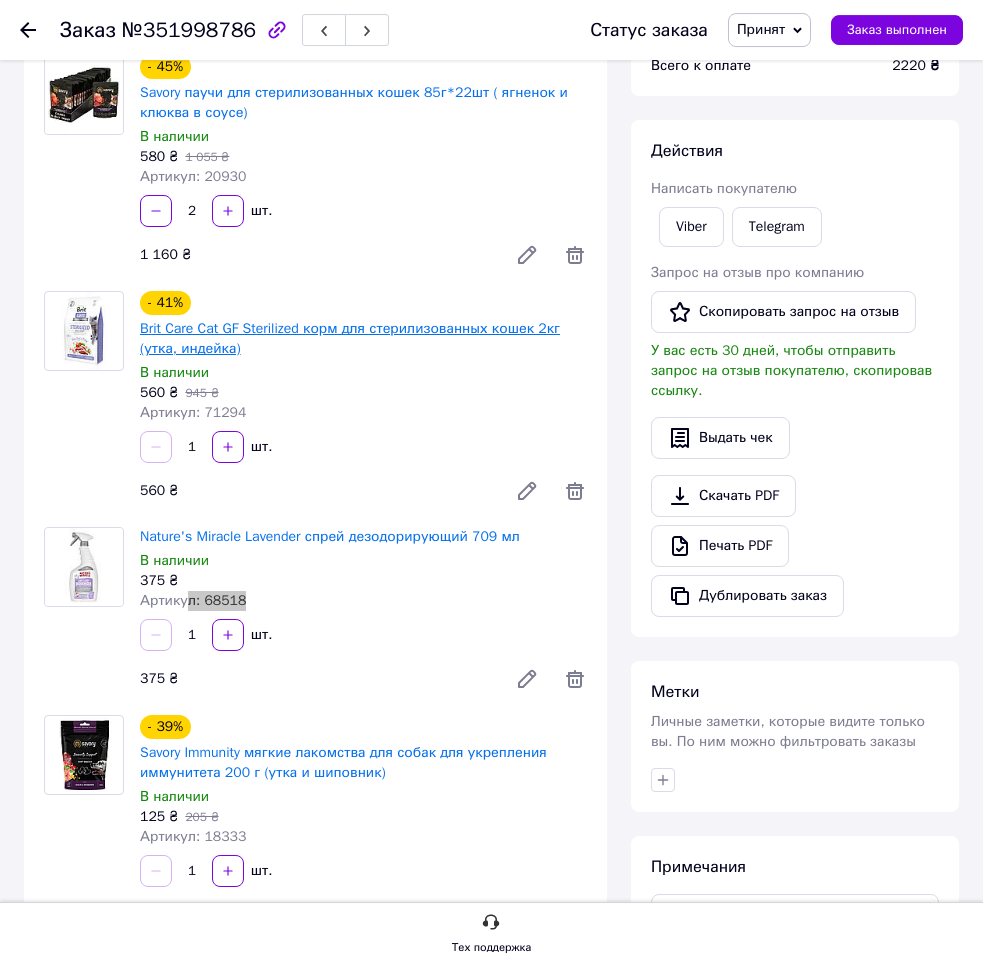scroll, scrollTop: 0, scrollLeft: 0, axis: both 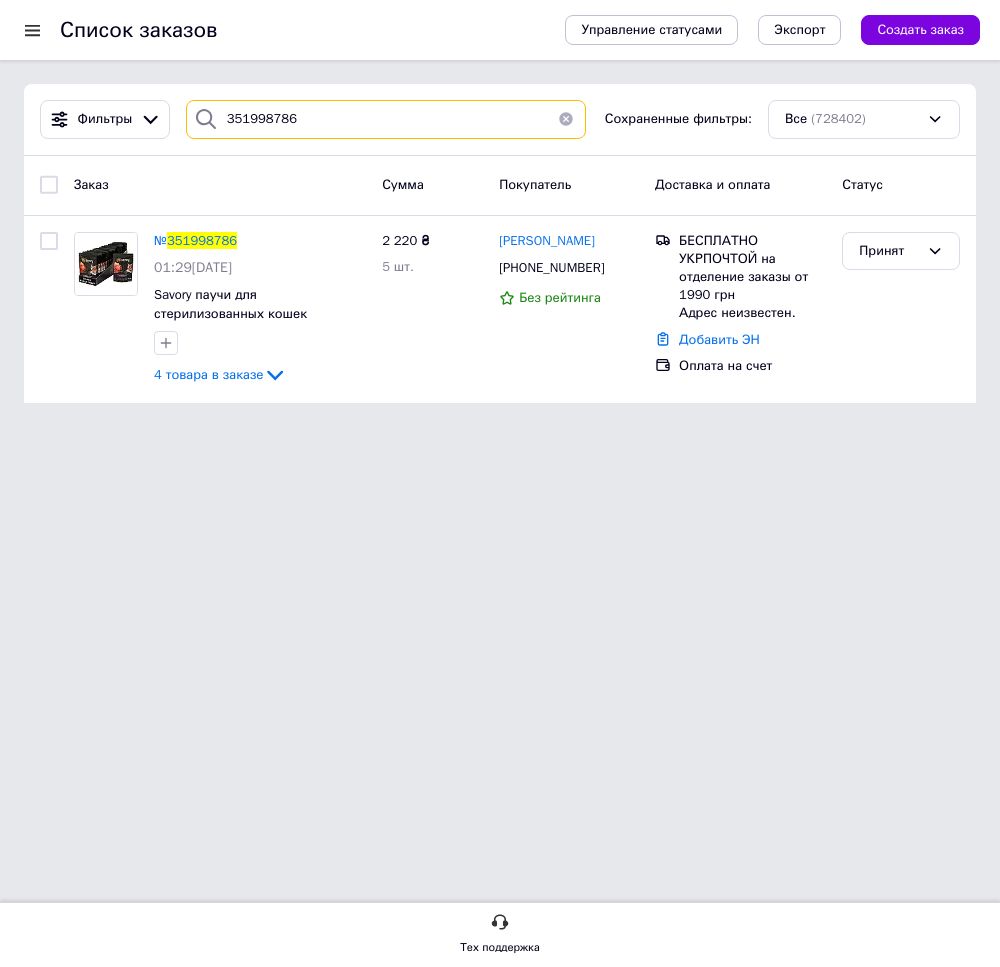 drag, startPoint x: 304, startPoint y: 119, endPoint x: 189, endPoint y: 134, distance: 115.97414 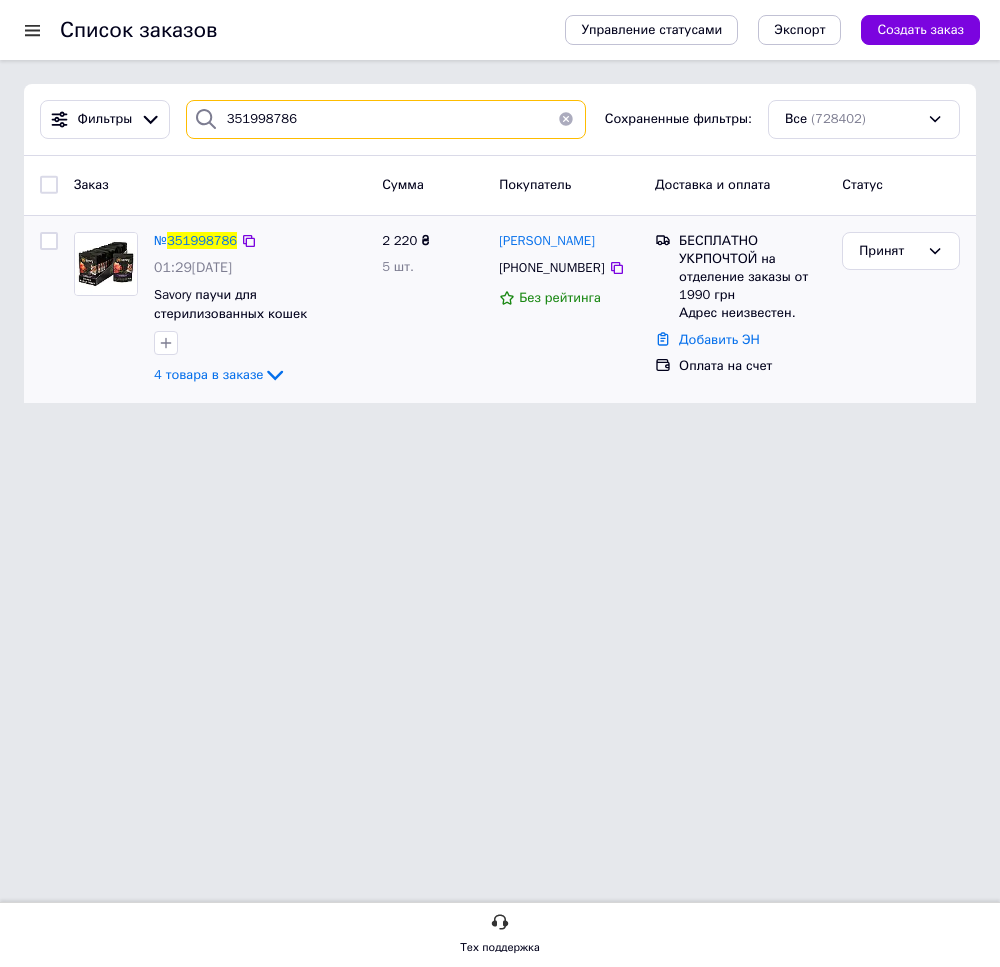 paste on "9777" 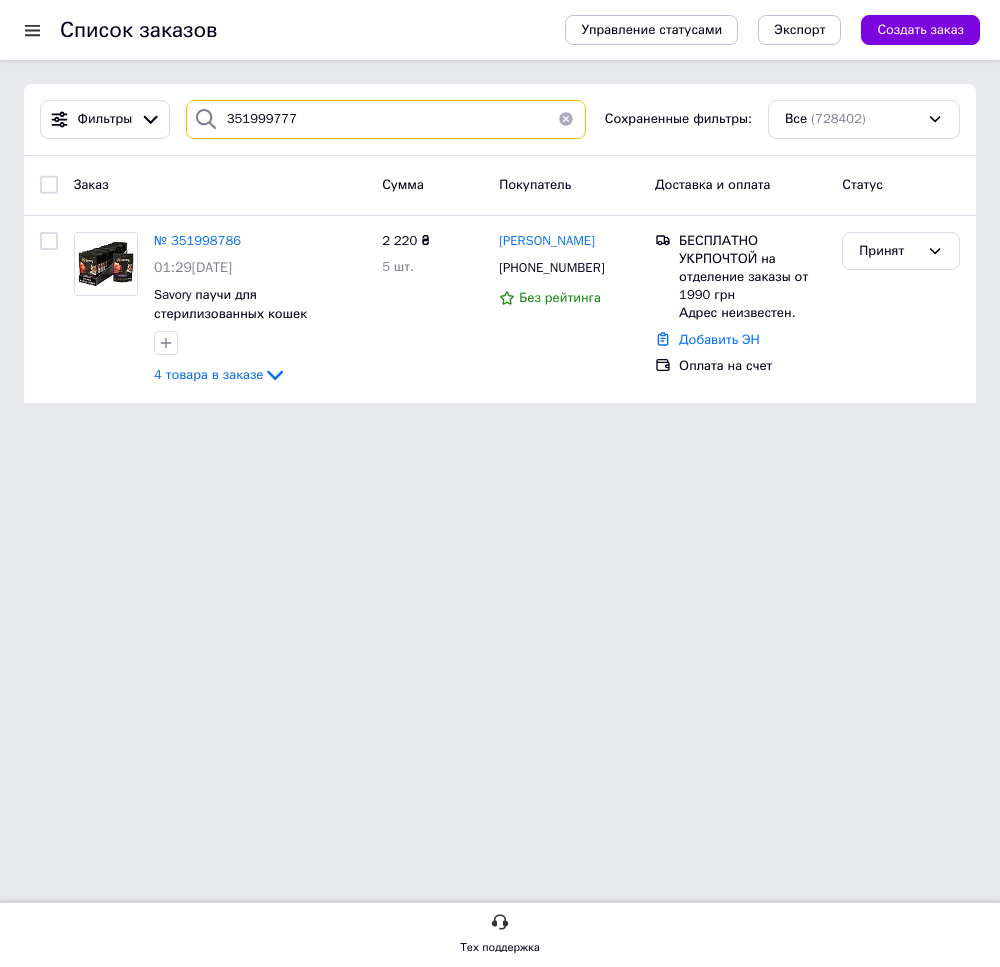 type on "351999777" 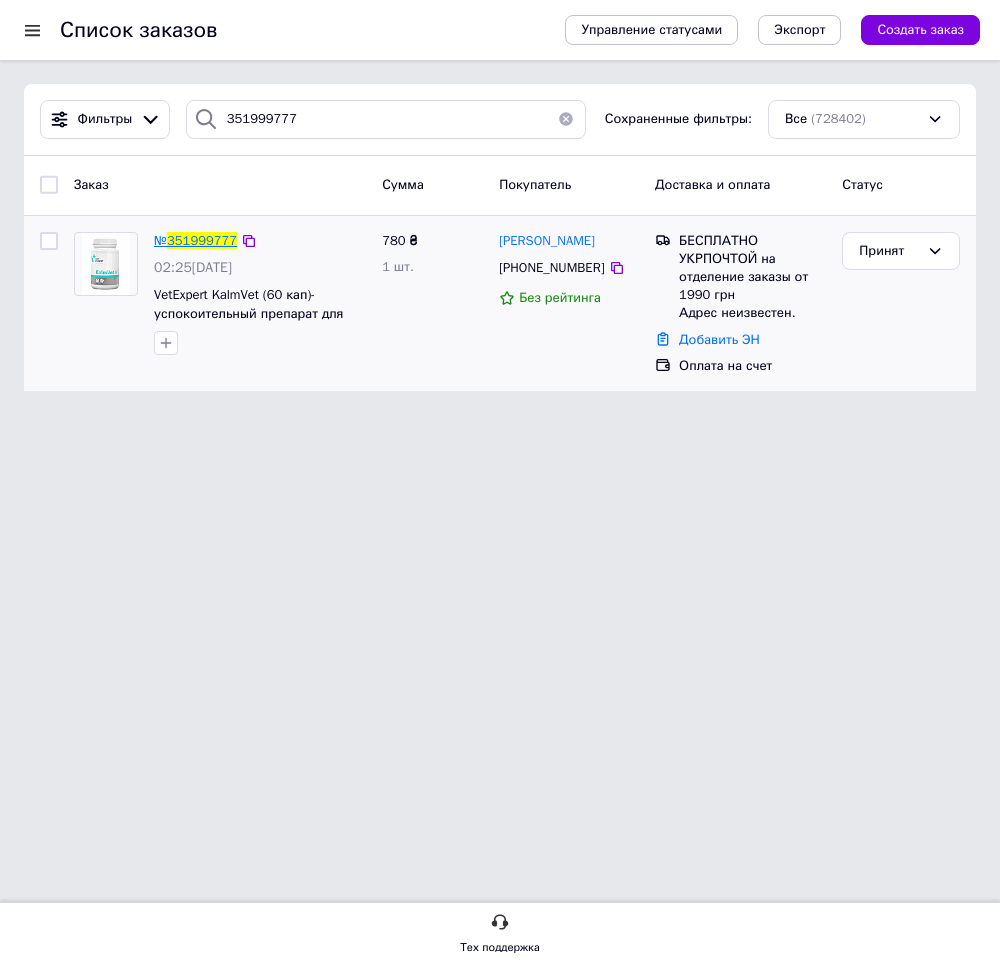 click on "351999777" at bounding box center [202, 240] 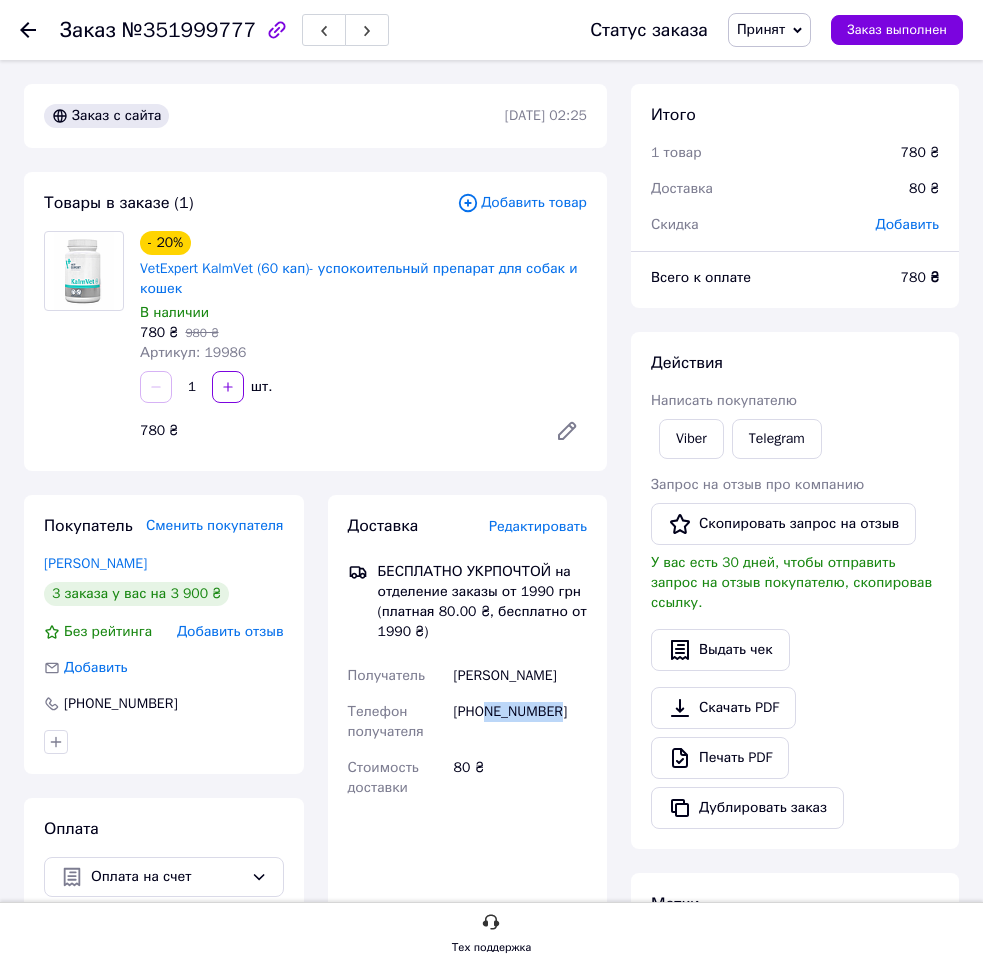 drag, startPoint x: 487, startPoint y: 711, endPoint x: 566, endPoint y: 713, distance: 79.025314 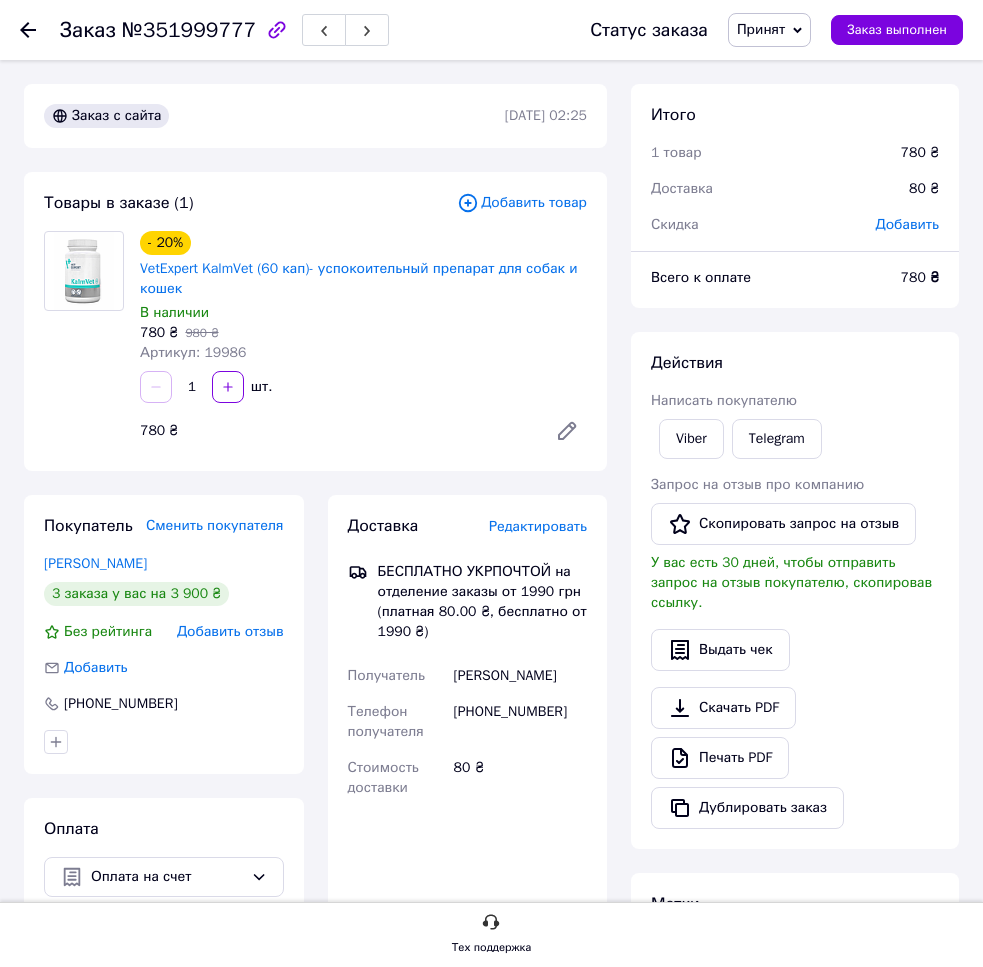 click on "Покупатель Сменить покупателя [PERSON_NAME] 3 заказа у вас на 3 900 ₴ Без рейтинга   Добавить отзыв Добавить [PHONE_NUMBER]" at bounding box center (164, 634) 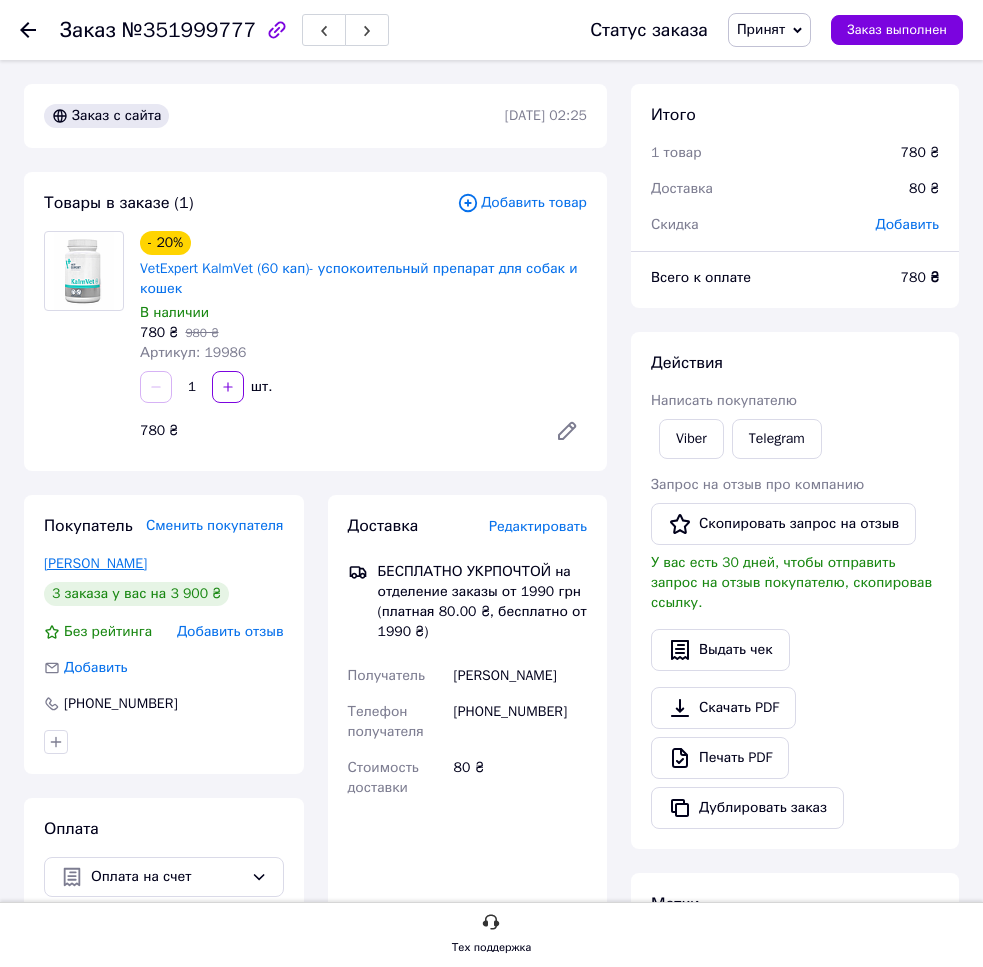 click on "[PERSON_NAME]" at bounding box center [95, 563] 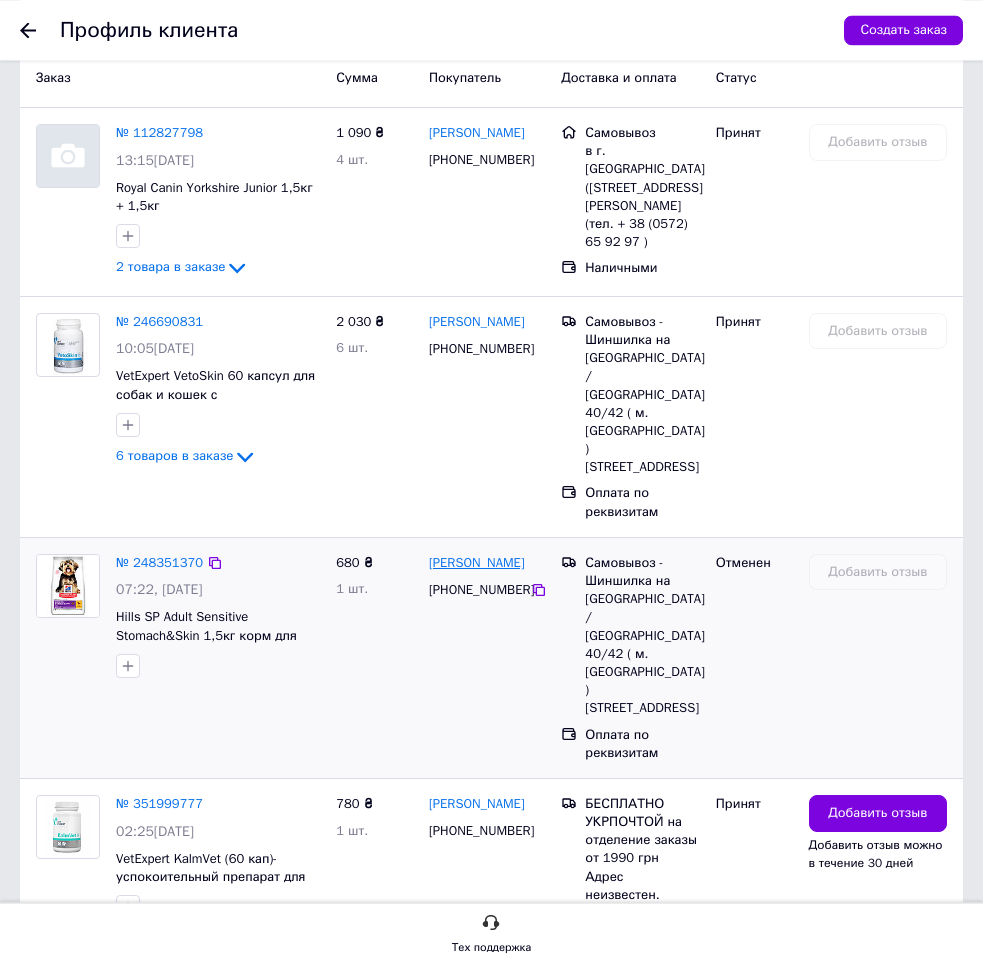 scroll, scrollTop: 1020, scrollLeft: 0, axis: vertical 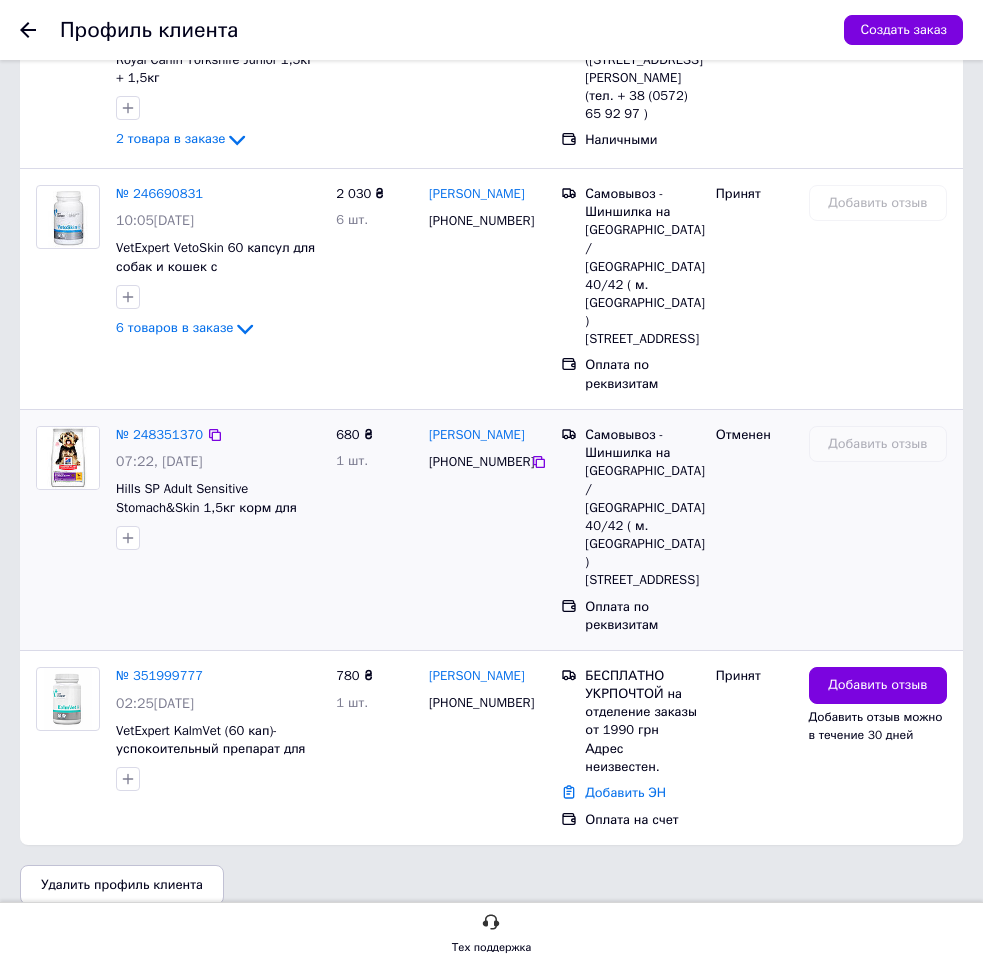 click on "680 ₴ 1 шт." at bounding box center (374, 530) 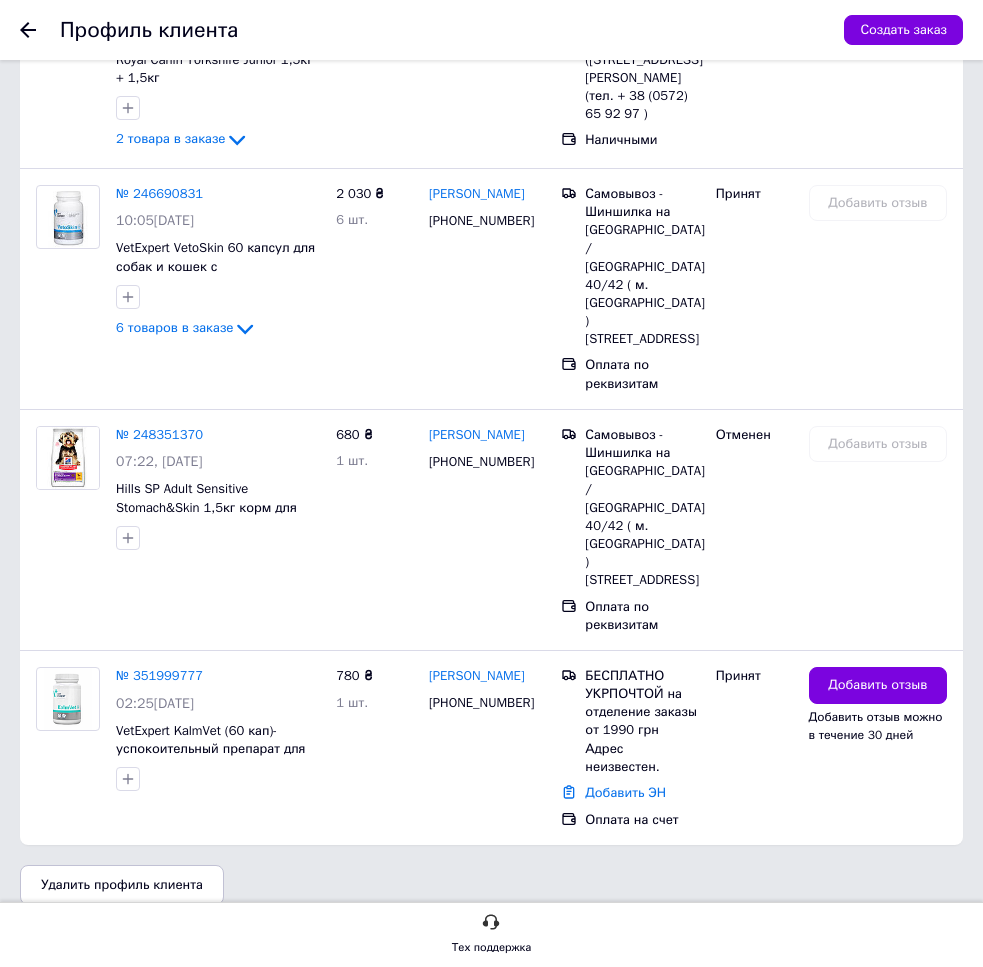 scroll, scrollTop: 0, scrollLeft: 0, axis: both 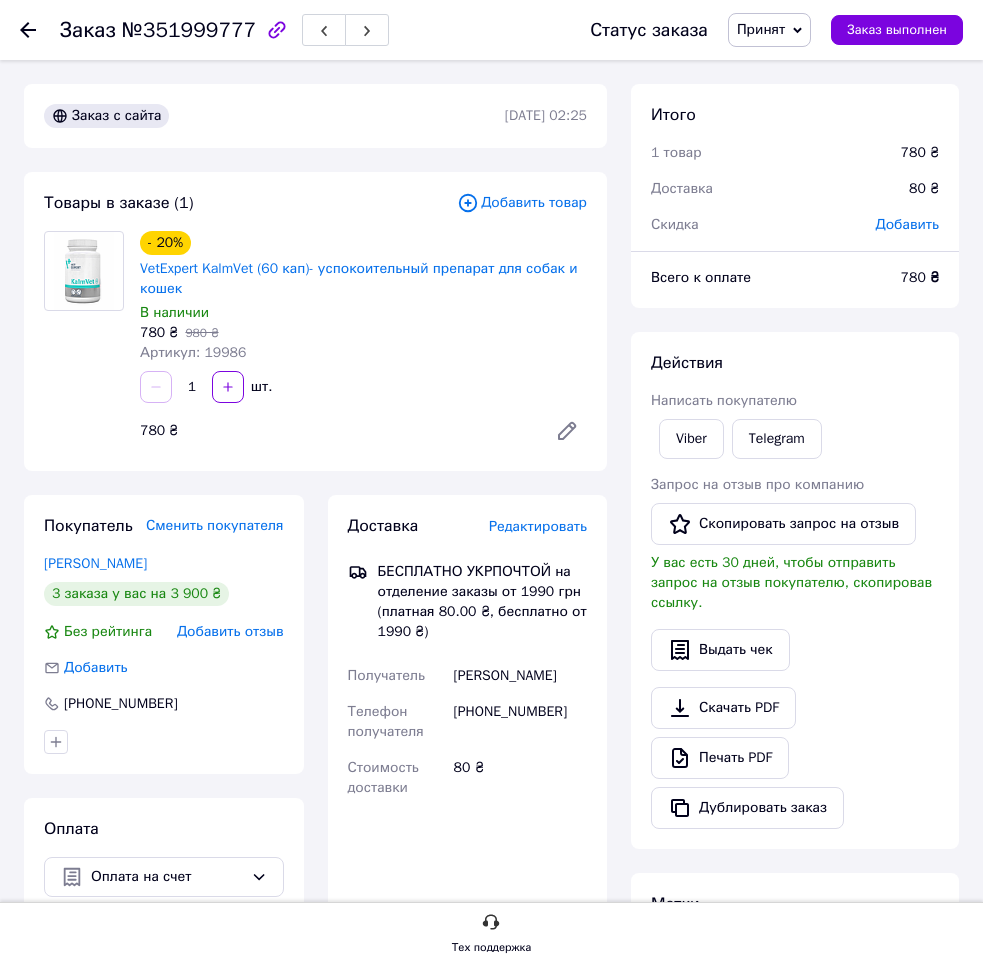 drag, startPoint x: 389, startPoint y: 398, endPoint x: 383, endPoint y: 361, distance: 37.48333 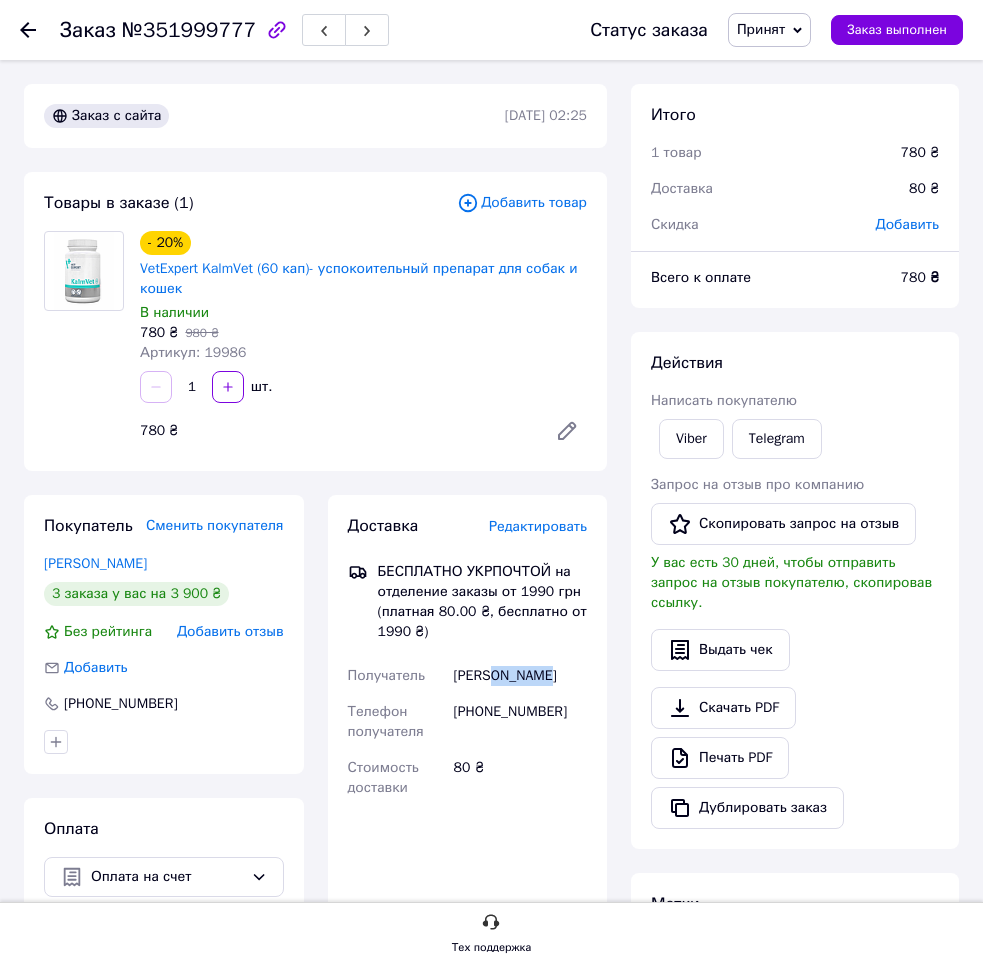 drag, startPoint x: 494, startPoint y: 679, endPoint x: 582, endPoint y: 679, distance: 88 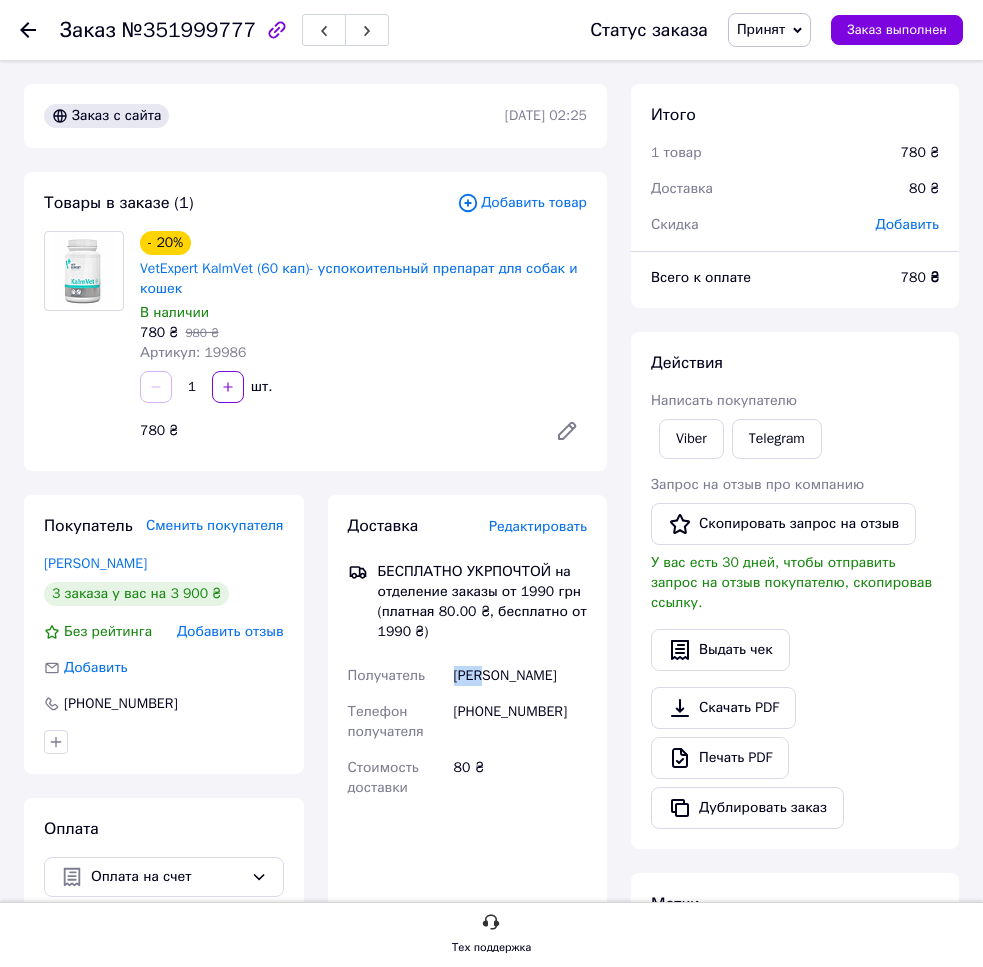 drag, startPoint x: 446, startPoint y: 679, endPoint x: 486, endPoint y: 680, distance: 40.012497 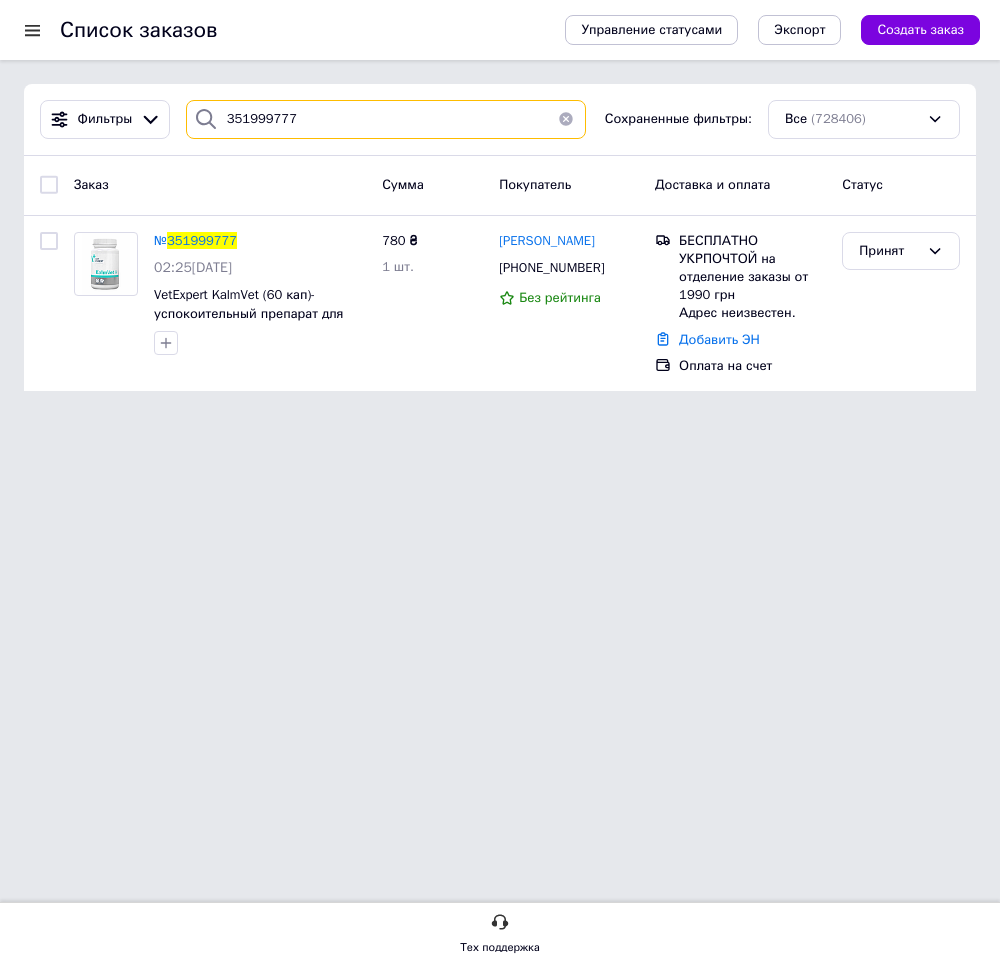 drag, startPoint x: 215, startPoint y: 140, endPoint x: 129, endPoint y: 142, distance: 86.023254 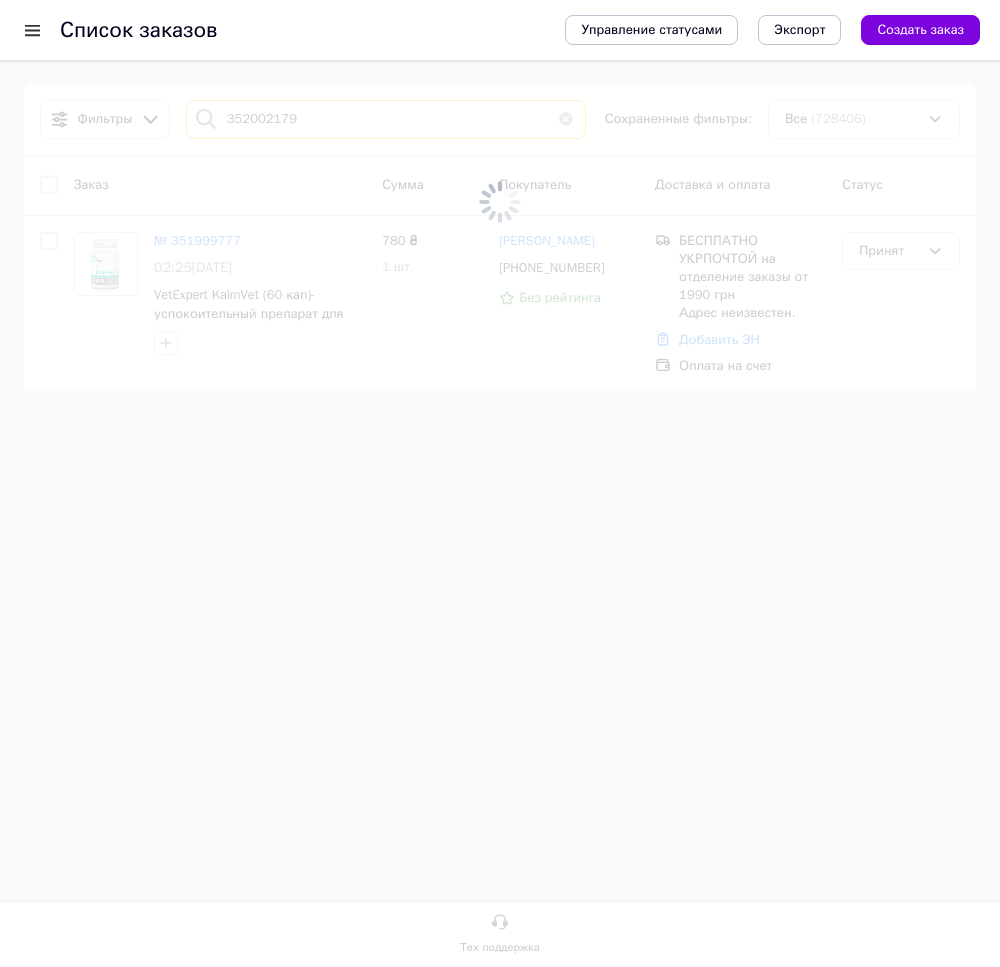 type on "352002179" 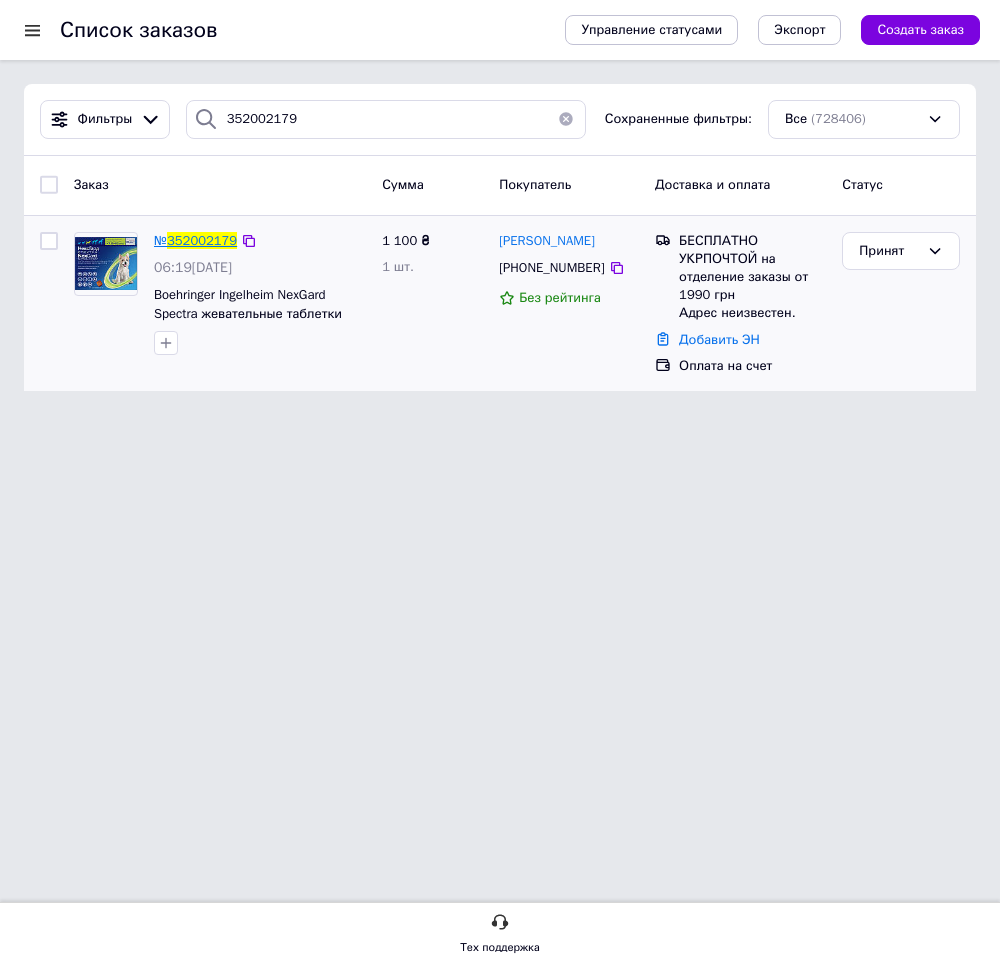 click on "352002179" at bounding box center (202, 240) 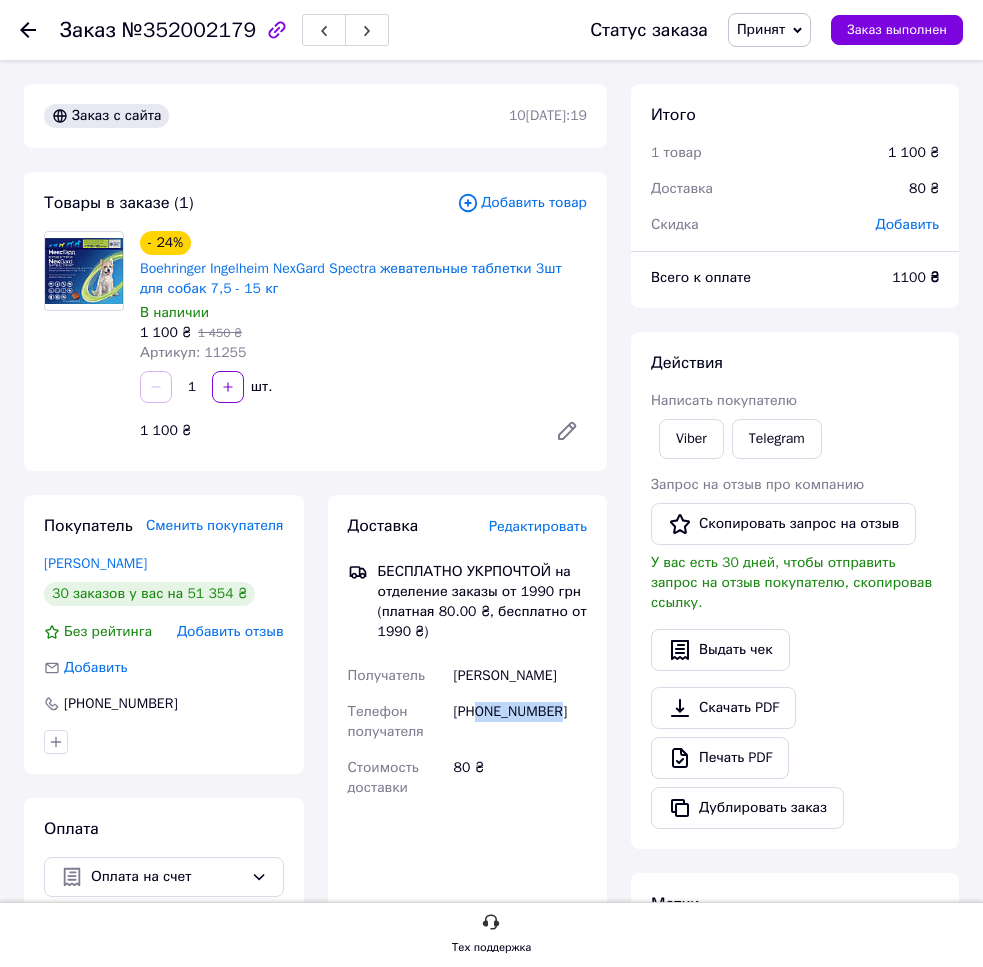drag, startPoint x: 482, startPoint y: 712, endPoint x: 545, endPoint y: 714, distance: 63.03174 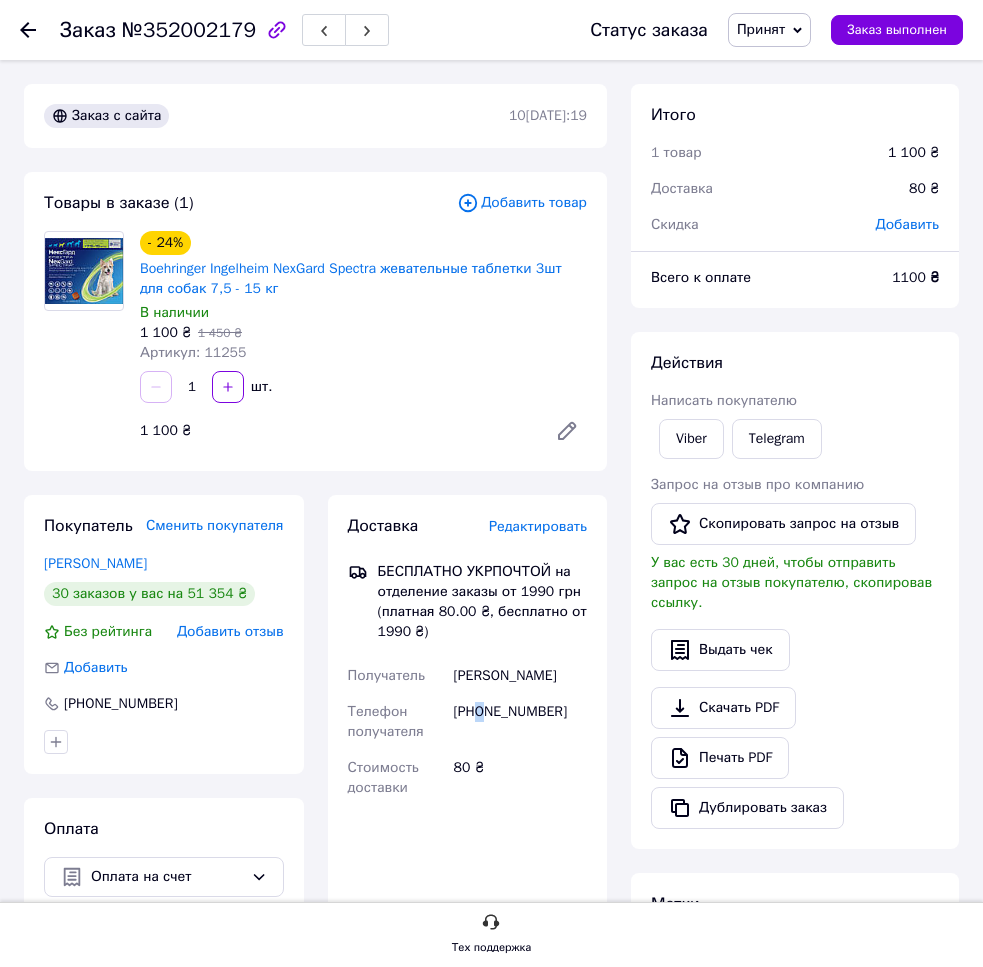 click on "[PHONE_NUMBER]" at bounding box center (520, 722) 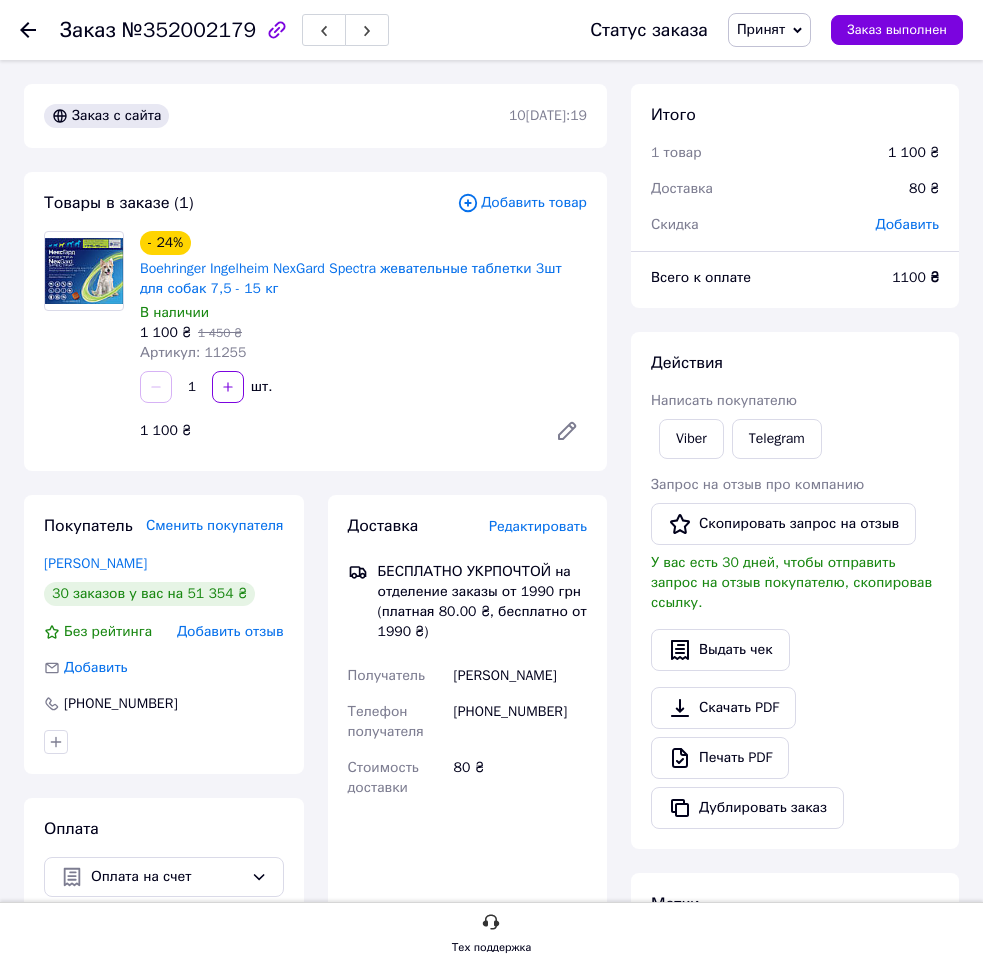 click on "[PHONE_NUMBER]" at bounding box center [520, 722] 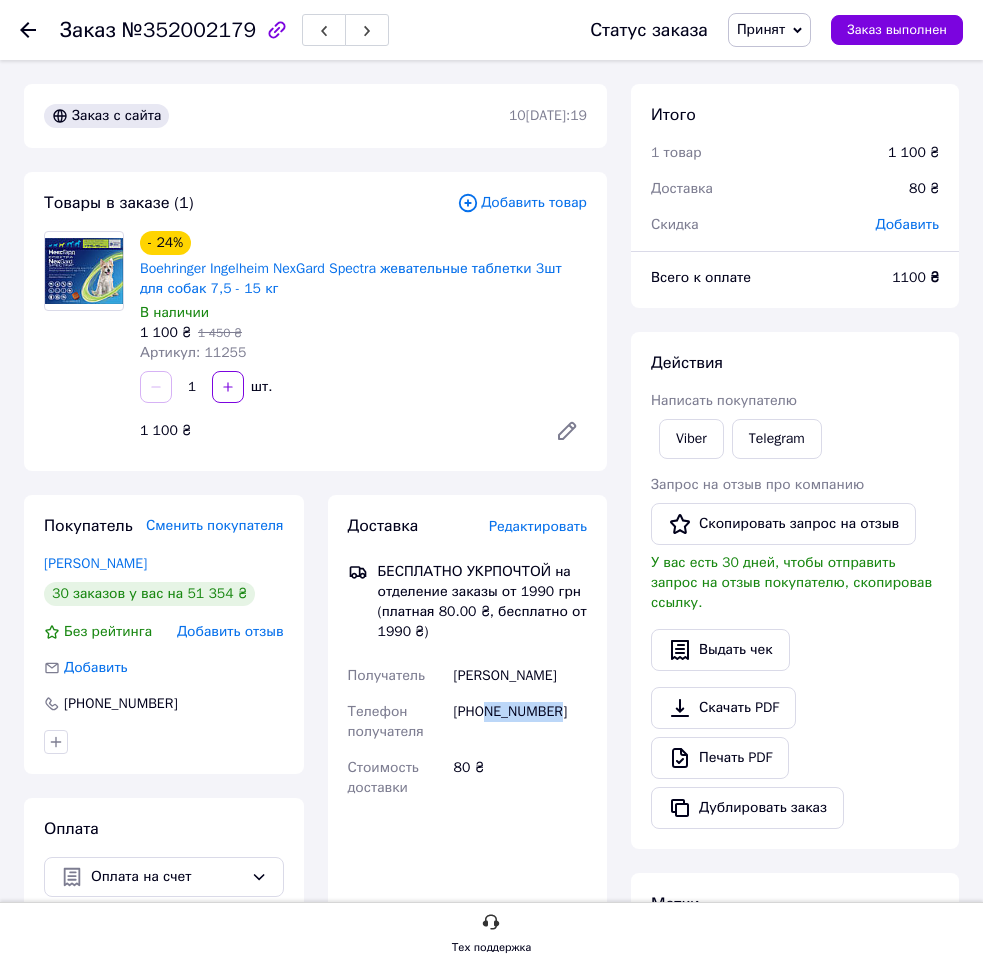 drag, startPoint x: 488, startPoint y: 712, endPoint x: 601, endPoint y: 717, distance: 113.110565 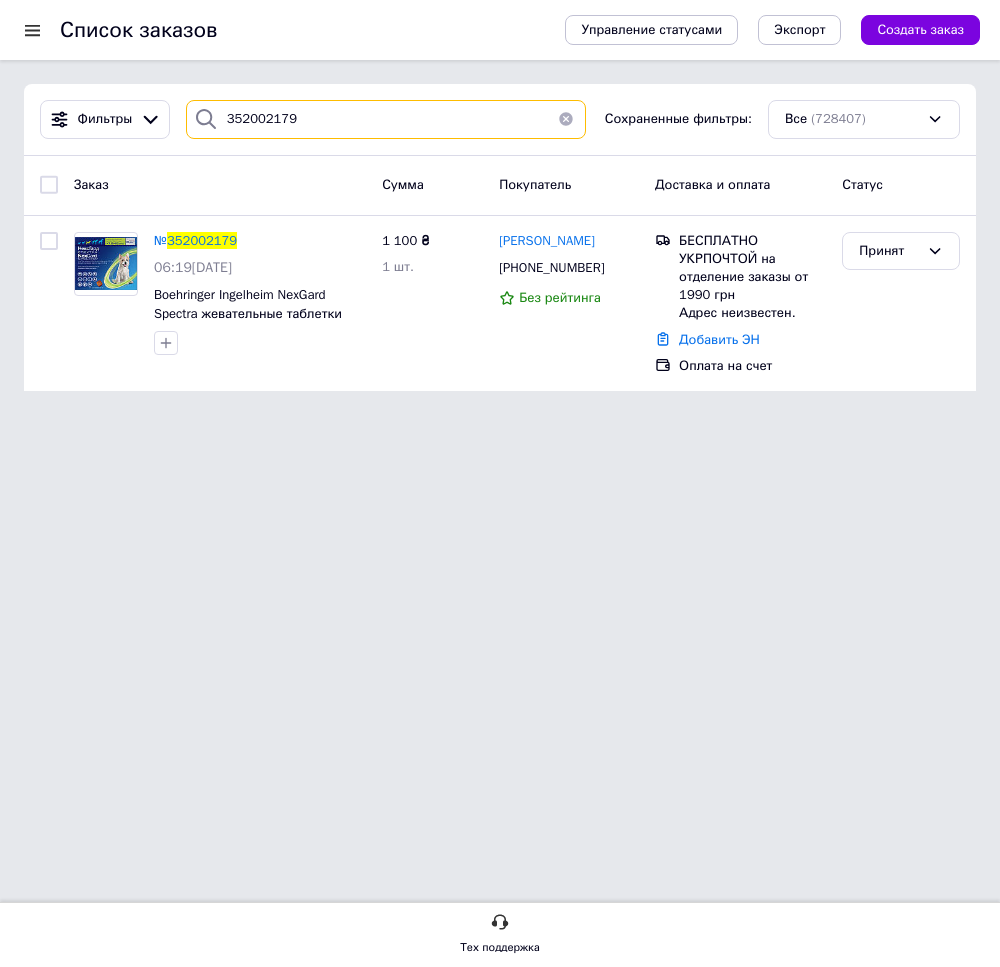 drag, startPoint x: 310, startPoint y: 118, endPoint x: 197, endPoint y: 132, distance: 113.86395 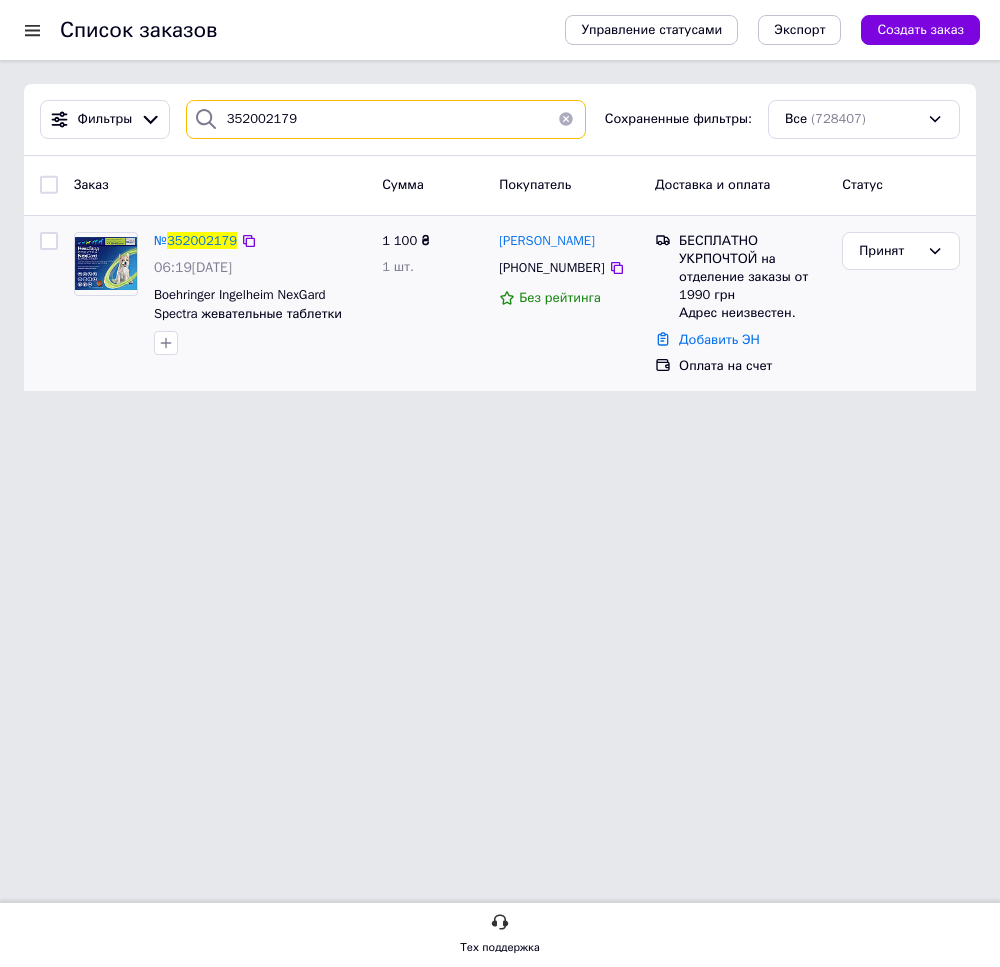 paste on "6608" 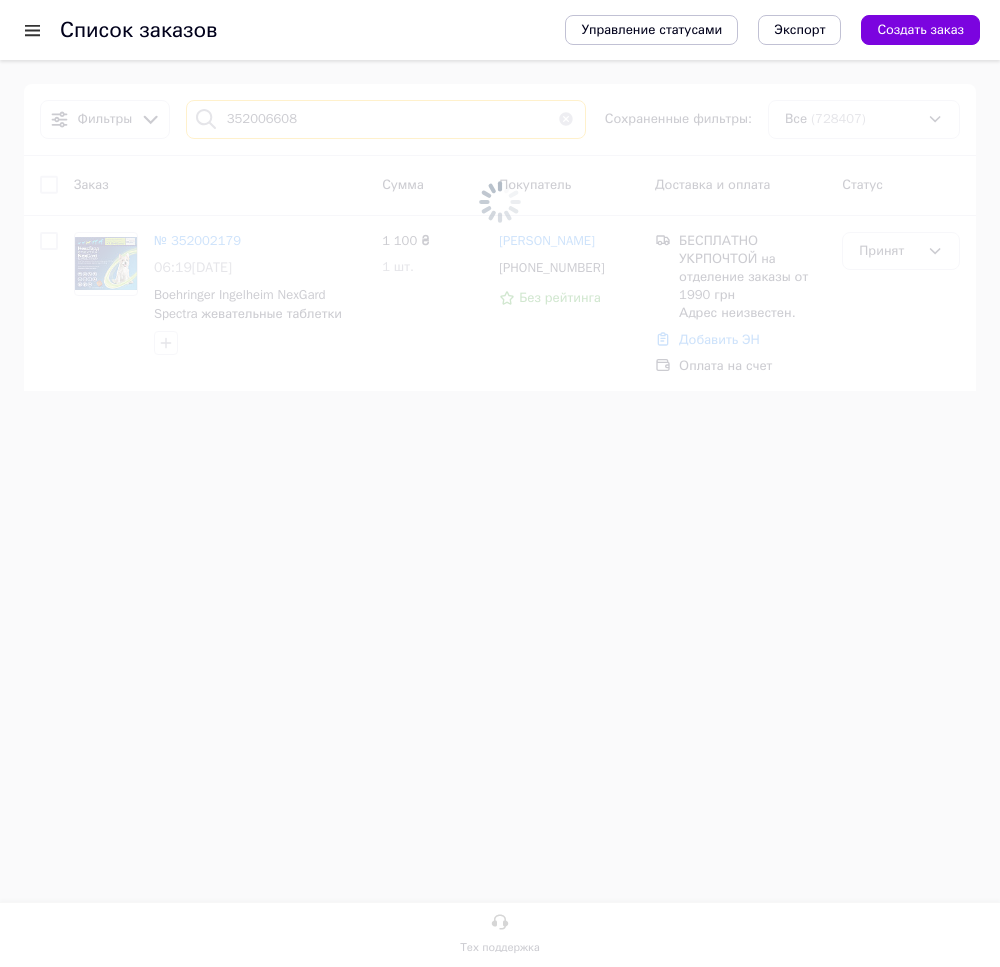 type on "352006608" 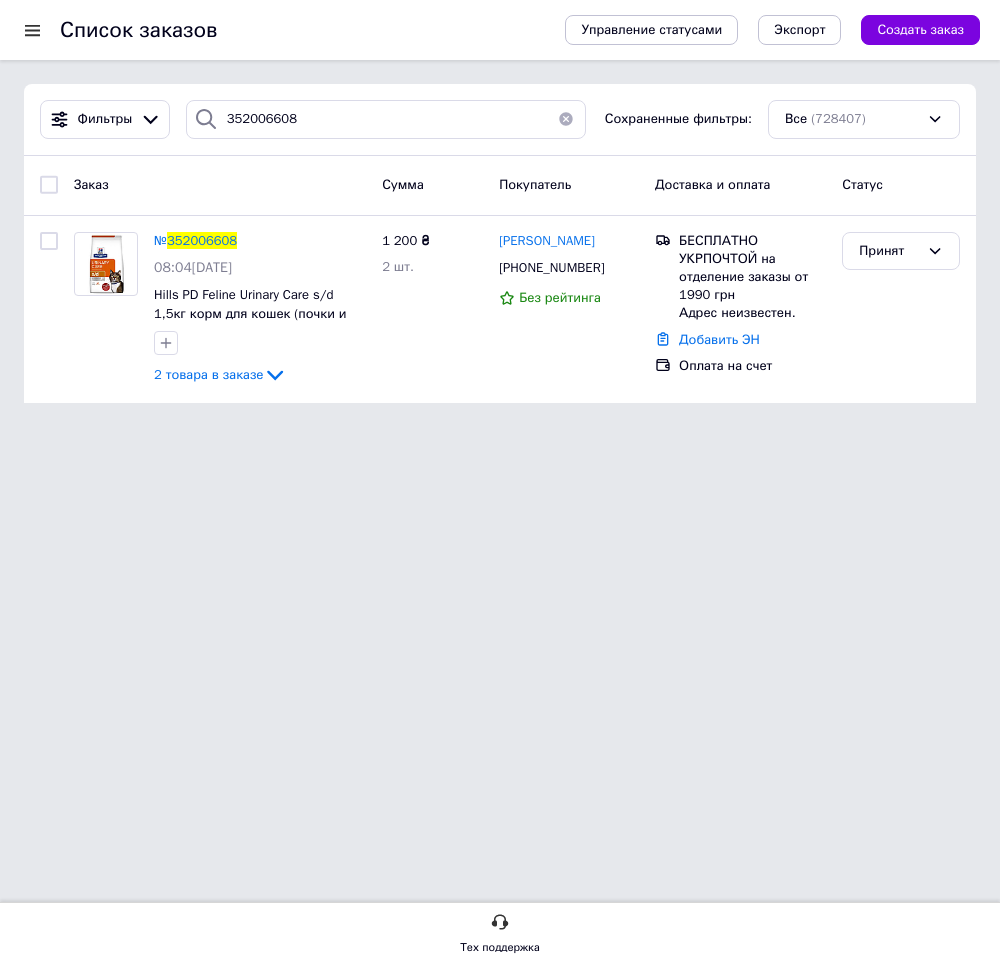 click on "352006608" at bounding box center (202, 240) 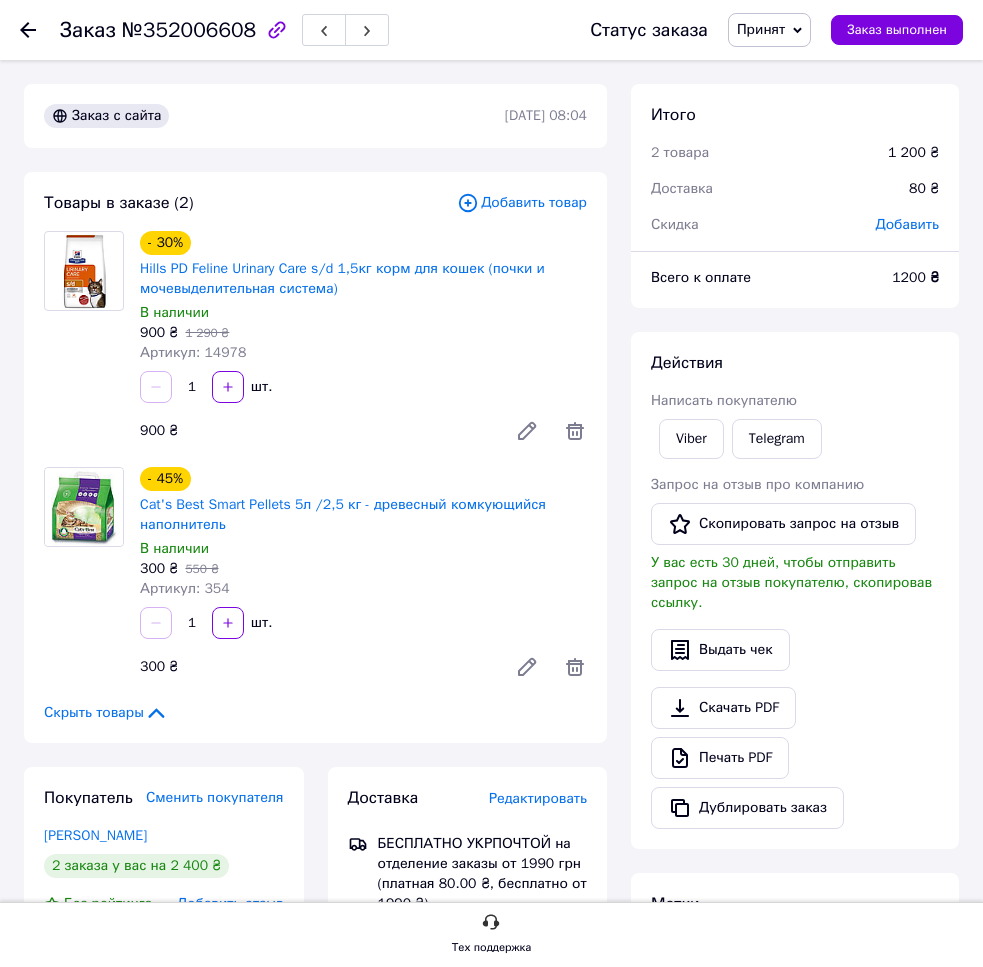 drag, startPoint x: 350, startPoint y: 641, endPoint x: 362, endPoint y: 638, distance: 12.369317 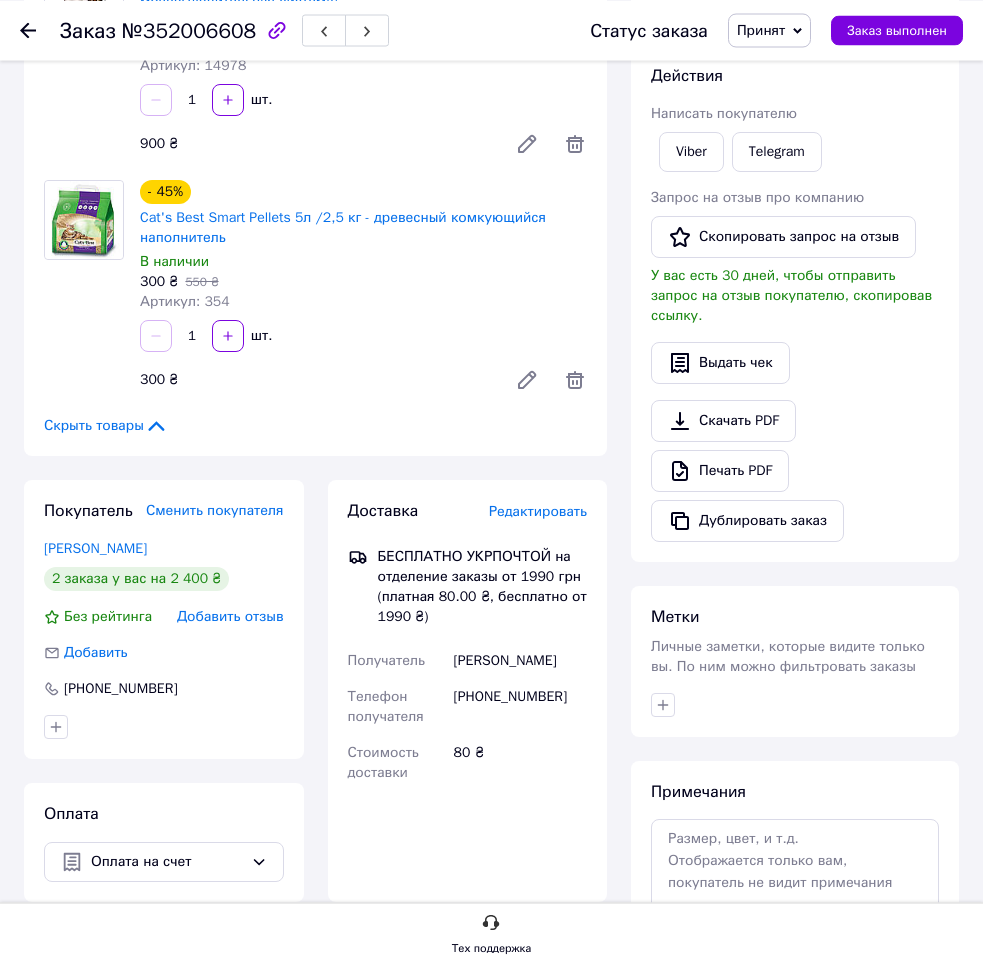 scroll, scrollTop: 306, scrollLeft: 0, axis: vertical 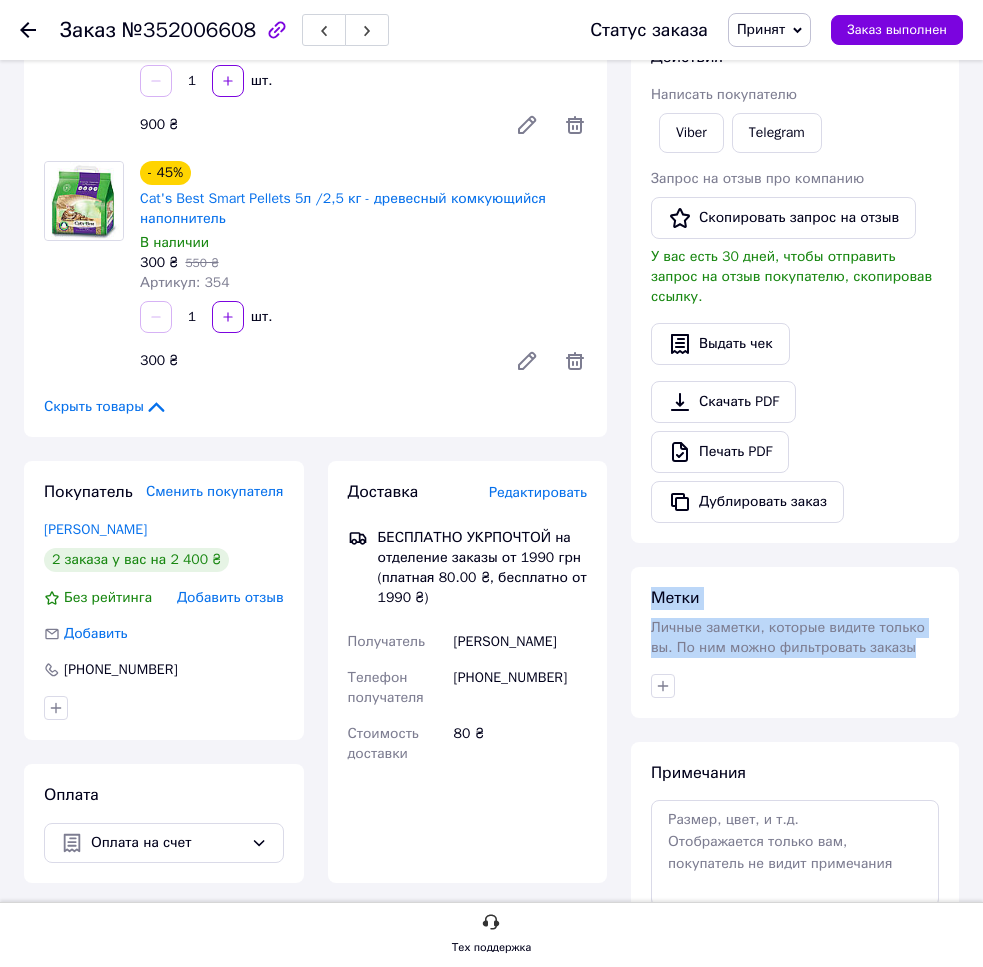 drag, startPoint x: 488, startPoint y: 677, endPoint x: 633, endPoint y: 677, distance: 145 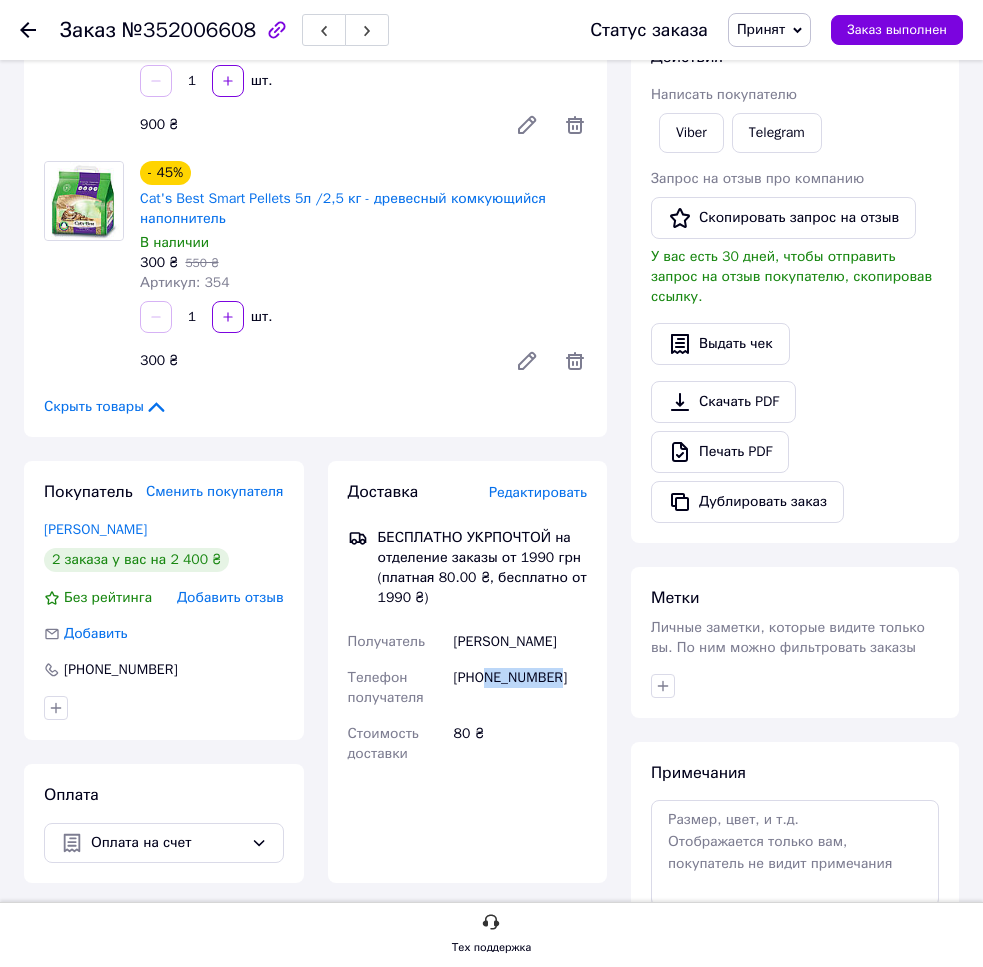 drag, startPoint x: 487, startPoint y: 678, endPoint x: 595, endPoint y: 674, distance: 108.07405 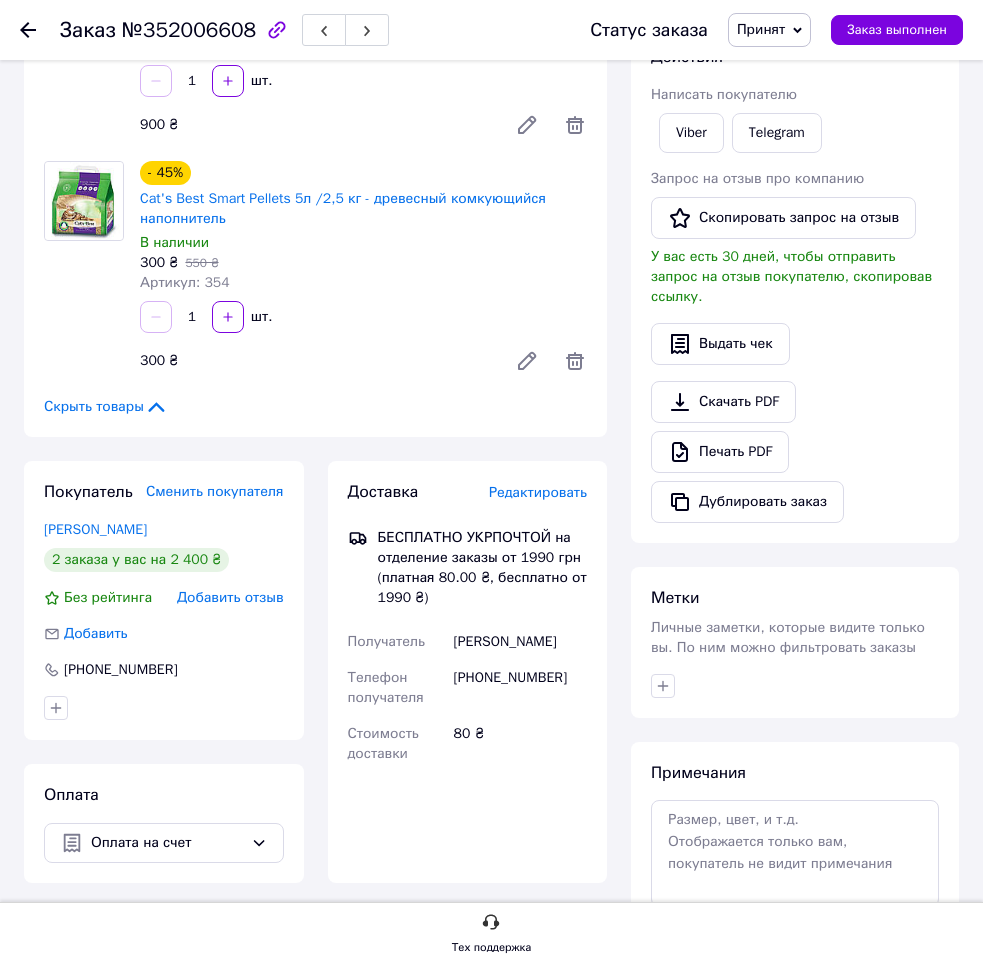 click on "Товары в заказе (2) Добавить товар - 30% Hills PD Feline Urinary Care s/d 1,5кг корм для кошек (почки и мочевыделительная система) В наличии 900 ₴   1 290 ₴ Артикул: 14978 1   шт. 900 ₴ - 45% Cat's Best ‎Smart Pellets 5л /2,5 кг - древесный комкующийся наполнитель В наличии 300 ₴   550 ₴ Артикул: 354 1   шт. 300 ₴ Скрыть товары" at bounding box center [315, 151] 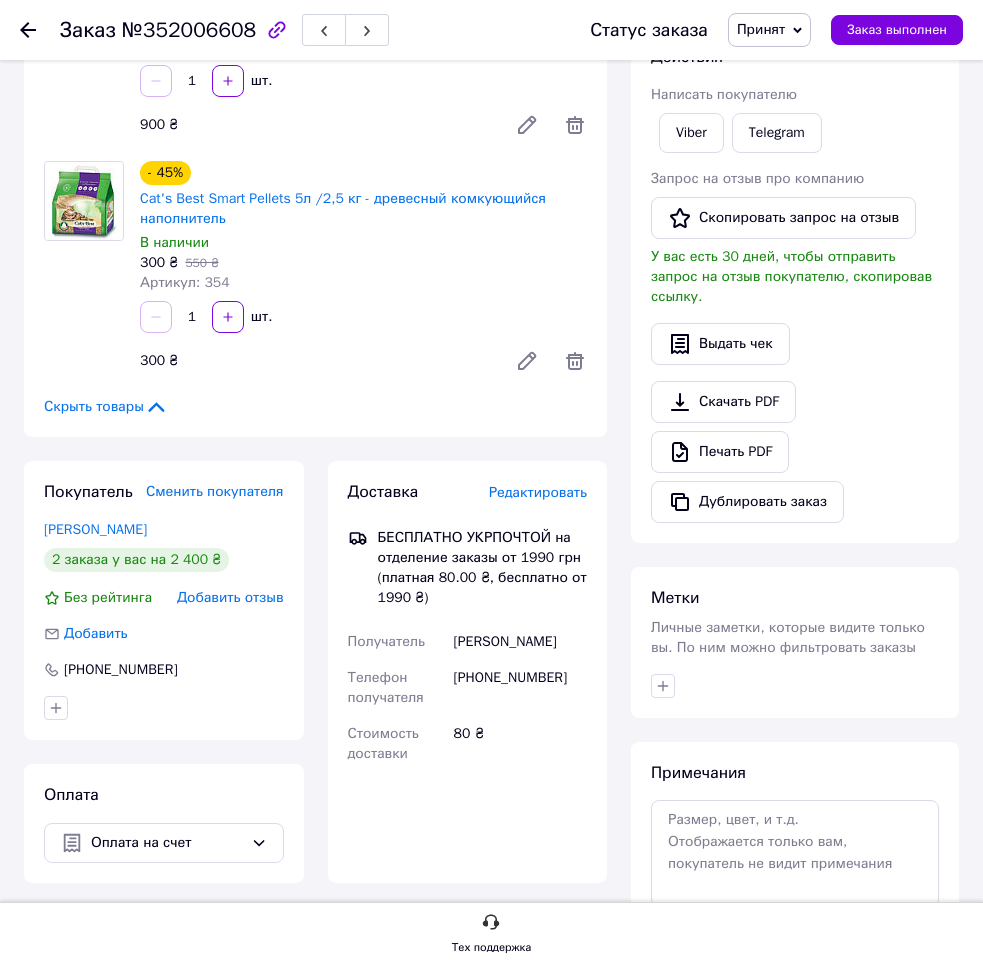 click on "Добавить" at bounding box center (164, 634) 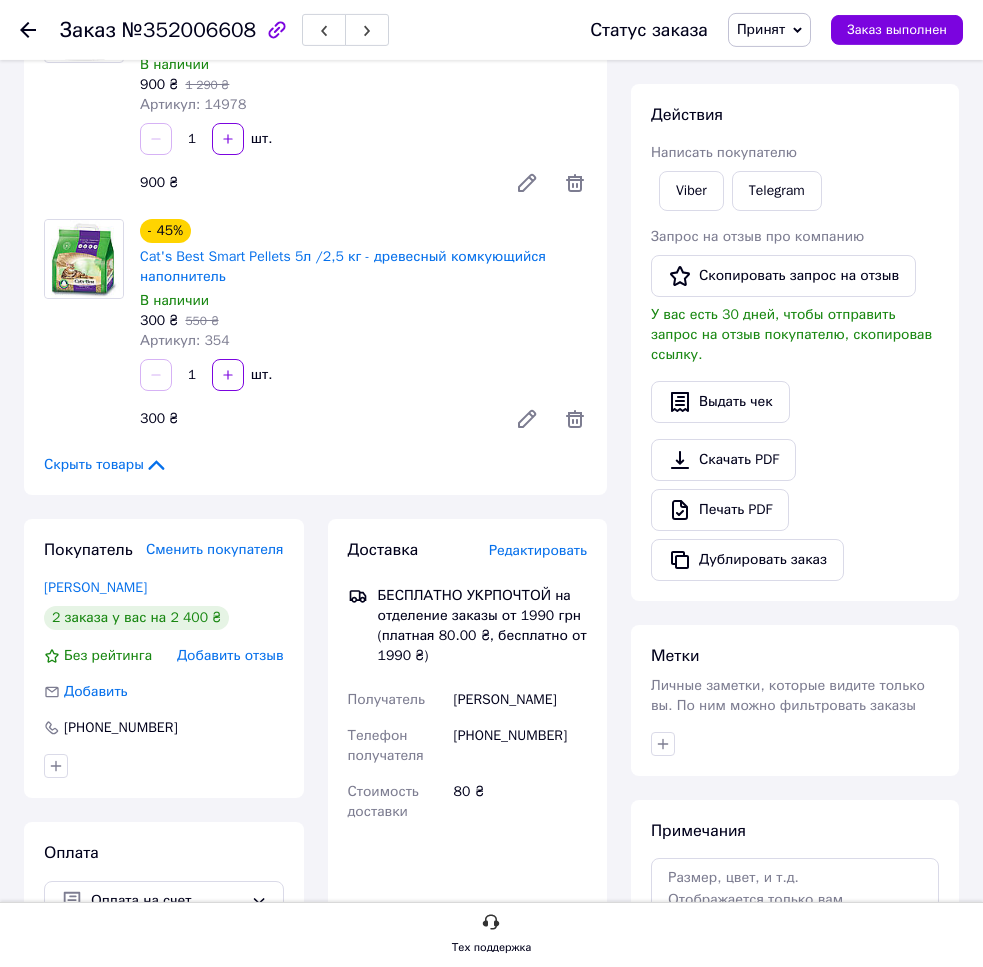 scroll, scrollTop: 502, scrollLeft: 0, axis: vertical 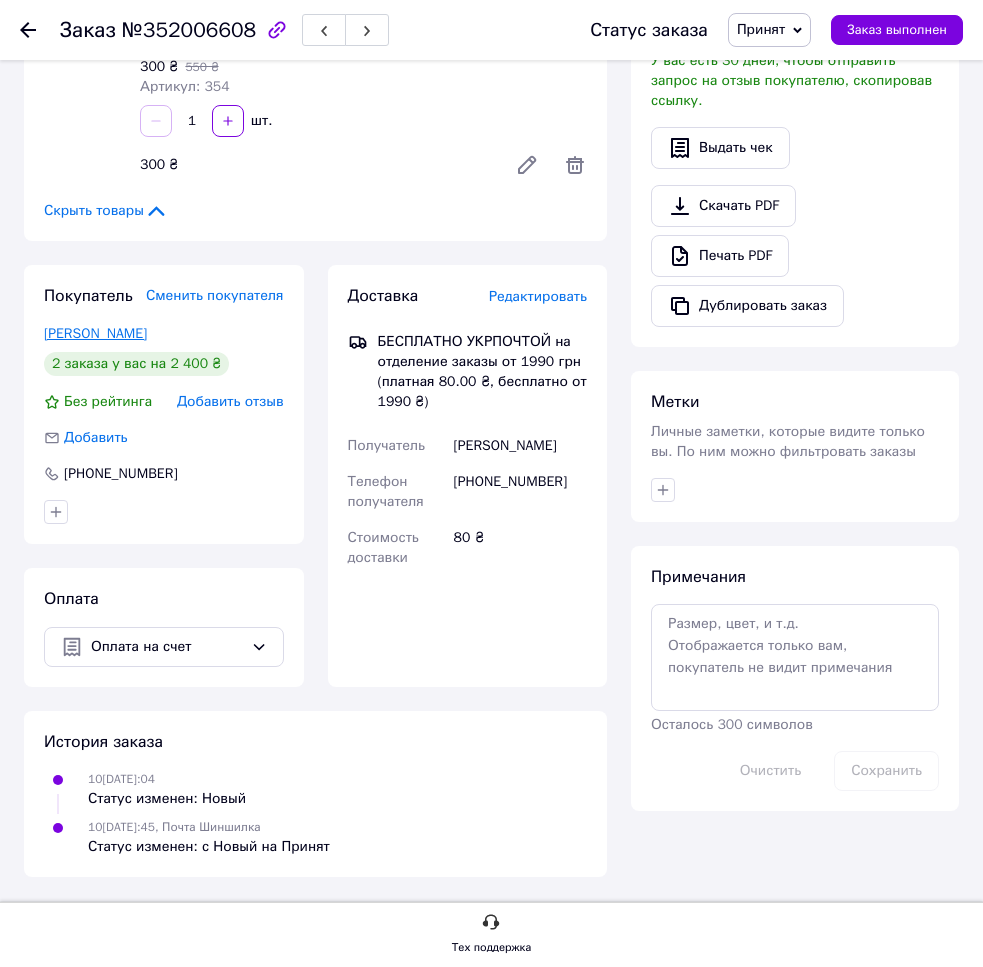click on "[PERSON_NAME]" at bounding box center (95, 333) 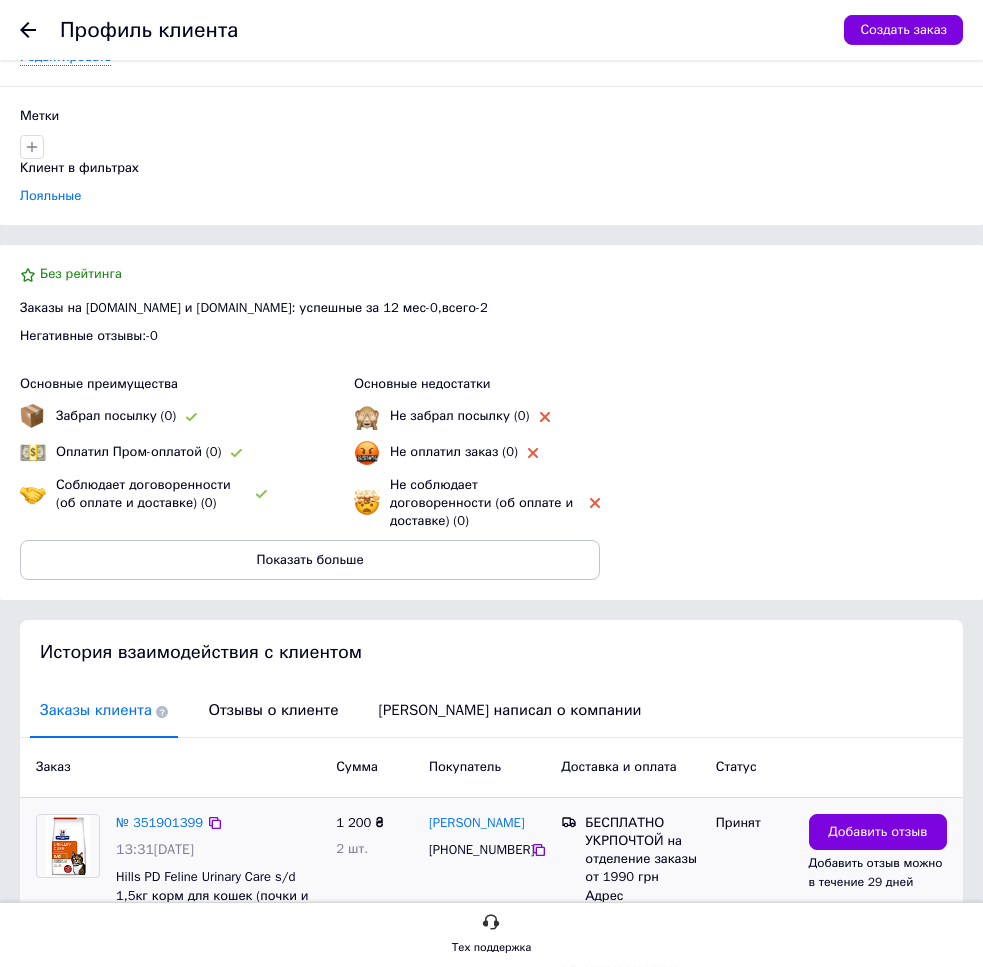 scroll, scrollTop: 510, scrollLeft: 0, axis: vertical 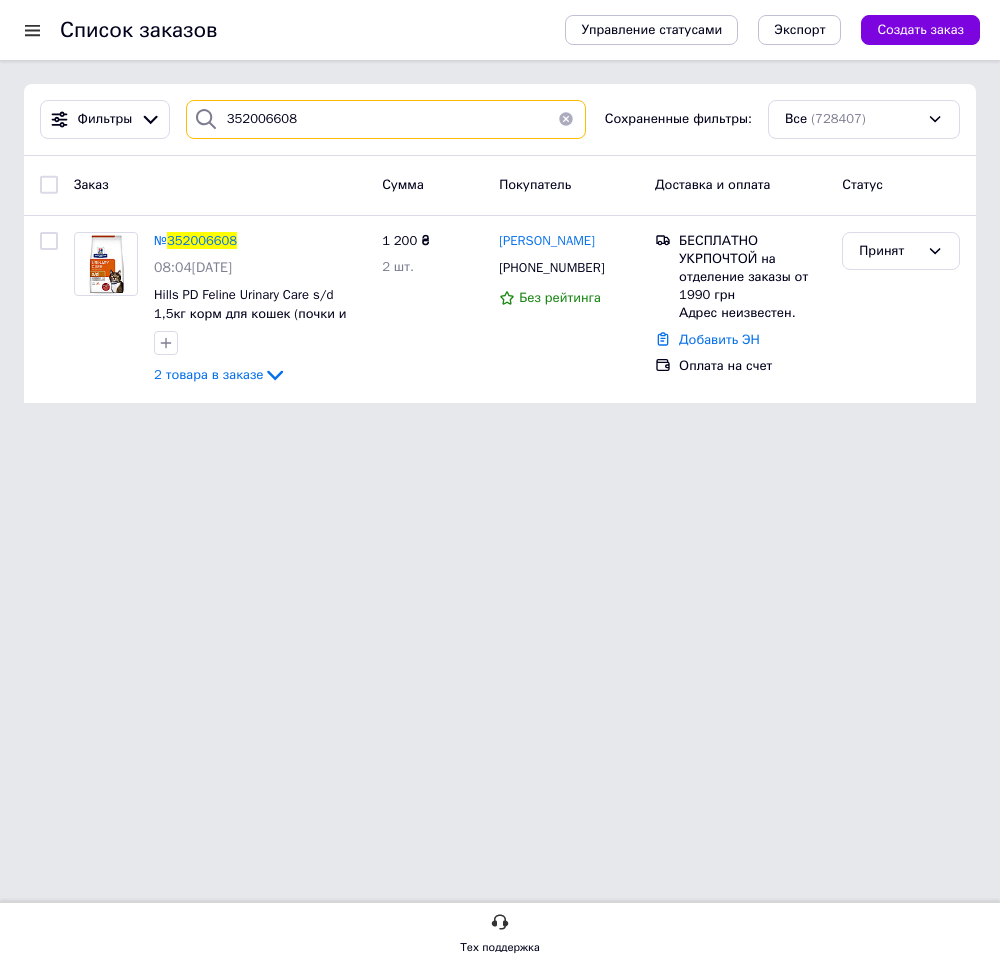 drag, startPoint x: 248, startPoint y: 122, endPoint x: 163, endPoint y: 141, distance: 87.09765 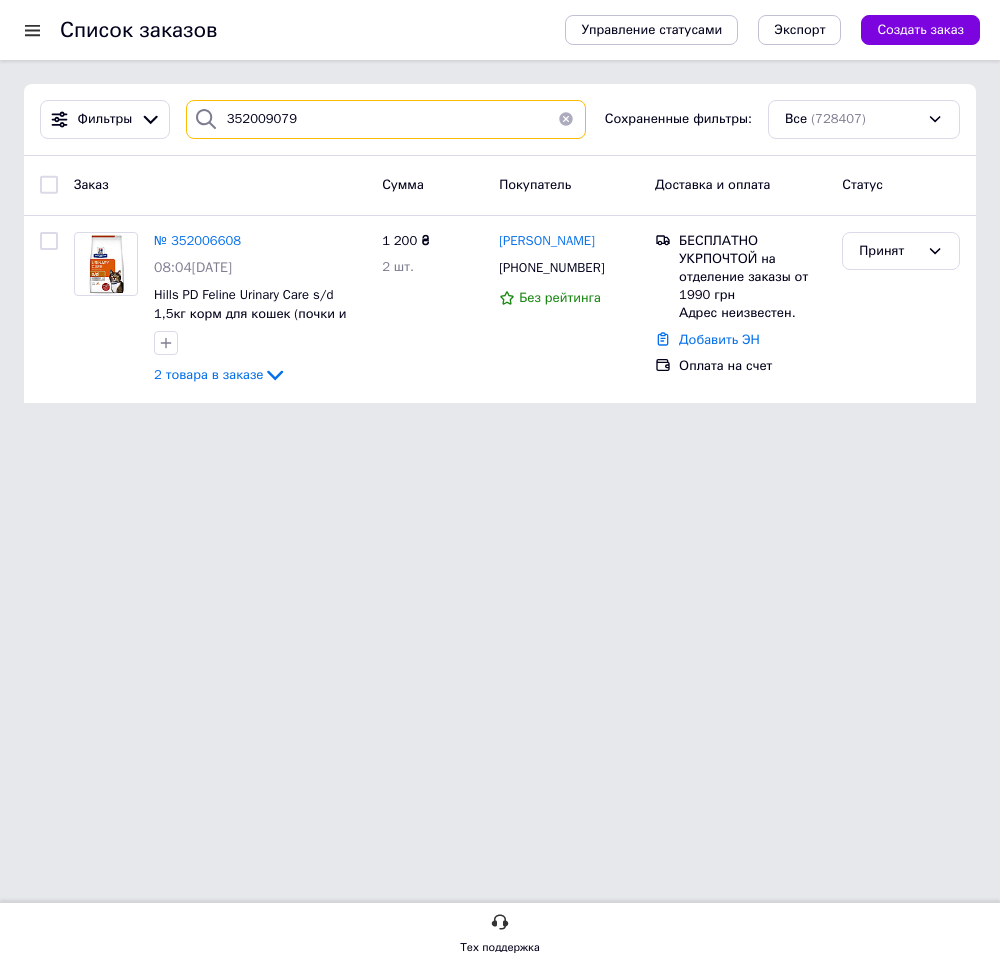 type on "352009079" 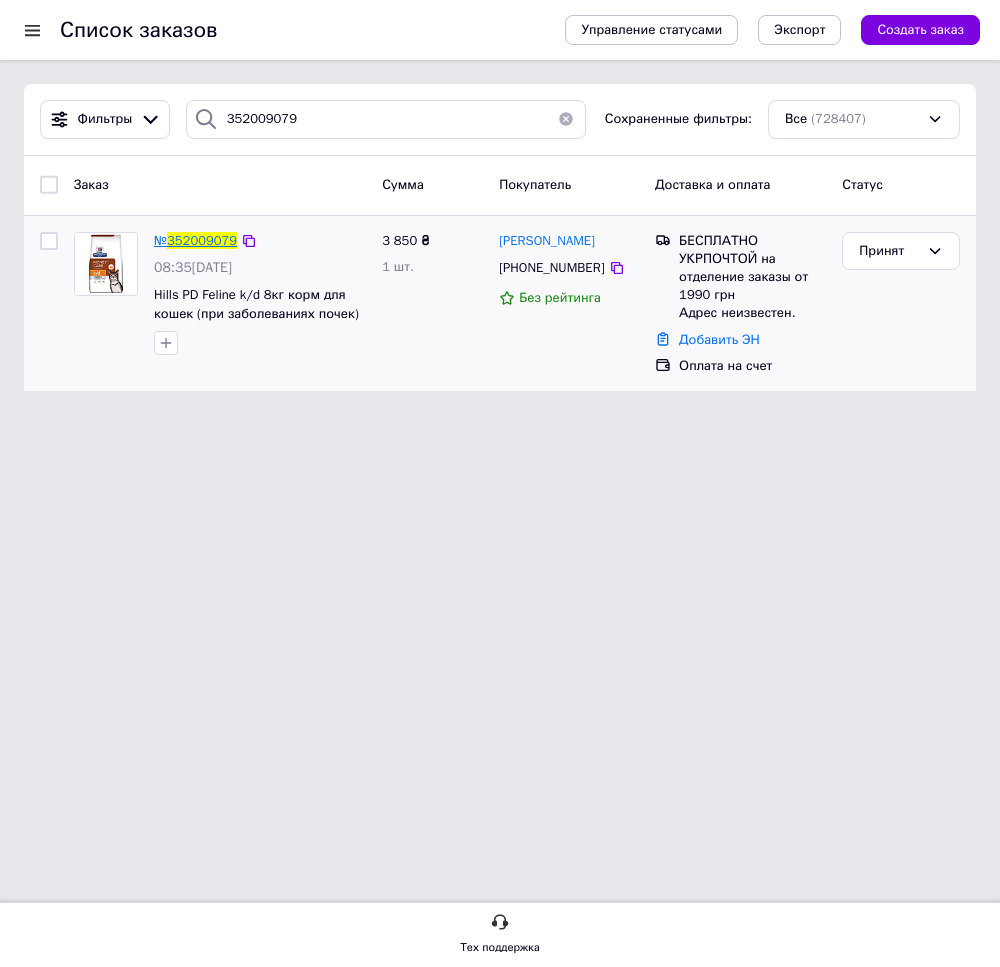 click on "352009079" at bounding box center [202, 240] 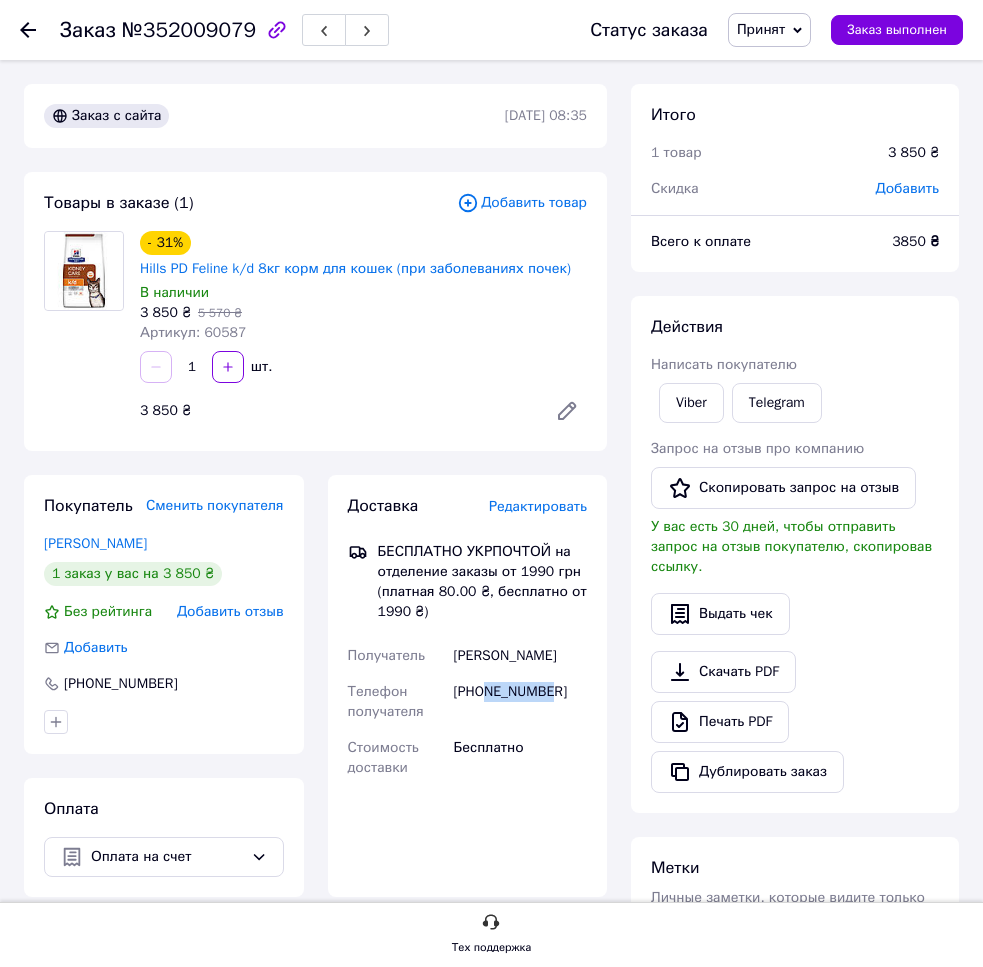drag, startPoint x: 483, startPoint y: 693, endPoint x: 567, endPoint y: 700, distance: 84.29116 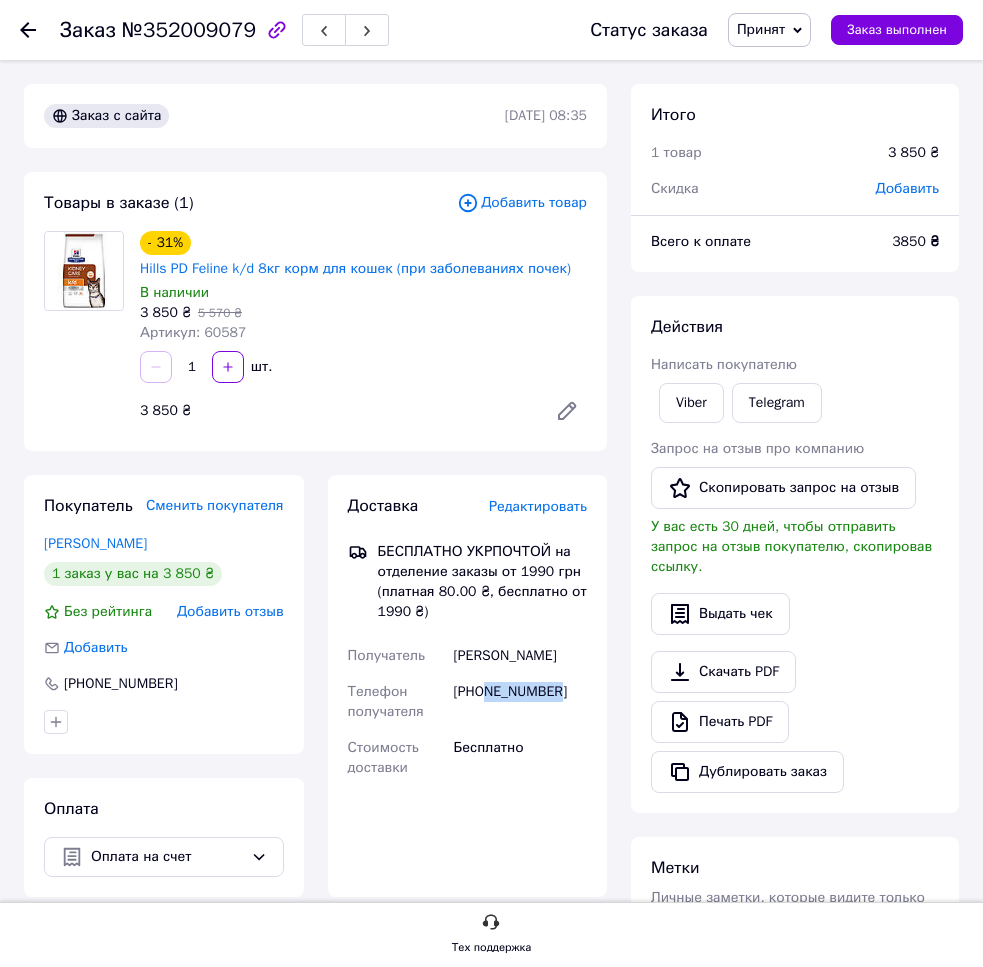 click on "[PHONE_NUMBER]" at bounding box center [520, 702] 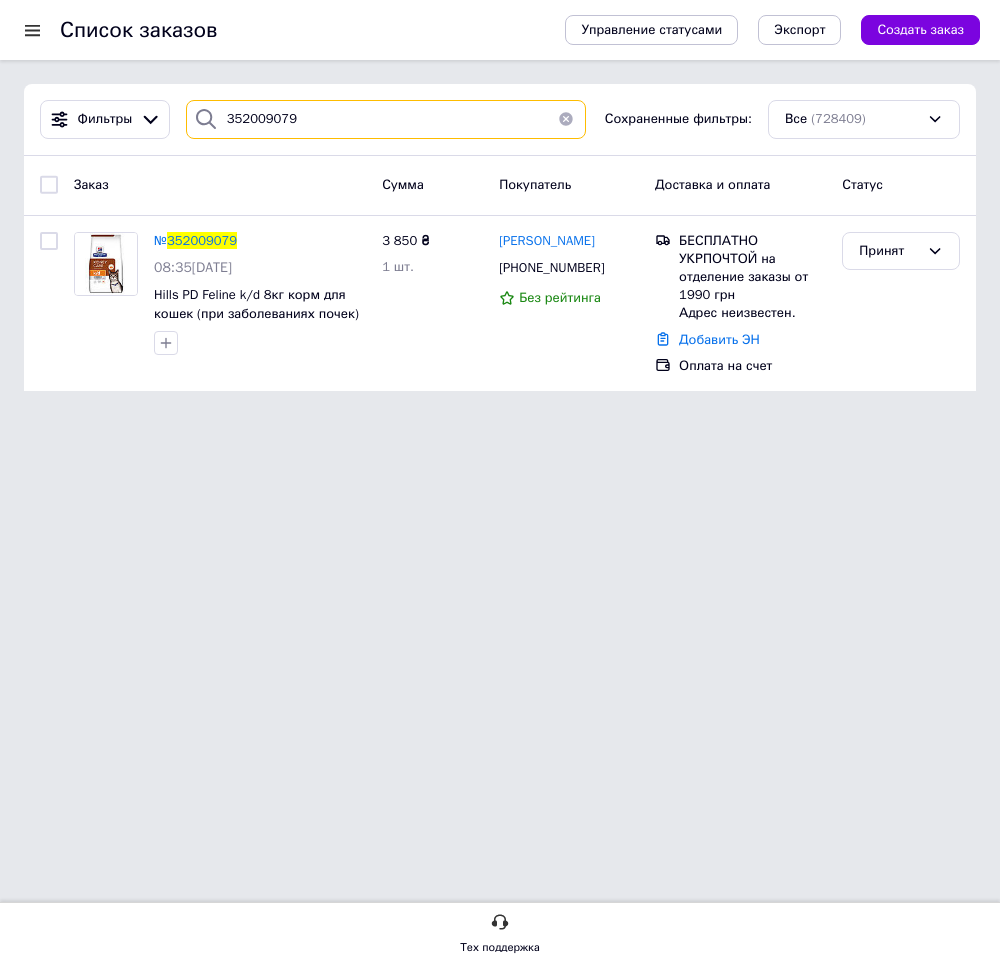 drag, startPoint x: 322, startPoint y: 114, endPoint x: 151, endPoint y: 133, distance: 172.05232 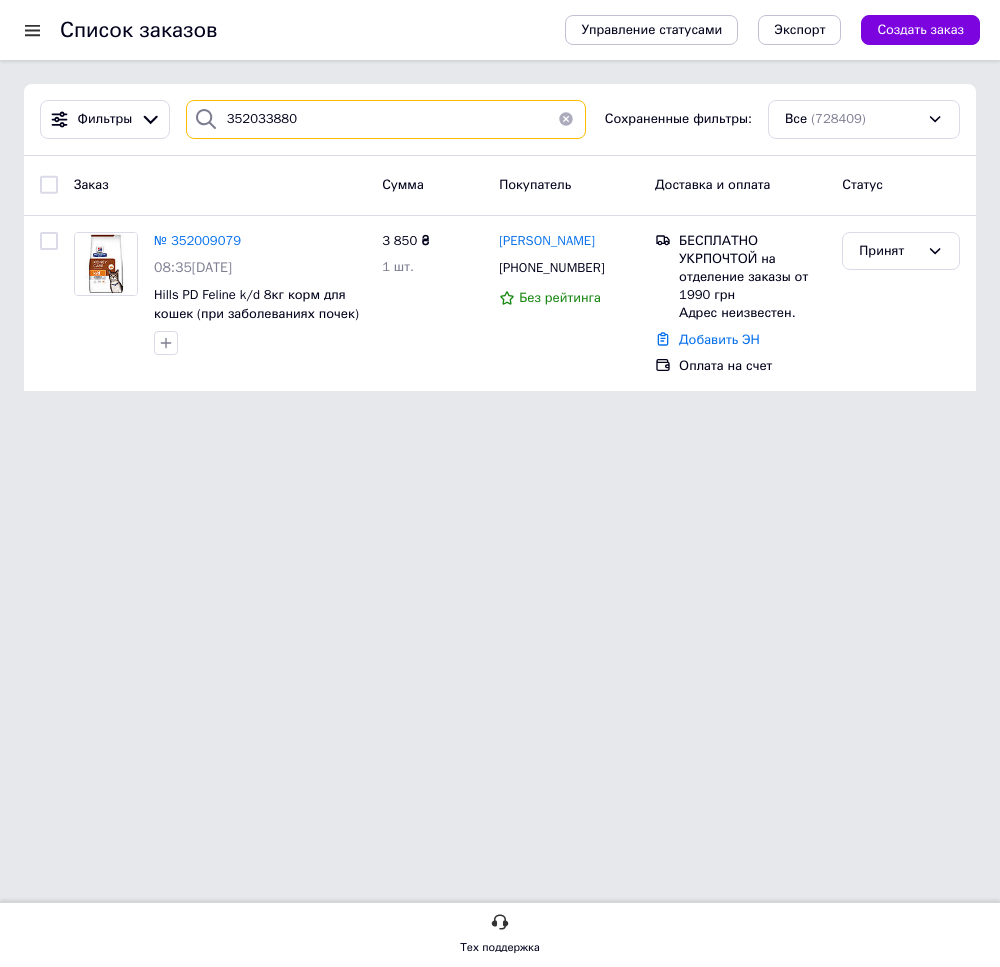 type on "352033880" 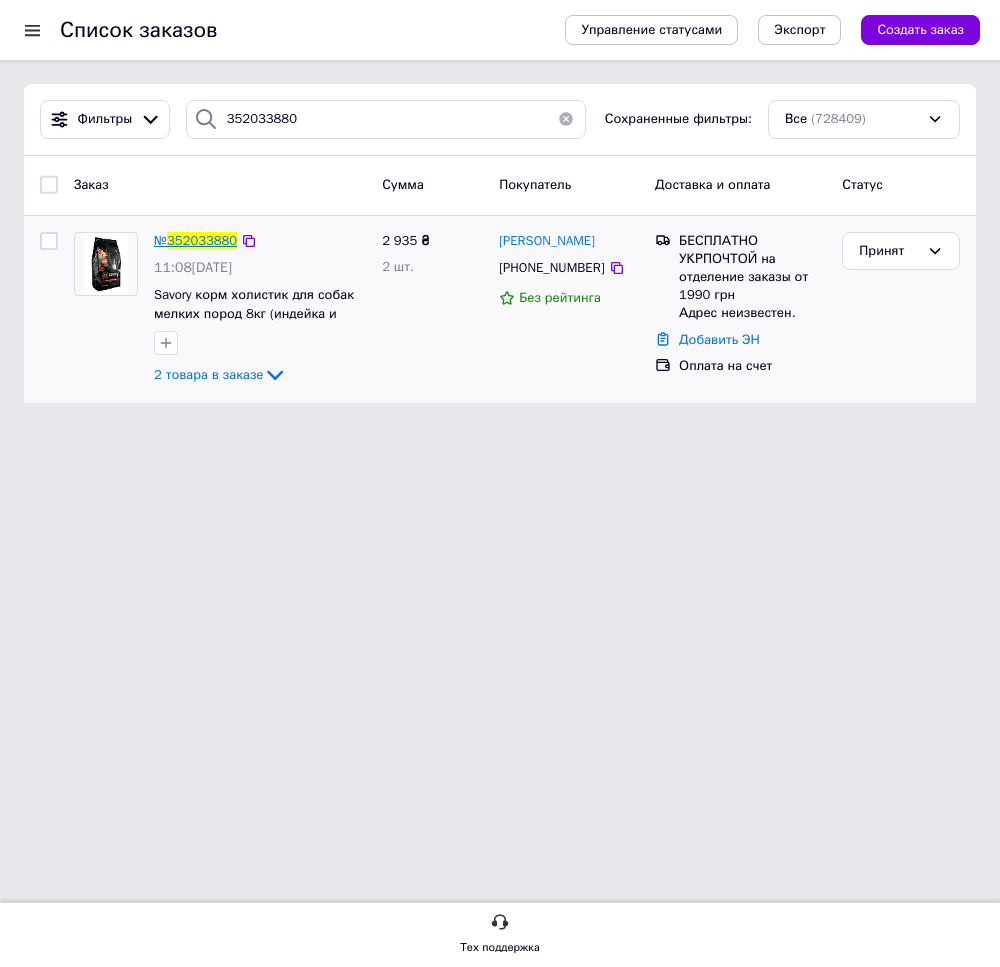 click on "352033880" at bounding box center (202, 240) 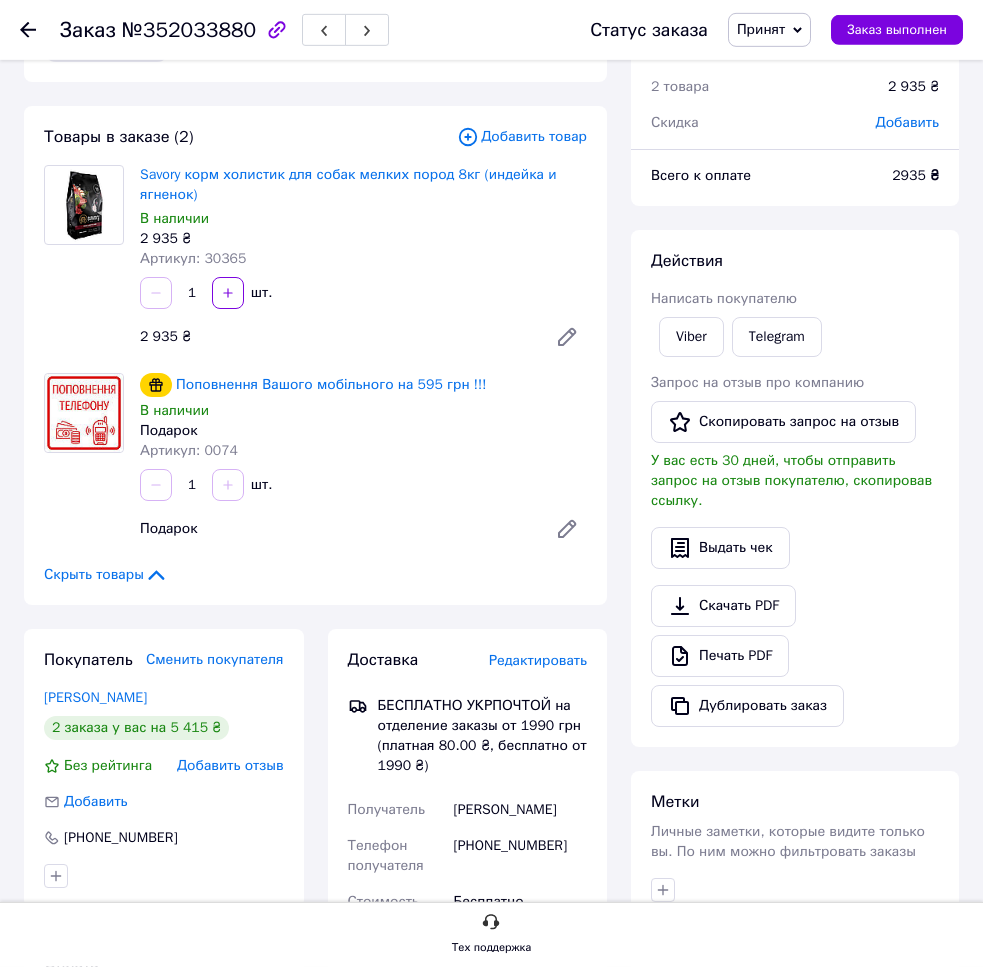 scroll, scrollTop: 204, scrollLeft: 0, axis: vertical 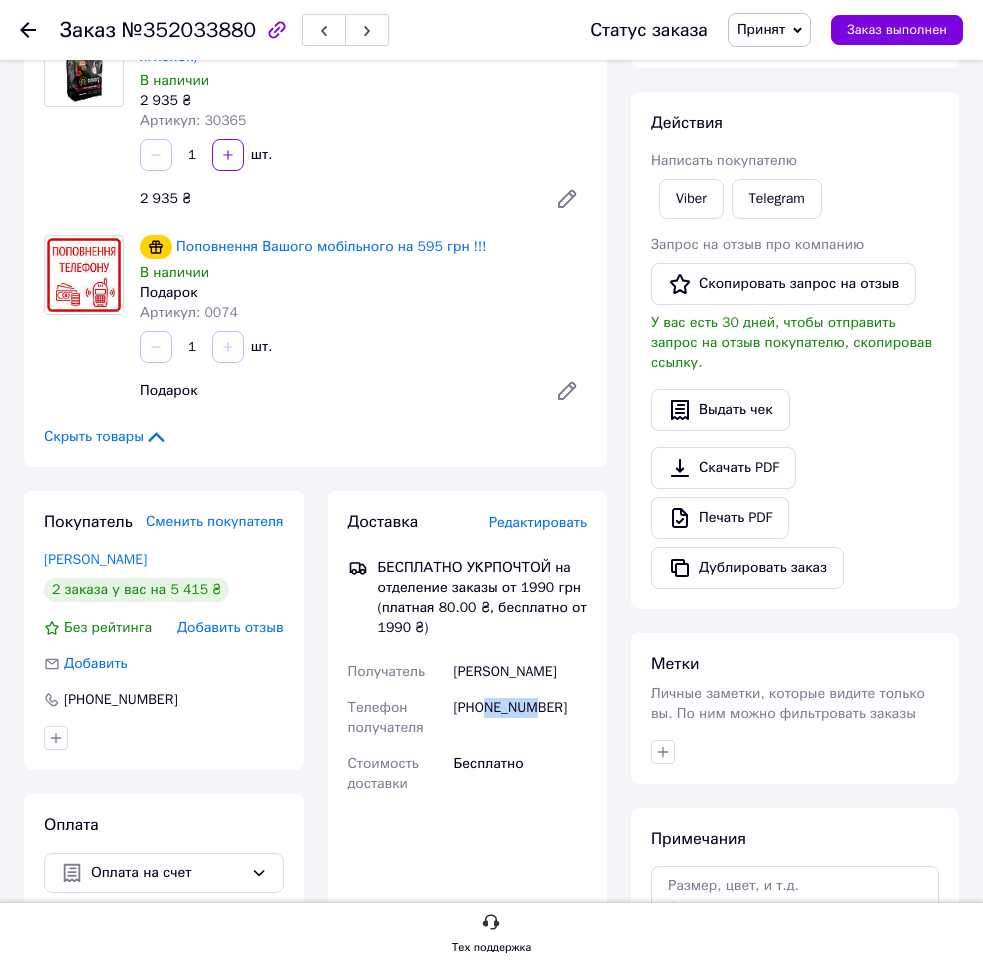 drag, startPoint x: 485, startPoint y: 707, endPoint x: 570, endPoint y: 709, distance: 85.02353 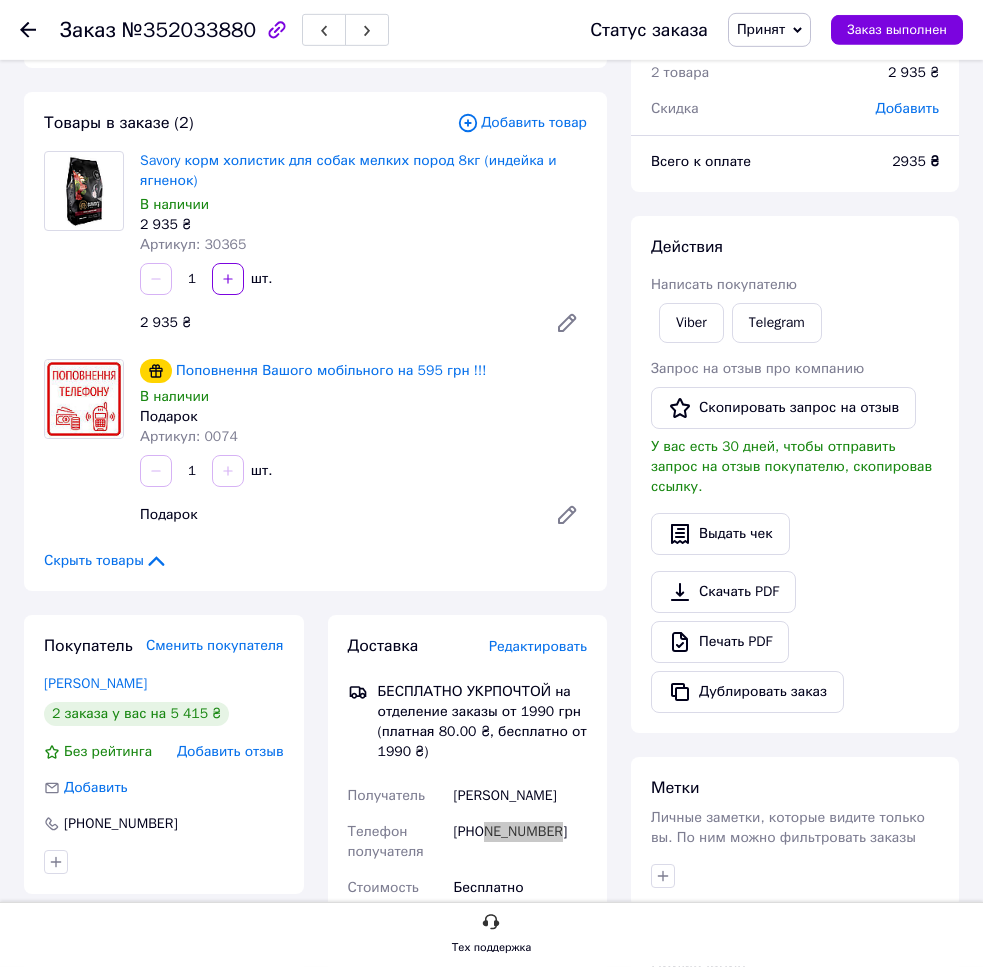 scroll, scrollTop: 0, scrollLeft: 0, axis: both 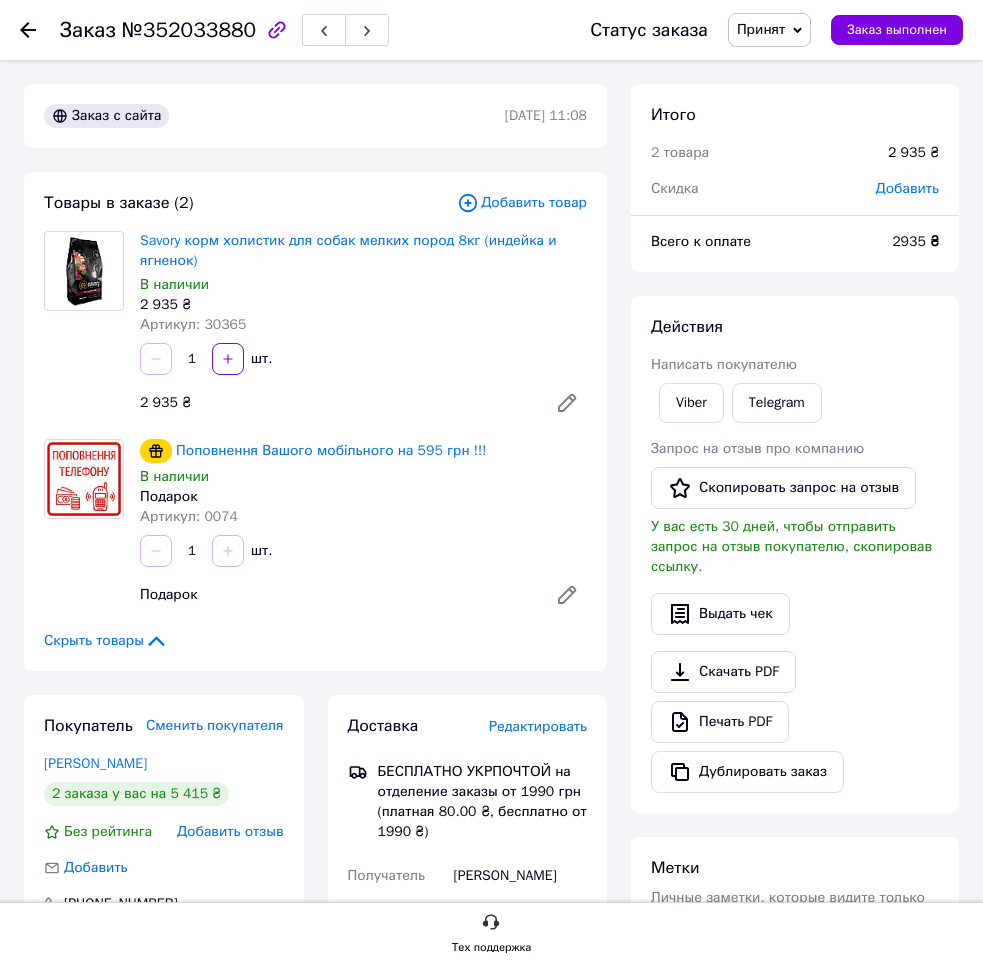 click on "Поповнення Вашого мобільного на 595 грн !!! В наличии Подарок Артикул: 0074 1   шт. [GEOGRAPHIC_DATA]" at bounding box center [363, 527] 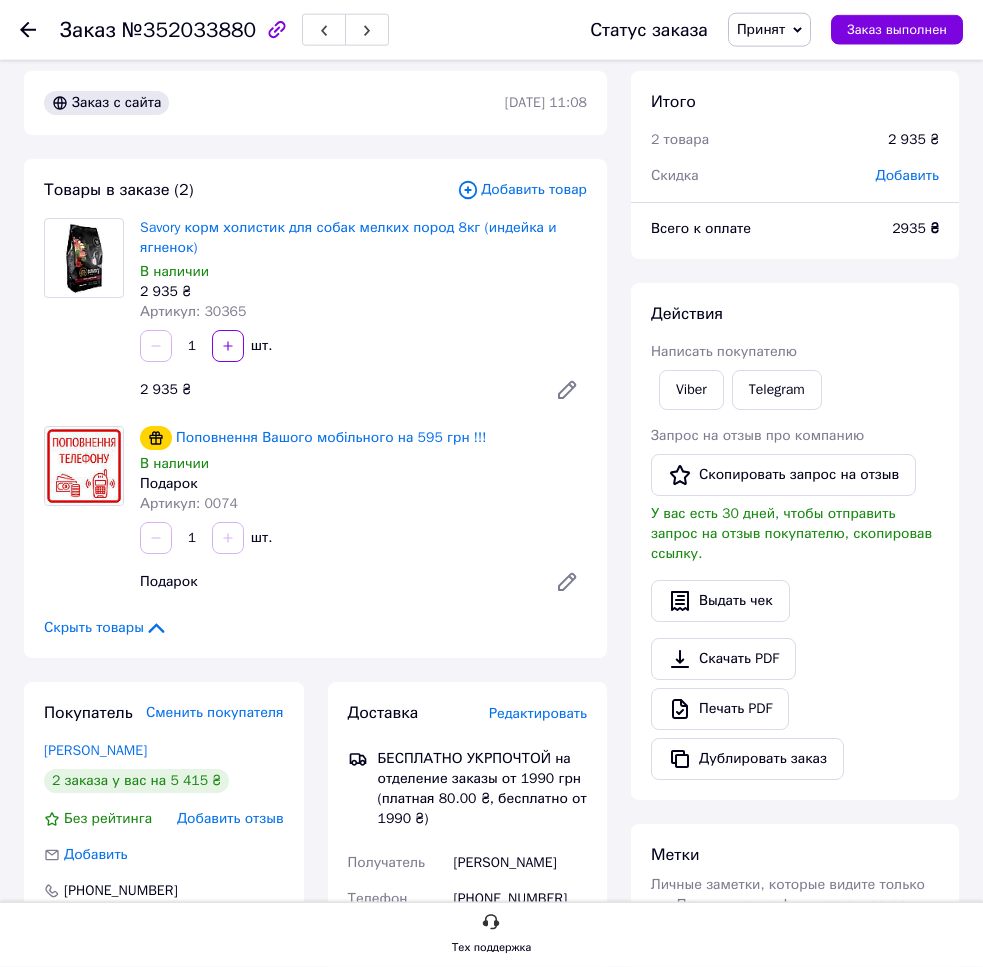 scroll, scrollTop: 0, scrollLeft: 0, axis: both 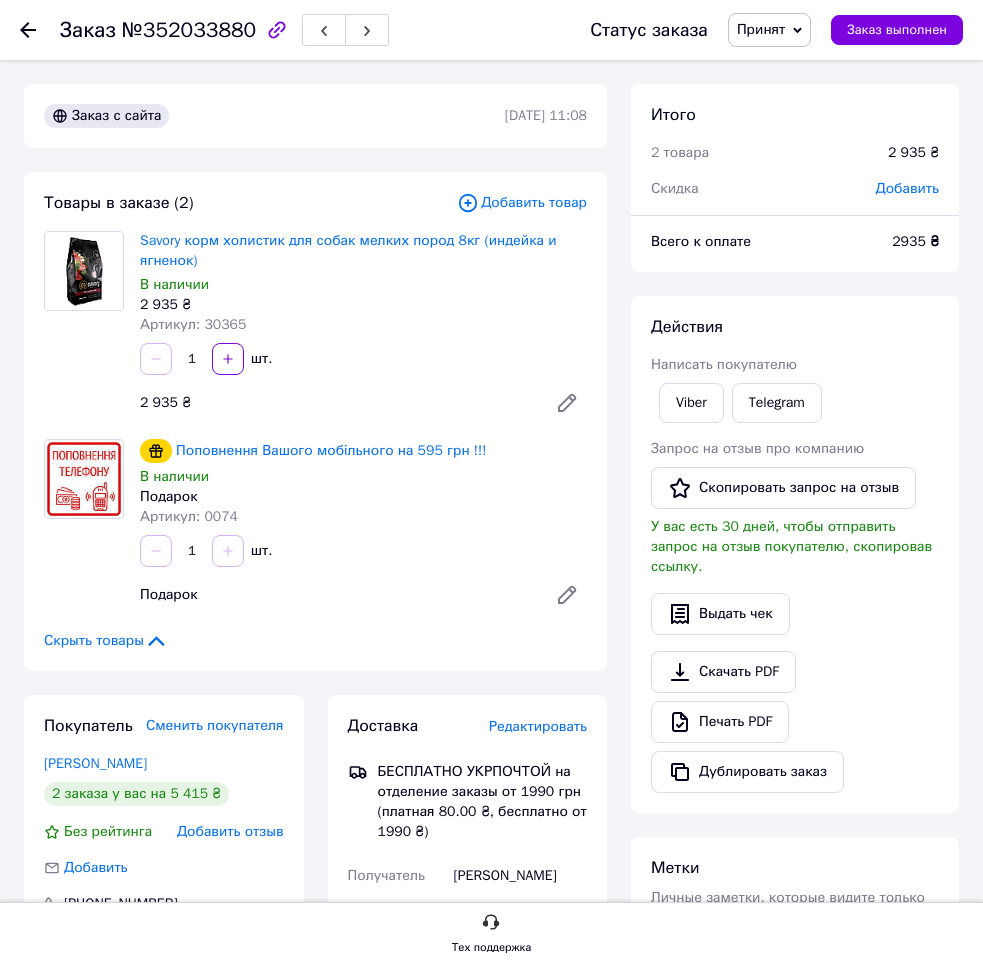 drag, startPoint x: 370, startPoint y: 555, endPoint x: 370, endPoint y: 529, distance: 26 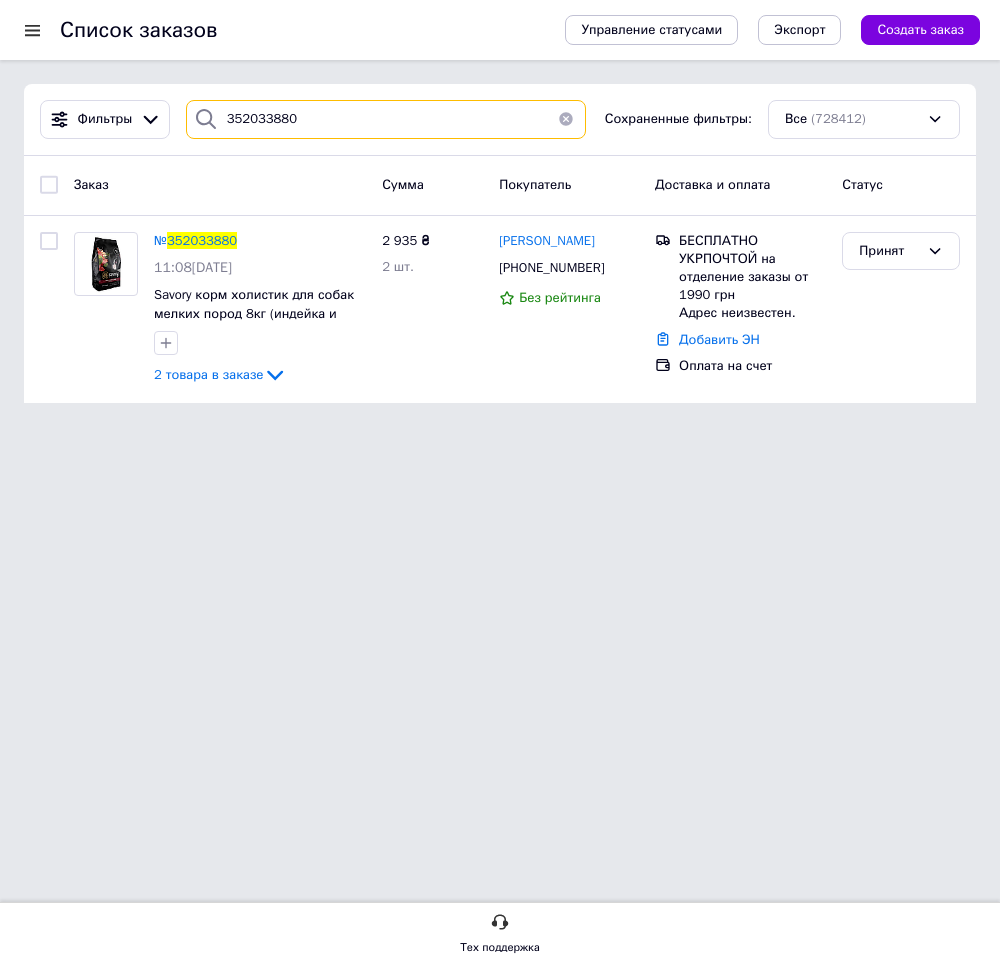 drag, startPoint x: 314, startPoint y: 121, endPoint x: 73, endPoint y: 141, distance: 241.82845 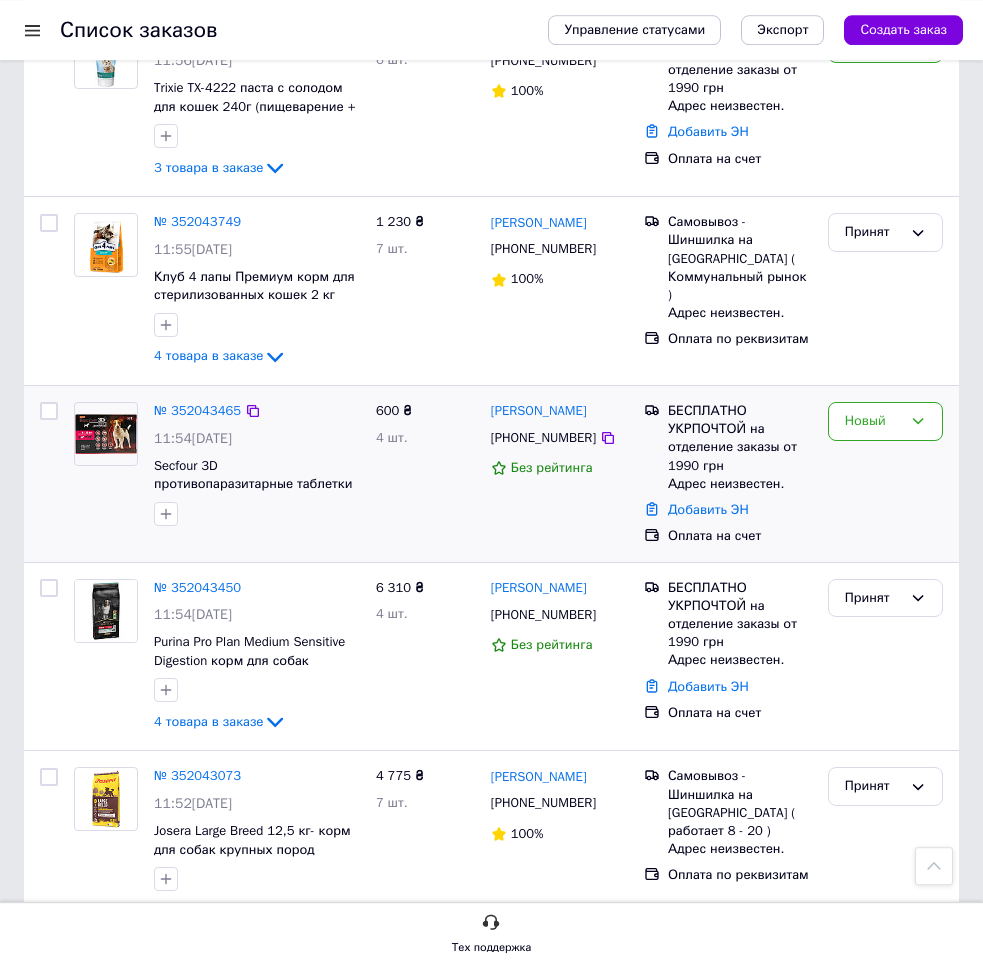 scroll, scrollTop: 3876, scrollLeft: 0, axis: vertical 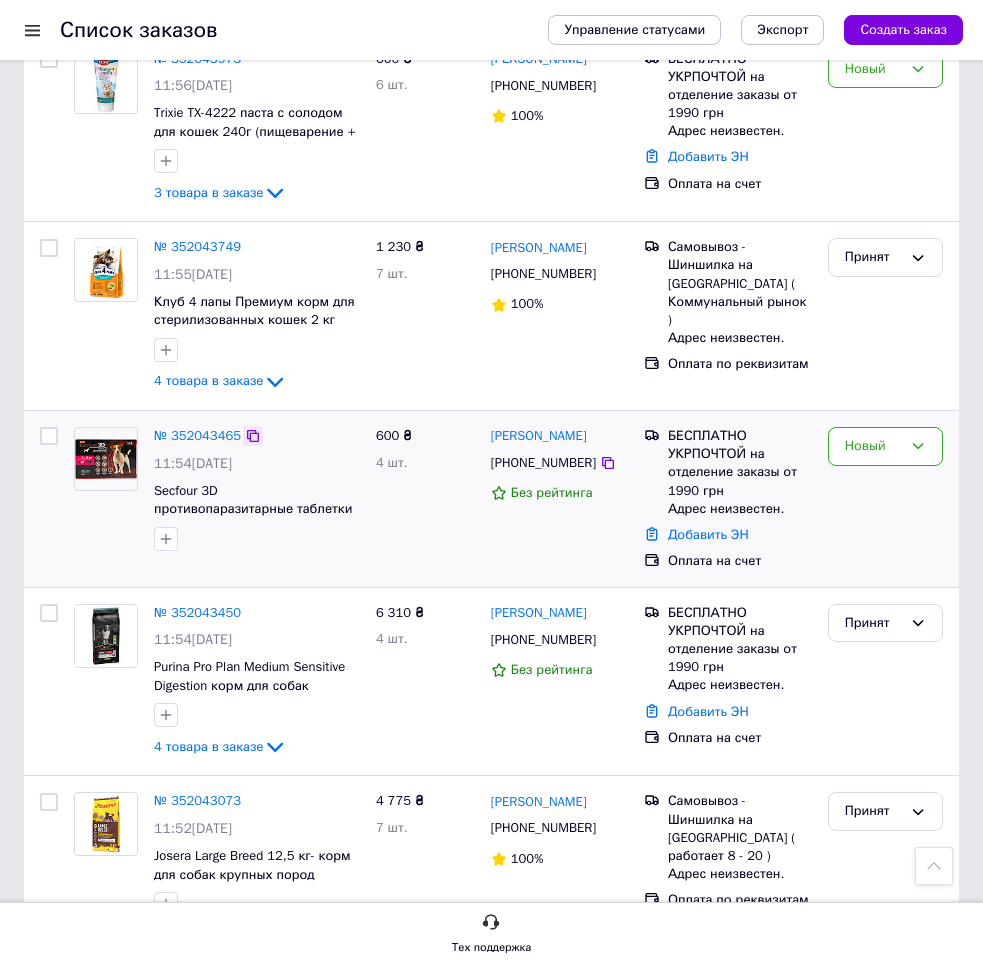 click 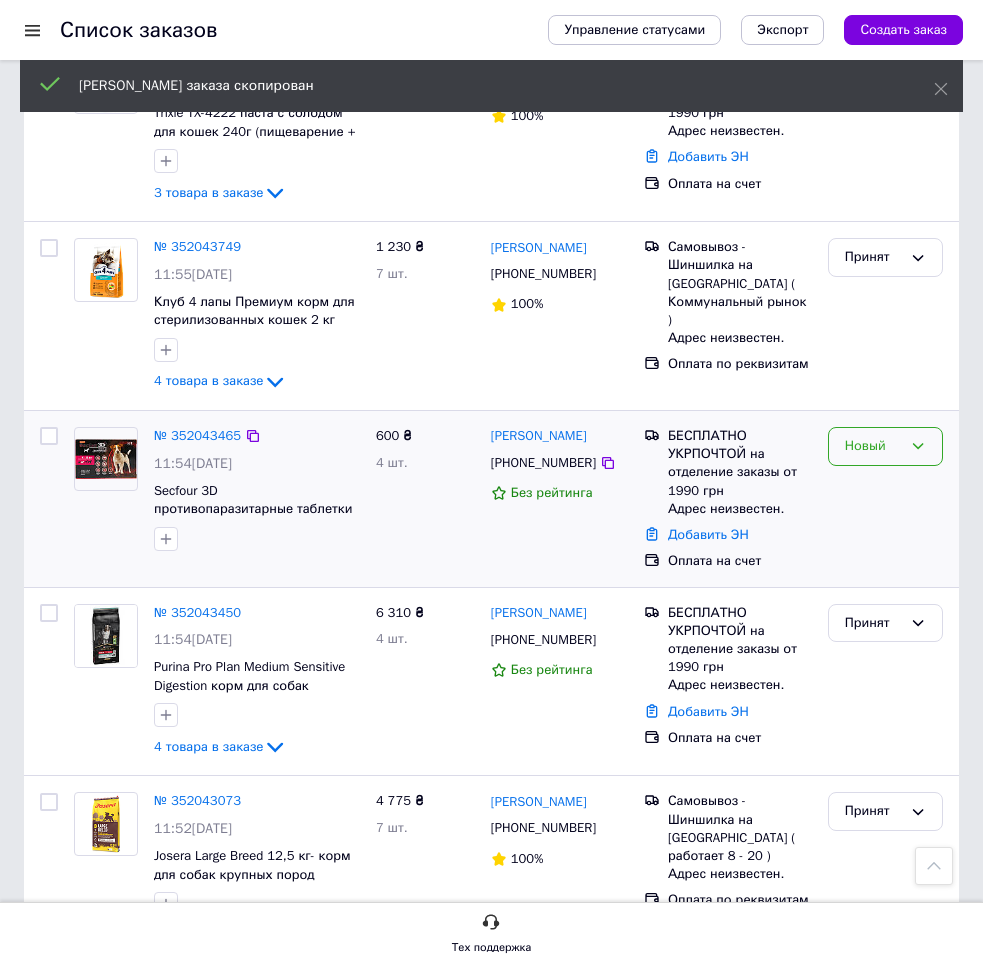 click on "Новый" at bounding box center [873, 446] 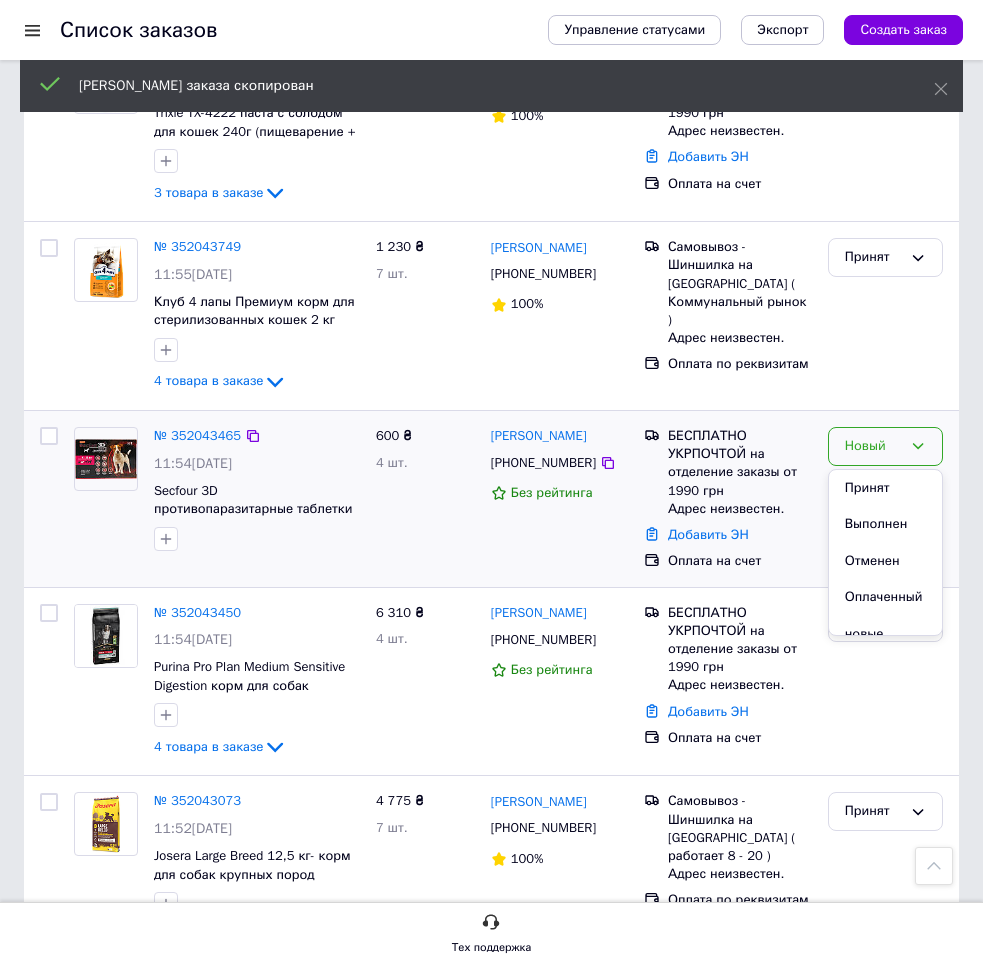 click on "Принят" at bounding box center (885, 488) 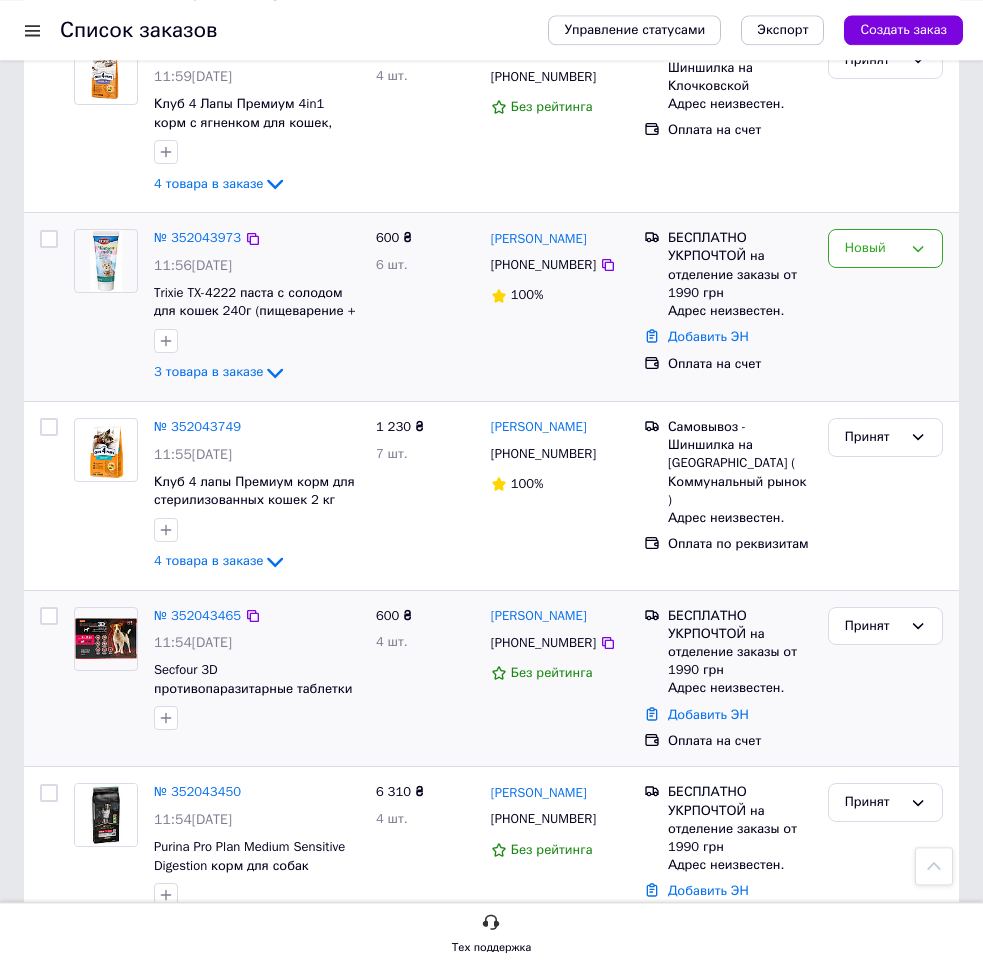 scroll, scrollTop: 3758, scrollLeft: 0, axis: vertical 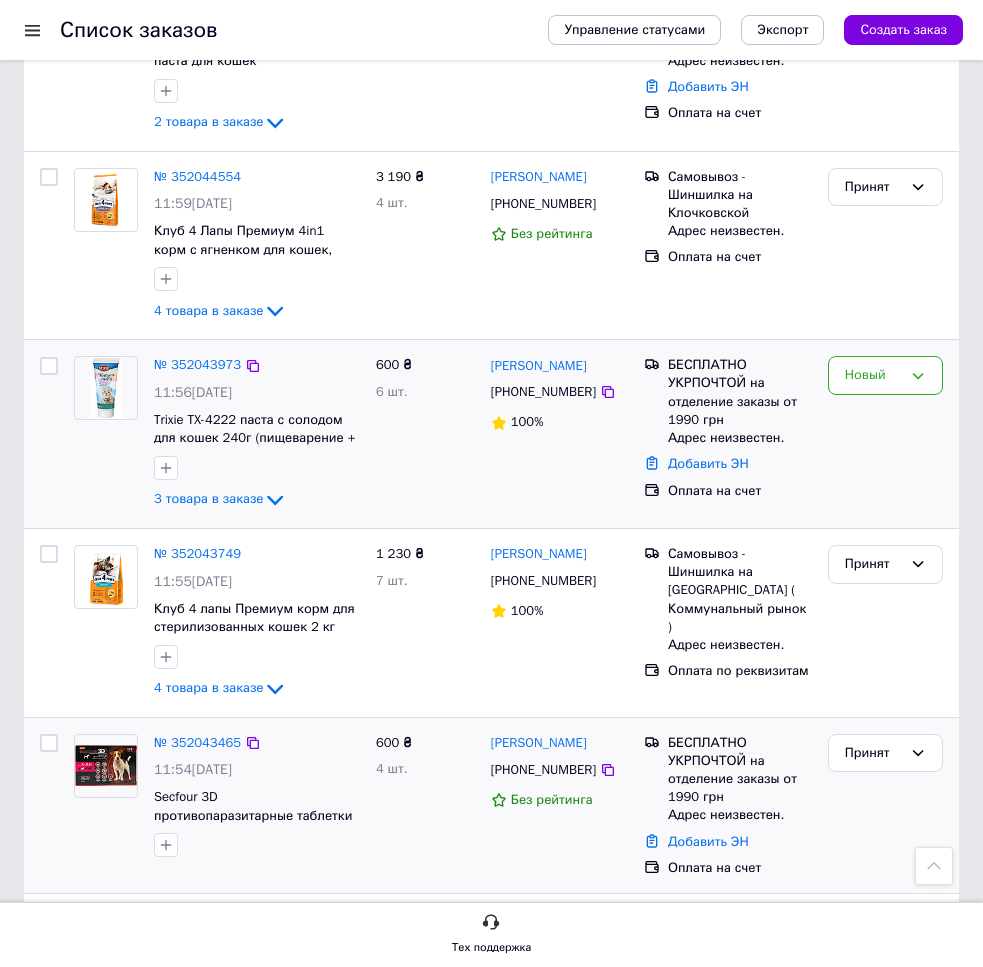 click on "3 товара в заказе" 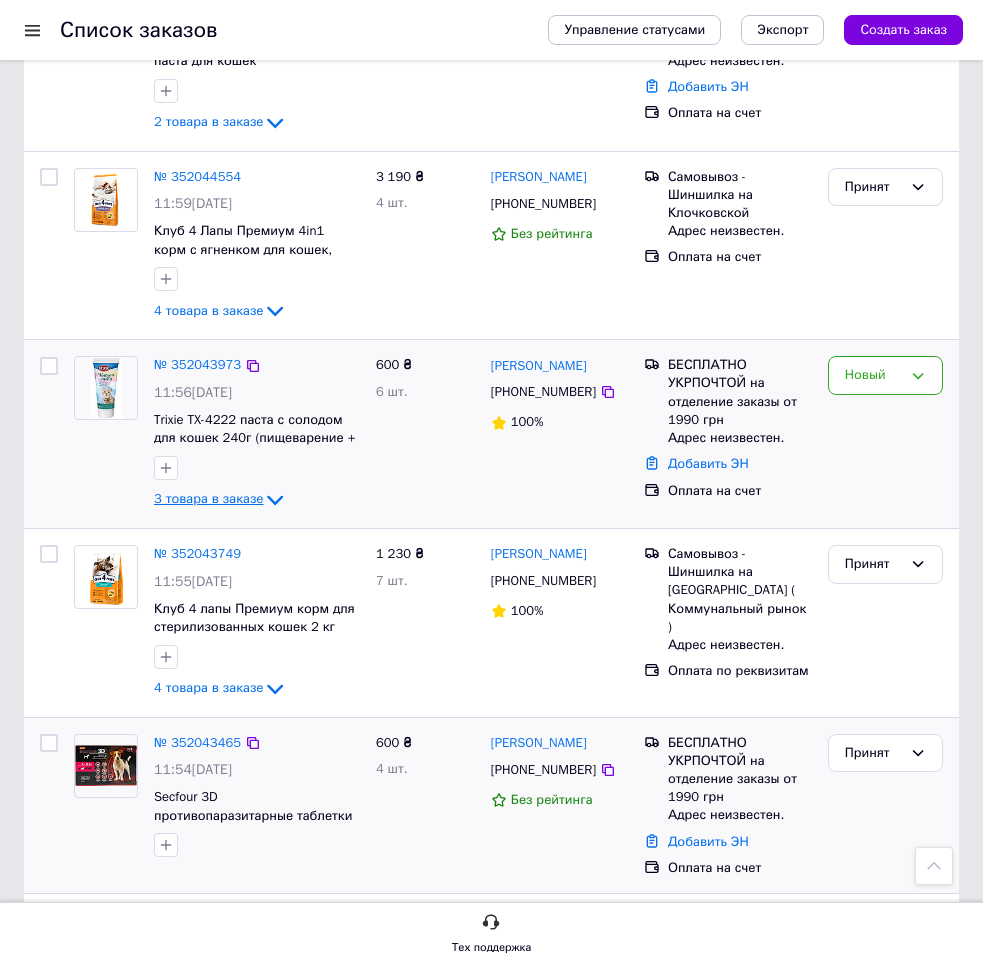 click on "3 товара в заказе" at bounding box center [208, 499] 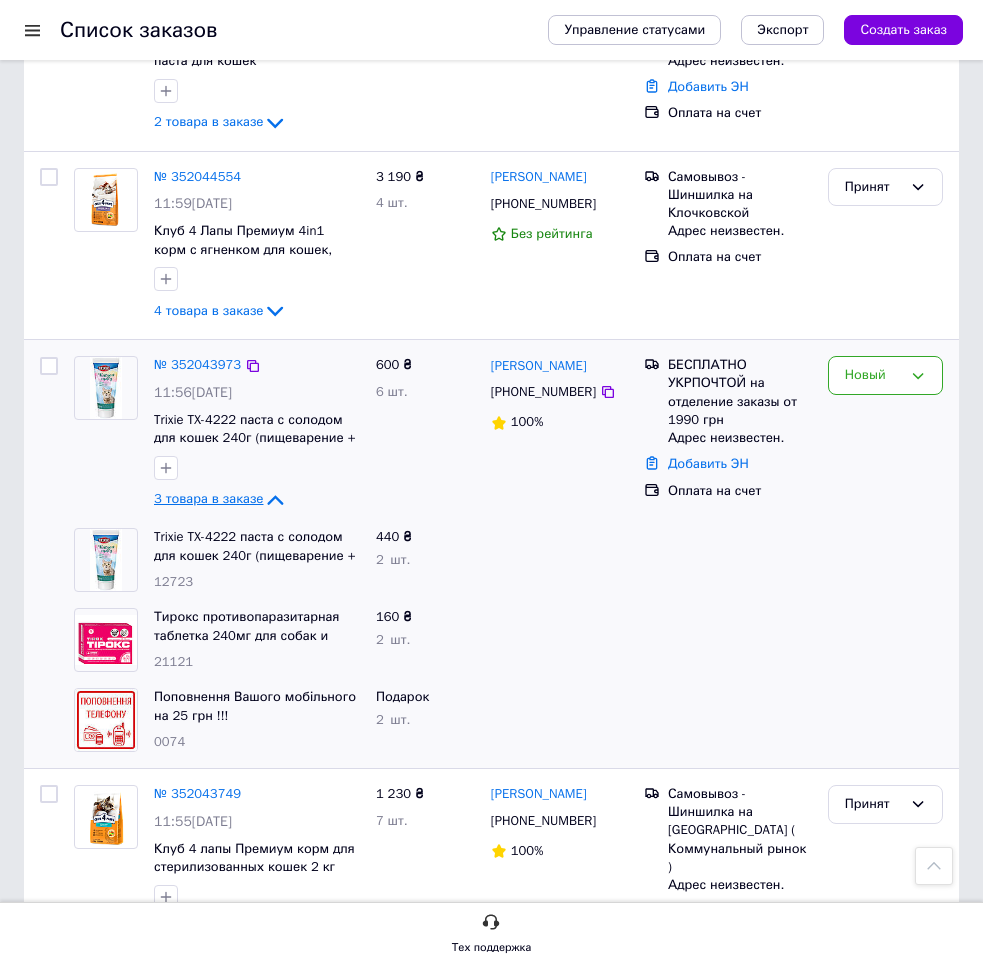 click on "3 товара в заказе" at bounding box center (208, 499) 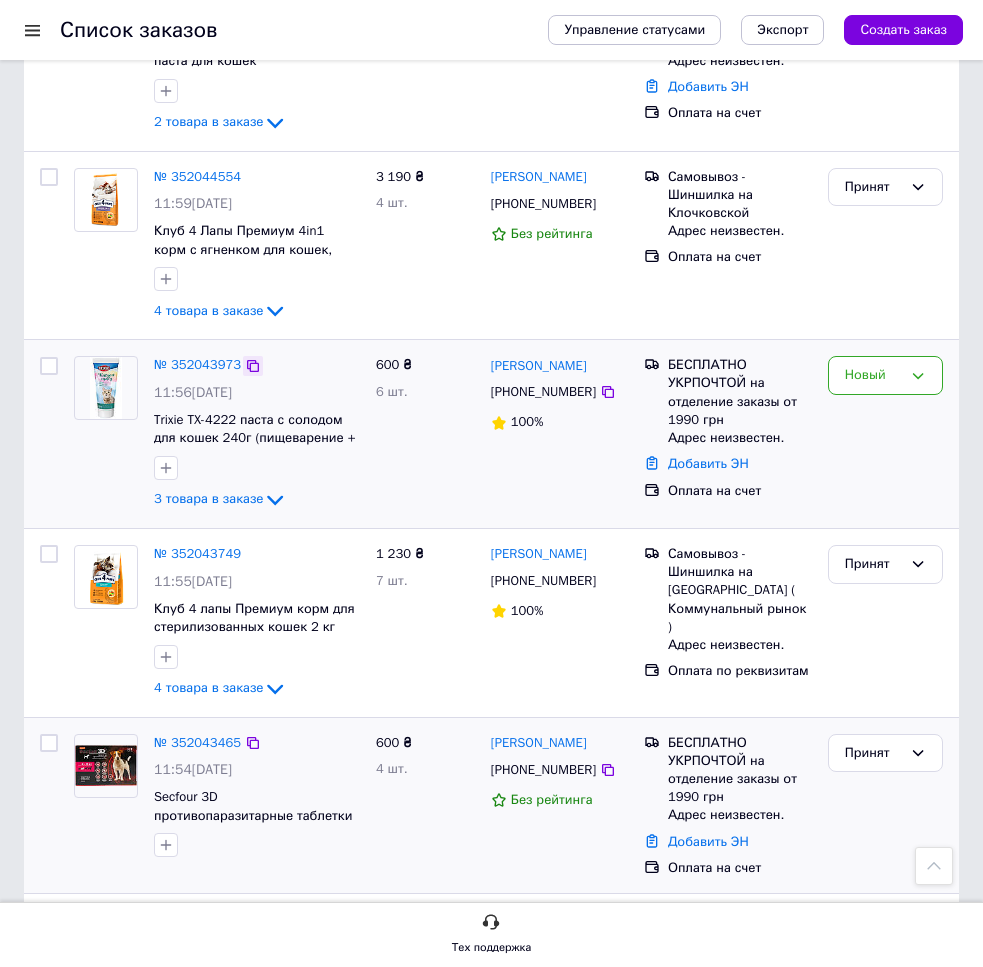 click 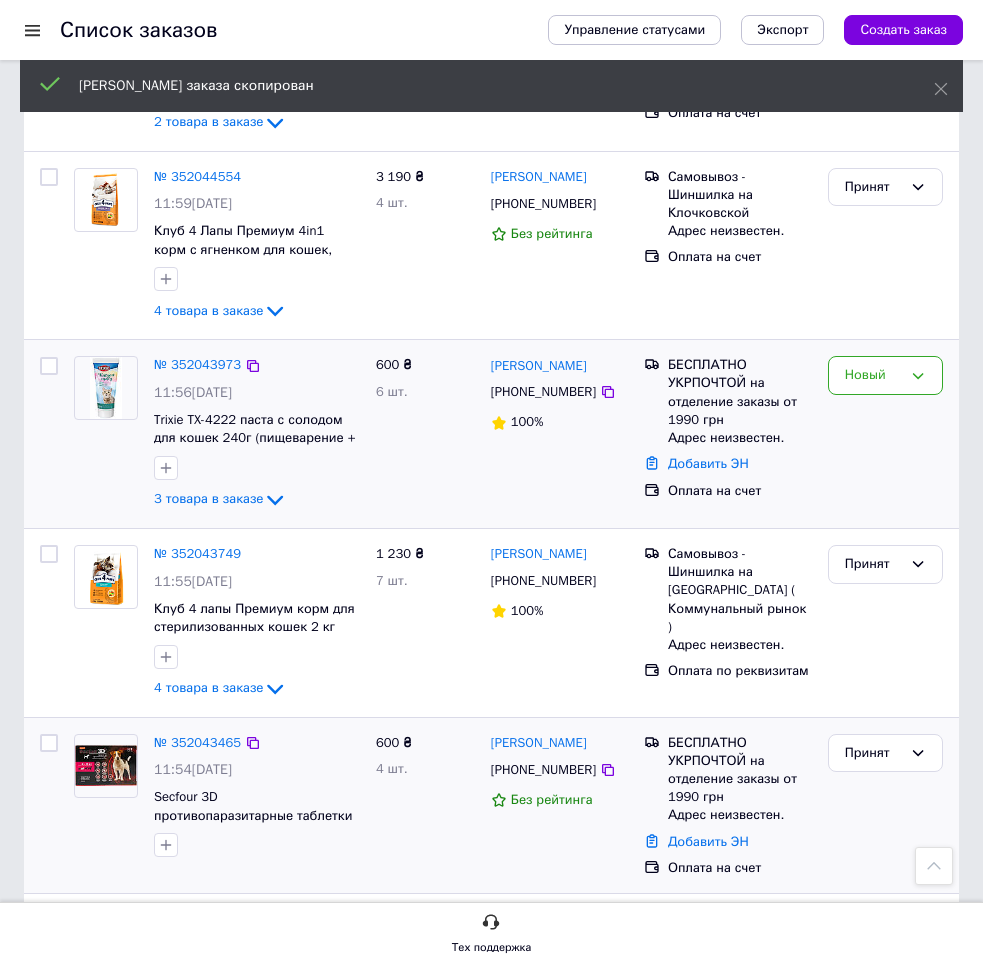 drag, startPoint x: 879, startPoint y: 369, endPoint x: 880, endPoint y: 383, distance: 14.035668 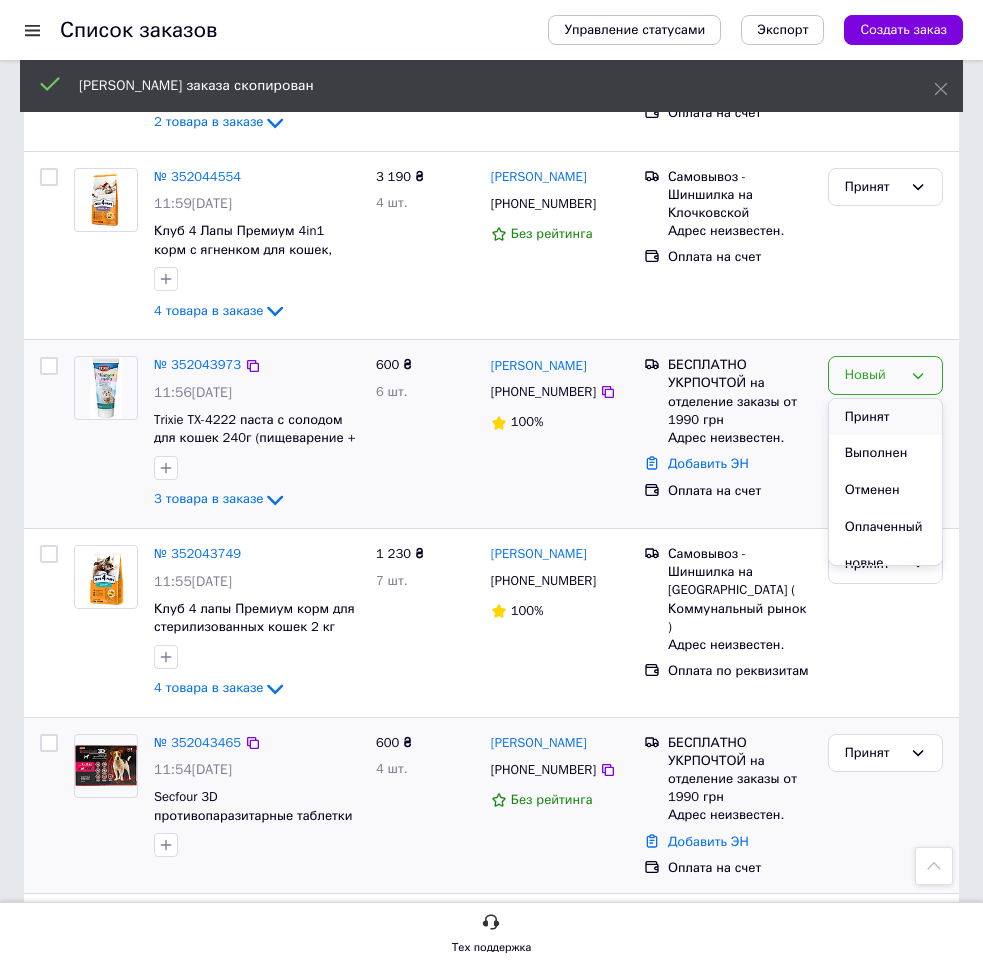 click on "Принят" at bounding box center [885, 417] 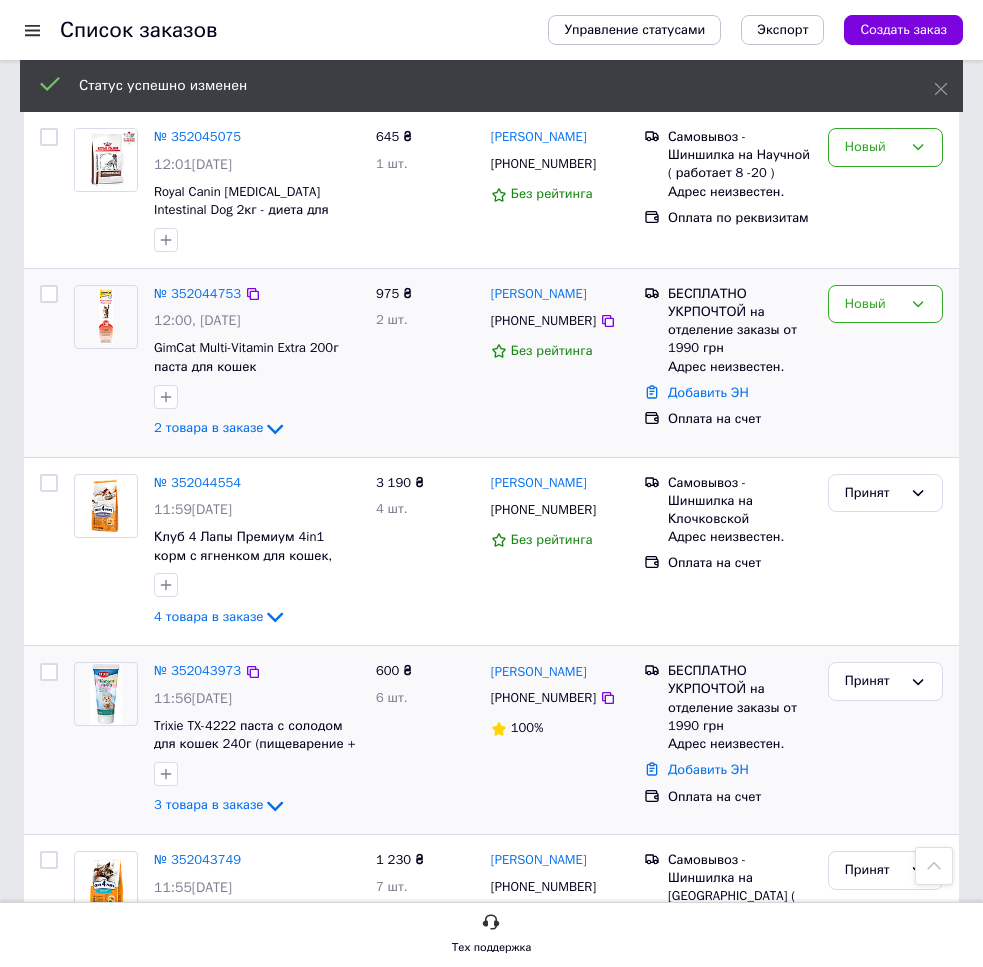 scroll, scrollTop: 3350, scrollLeft: 0, axis: vertical 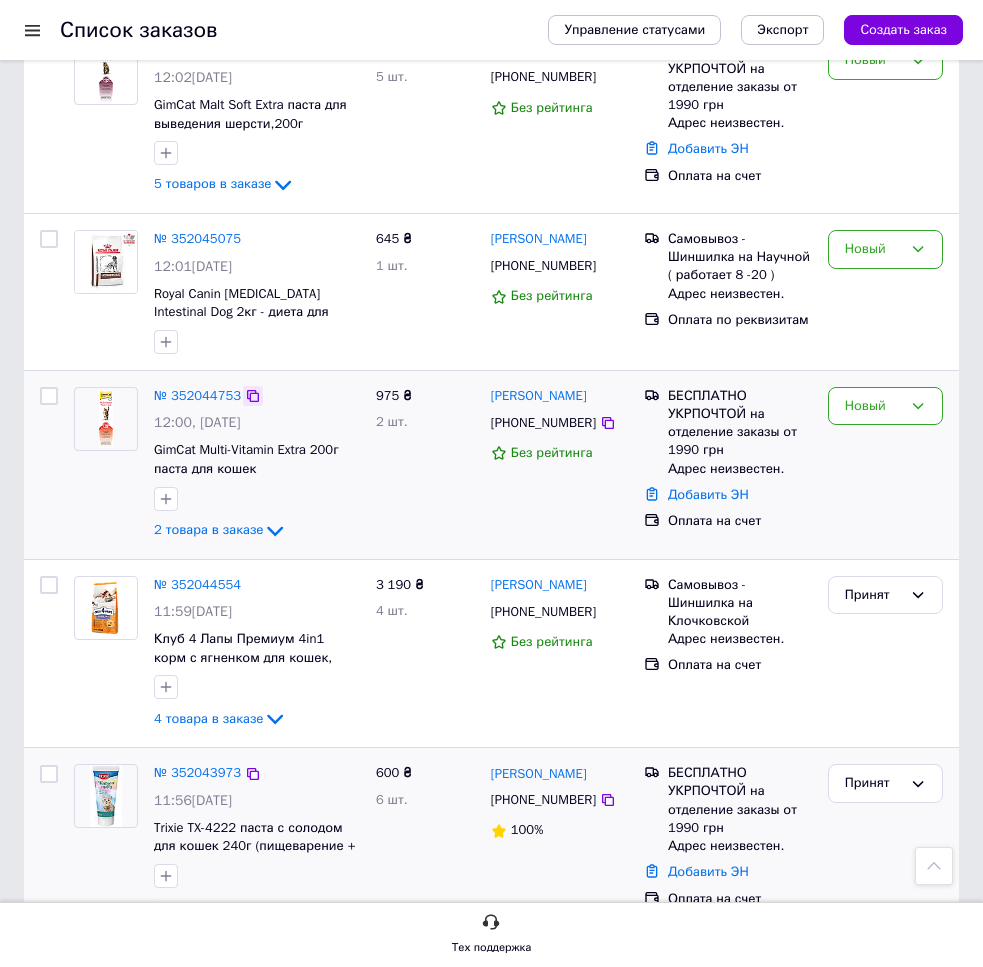 click 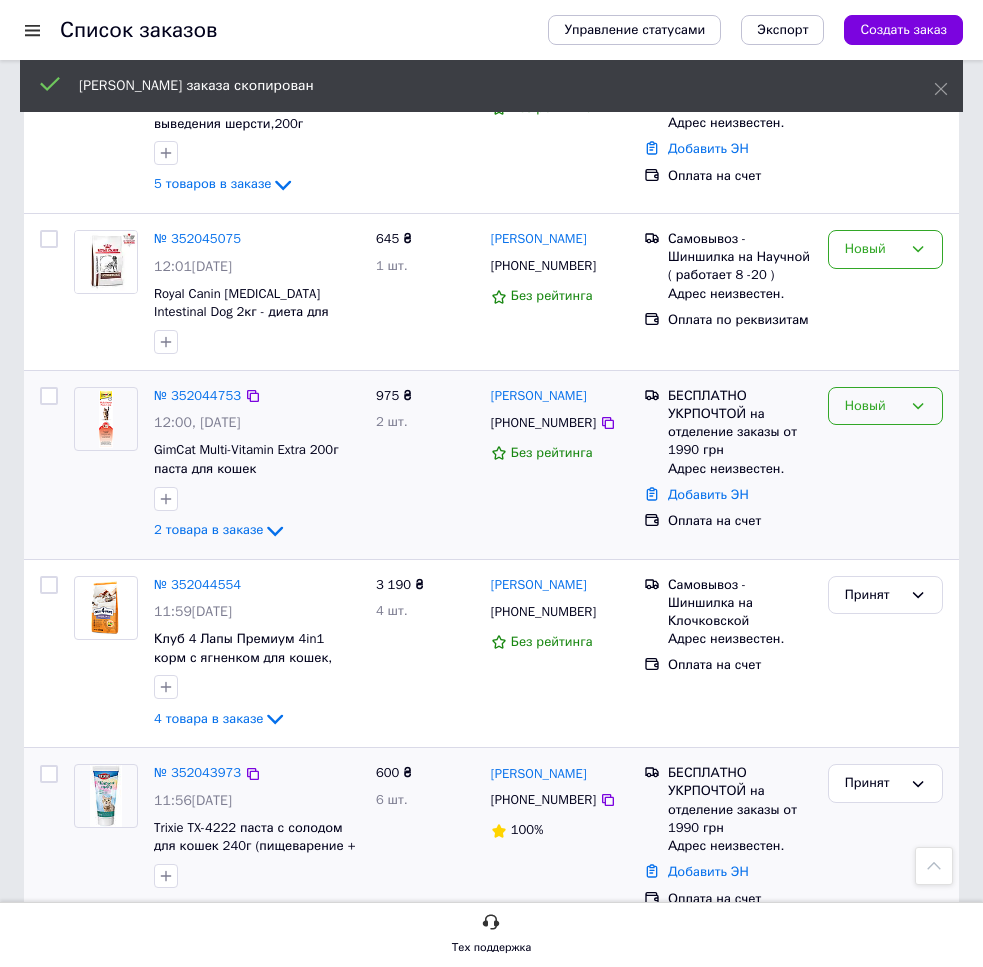 click on "Новый" at bounding box center [873, 406] 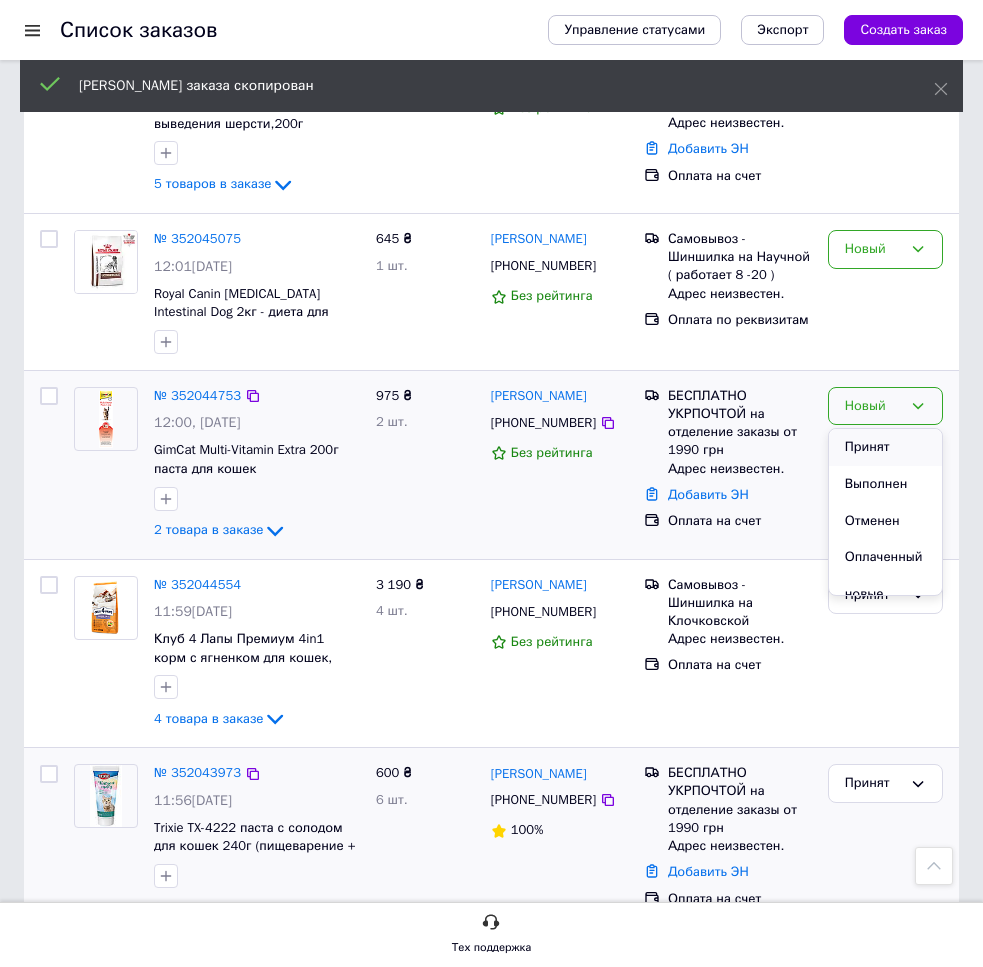 click on "Принят" at bounding box center [885, 447] 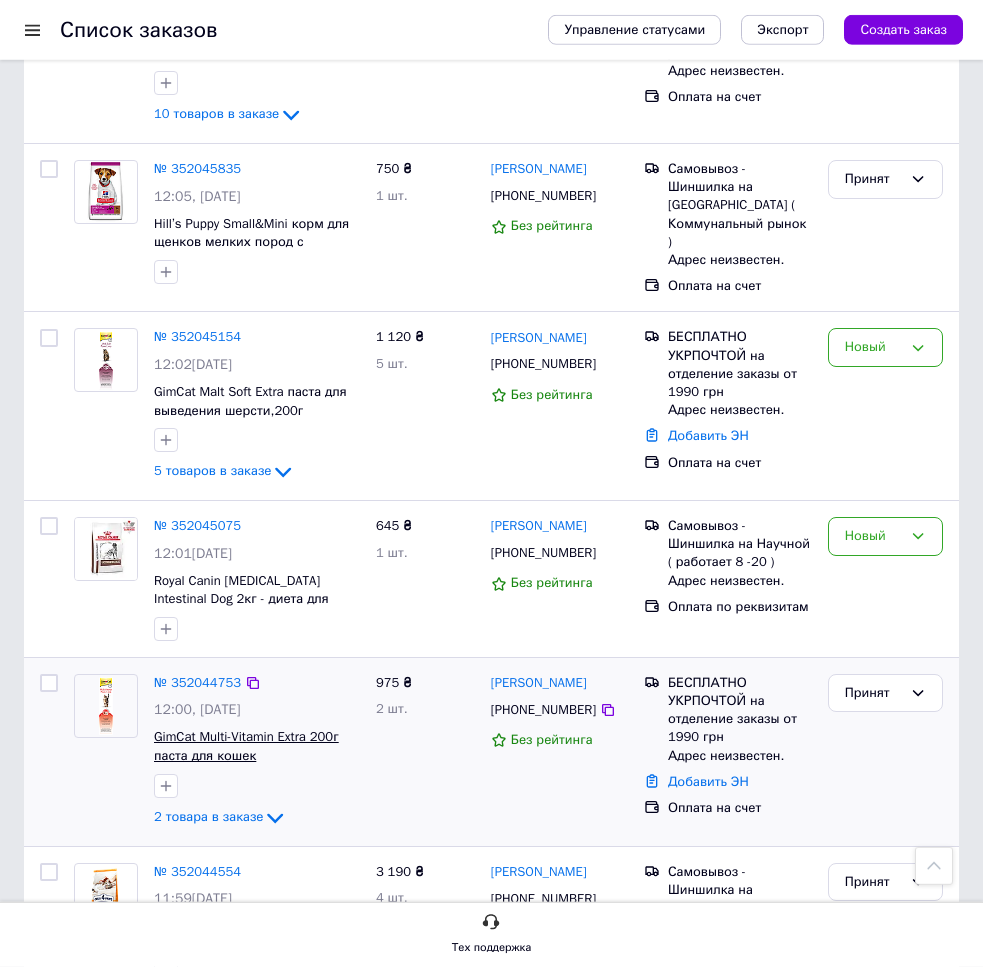 scroll, scrollTop: 3044, scrollLeft: 0, axis: vertical 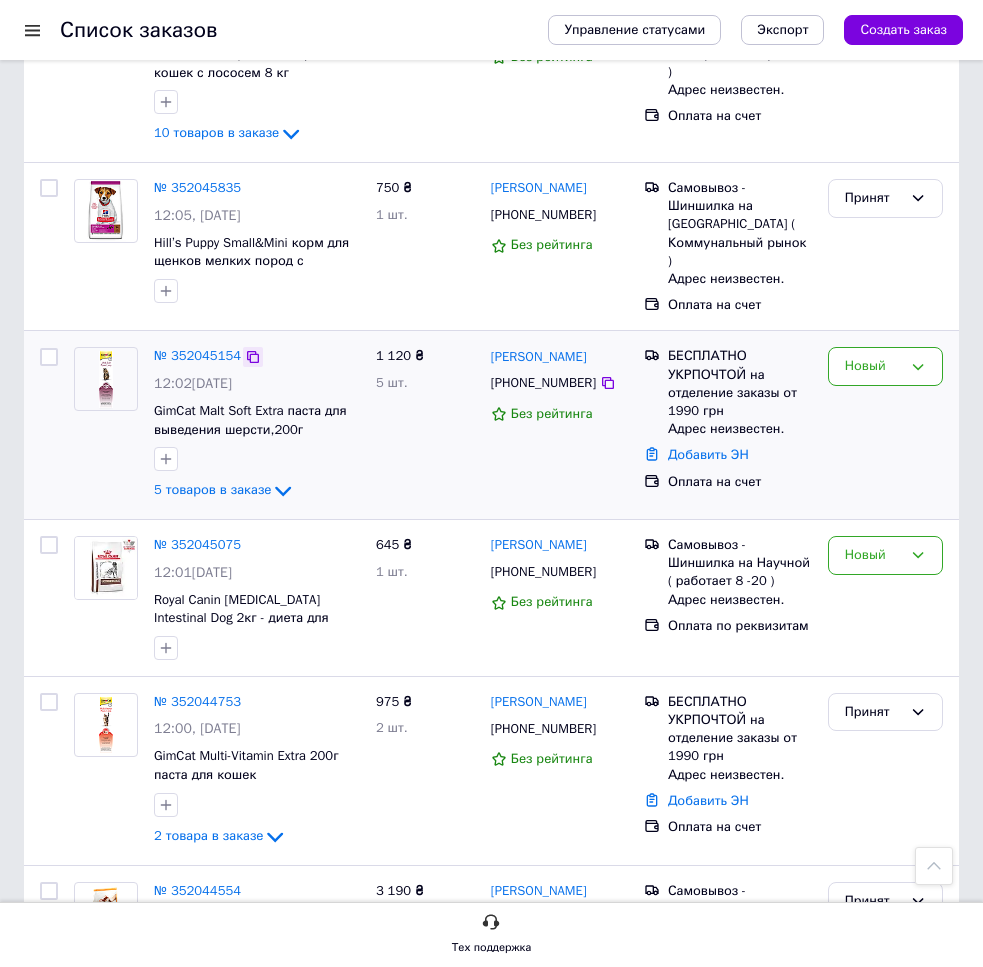 click 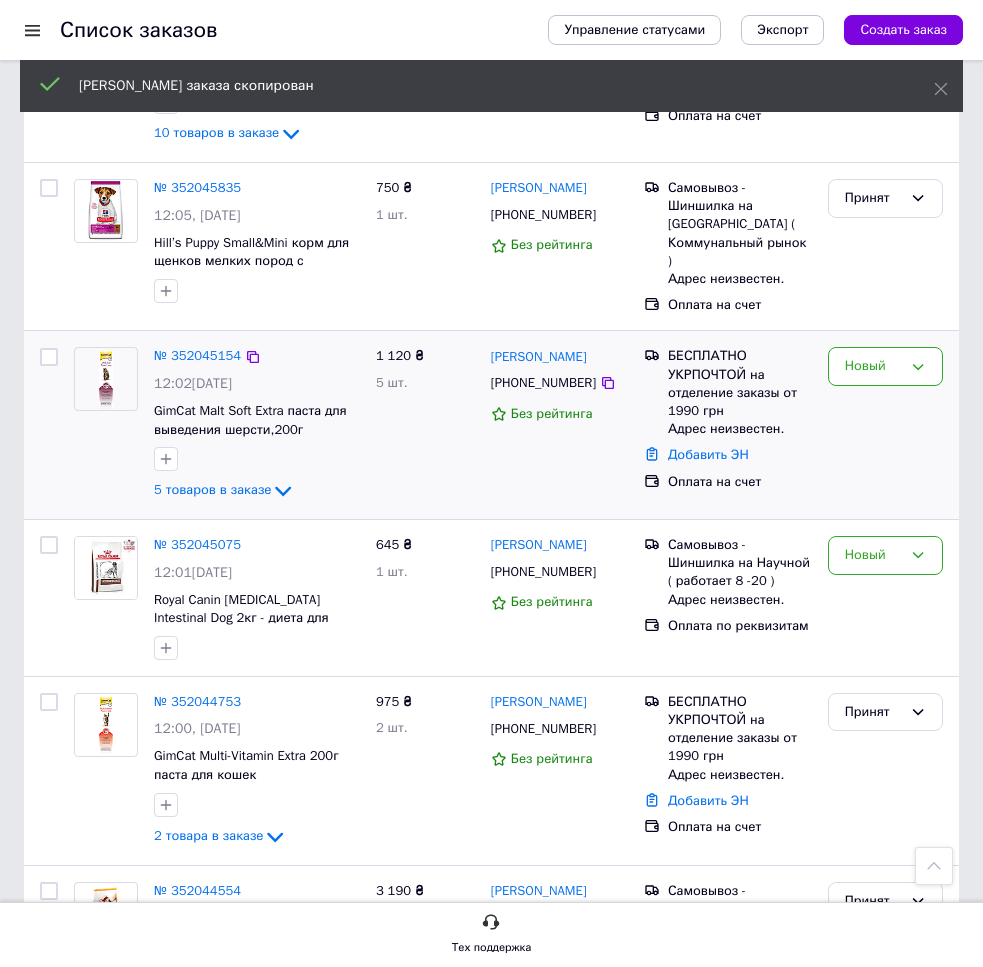 drag, startPoint x: 877, startPoint y: 355, endPoint x: 868, endPoint y: 376, distance: 22.847319 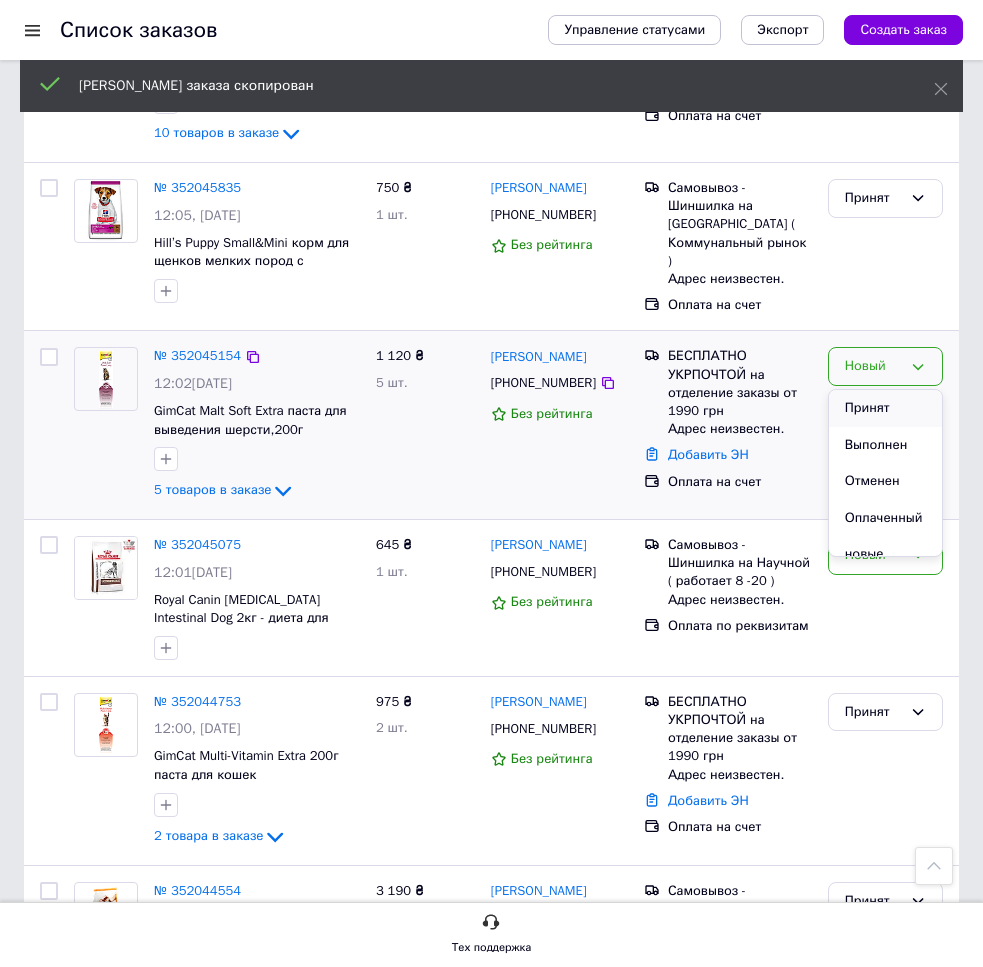 click on "Принят" at bounding box center (885, 408) 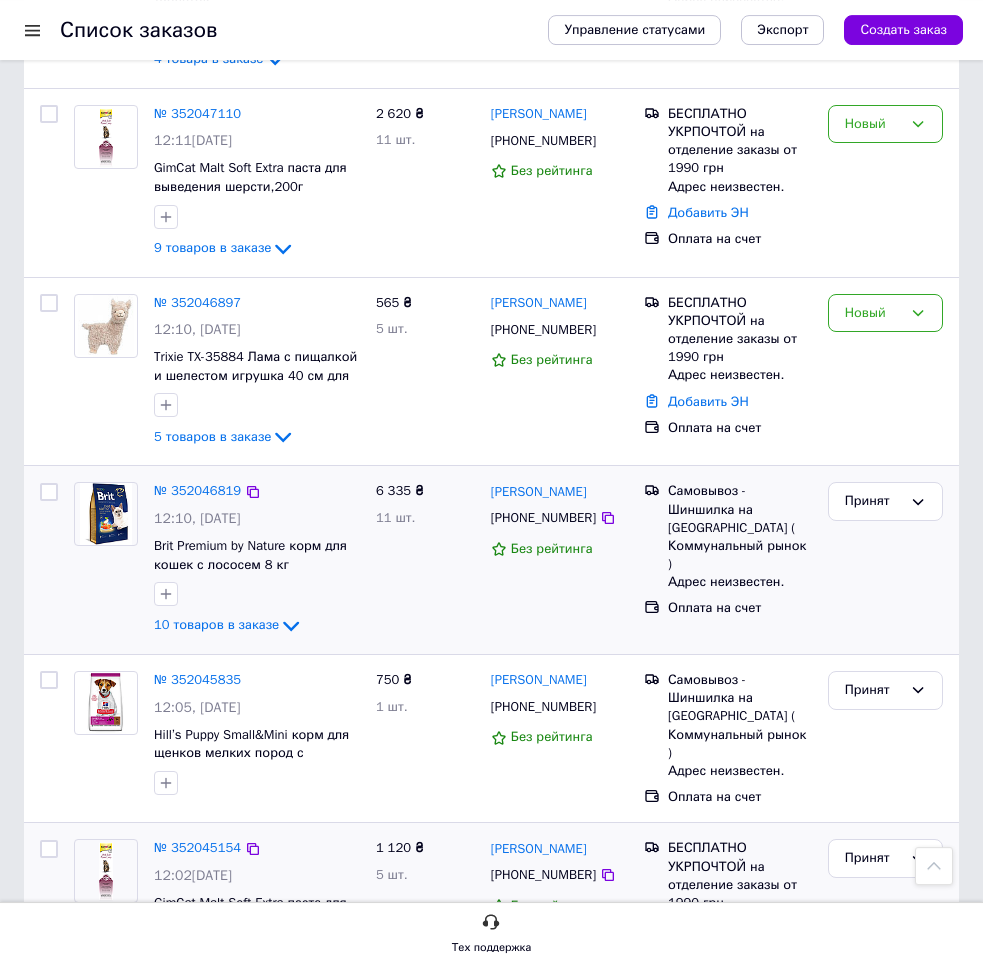scroll, scrollTop: 2534, scrollLeft: 0, axis: vertical 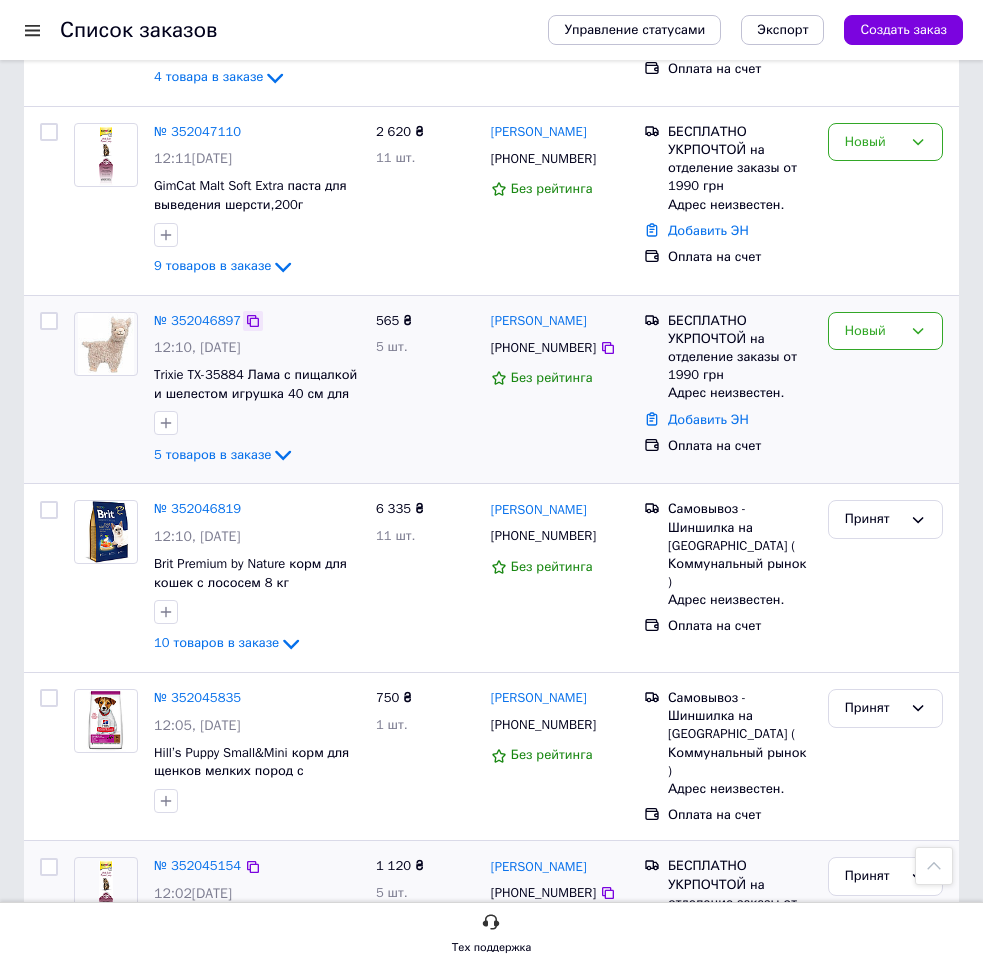 click 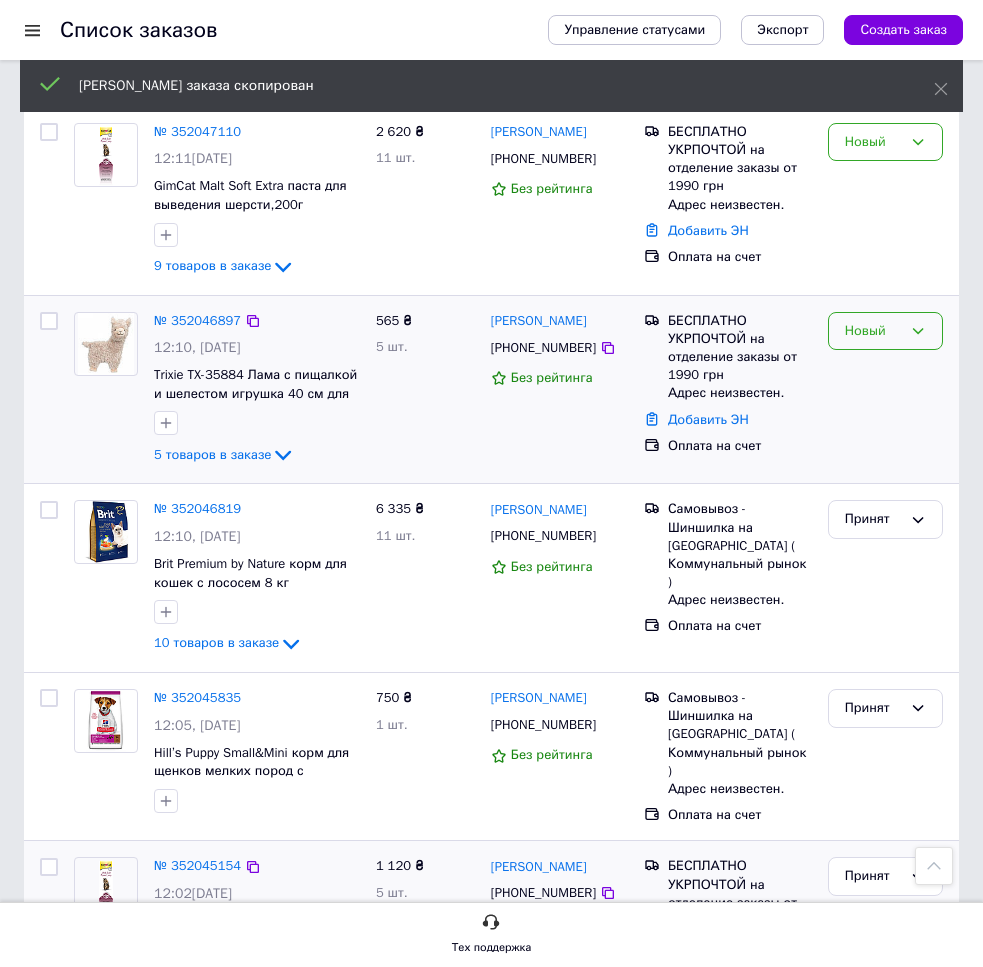 drag, startPoint x: 873, startPoint y: 325, endPoint x: 872, endPoint y: 349, distance: 24.020824 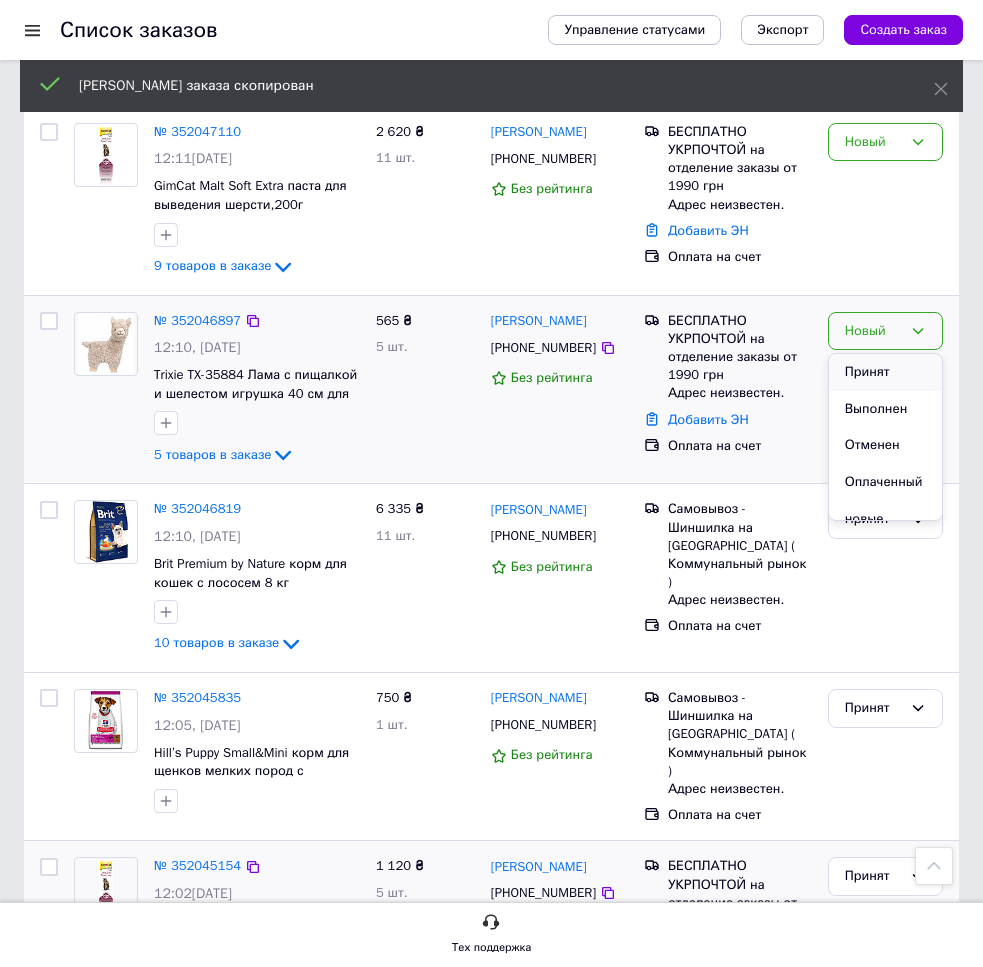 click on "Принят" at bounding box center [885, 372] 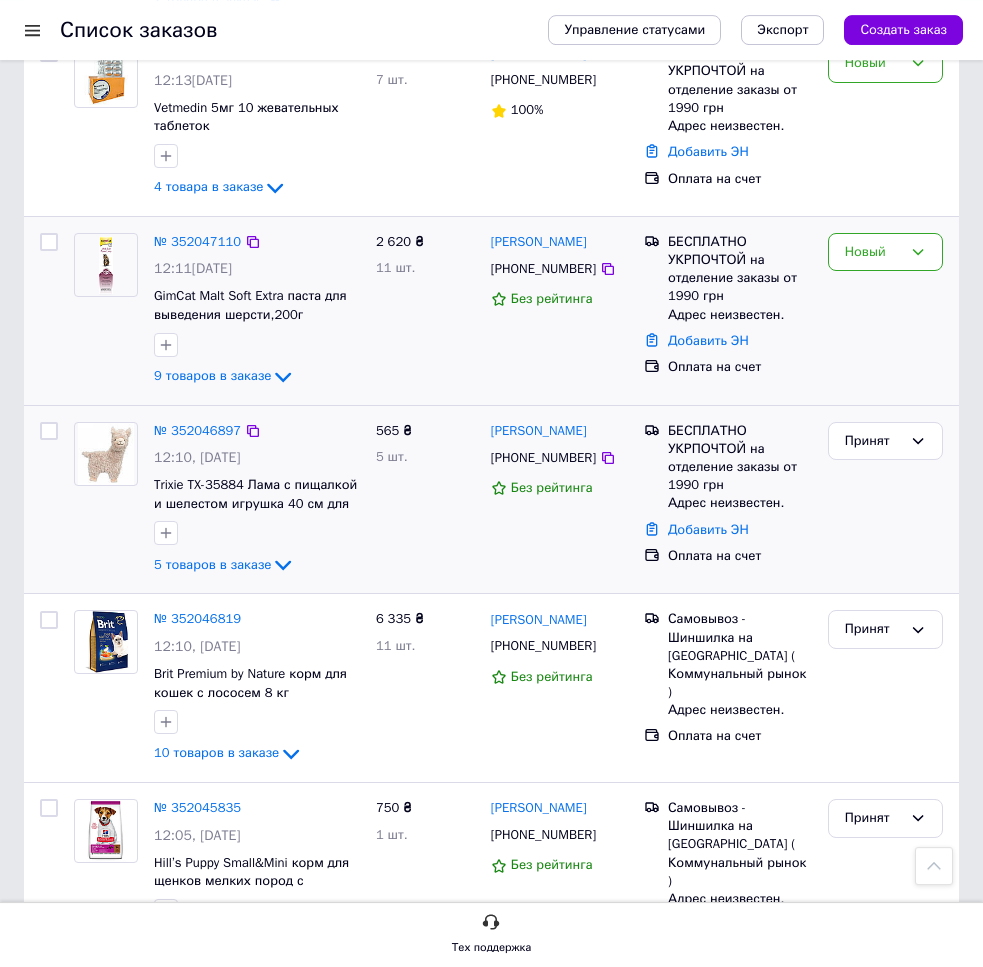 scroll, scrollTop: 2330, scrollLeft: 0, axis: vertical 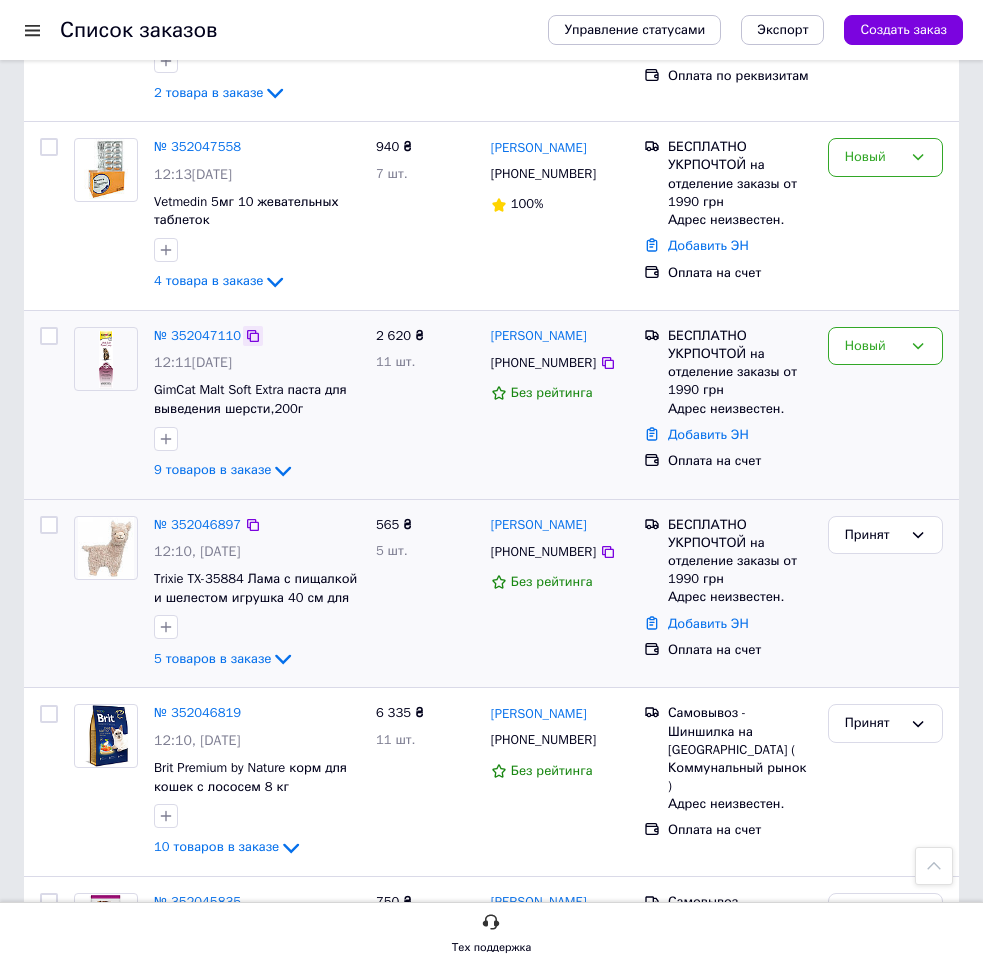 click 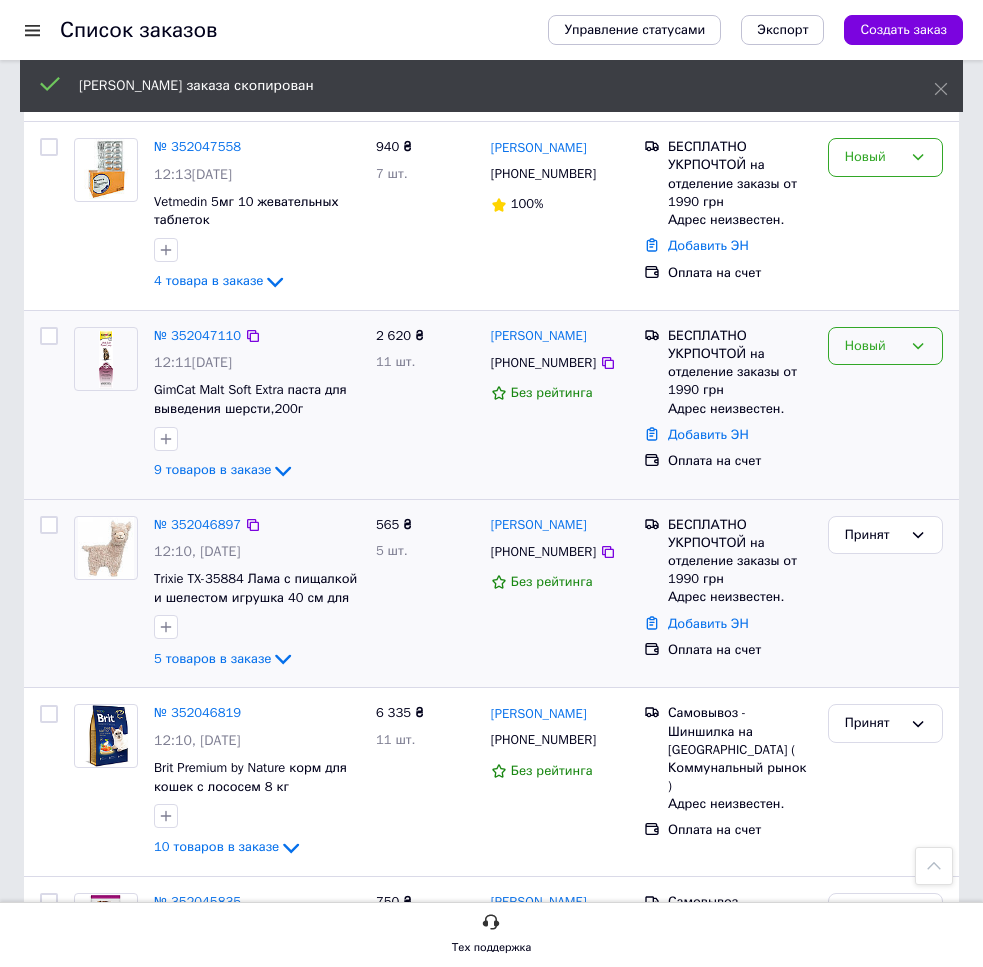 drag, startPoint x: 872, startPoint y: 340, endPoint x: 869, endPoint y: 365, distance: 25.179358 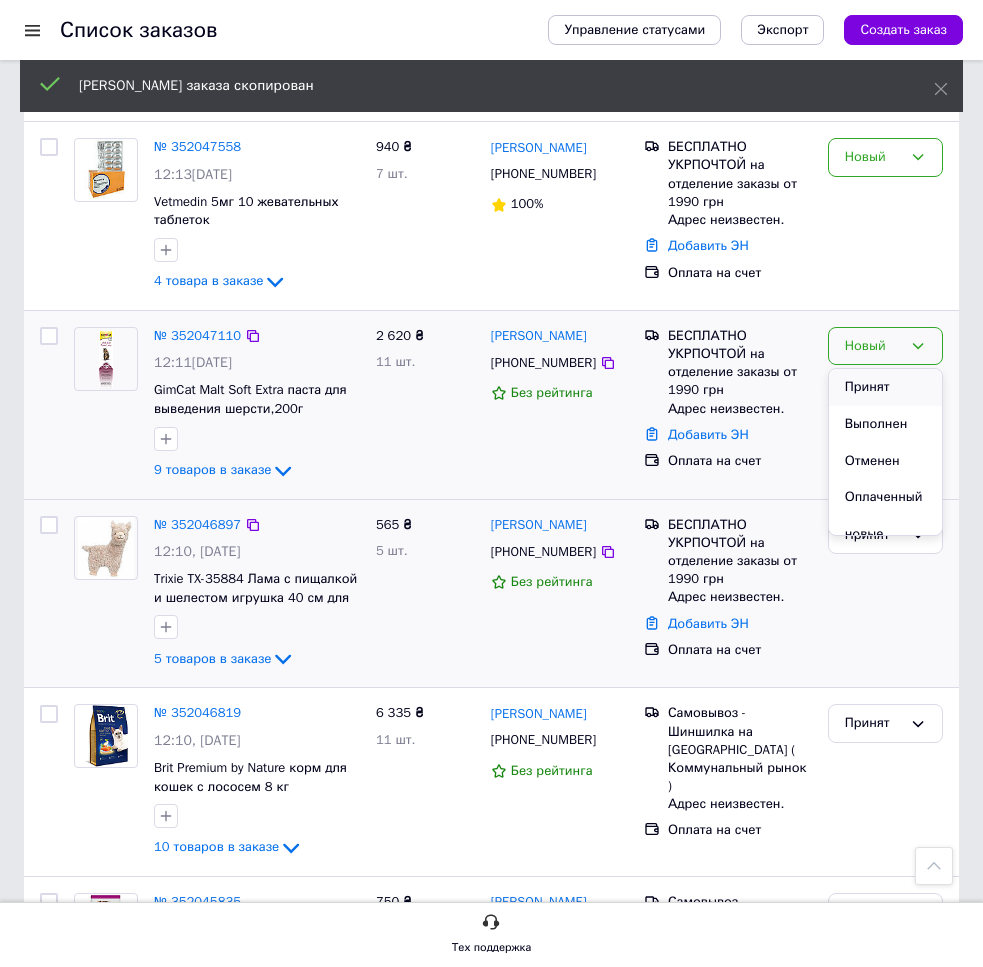 click on "Принят" at bounding box center [885, 387] 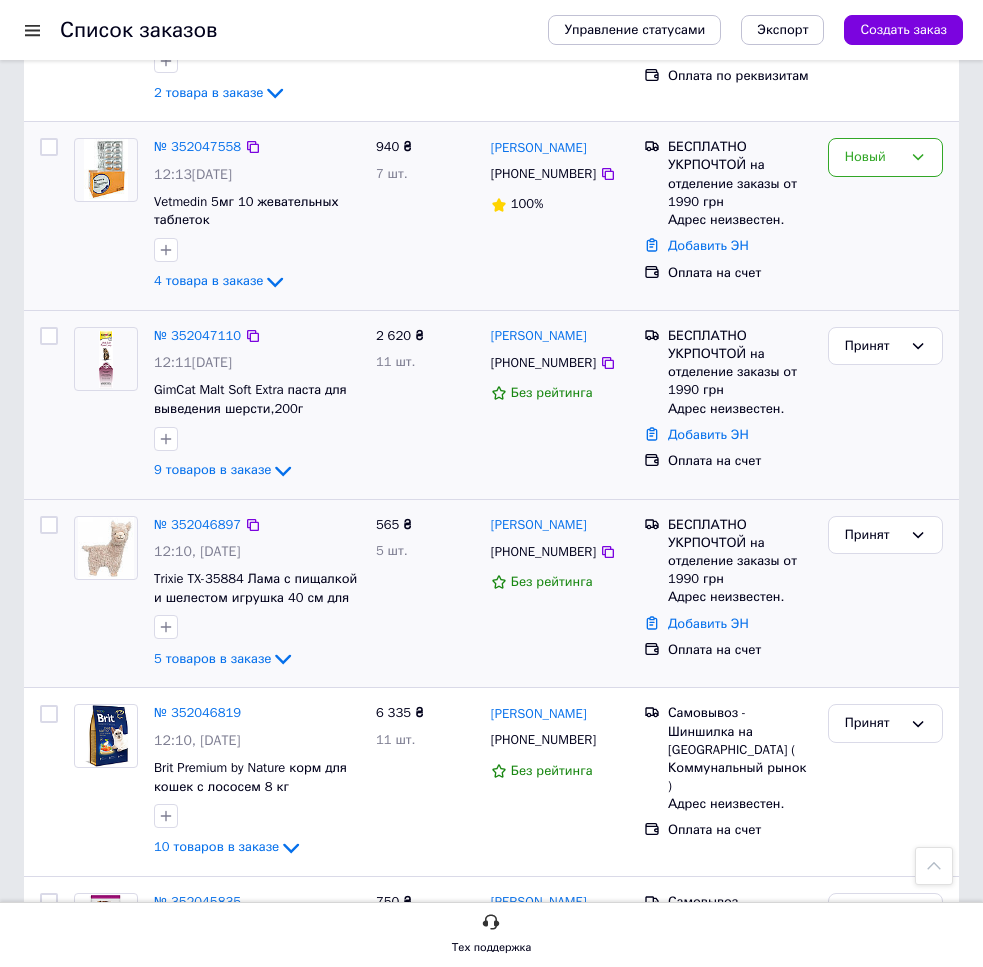 scroll, scrollTop: 2228, scrollLeft: 0, axis: vertical 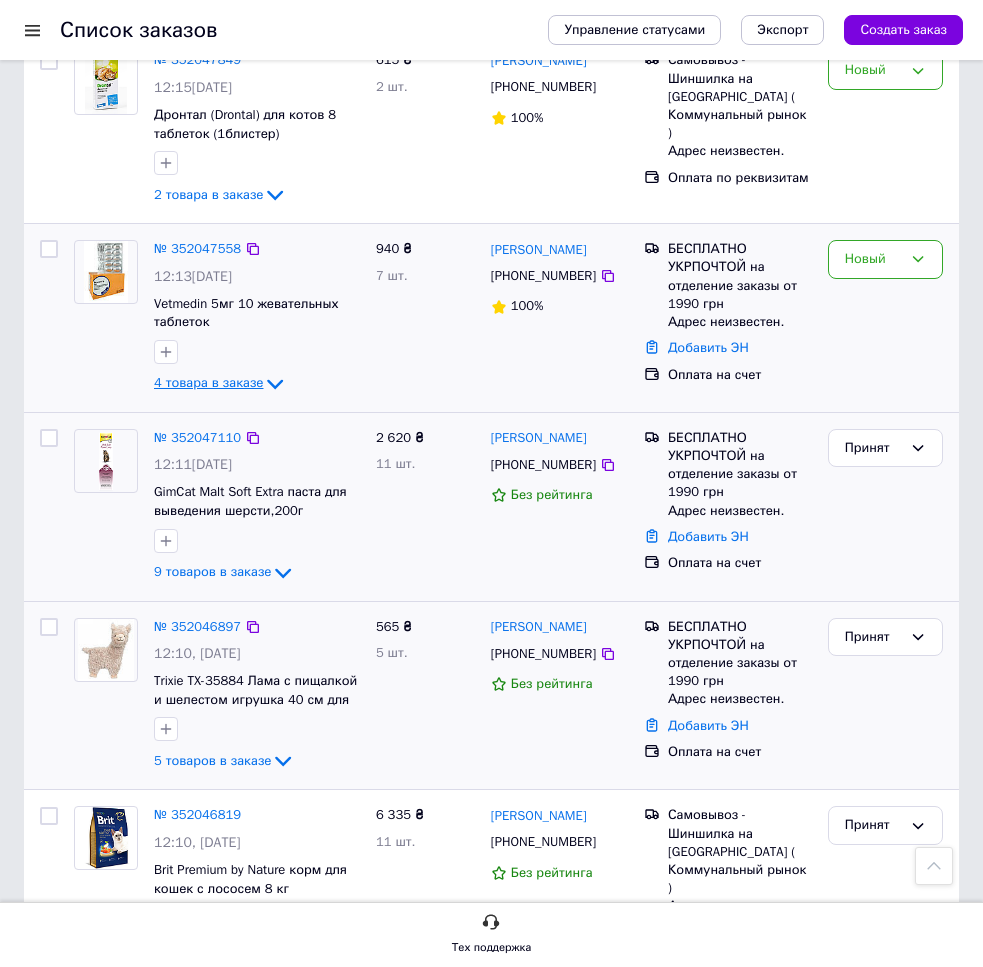 click on "4 товара в заказе" at bounding box center [208, 383] 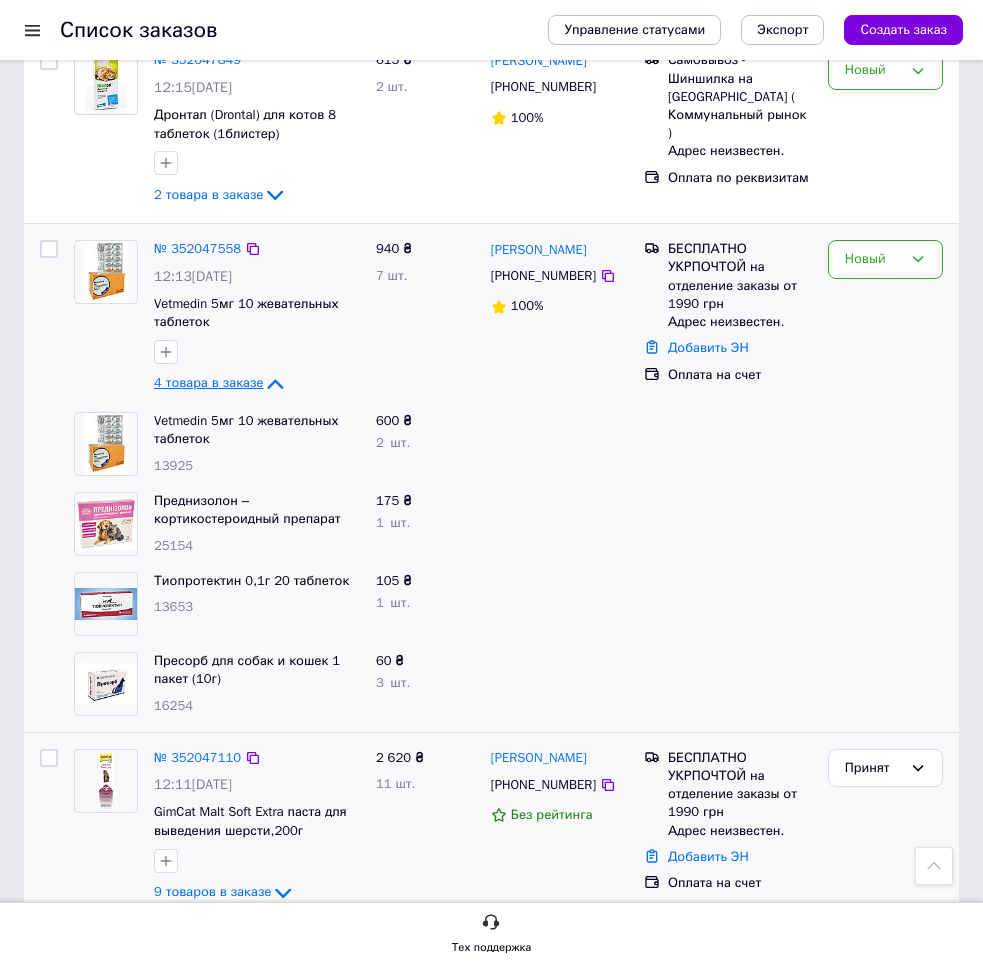 click on "4 товара в заказе" at bounding box center [208, 383] 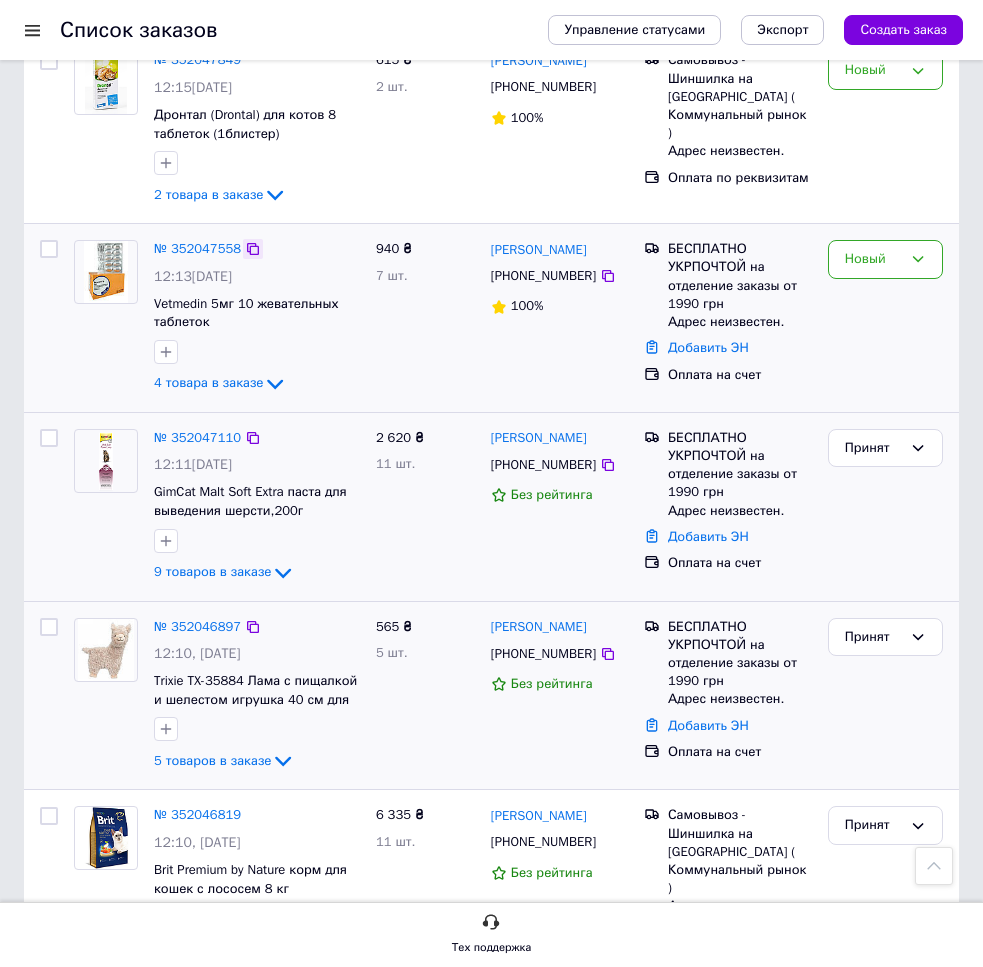 click 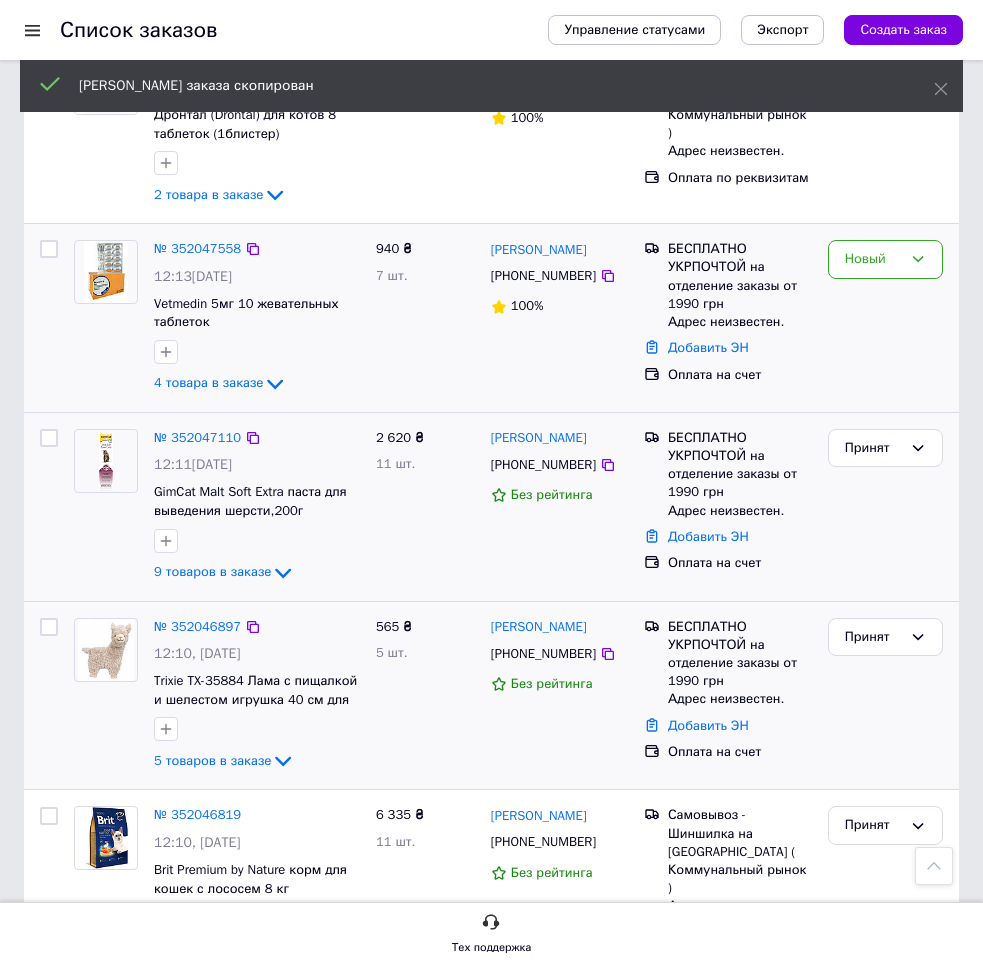 drag, startPoint x: 870, startPoint y: 270, endPoint x: 871, endPoint y: 281, distance: 11.045361 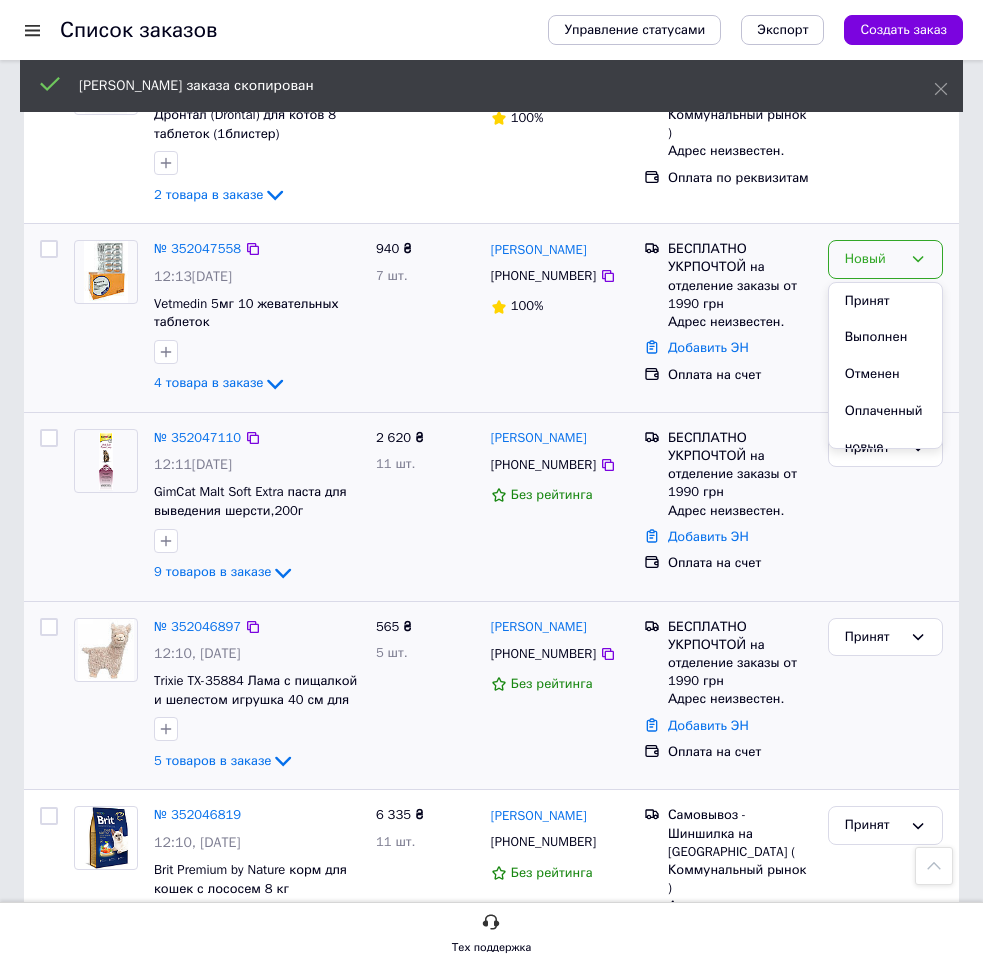 click on "Принят" at bounding box center (885, 301) 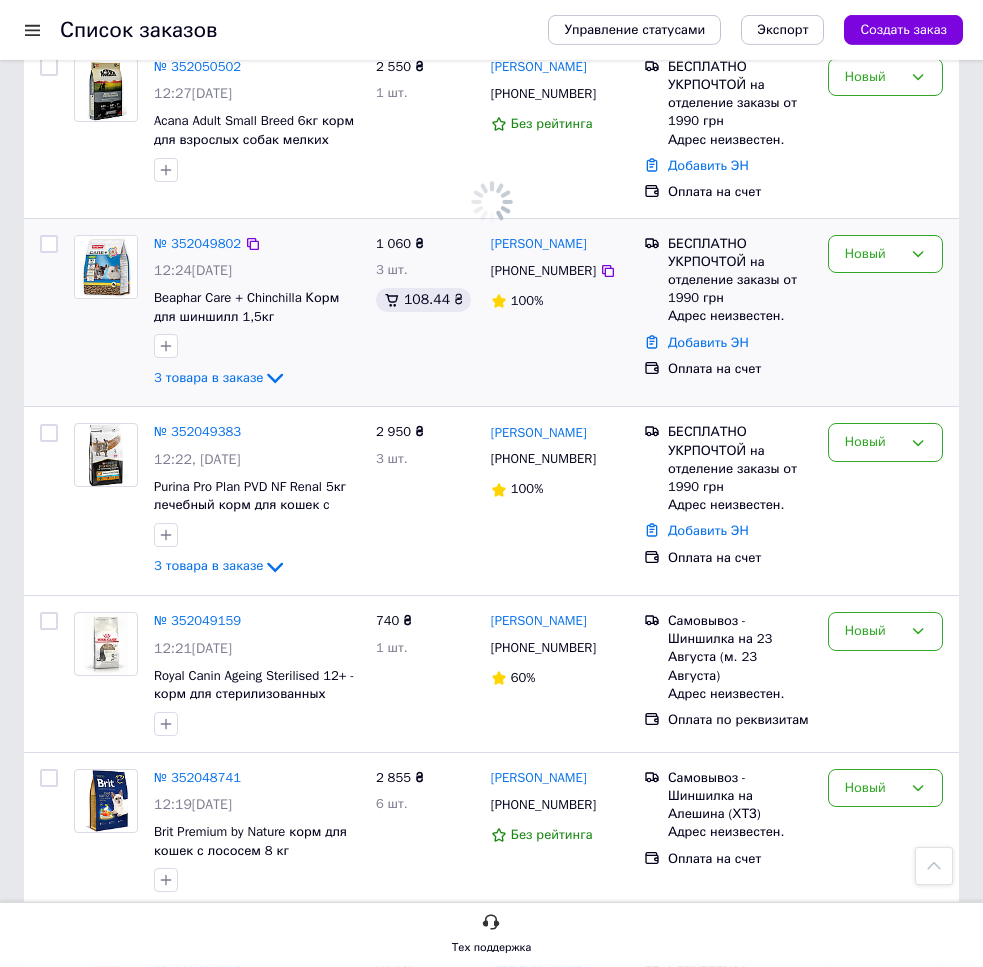 scroll, scrollTop: 1310, scrollLeft: 0, axis: vertical 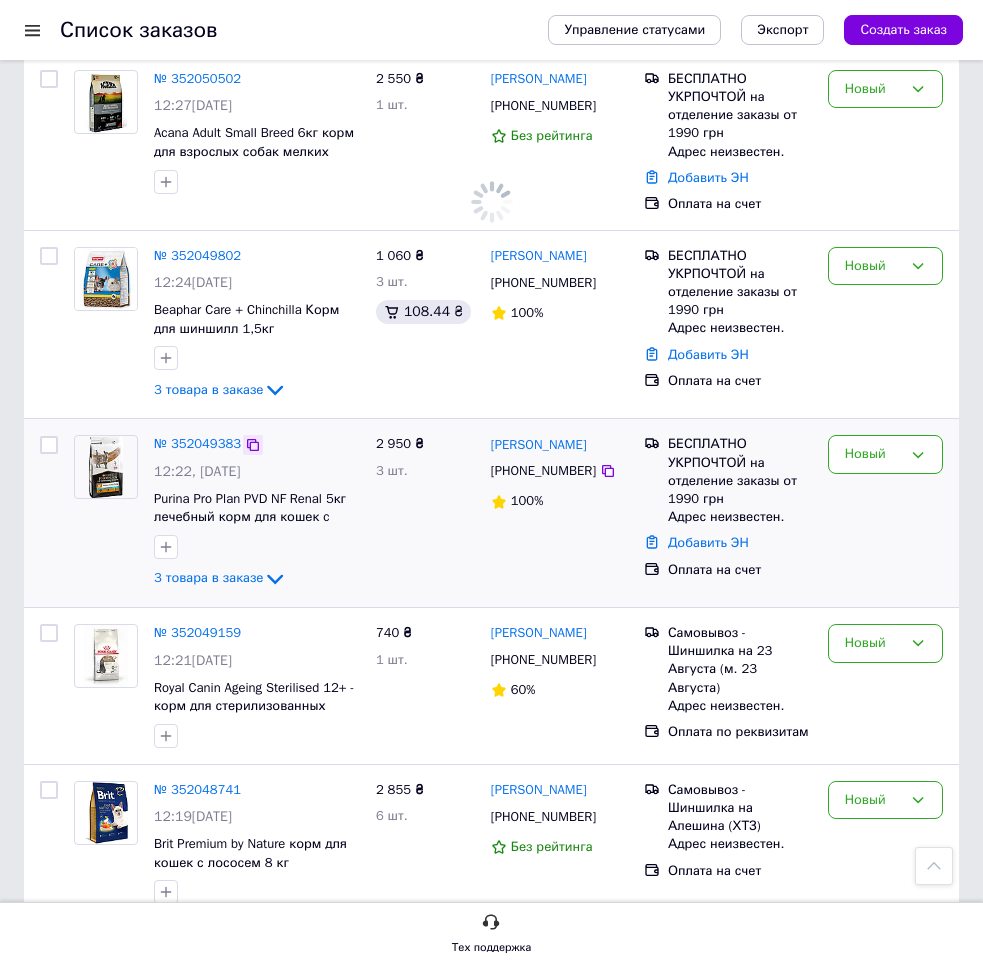 click 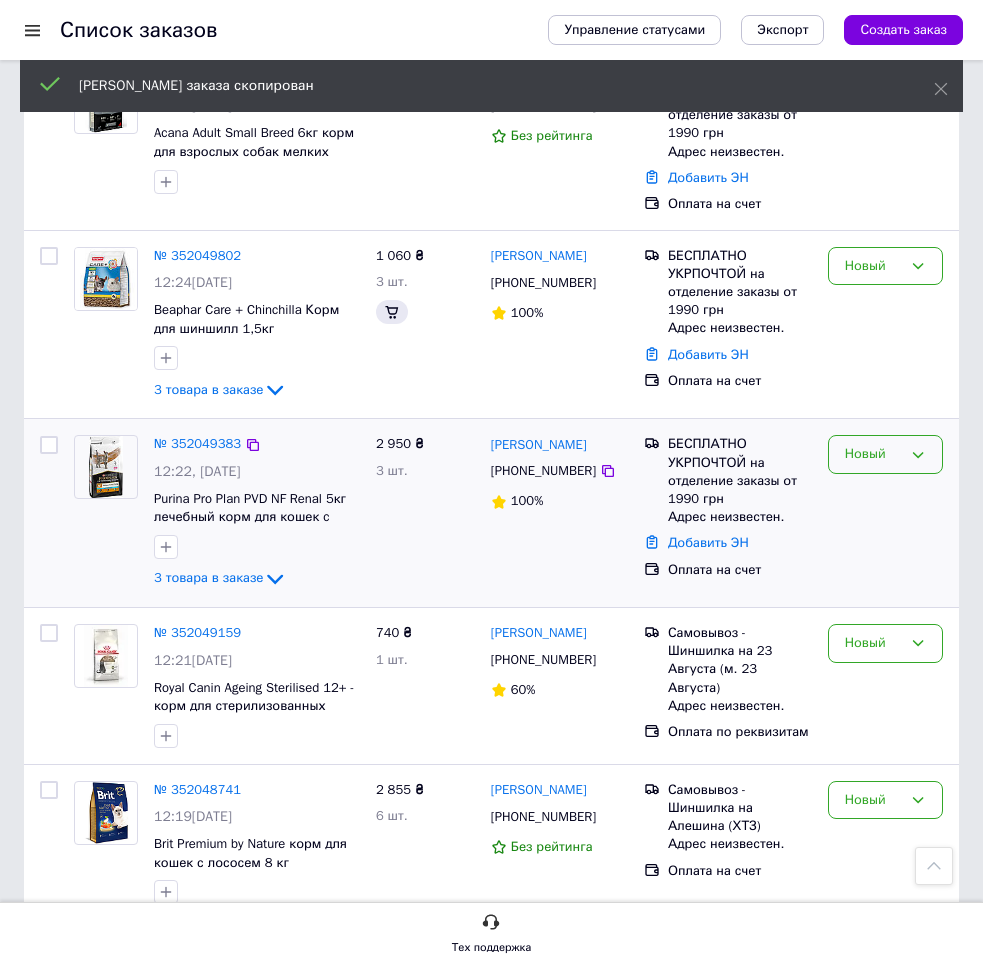 click on "Новый" at bounding box center [873, 454] 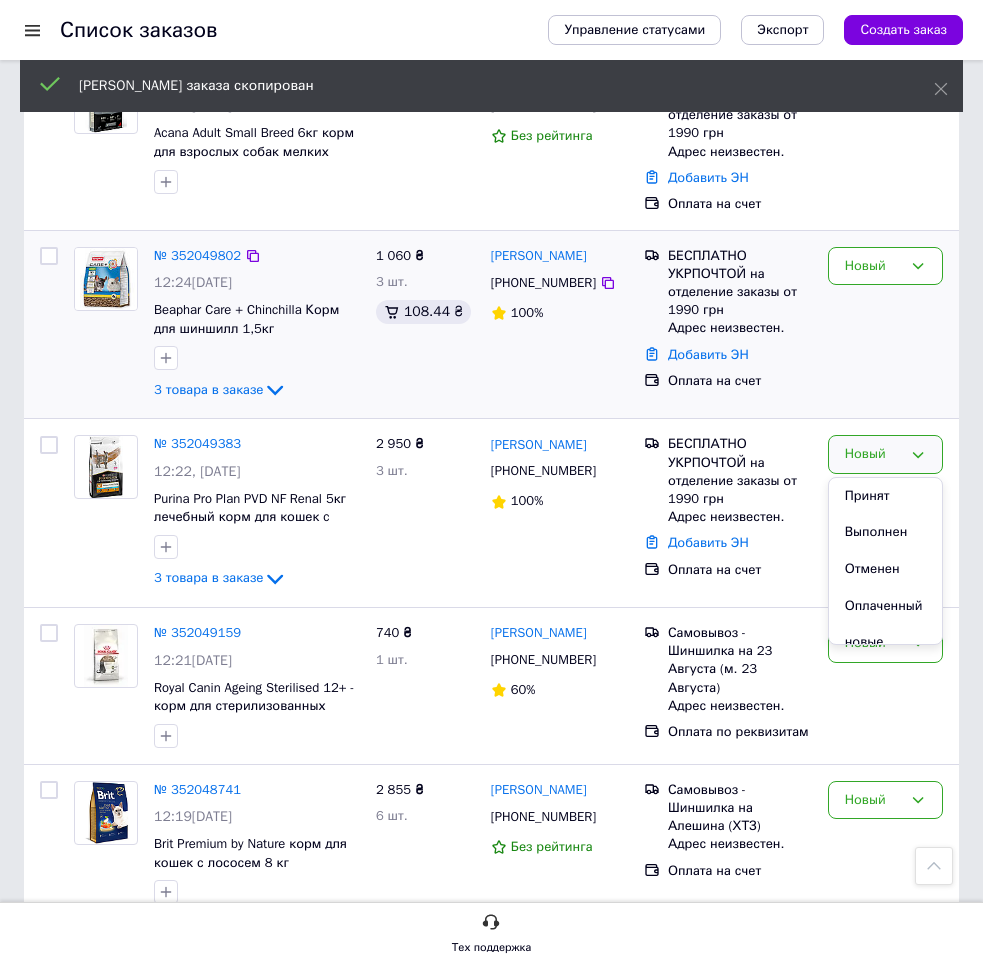 drag, startPoint x: 876, startPoint y: 496, endPoint x: 658, endPoint y: 376, distance: 248.84534 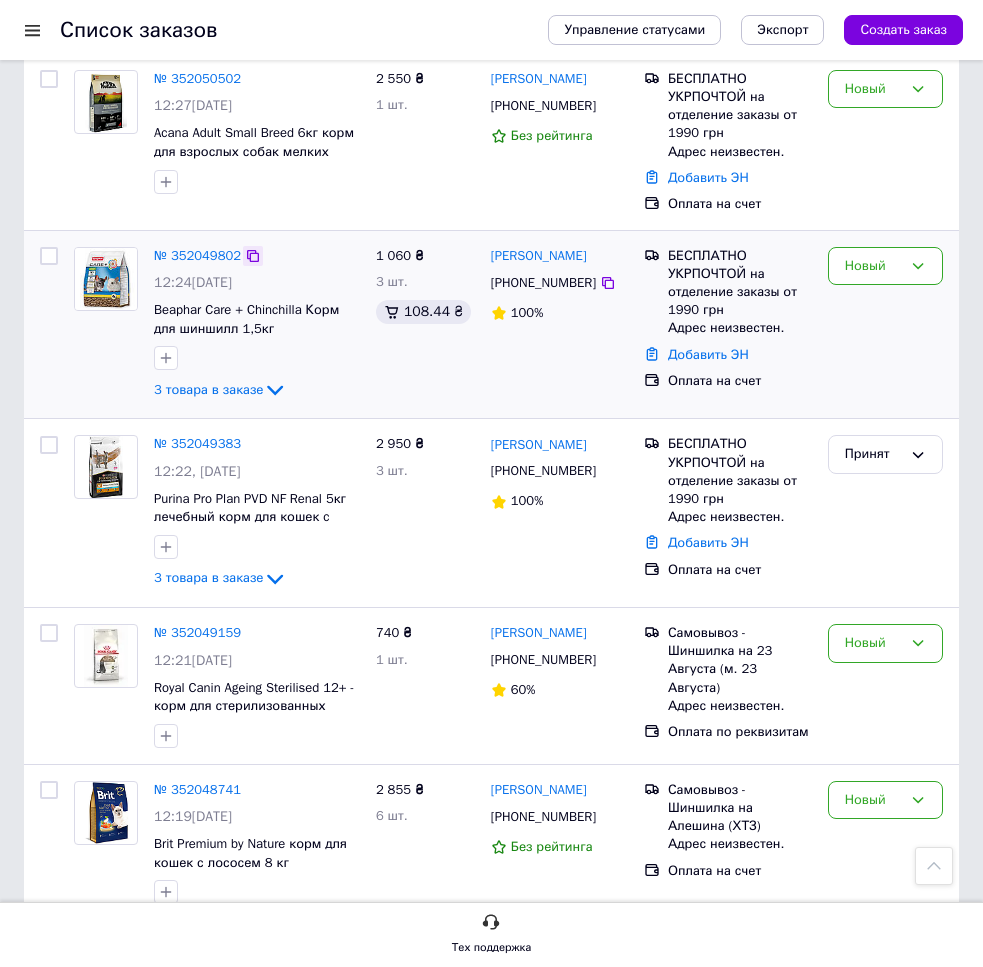 click 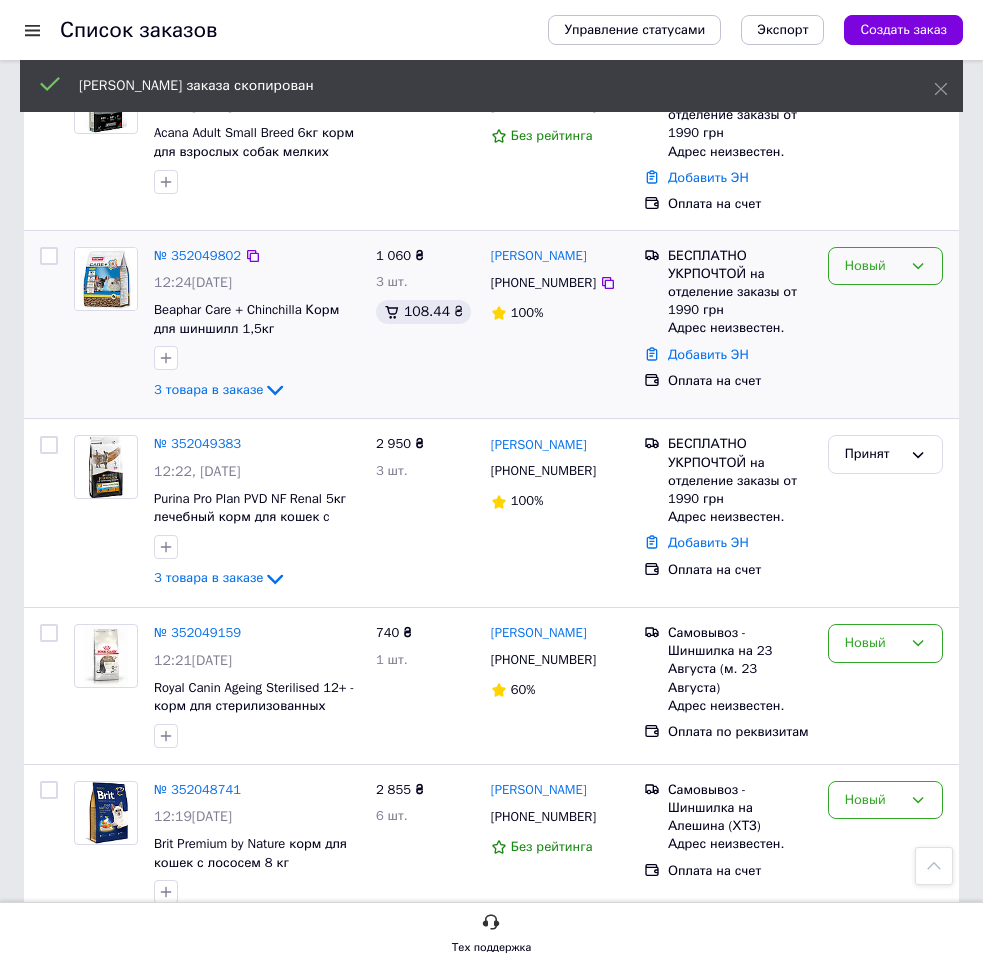 click on "Новый" at bounding box center [873, 266] 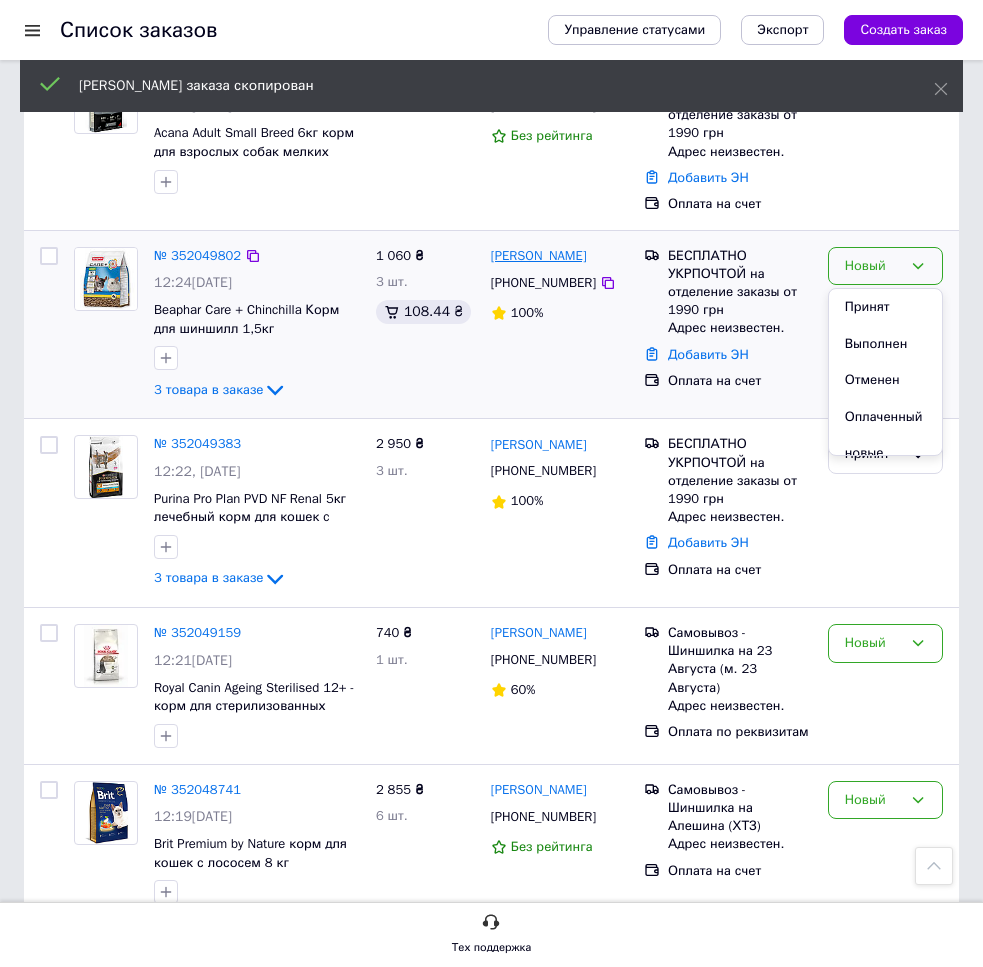 drag, startPoint x: 879, startPoint y: 301, endPoint x: 573, endPoint y: 260, distance: 308.73453 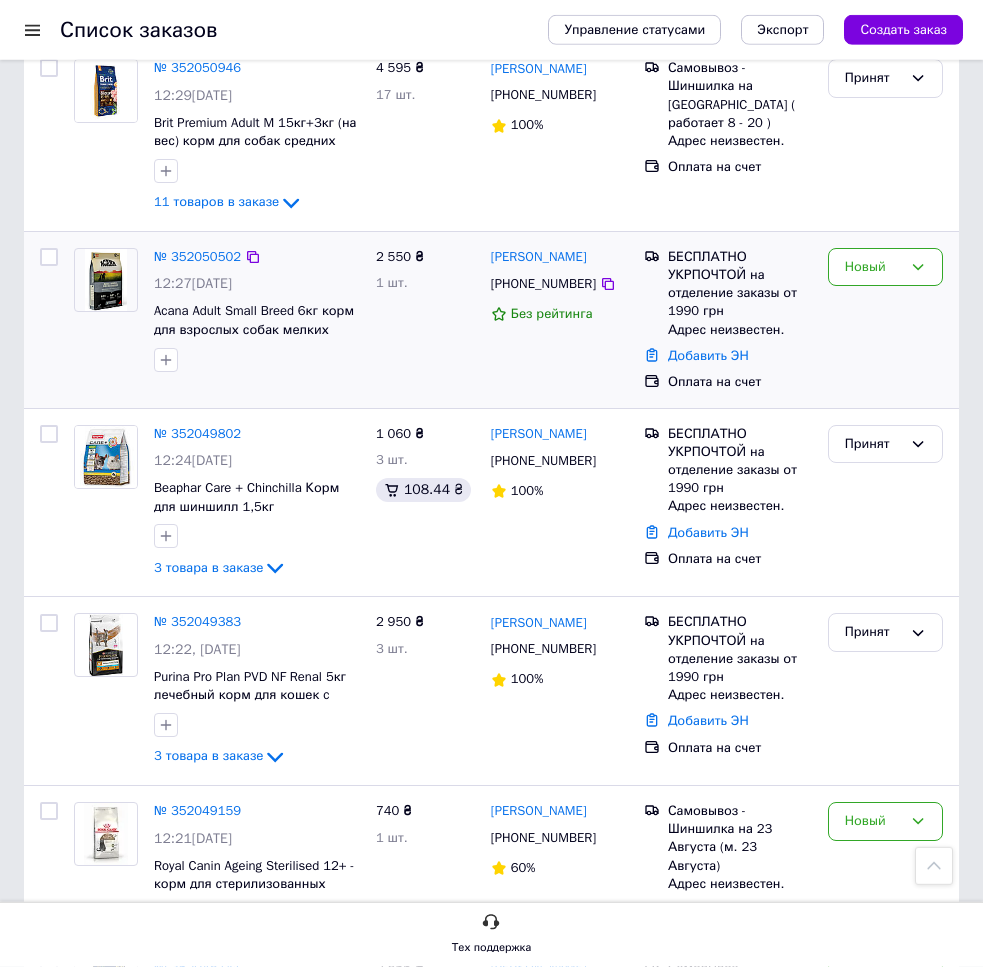 scroll, scrollTop: 1106, scrollLeft: 0, axis: vertical 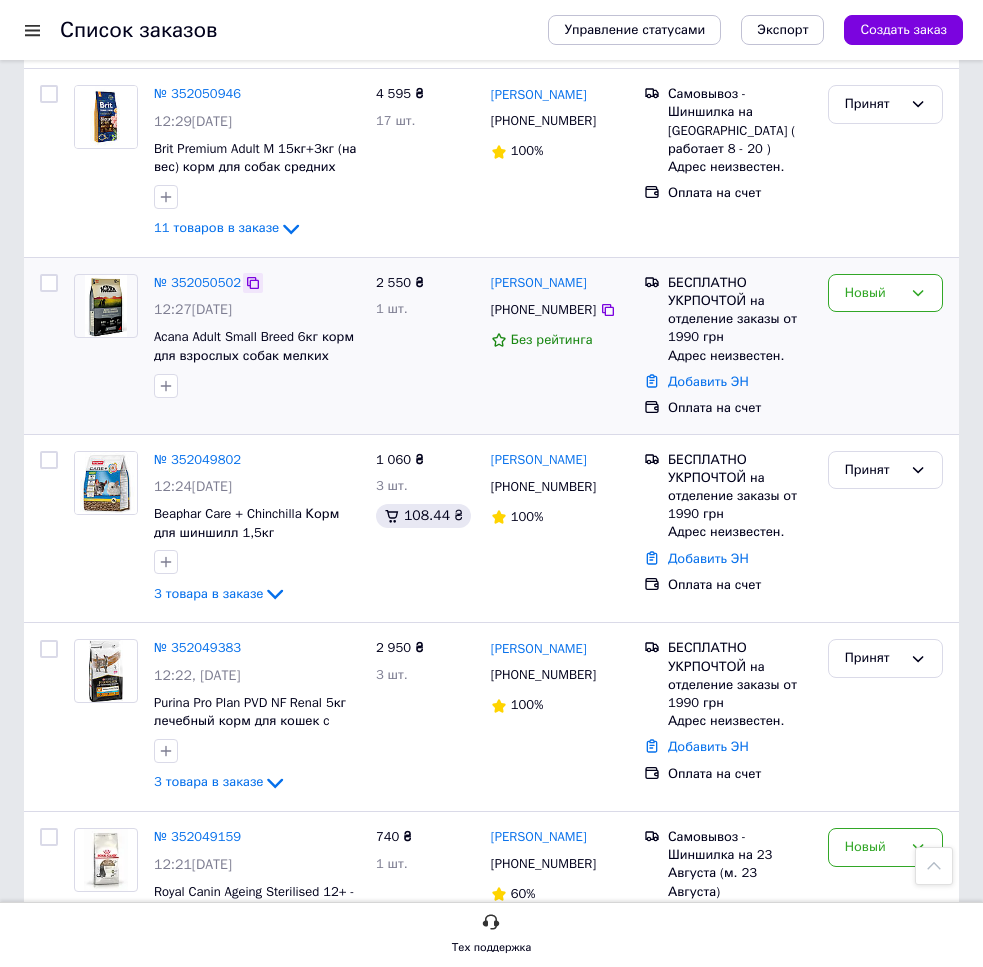 click 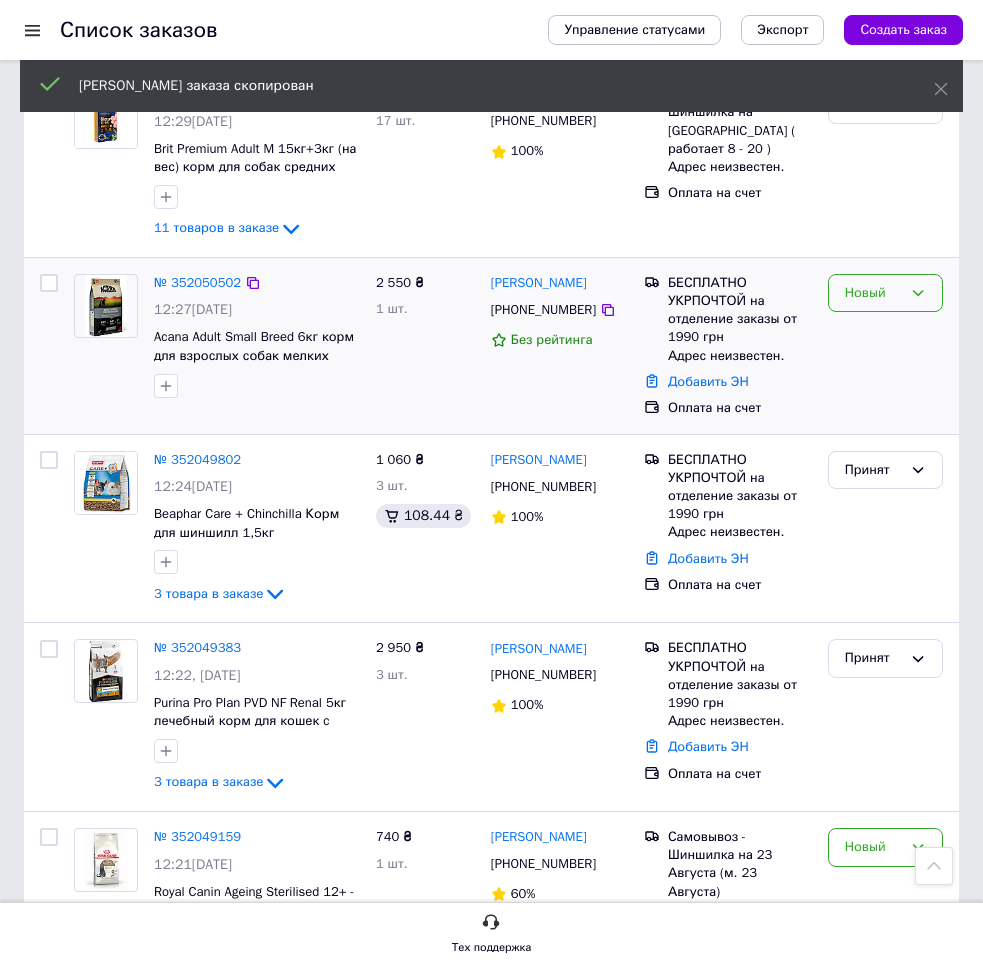 click on "Новый" at bounding box center (885, 293) 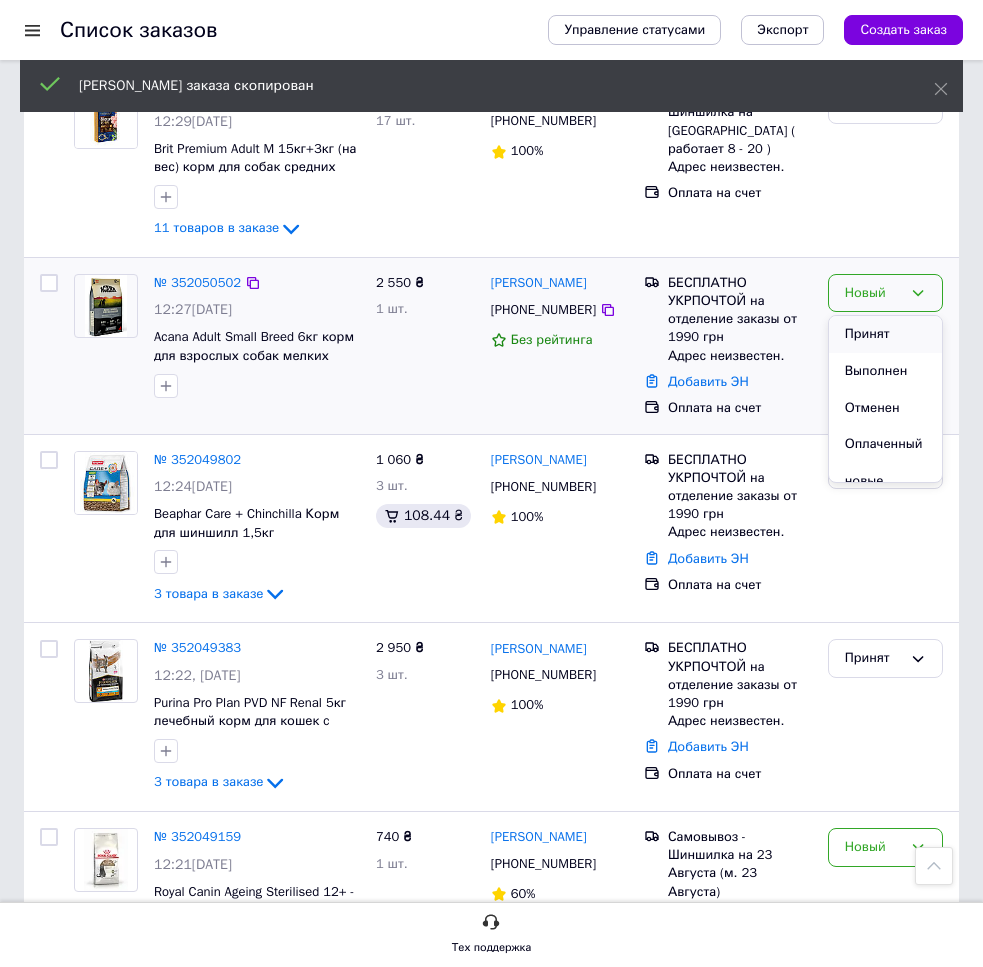 drag, startPoint x: 870, startPoint y: 335, endPoint x: 653, endPoint y: 288, distance: 222.03152 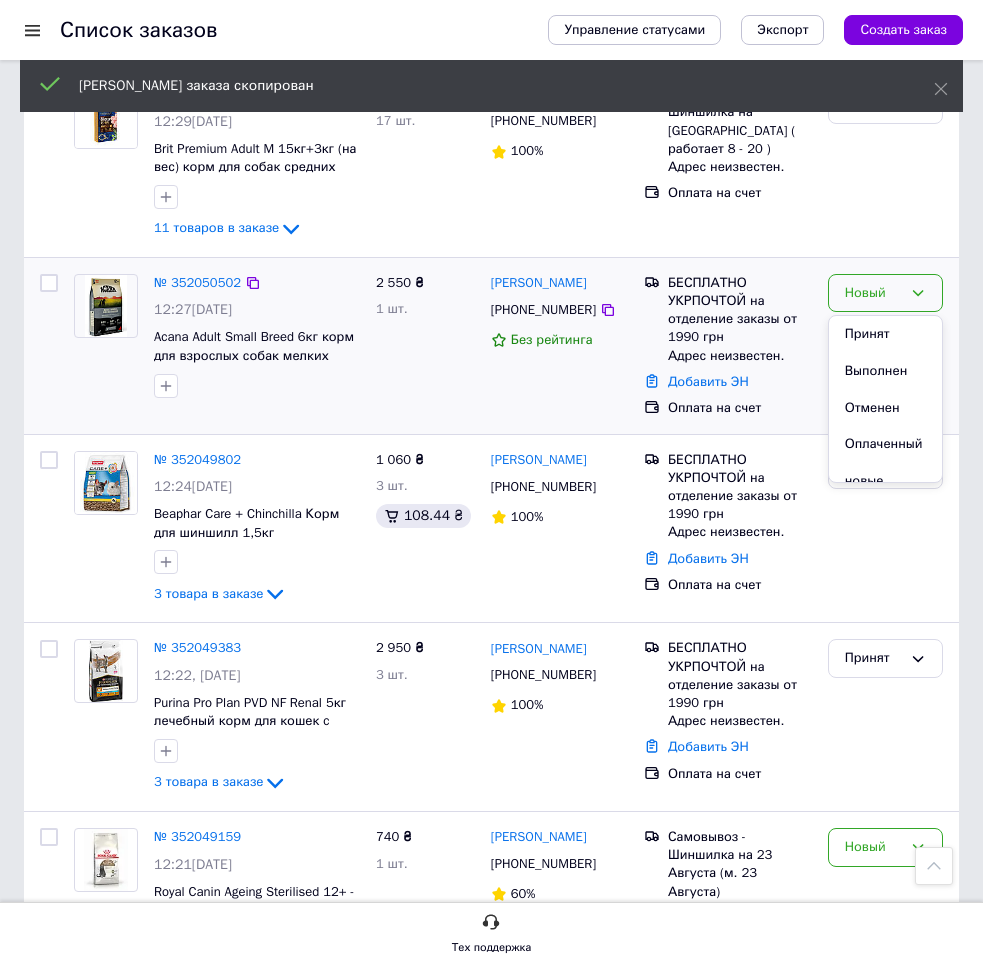 click on "Принят" at bounding box center [885, 334] 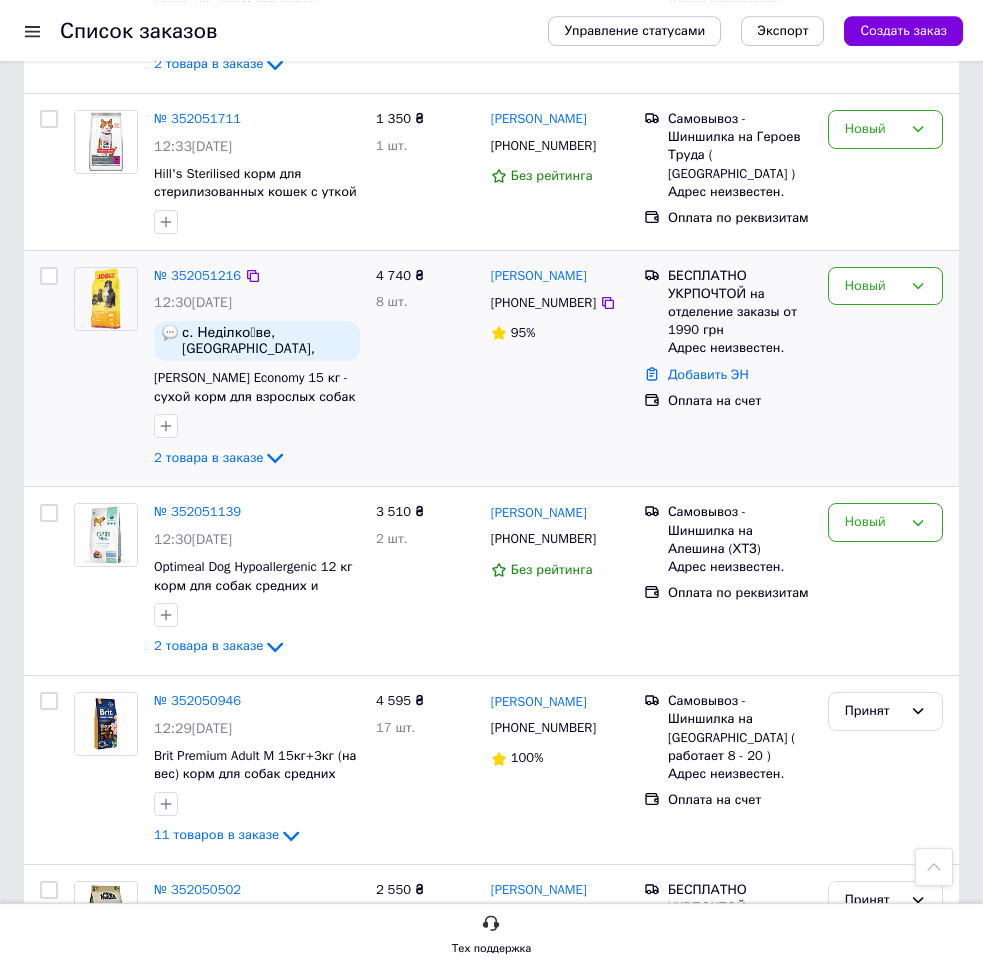 scroll, scrollTop: 494, scrollLeft: 0, axis: vertical 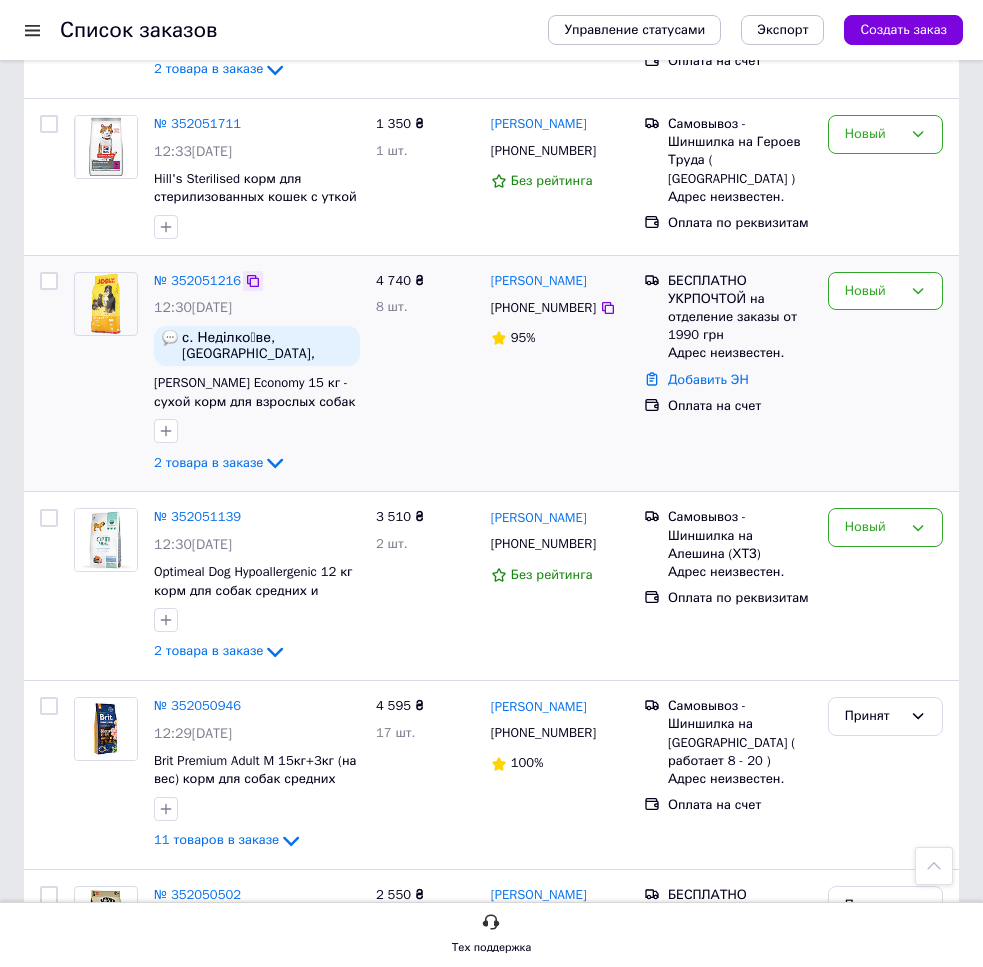 click 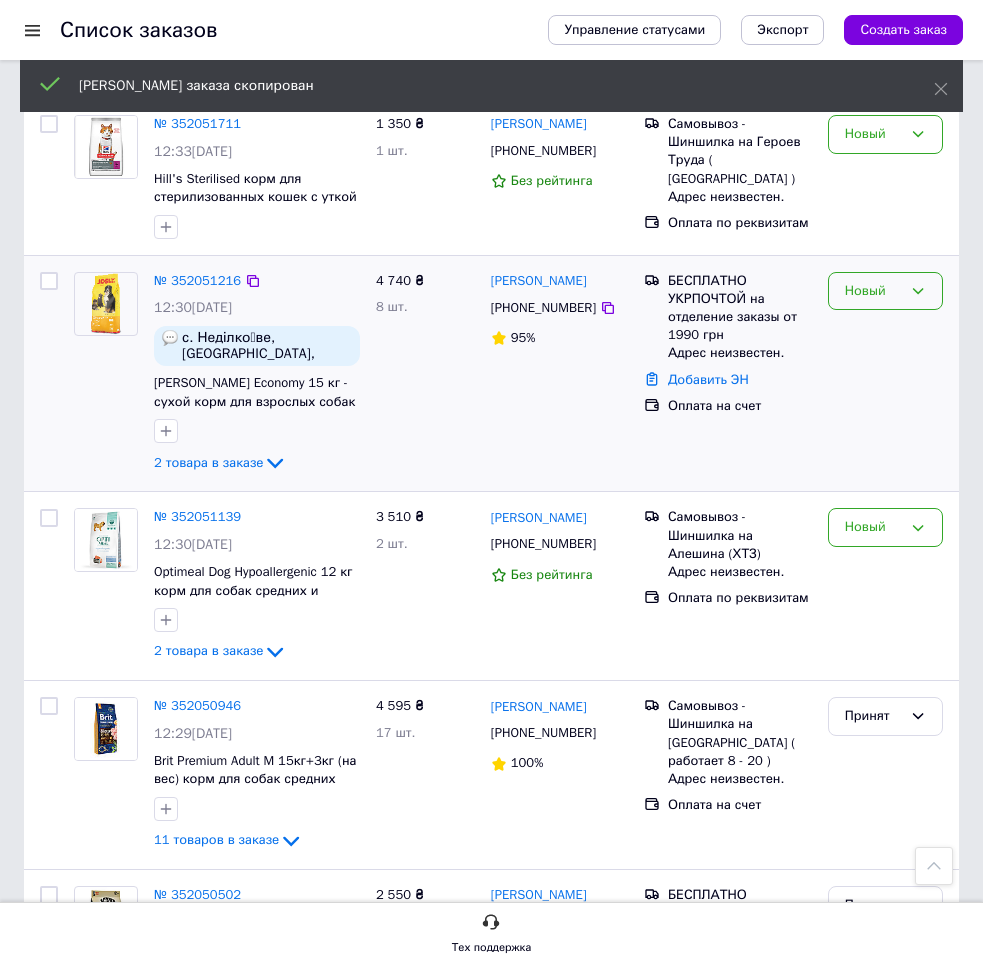 drag, startPoint x: 872, startPoint y: 290, endPoint x: 871, endPoint y: 308, distance: 18.027756 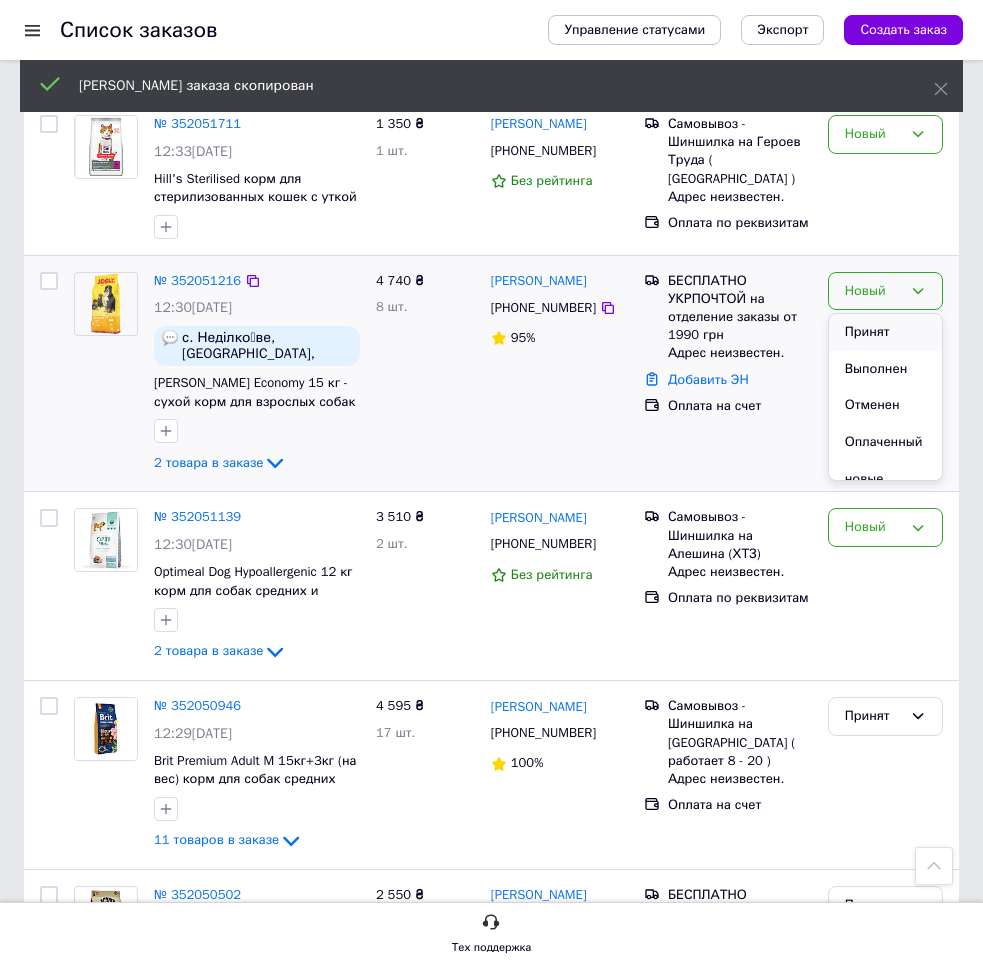 click on "Принят" at bounding box center (885, 332) 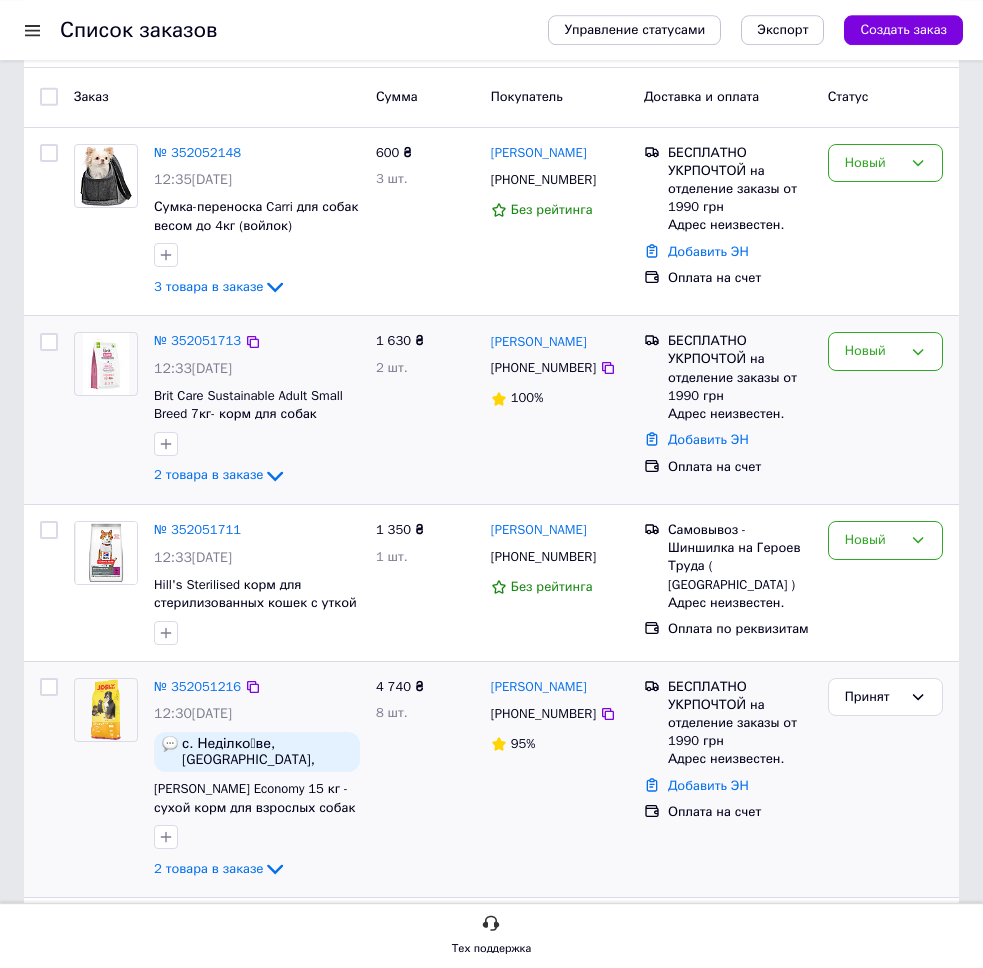 scroll, scrollTop: 86, scrollLeft: 0, axis: vertical 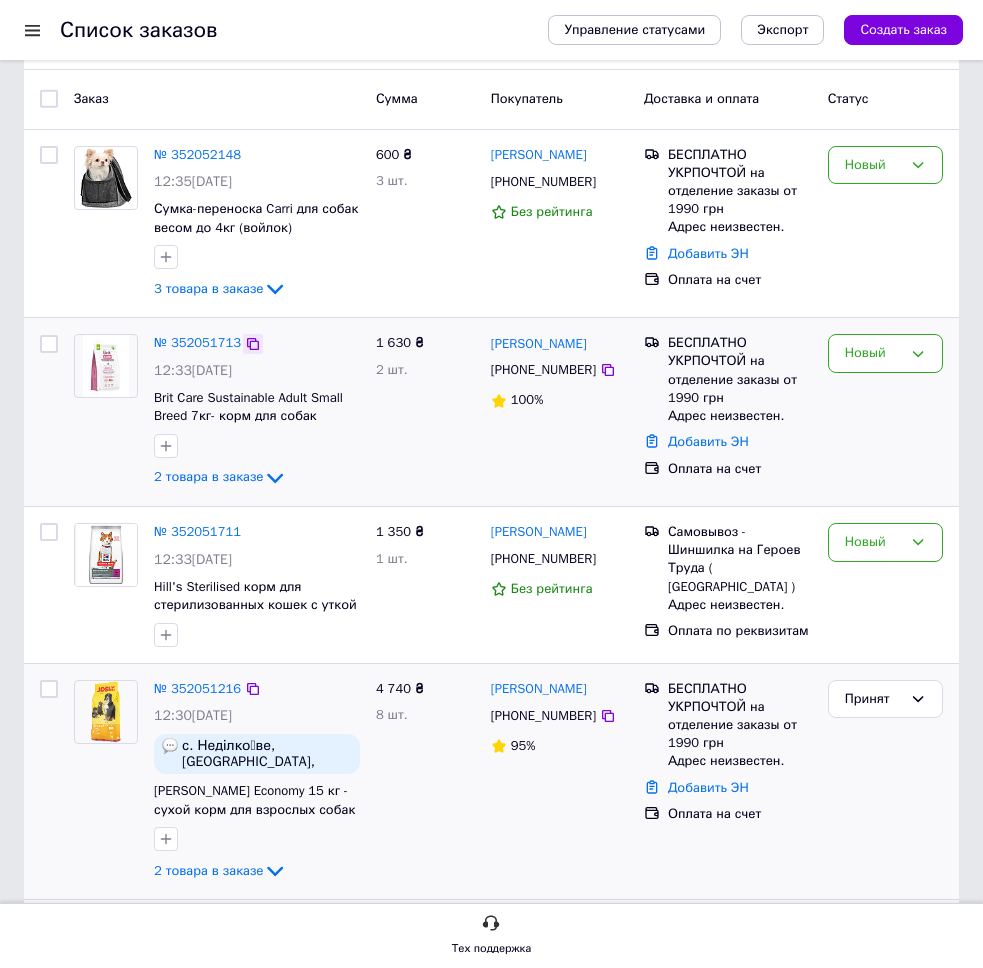 click 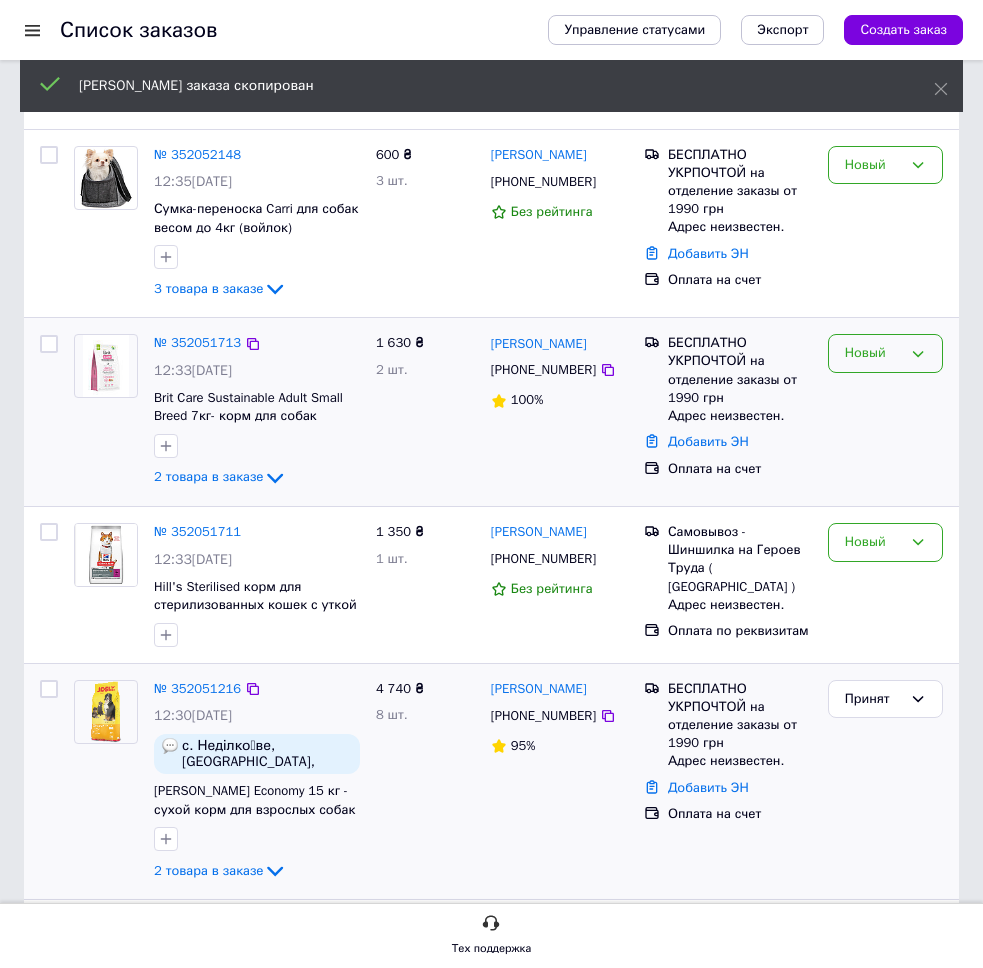 click on "Новый" at bounding box center [873, 353] 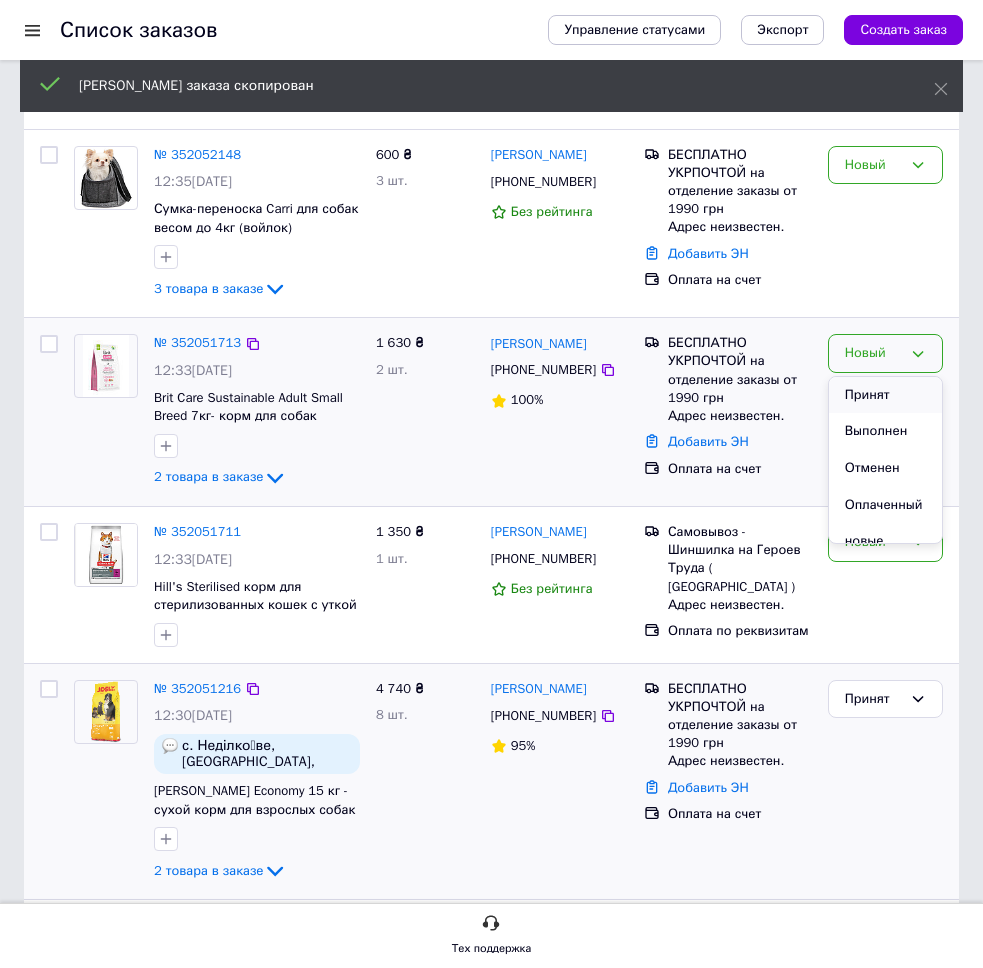 drag, startPoint x: 872, startPoint y: 392, endPoint x: 636, endPoint y: 348, distance: 240.06665 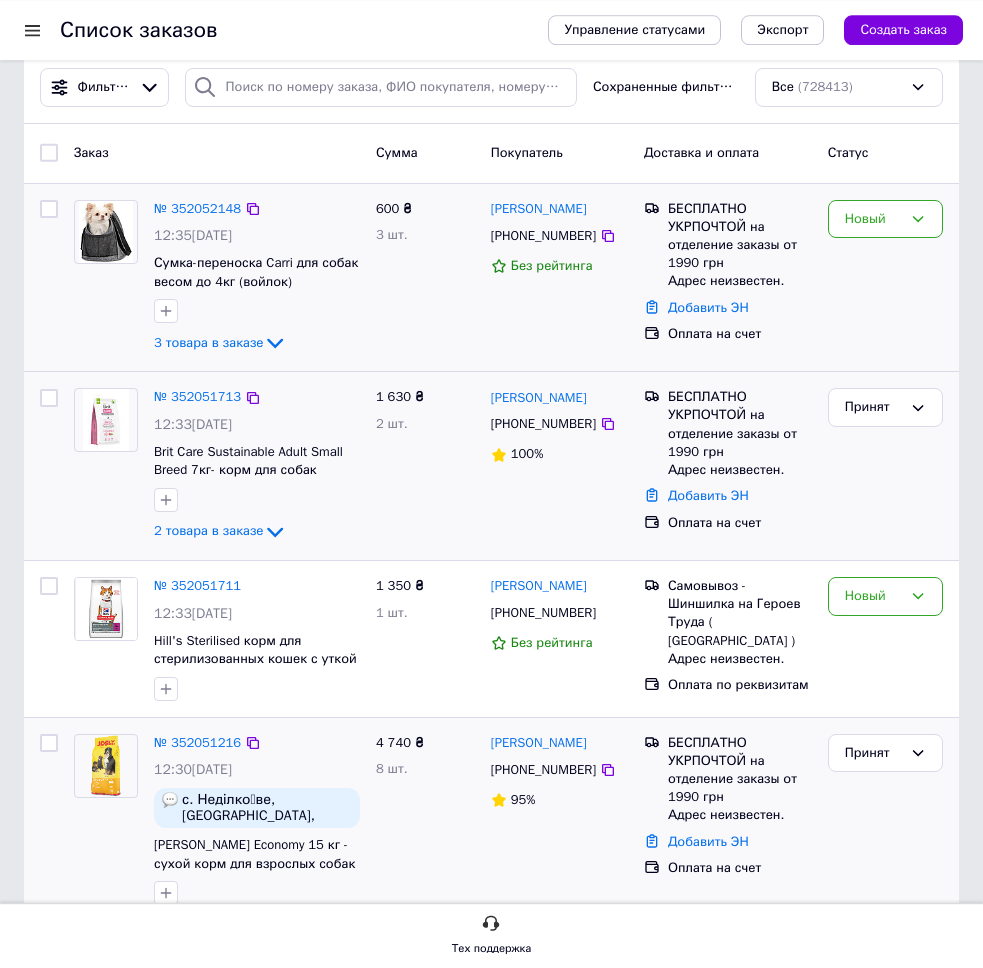 scroll, scrollTop: 0, scrollLeft: 0, axis: both 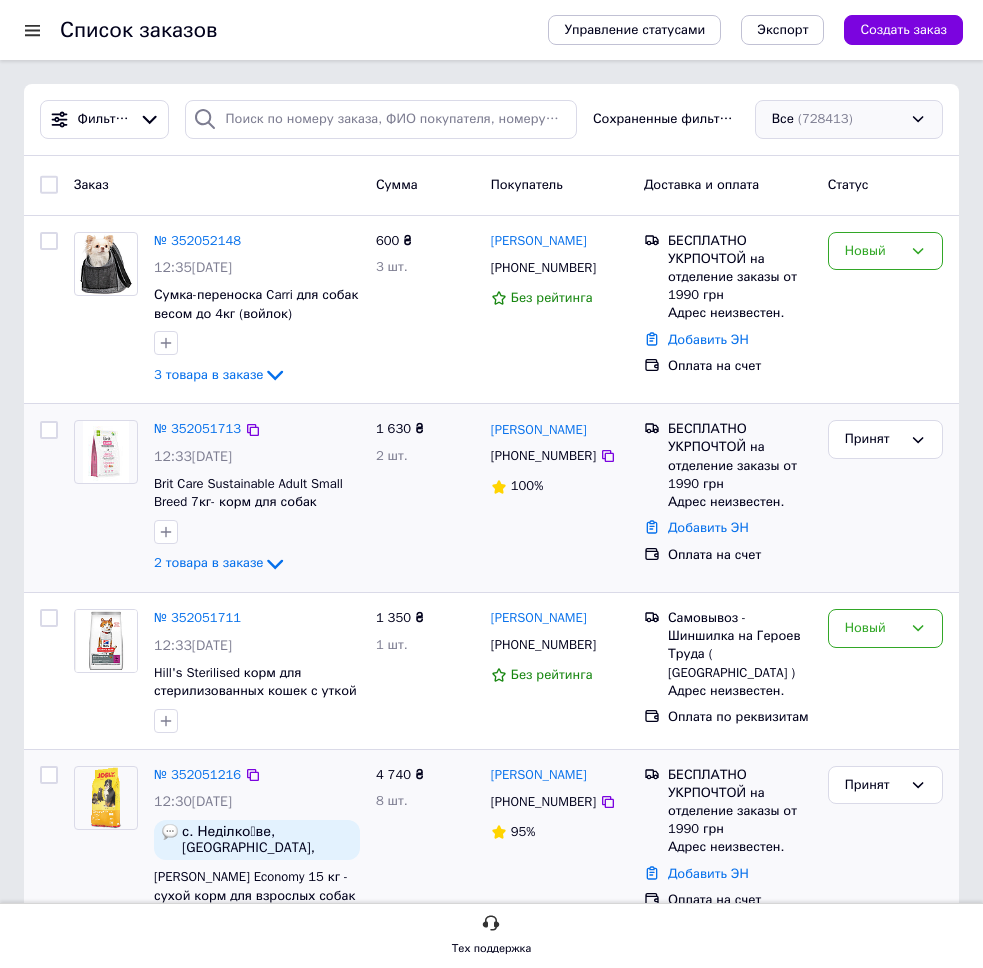 click on "Все (728413)" at bounding box center [849, 119] 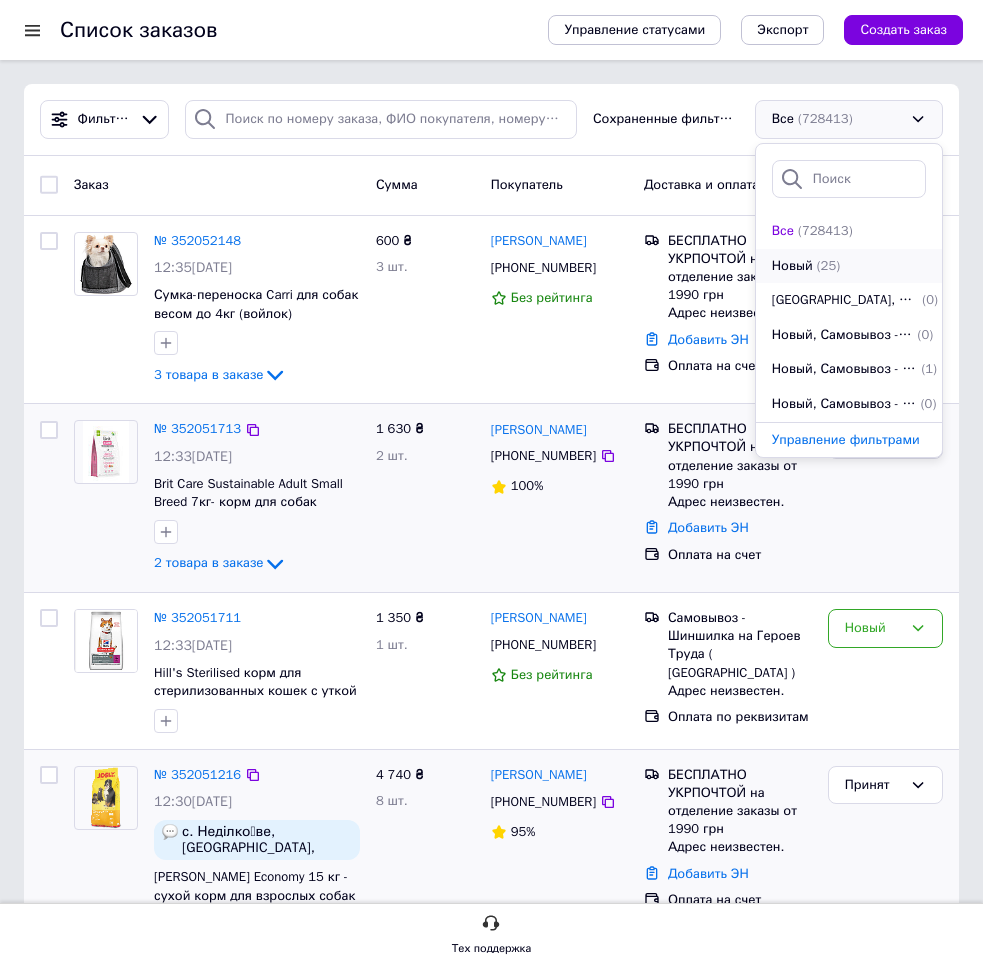 click on "Новый" at bounding box center (792, 266) 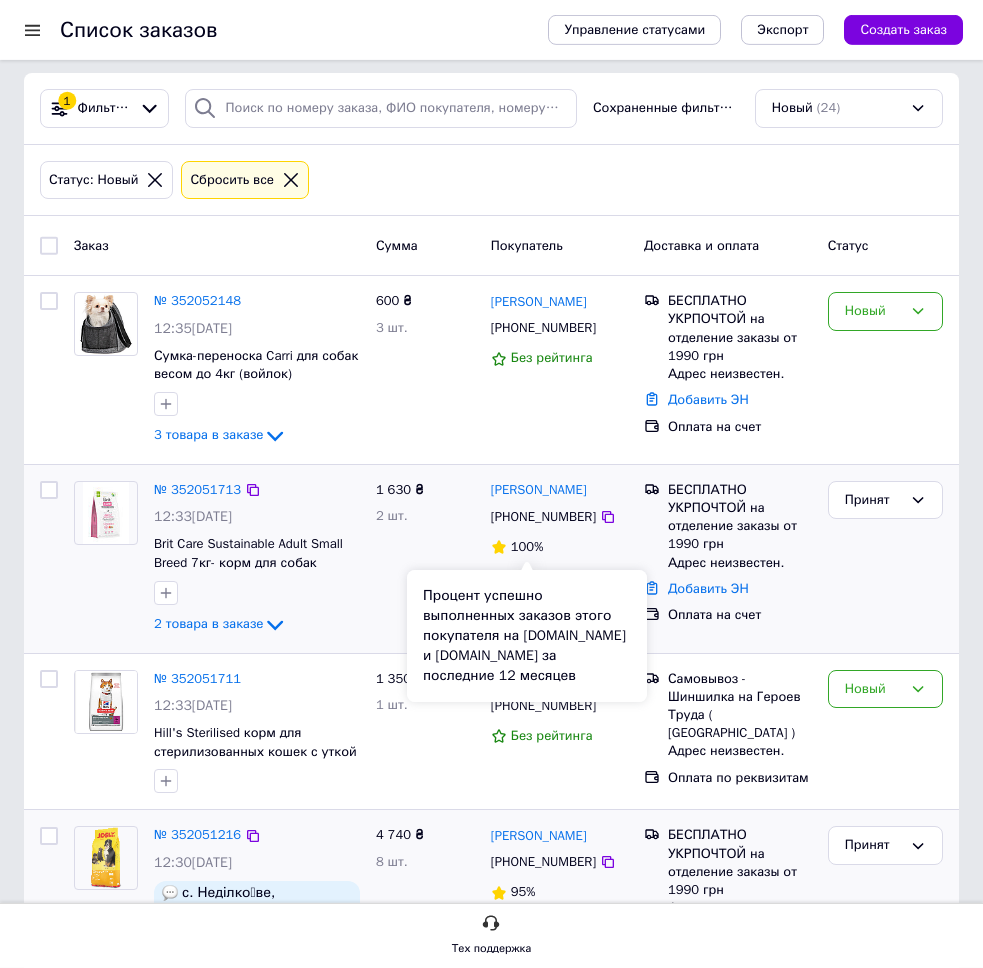 scroll, scrollTop: 0, scrollLeft: 0, axis: both 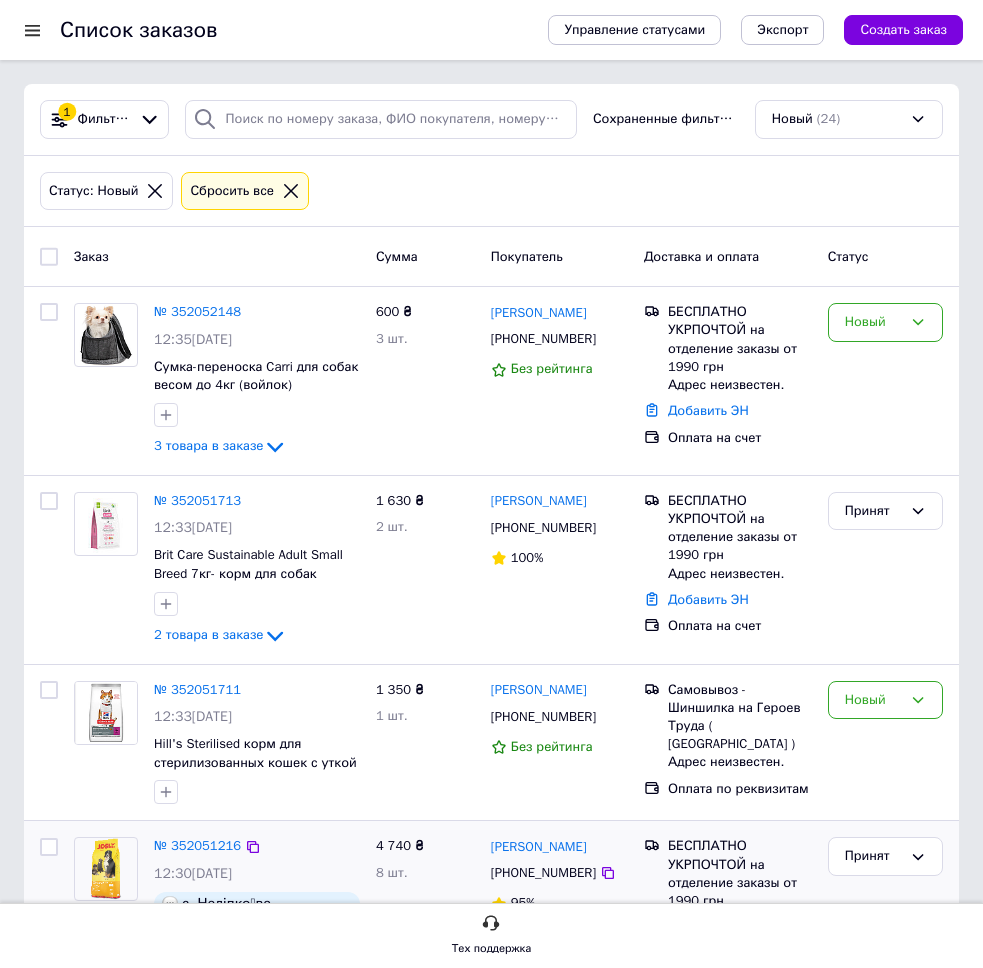 click on "Сбросить все" at bounding box center [232, 191] 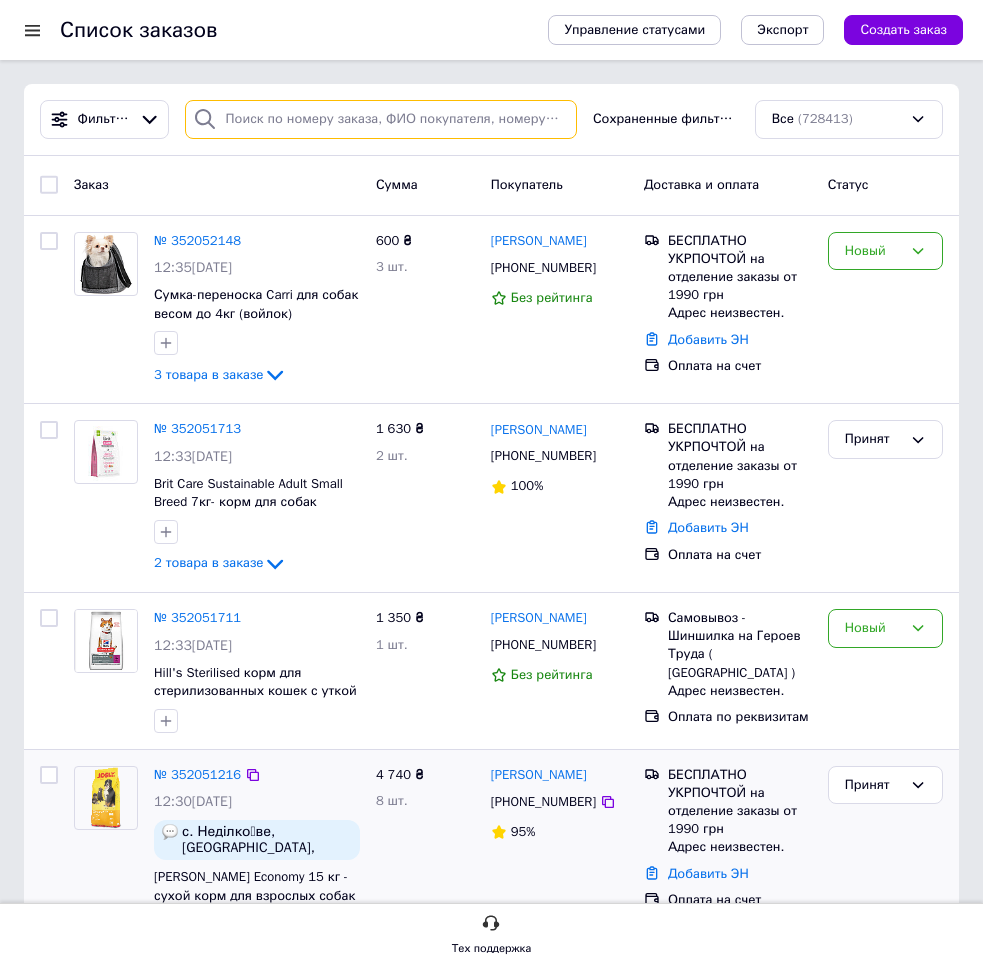 click at bounding box center (381, 119) 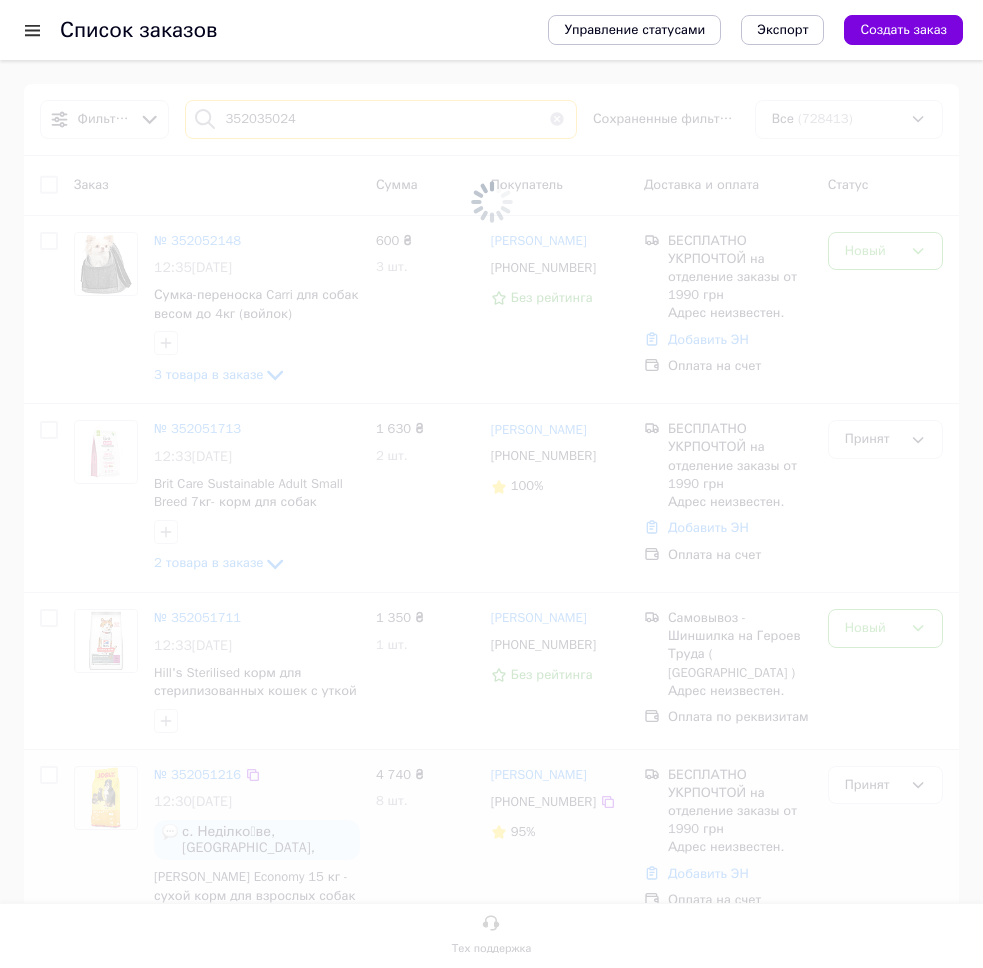 type on "352035024" 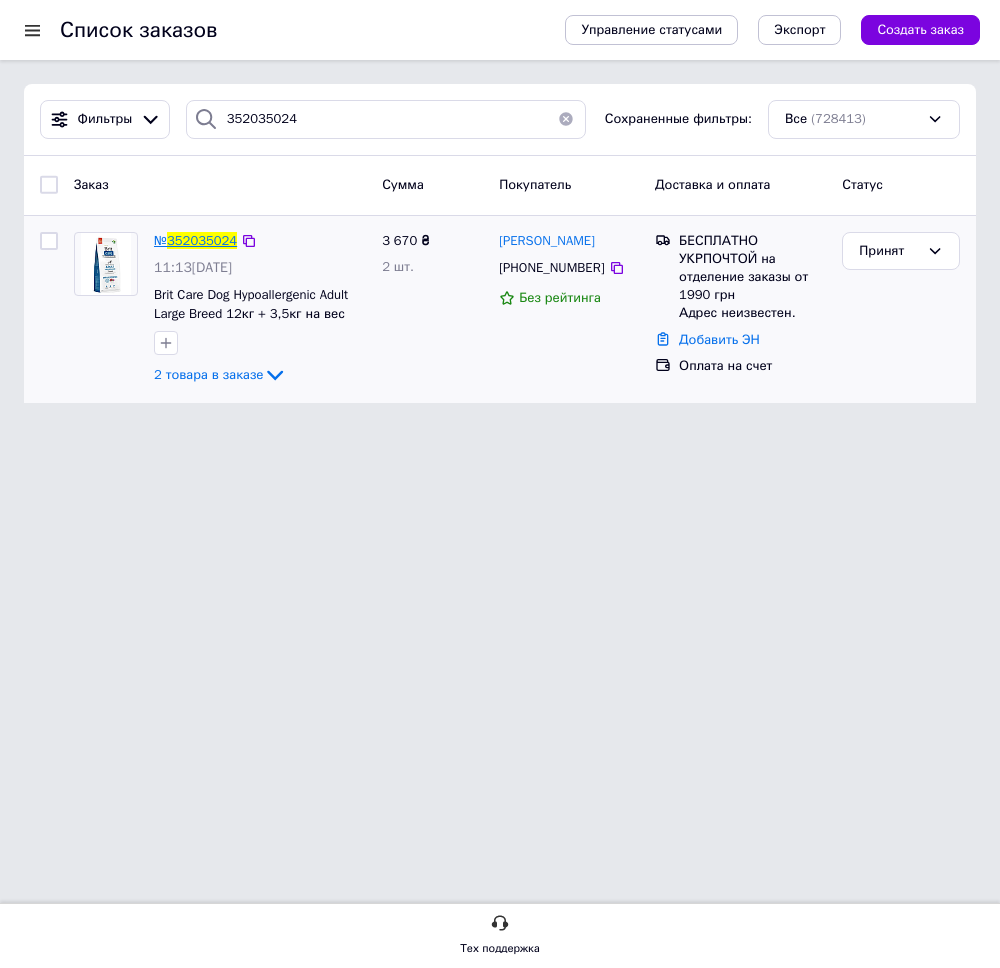 click on "352035024" at bounding box center [202, 240] 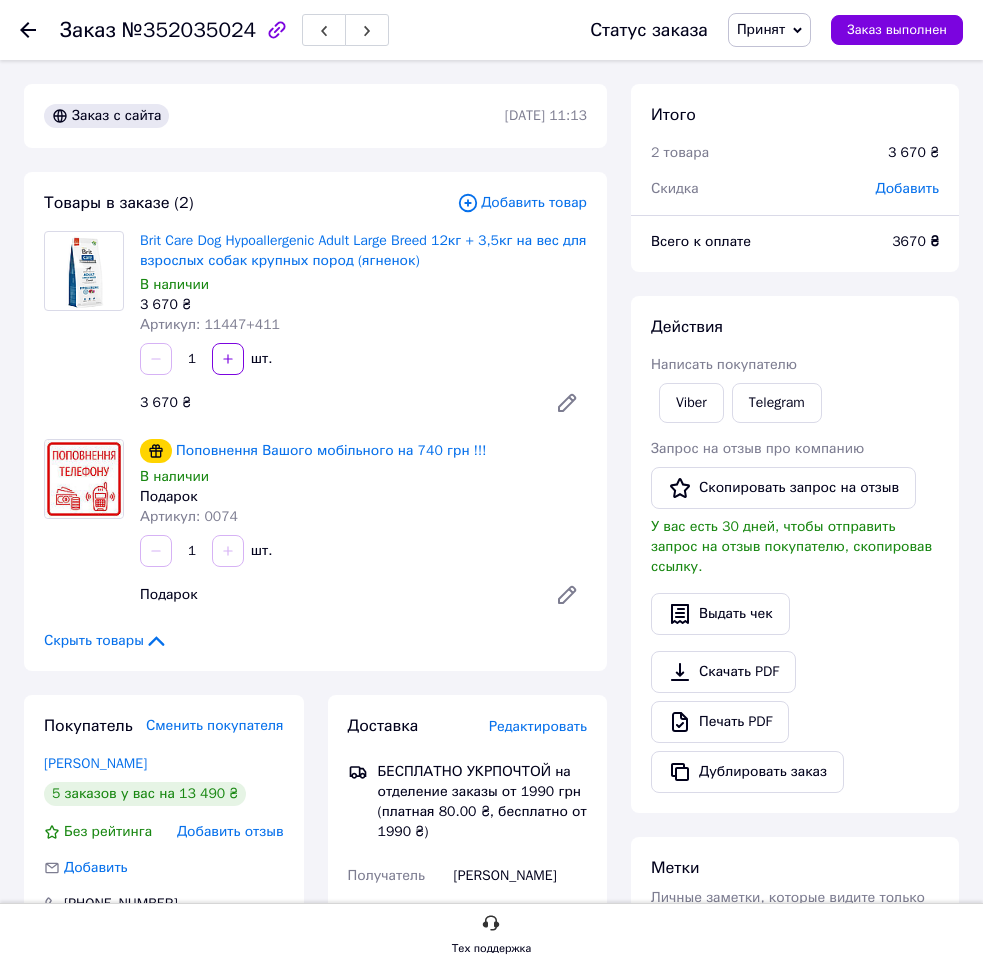 click on "Подарок" at bounding box center [335, 595] 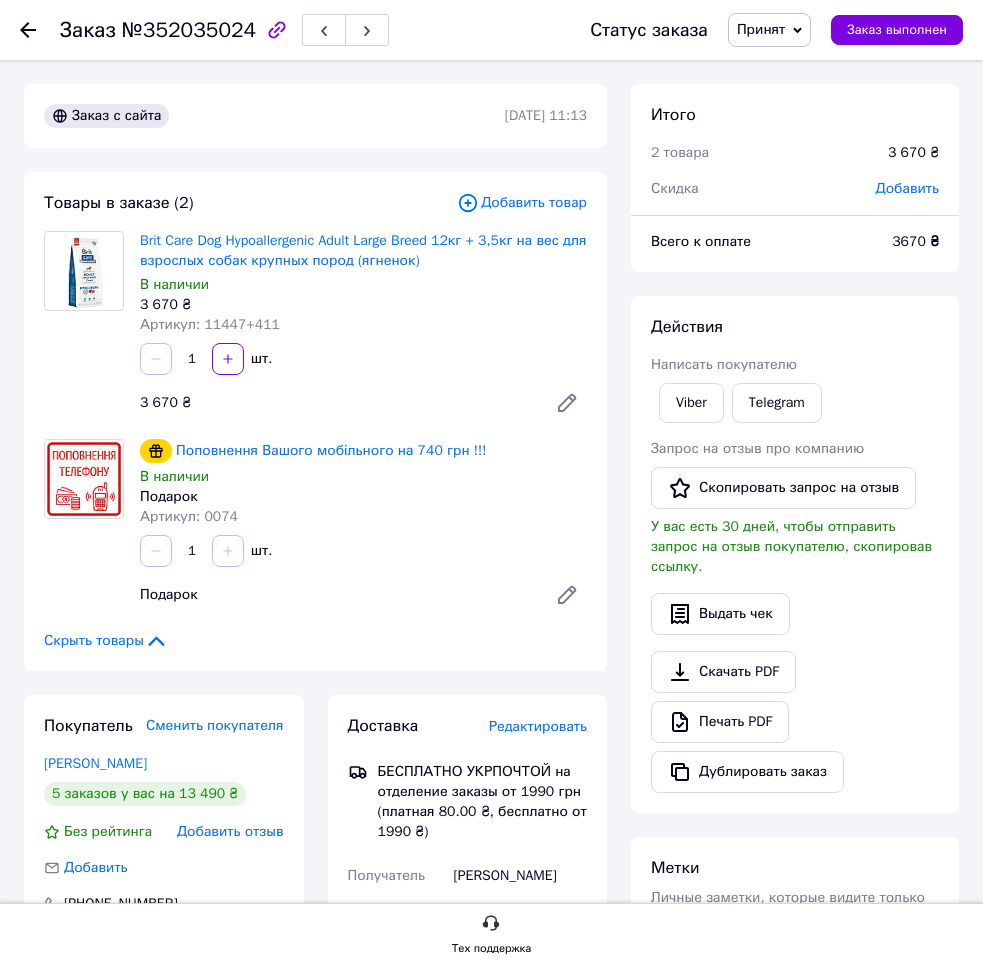 click on "Поповнення Вашого мобільного на 740 грн !!! В наличии Подарок Артикул: 0074 1   шт. [GEOGRAPHIC_DATA]" at bounding box center (363, 527) 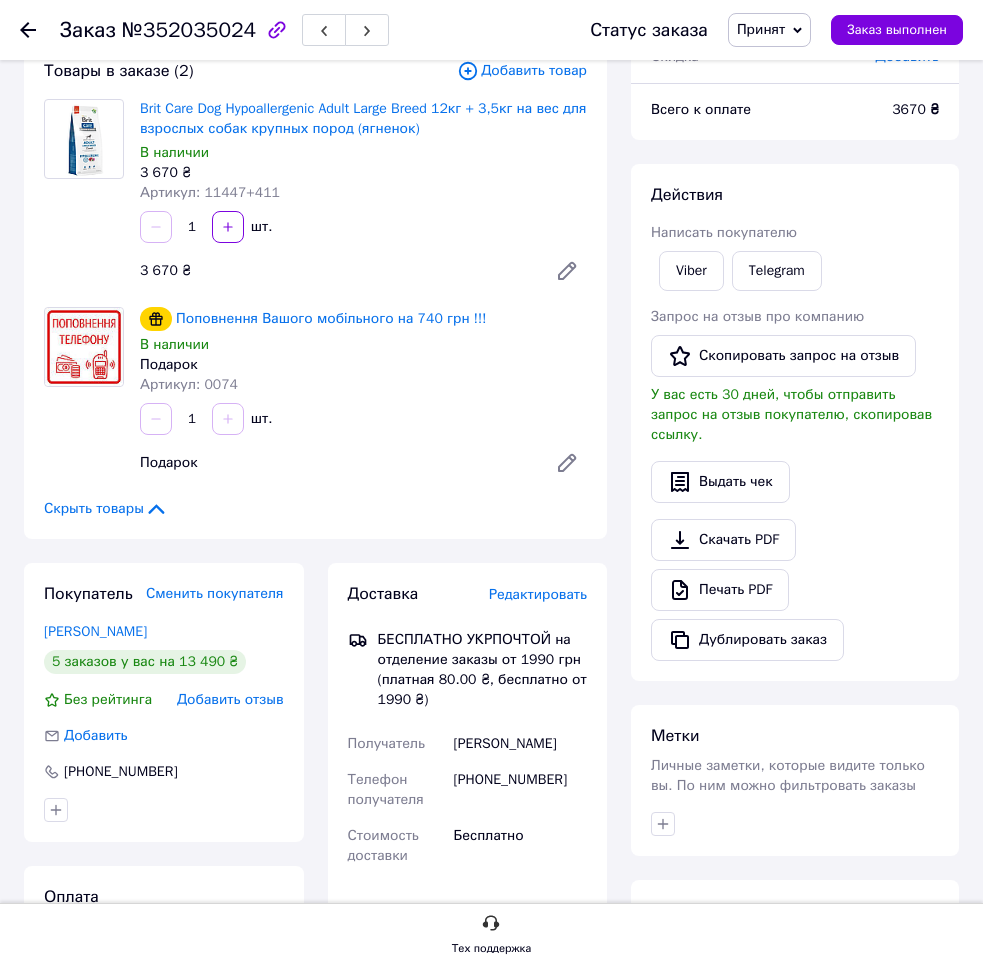 scroll, scrollTop: 306, scrollLeft: 0, axis: vertical 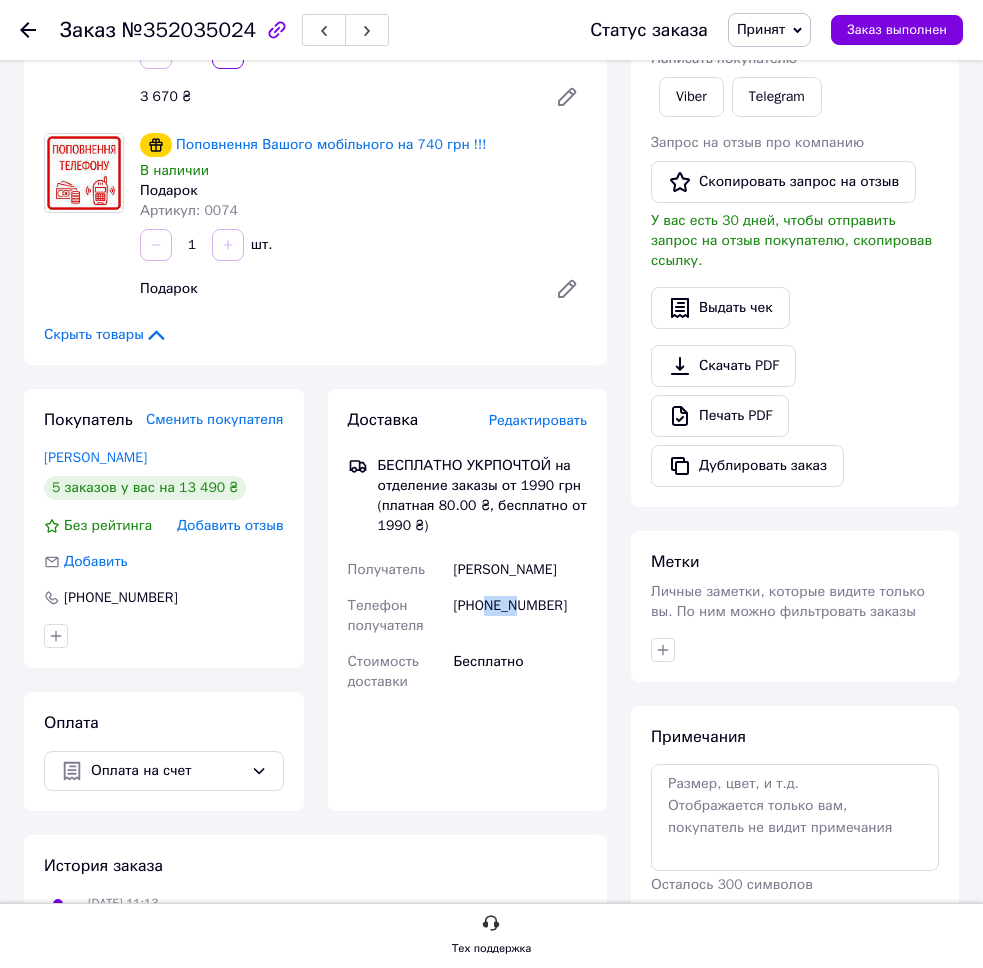 drag, startPoint x: 489, startPoint y: 610, endPoint x: 550, endPoint y: 608, distance: 61.03278 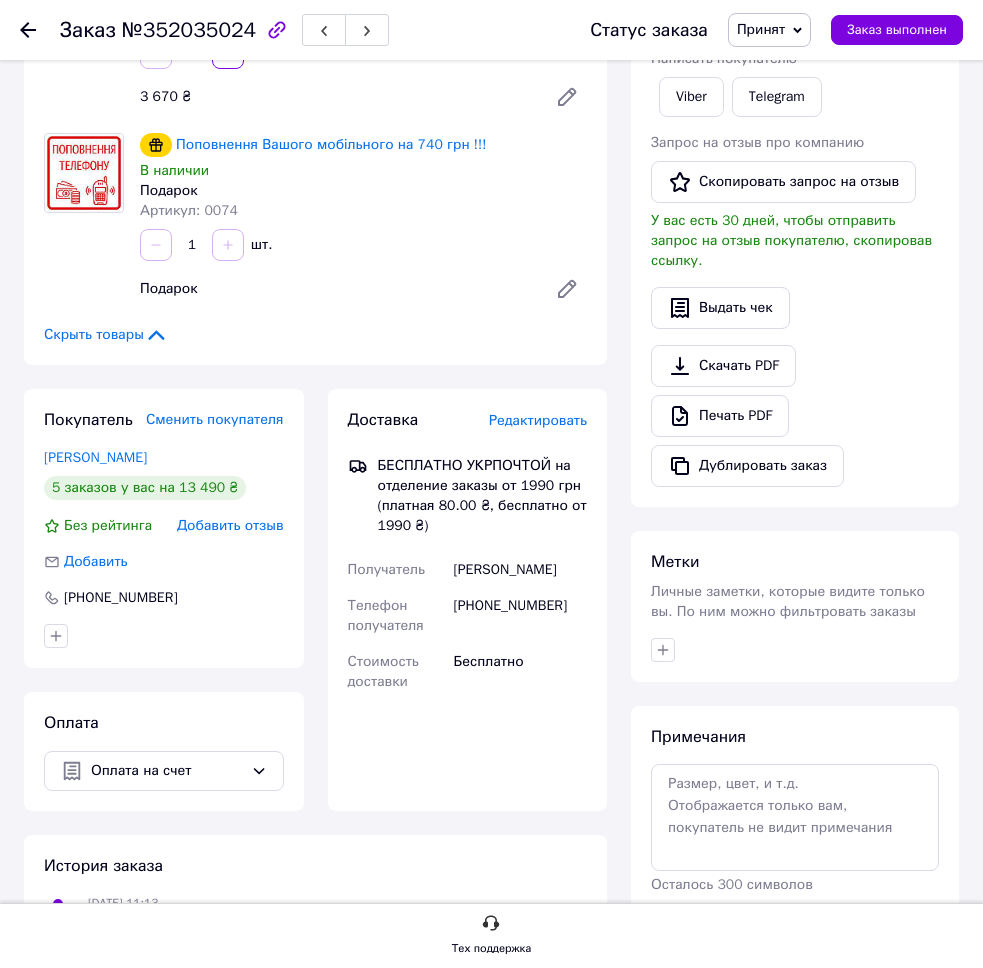 click on "[PHONE_NUMBER]" at bounding box center [520, 616] 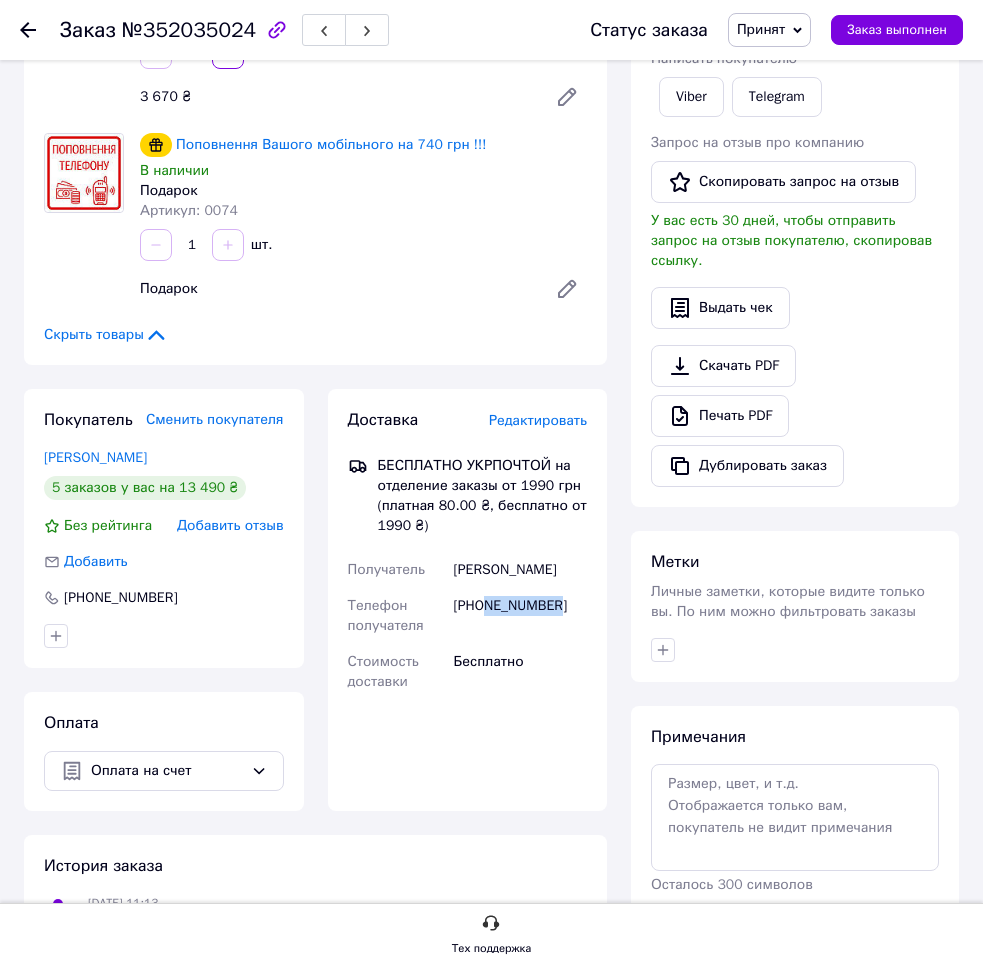 drag, startPoint x: 487, startPoint y: 608, endPoint x: 586, endPoint y: 609, distance: 99.00505 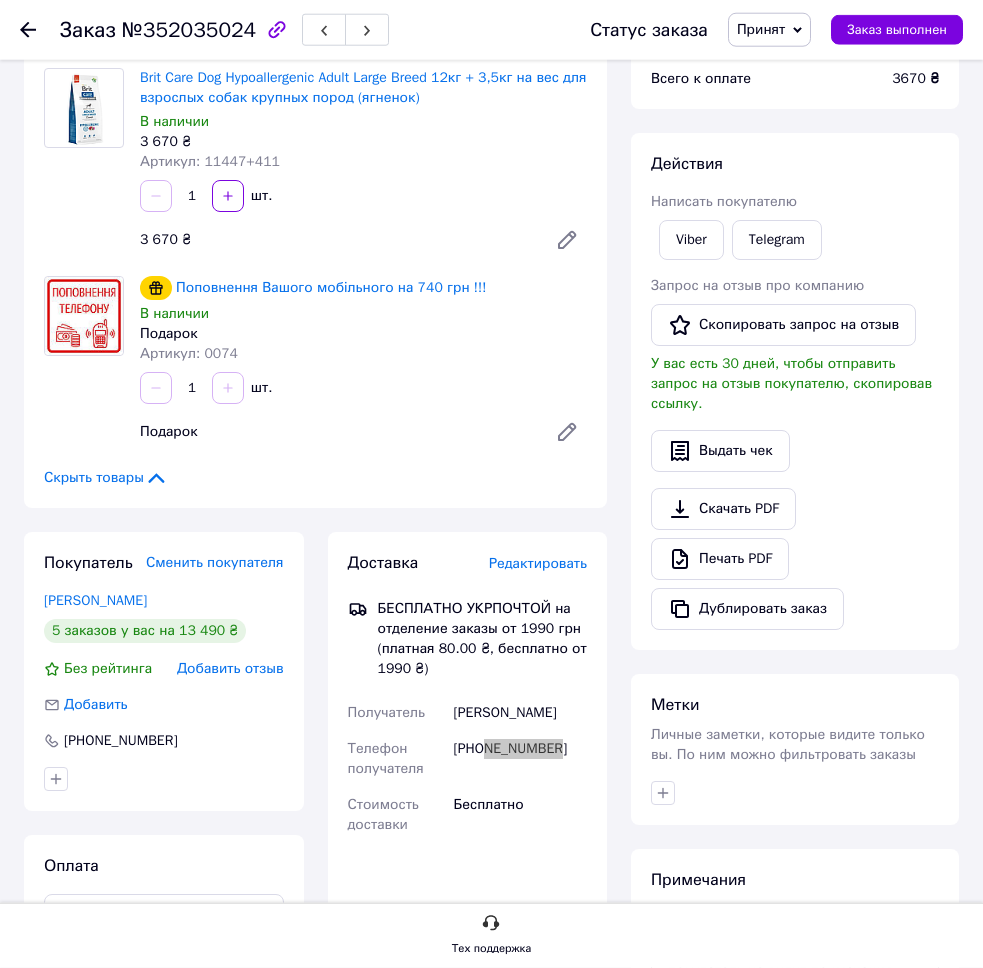 scroll, scrollTop: 0, scrollLeft: 0, axis: both 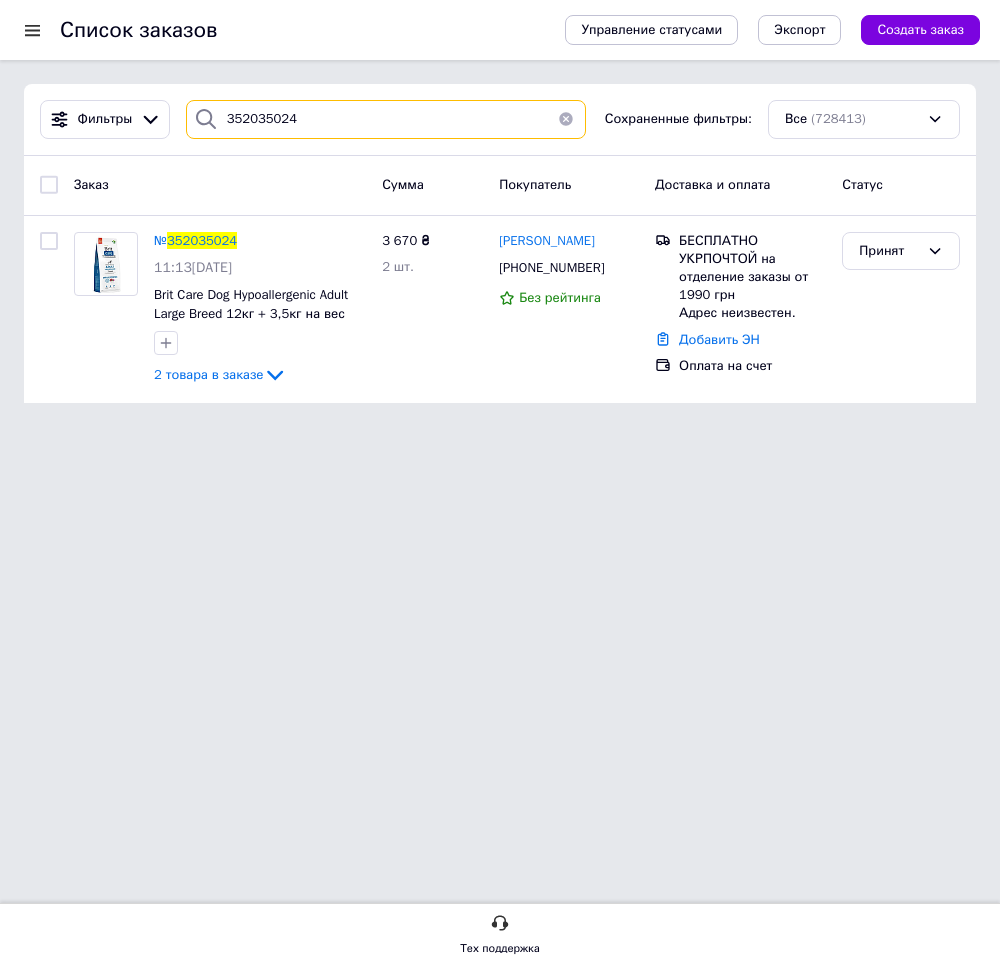 drag, startPoint x: 192, startPoint y: 127, endPoint x: 154, endPoint y: 133, distance: 38.470768 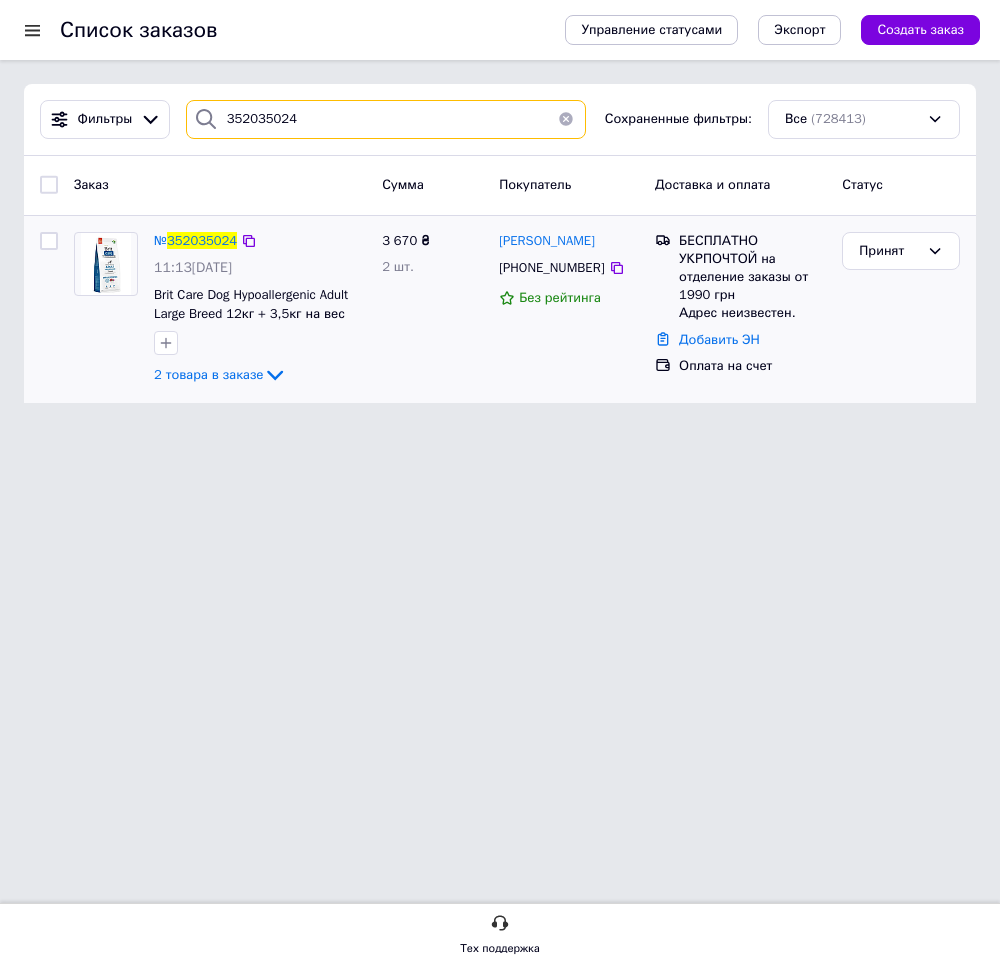paste on "7466" 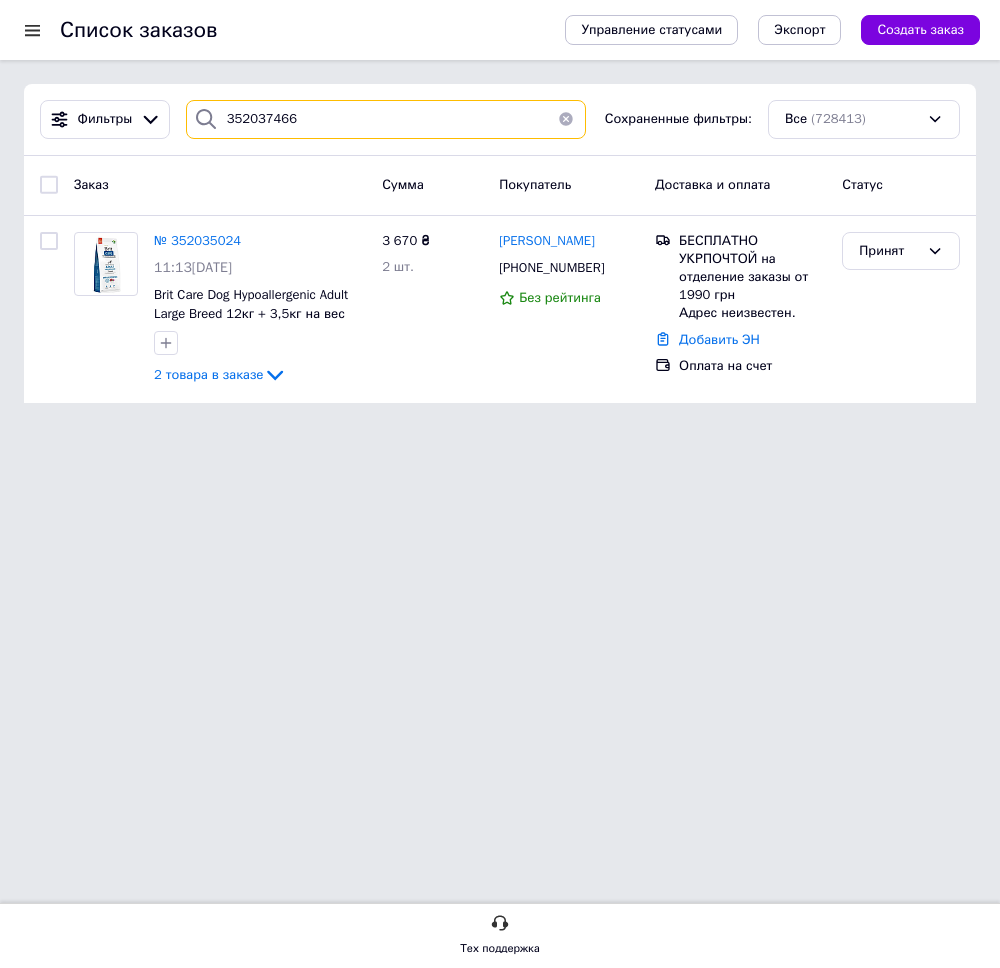 type on "352037466" 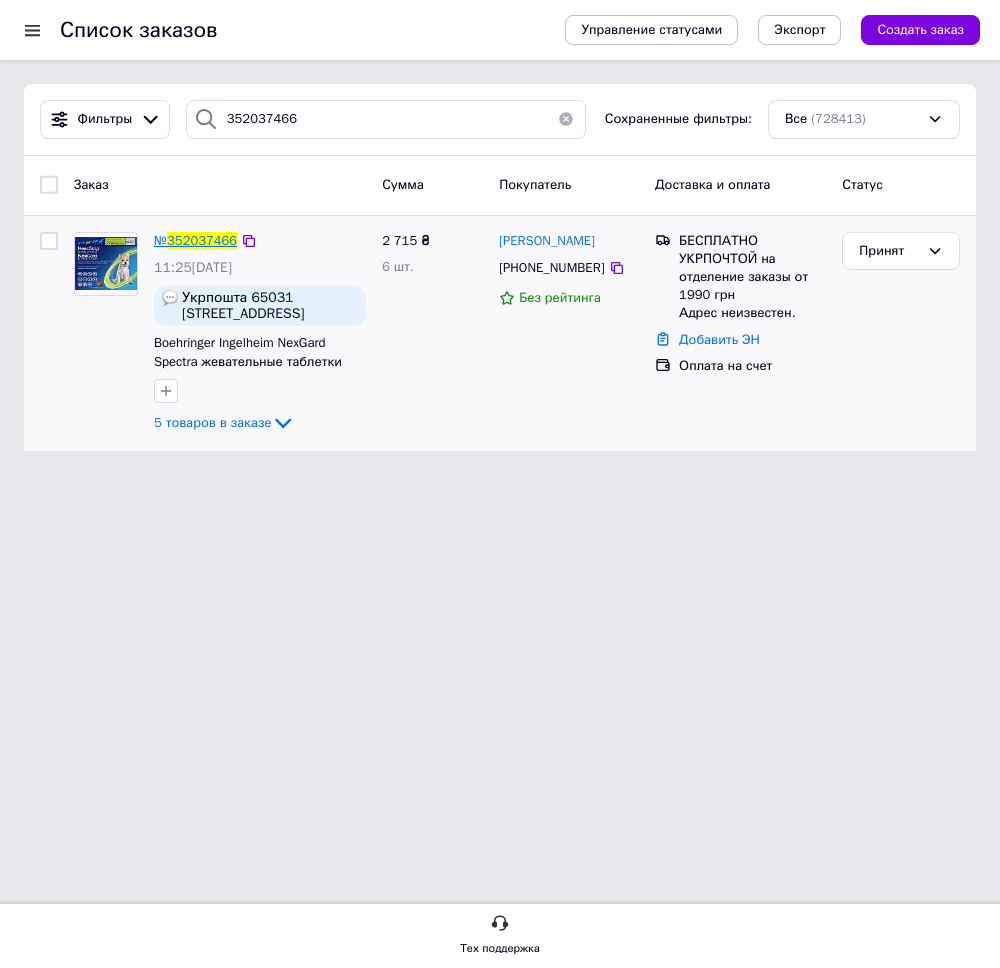 click on "352037466" at bounding box center [202, 240] 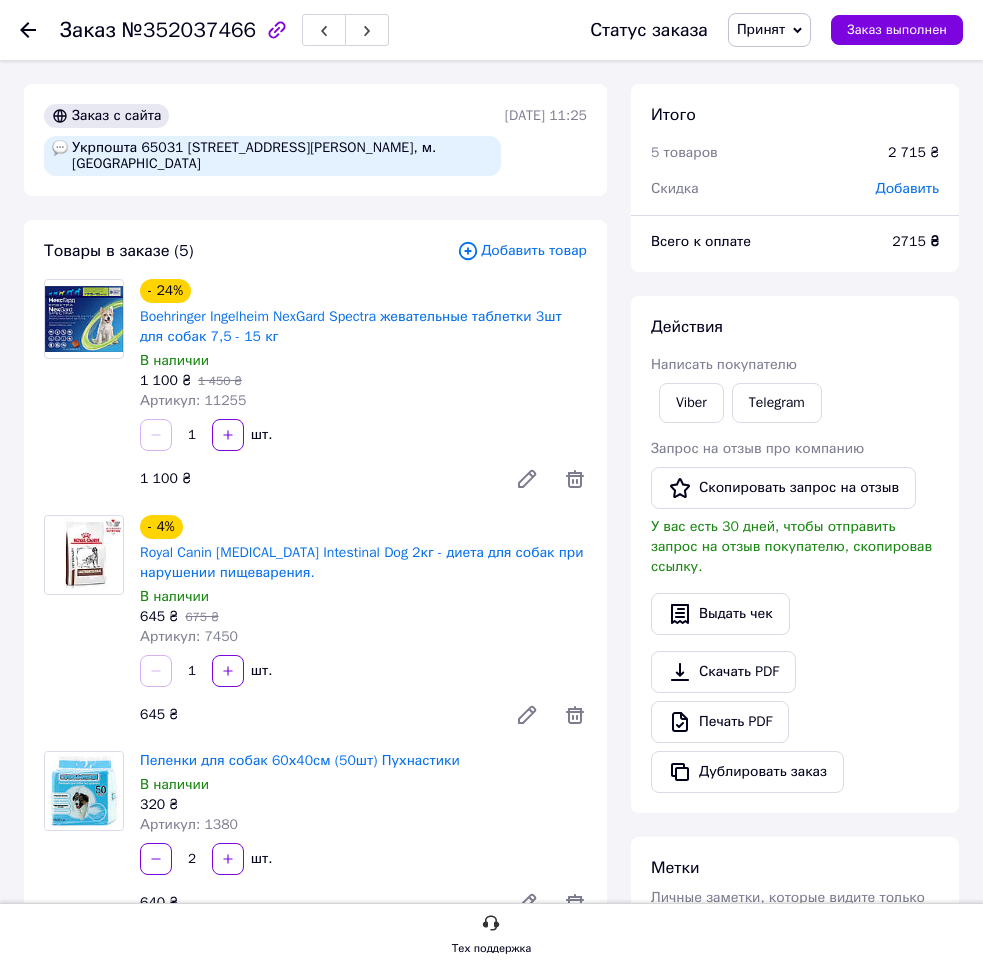 click on "1   шт." at bounding box center [363, 671] 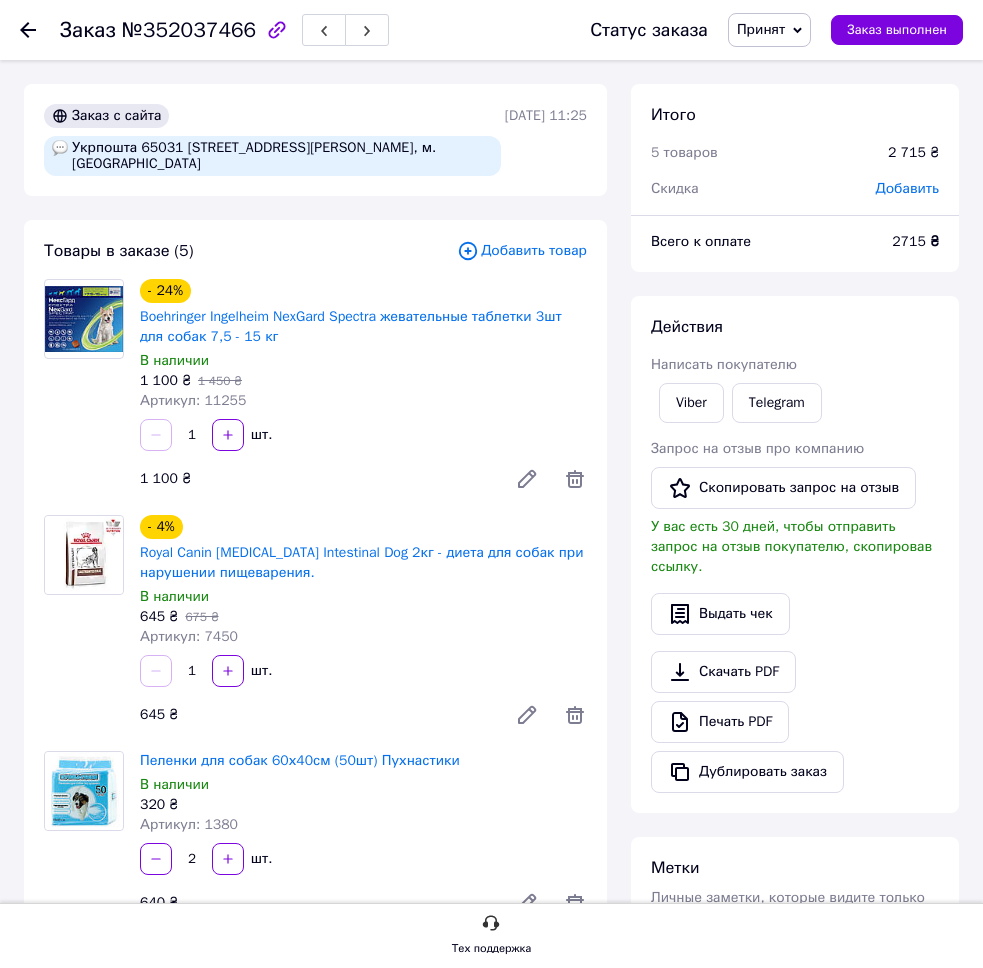 click on "1   шт." at bounding box center [363, 671] 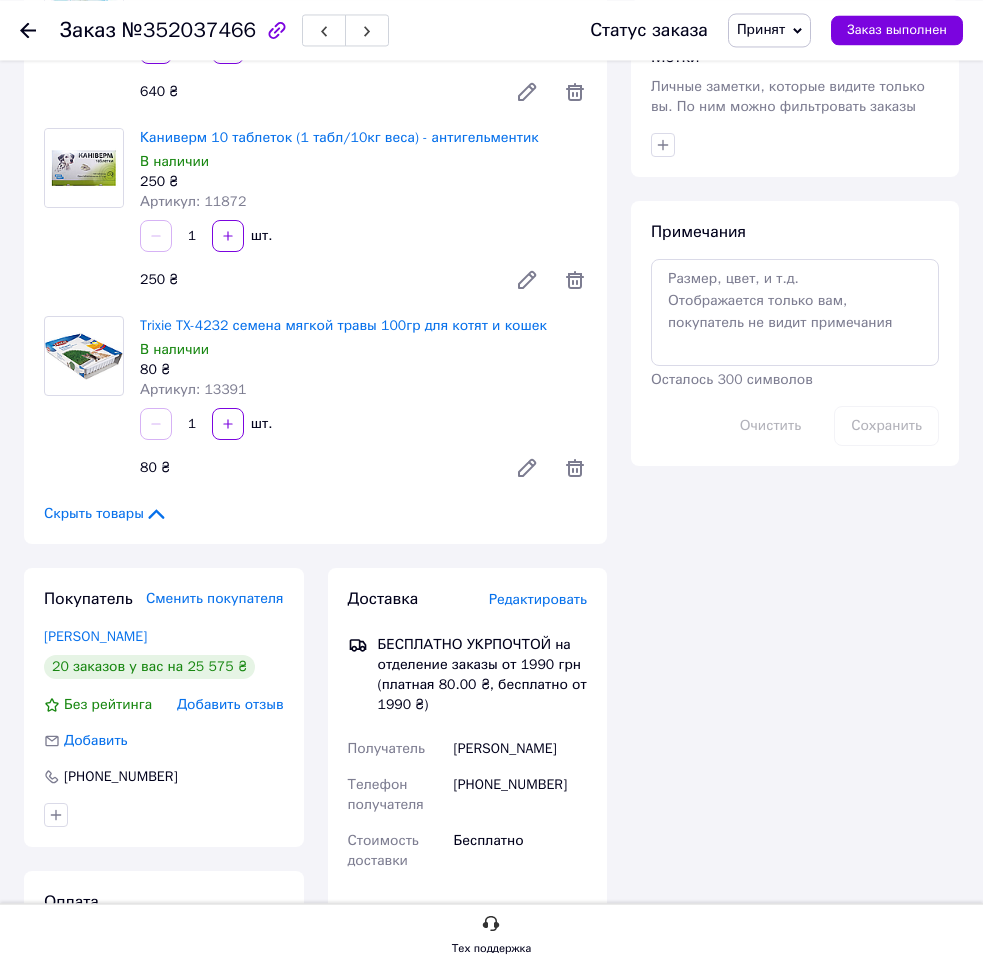 scroll, scrollTop: 918, scrollLeft: 0, axis: vertical 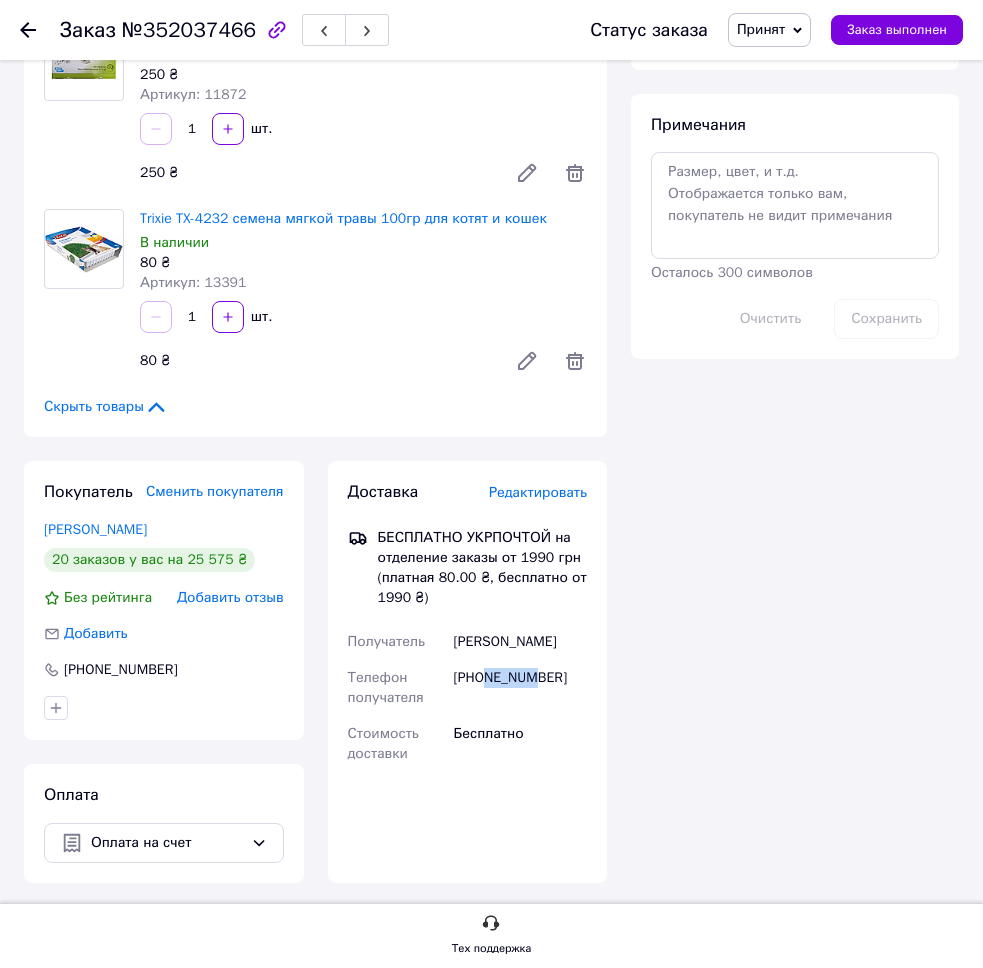 drag, startPoint x: 485, startPoint y: 678, endPoint x: 585, endPoint y: 681, distance: 100.04499 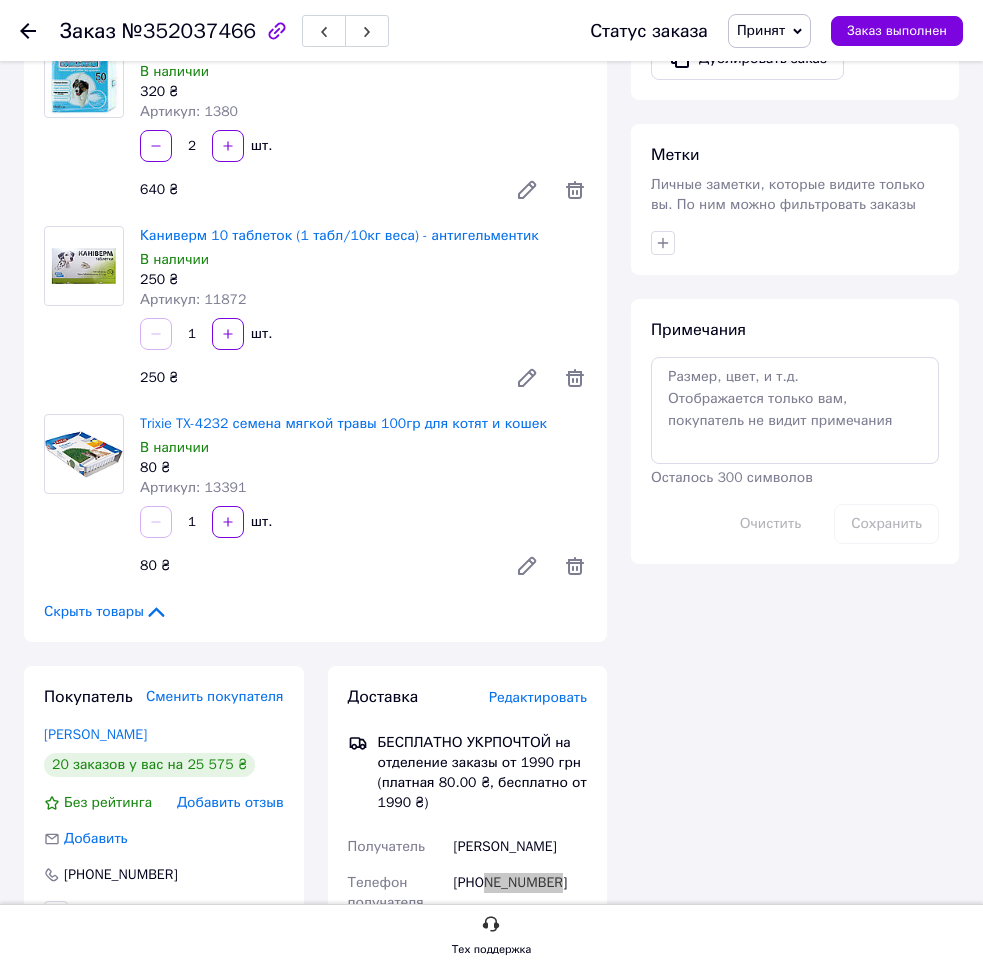 scroll, scrollTop: 0, scrollLeft: 0, axis: both 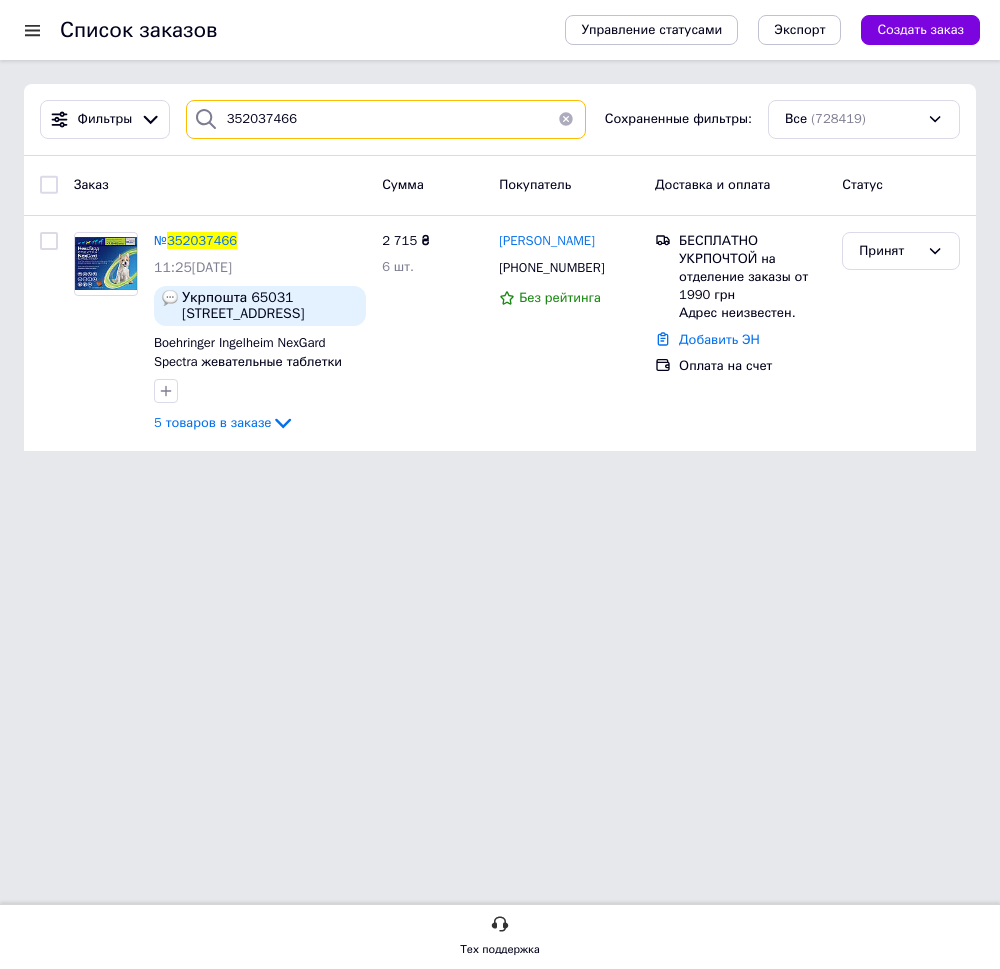 drag, startPoint x: 287, startPoint y: 120, endPoint x: 198, endPoint y: 131, distance: 89.6772 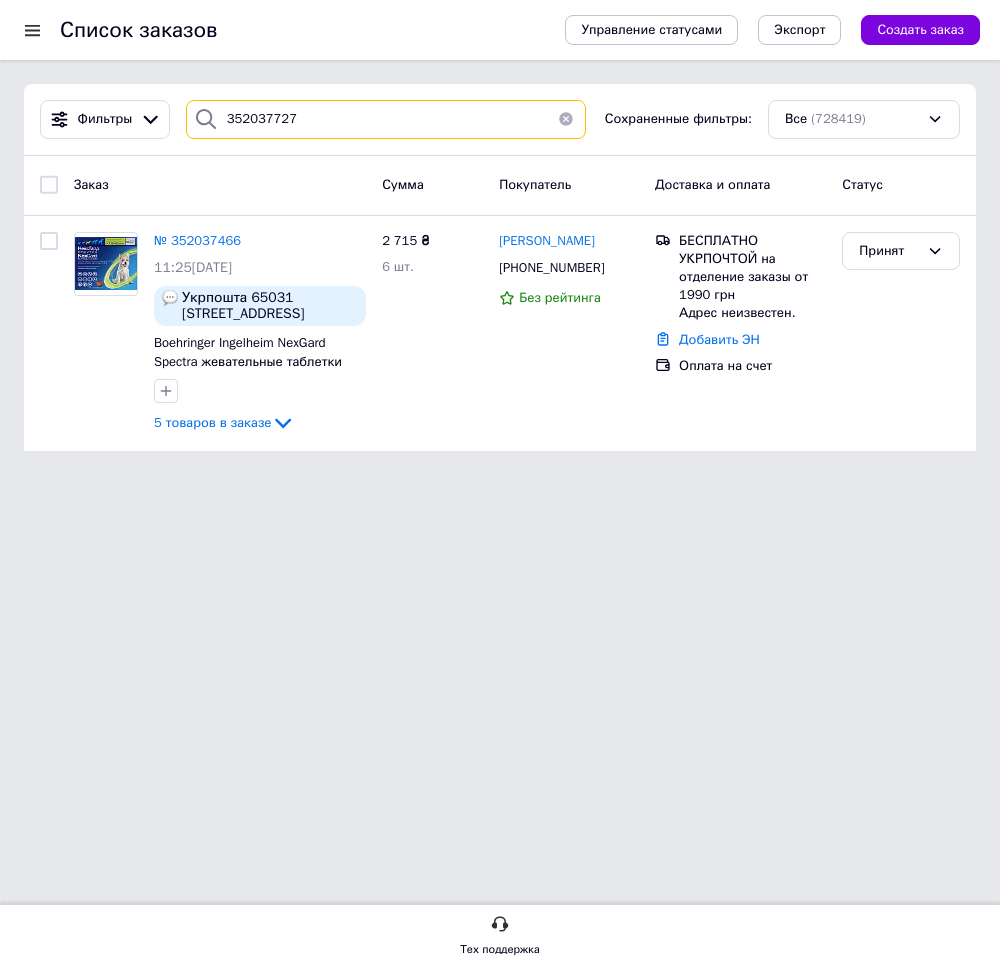 type on "352037727" 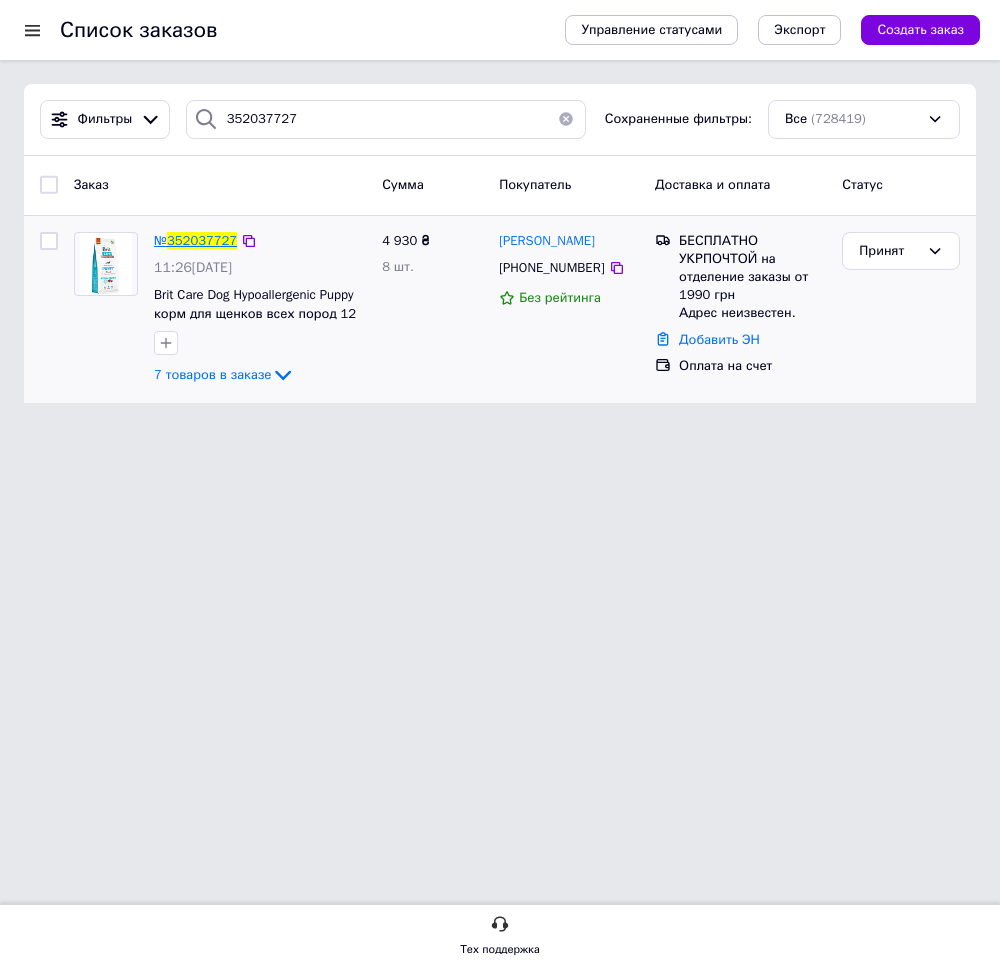 click on "352037727" at bounding box center [202, 240] 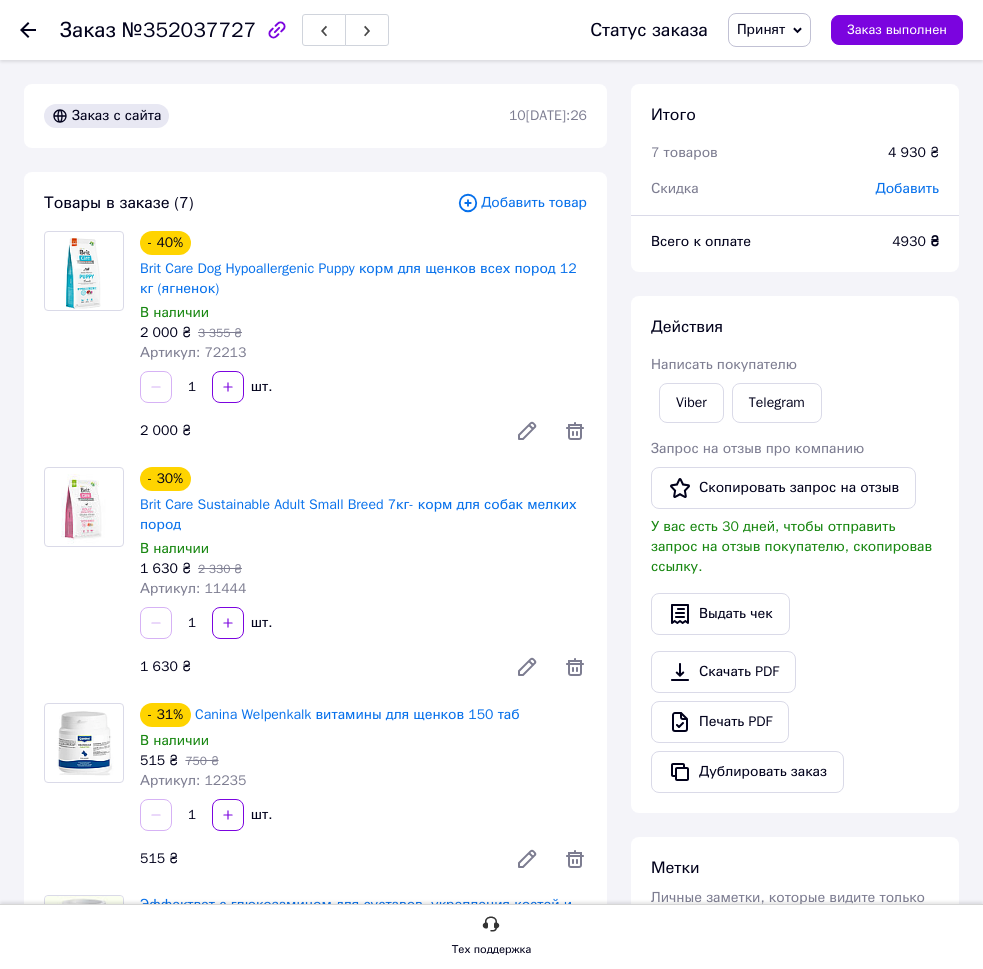 click on "1   шт." at bounding box center [363, 623] 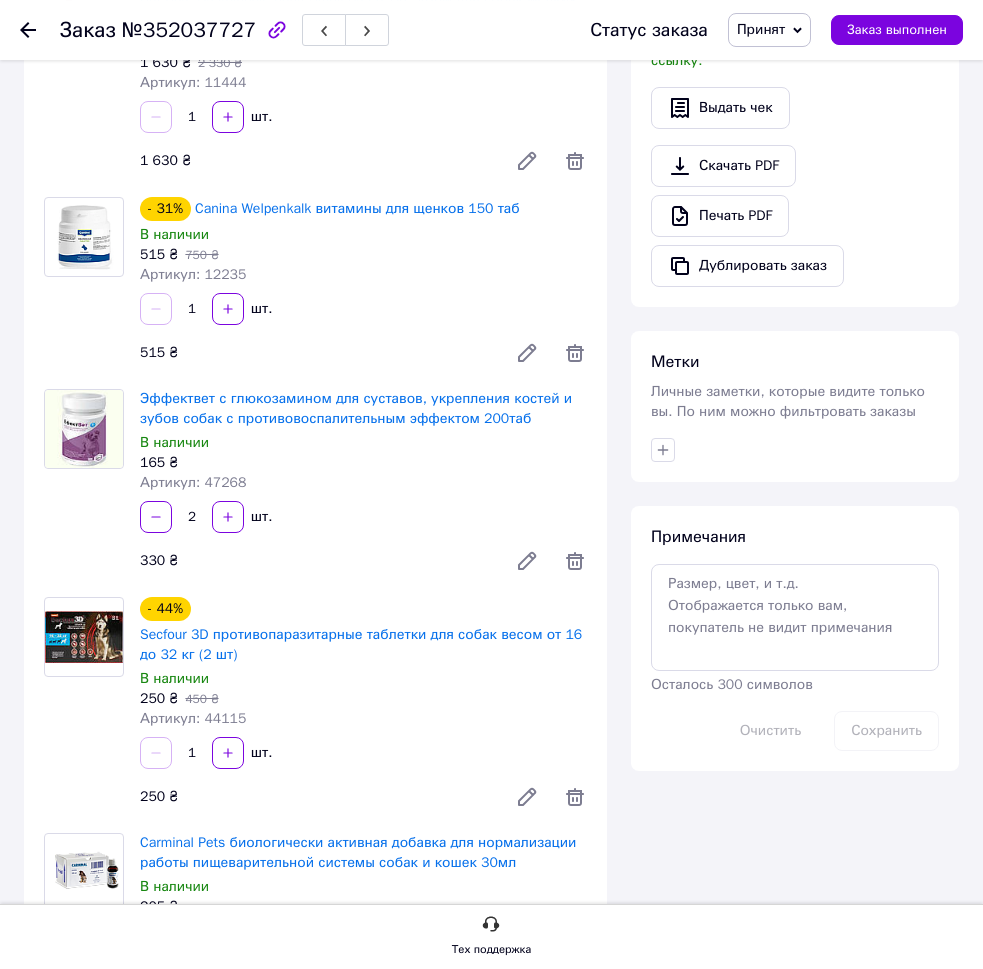 scroll, scrollTop: 510, scrollLeft: 0, axis: vertical 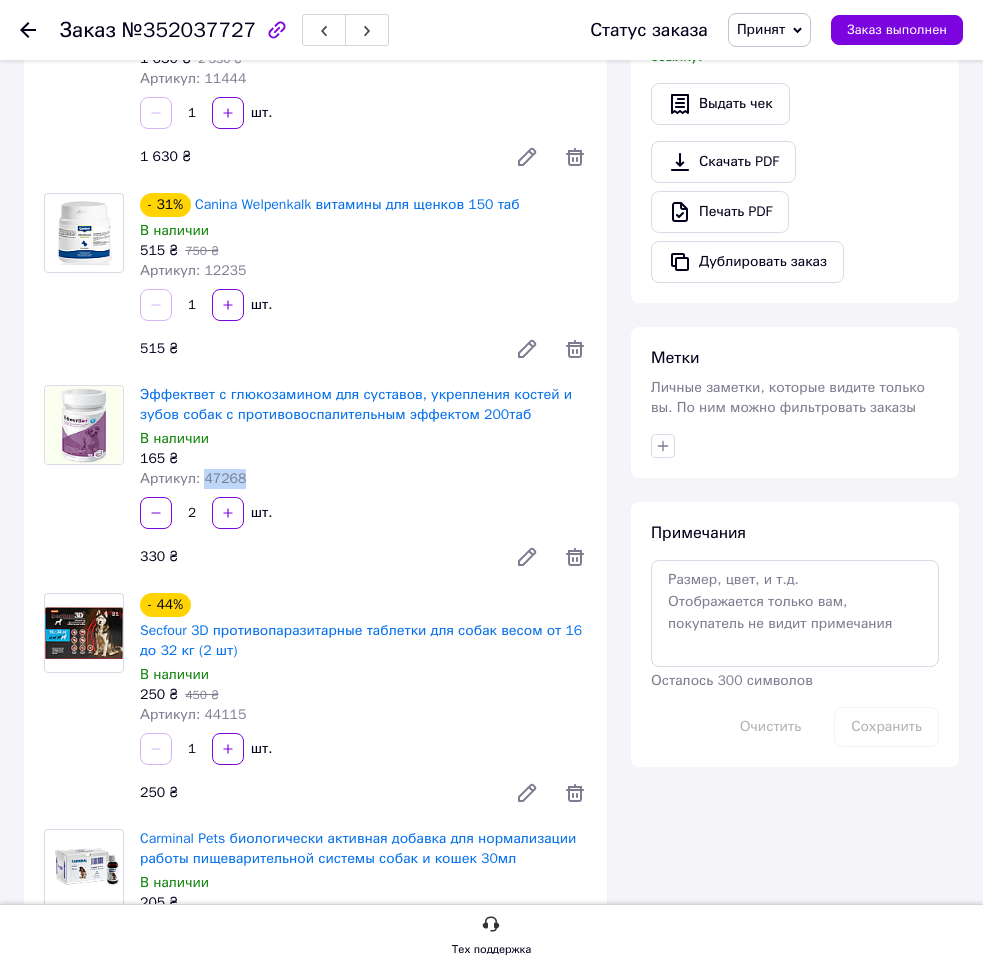 drag, startPoint x: 253, startPoint y: 490, endPoint x: 168, endPoint y: 485, distance: 85.146935 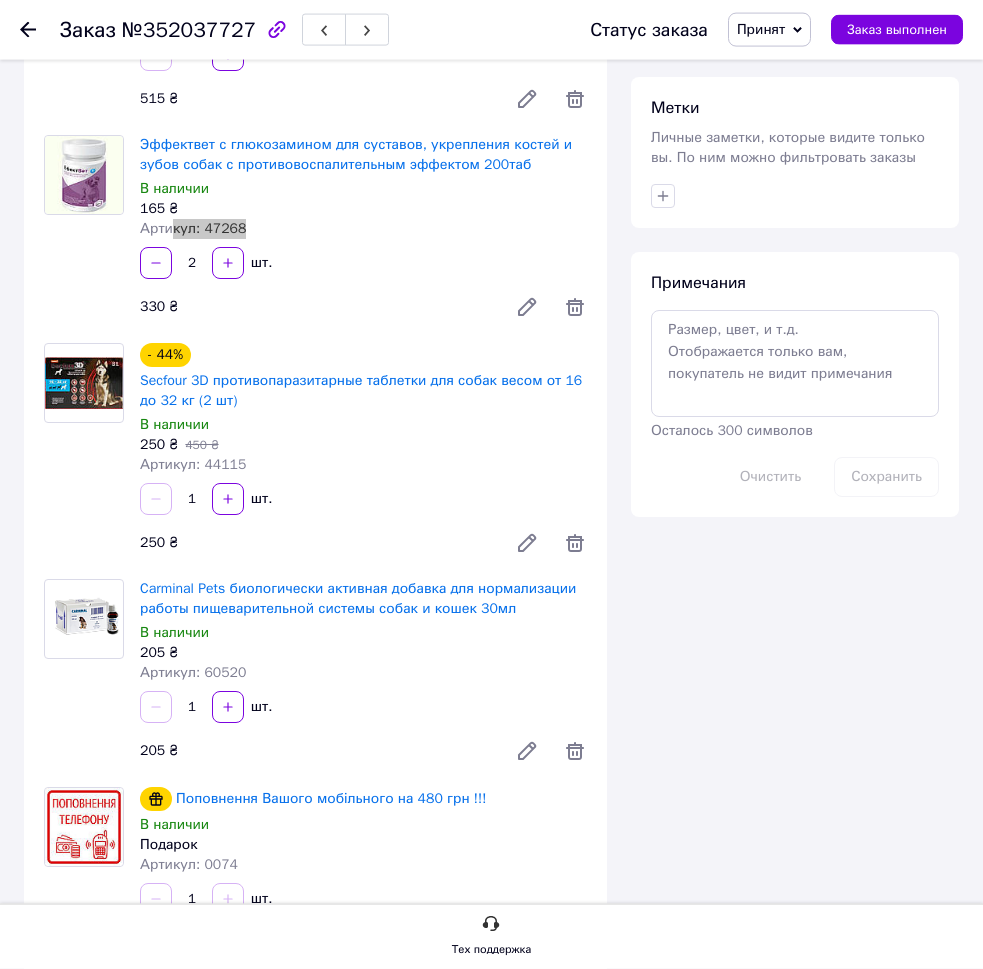 scroll, scrollTop: 714, scrollLeft: 0, axis: vertical 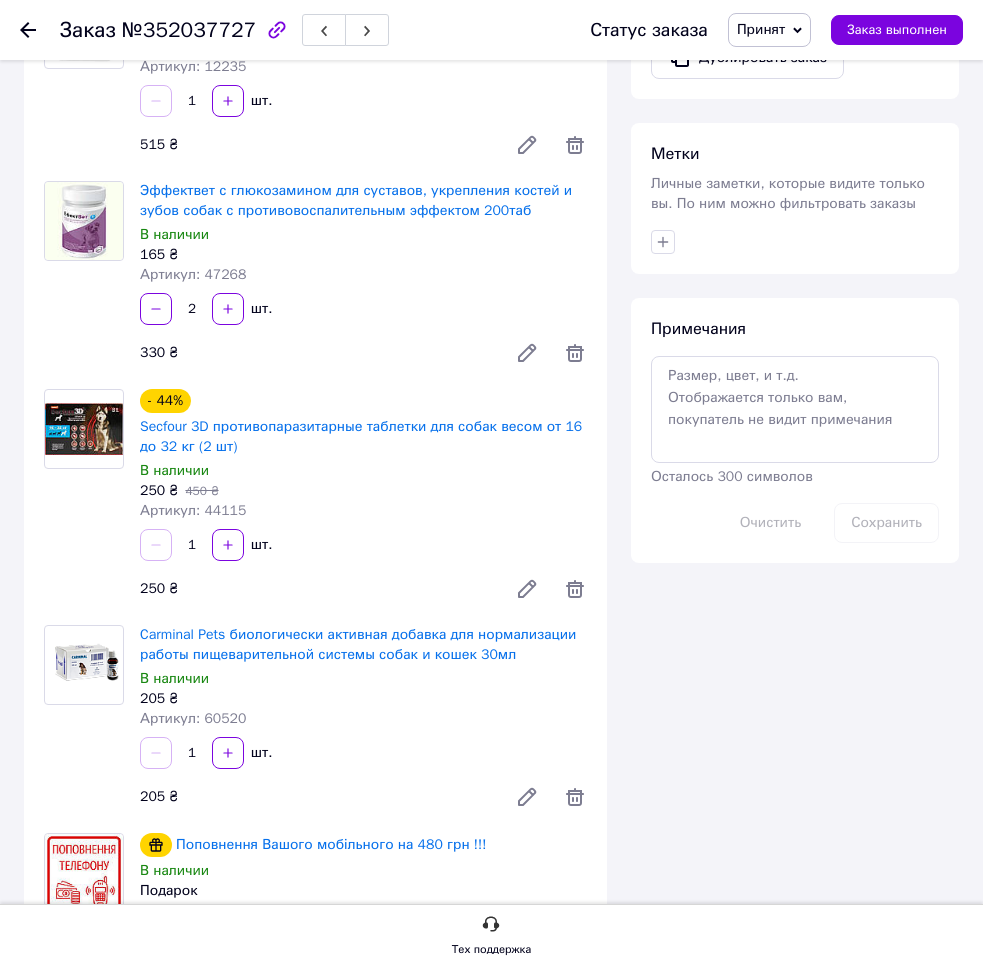 click on "250 ₴" at bounding box center (315, 589) 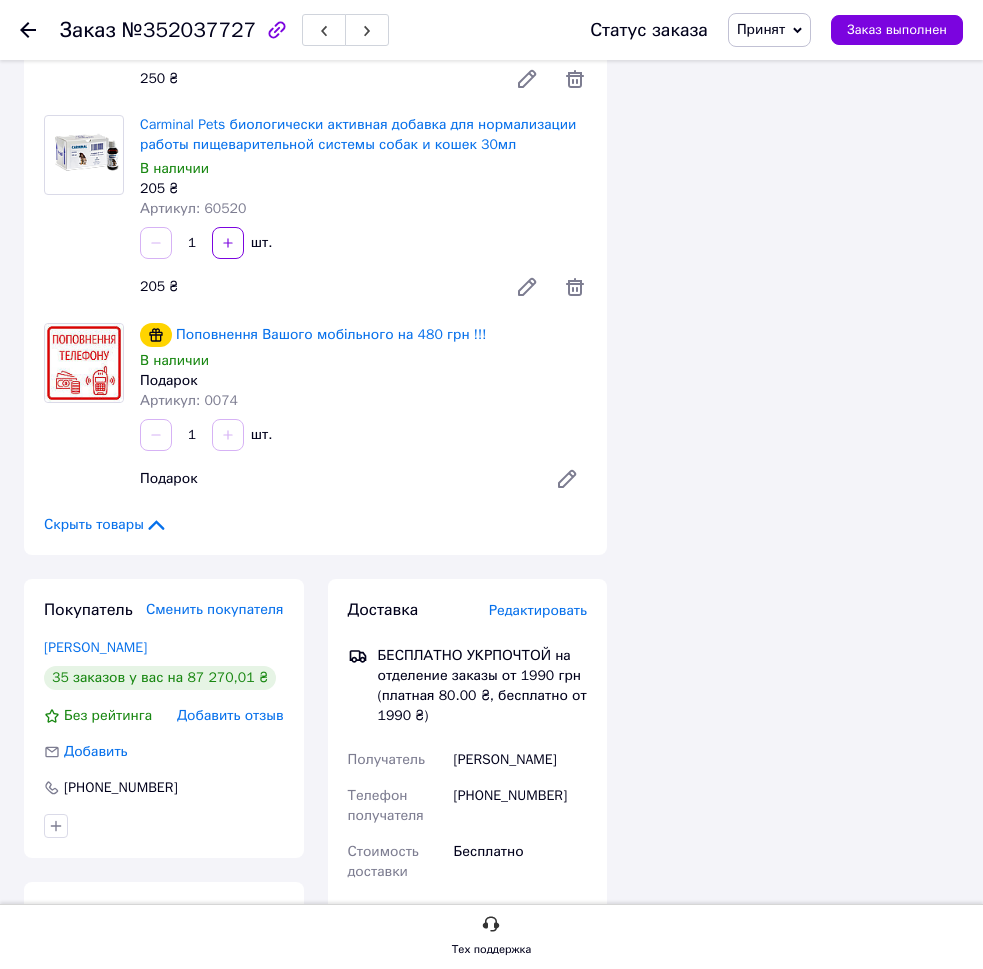 scroll, scrollTop: 1536, scrollLeft: 0, axis: vertical 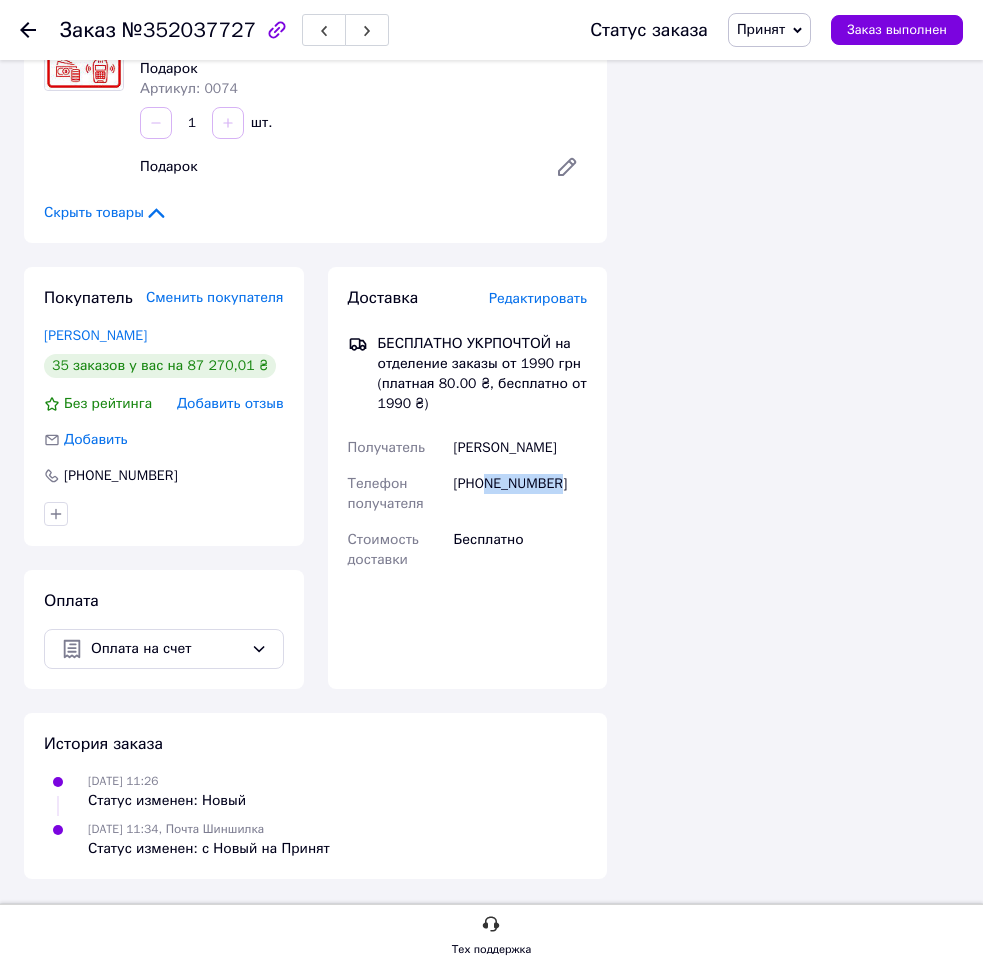 drag, startPoint x: 486, startPoint y: 481, endPoint x: 561, endPoint y: 479, distance: 75.026665 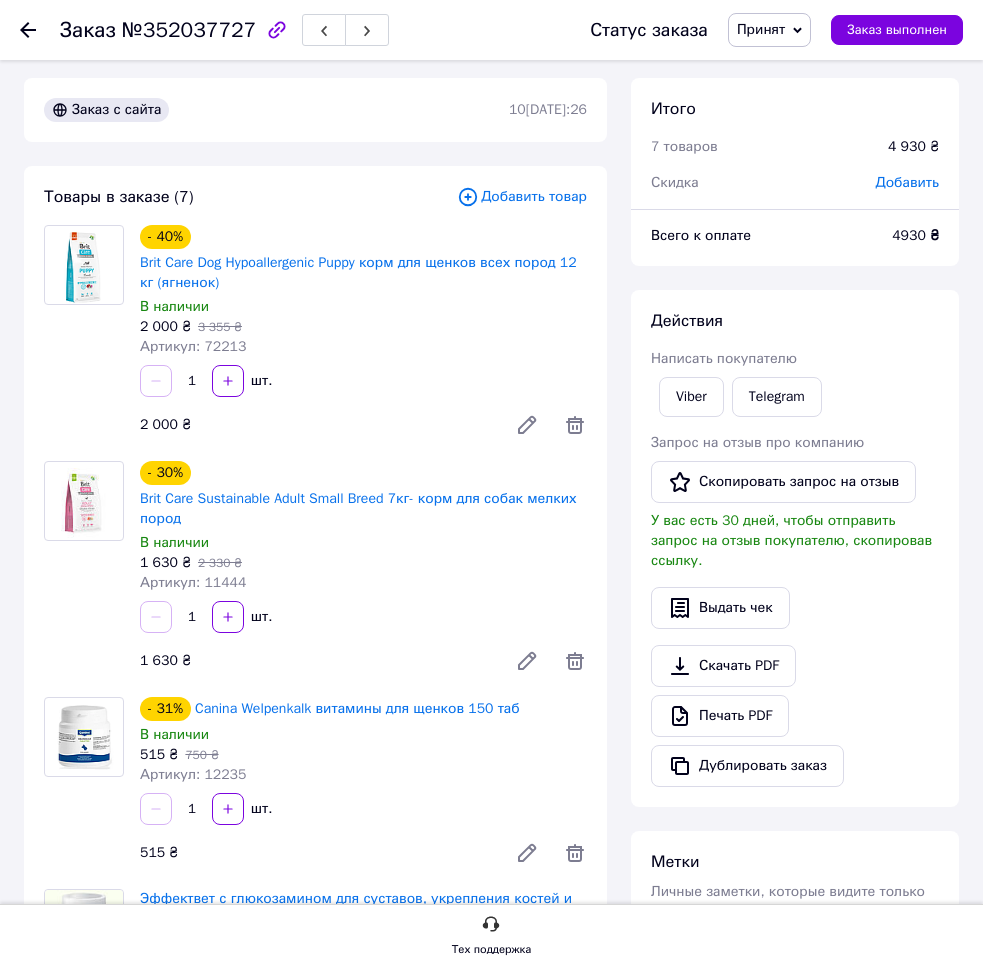 scroll, scrollTop: 0, scrollLeft: 0, axis: both 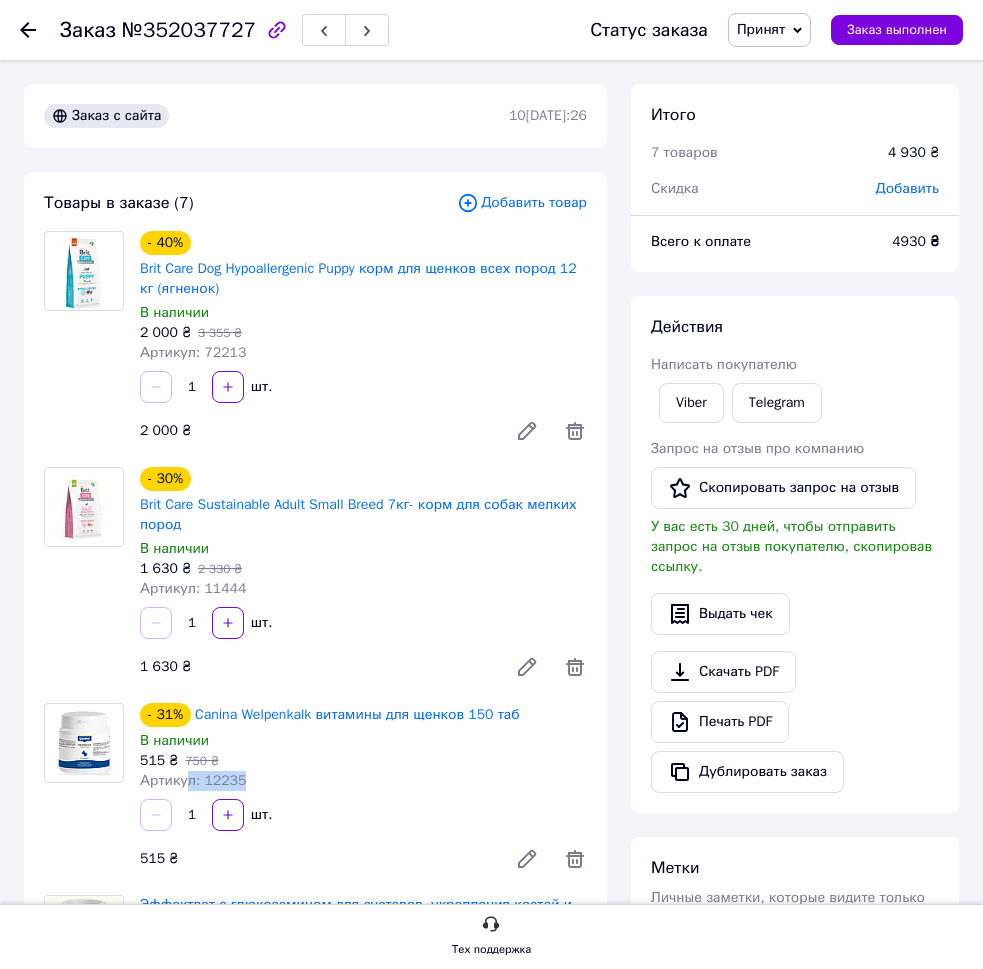 drag, startPoint x: 274, startPoint y: 782, endPoint x: 192, endPoint y: 787, distance: 82.1523 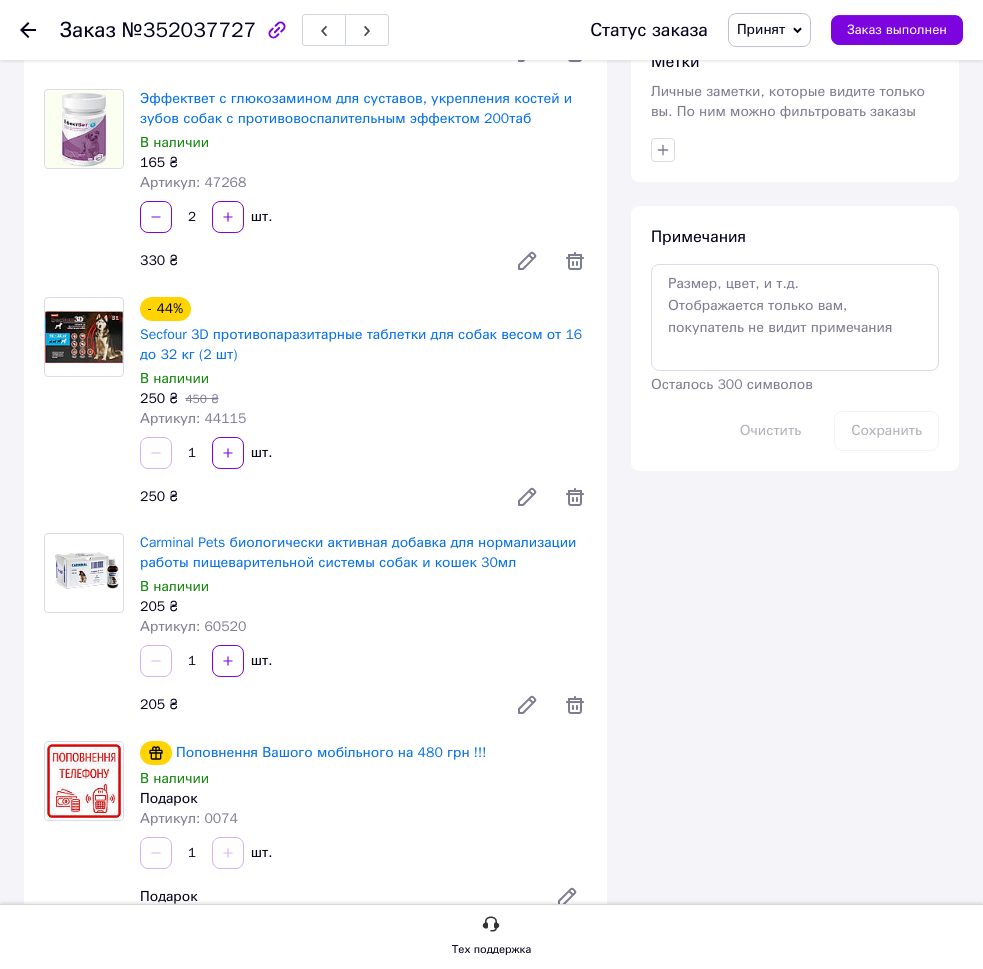 scroll, scrollTop: 714, scrollLeft: 0, axis: vertical 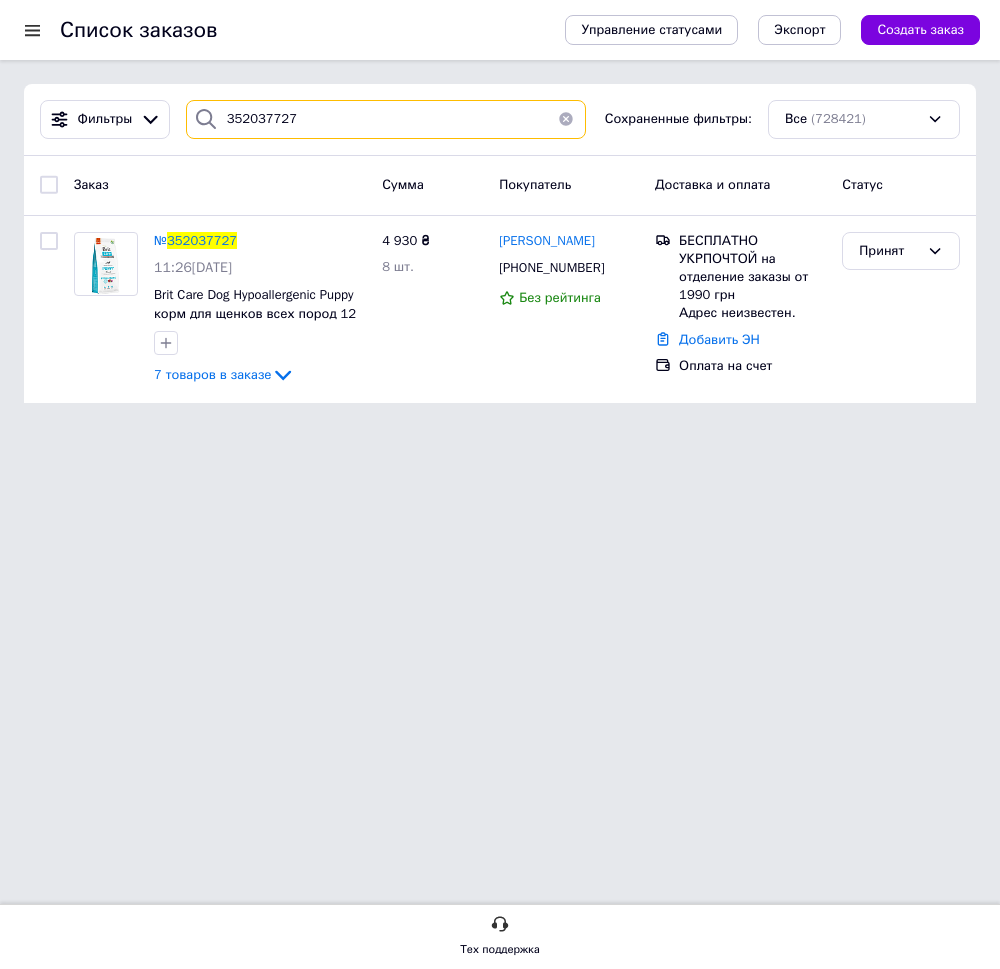 click on "352037727" at bounding box center (386, 119) 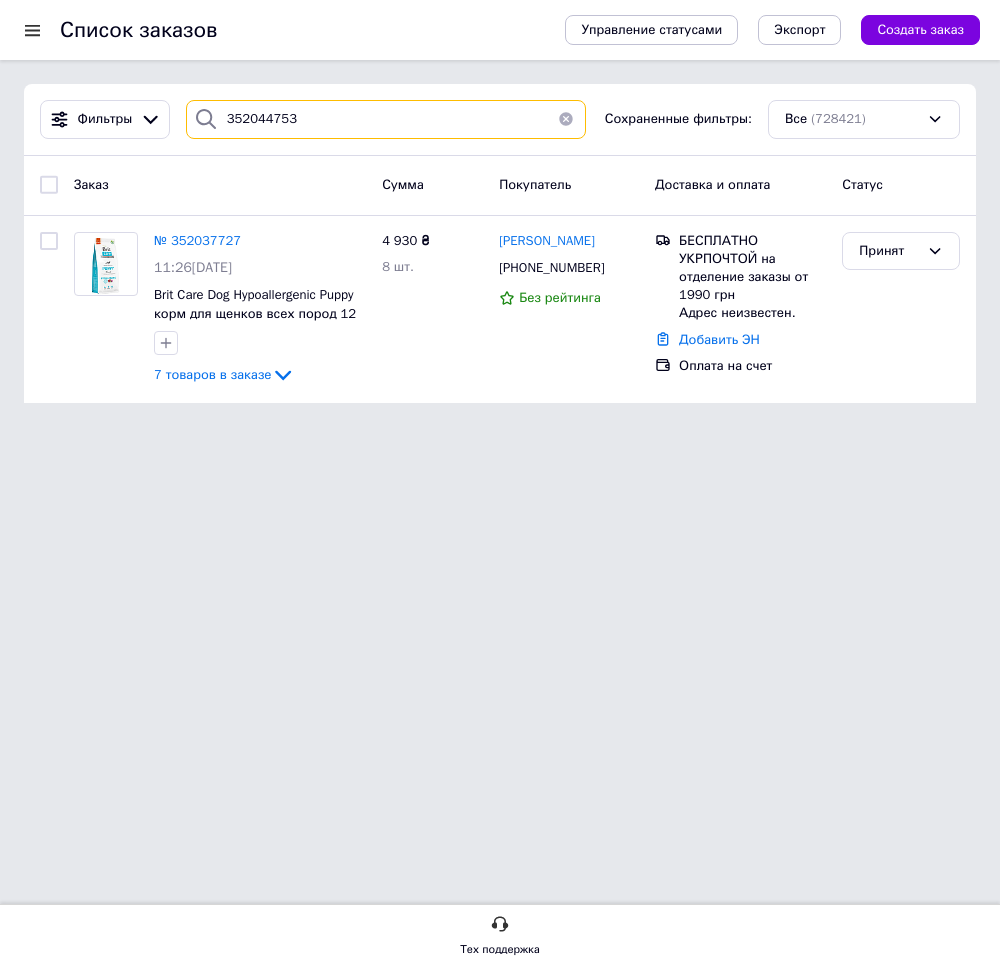 type on "352044753" 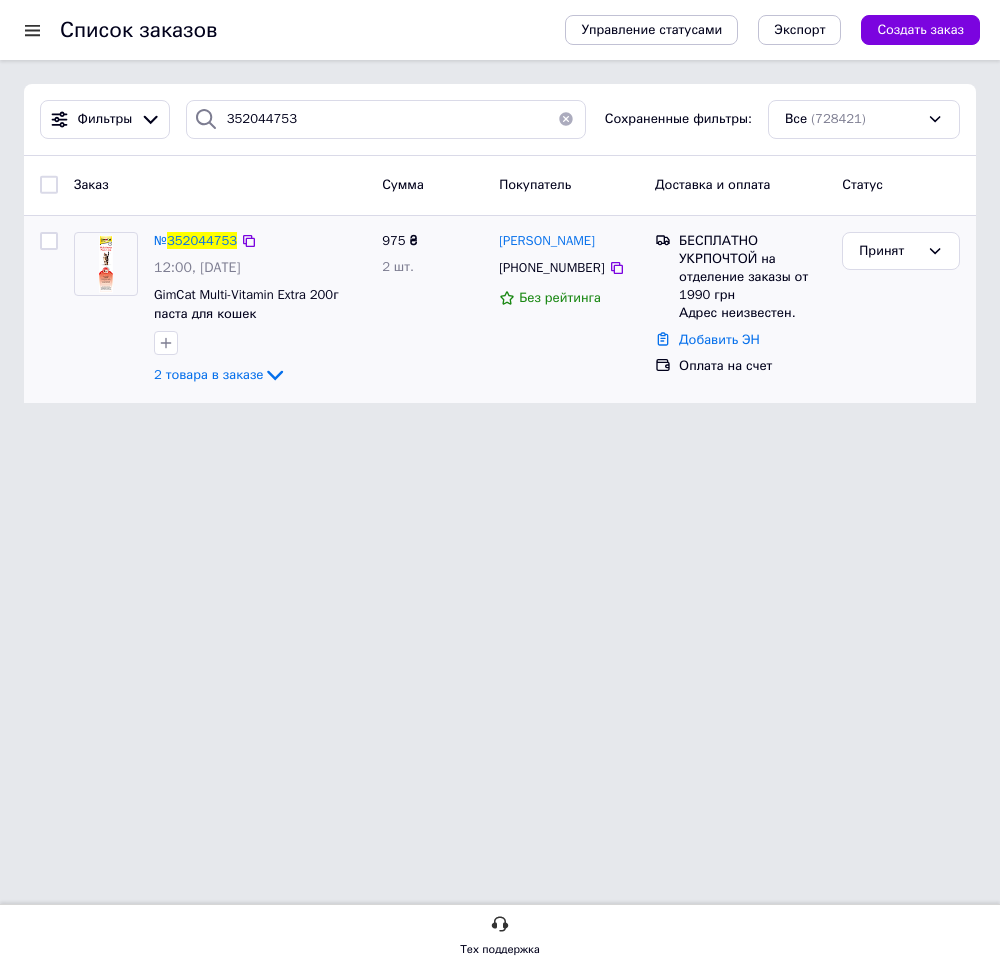 click on "№  352044753" at bounding box center (195, 241) 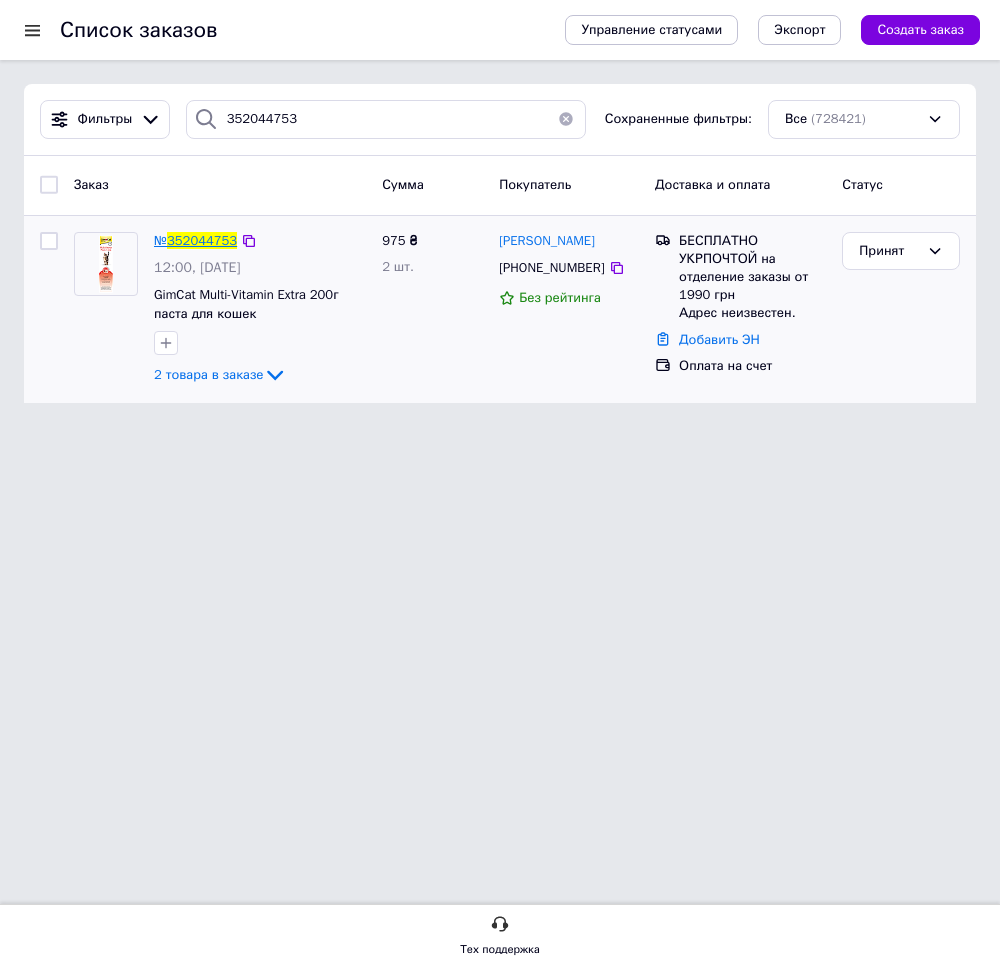 click on "352044753" at bounding box center [202, 240] 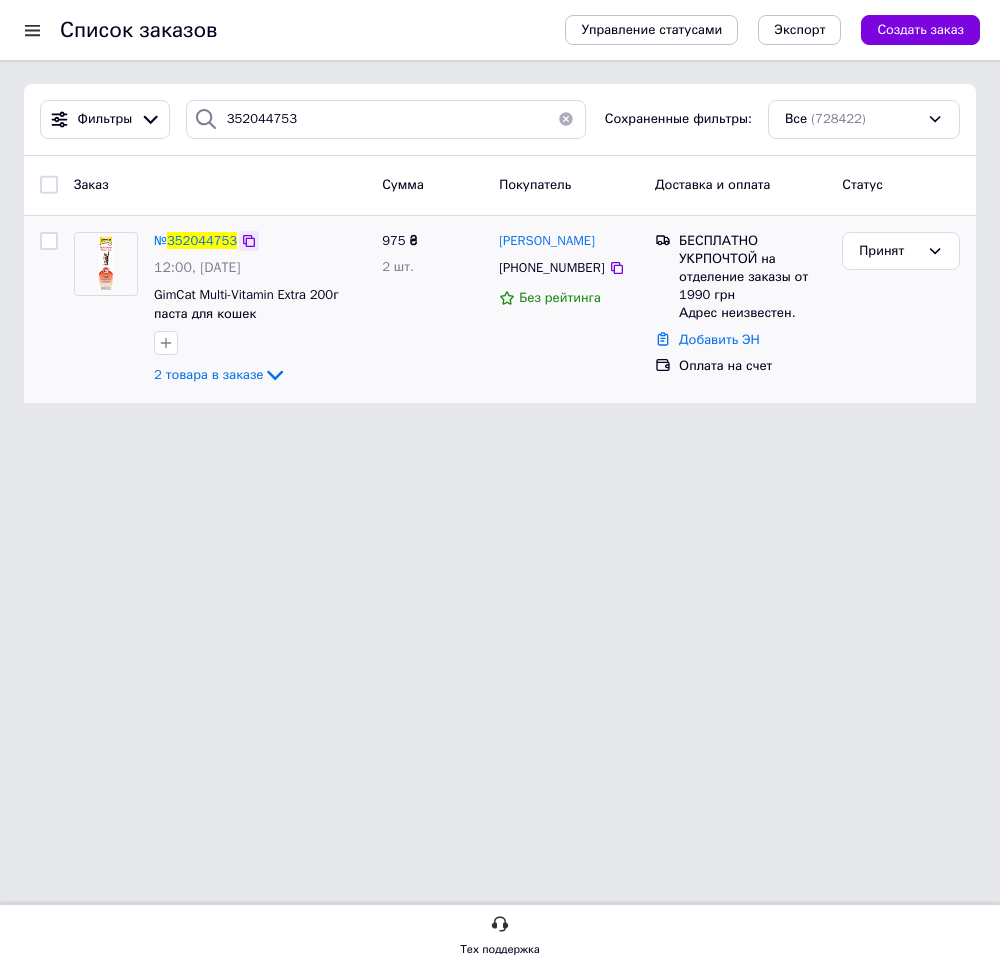 click 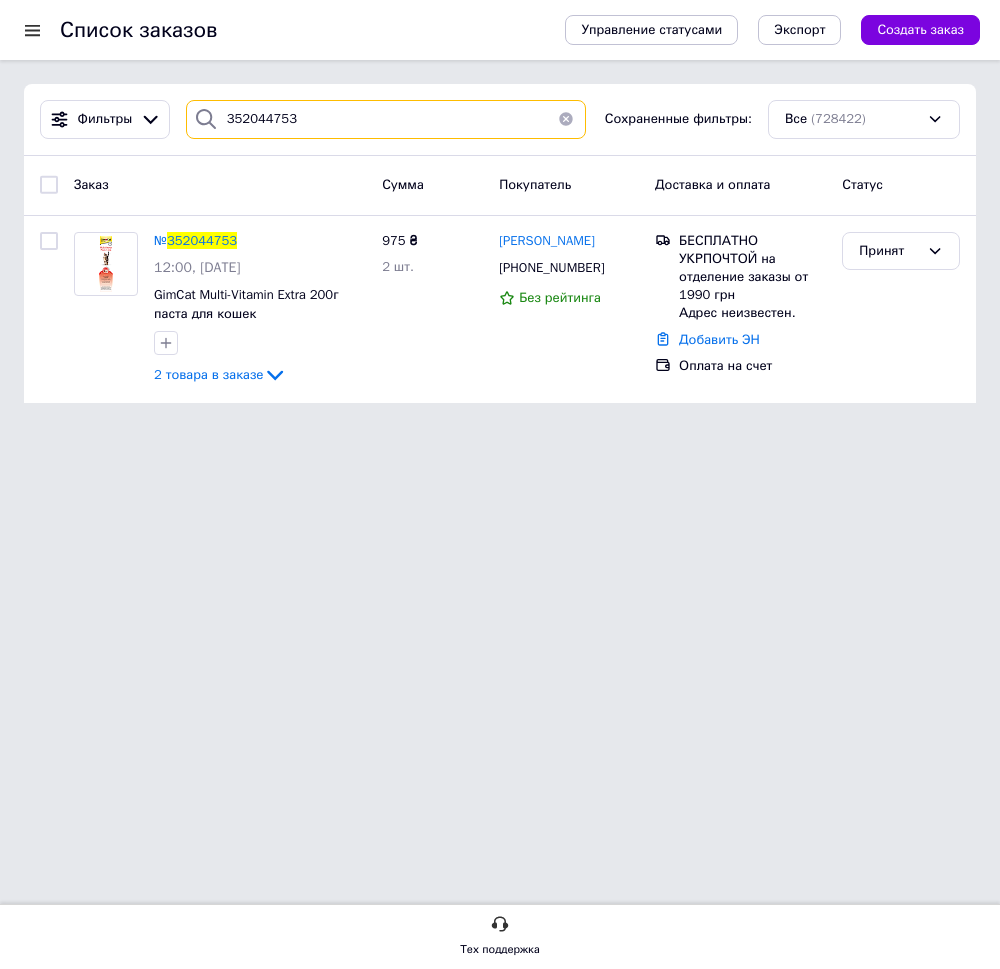 drag, startPoint x: 286, startPoint y: 115, endPoint x: 149, endPoint y: 139, distance: 139.0863 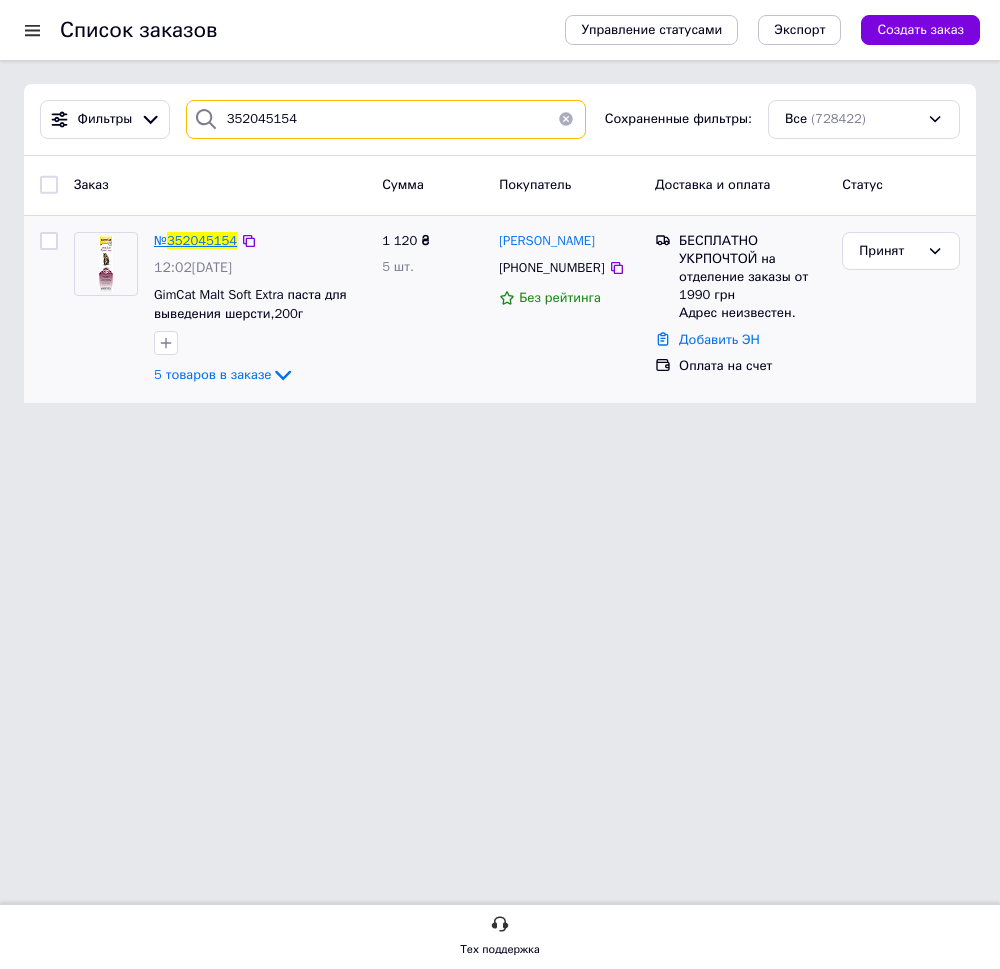type on "352045154" 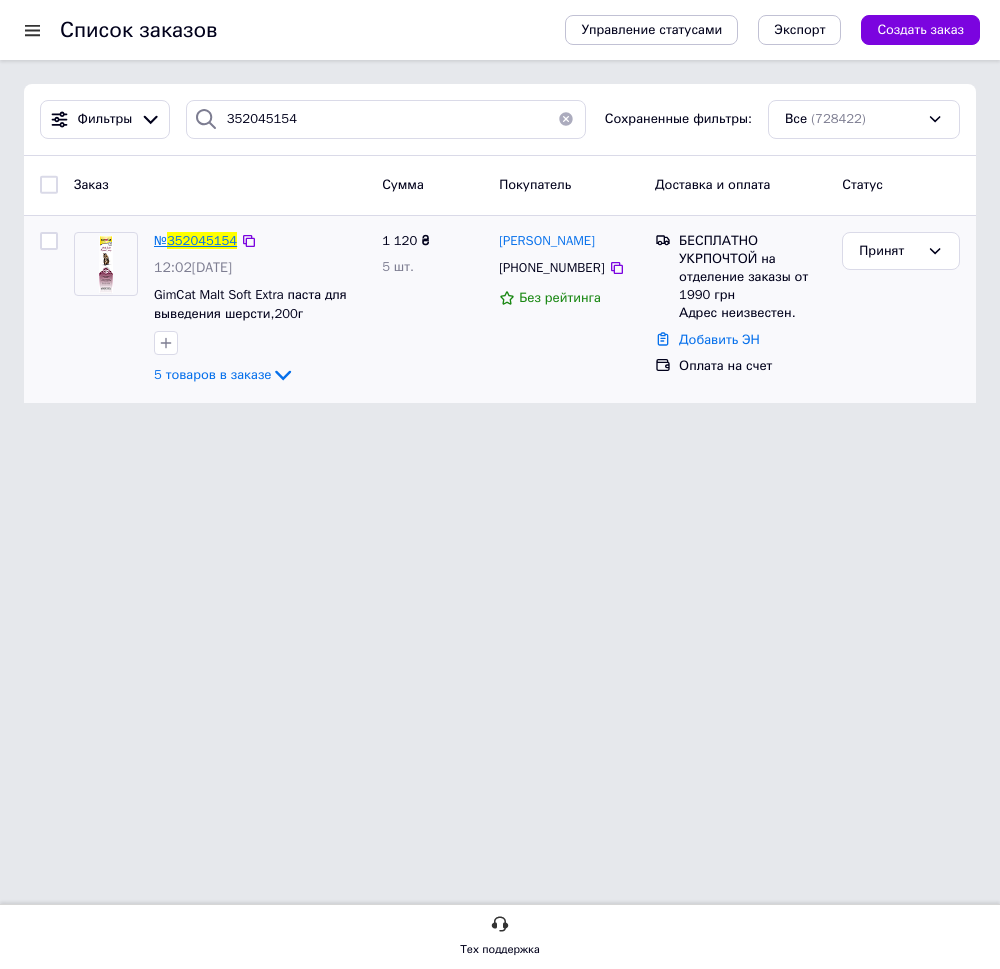 click on "352045154" at bounding box center [202, 240] 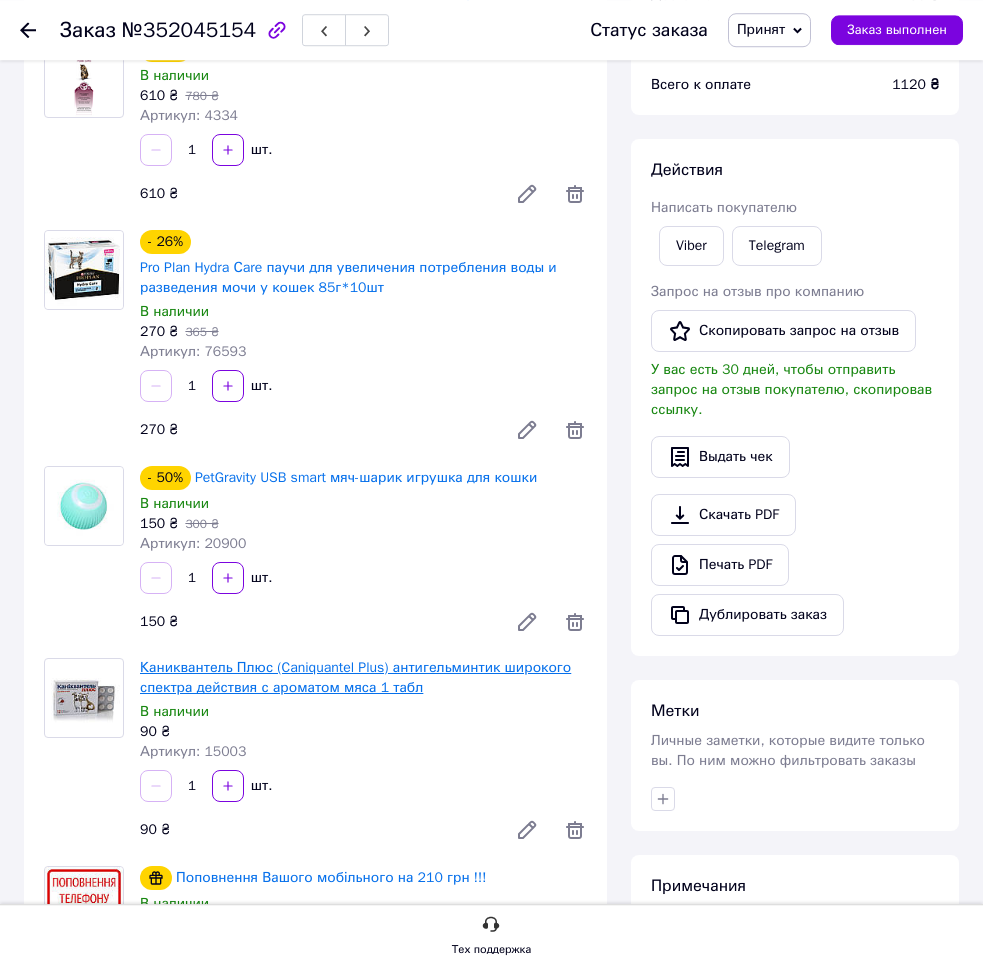 scroll, scrollTop: 306, scrollLeft: 0, axis: vertical 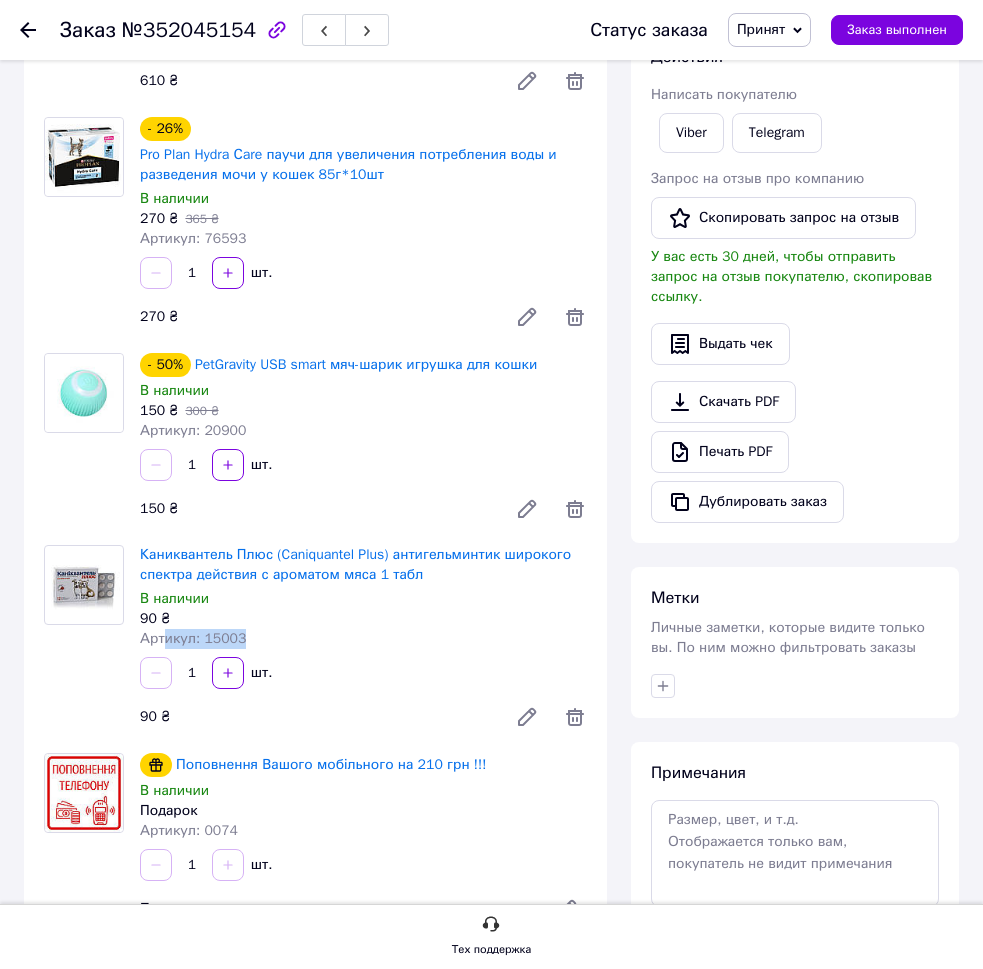 drag, startPoint x: 260, startPoint y: 649, endPoint x: 147, endPoint y: 637, distance: 113.63538 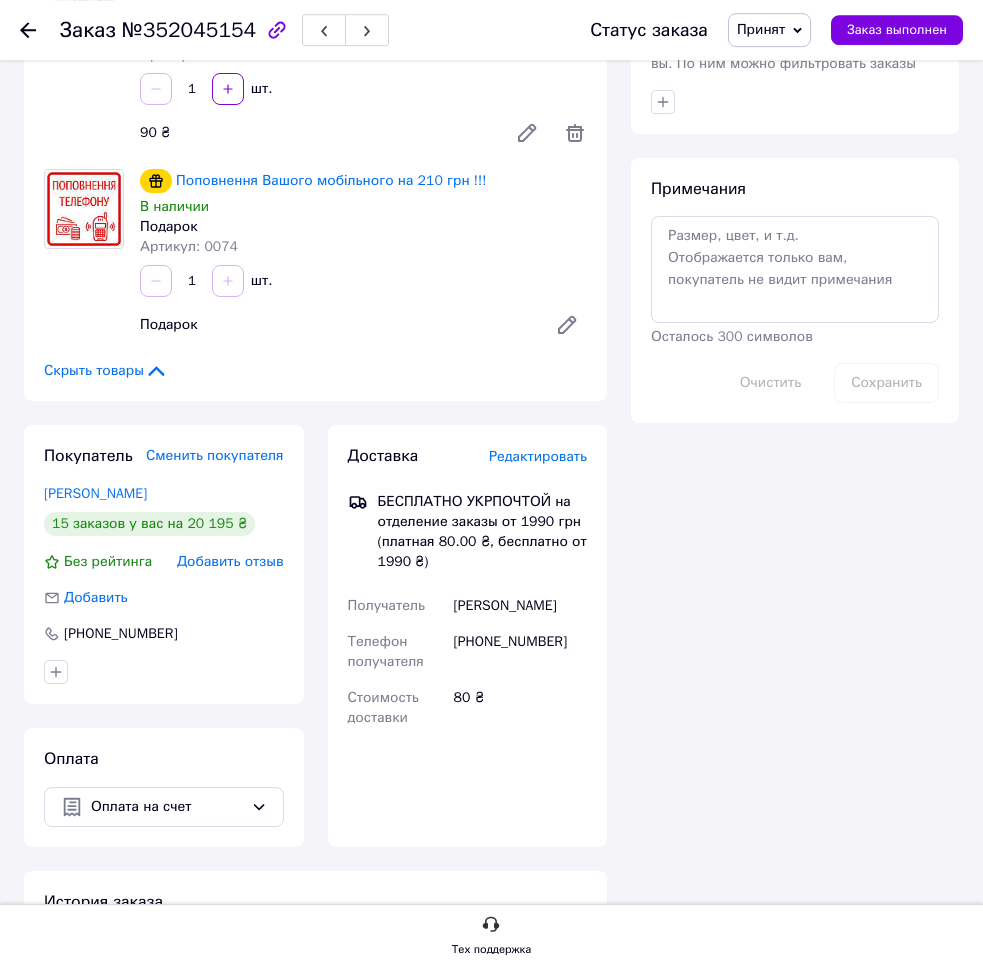 scroll, scrollTop: 1020, scrollLeft: 0, axis: vertical 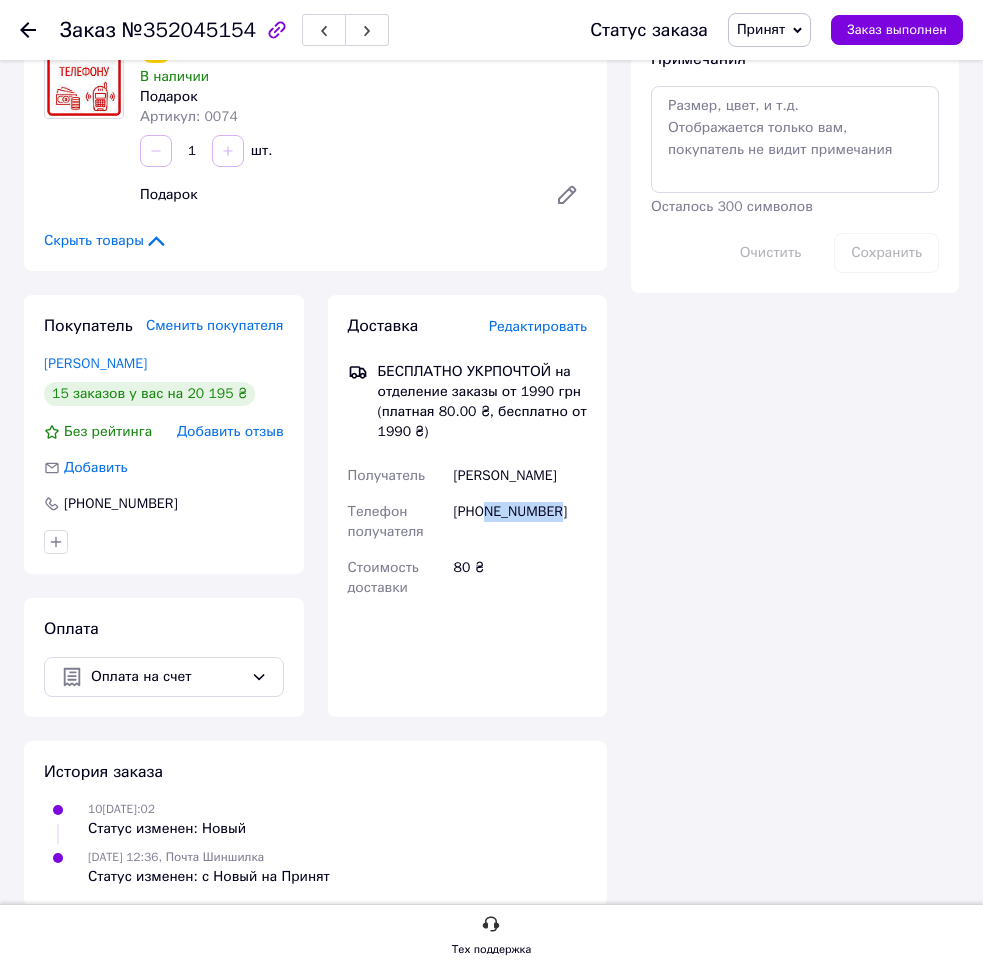 drag, startPoint x: 489, startPoint y: 515, endPoint x: 566, endPoint y: 513, distance: 77.02597 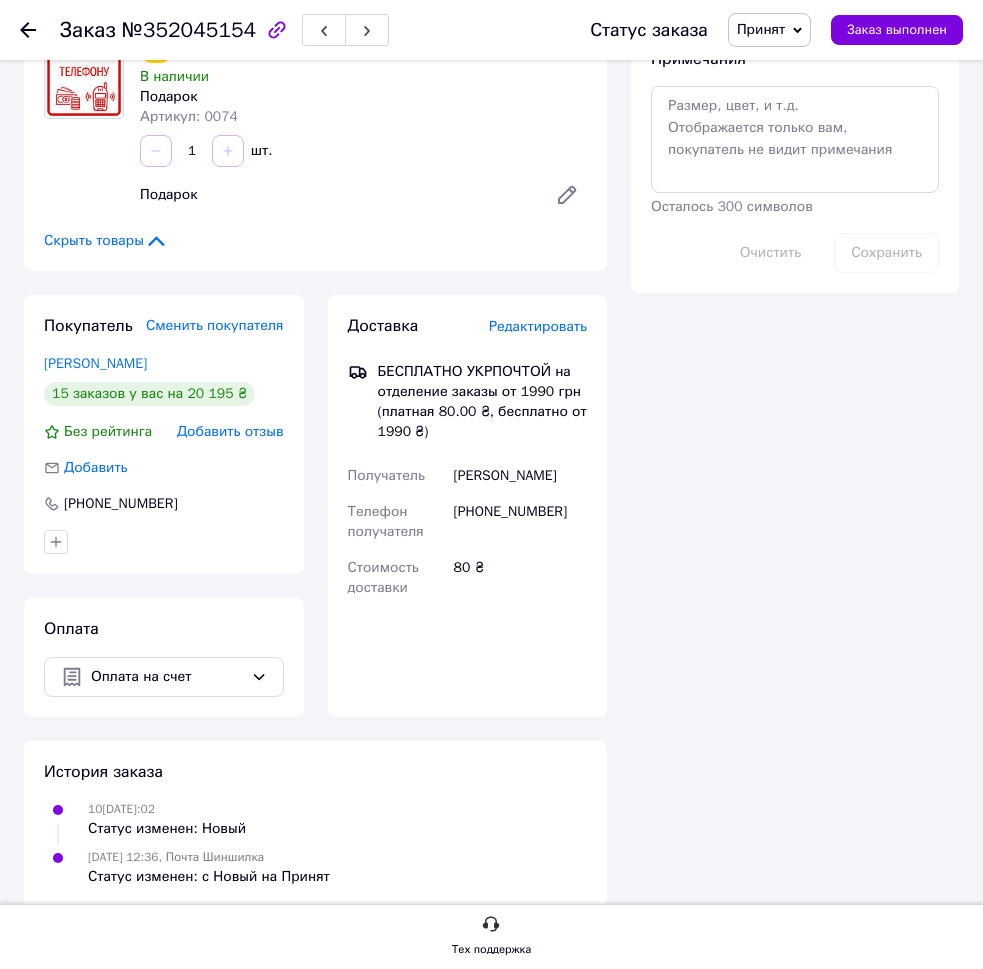 click on "Доставка Редактировать БЕСПЛАТНО УКРПОЧТОЙ на отделение заказы от 1990 грн (платная 80.00 ₴, бесплатно от 1990 ₴) Получатель [PERSON_NAME] Телефон получателя [PHONE_NUMBER] Стоимость доставки 80 ₴ Фамилия получателя [PERSON_NAME] Имя получателя   * [PERSON_NAME] Отчество получателя Телефон получателя   * [PHONE_NUMBER] Регион Выберите регион Город Улица Номер дома Квартира Почтовый индекс Номер накладной" at bounding box center [468, 506] 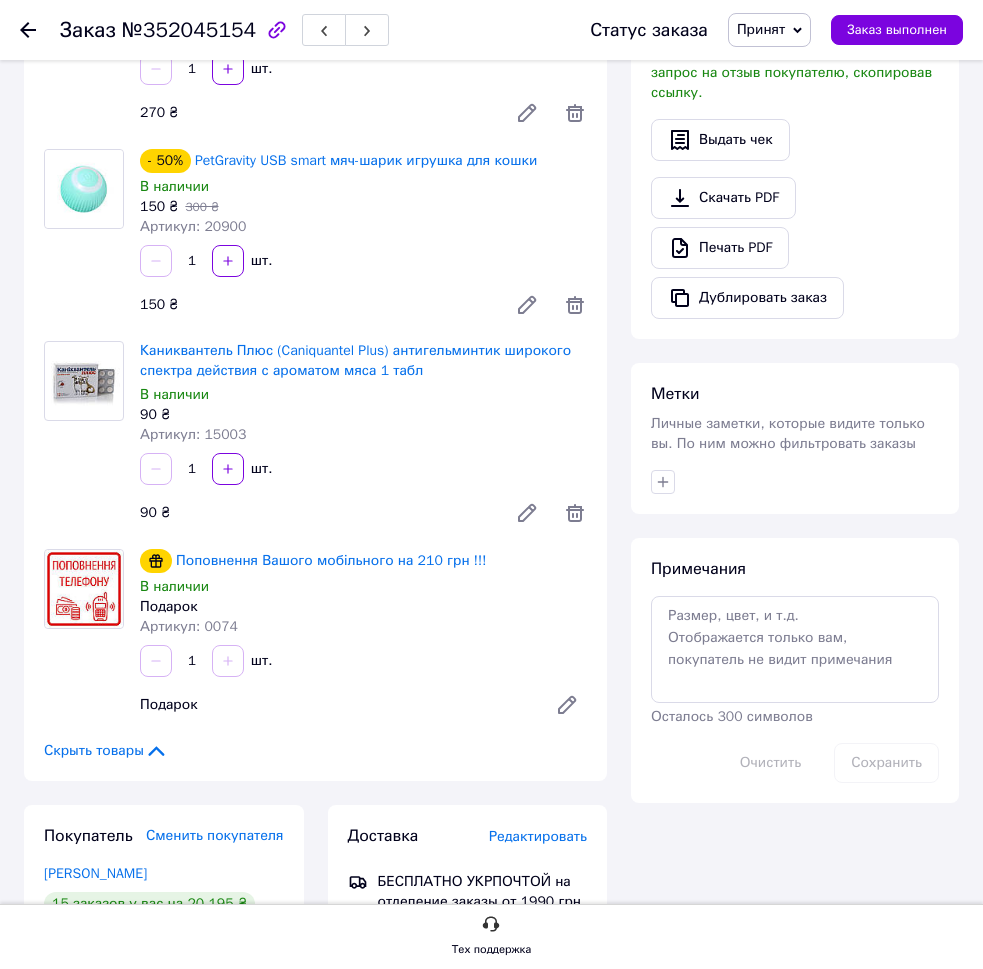 scroll, scrollTop: 102, scrollLeft: 0, axis: vertical 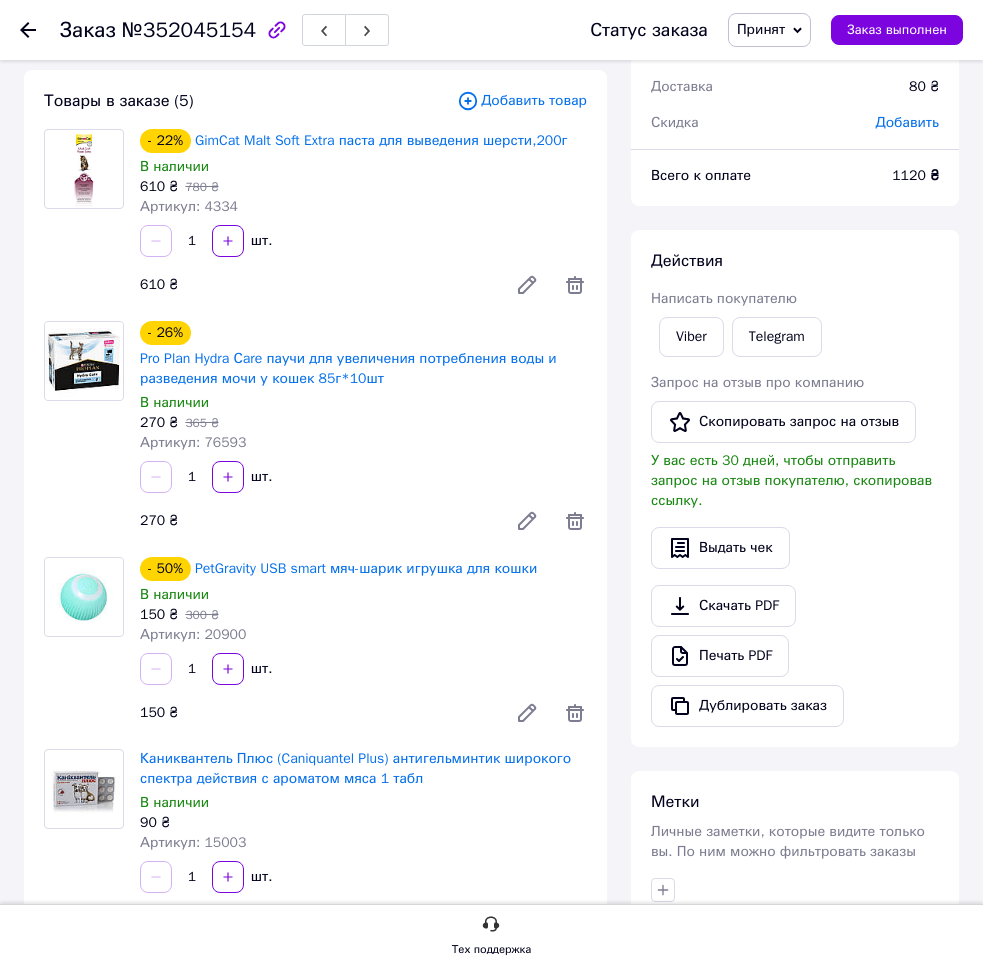 click on "150 ₴" at bounding box center [315, 713] 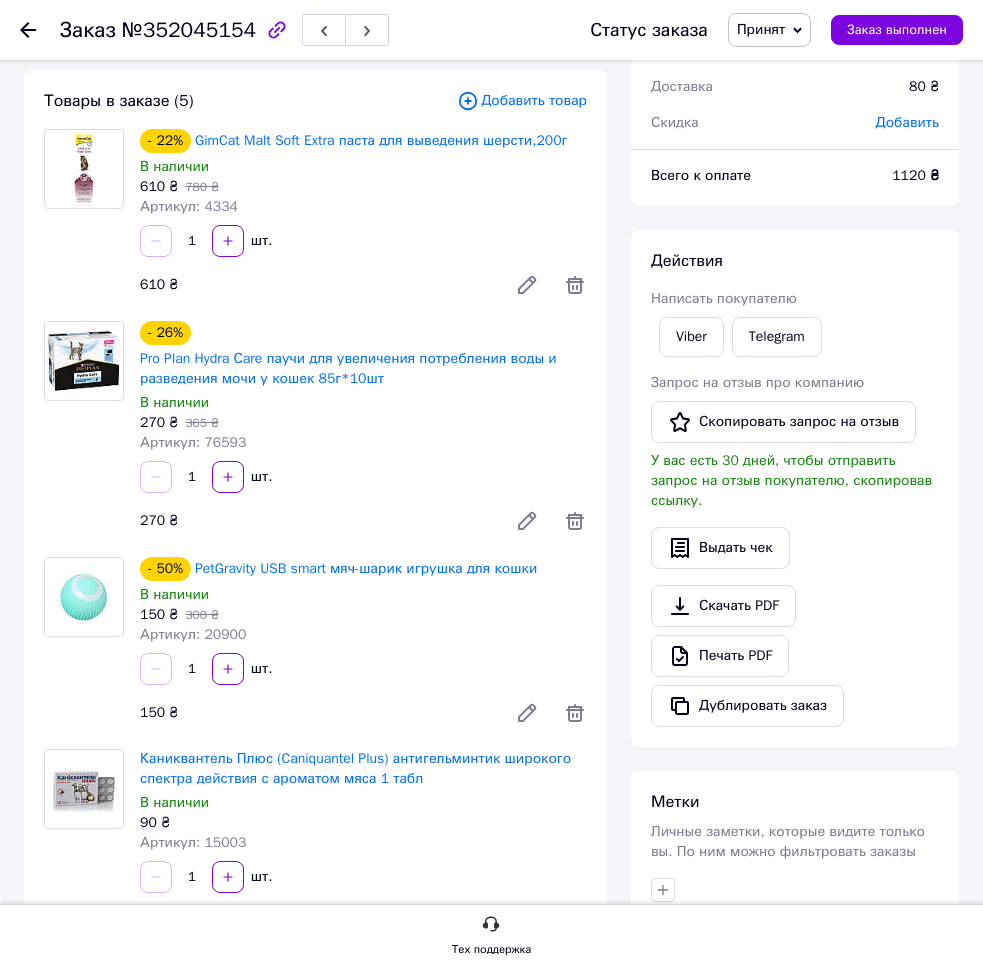 click on "150 ₴" at bounding box center [315, 713] 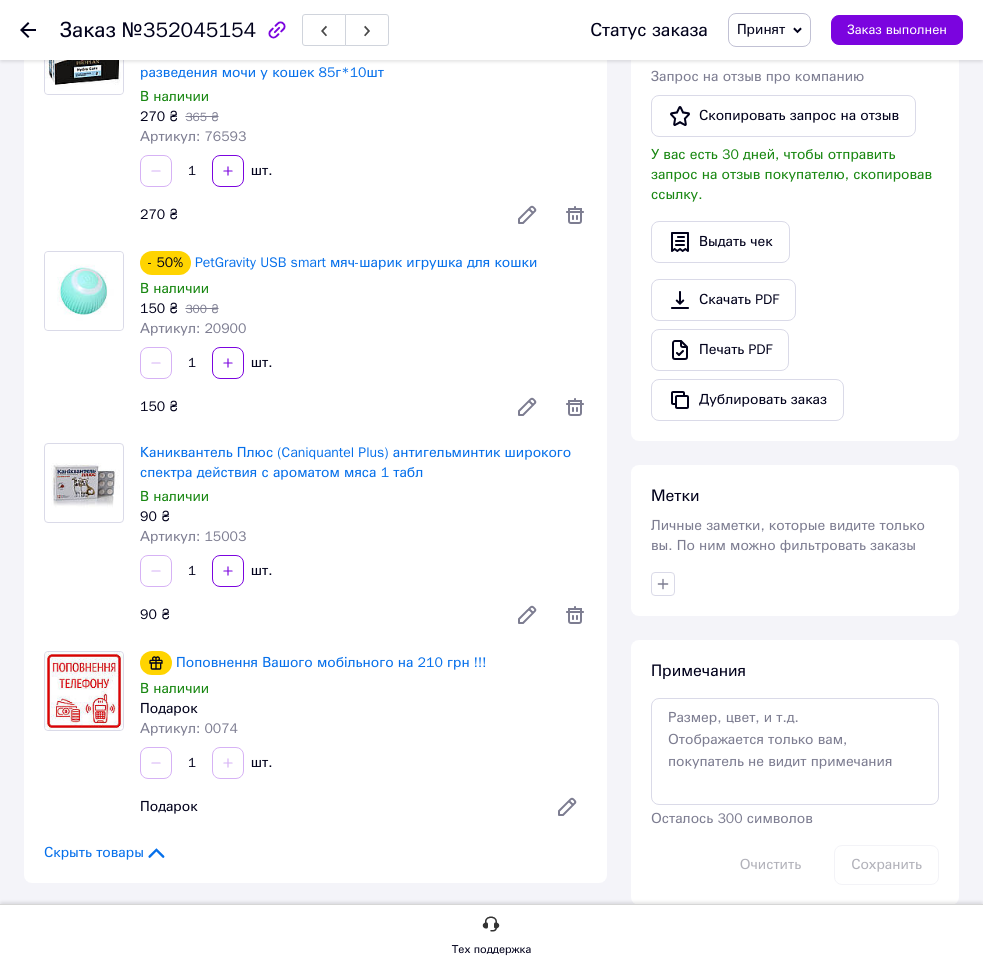 scroll, scrollTop: 0, scrollLeft: 0, axis: both 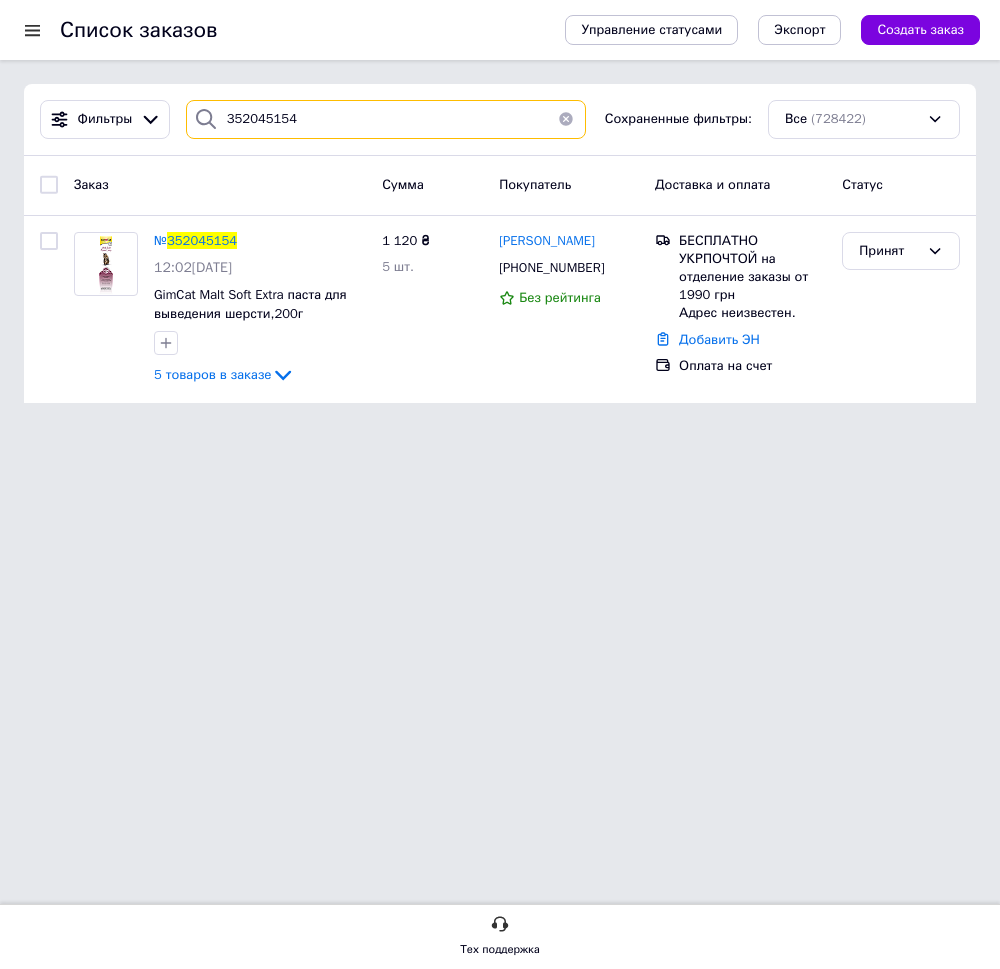 drag, startPoint x: 196, startPoint y: 125, endPoint x: 133, endPoint y: 146, distance: 66.40783 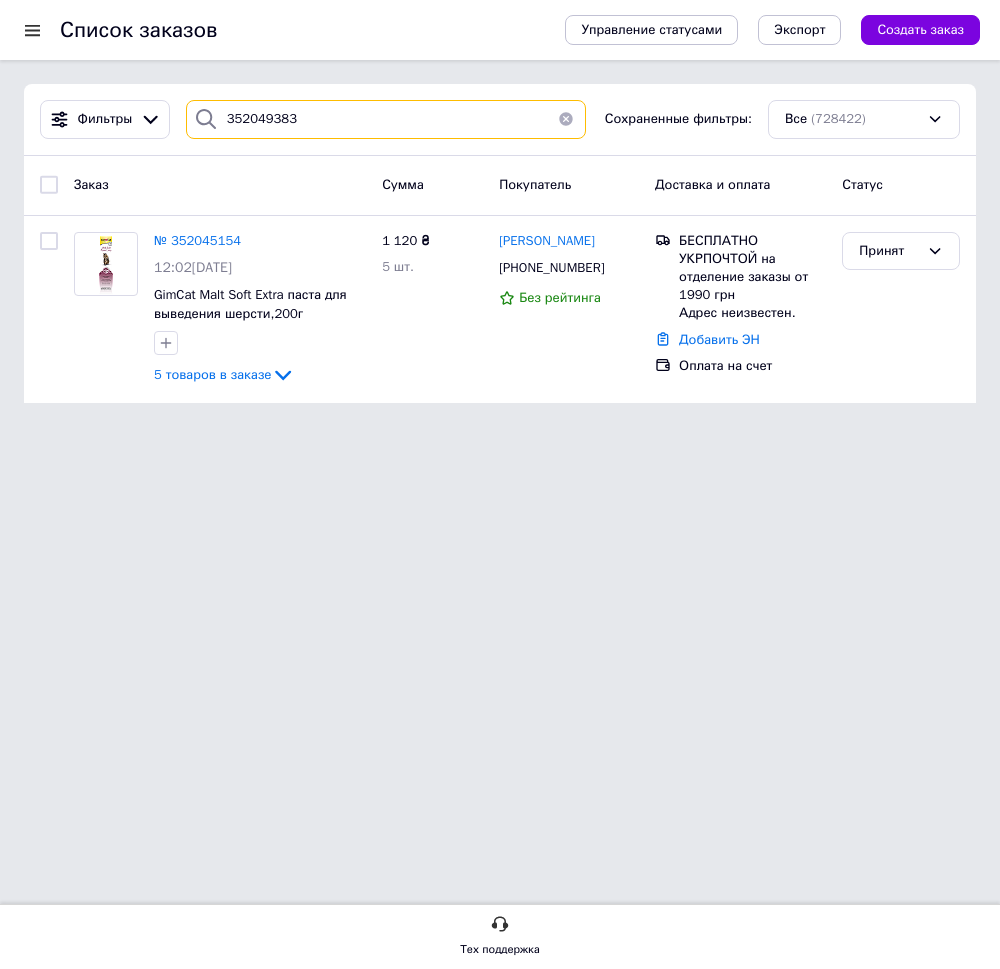 type on "352049383" 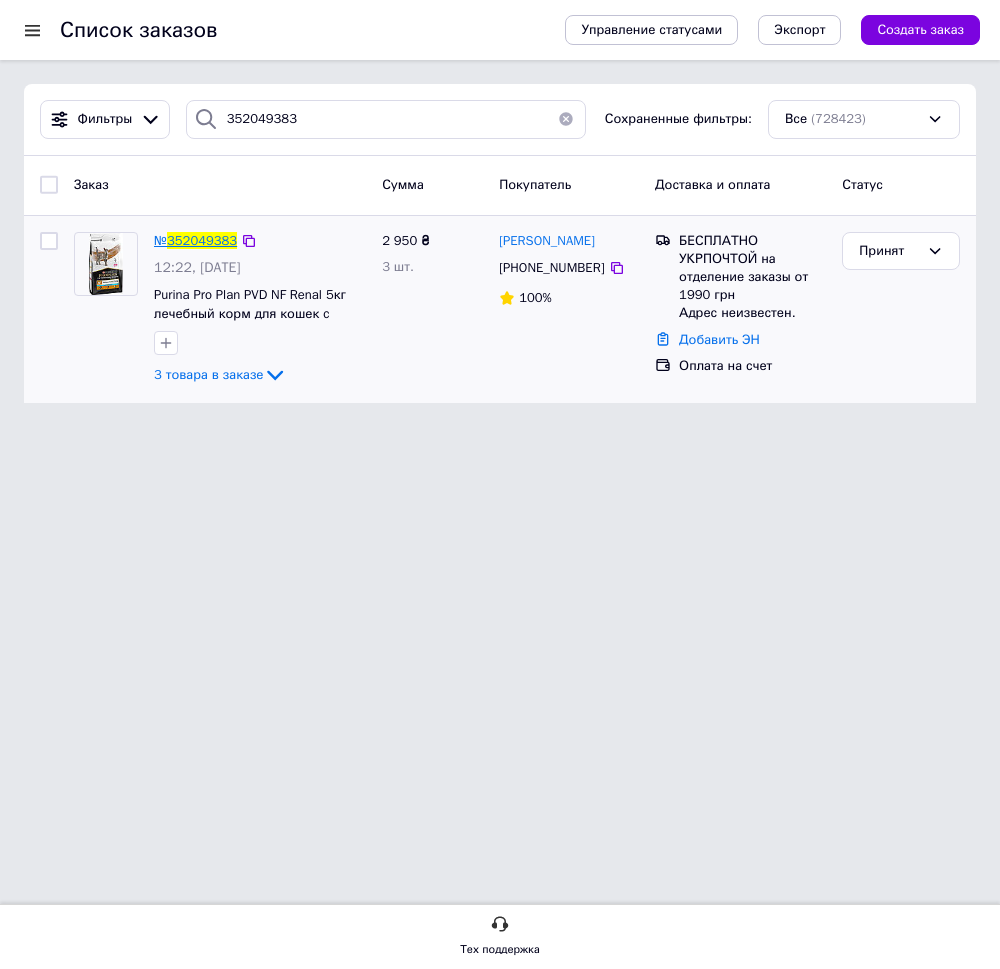 click on "352049383" at bounding box center (202, 240) 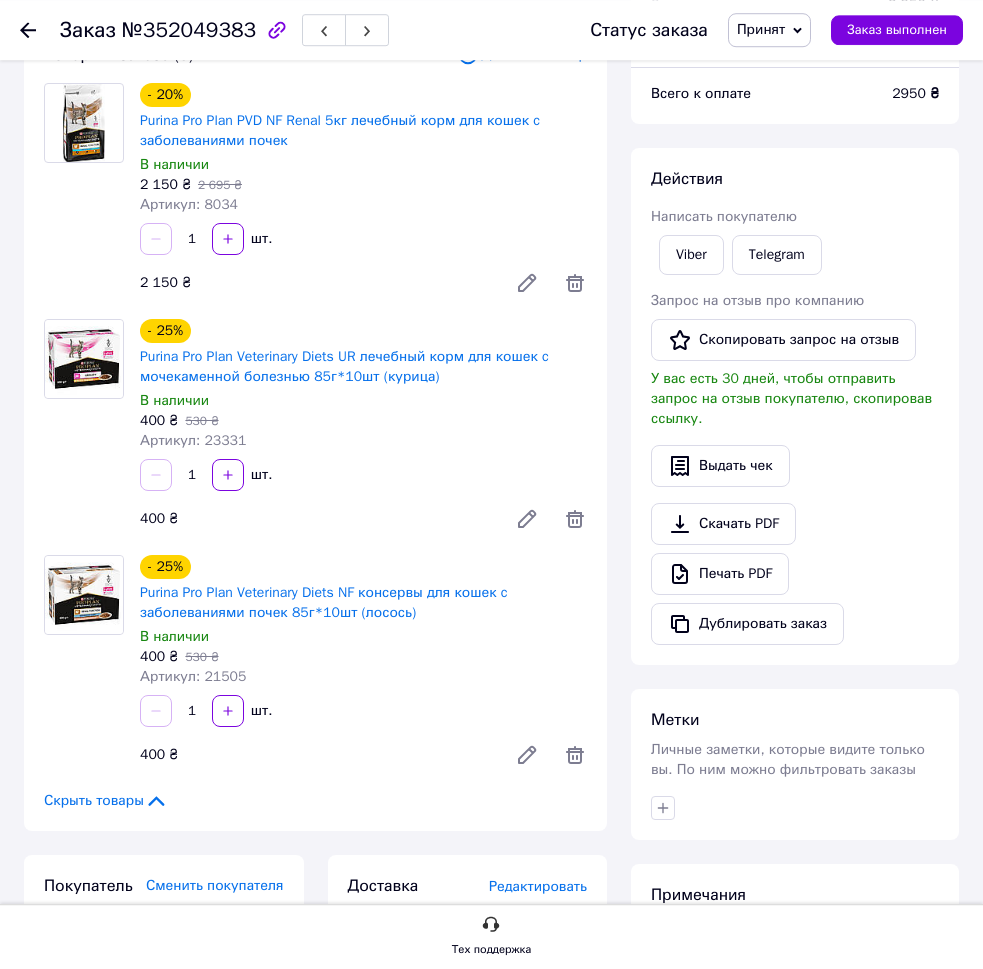scroll, scrollTop: 408, scrollLeft: 0, axis: vertical 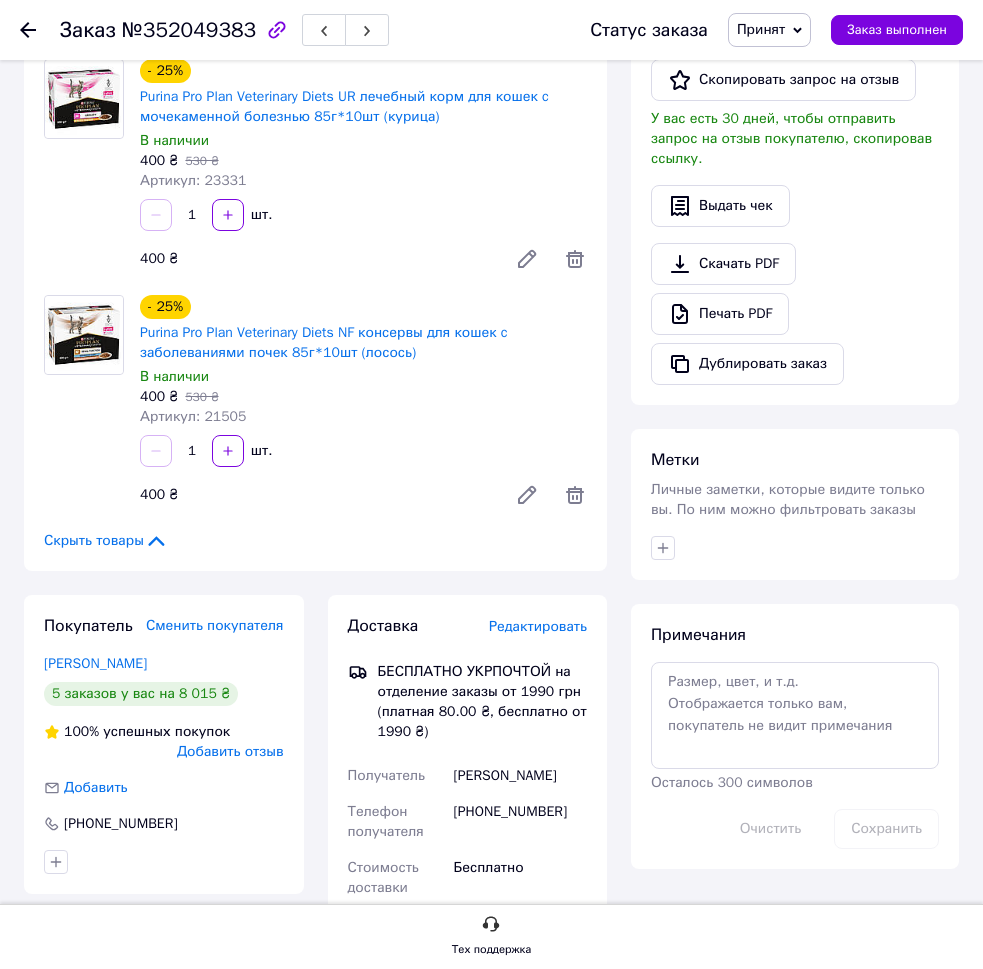 click on "- 25% Purina Pro Plan Veterinary Diets NF консервы для кошек c заболеваниями почек 85г*10шт (лосось) В наличии 400 ₴   530 ₴ Артикул: 21505 1   шт. 400 ₴" at bounding box center (363, 405) 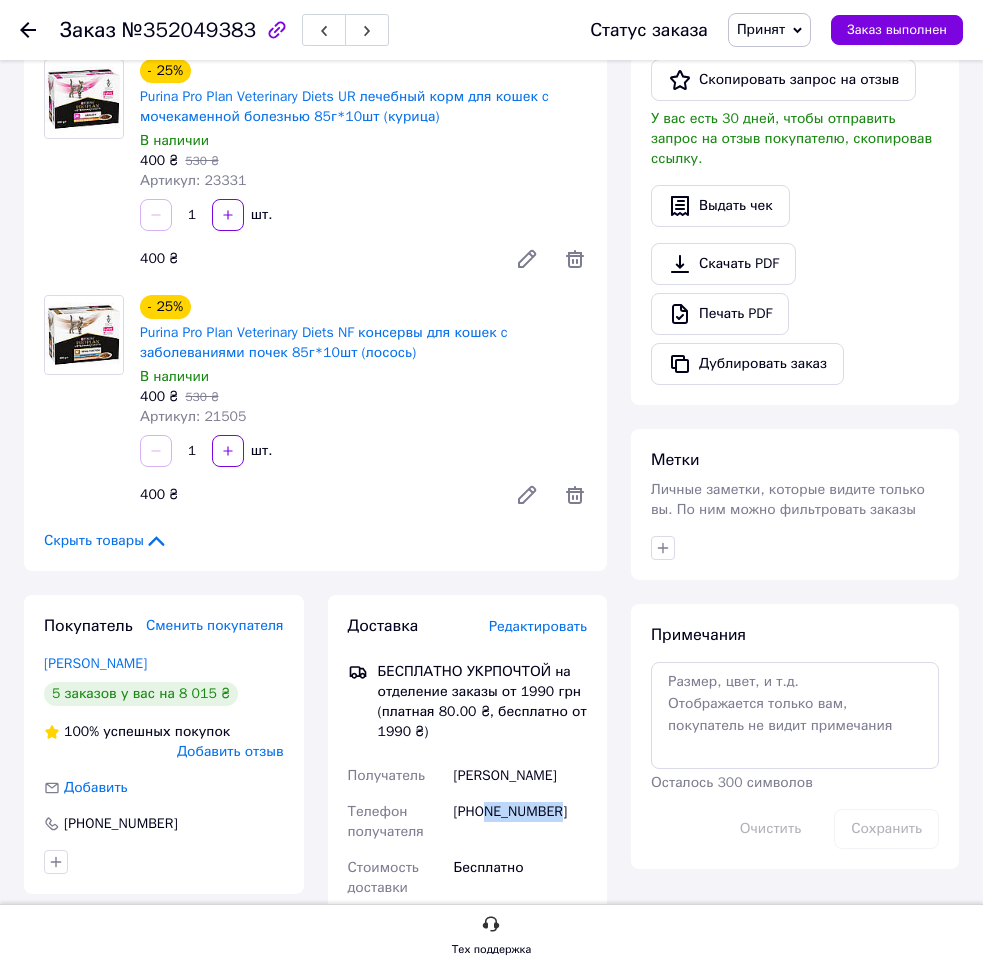 drag, startPoint x: 484, startPoint y: 814, endPoint x: 600, endPoint y: 821, distance: 116.21101 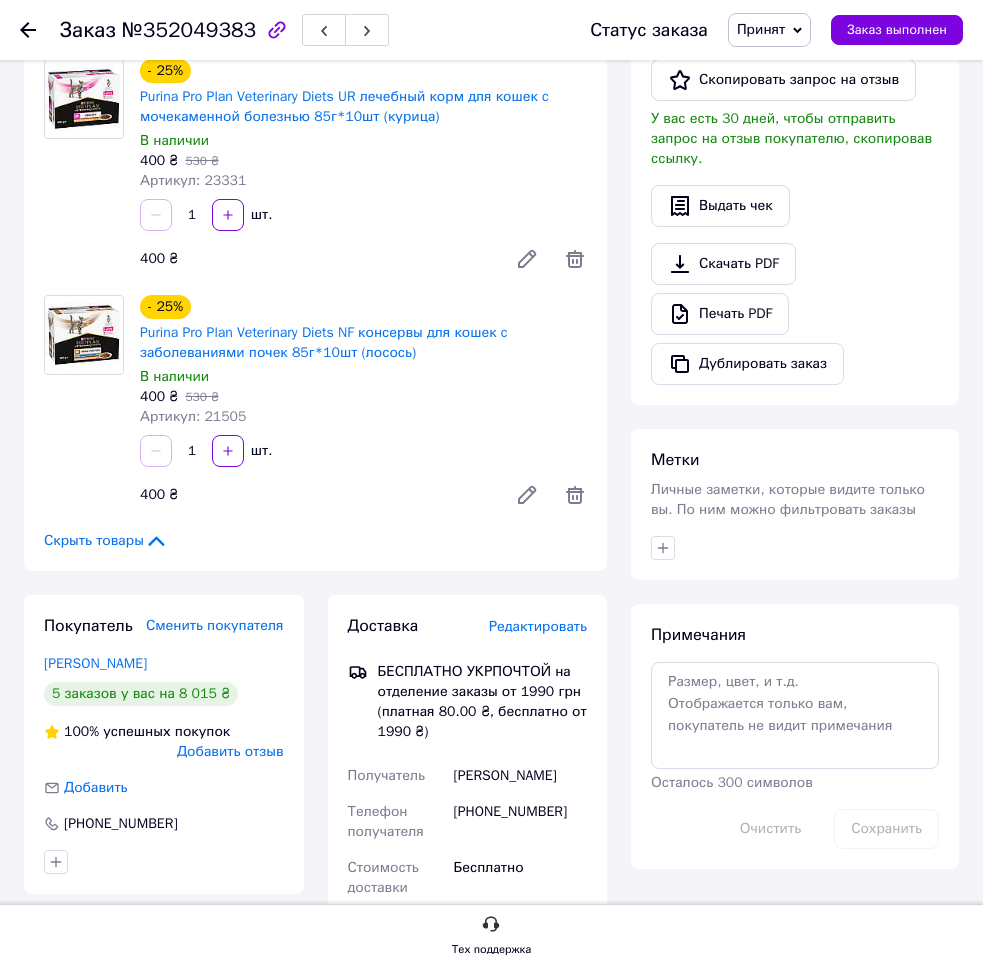click on "- 25% Purina Pro Plan Veterinary Diets NF консервы для кошек c заболеваниями почек 85г*10шт (лосось) В наличии 400 ₴   530 ₴ Артикул: 21505 1   шт. 400 ₴" at bounding box center [363, 405] 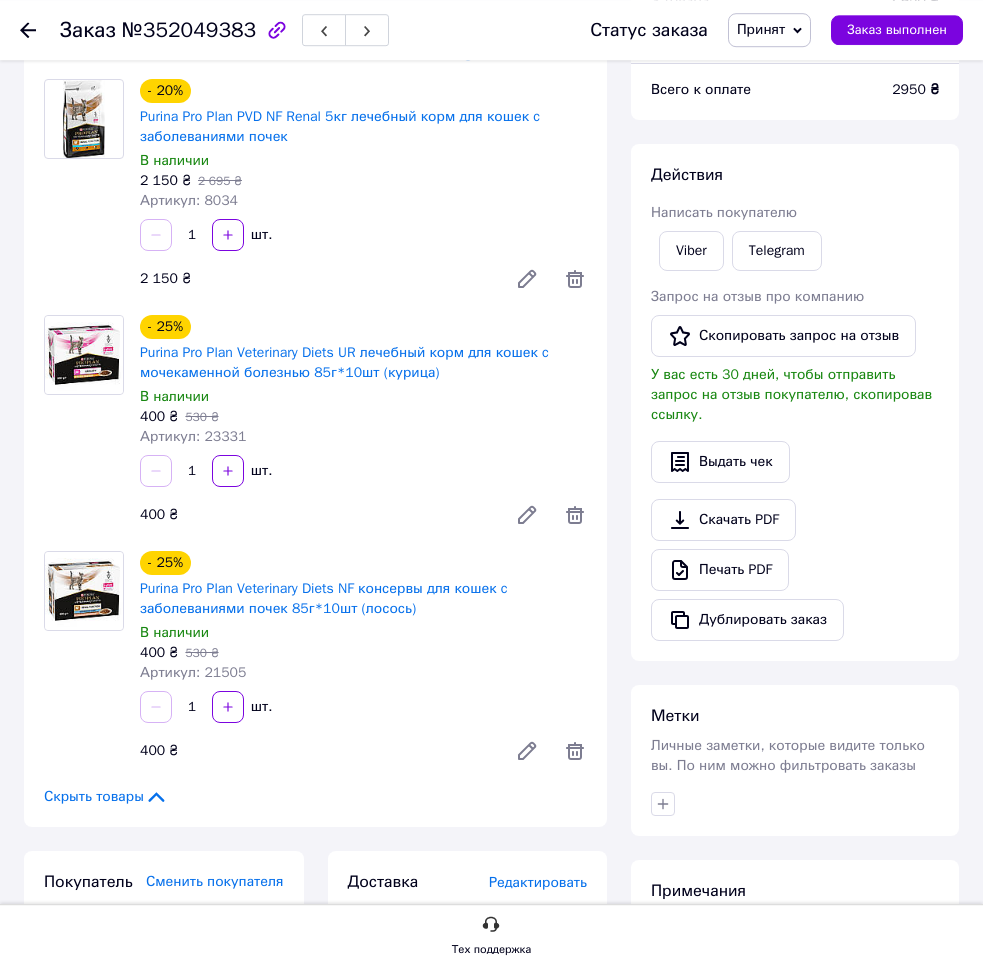 scroll, scrollTop: 0, scrollLeft: 0, axis: both 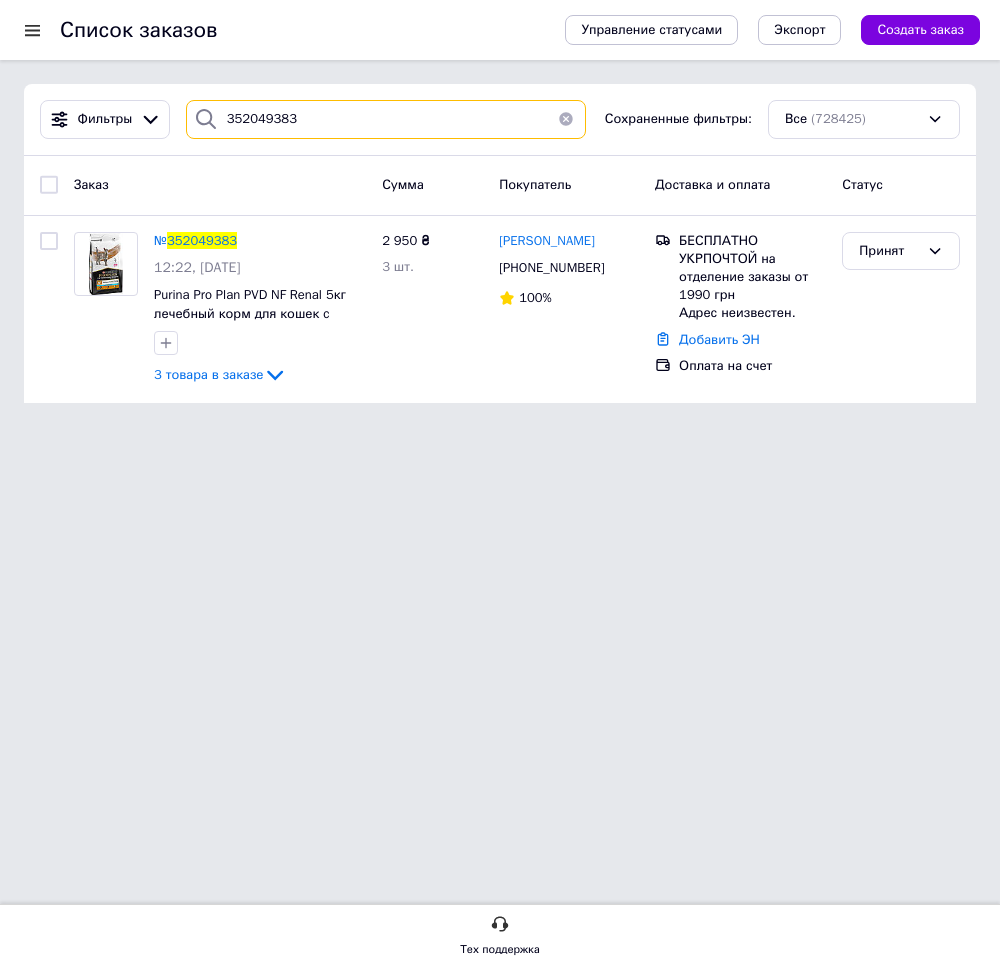 drag, startPoint x: 267, startPoint y: 115, endPoint x: 188, endPoint y: 126, distance: 79.762146 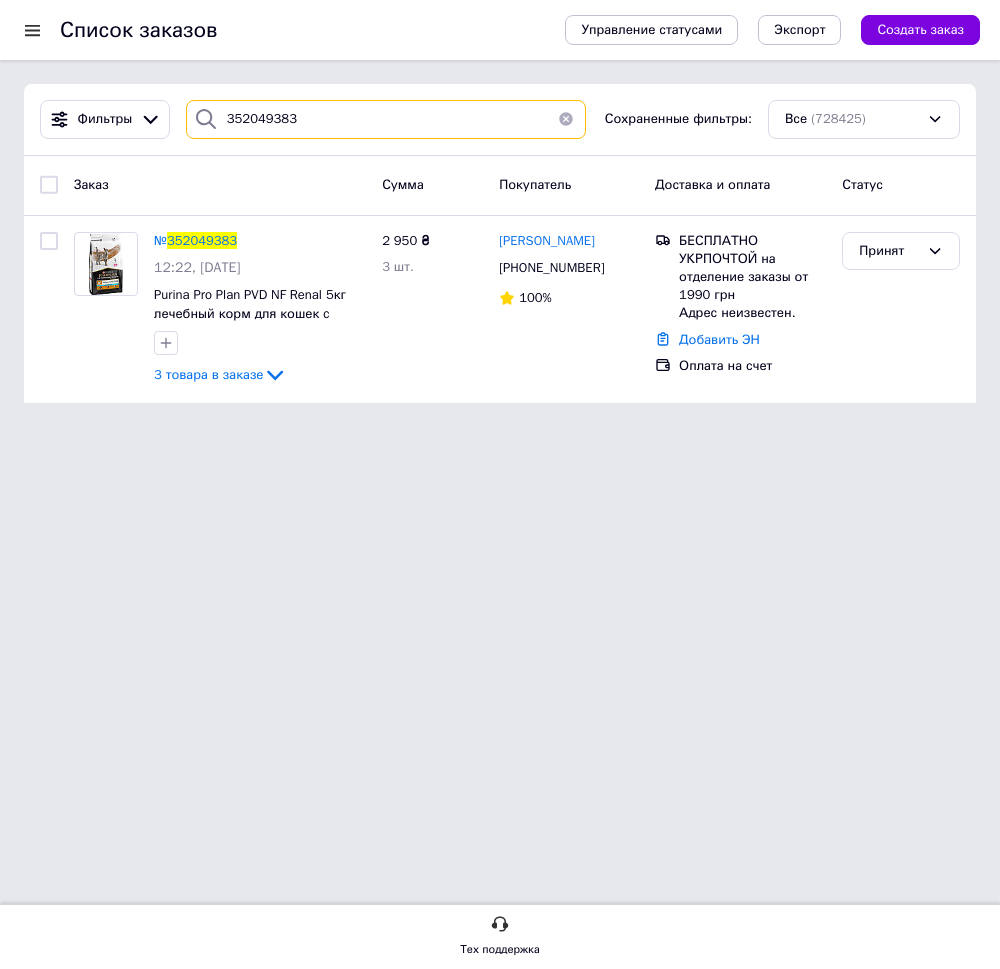 paste on "50502" 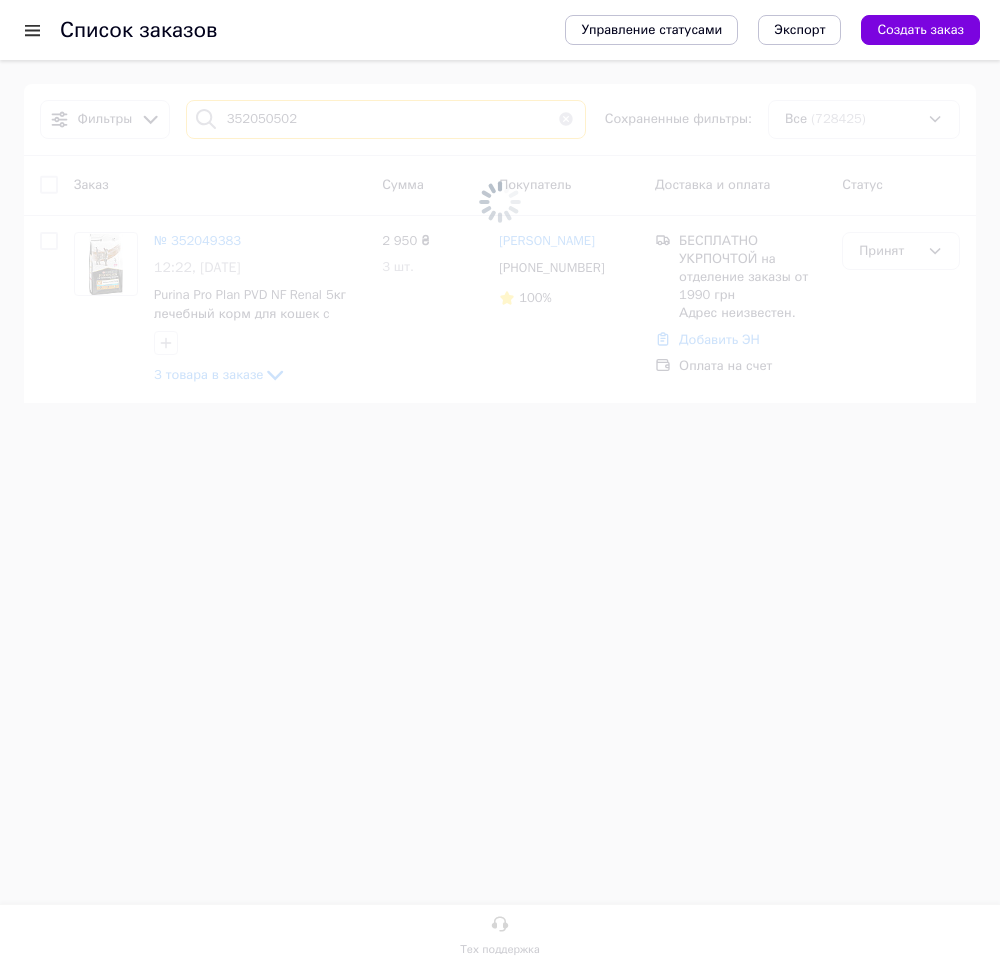 type on "352050502" 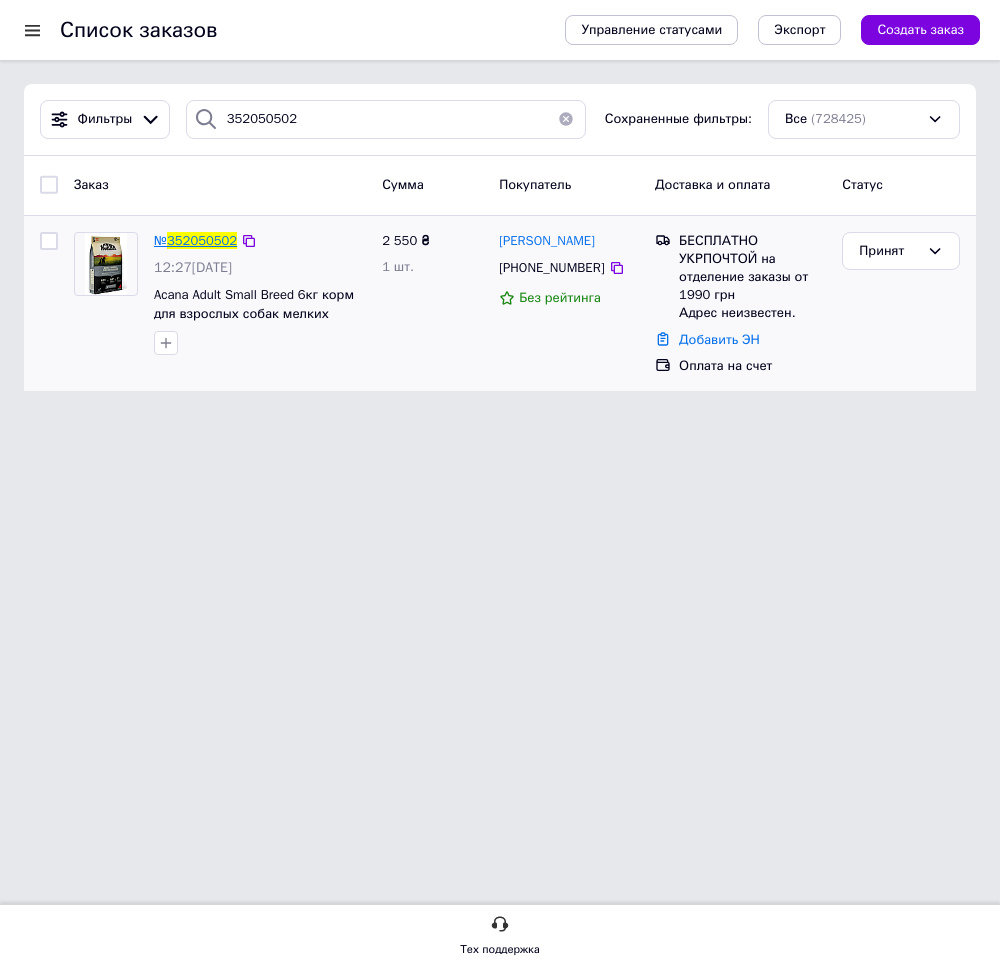 click on "352050502" at bounding box center [202, 240] 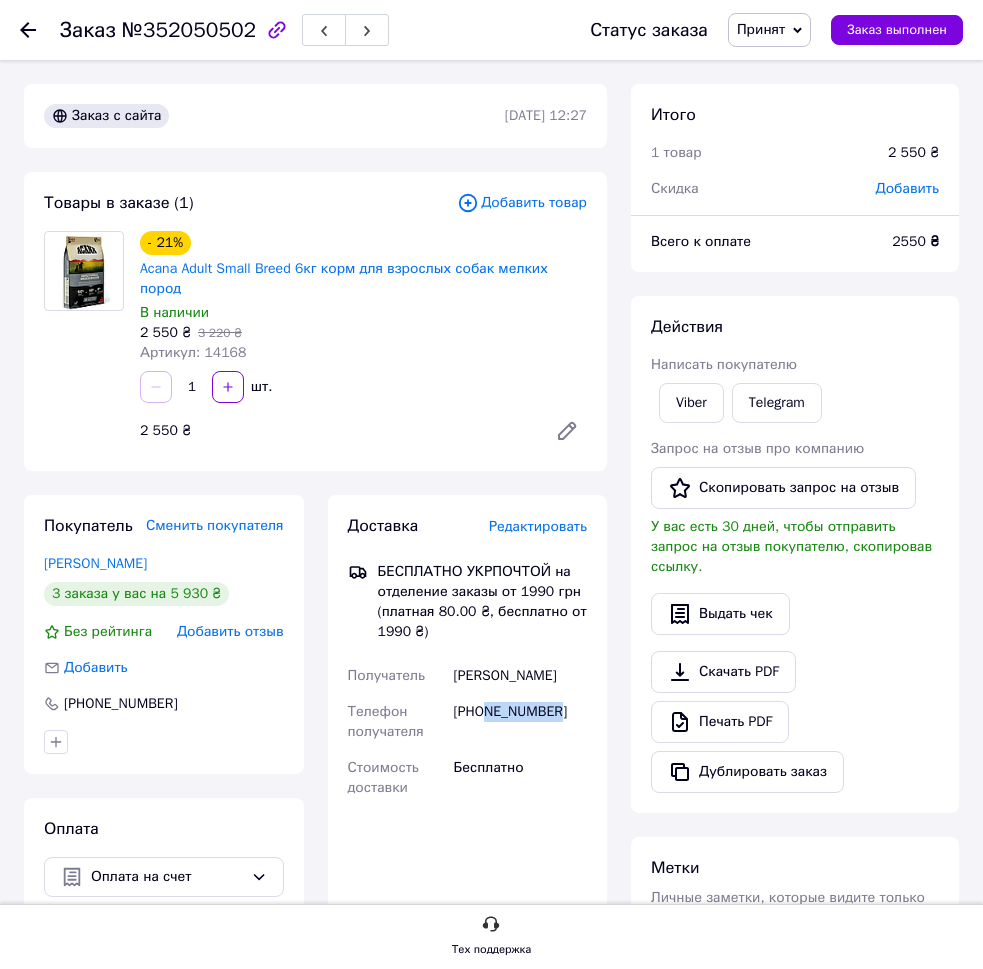 drag, startPoint x: 486, startPoint y: 688, endPoint x: 598, endPoint y: 692, distance: 112.0714 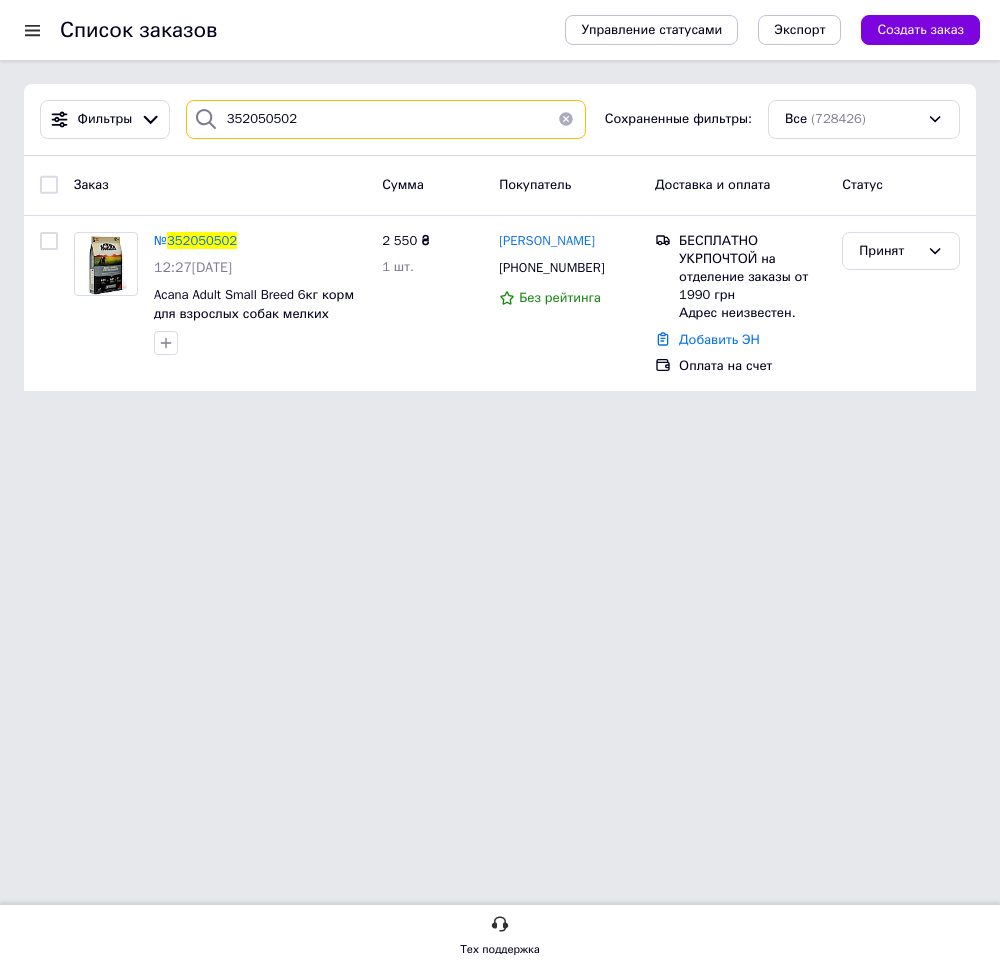 drag, startPoint x: 288, startPoint y: 120, endPoint x: 155, endPoint y: 136, distance: 133.95895 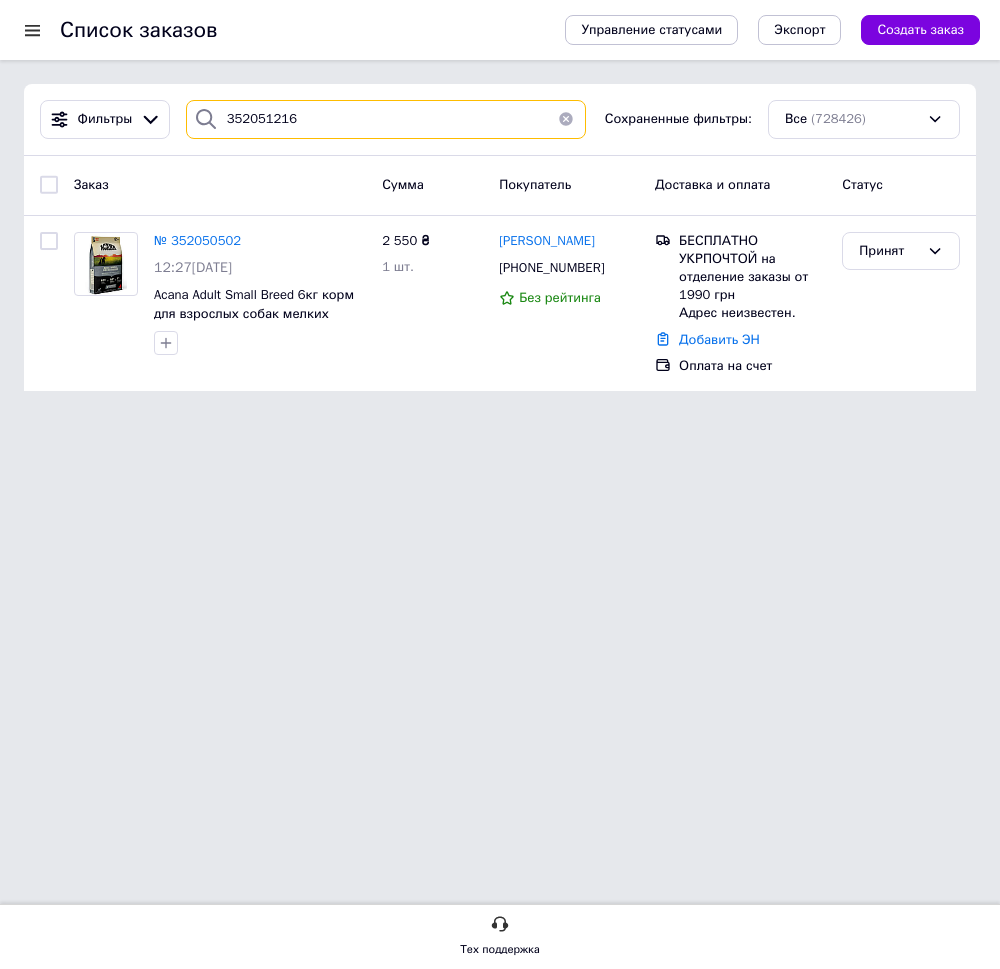 type on "352051216" 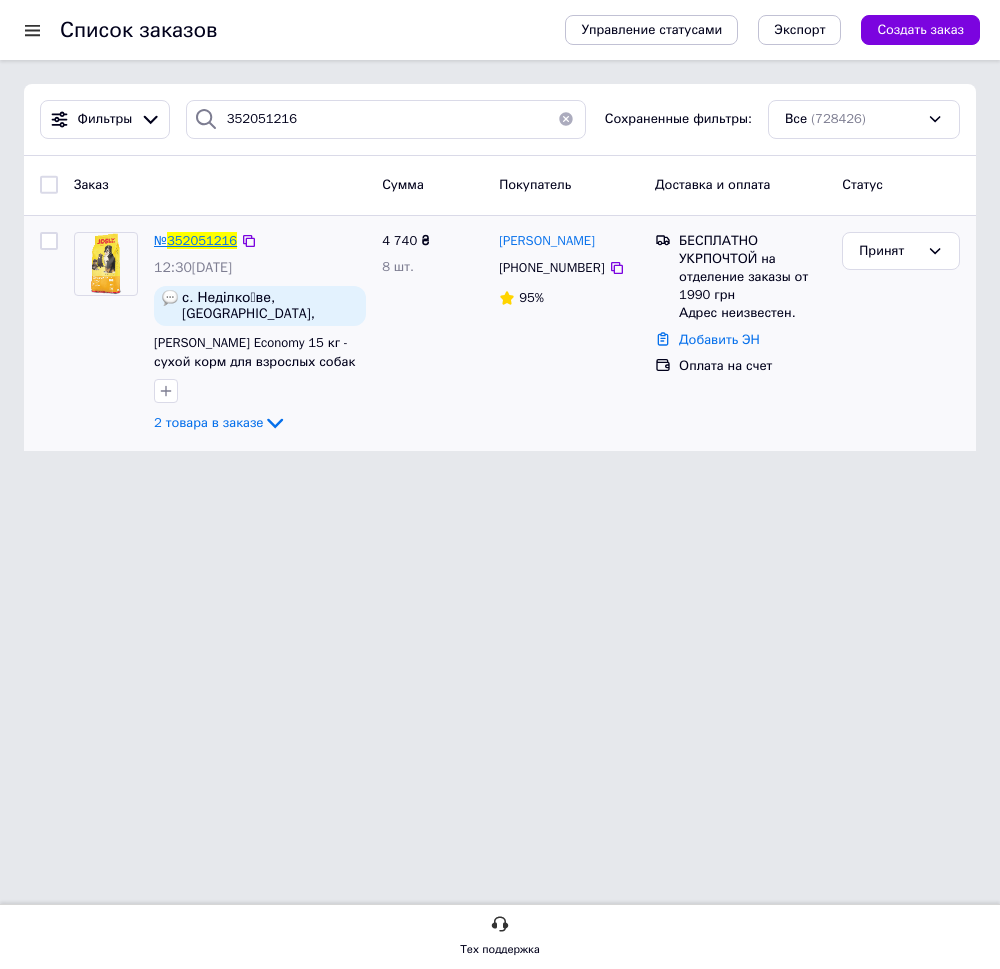 click on "352051216" at bounding box center [202, 240] 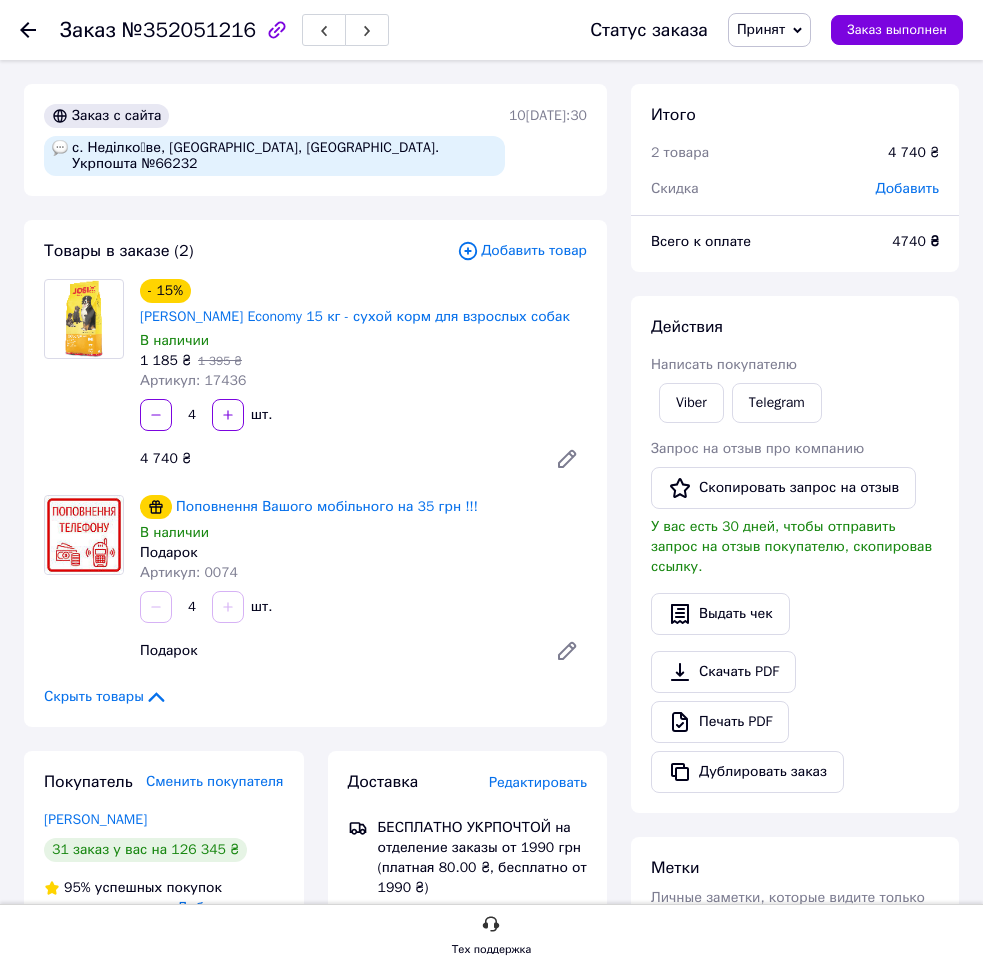 click on "Подарок" at bounding box center (335, 651) 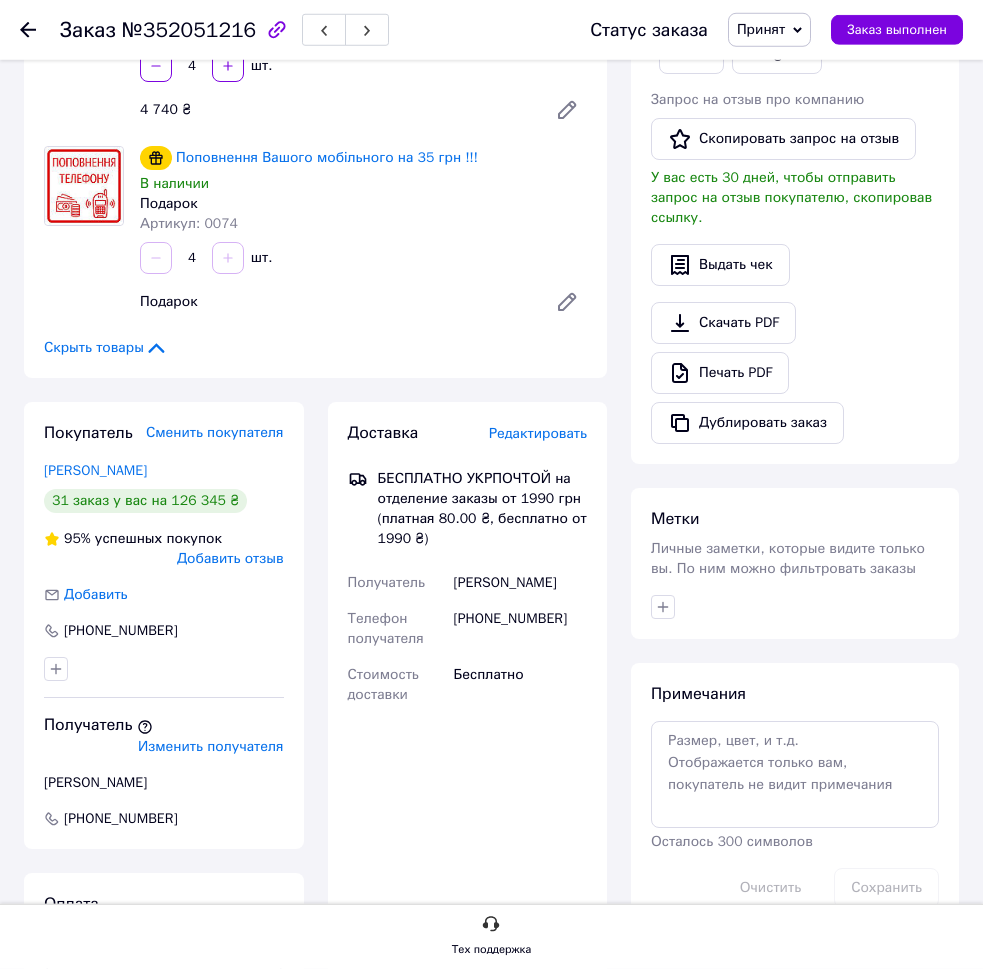 scroll, scrollTop: 510, scrollLeft: 0, axis: vertical 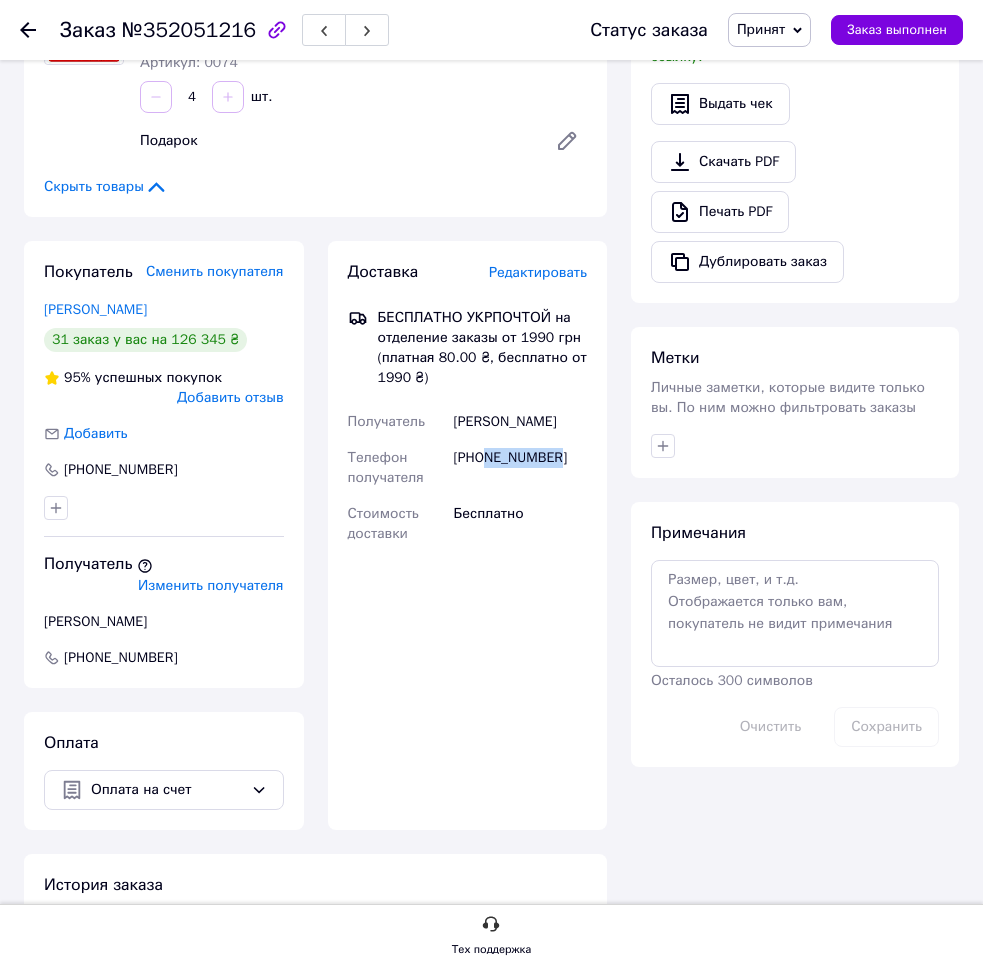 drag, startPoint x: 485, startPoint y: 460, endPoint x: 599, endPoint y: 459, distance: 114.00439 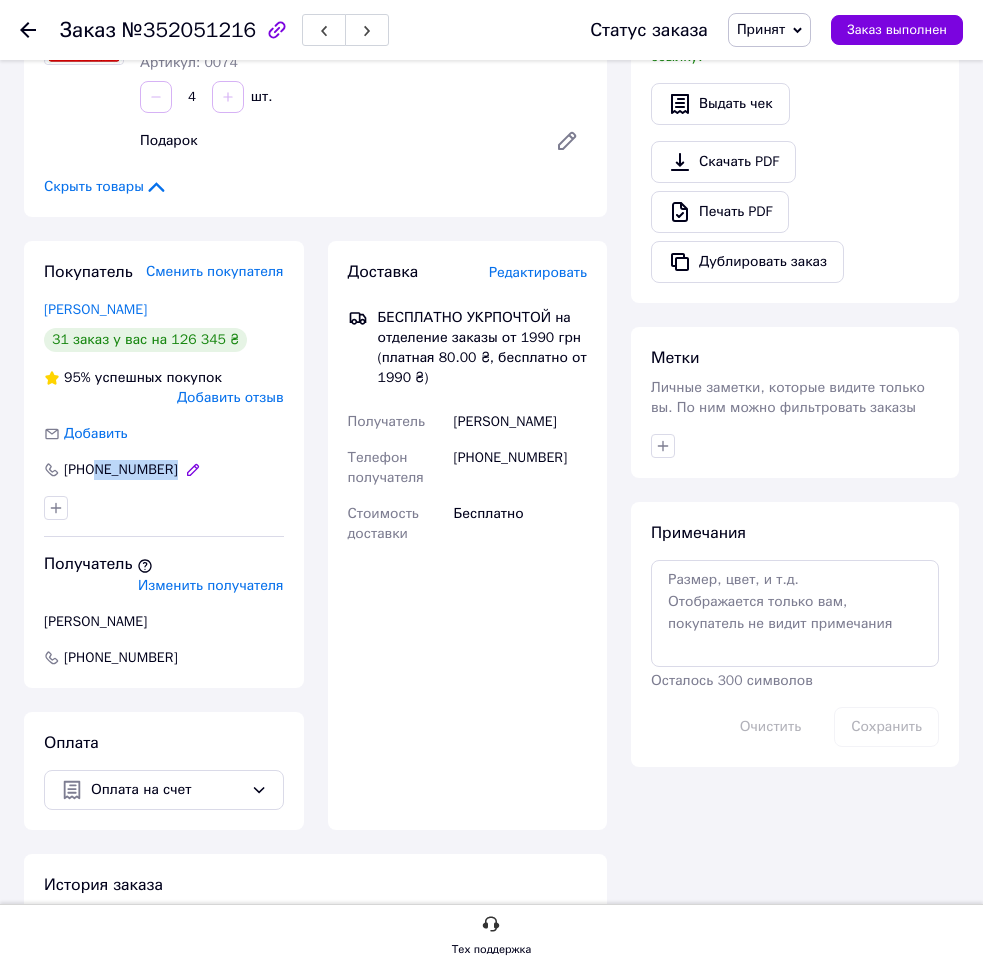 drag, startPoint x: 167, startPoint y: 469, endPoint x: 97, endPoint y: 469, distance: 70 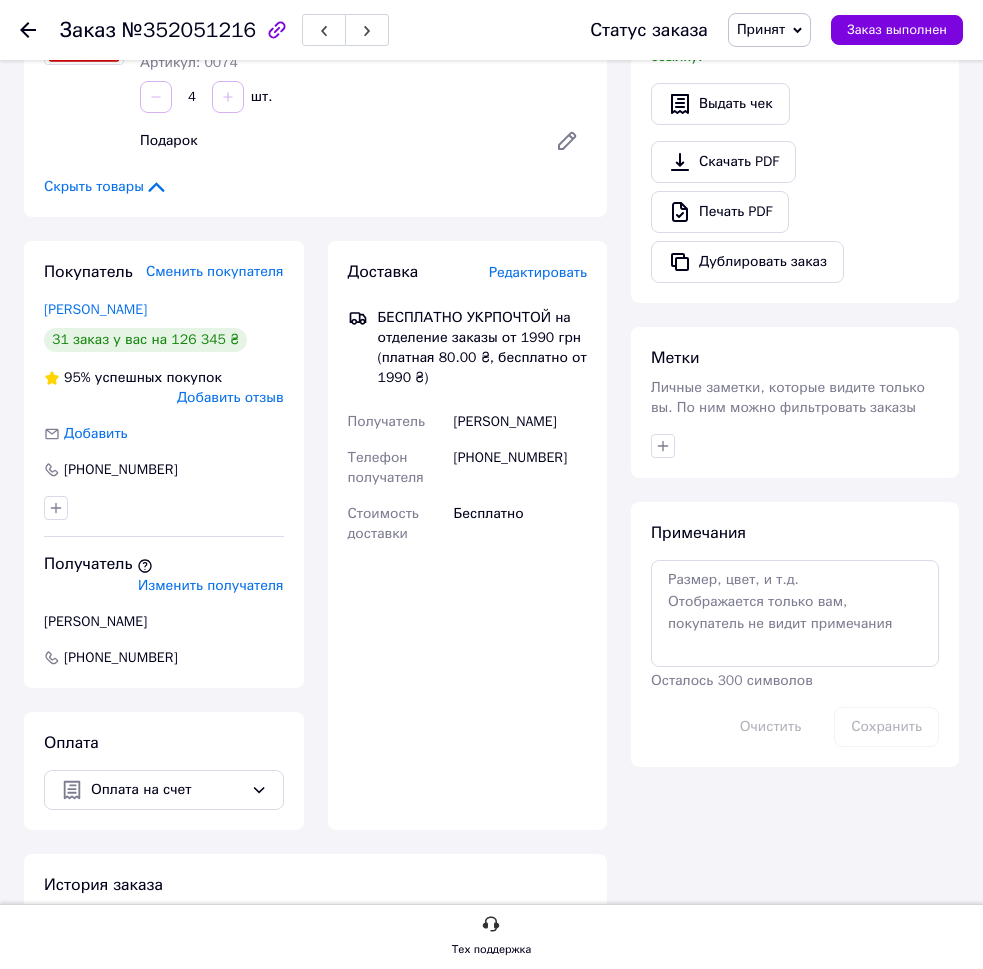 click on "Доставка Редактировать БЕСПЛАТНО УКРПОЧТОЙ на отделение заказы от 1990 грн (платная 80.00 ₴, бесплатно от 1990 ₴) Получатель [PERSON_NAME] Телефон получателя [PHONE_NUMBER] Стоимость доставки Бесплатно Фамилия получателя [GEOGRAPHIC_DATA] Имя получателя   * [PERSON_NAME] Отчество получателя Телефон получателя   * [PHONE_NUMBER] Регион Выберите регион Город Улица Номер дома Квартира Почтовый индекс Номер накладной" at bounding box center (468, 536) 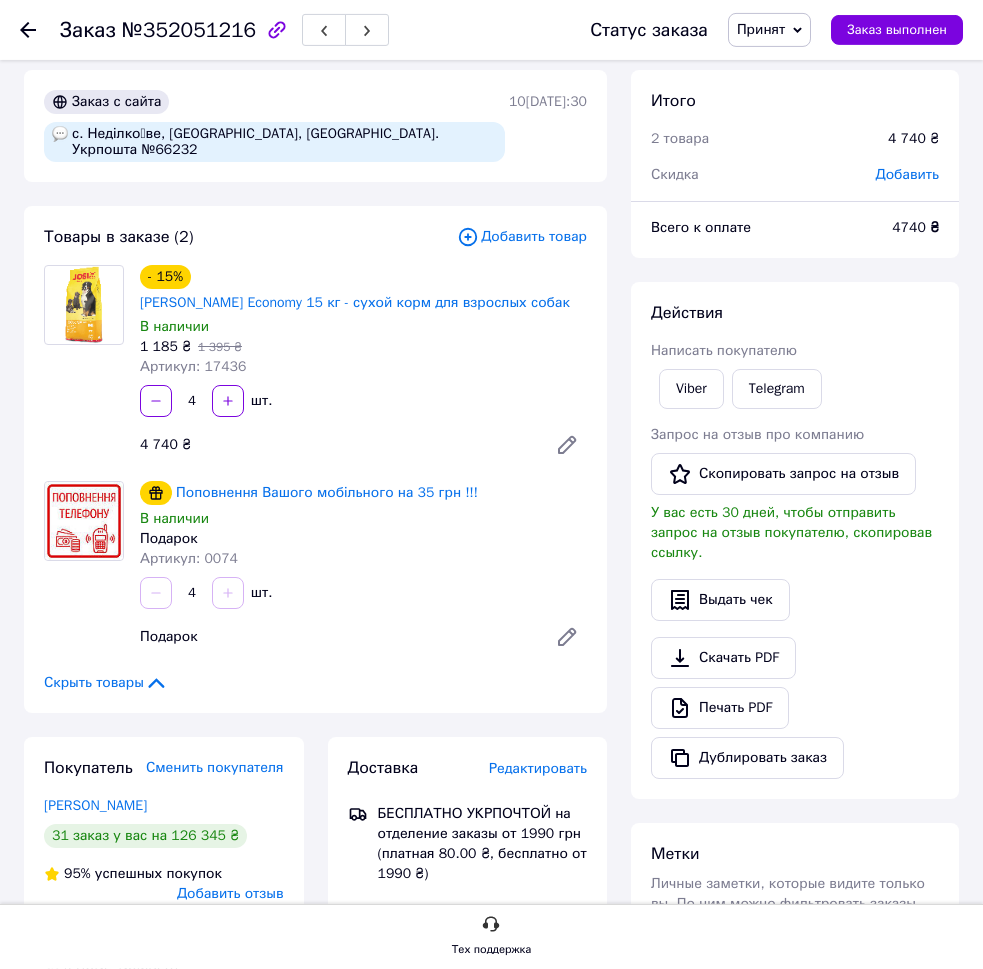 scroll, scrollTop: 0, scrollLeft: 0, axis: both 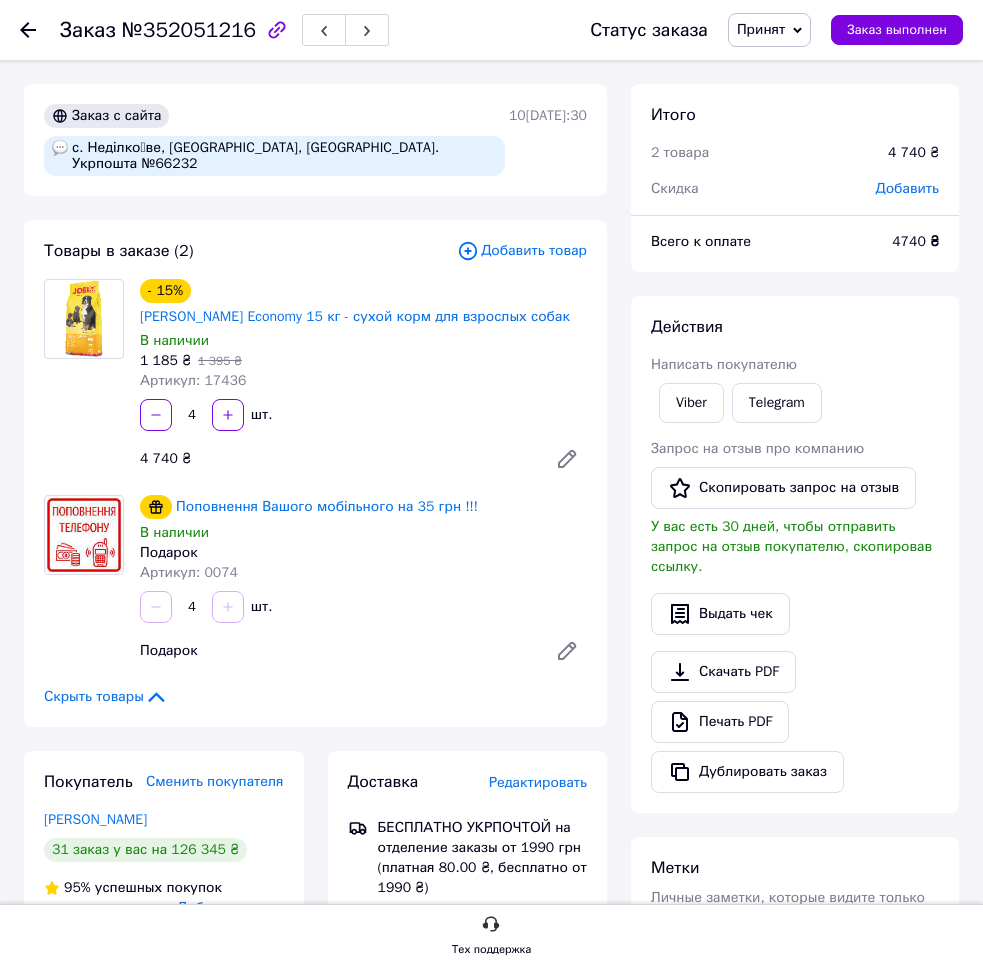 click on "Подарок" at bounding box center (335, 651) 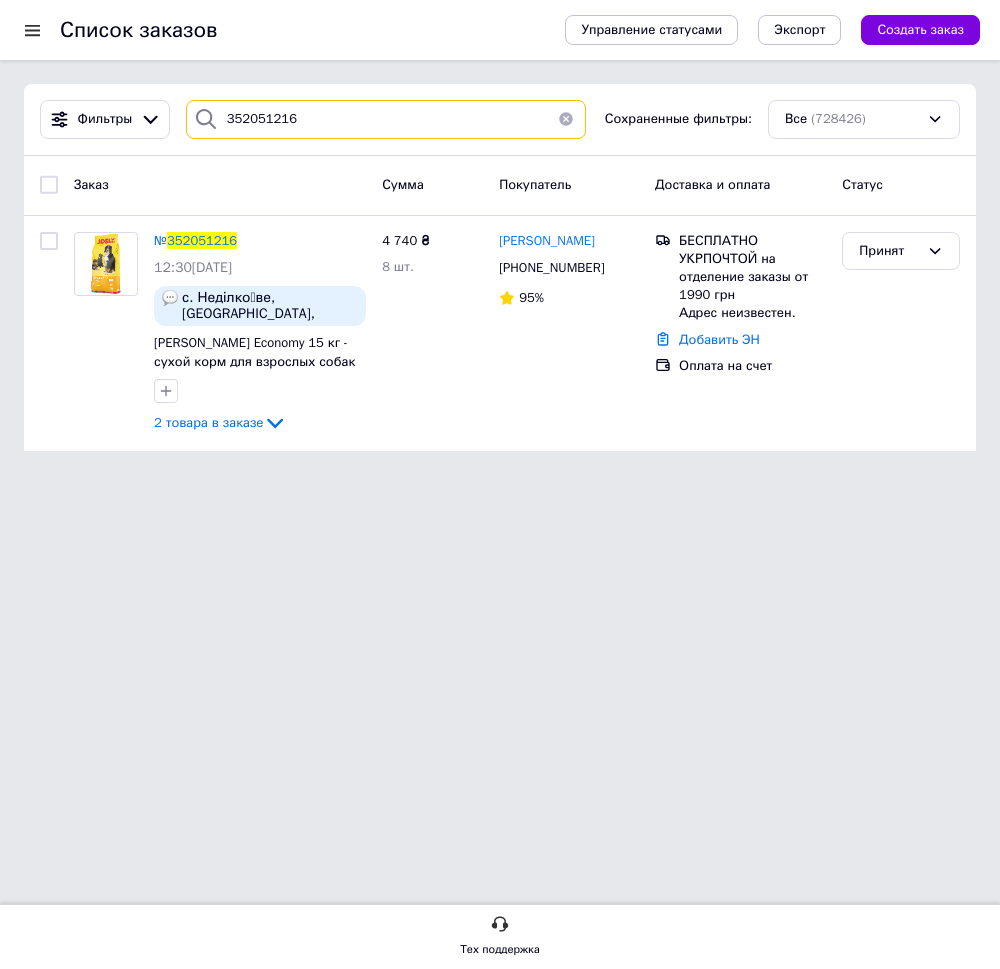 click on "352051216" at bounding box center [386, 119] 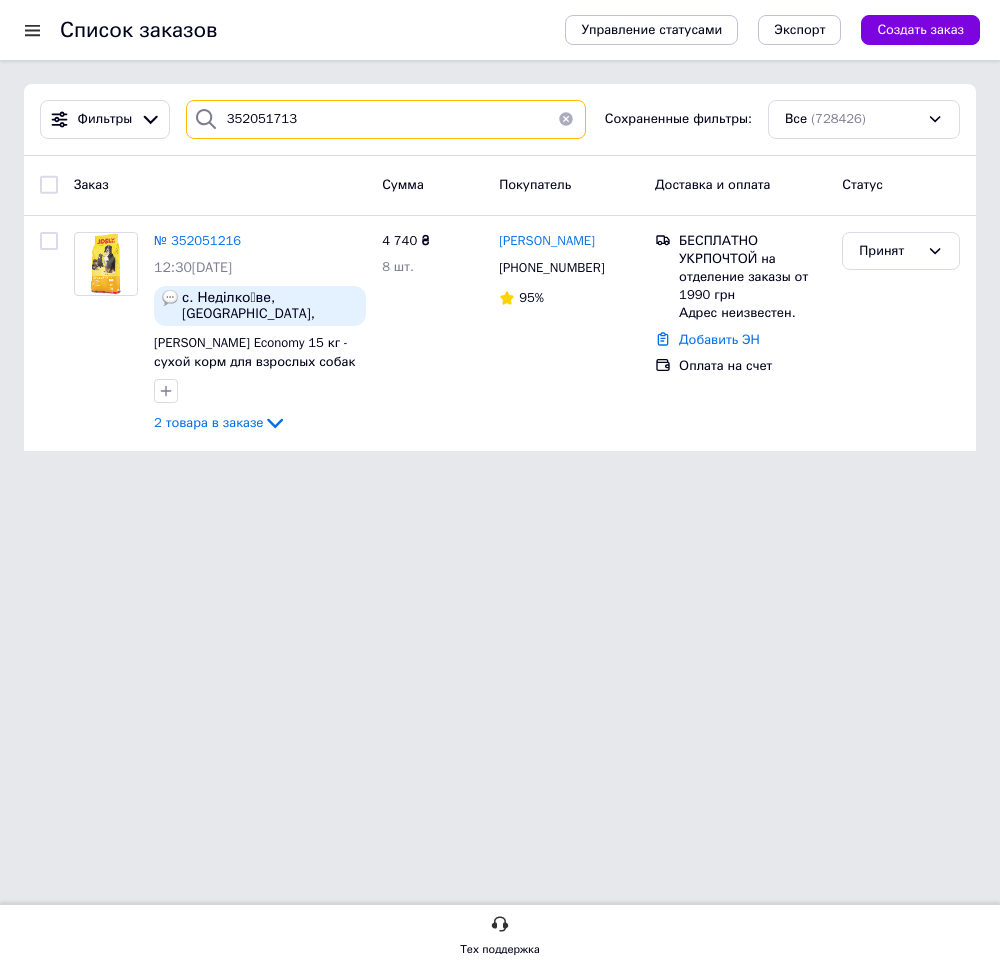 type on "352051713" 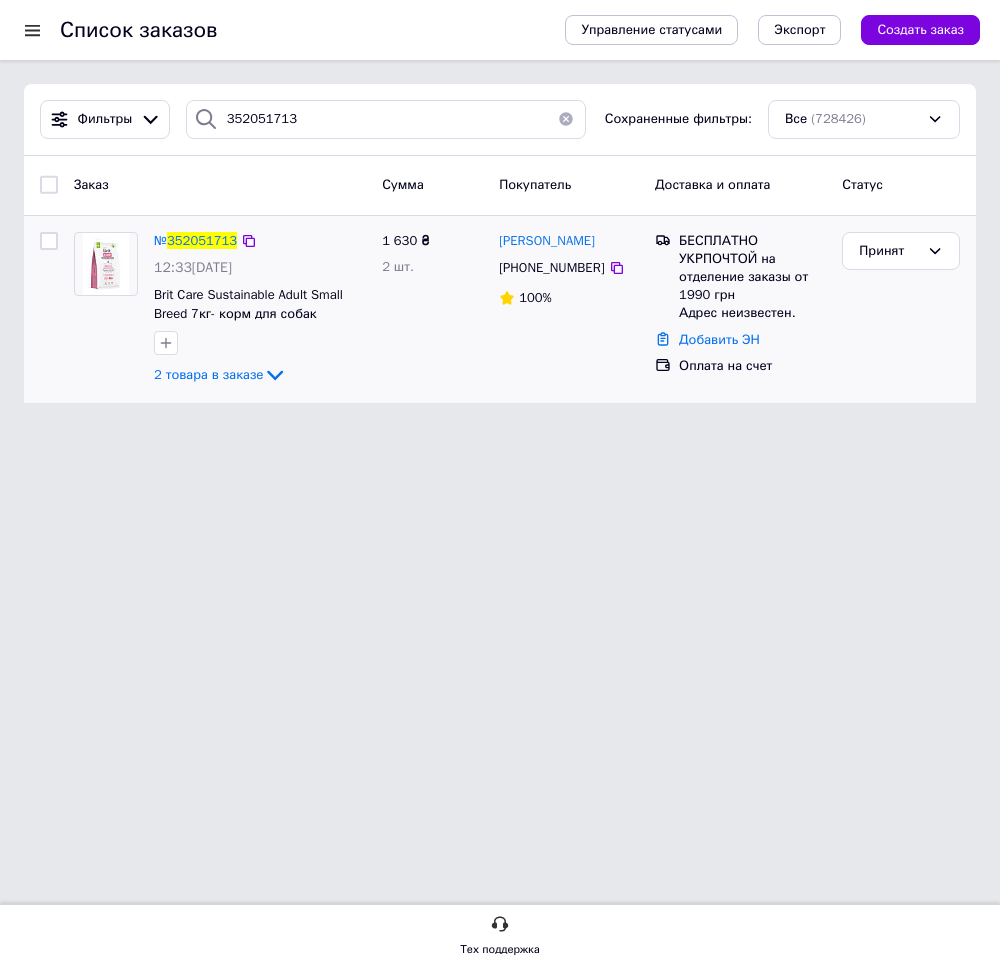 click on "№  352051713" at bounding box center [195, 241] 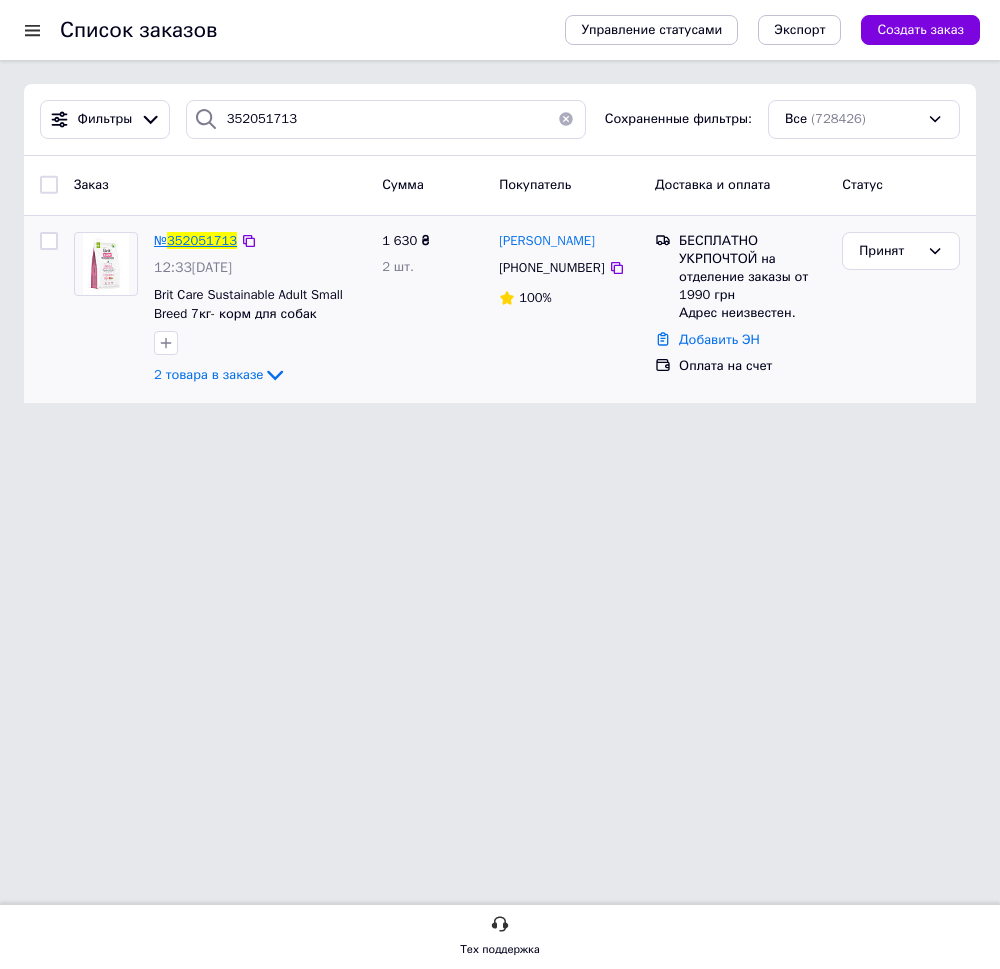 click on "352051713" at bounding box center [202, 240] 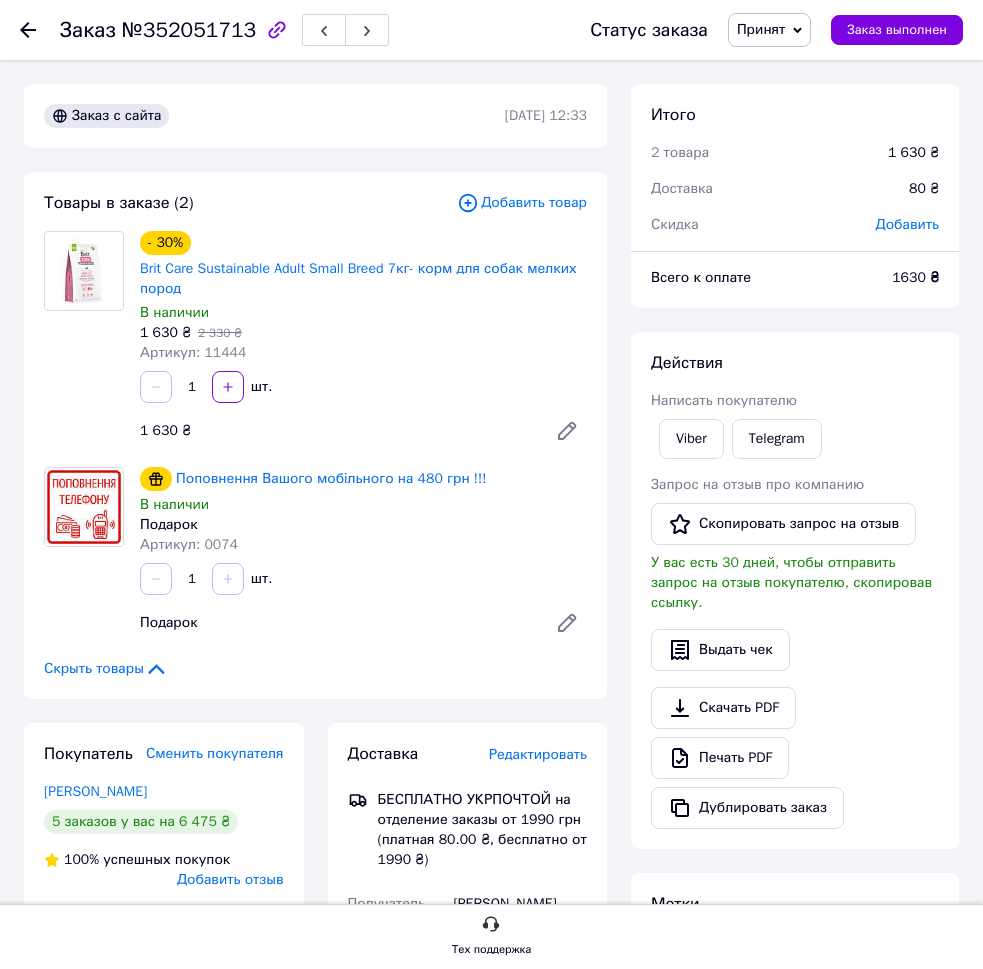 click on "Поповнення Вашого мобільного на 480 грн !!! В наличии Подарок Артикул: 0074 1   шт. [GEOGRAPHIC_DATA]" at bounding box center [363, 555] 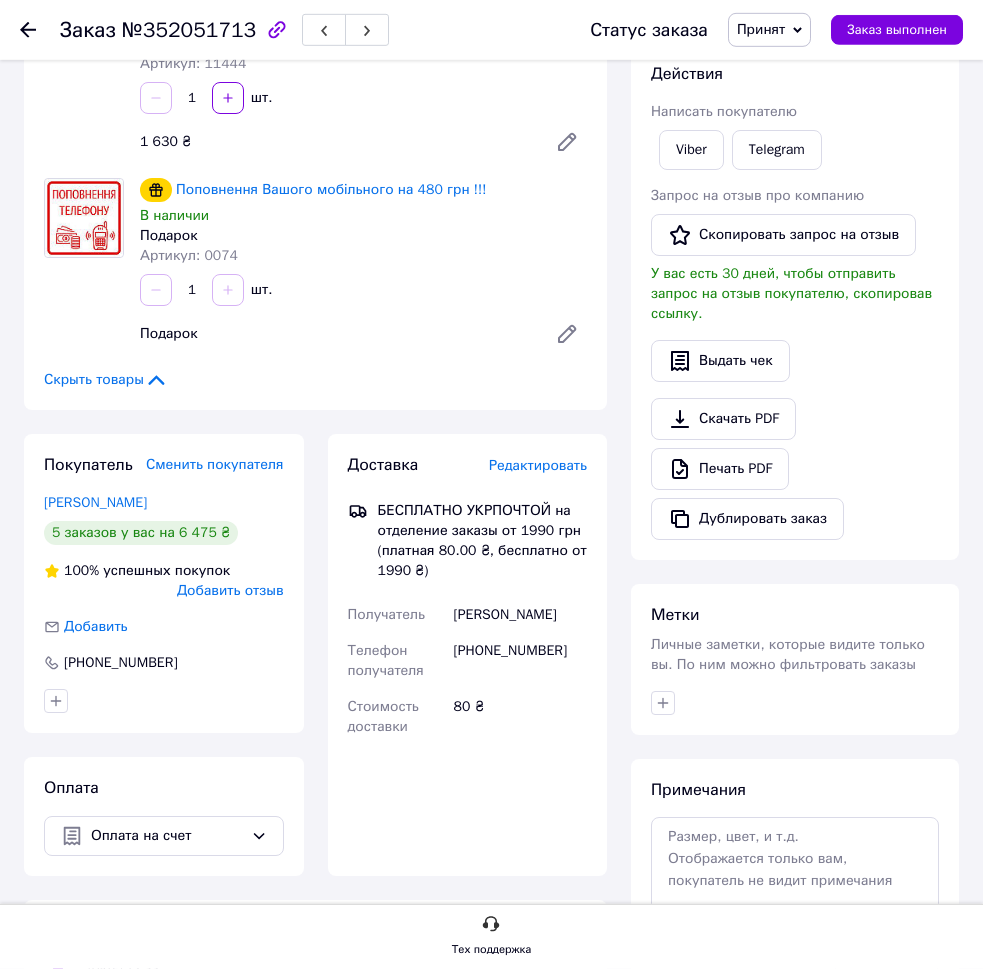 scroll, scrollTop: 306, scrollLeft: 0, axis: vertical 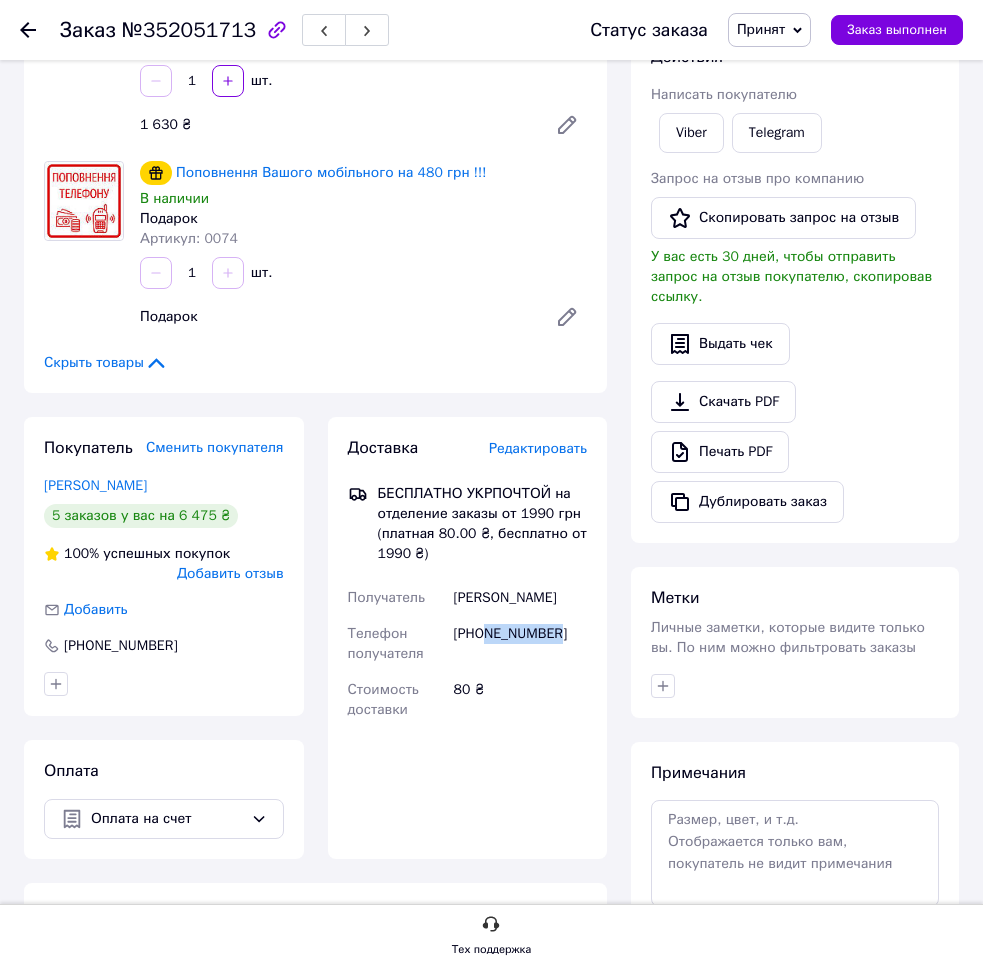 drag, startPoint x: 487, startPoint y: 638, endPoint x: 579, endPoint y: 649, distance: 92.65527 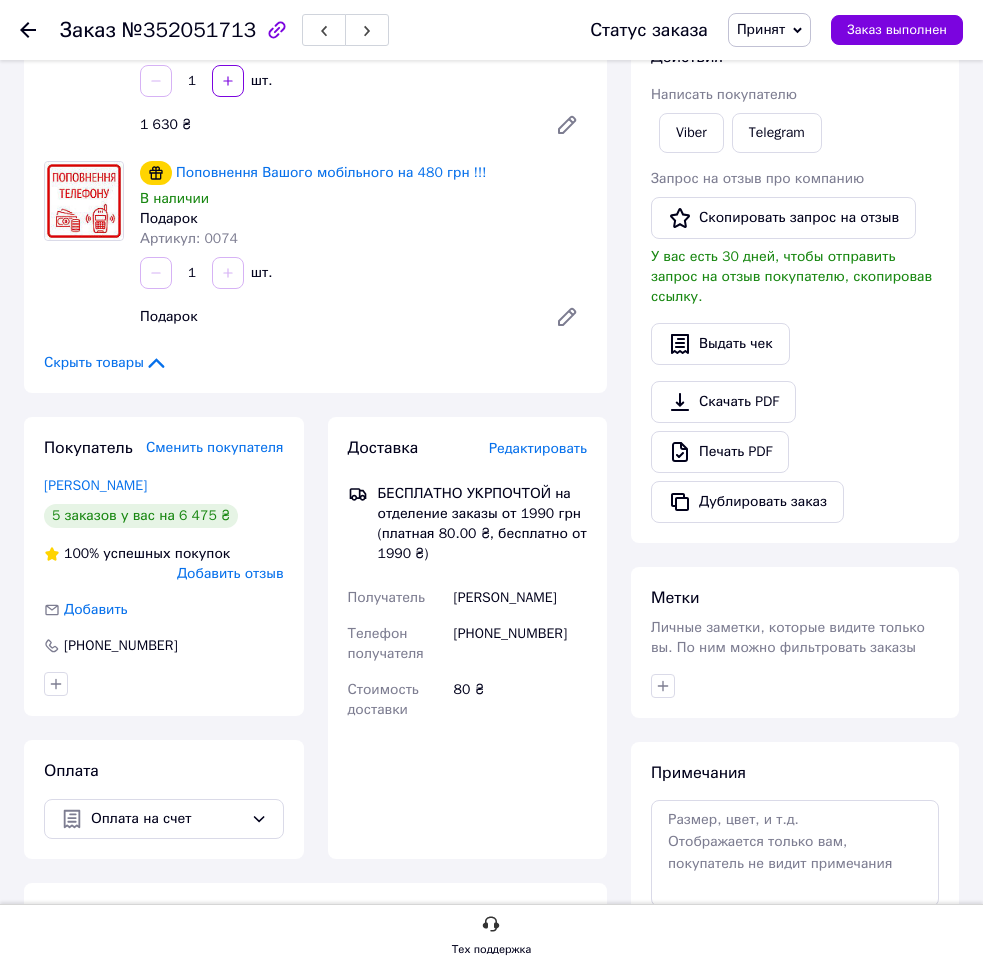 drag, startPoint x: 502, startPoint y: 811, endPoint x: 468, endPoint y: 811, distance: 34 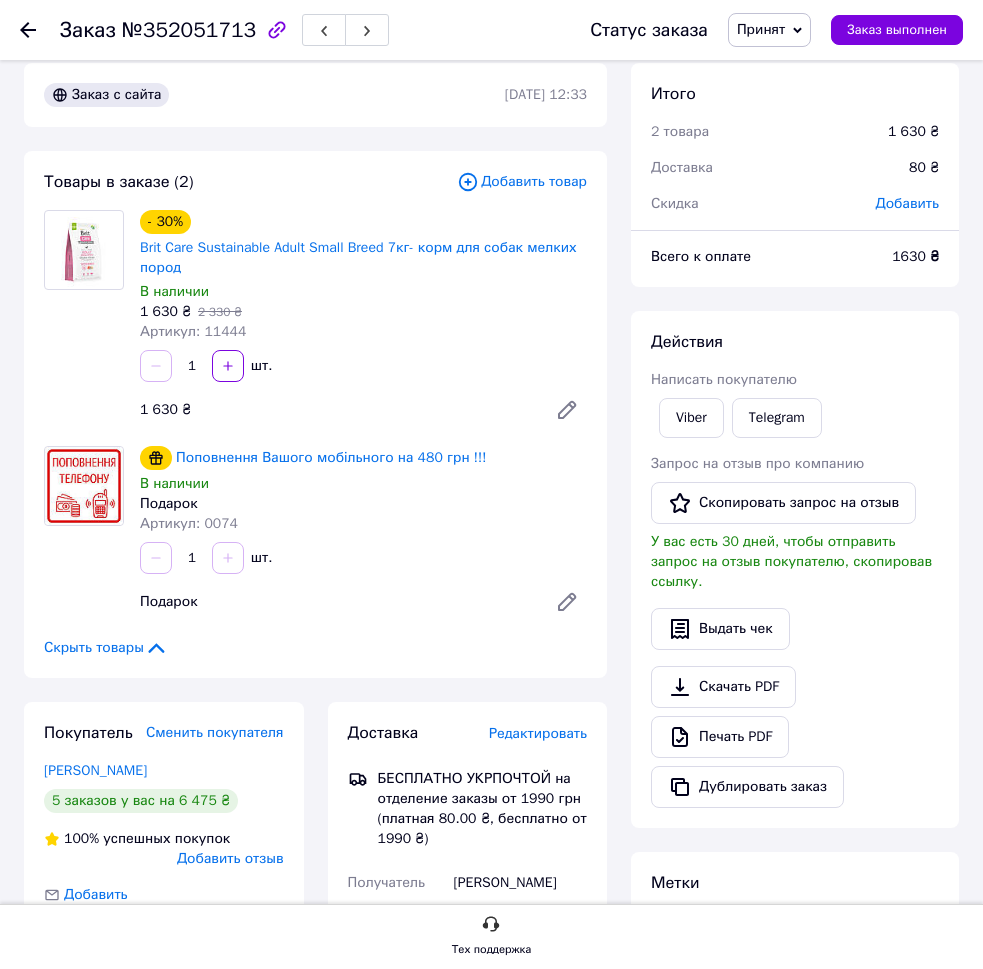 scroll, scrollTop: 0, scrollLeft: 0, axis: both 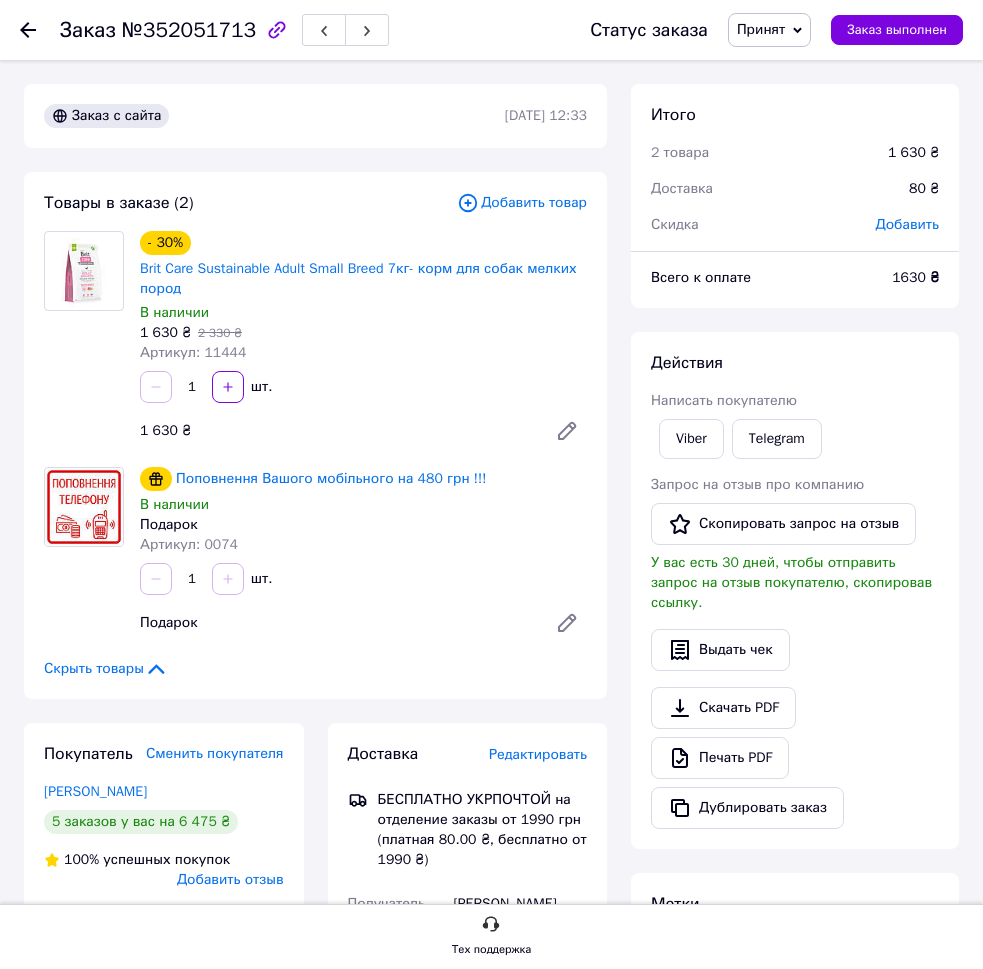 drag, startPoint x: 452, startPoint y: 664, endPoint x: 361, endPoint y: 666, distance: 91.02197 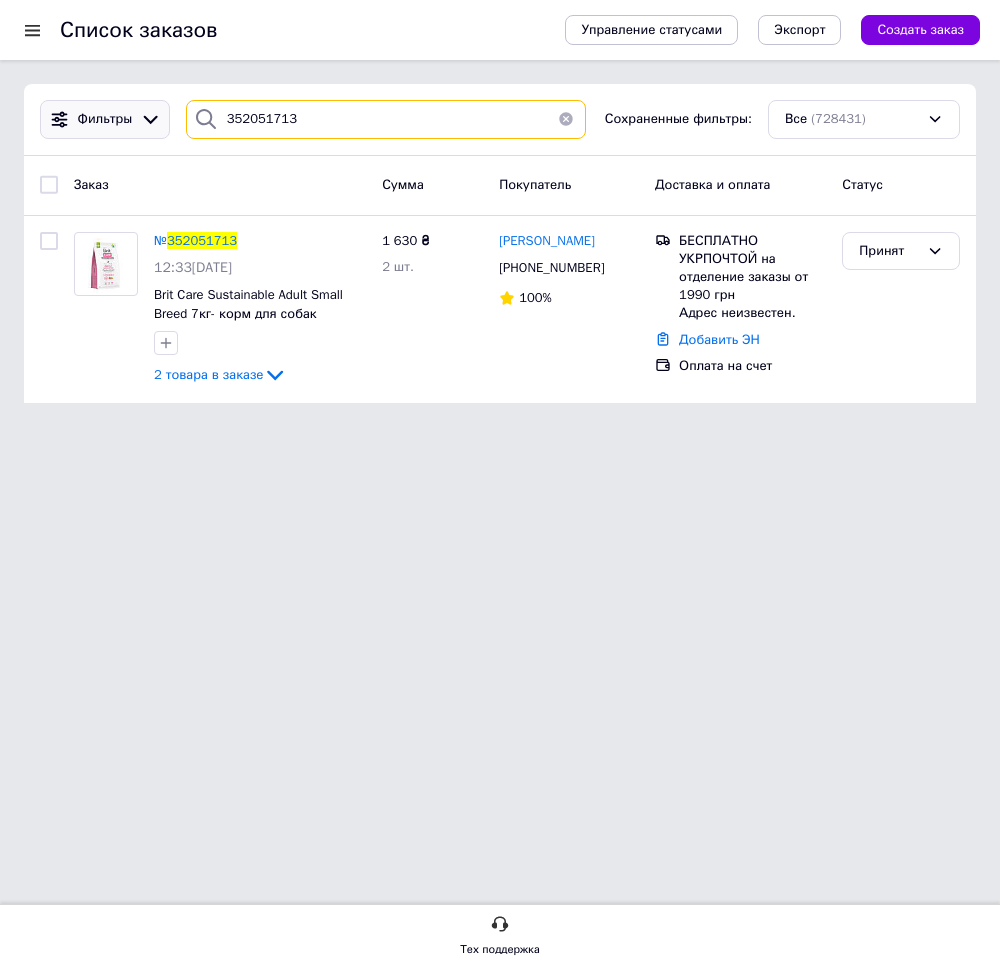 drag, startPoint x: 326, startPoint y: 126, endPoint x: 145, endPoint y: 134, distance: 181.17671 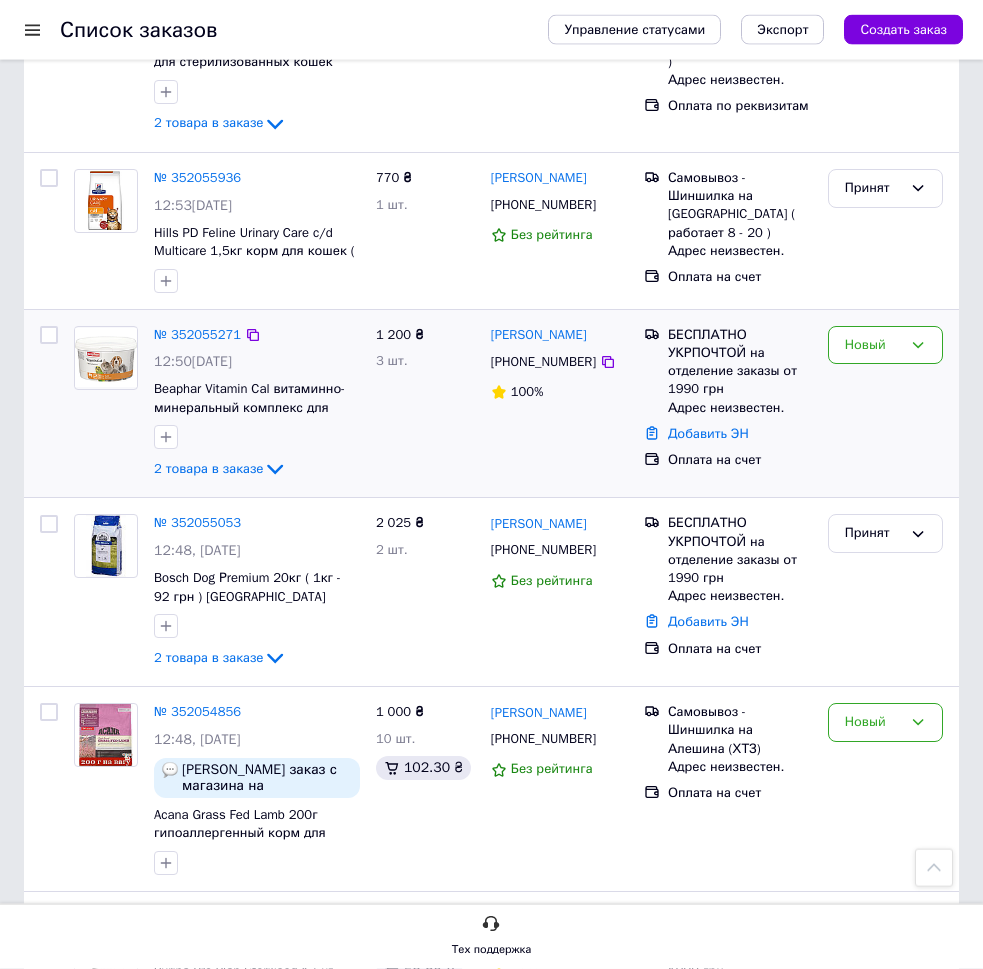 scroll, scrollTop: 1836, scrollLeft: 0, axis: vertical 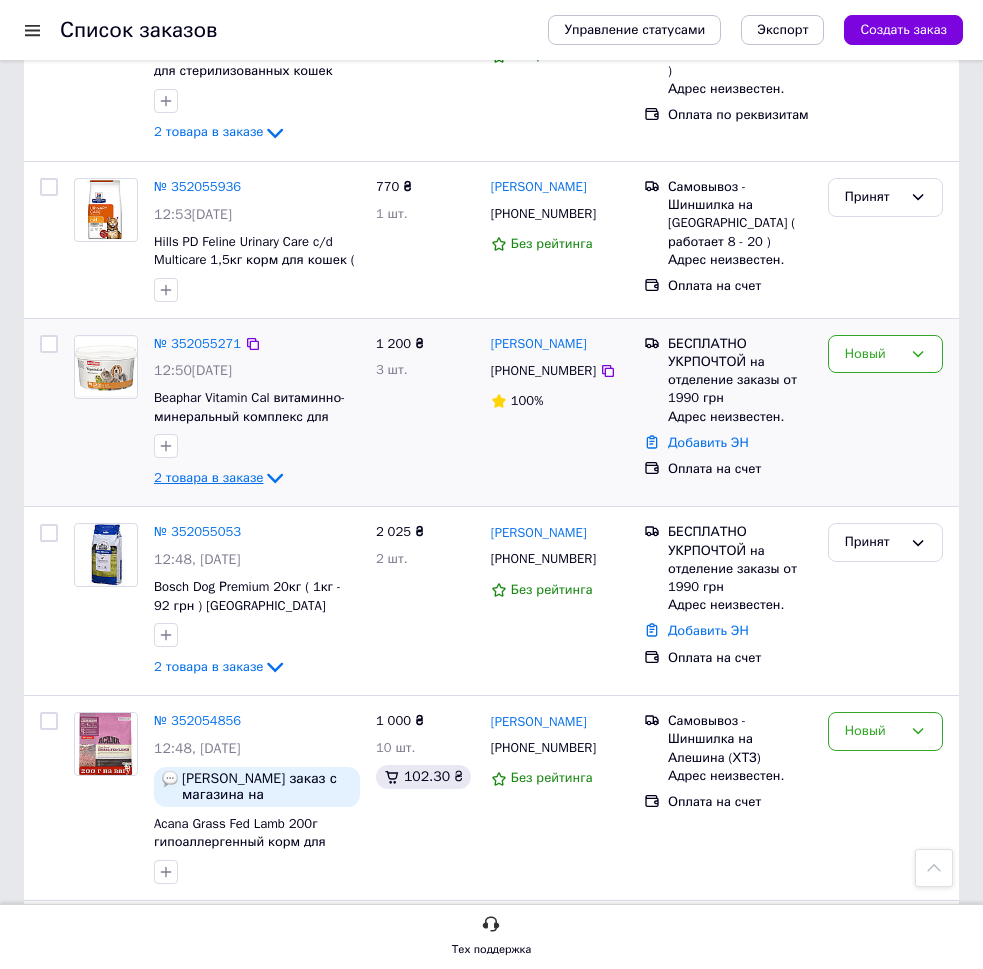 click on "2 товара в заказе" at bounding box center [208, 477] 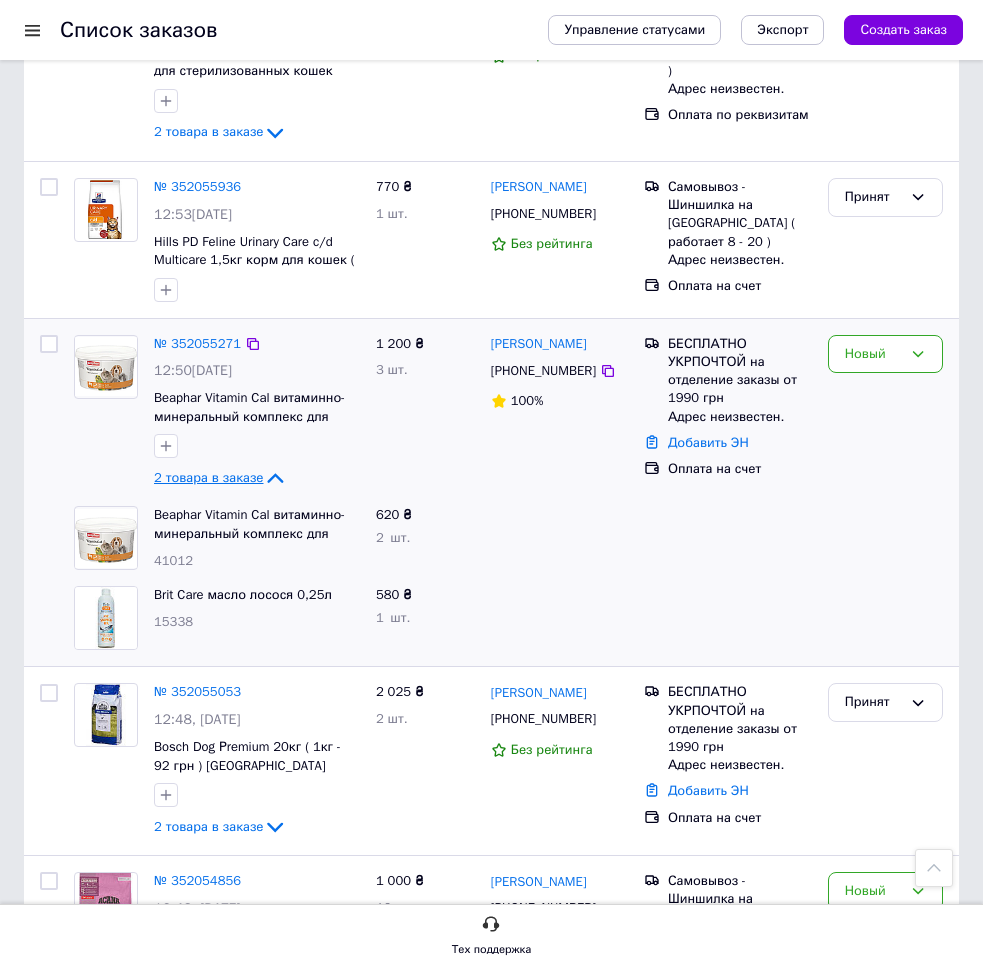 click on "2 товара в заказе" at bounding box center (208, 477) 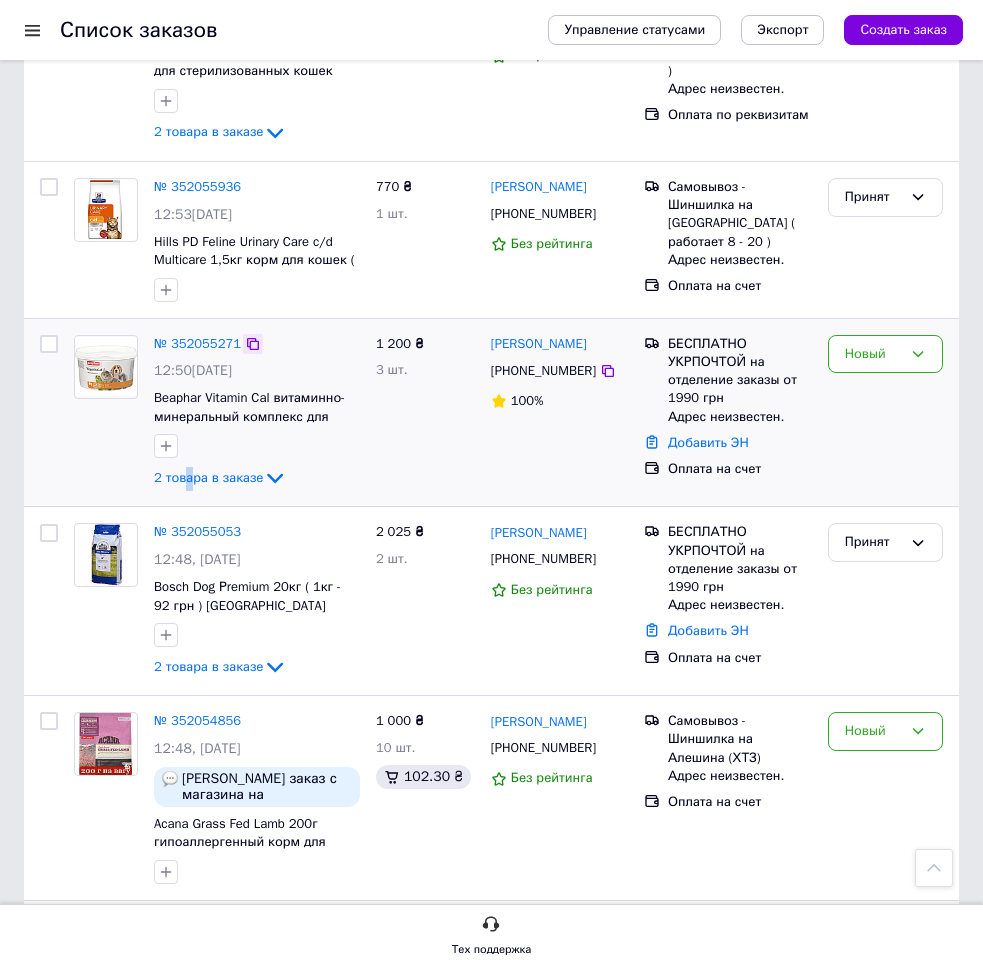 click 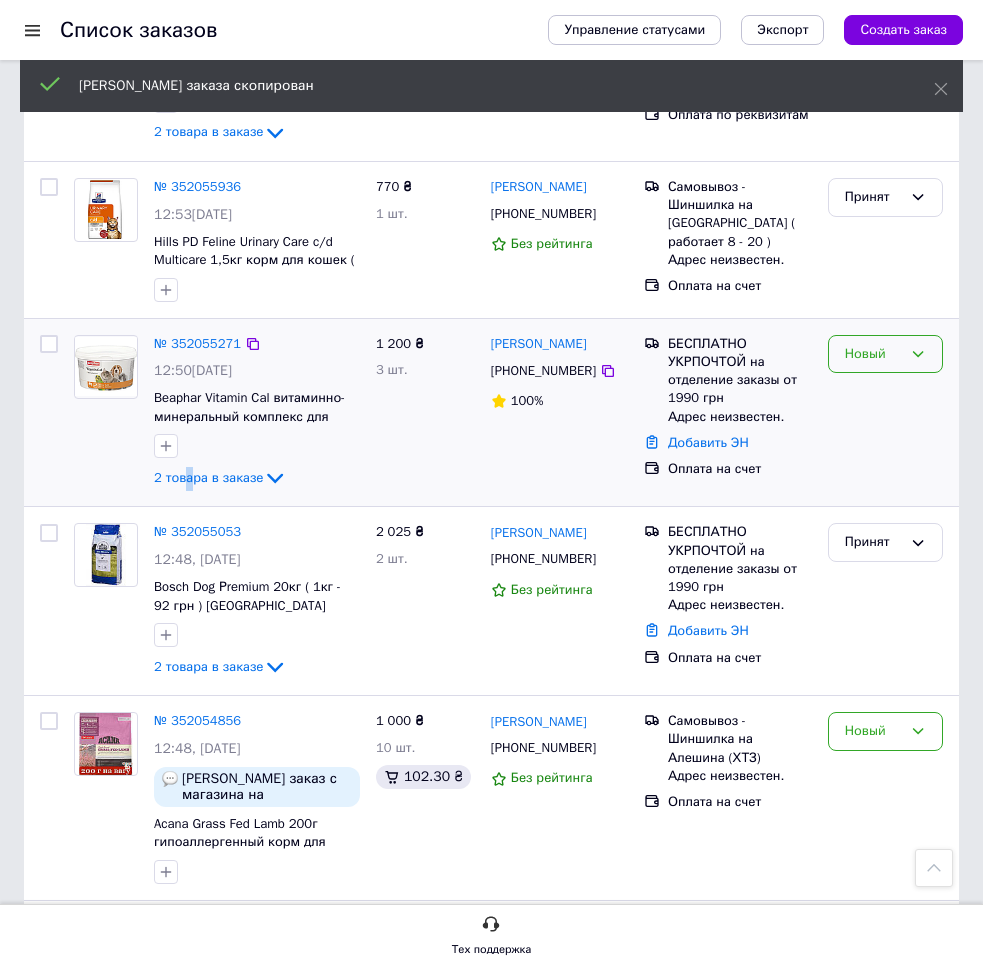 click on "Новый" at bounding box center [873, 354] 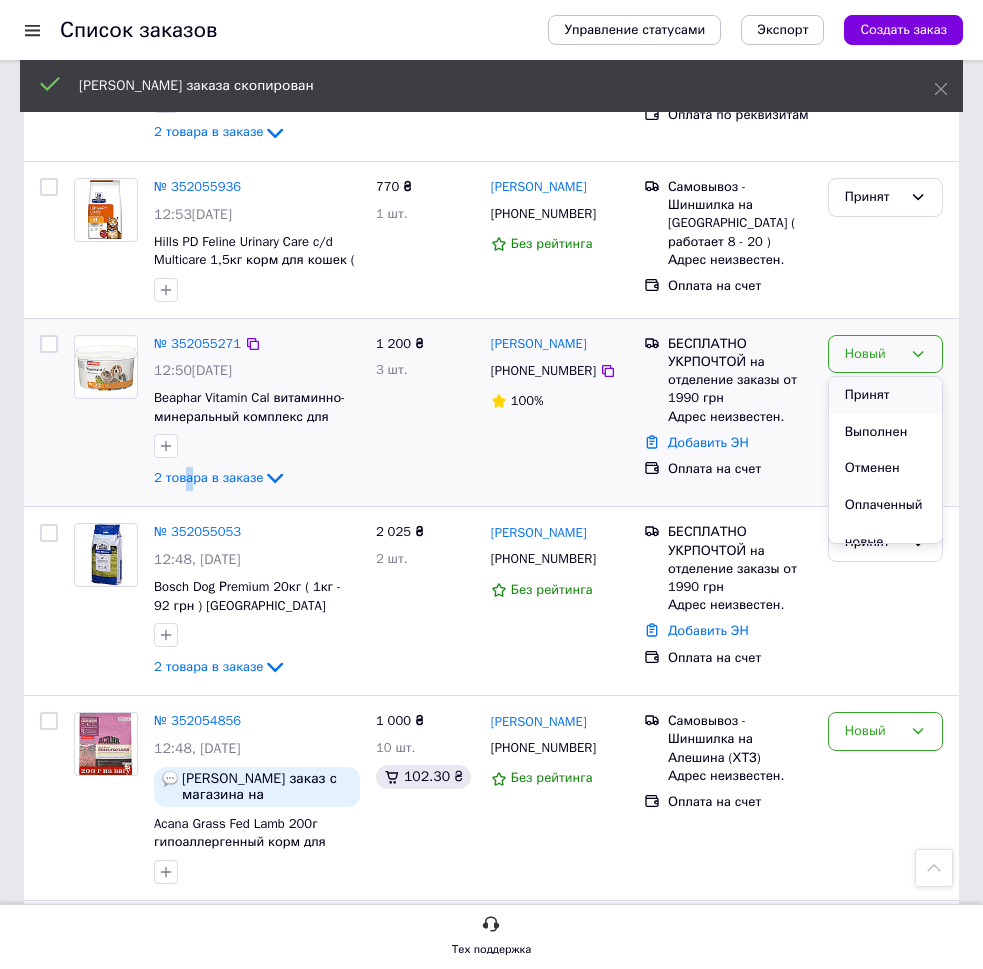 click on "Принят" at bounding box center (885, 395) 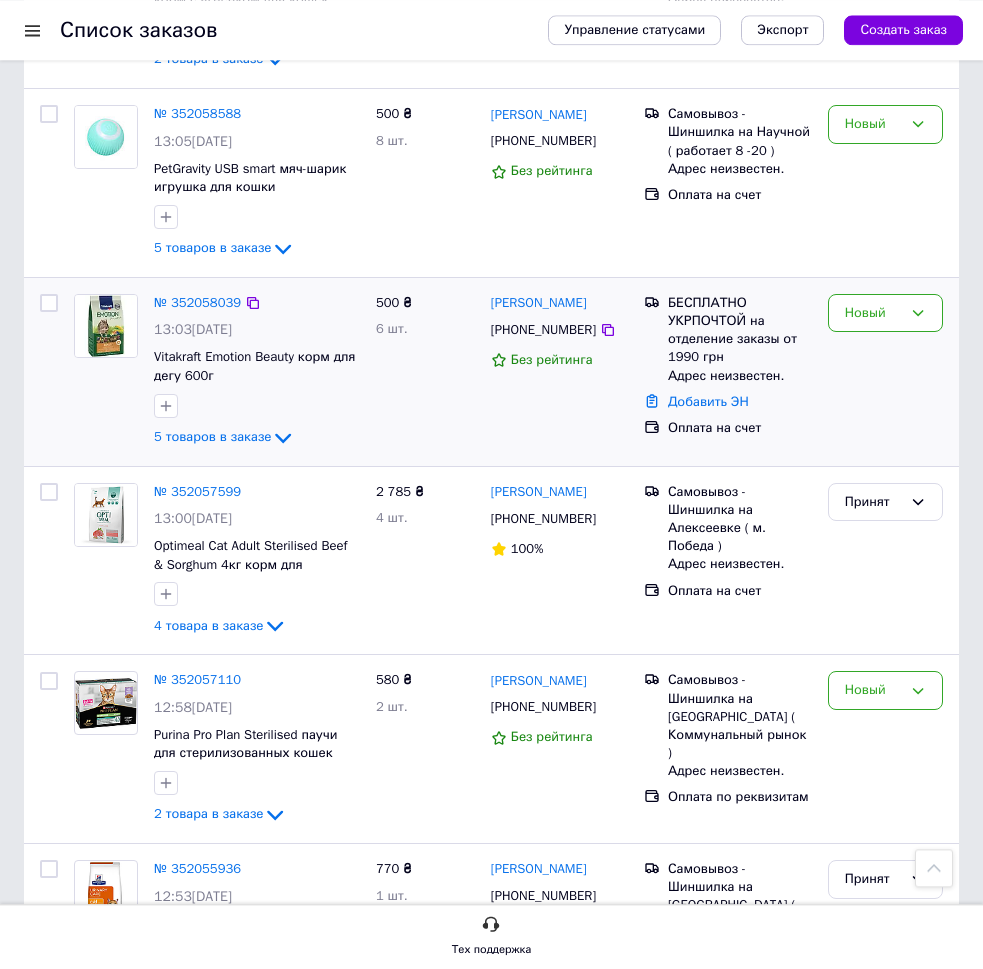 scroll, scrollTop: 1122, scrollLeft: 0, axis: vertical 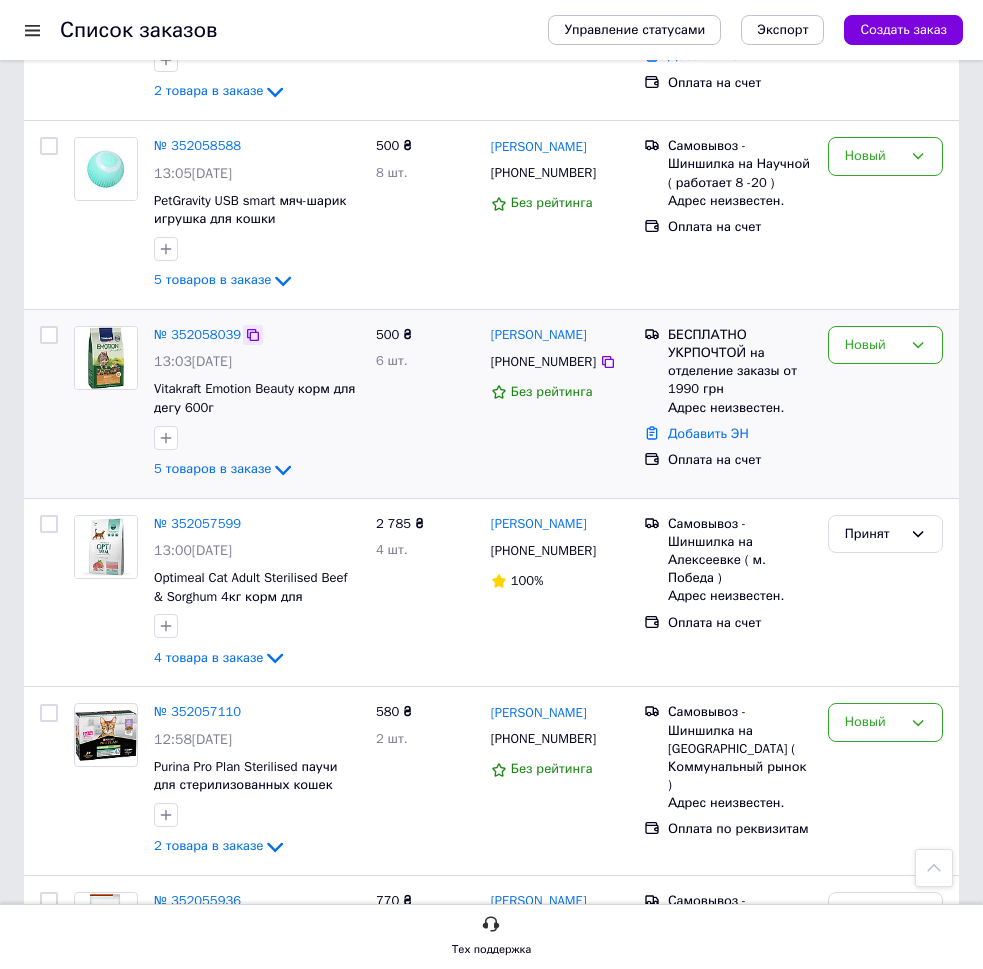 click 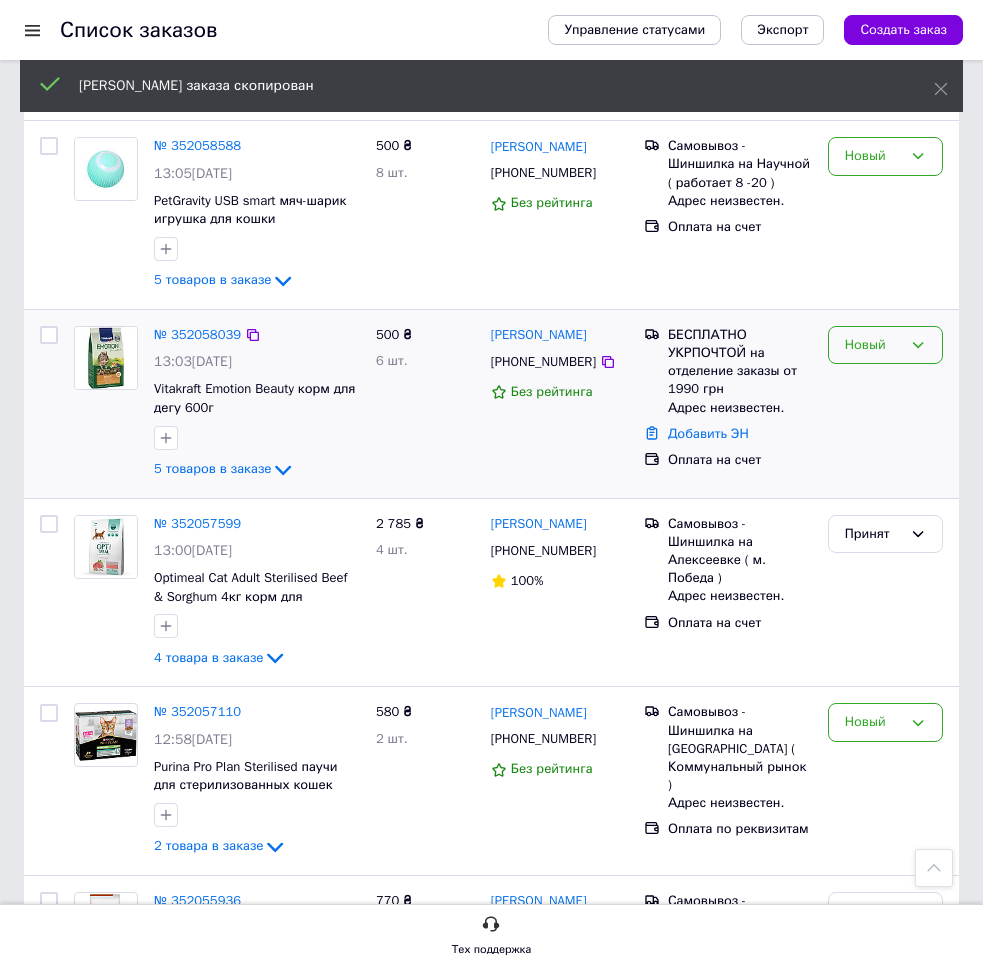 click on "Новый" at bounding box center [873, 345] 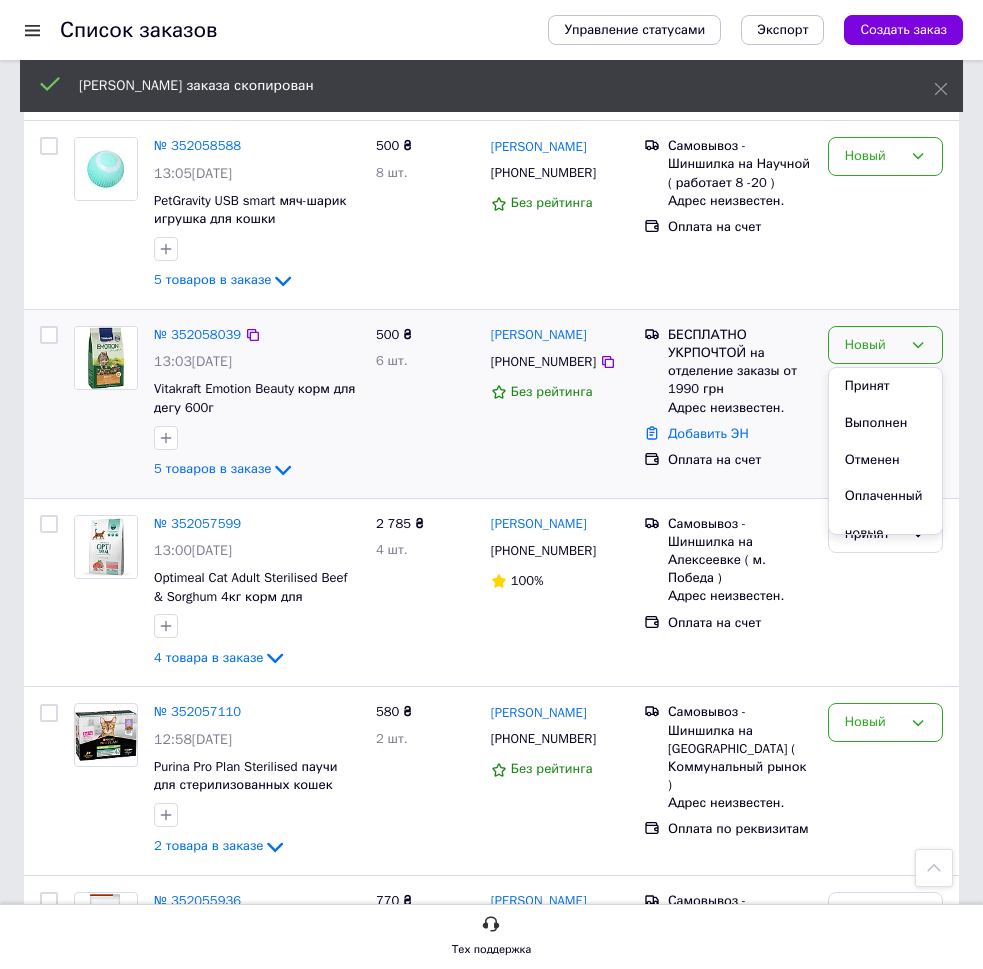 drag, startPoint x: 871, startPoint y: 371, endPoint x: 718, endPoint y: 327, distance: 159.20113 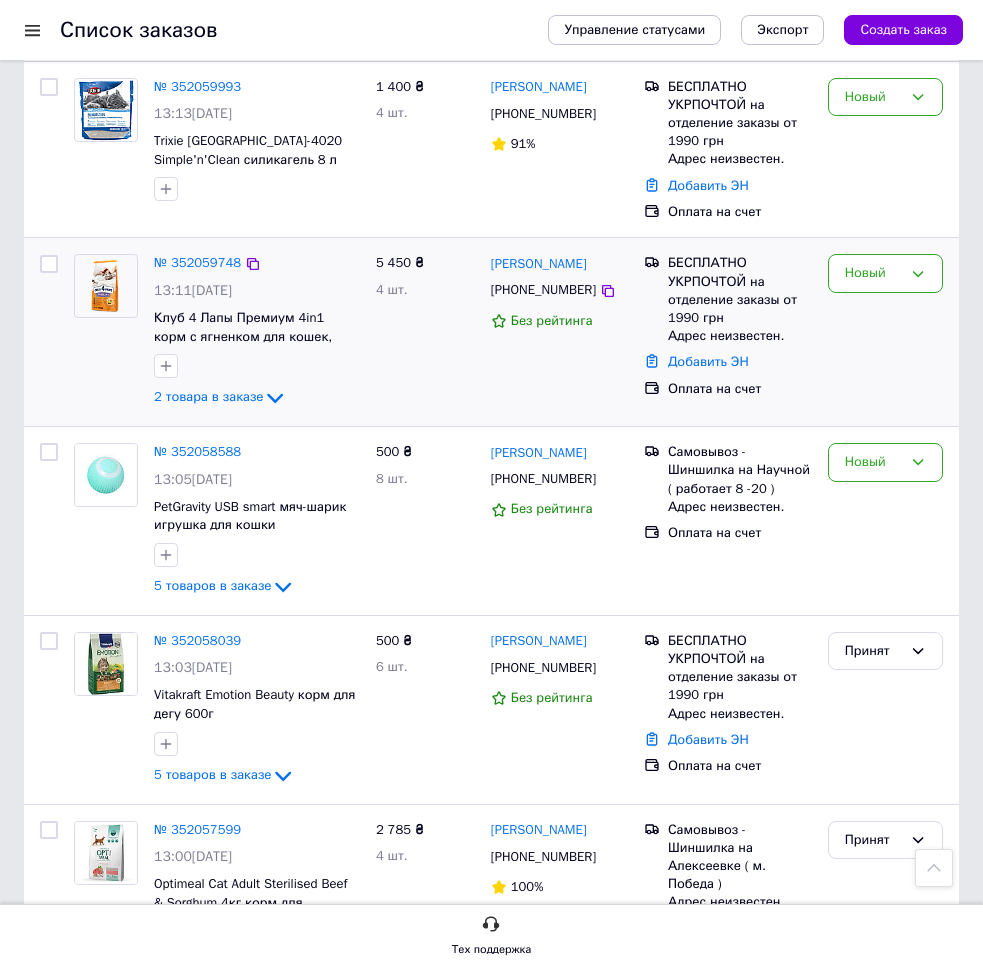 scroll, scrollTop: 714, scrollLeft: 0, axis: vertical 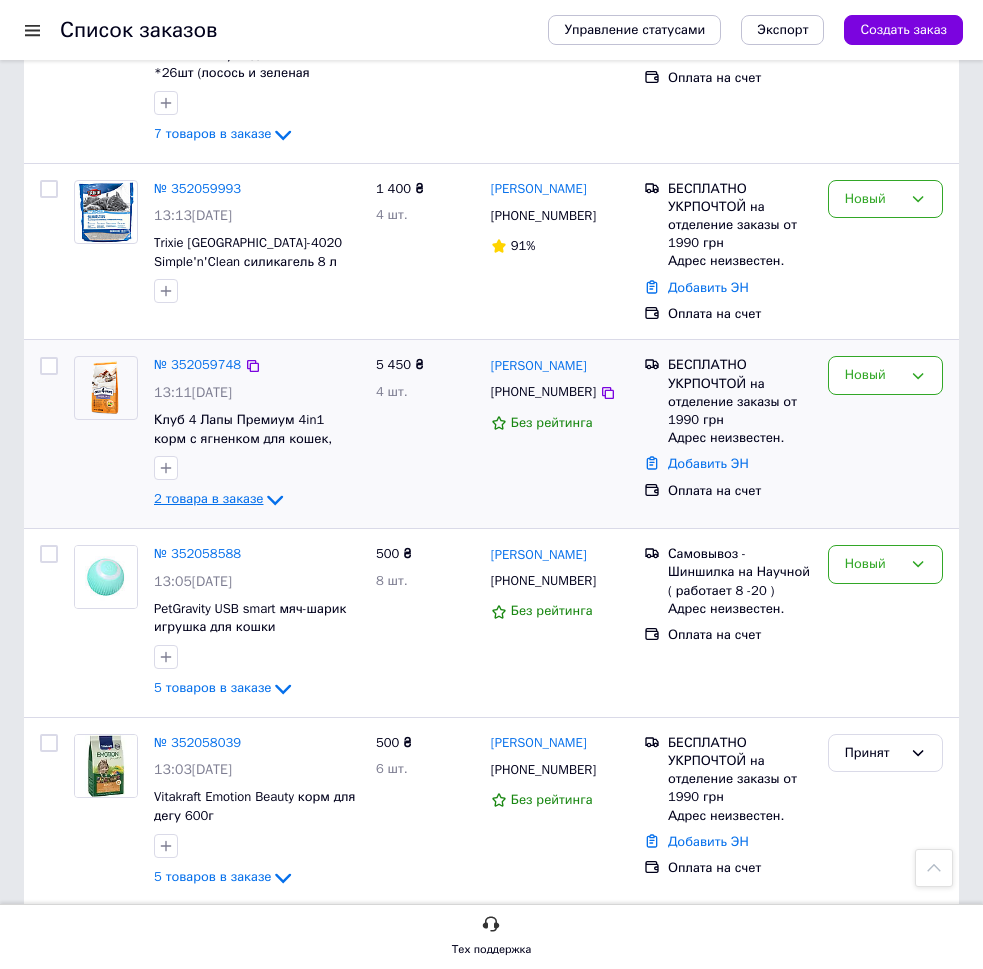 click on "2 товара в заказе" at bounding box center (208, 499) 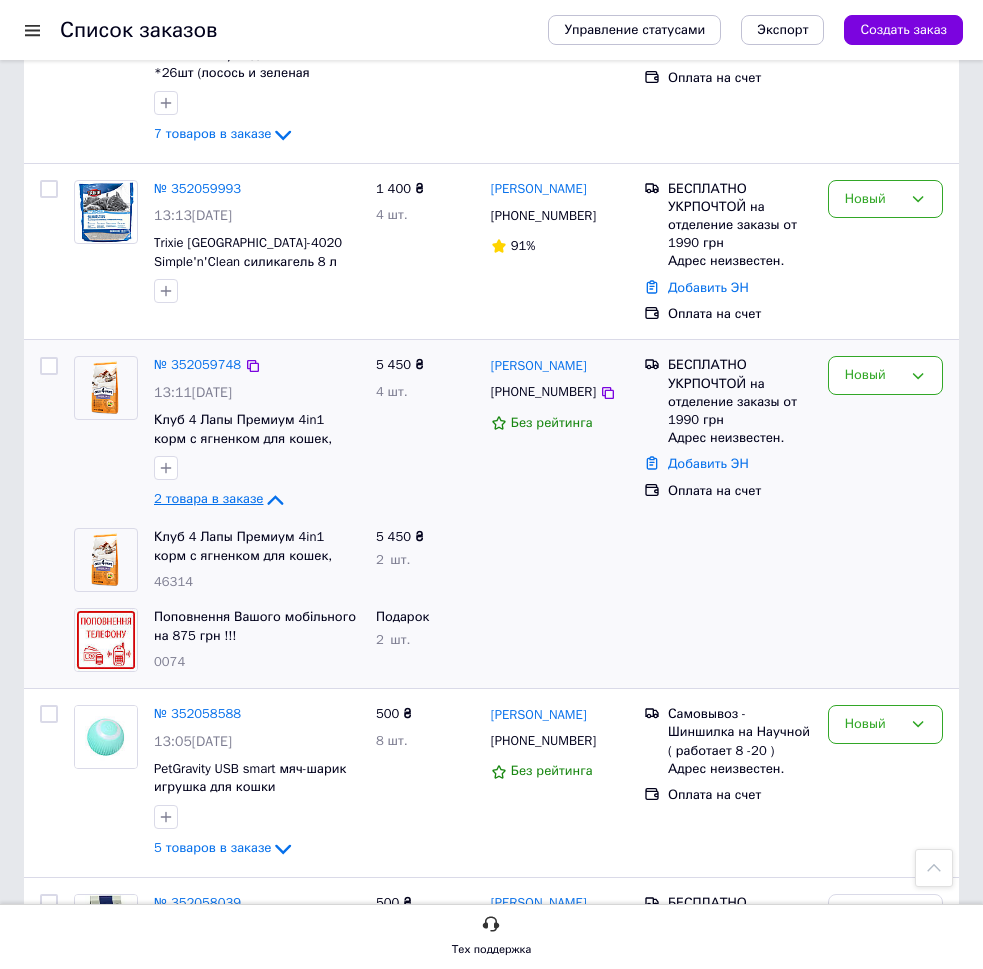 click on "2 товара в заказе" at bounding box center [208, 499] 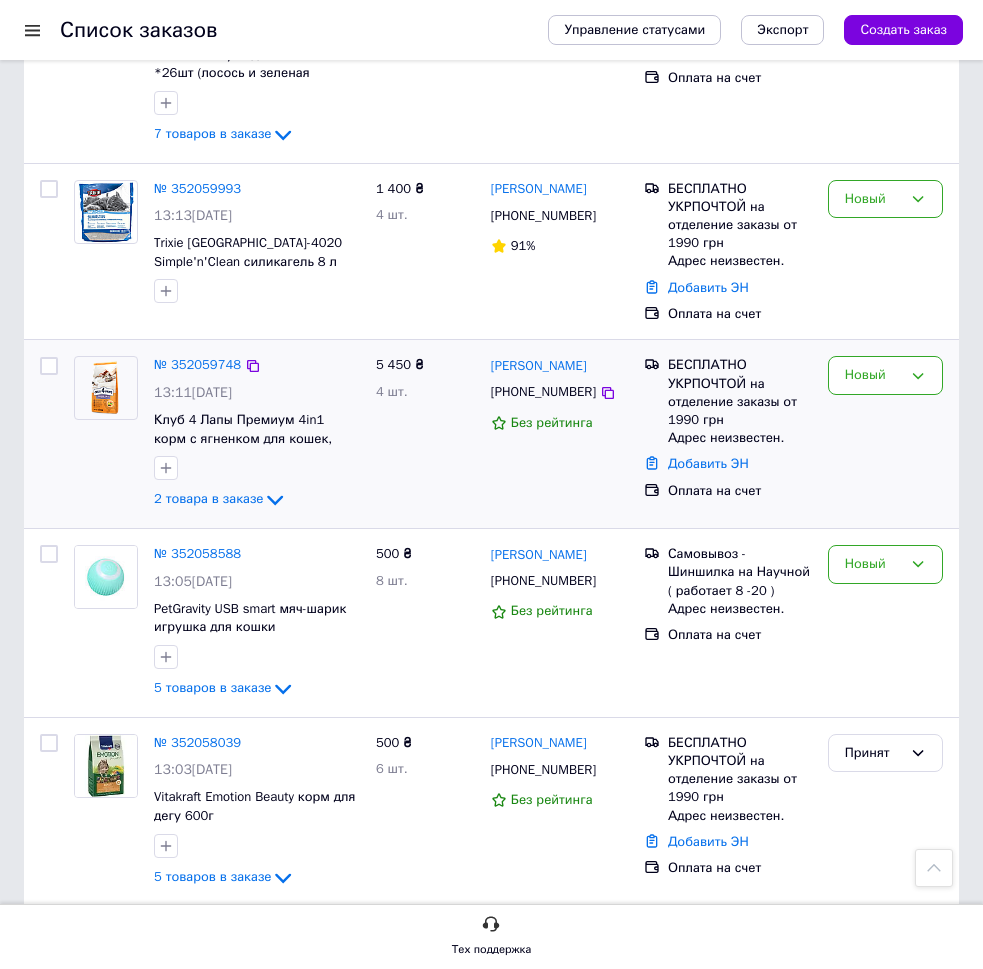 drag, startPoint x: 247, startPoint y: 347, endPoint x: 321, endPoint y: 352, distance: 74.168724 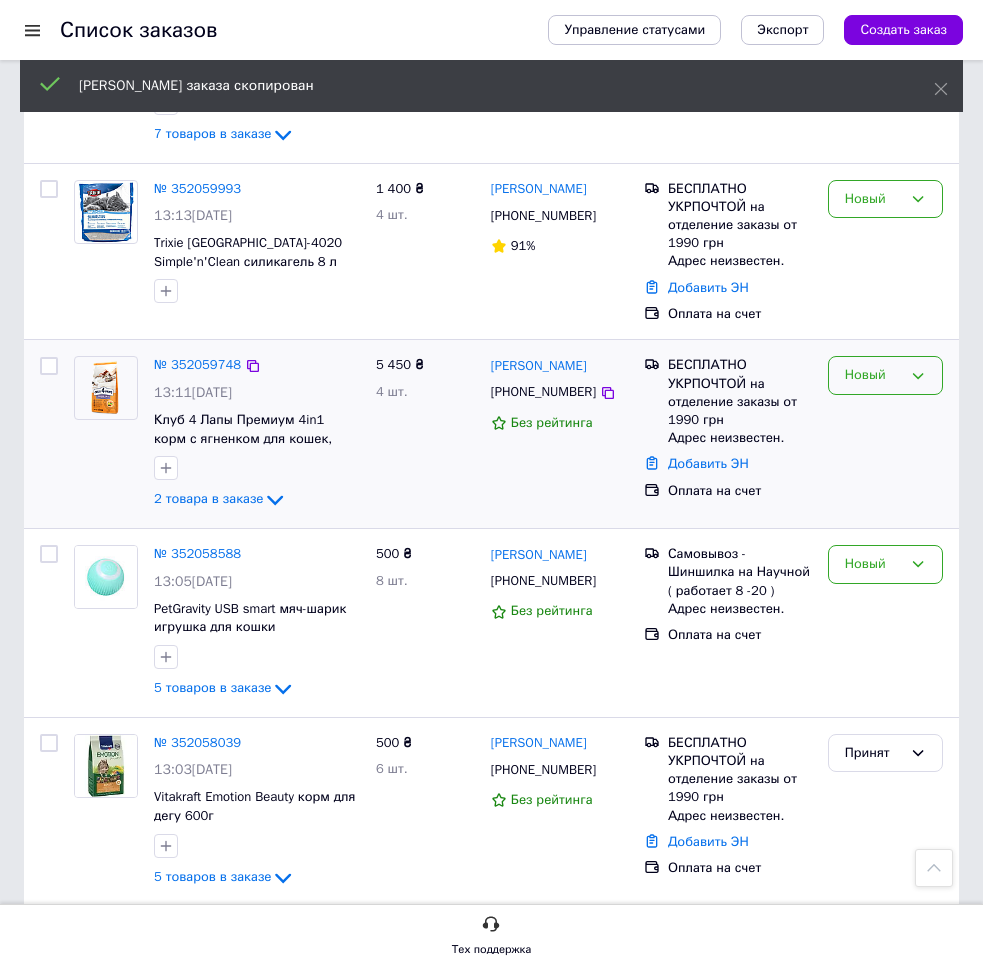 click on "Новый" at bounding box center [873, 375] 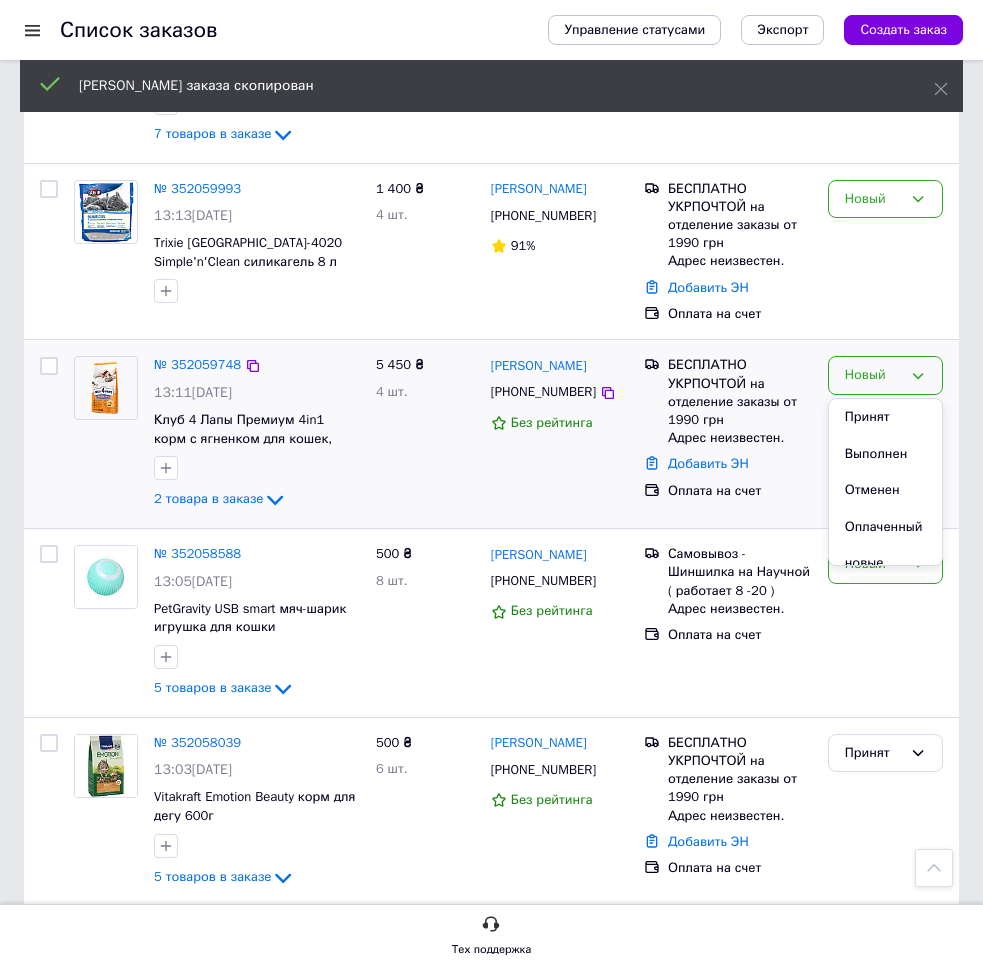 click on "Принят" at bounding box center [885, 417] 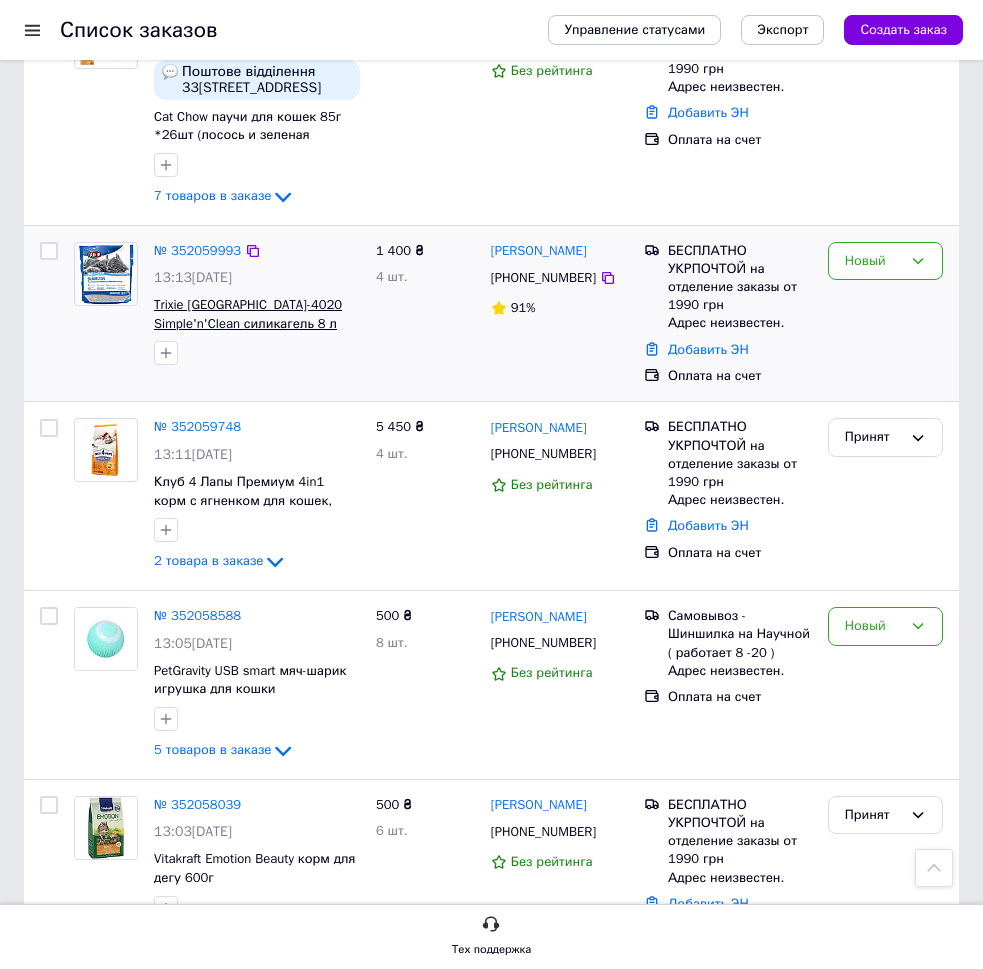 scroll, scrollTop: 612, scrollLeft: 0, axis: vertical 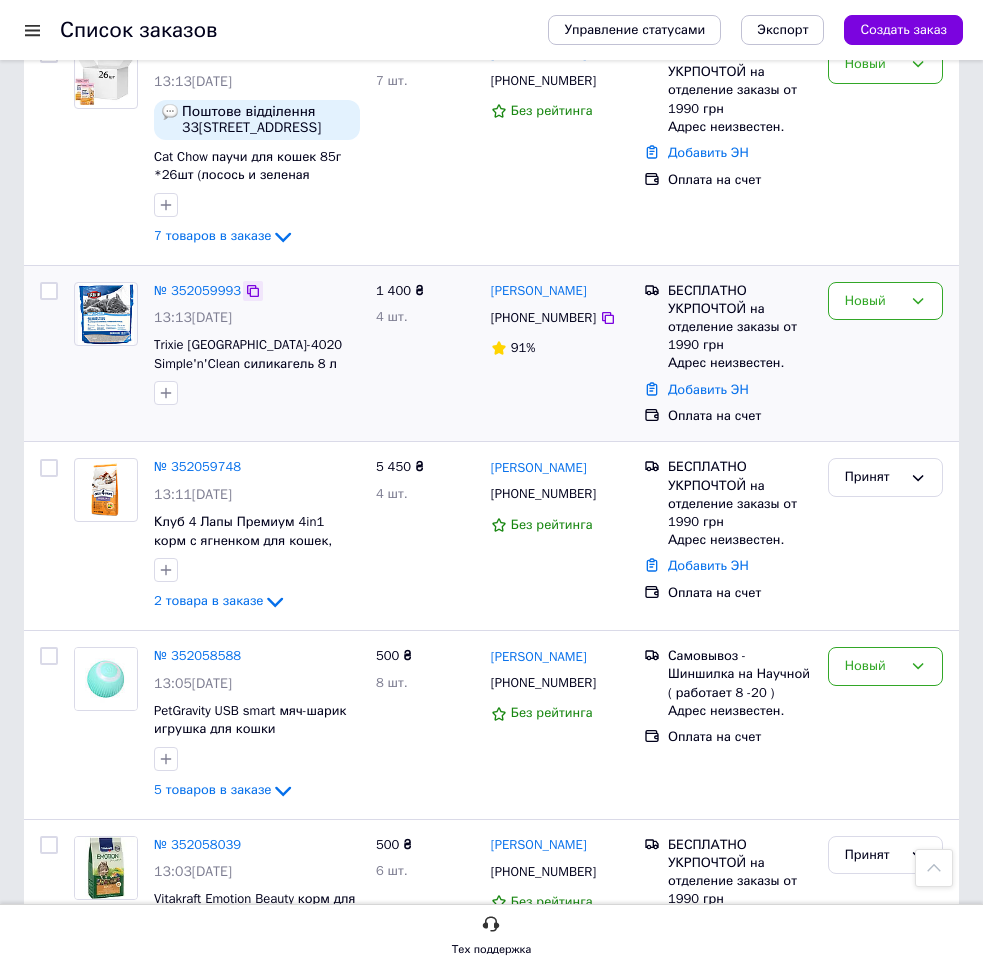 click 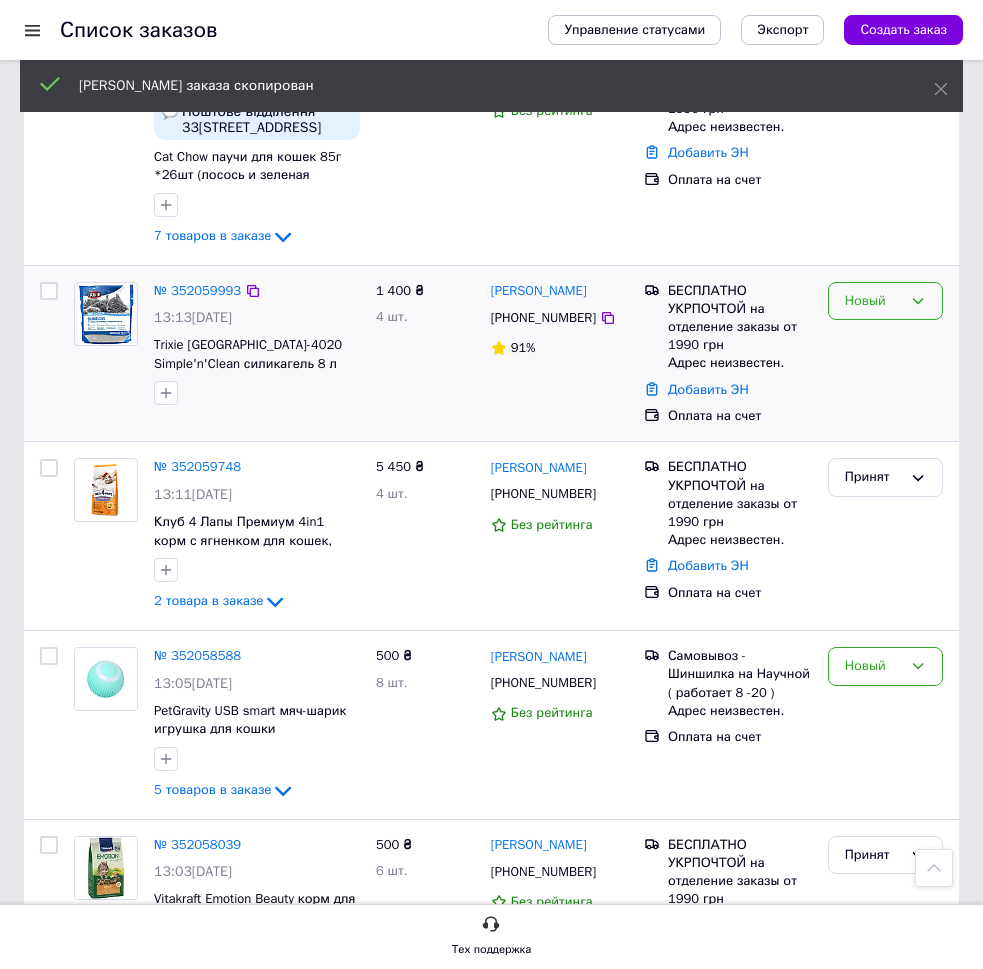 click on "Новый" at bounding box center (873, 301) 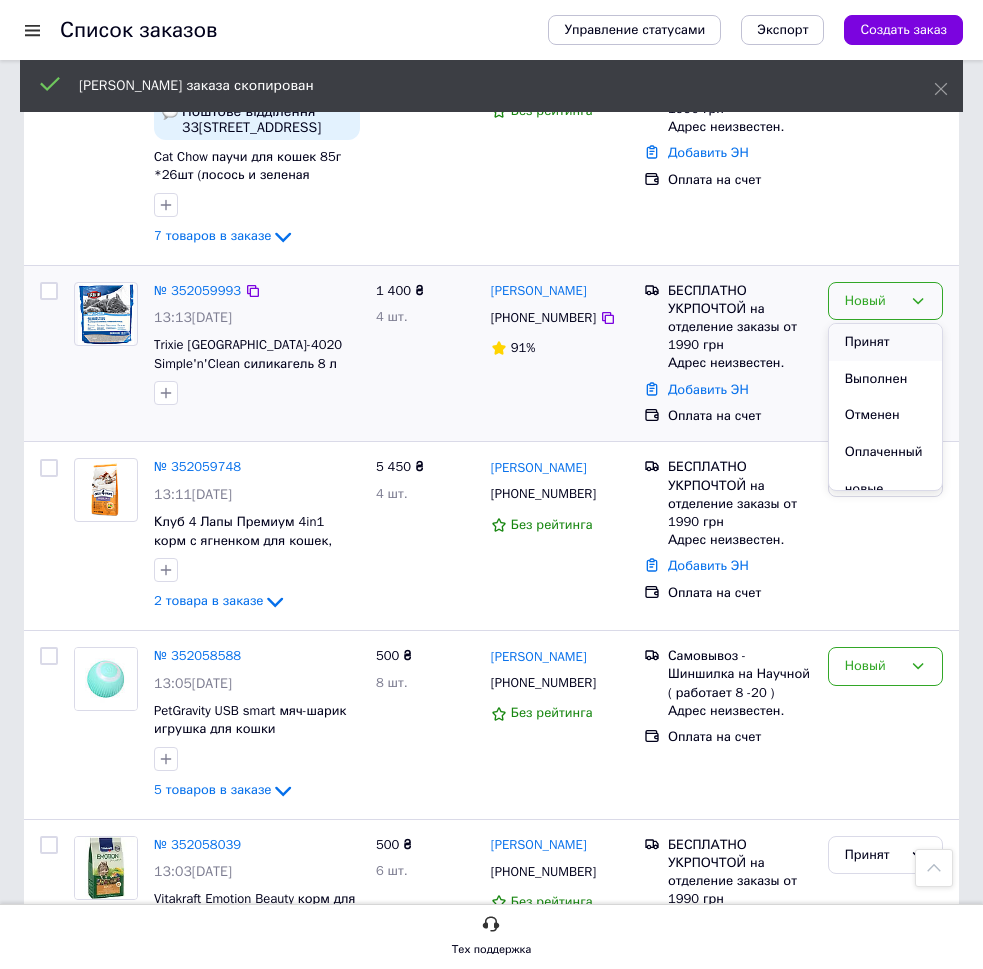 click on "Принят" at bounding box center (885, 342) 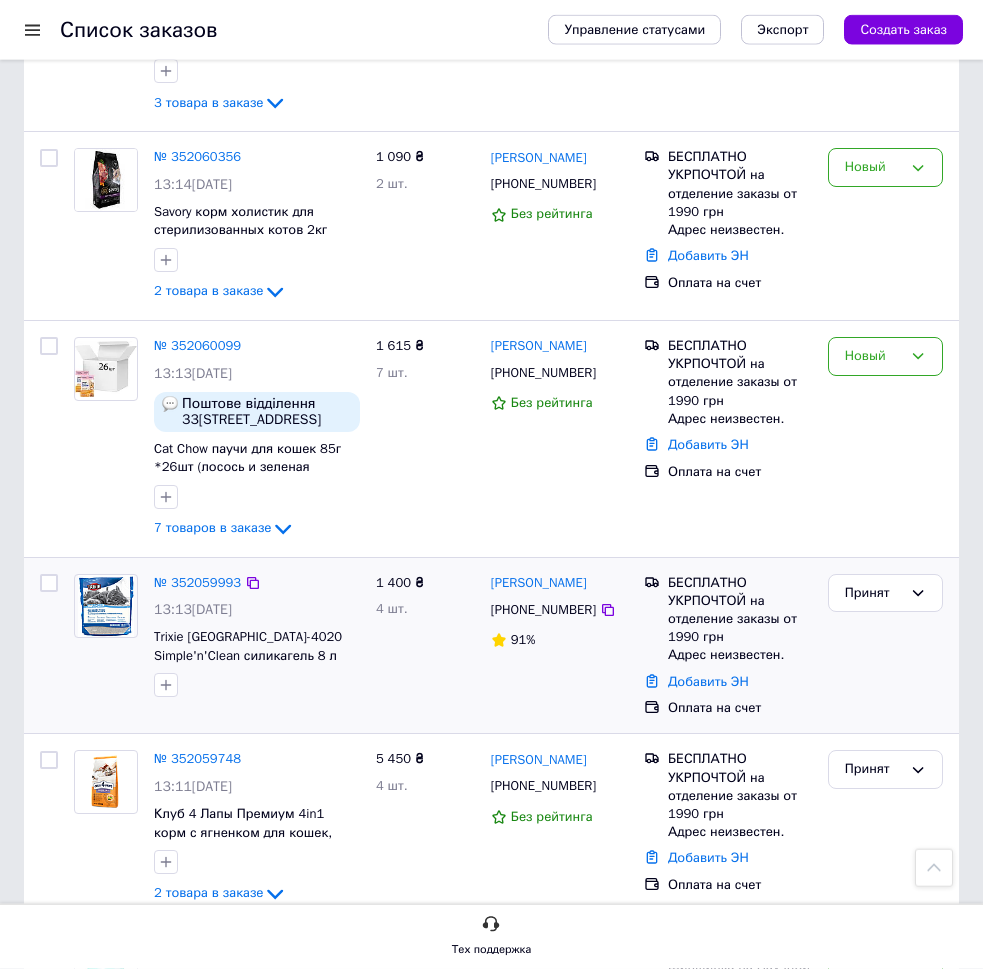 scroll, scrollTop: 306, scrollLeft: 0, axis: vertical 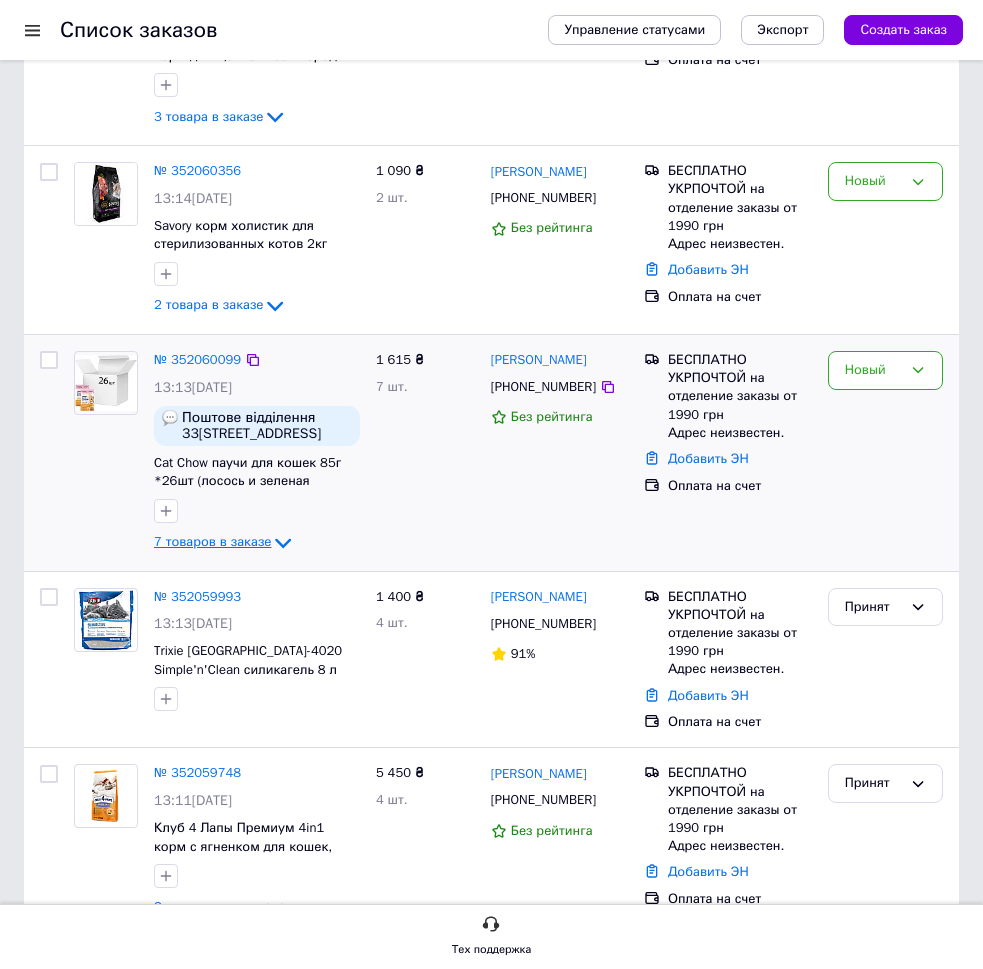 click on "7 товаров в заказе" at bounding box center (212, 541) 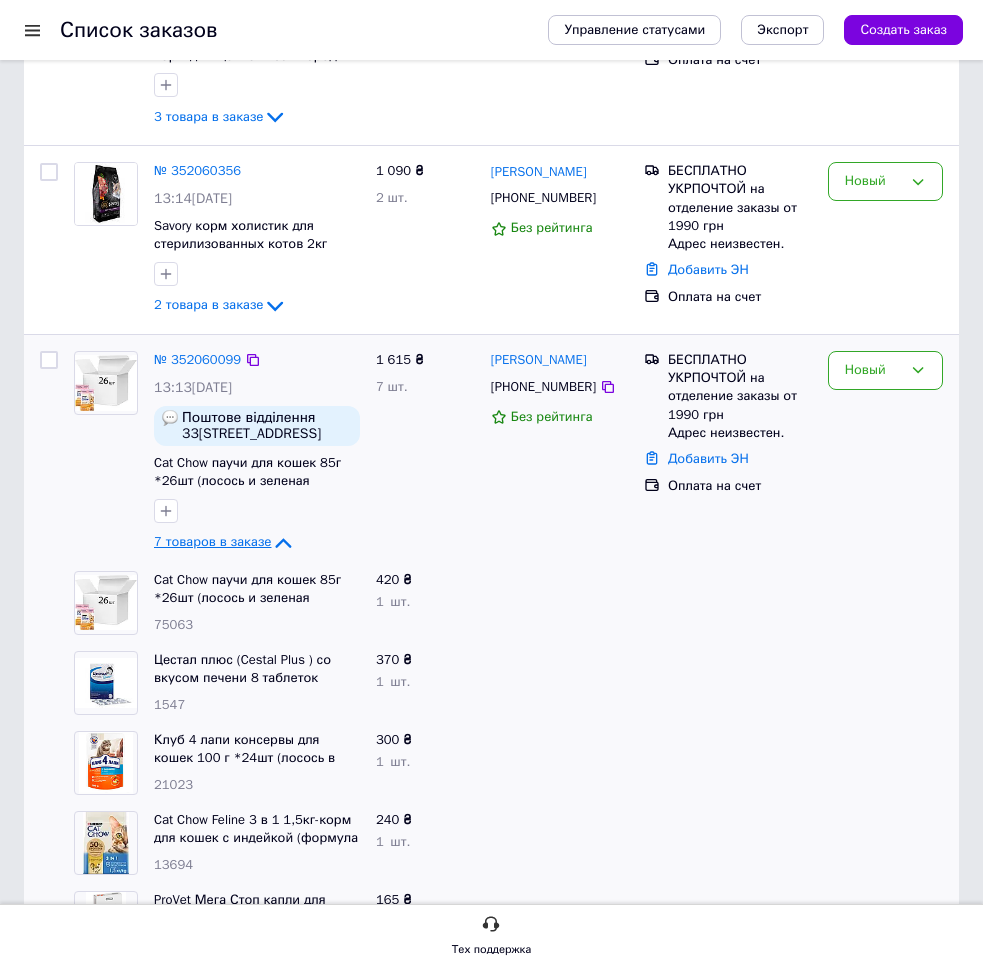 click on "7 товаров в заказе" at bounding box center [212, 541] 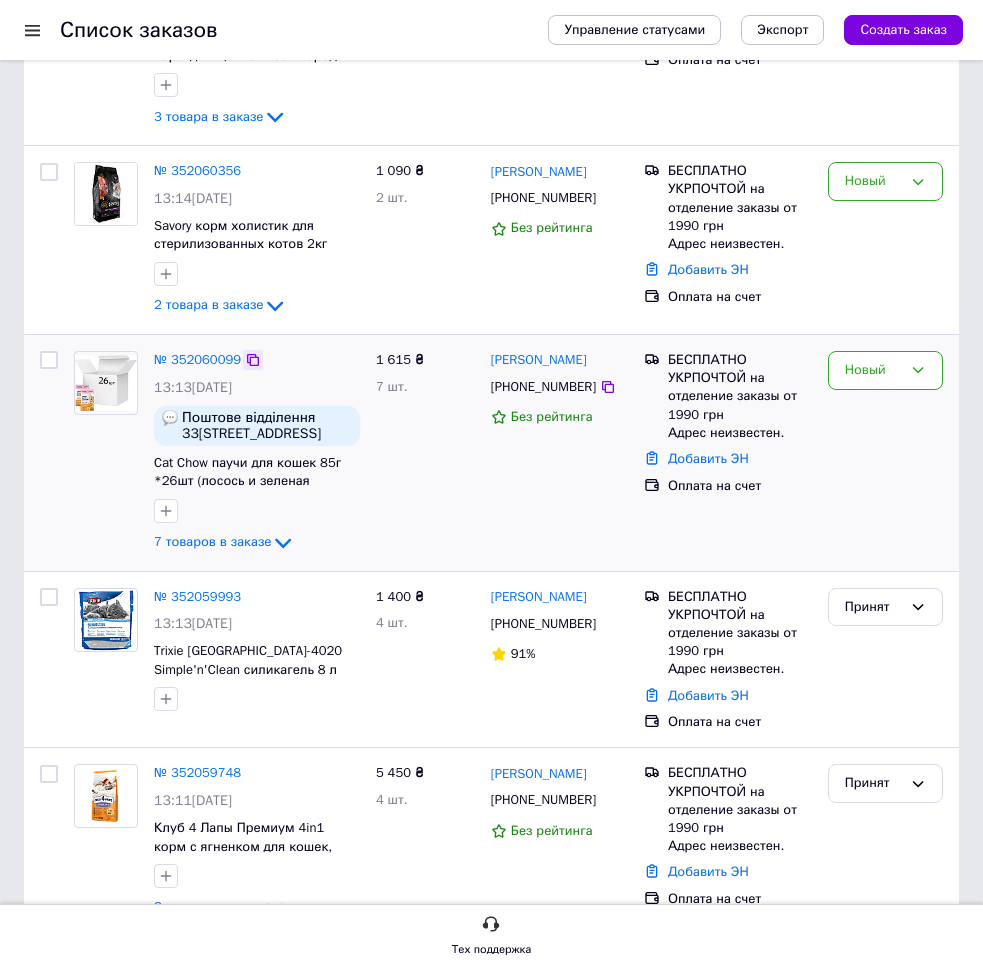 click 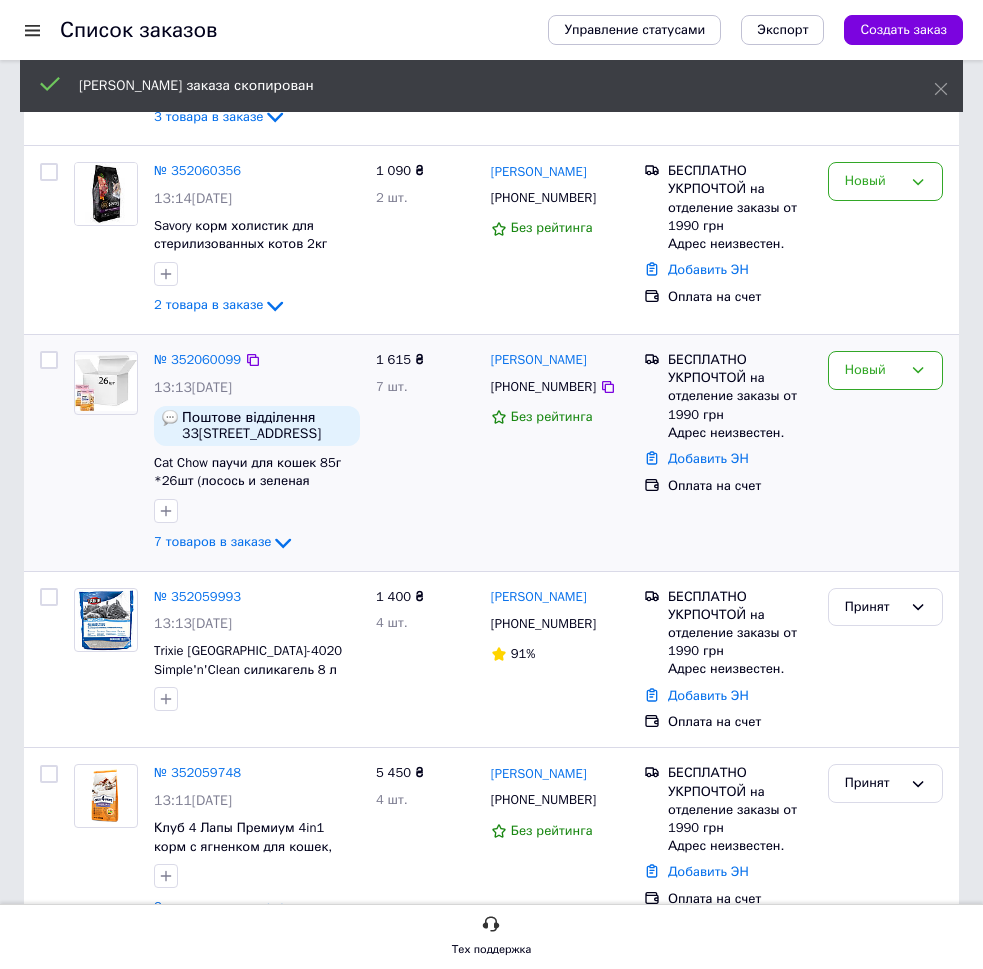 drag, startPoint x: 860, startPoint y: 352, endPoint x: 864, endPoint y: 376, distance: 24.33105 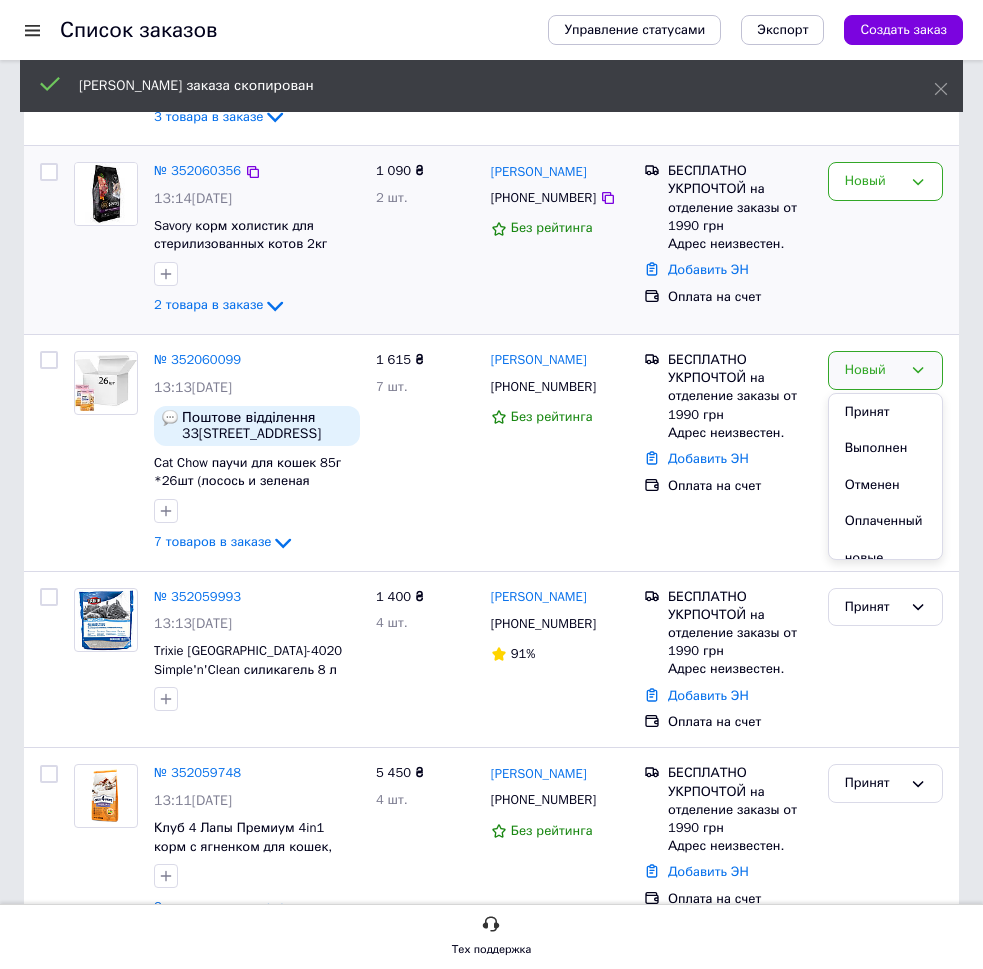 click on "Принят" at bounding box center [885, 412] 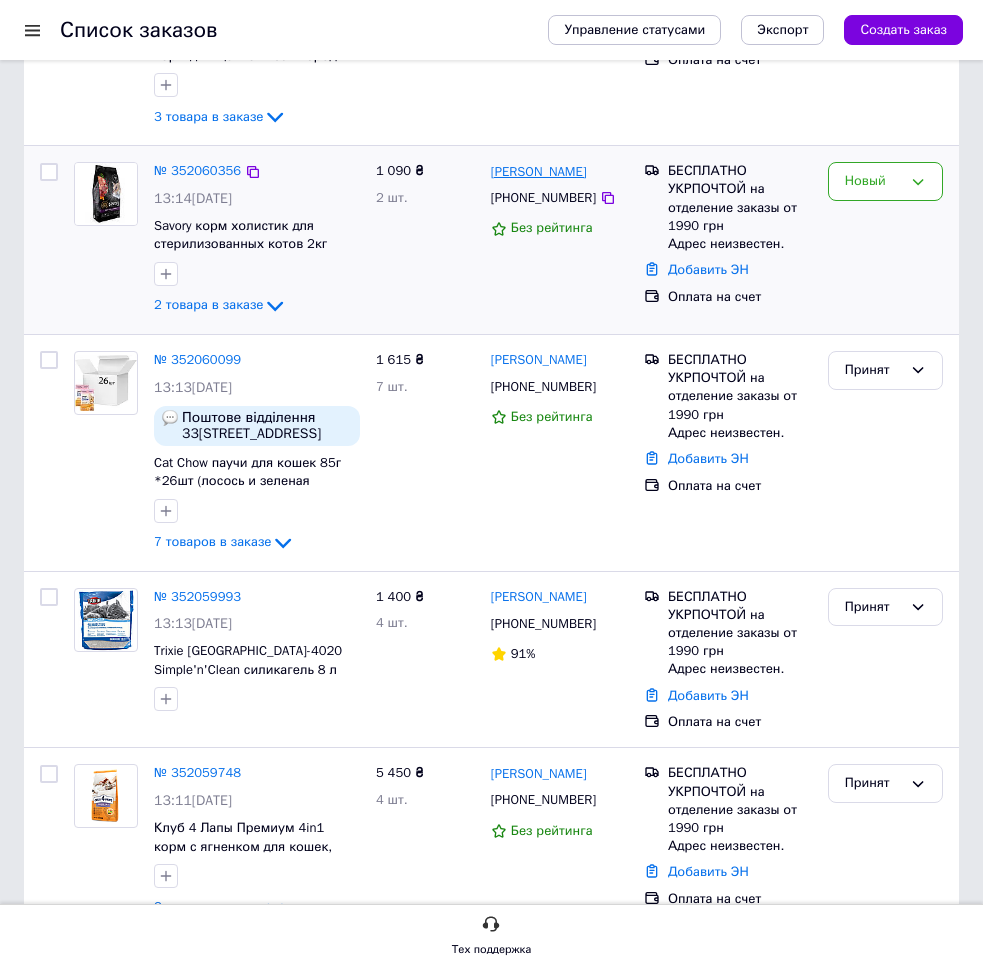 drag, startPoint x: 254, startPoint y: 156, endPoint x: 565, endPoint y: 156, distance: 311 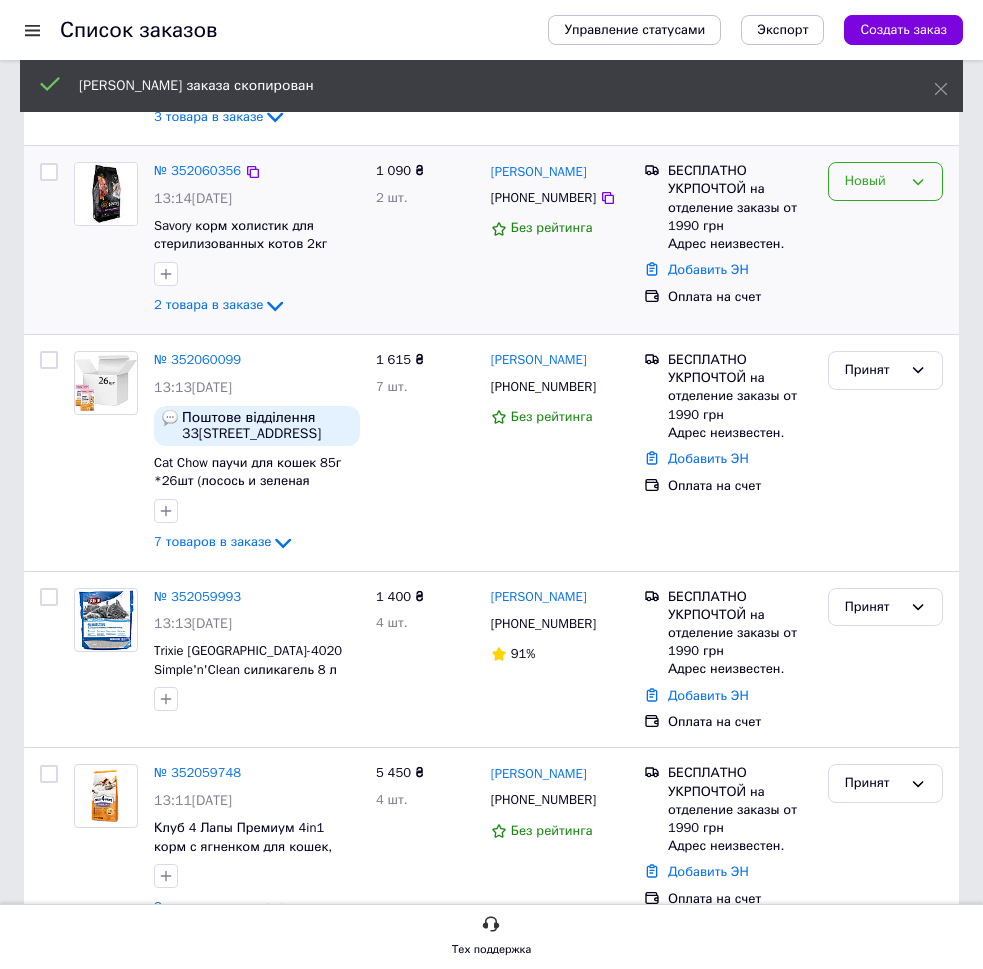 click on "Новый" at bounding box center (873, 181) 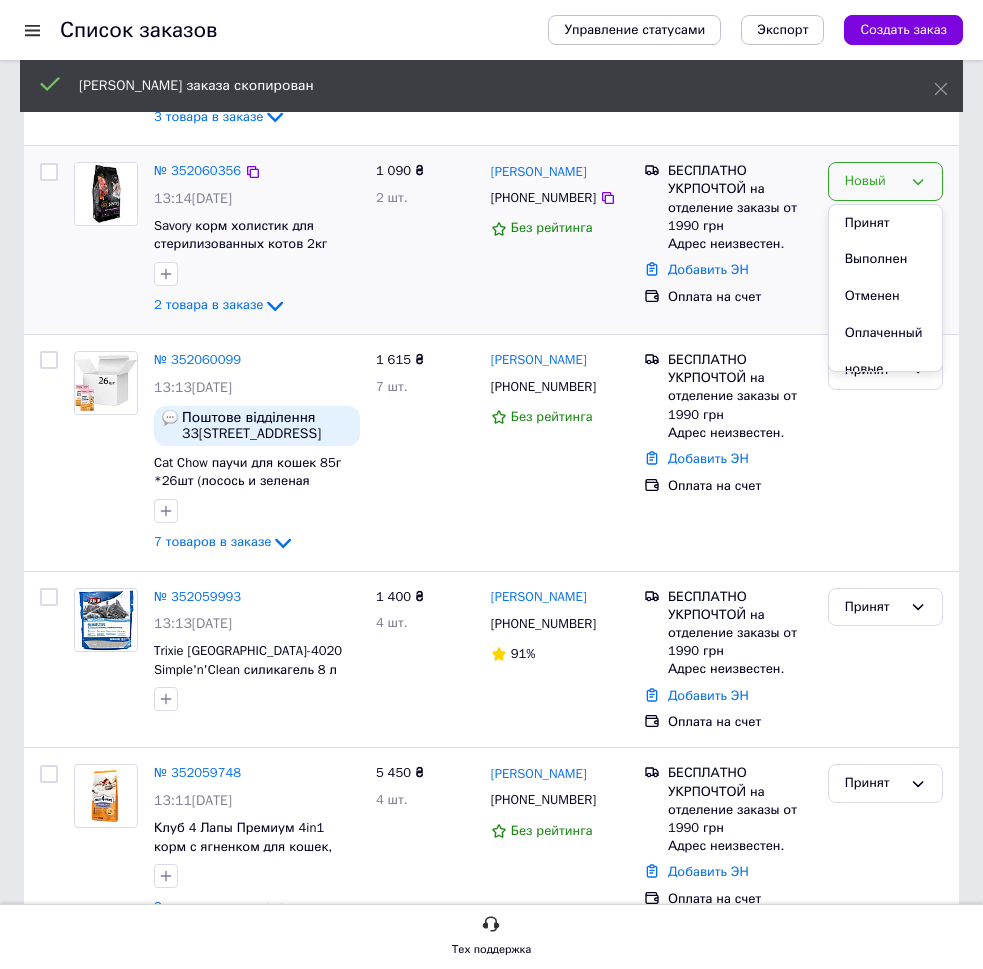 click on "Принят" at bounding box center (885, 223) 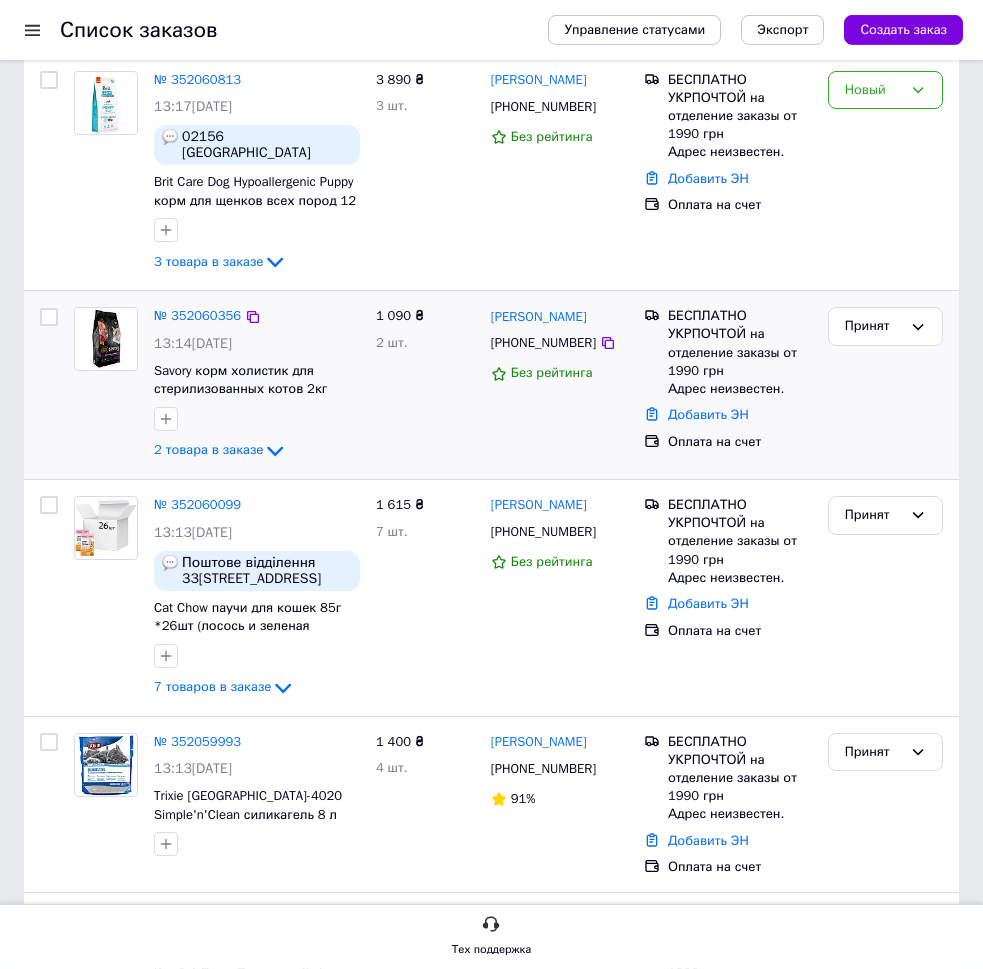 scroll, scrollTop: 0, scrollLeft: 0, axis: both 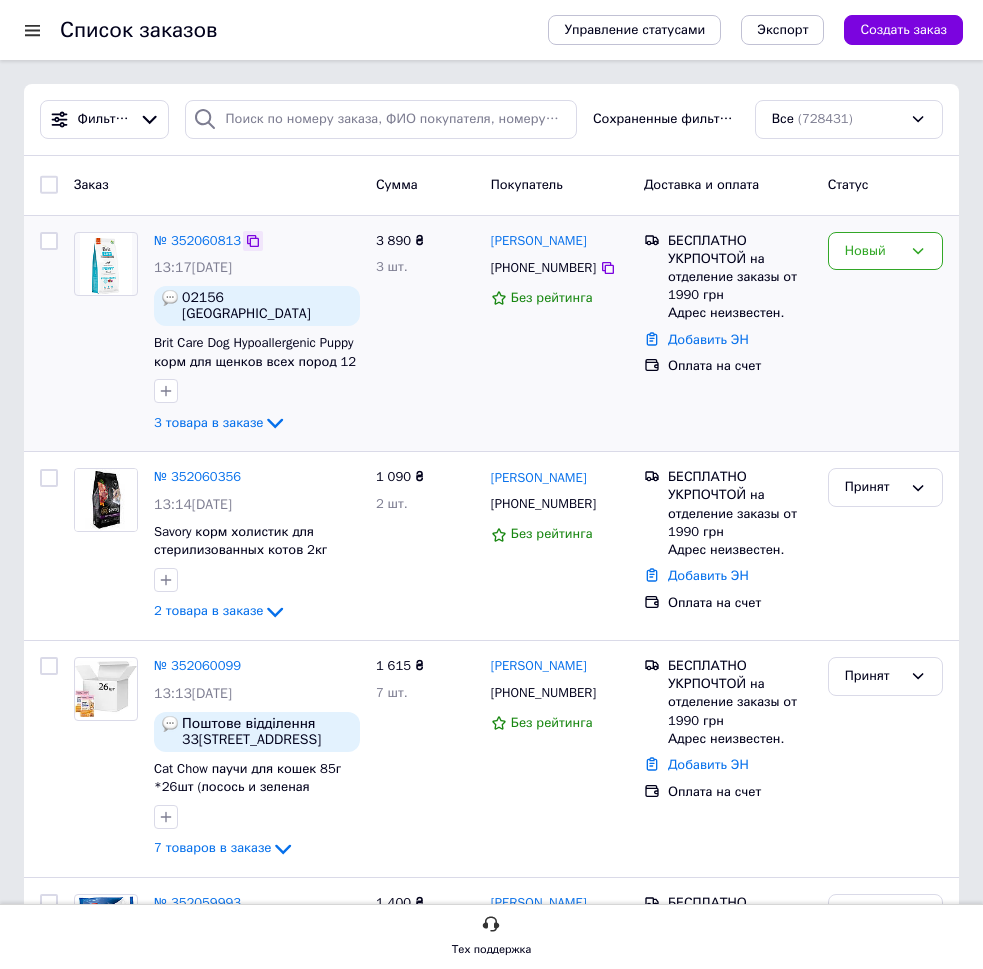 click 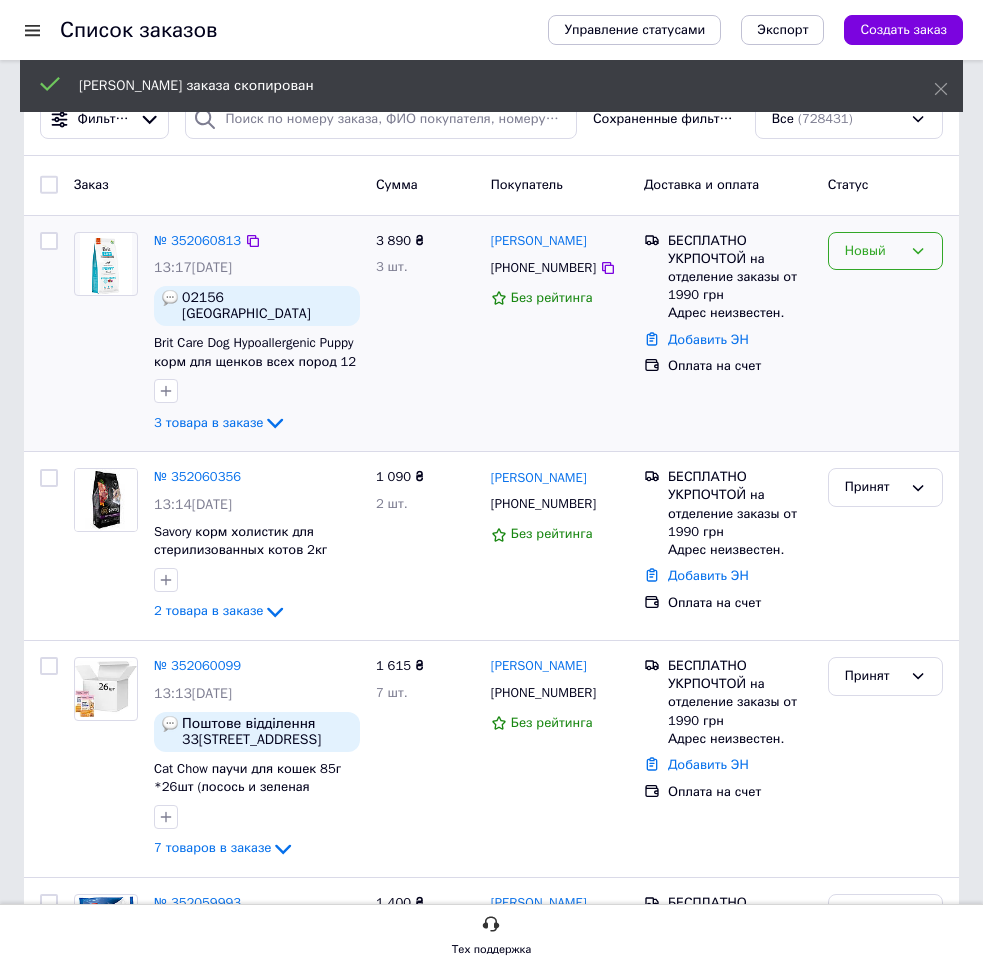 click 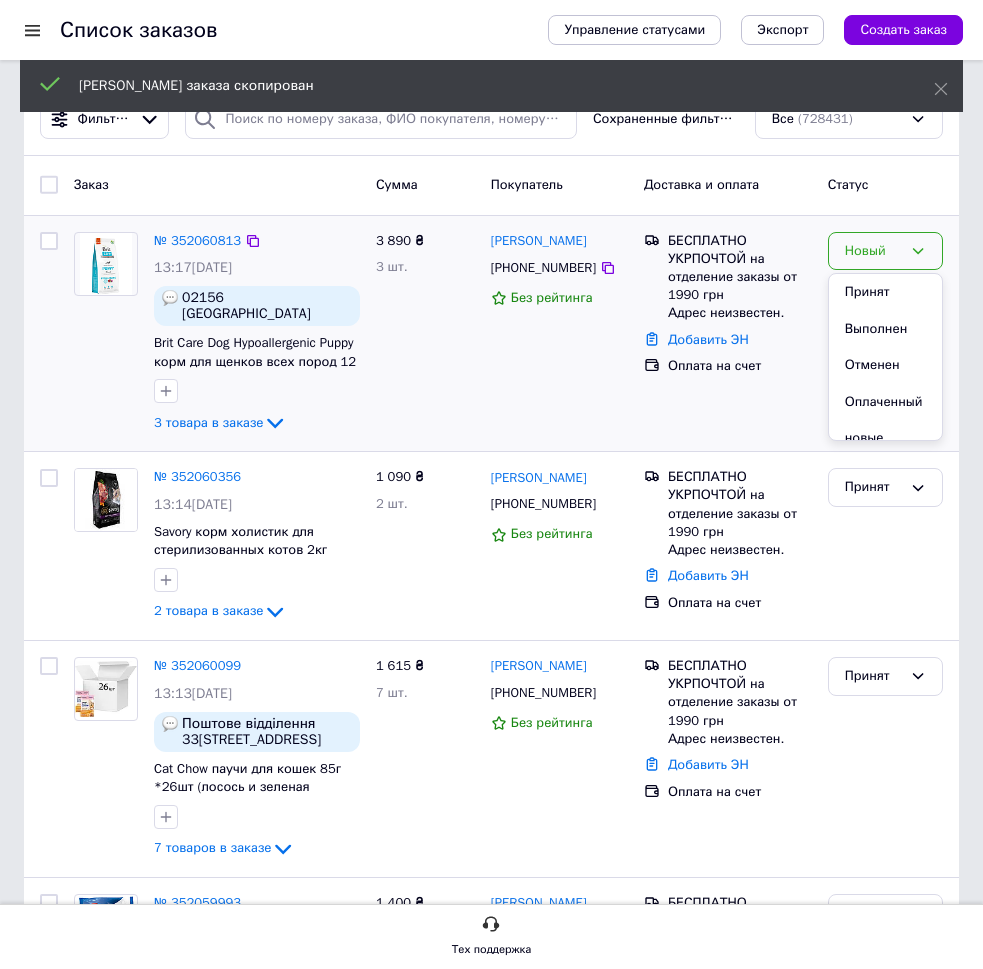 drag, startPoint x: 870, startPoint y: 290, endPoint x: 718, endPoint y: 284, distance: 152.11838 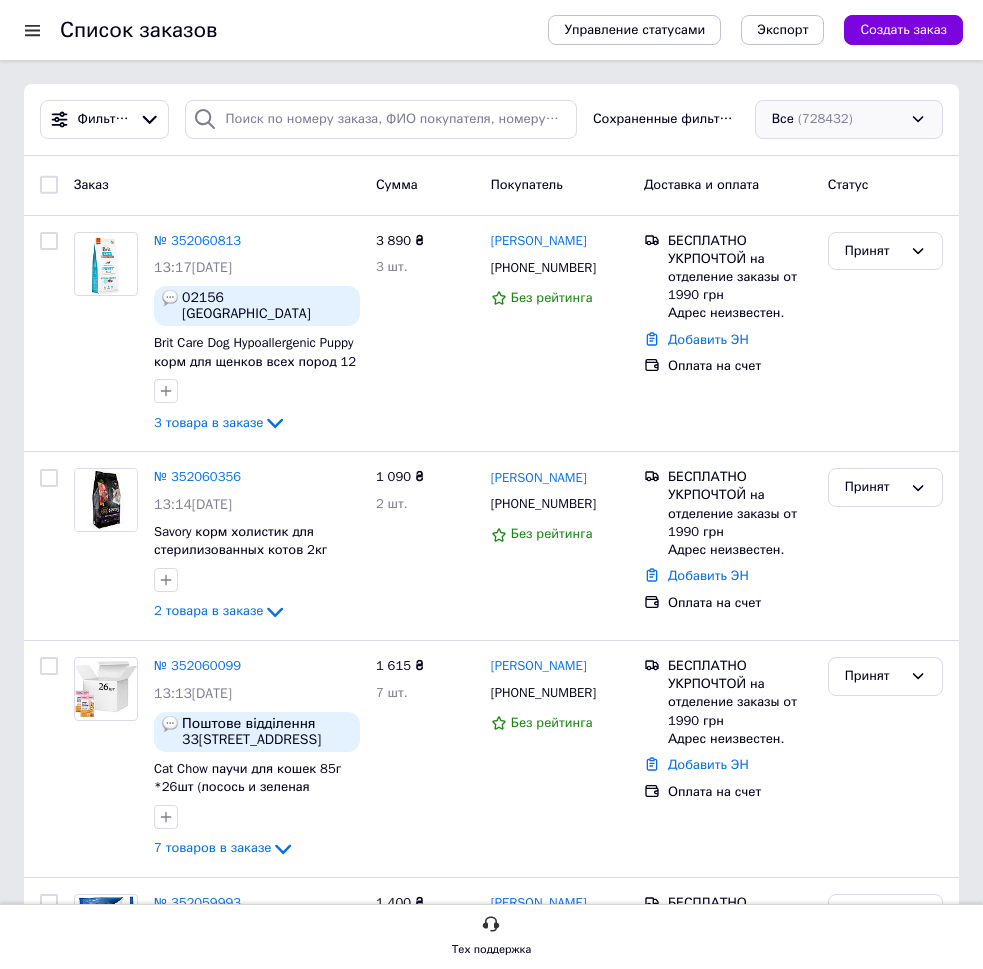 click on "Все (728432)" at bounding box center [849, 119] 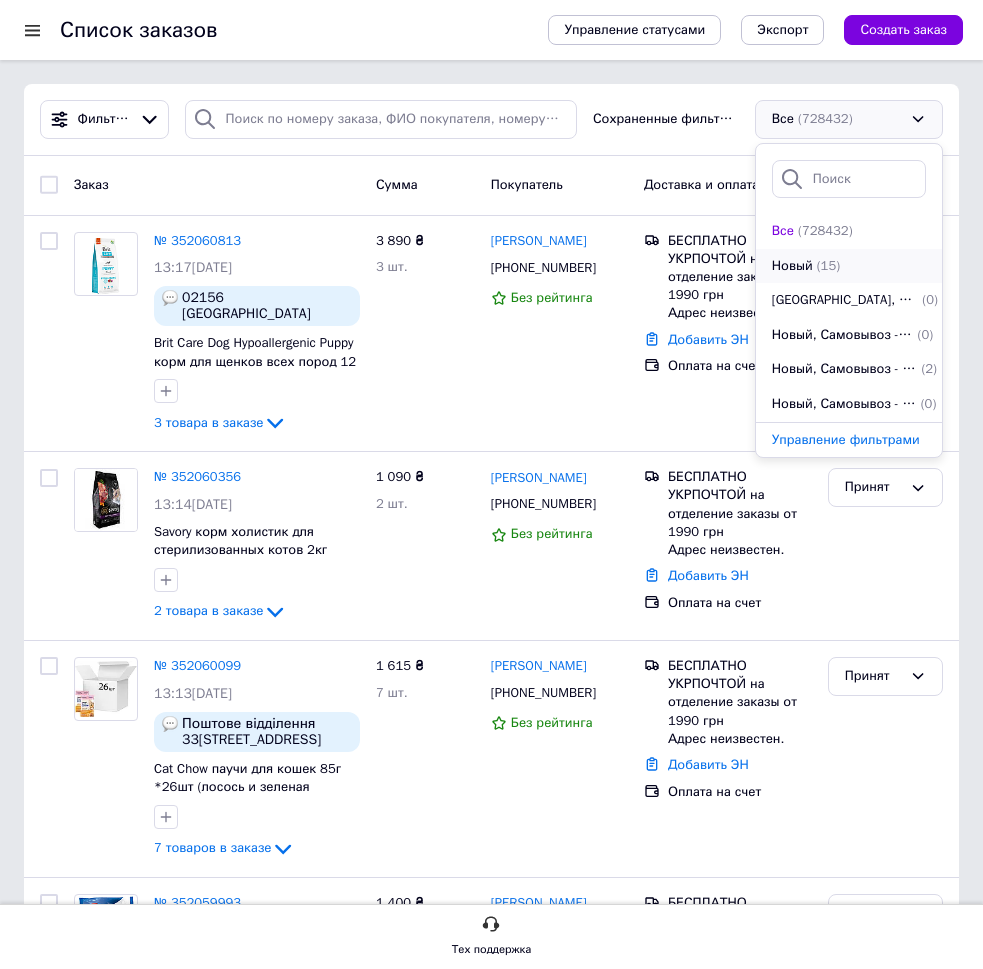 click on "Новый" at bounding box center [792, 266] 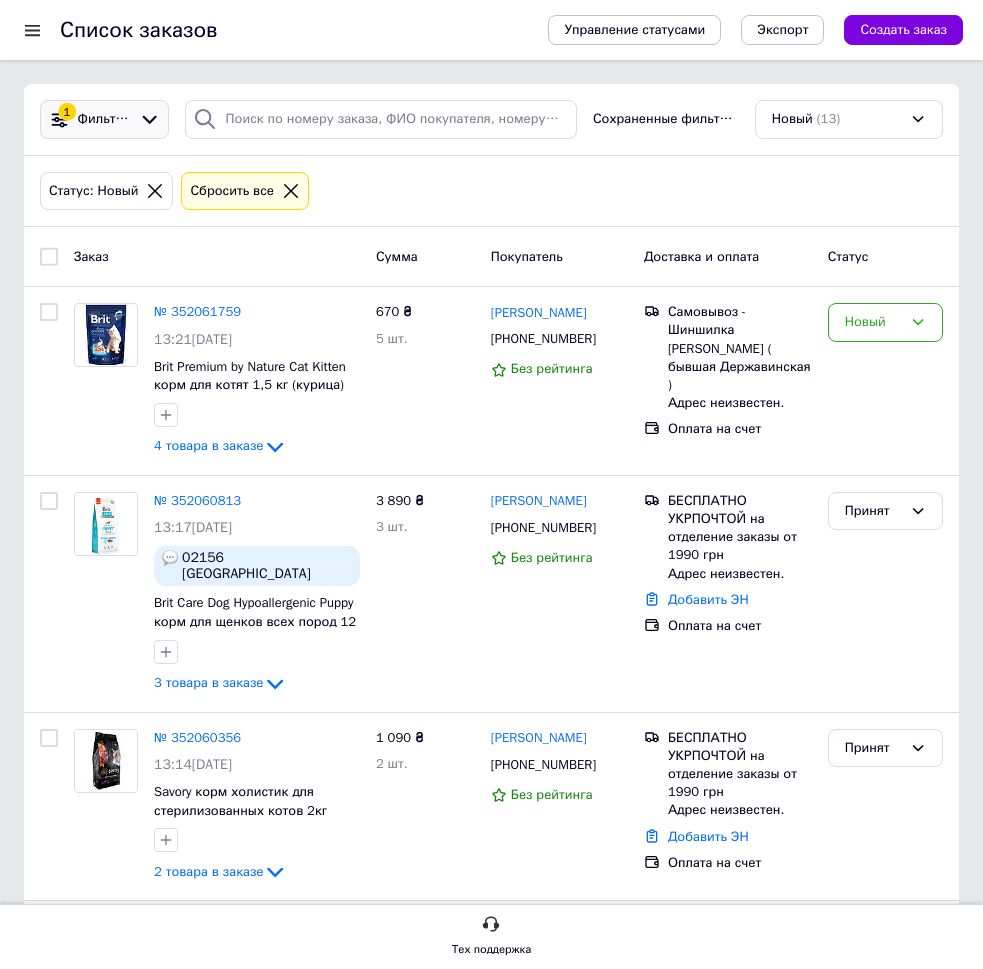click on "1 Фильтры" at bounding box center [104, 119] 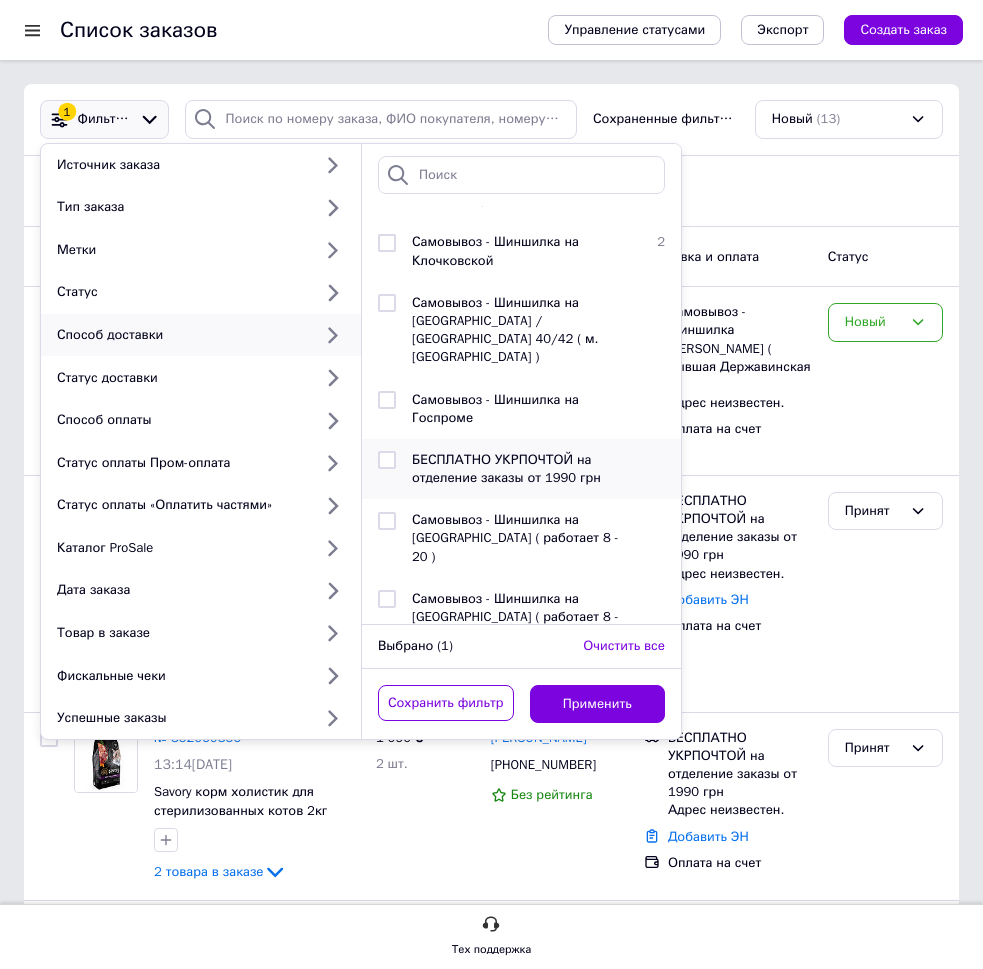 scroll, scrollTop: 204, scrollLeft: 0, axis: vertical 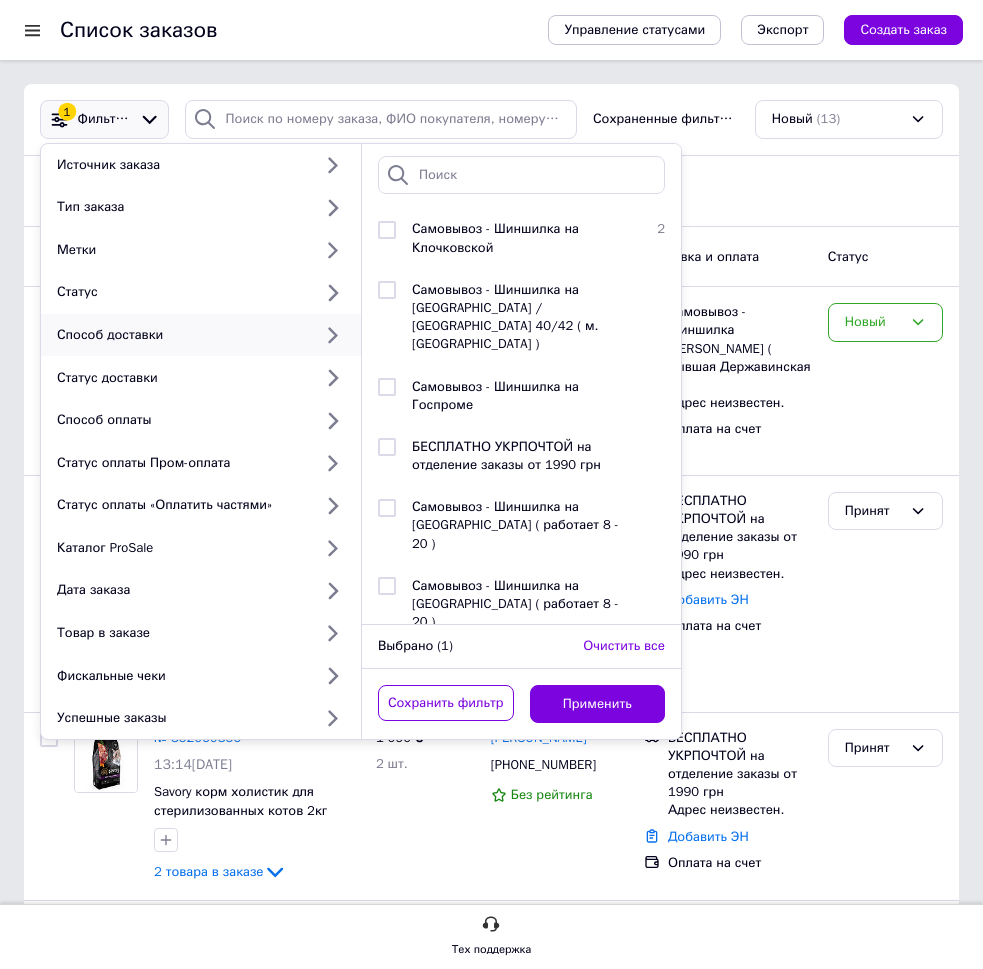 click on "Статус: Новый Сбросить все" at bounding box center [491, 191] 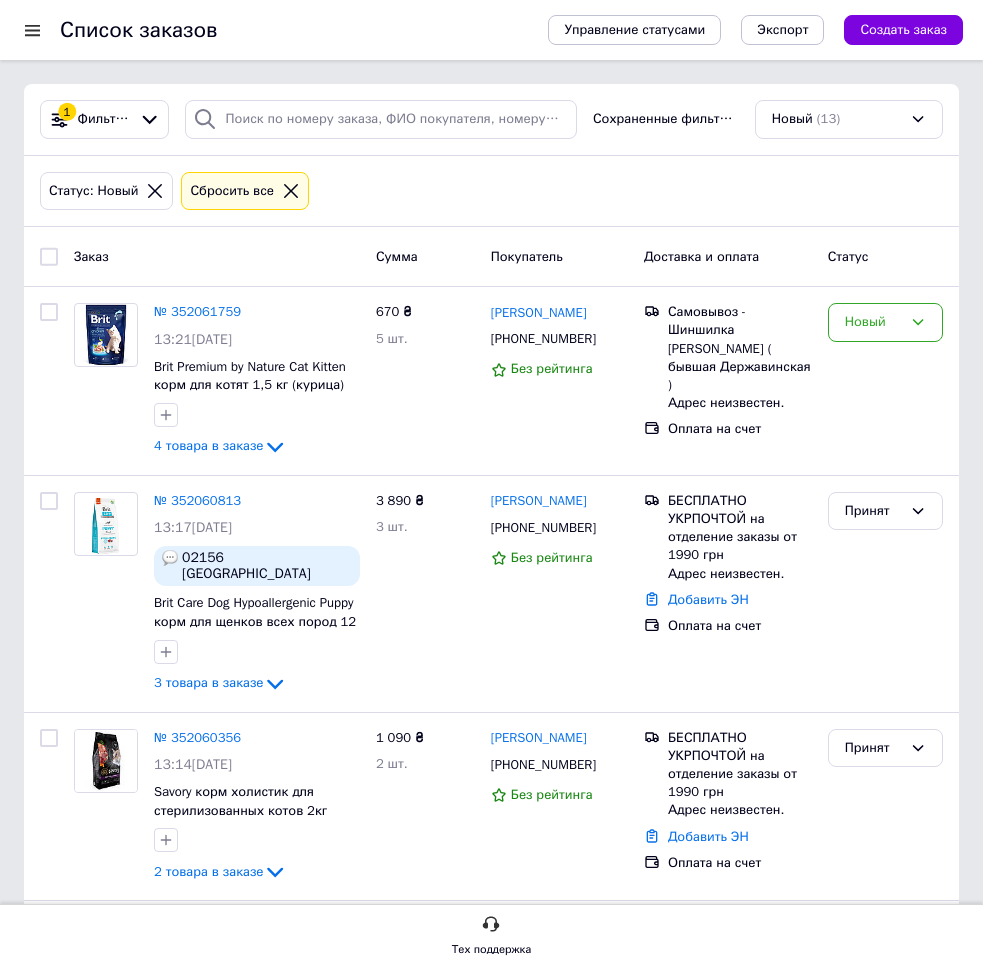 click on "Сбросить все" at bounding box center [232, 191] 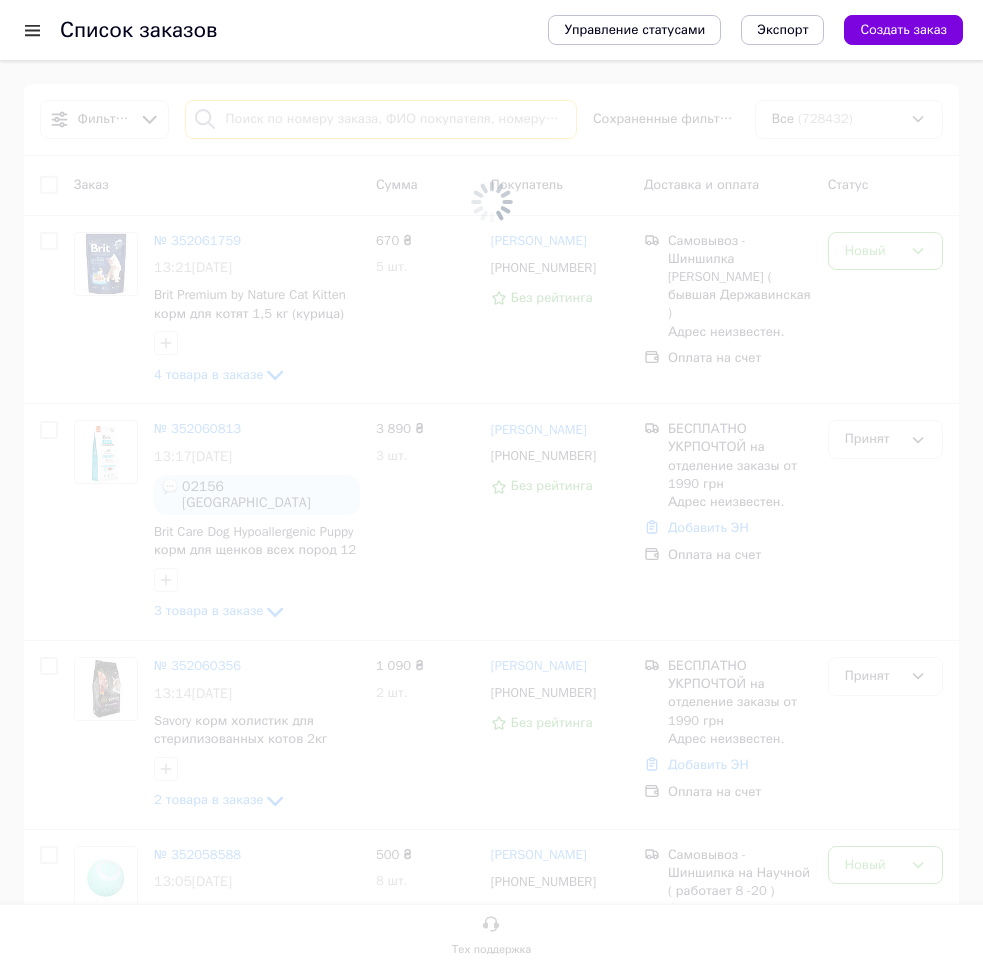 click at bounding box center (381, 119) 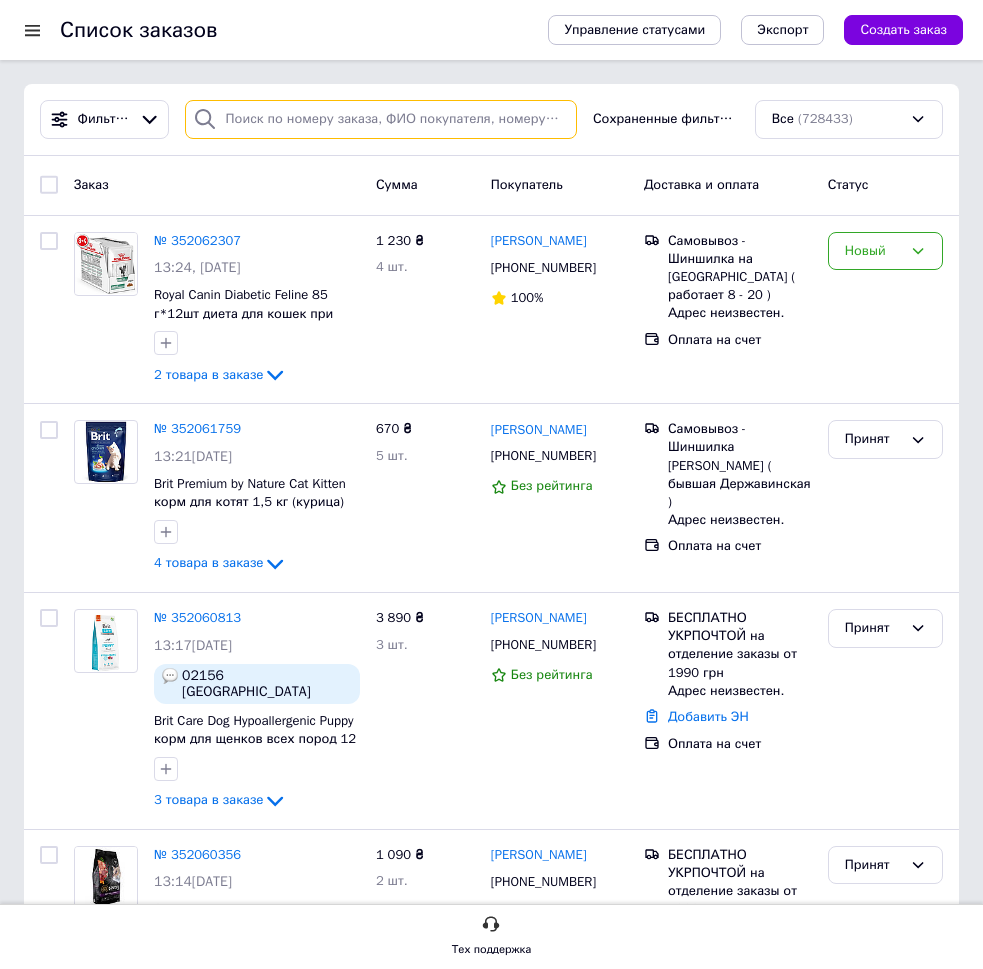 click at bounding box center (381, 119) 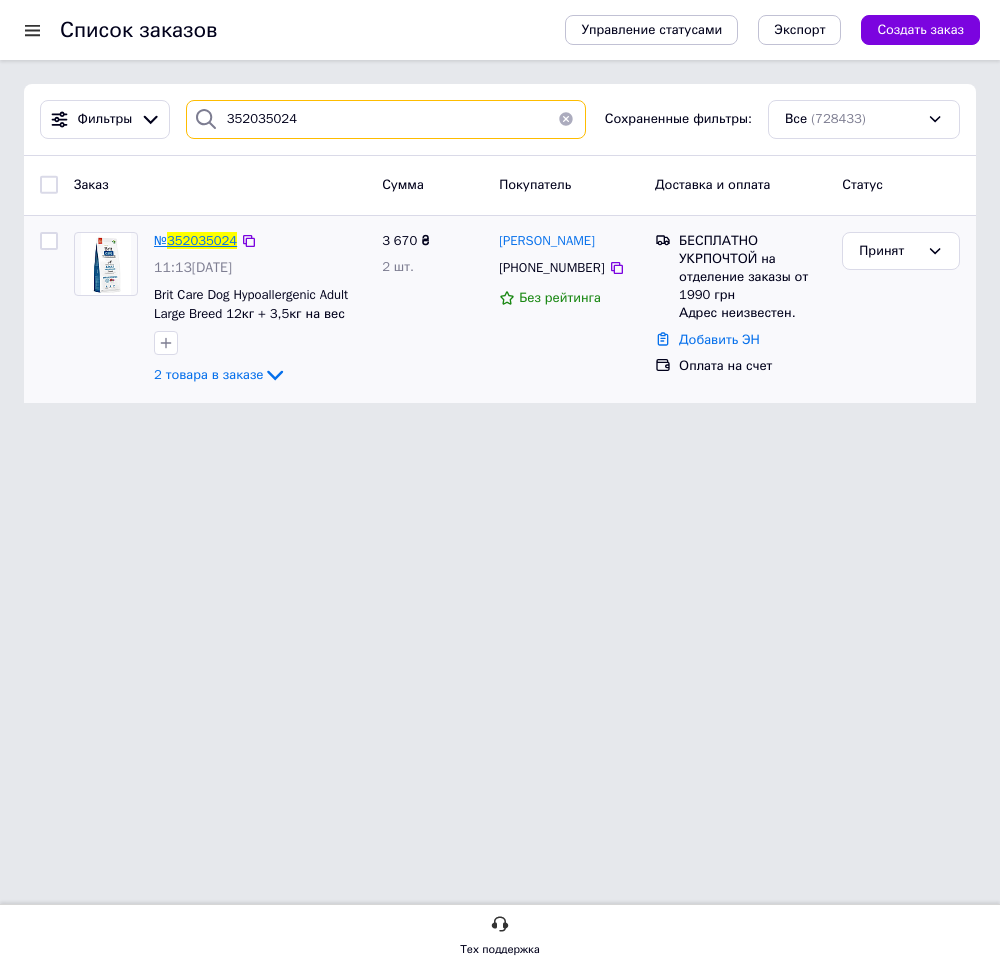 type on "352035024" 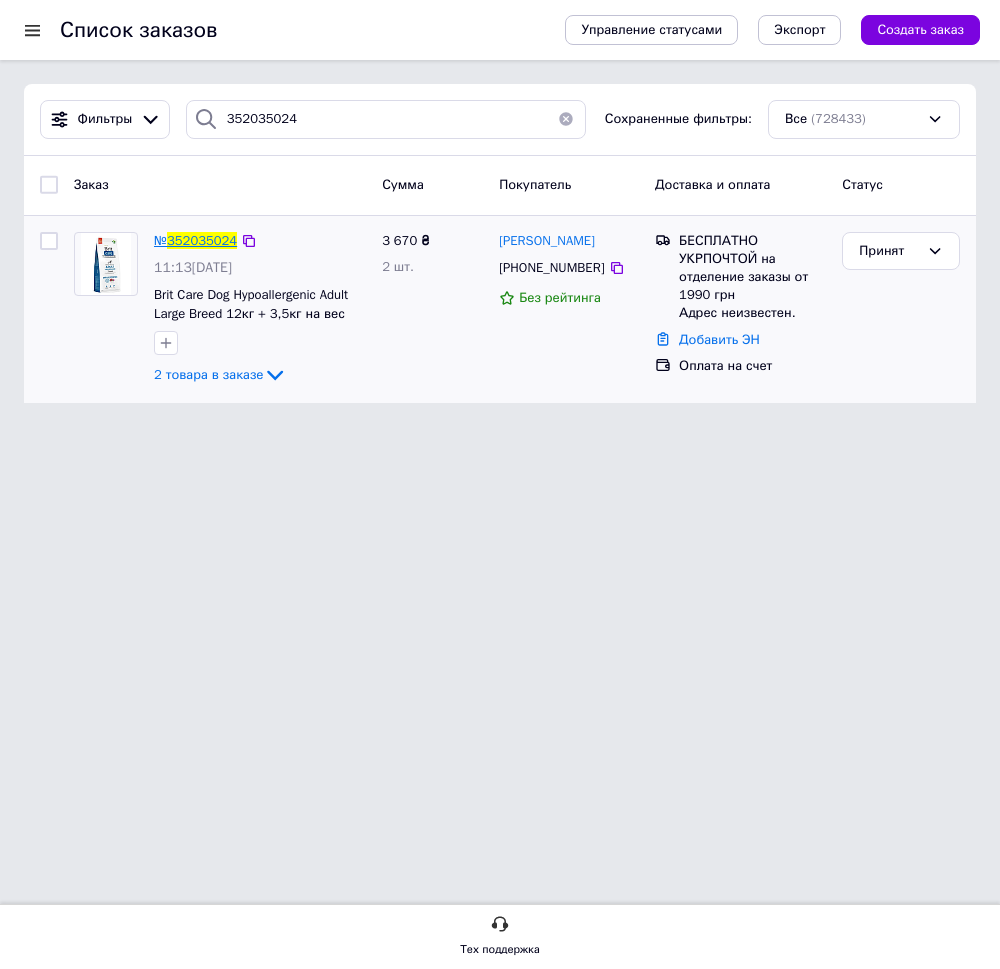 click on "352035024" at bounding box center [202, 240] 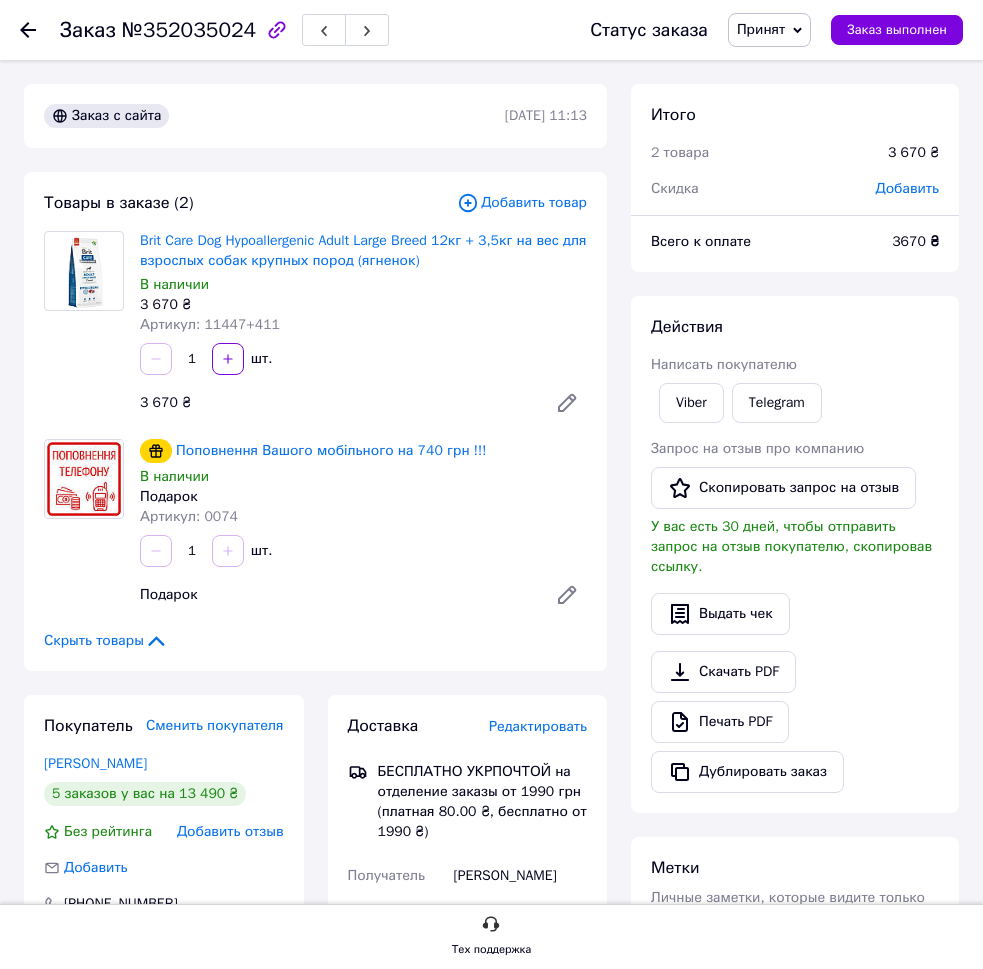 click on "1   шт." at bounding box center [363, 551] 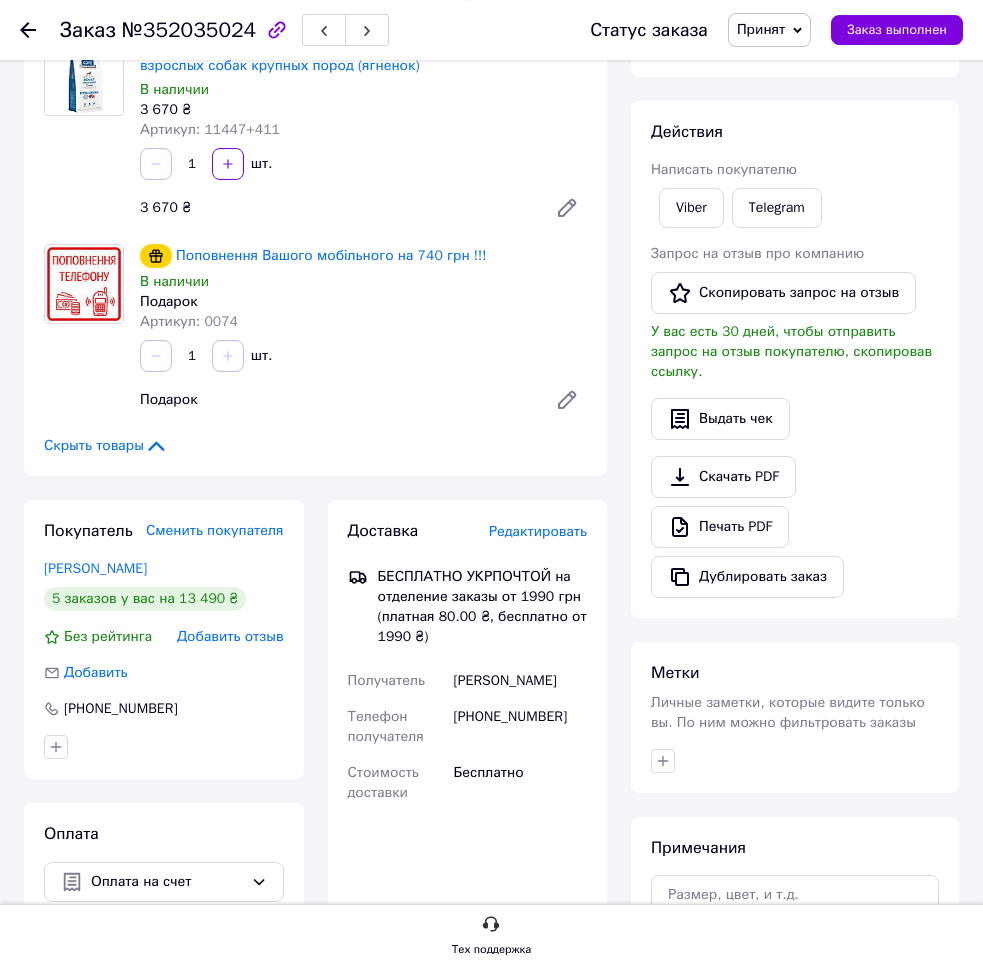 scroll, scrollTop: 204, scrollLeft: 0, axis: vertical 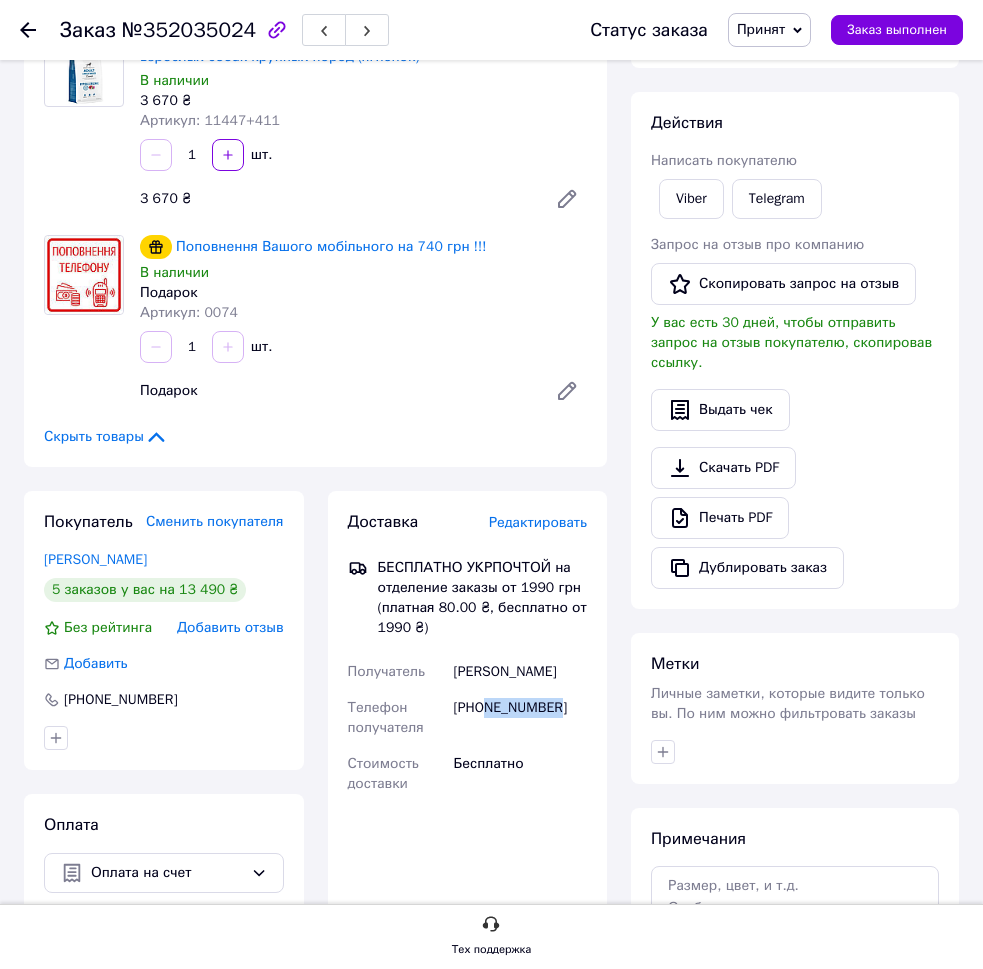 drag, startPoint x: 484, startPoint y: 707, endPoint x: 573, endPoint y: 716, distance: 89.453896 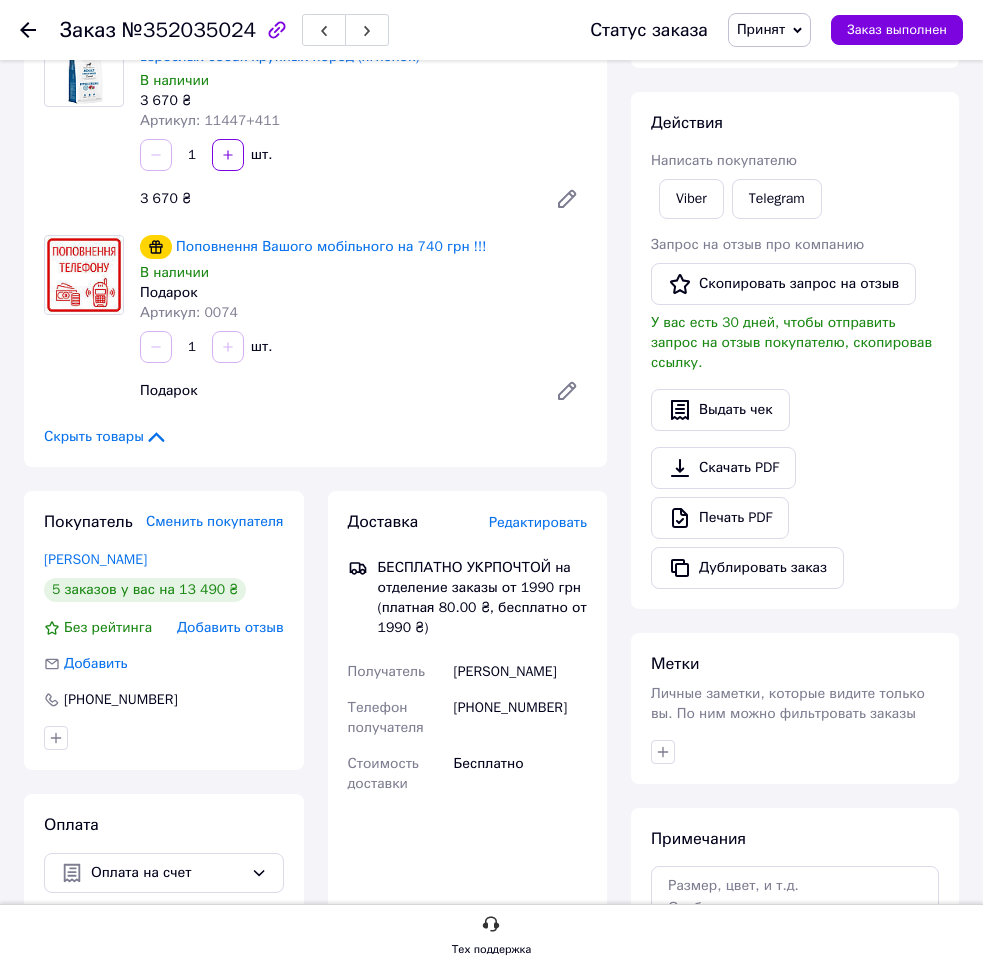 drag, startPoint x: 507, startPoint y: 672, endPoint x: 578, endPoint y: 672, distance: 71 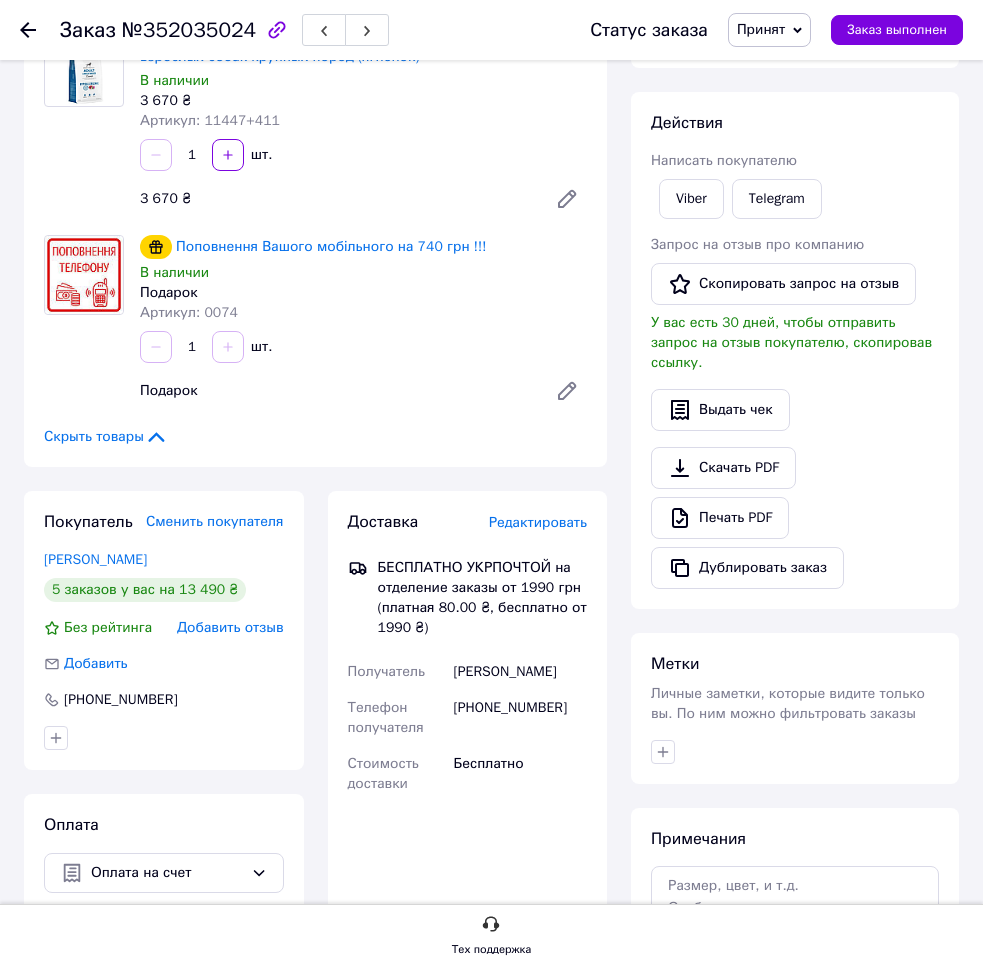drag, startPoint x: 334, startPoint y: 414, endPoint x: 335, endPoint y: 399, distance: 15.033297 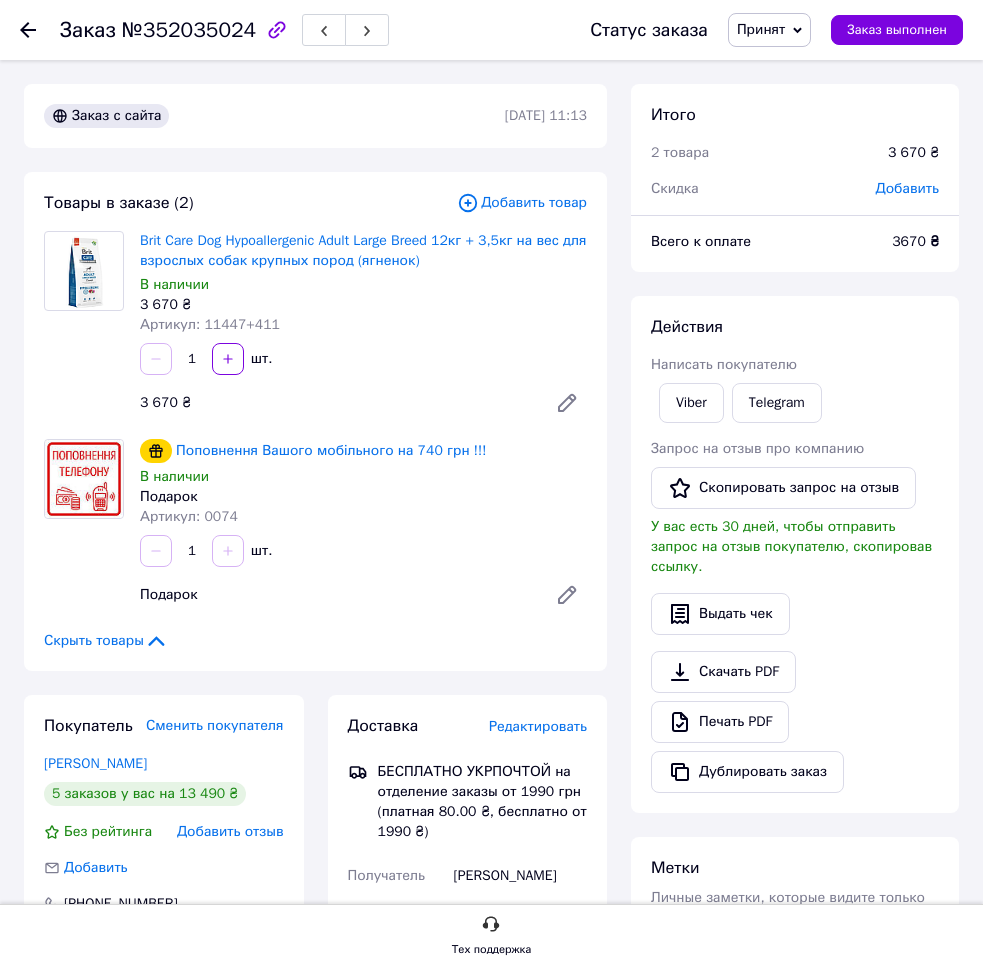 click on "1   шт." at bounding box center (363, 551) 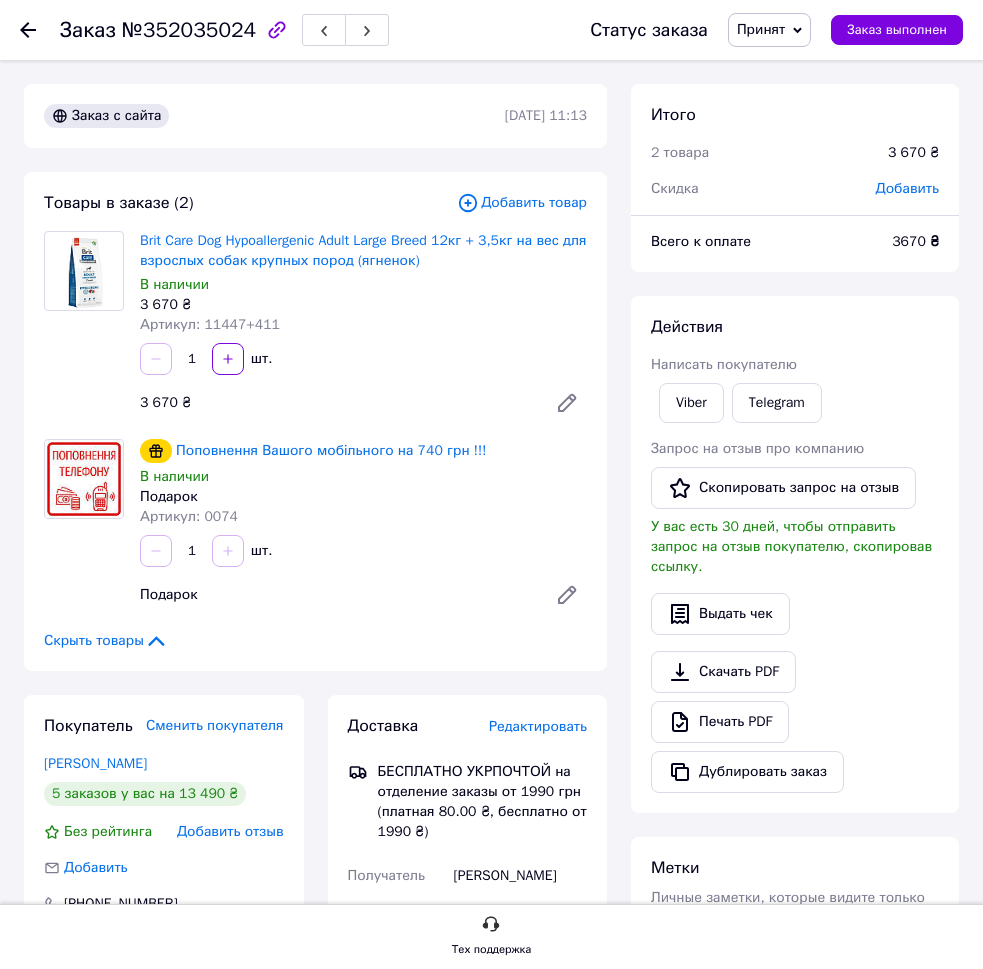 drag, startPoint x: 371, startPoint y: 597, endPoint x: 395, endPoint y: 582, distance: 28.301943 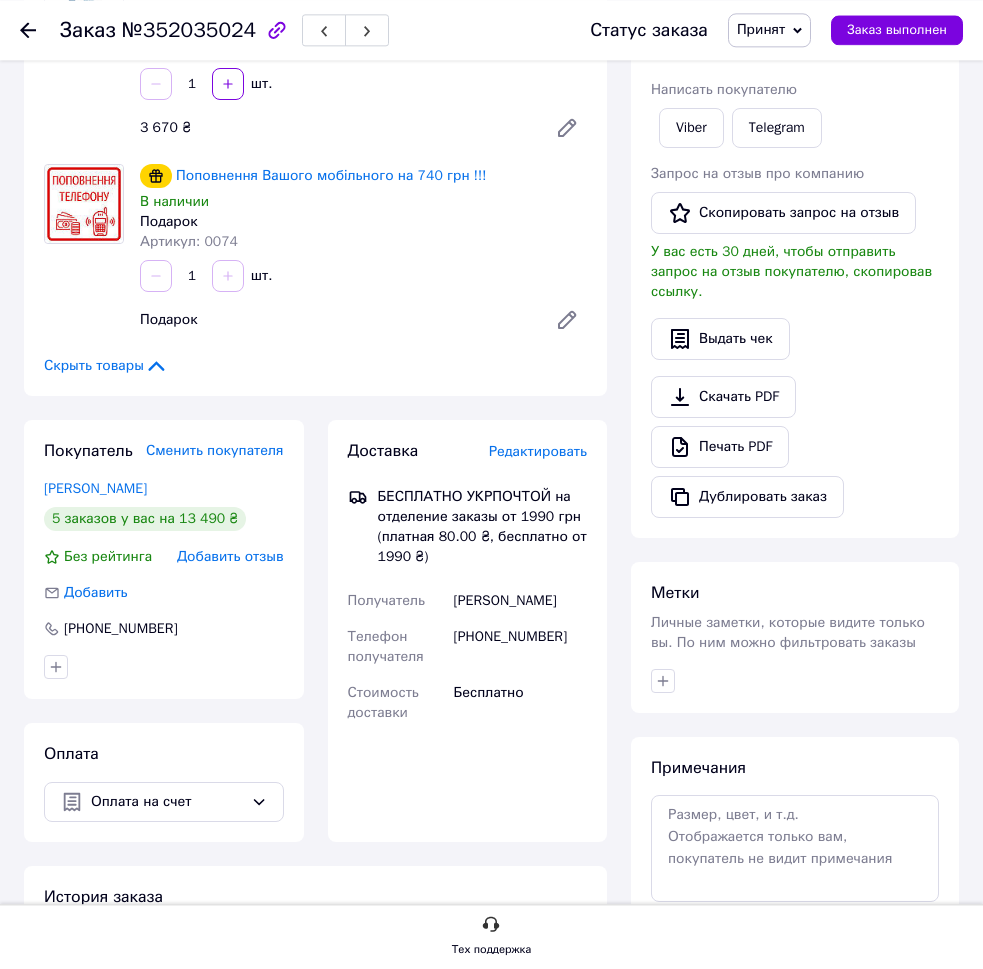 scroll, scrollTop: 306, scrollLeft: 0, axis: vertical 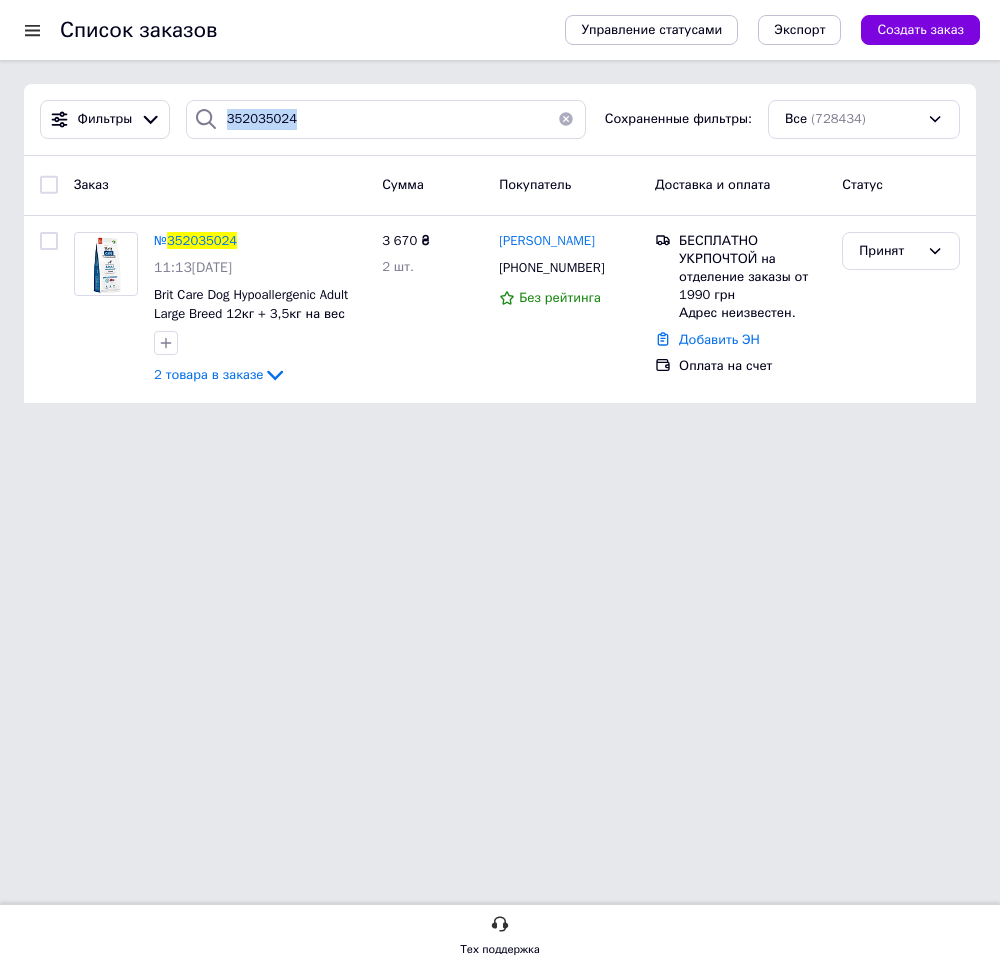 drag, startPoint x: 293, startPoint y: 89, endPoint x: 185, endPoint y: 113, distance: 110.63454 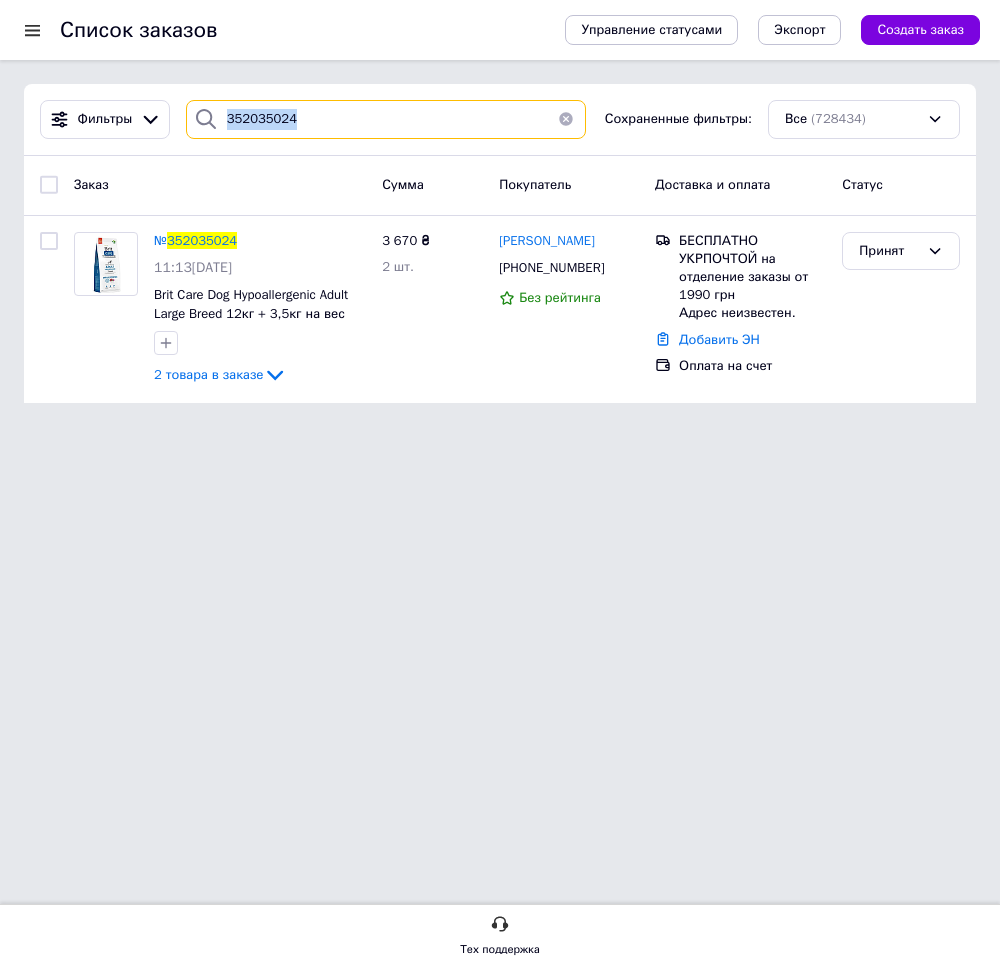 drag, startPoint x: 213, startPoint y: 127, endPoint x: 175, endPoint y: 132, distance: 38.327538 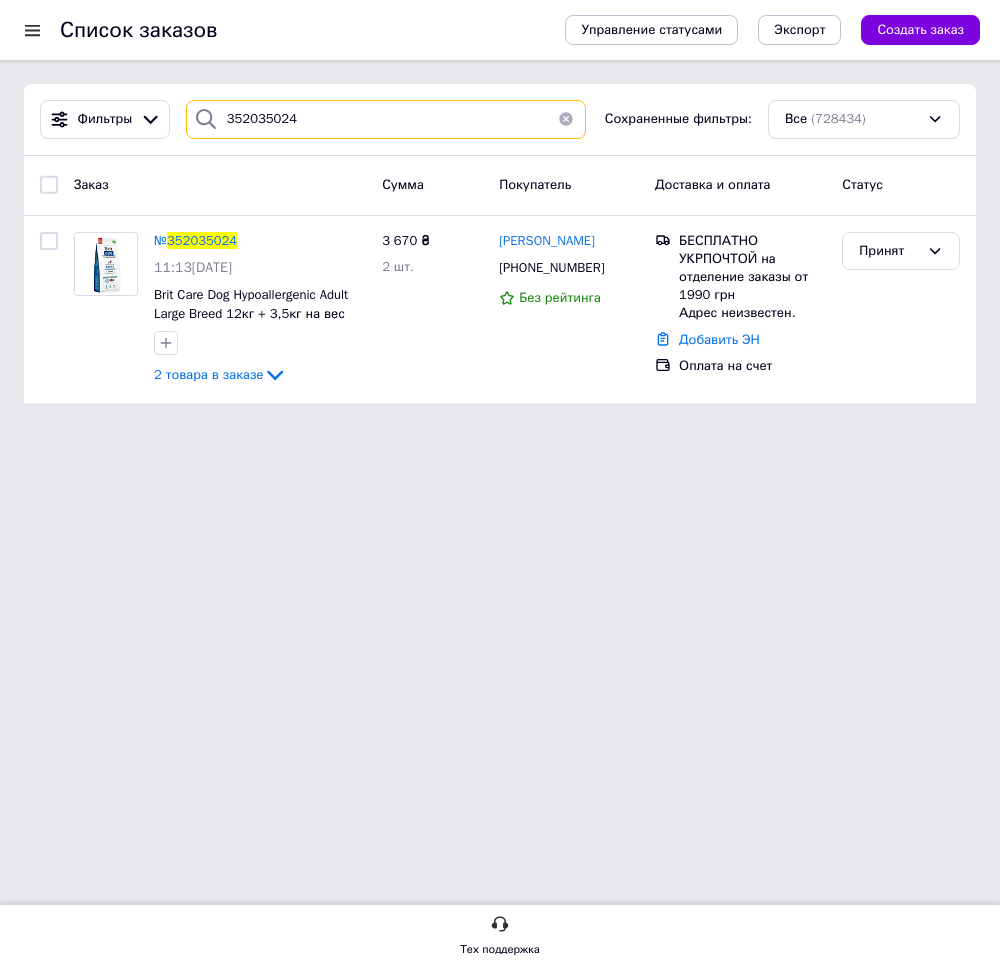 paste on "55271" 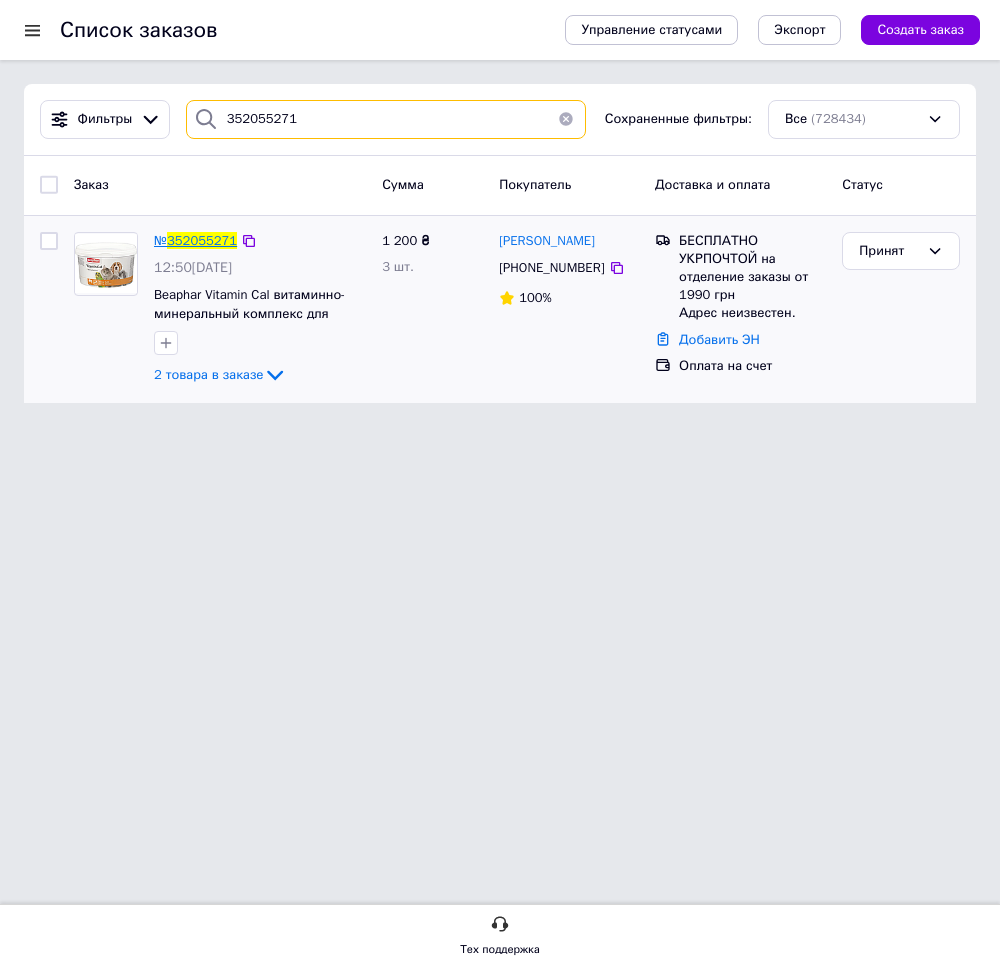 type on "352055271" 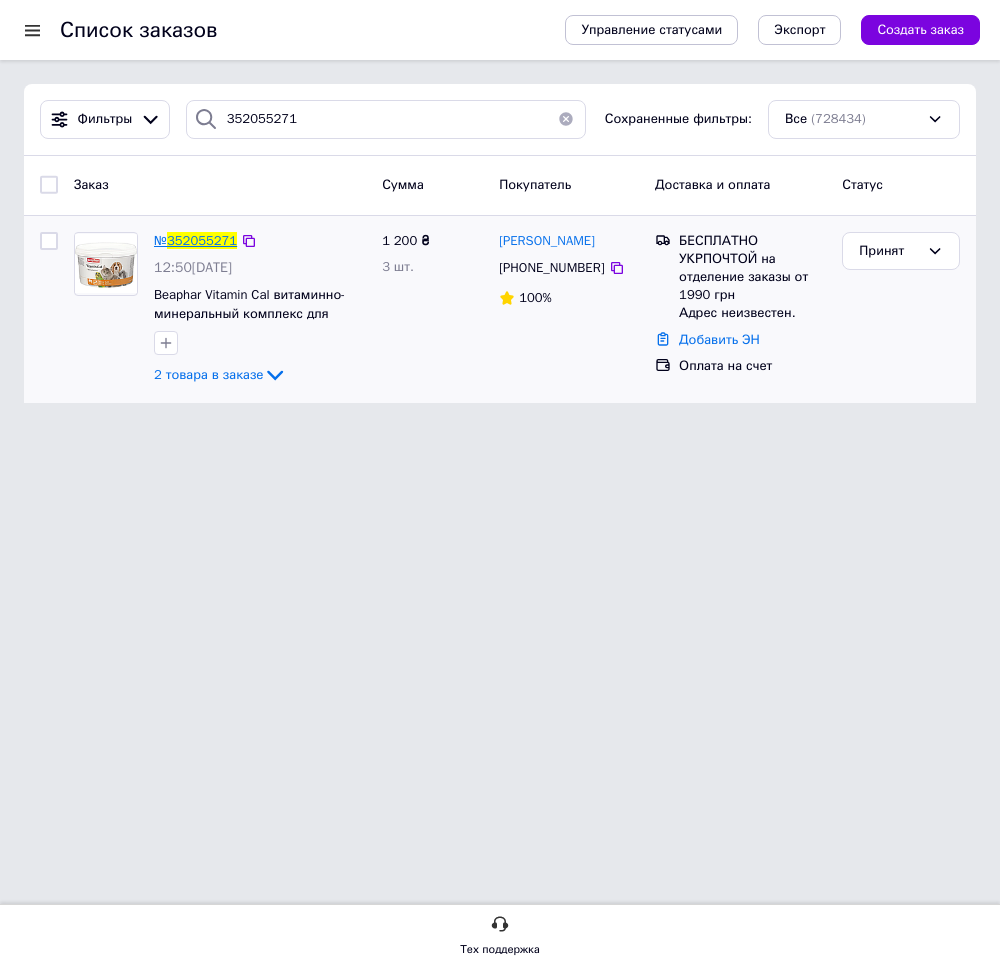 click on "352055271" at bounding box center [202, 240] 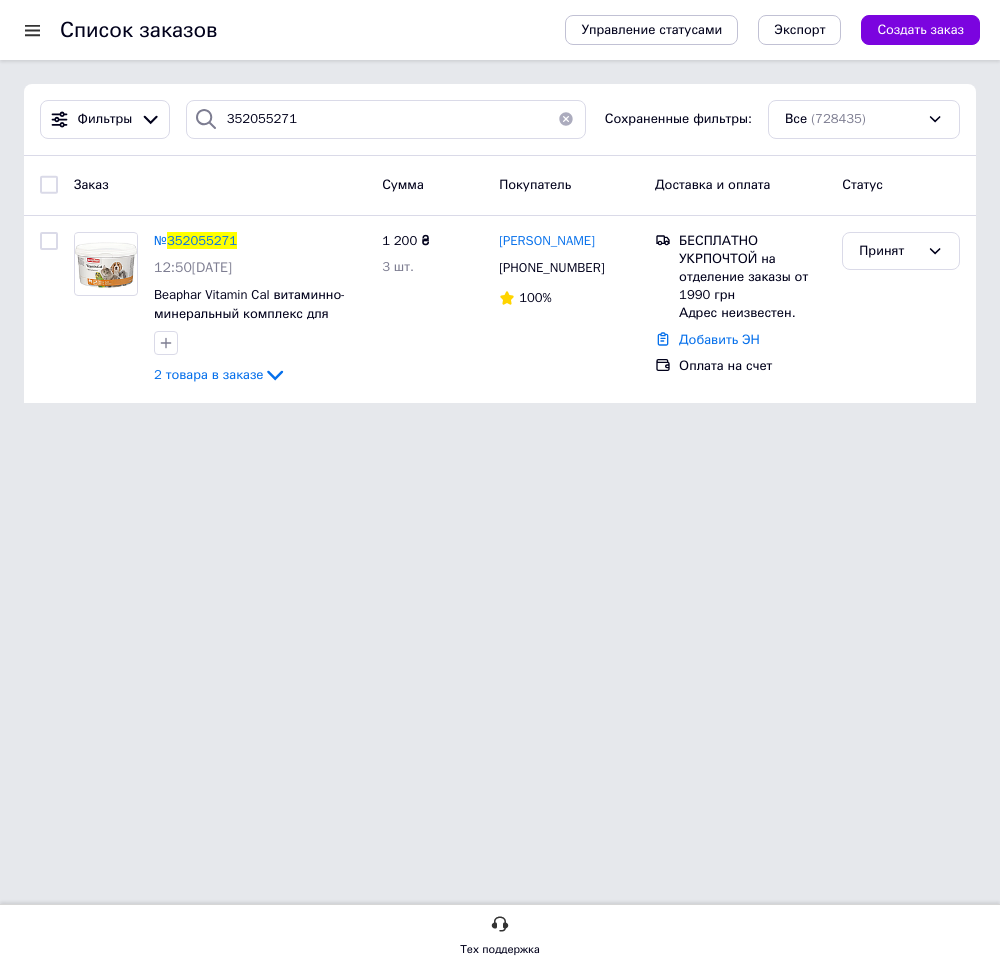 drag, startPoint x: 251, startPoint y: 243, endPoint x: 271, endPoint y: 104, distance: 140.43147 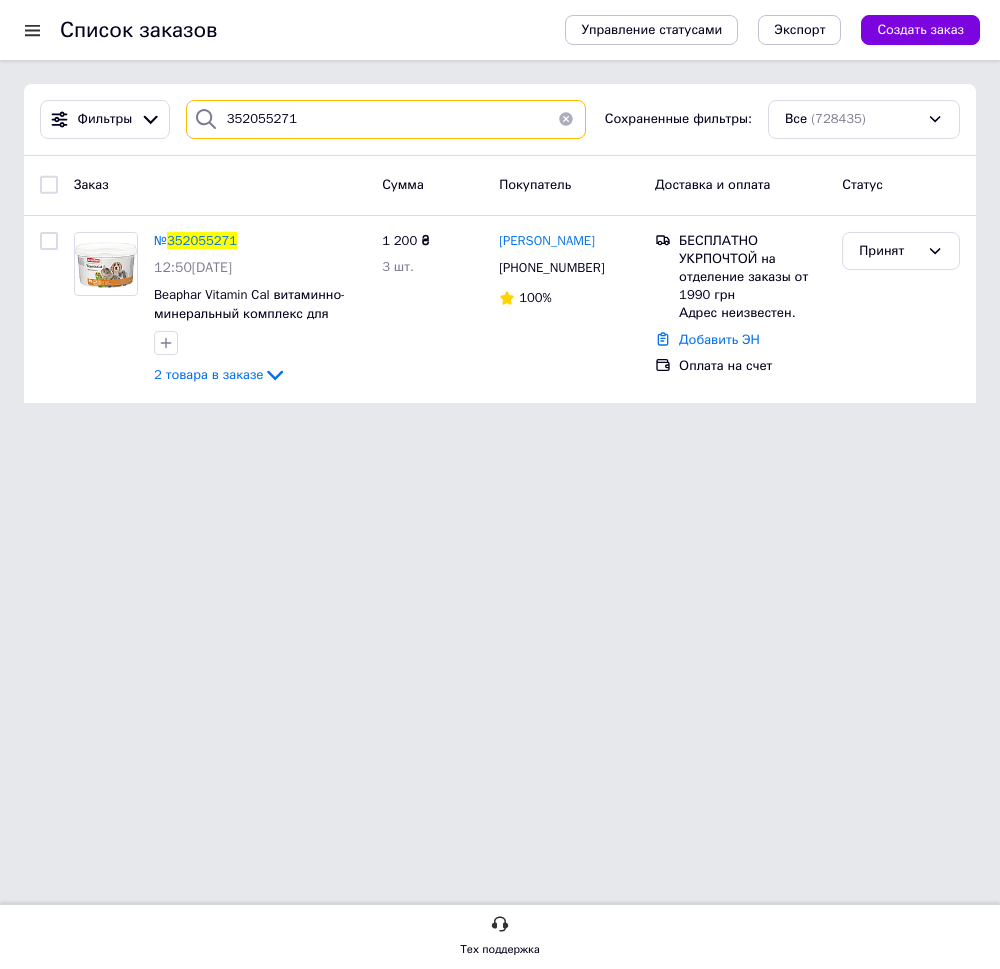 drag, startPoint x: 175, startPoint y: 129, endPoint x: 159, endPoint y: 133, distance: 16.492422 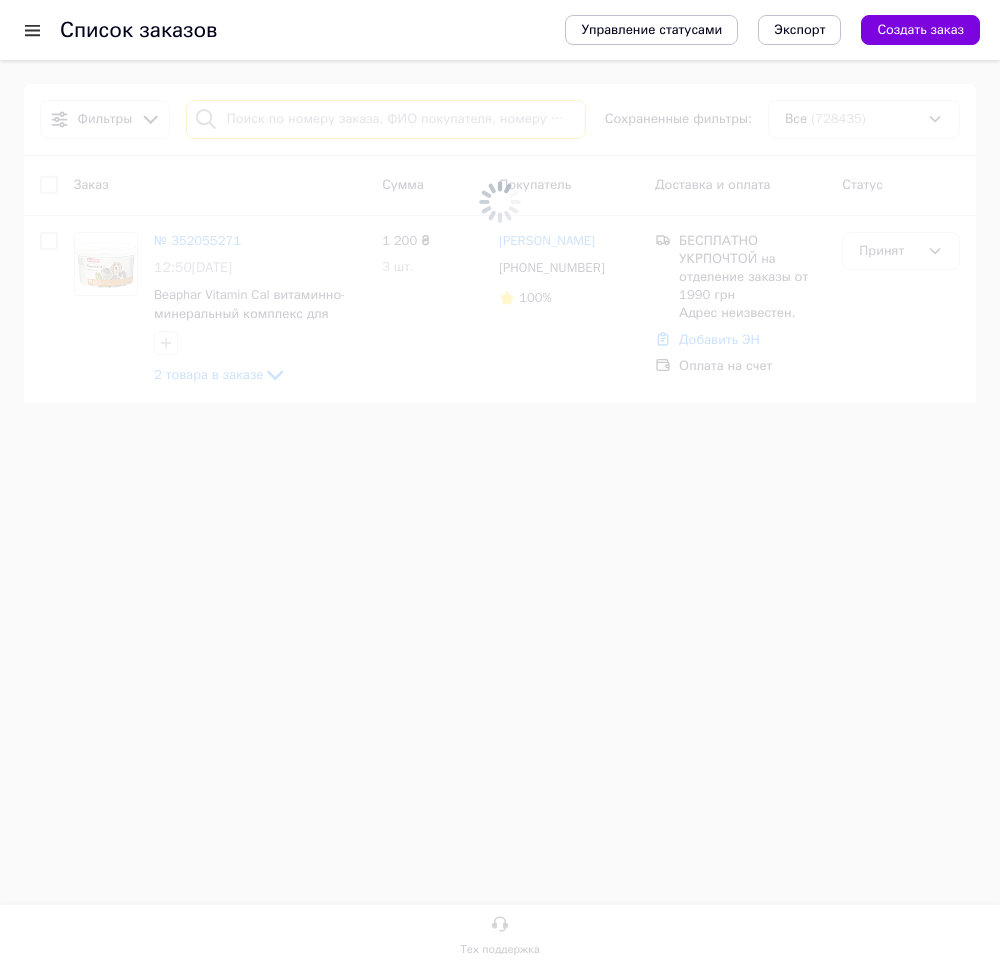 type 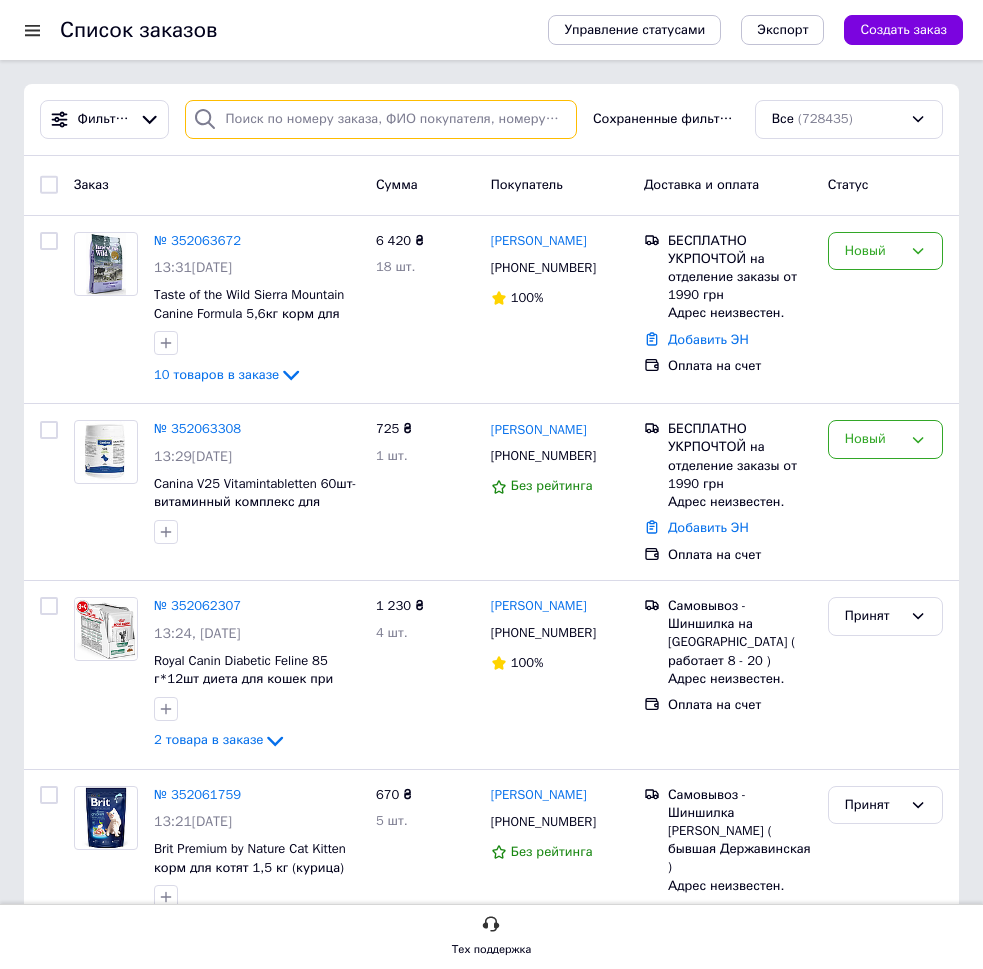 click at bounding box center (381, 119) 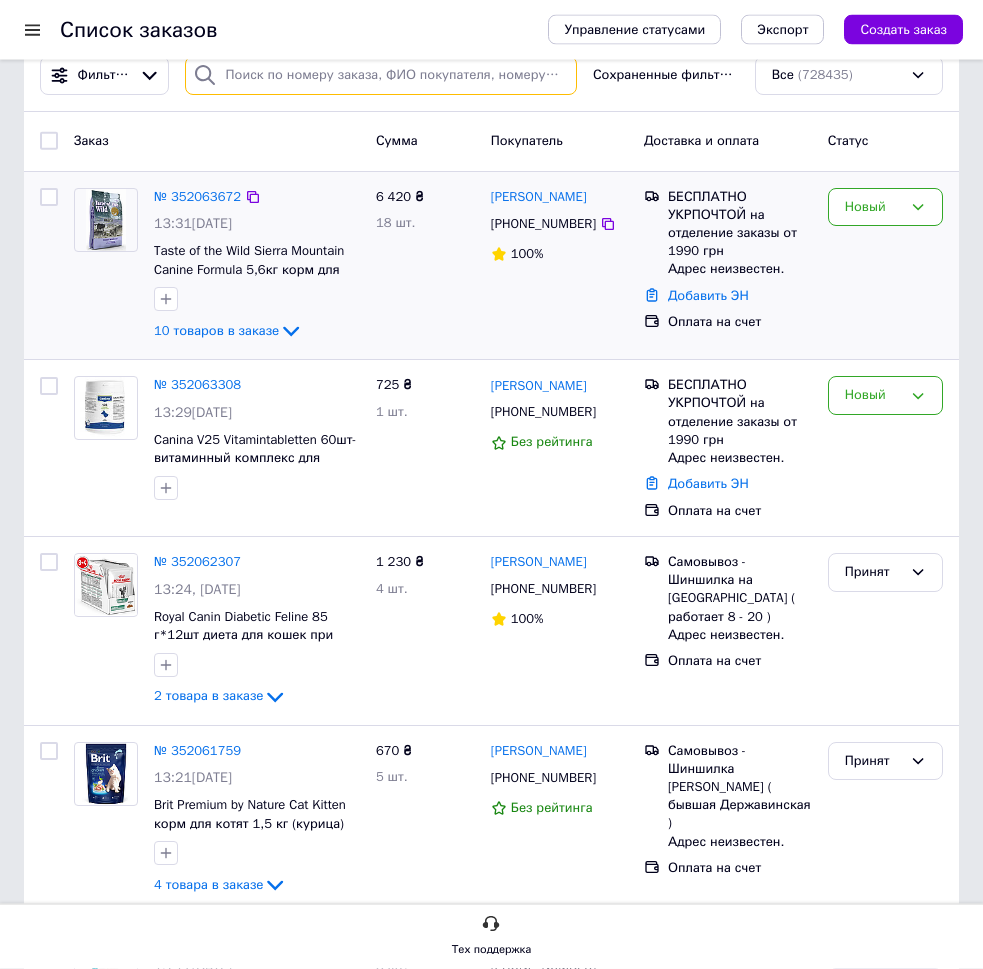 scroll, scrollTop: 0, scrollLeft: 0, axis: both 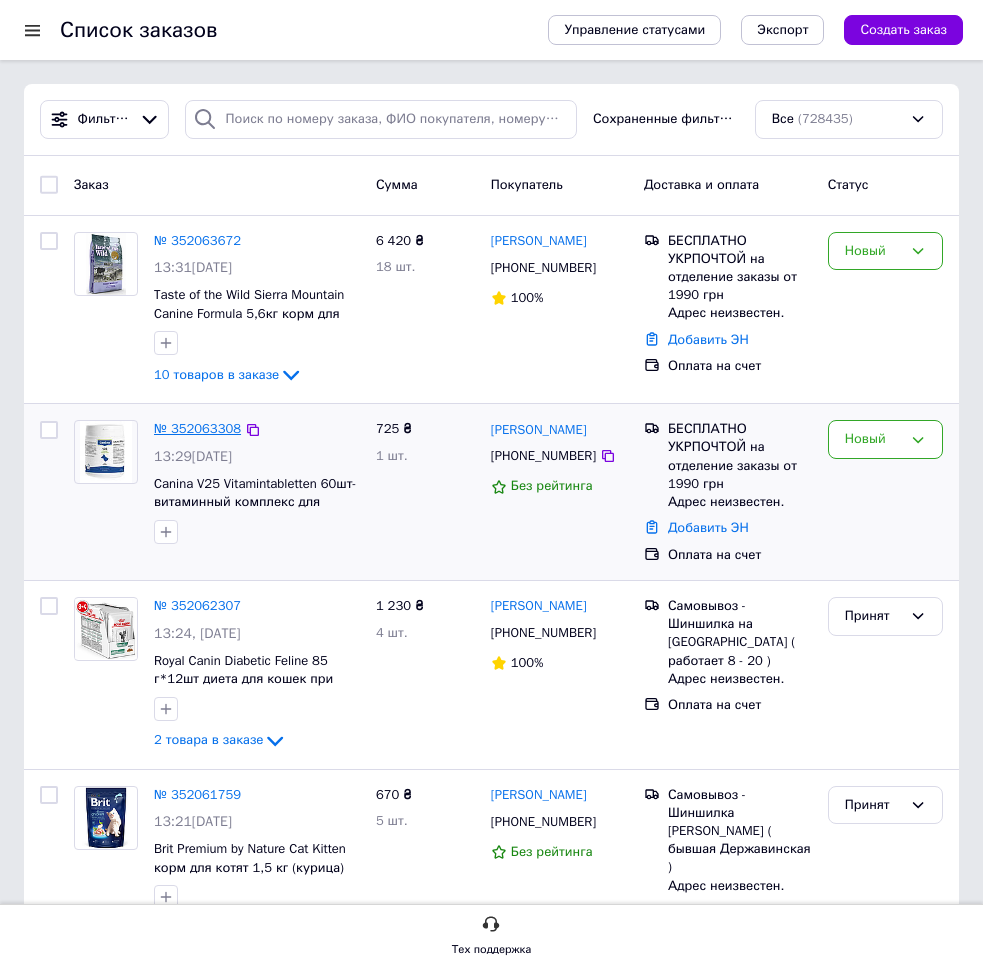 click on "№ 352063308" at bounding box center [197, 428] 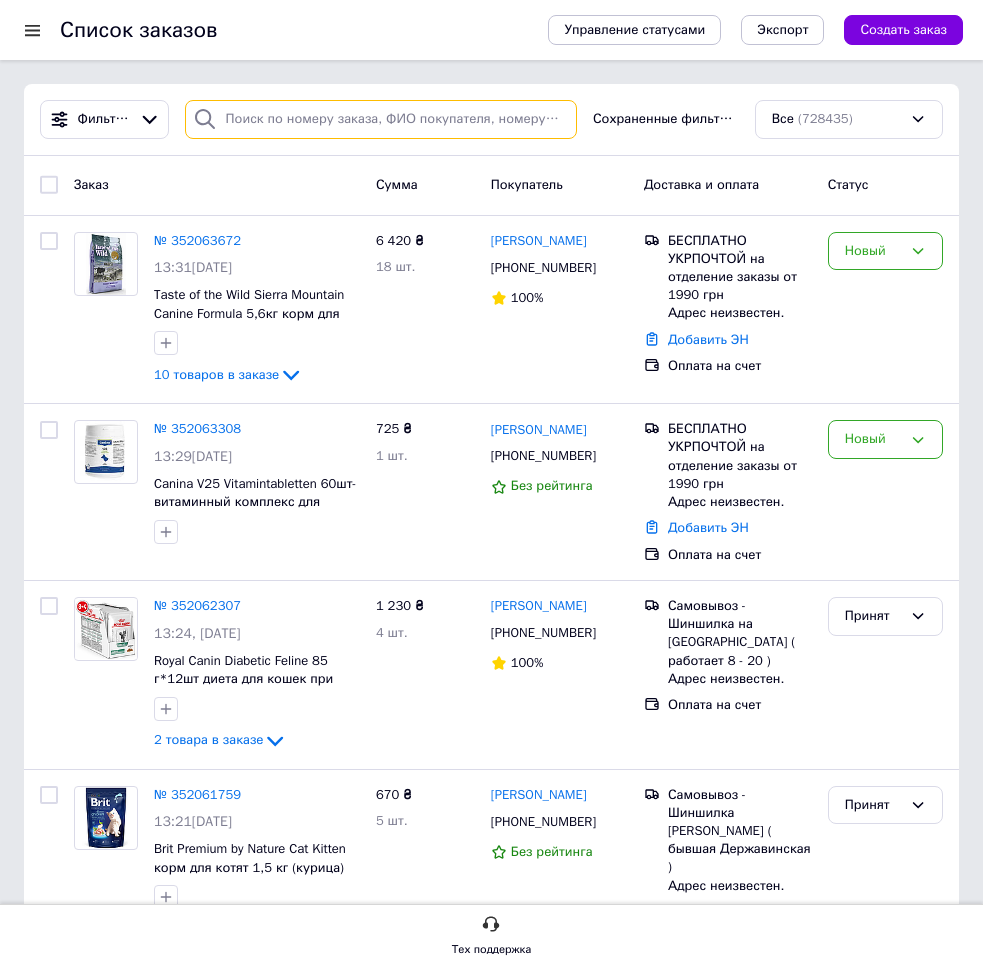 click at bounding box center [381, 119] 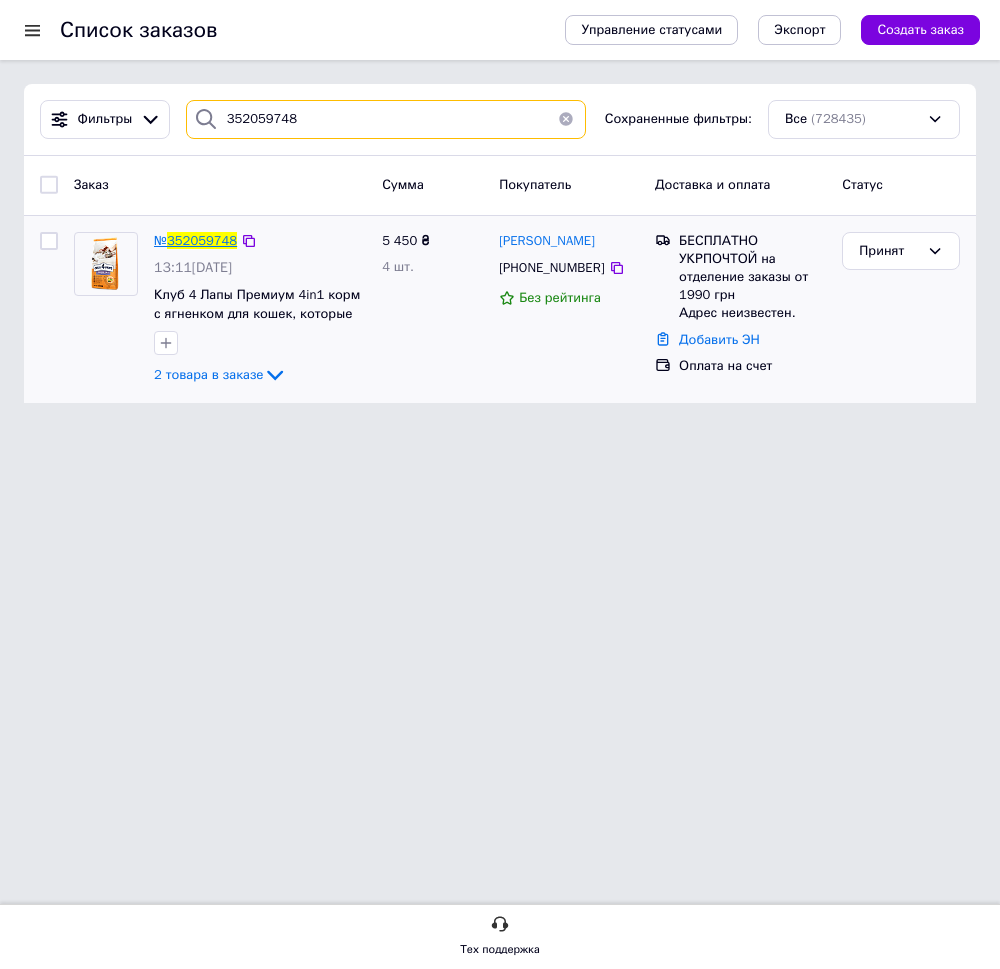 type on "352059748" 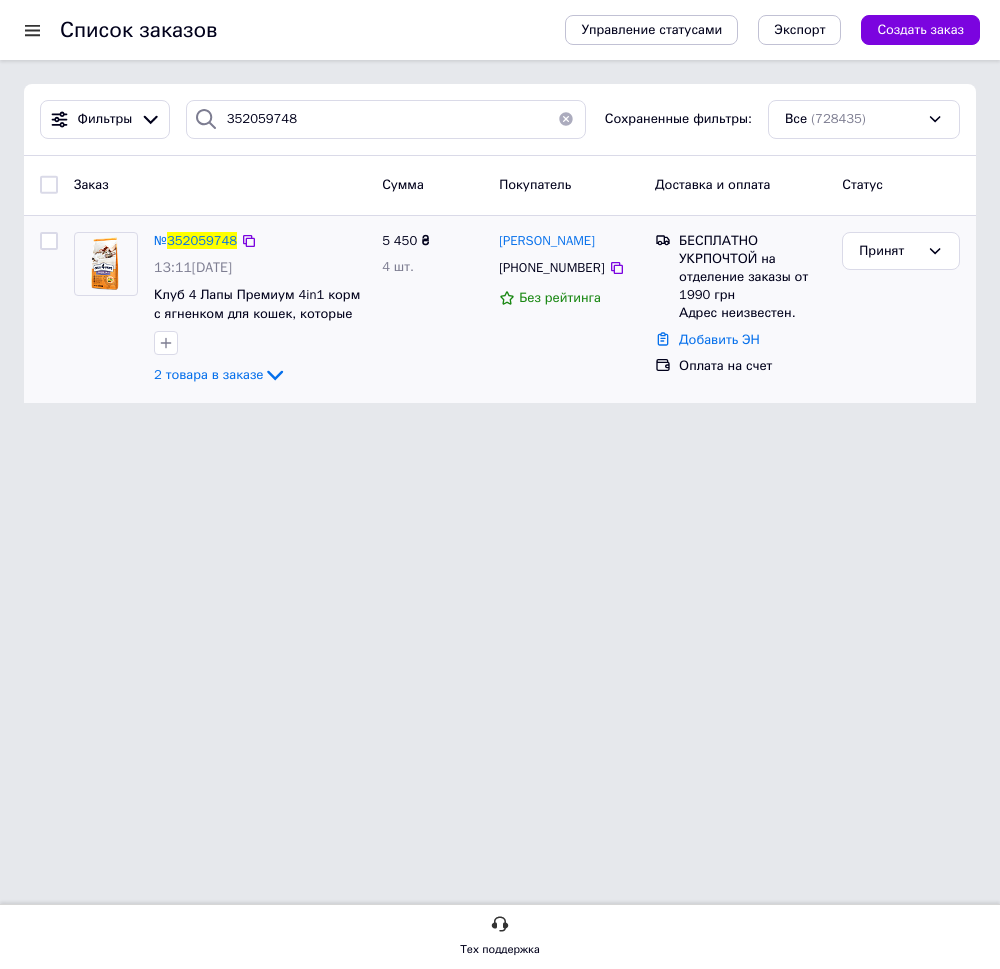 drag, startPoint x: 213, startPoint y: 245, endPoint x: 27, endPoint y: 339, distance: 208.40346 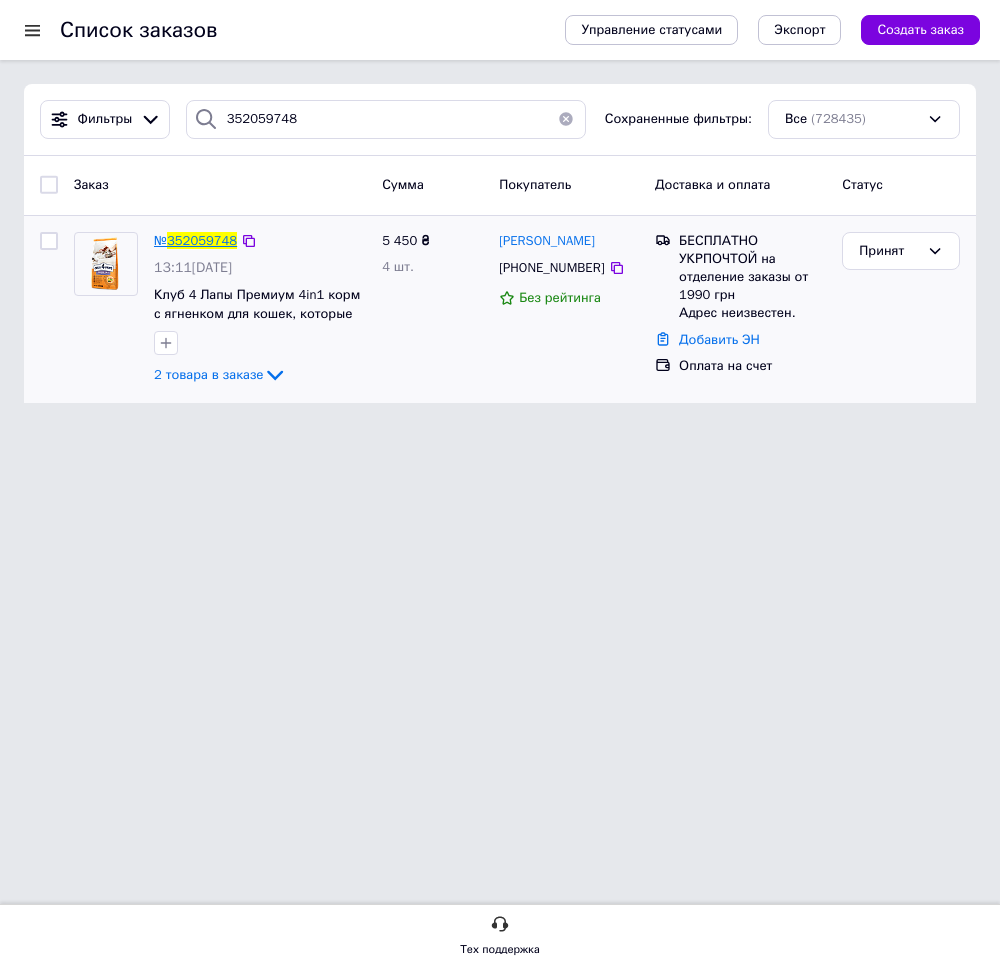 drag, startPoint x: 183, startPoint y: 232, endPoint x: 162, endPoint y: 239, distance: 22.135944 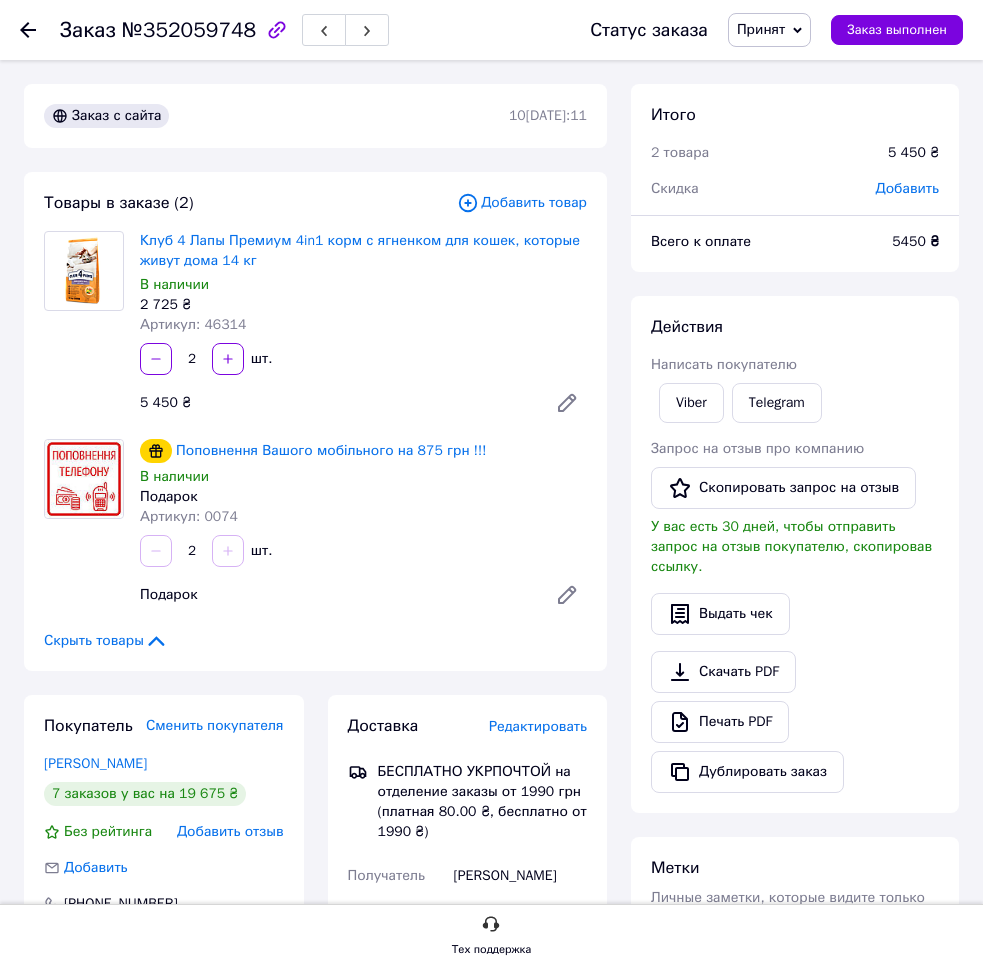 drag, startPoint x: 382, startPoint y: 608, endPoint x: 436, endPoint y: 672, distance: 83.737686 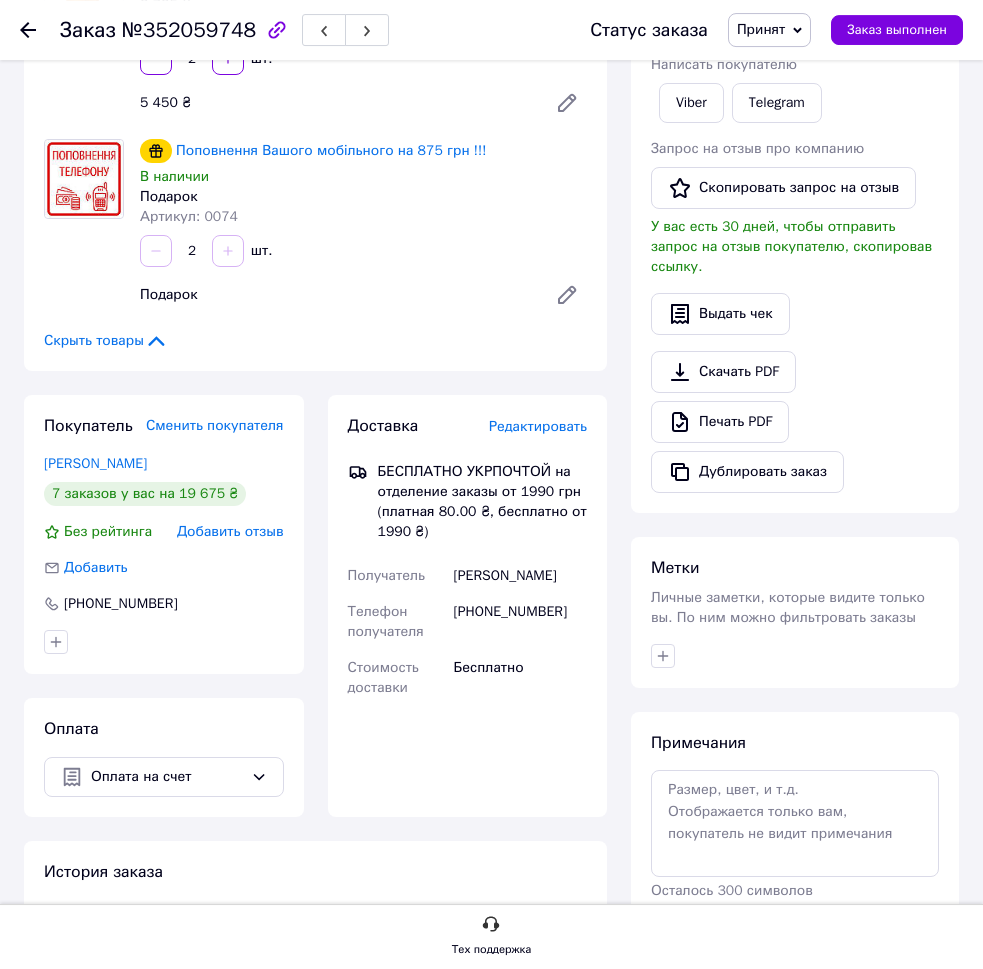scroll, scrollTop: 306, scrollLeft: 0, axis: vertical 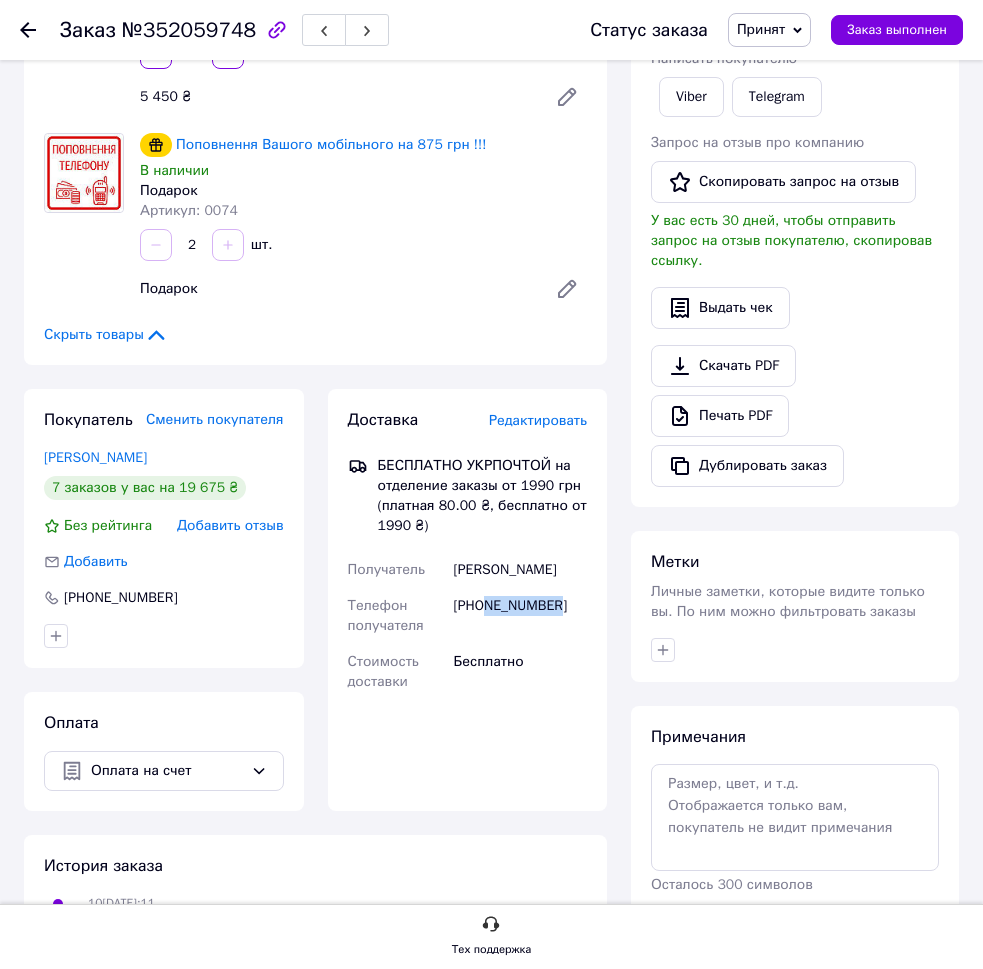 drag, startPoint x: 489, startPoint y: 610, endPoint x: 577, endPoint y: 610, distance: 88 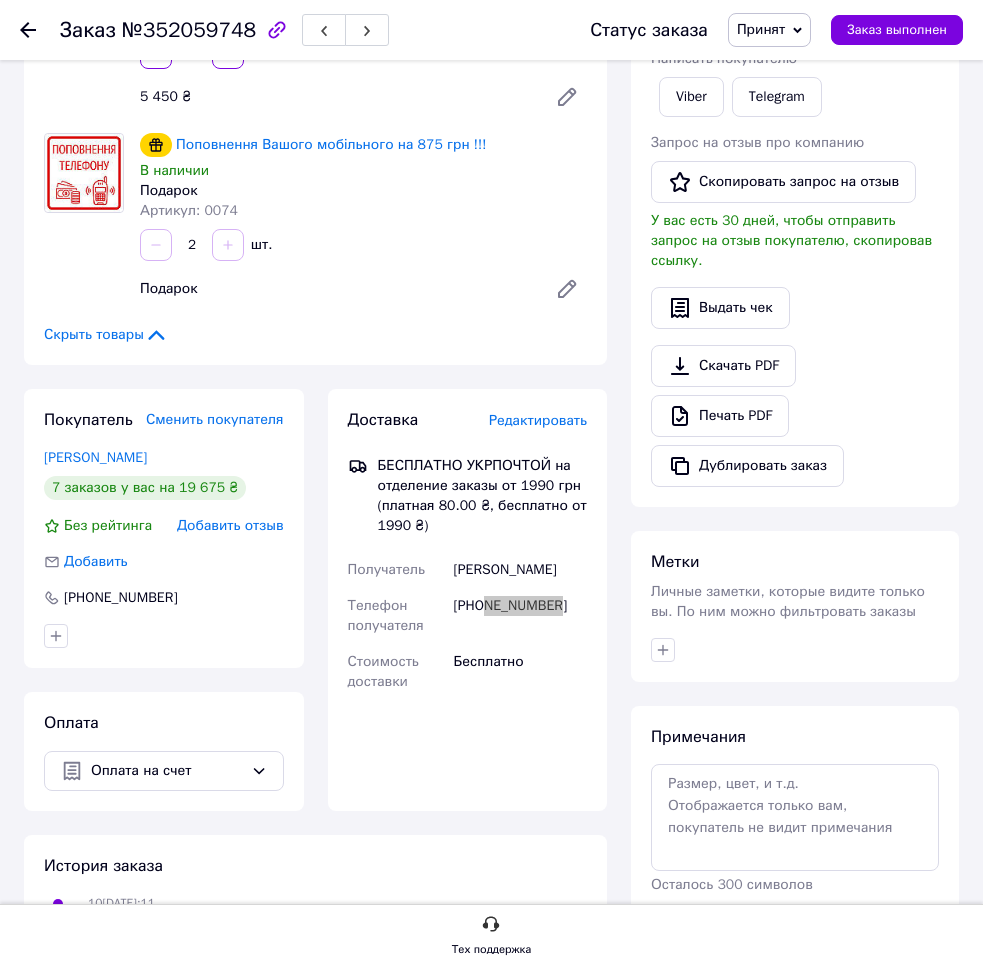 scroll, scrollTop: 0, scrollLeft: 0, axis: both 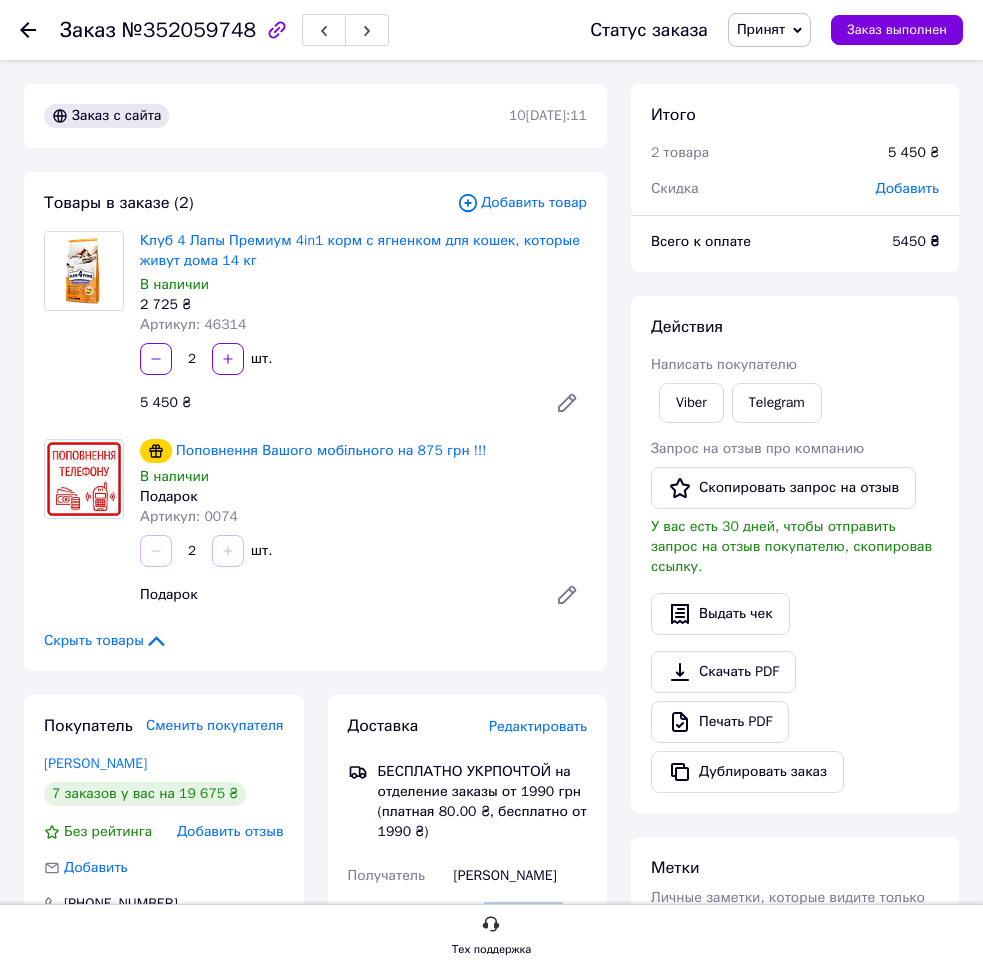 drag, startPoint x: 387, startPoint y: 632, endPoint x: 343, endPoint y: 120, distance: 513.88715 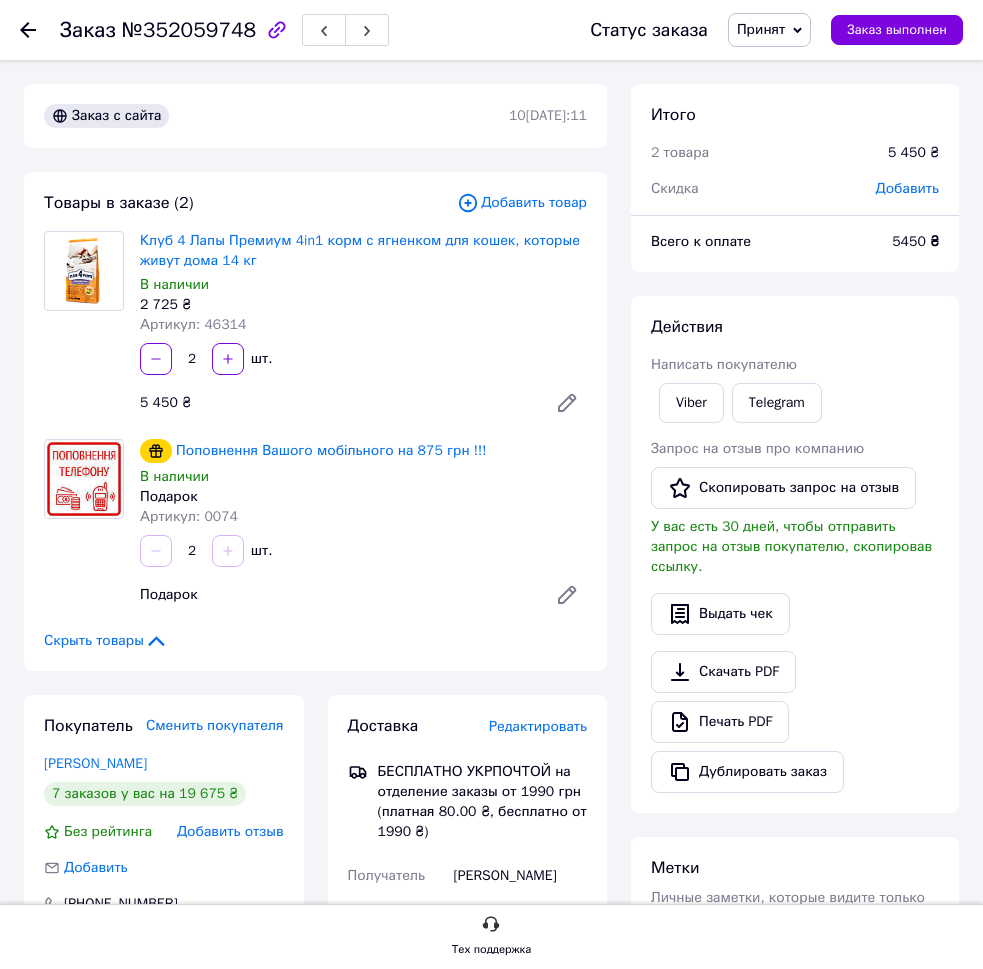click on "5 450 ₴" at bounding box center [335, 403] 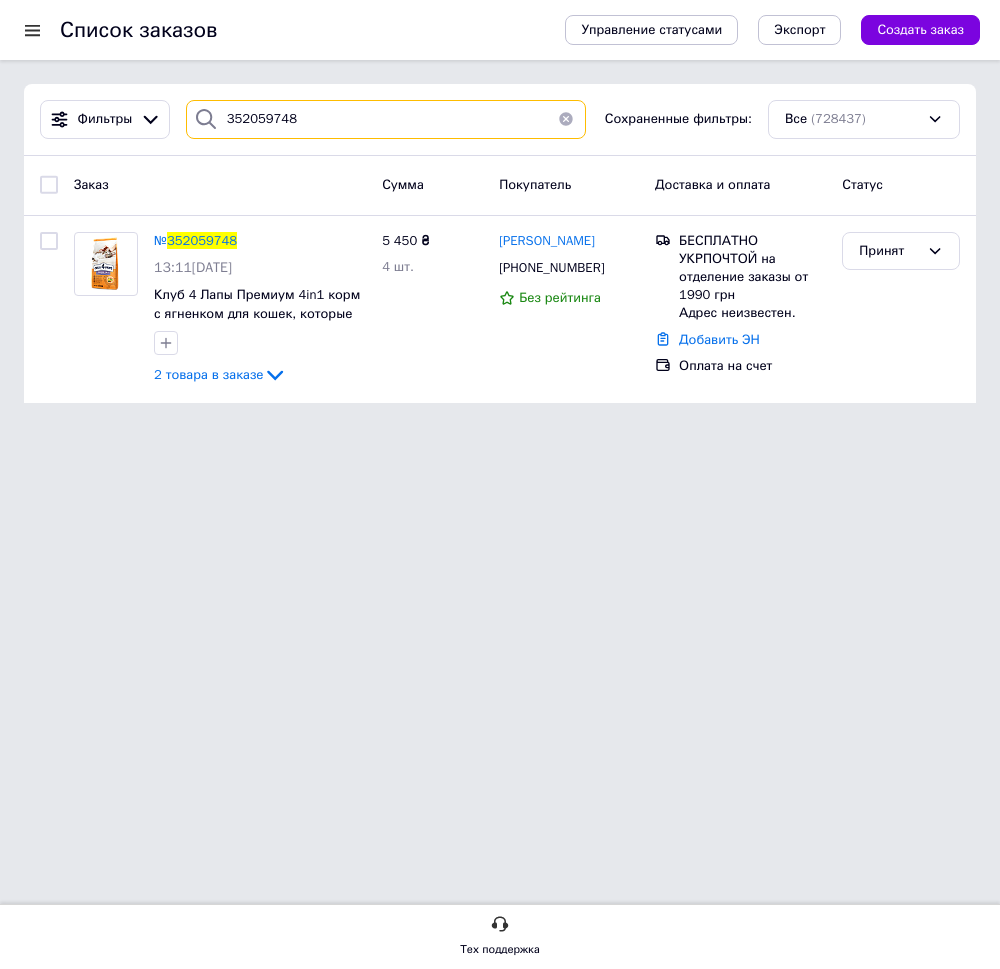 drag, startPoint x: 301, startPoint y: 128, endPoint x: 202, endPoint y: 146, distance: 100.62306 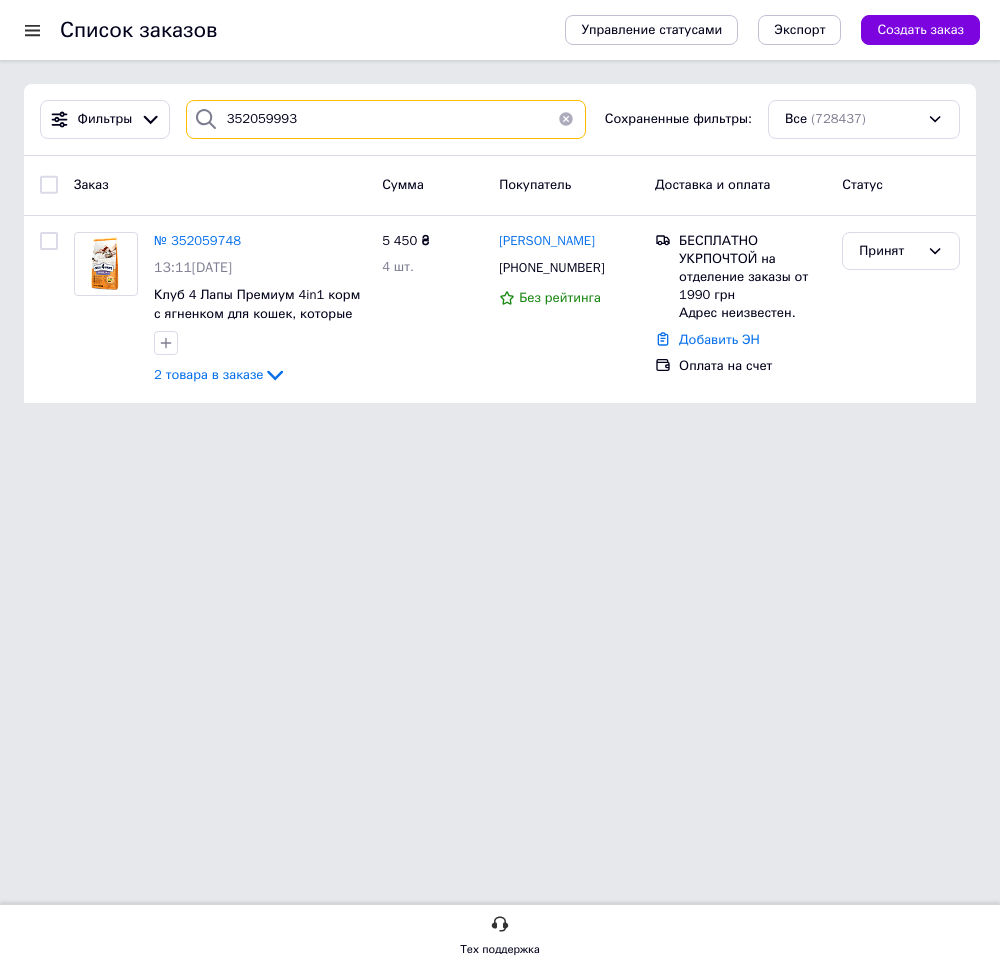 type on "352059993" 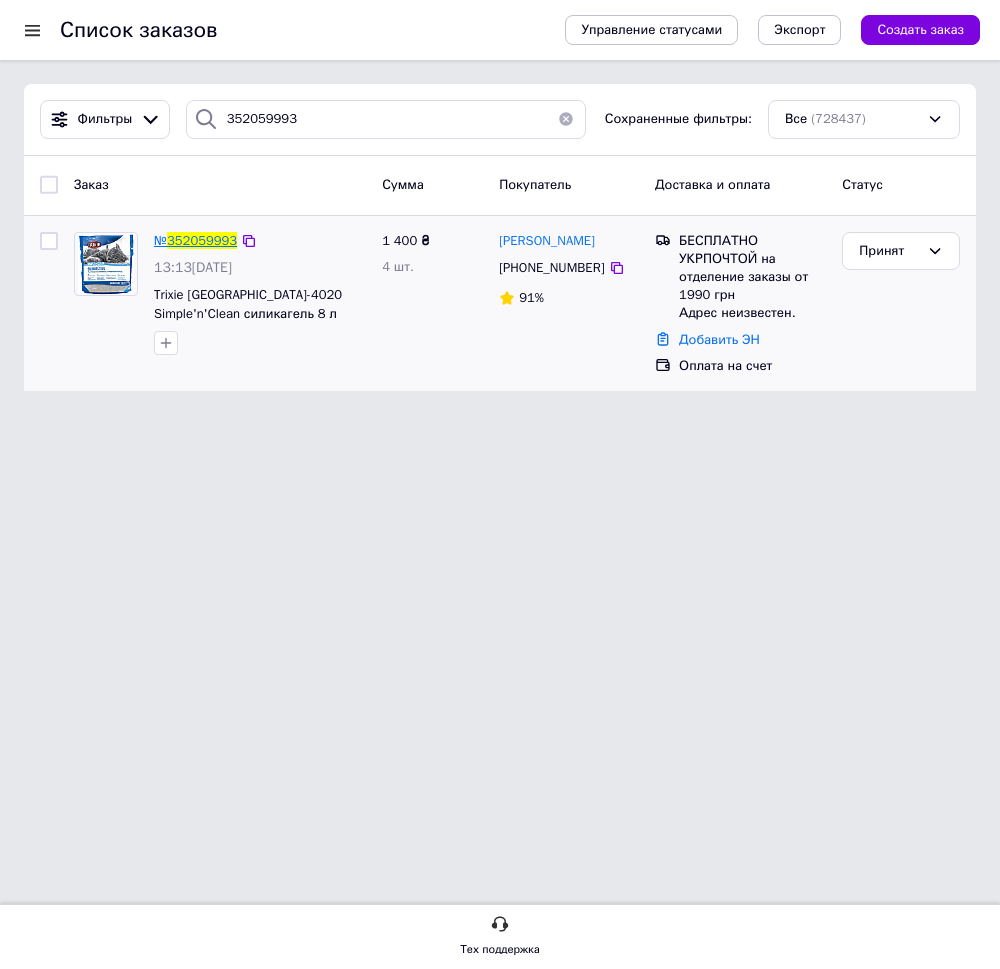 click on "352059993" at bounding box center (202, 240) 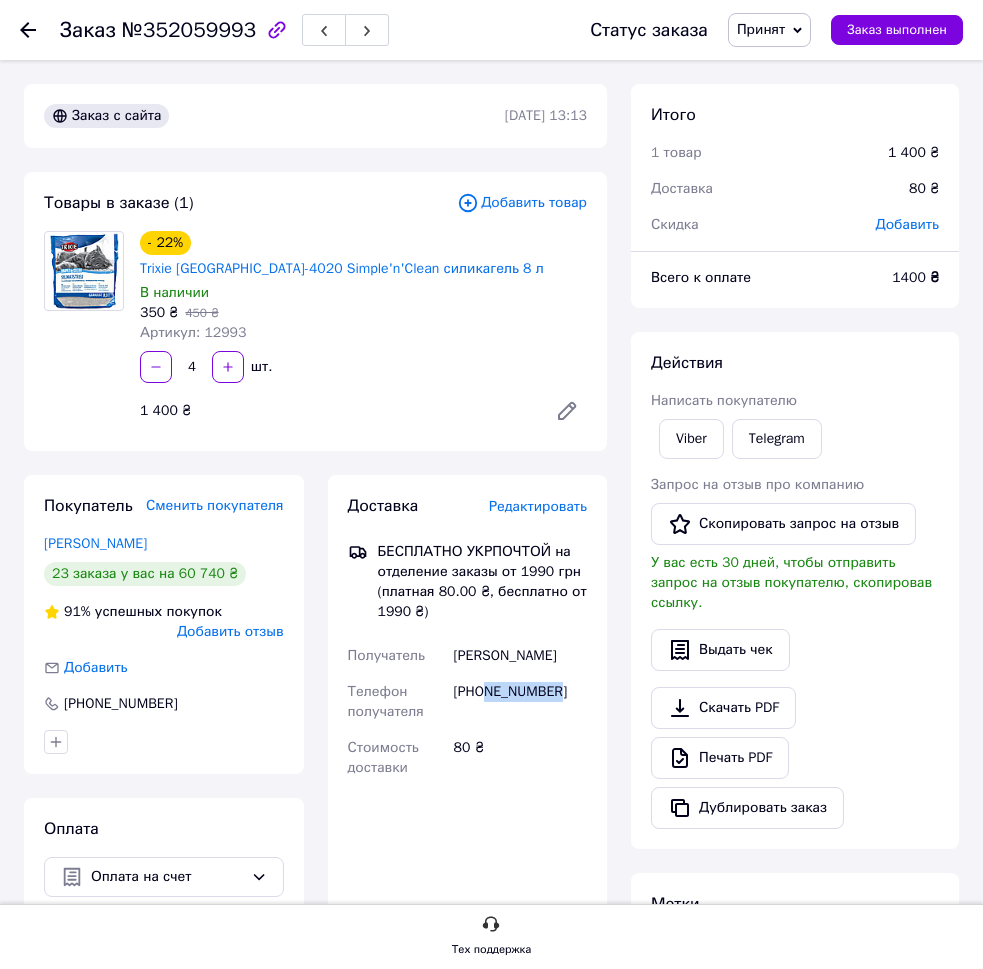 drag, startPoint x: 485, startPoint y: 670, endPoint x: 631, endPoint y: 672, distance: 146.0137 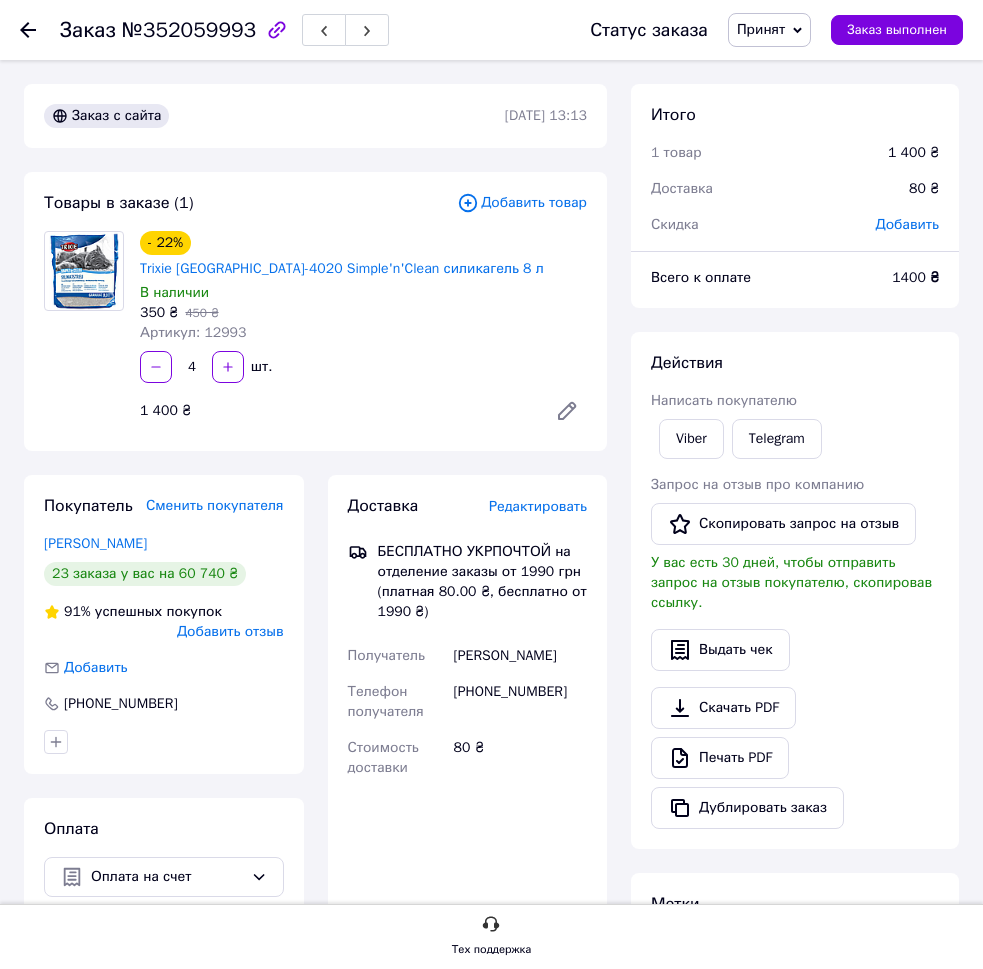 drag, startPoint x: 548, startPoint y: 674, endPoint x: 523, endPoint y: 673, distance: 25.019993 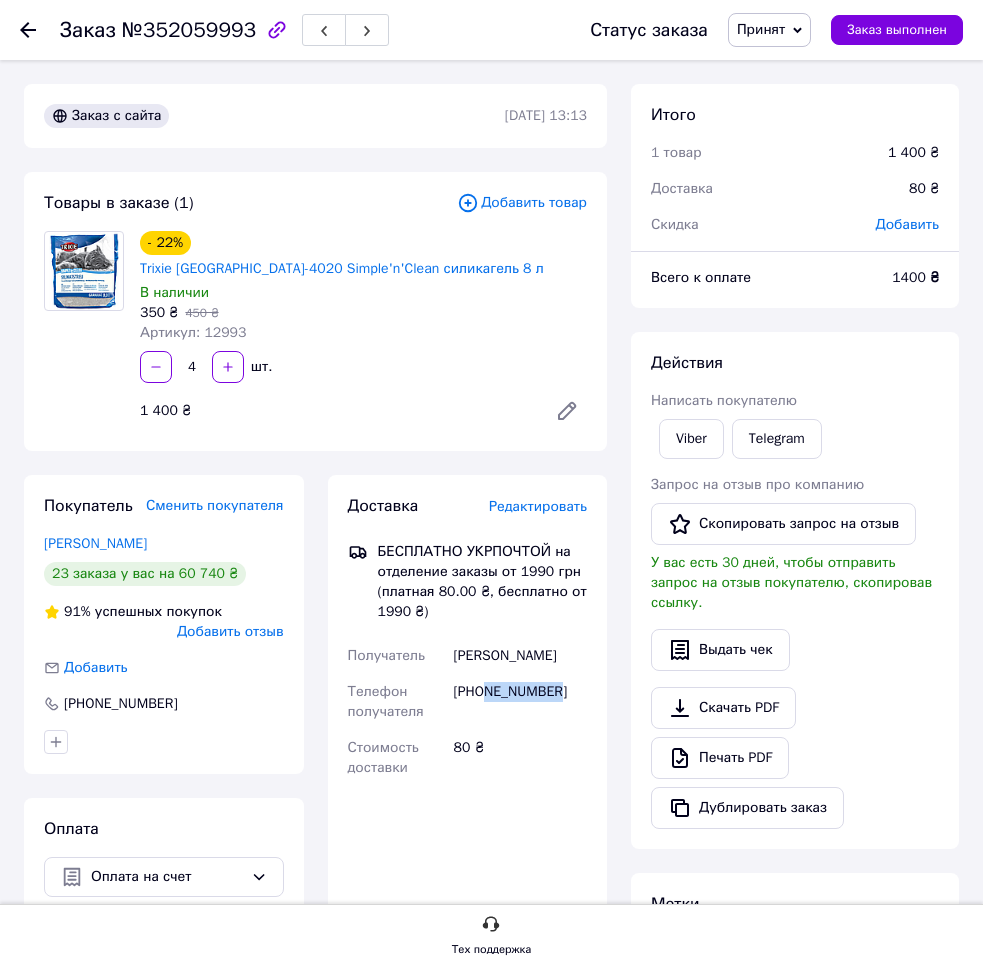 drag, startPoint x: 486, startPoint y: 671, endPoint x: 580, endPoint y: 671, distance: 94 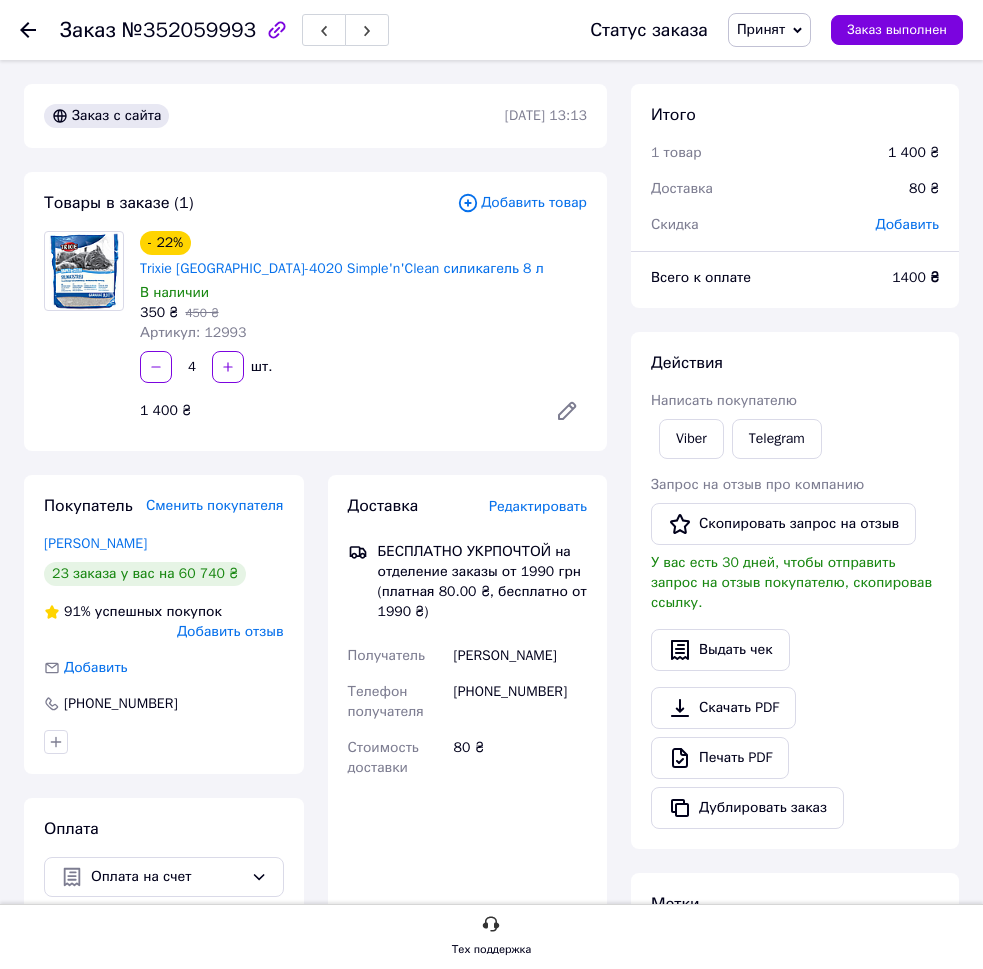 click on "Товары в заказе (1) Добавить товар - 22% Trixie [GEOGRAPHIC_DATA]-4020 Simple'n'Clean силикагель 8 л В наличии 350 ₴   450 ₴ Артикул: 12993 4   шт. 1 400 ₴" at bounding box center (315, 311) 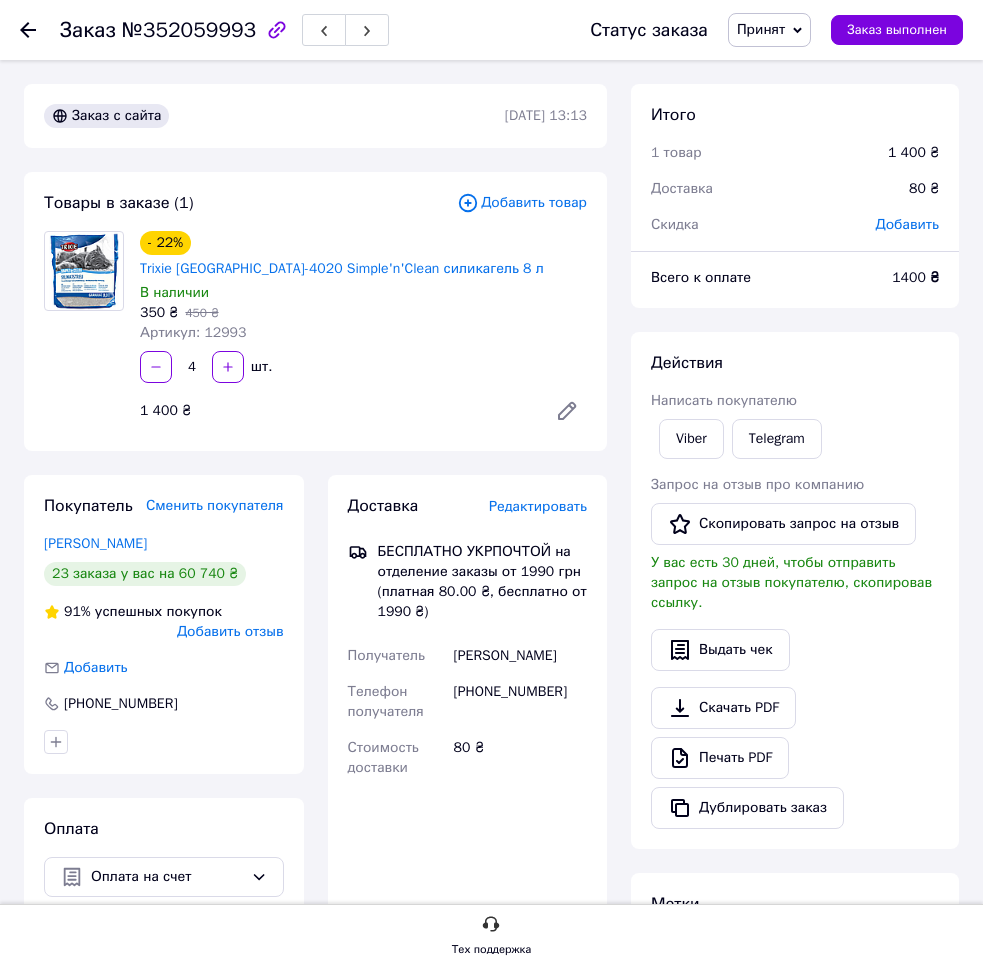 click on "Доставка Редактировать БЕСПЛАТНО УКРПОЧТОЙ на отделение заказы от 1990 грн (платная 80.00 ₴, бесплатно от 1990 ₴) Получатель [PERSON_NAME] Телефон получателя [PHONE_NUMBER] Стоимость доставки 80 ₴ Фамилия получателя Бережна Имя получателя   * [PERSON_NAME] Отчество получателя Телефон получателя   * [PHONE_NUMBER] Регион Выберите регион Город Улица Номер дома Квартира Почтовый индекс Номер накладной" at bounding box center (468, 696) 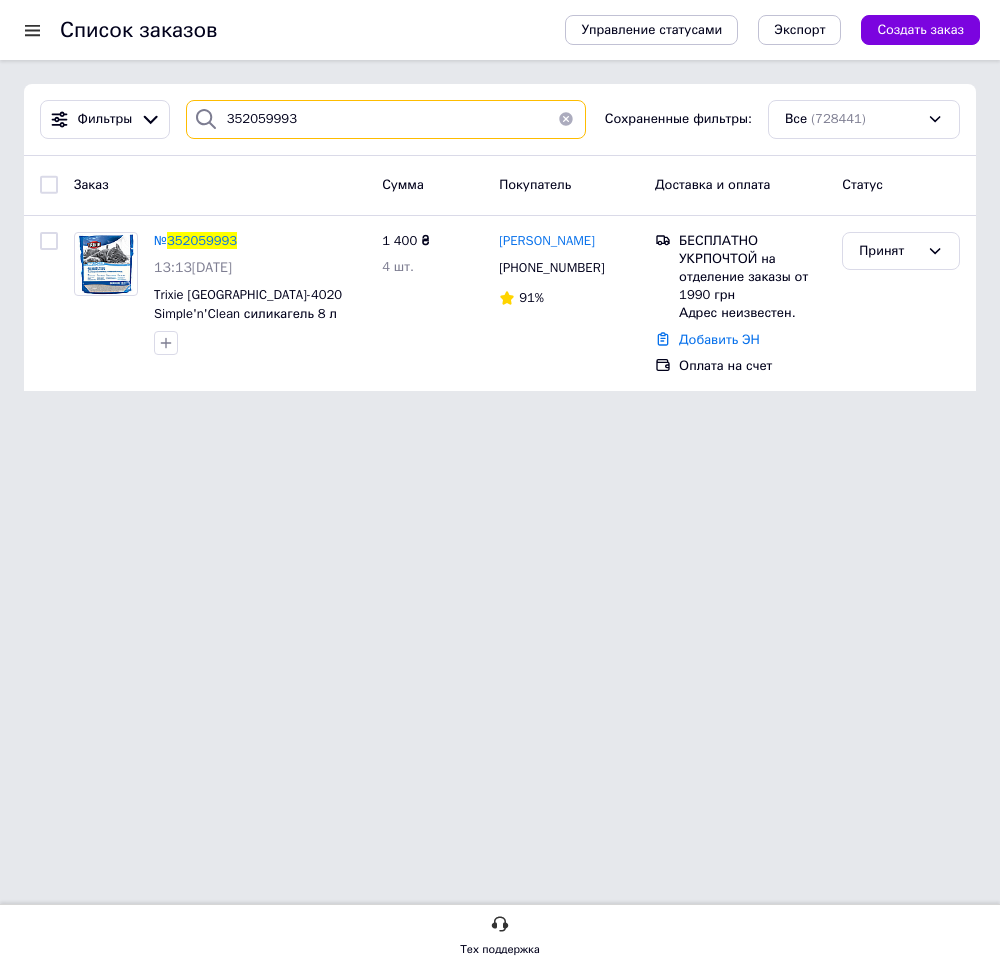 drag, startPoint x: 203, startPoint y: 131, endPoint x: 179, endPoint y: 137, distance: 24.738634 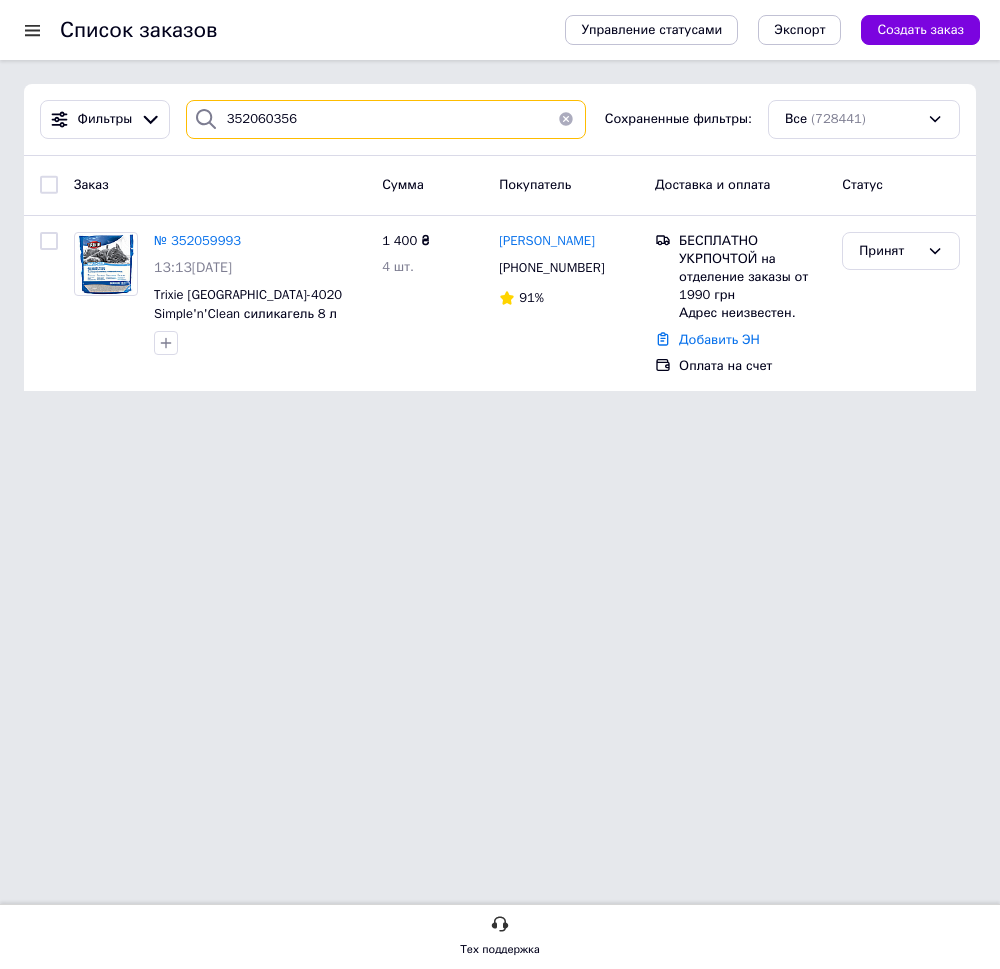 type on "352060356" 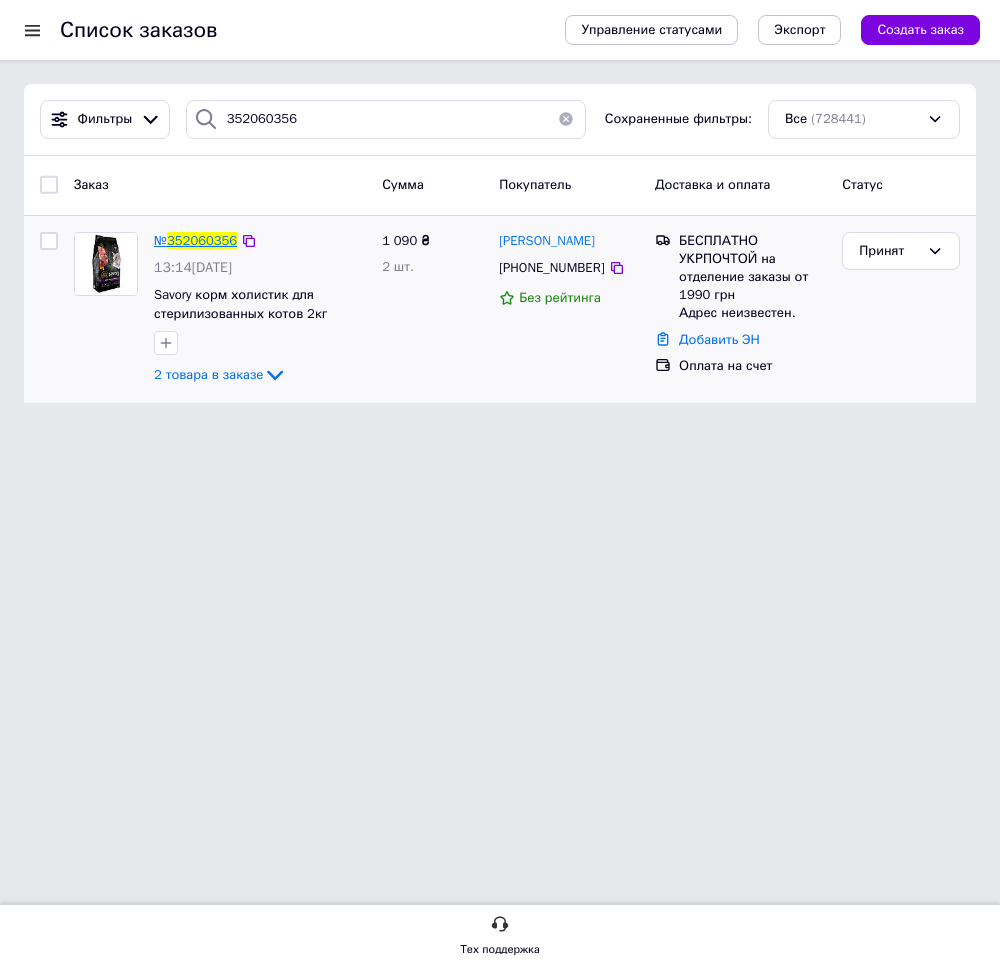 click on "352060356" at bounding box center [202, 240] 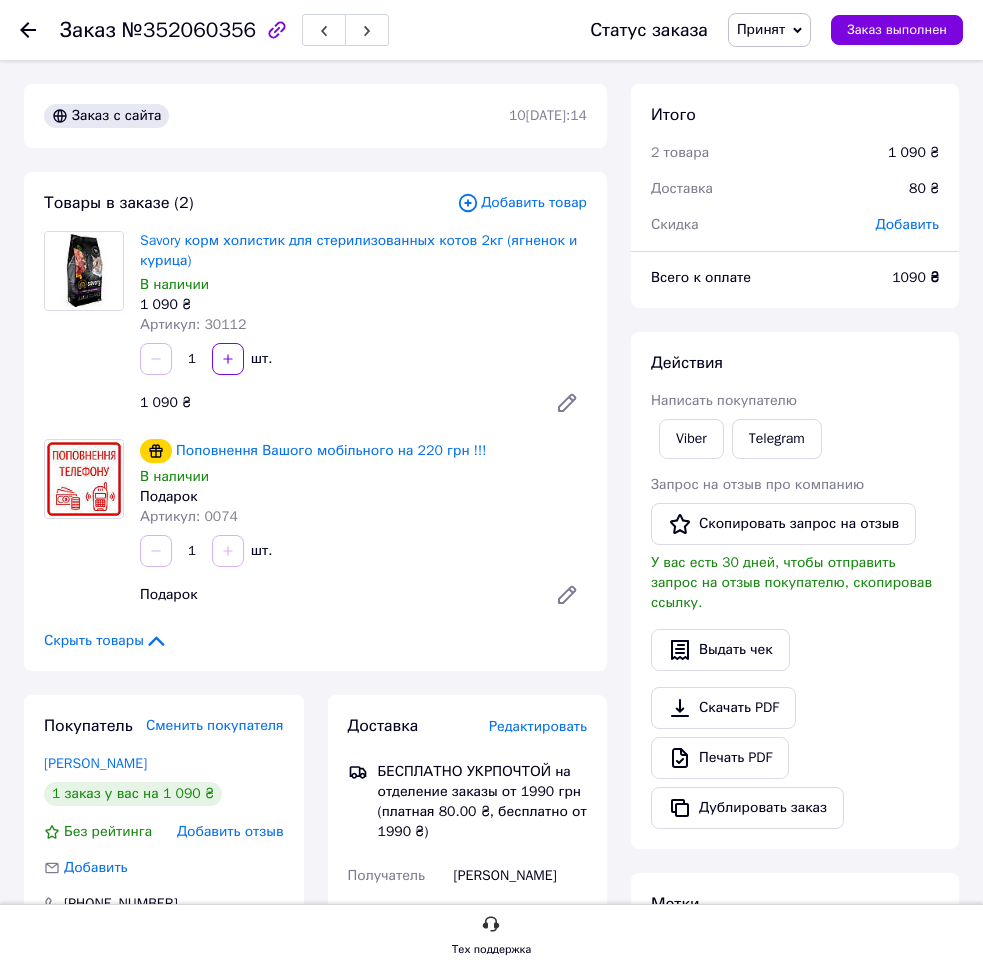 click on "1   шт." at bounding box center (363, 551) 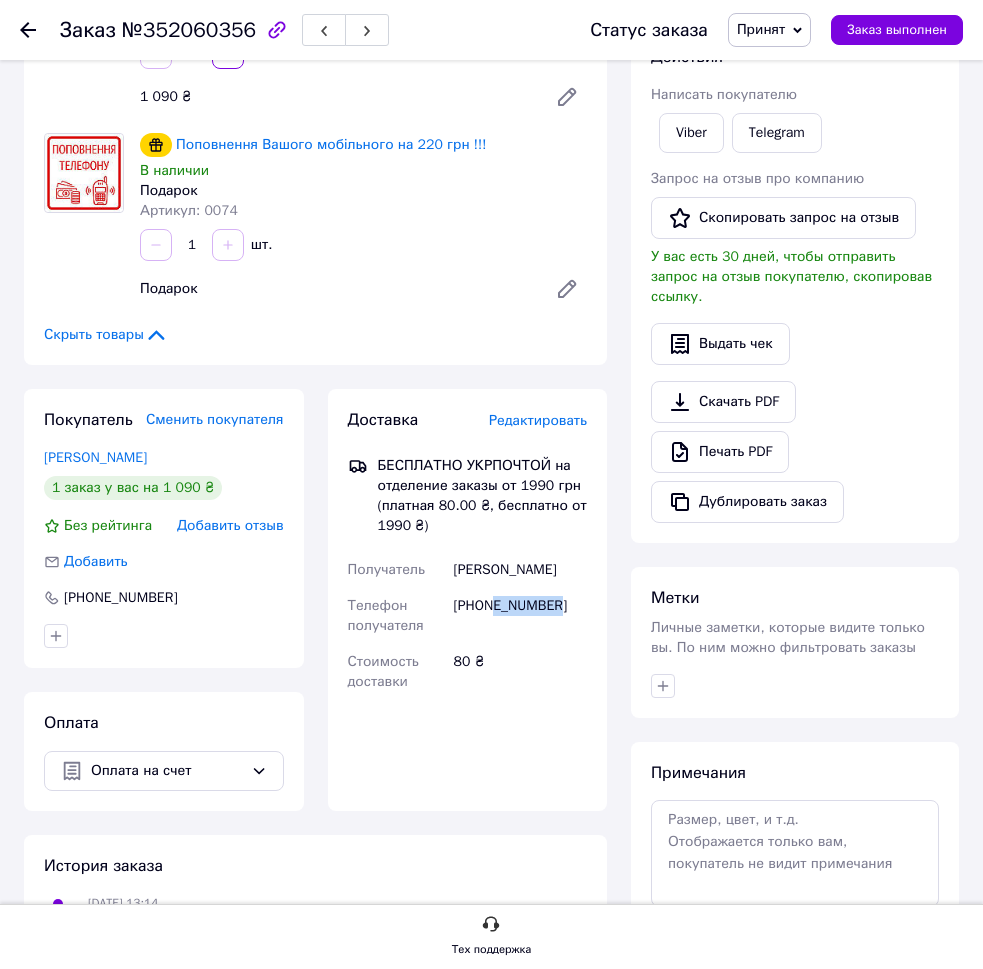 drag, startPoint x: 490, startPoint y: 604, endPoint x: 569, endPoint y: 609, distance: 79.15807 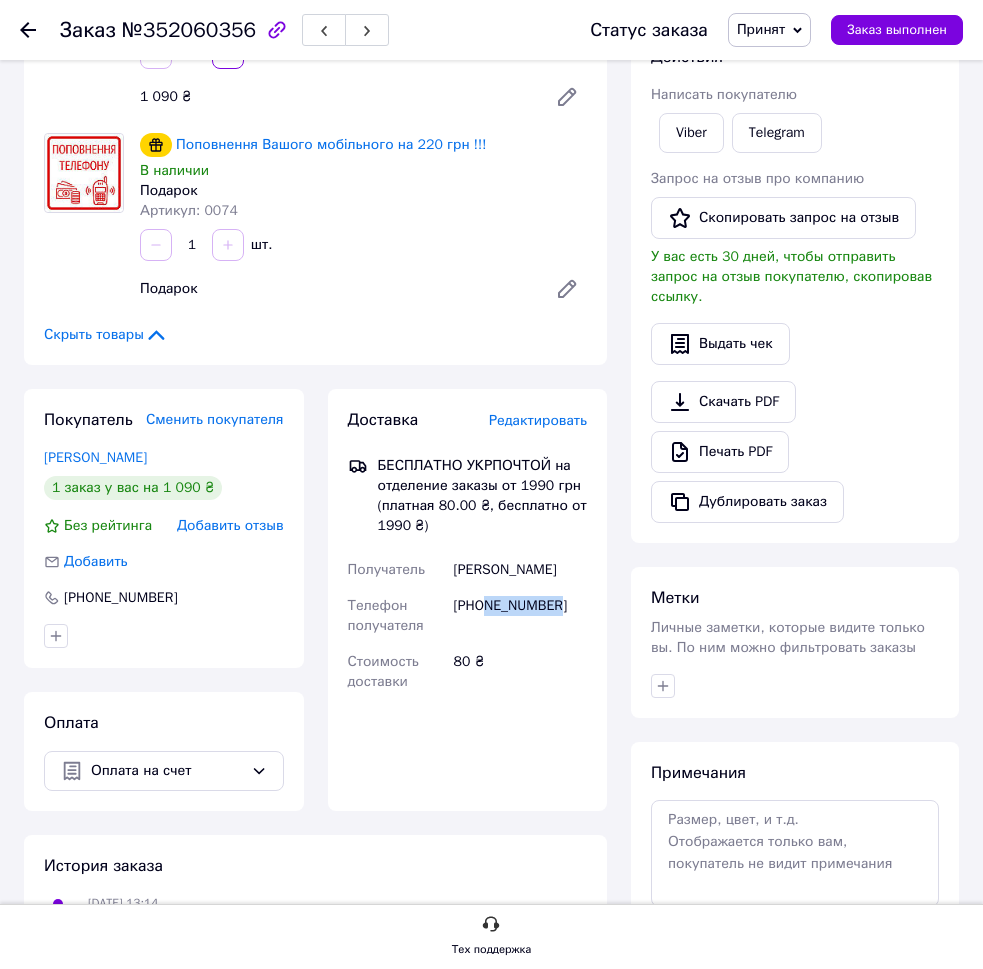 drag, startPoint x: 487, startPoint y: 607, endPoint x: 615, endPoint y: 607, distance: 128 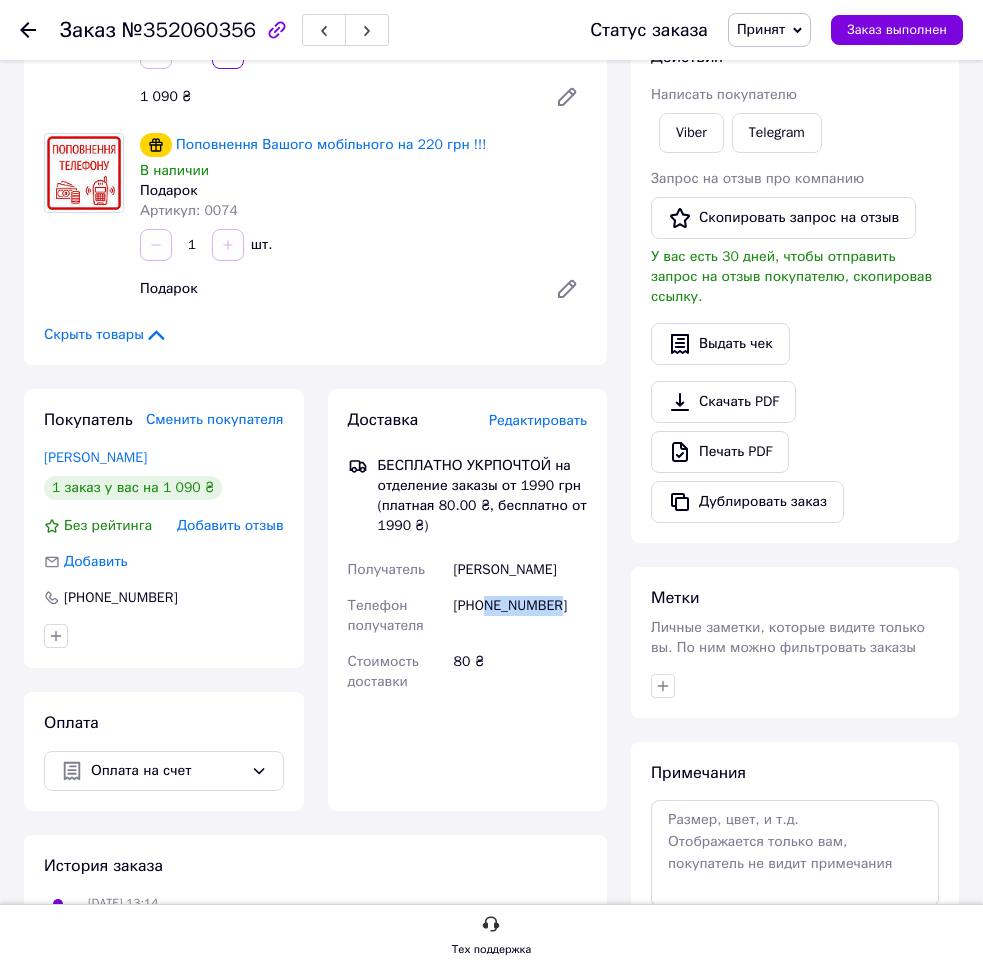 drag, startPoint x: 498, startPoint y: 568, endPoint x: 621, endPoint y: 566, distance: 123.01626 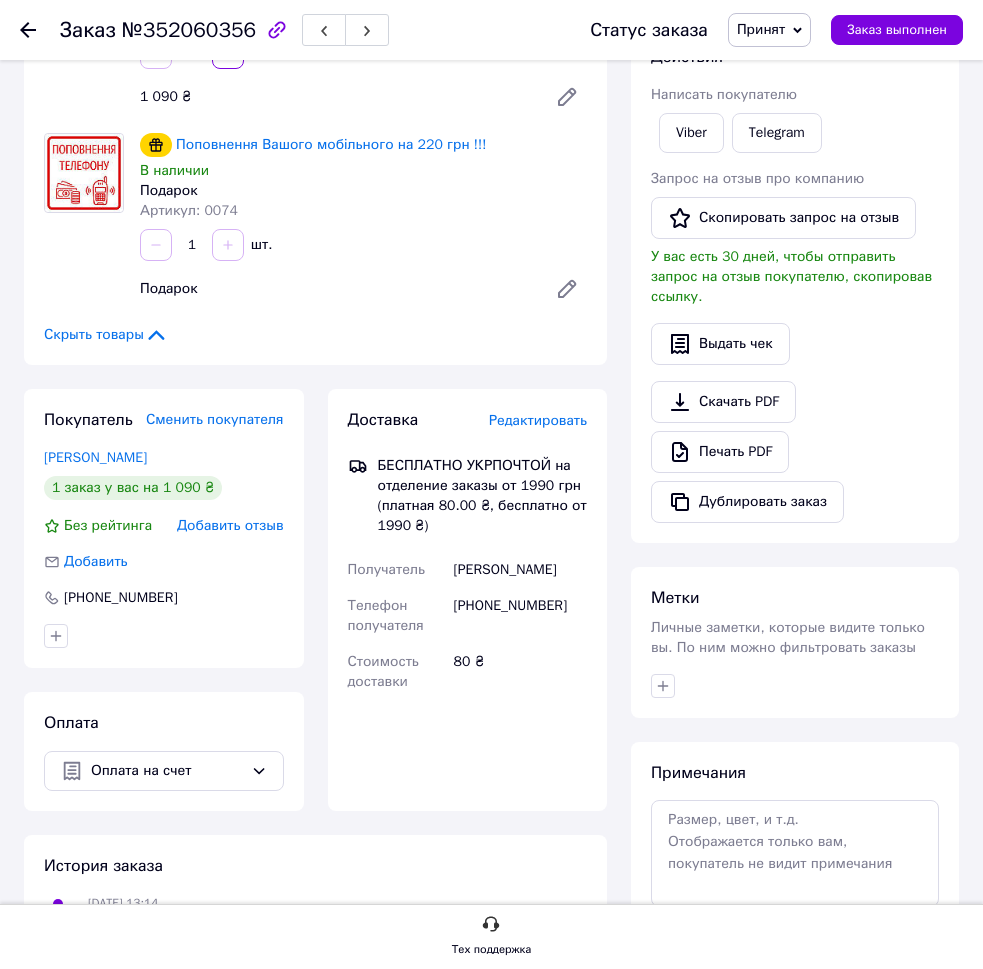 drag, startPoint x: 487, startPoint y: 610, endPoint x: 493, endPoint y: 583, distance: 27.658634 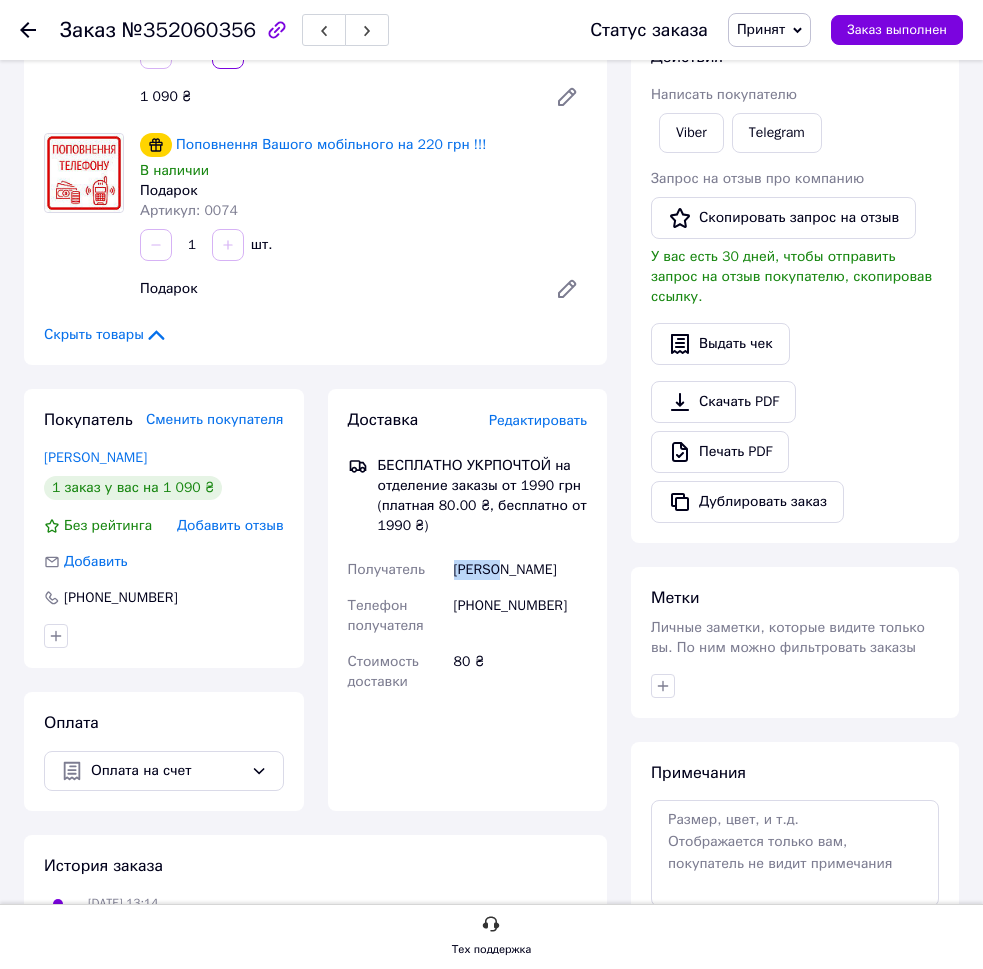 drag, startPoint x: 439, startPoint y: 567, endPoint x: 496, endPoint y: 572, distance: 57.21888 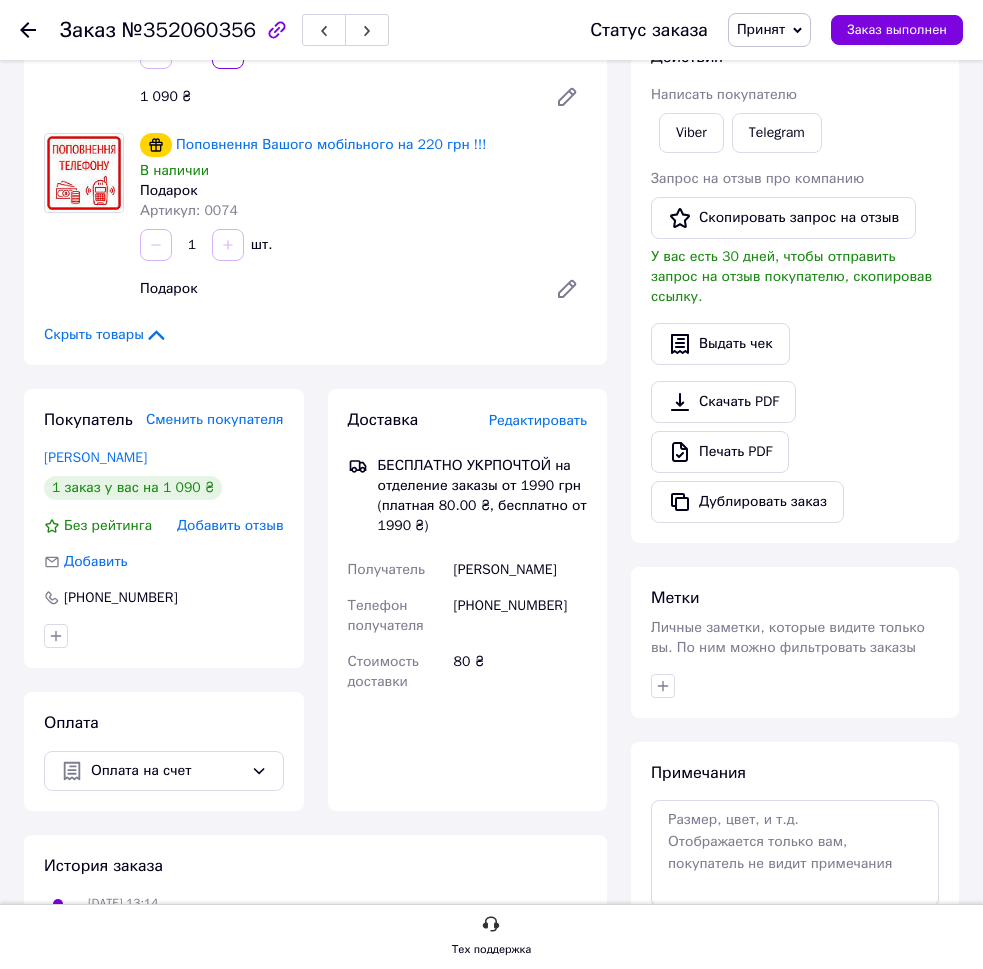 click on "Доставка Редактировать БЕСПЛАТНО УКРПОЧТОЙ на отделение заказы от 1990 грн (платная 80.00 ₴, бесплатно от 1990 ₴) Получатель [PERSON_NAME] Телефон получателя [PHONE_NUMBER] Стоимость доставки 80 ₴ Фамилия получателя [PERSON_NAME] Имя получателя   * [PERSON_NAME] Отчество получателя Телефон получателя   * [PHONE_NUMBER] Регион Выберите регион Город Улица Номер дома Квартира Почтовый индекс Номер накладной" at bounding box center (468, 600) 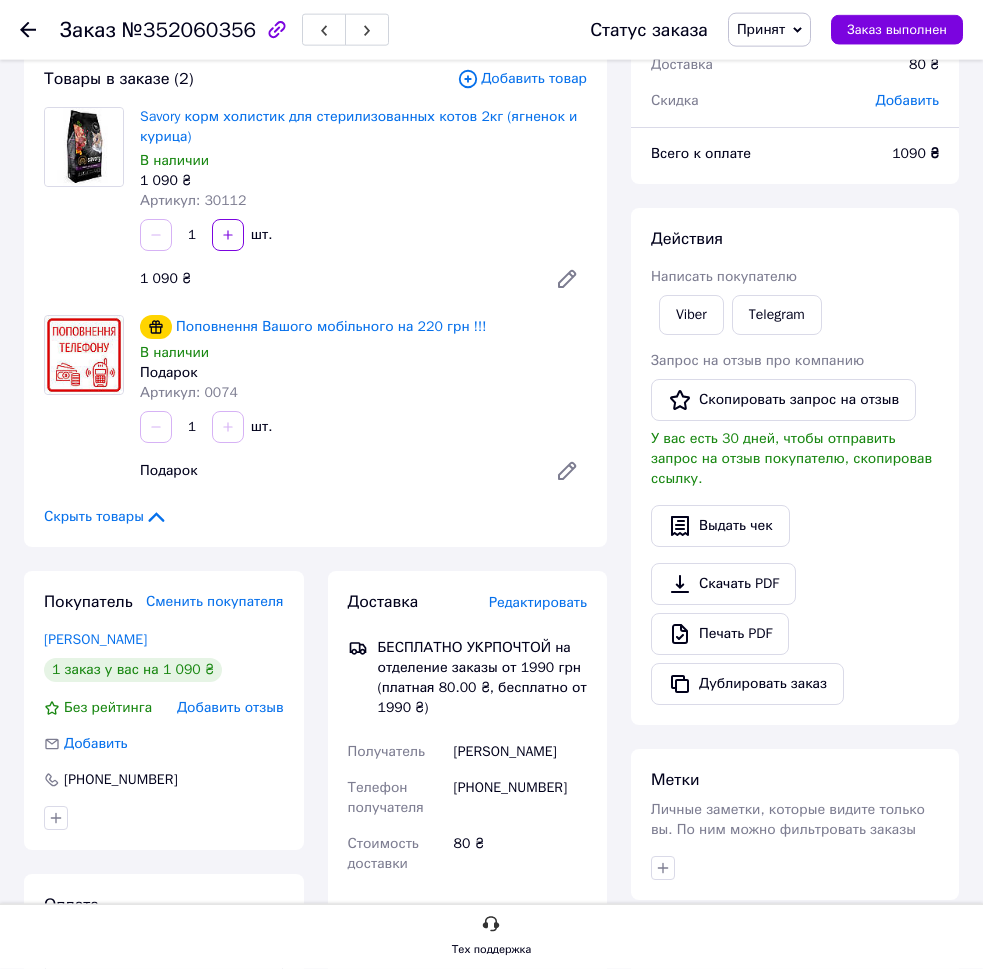 scroll, scrollTop: 0, scrollLeft: 0, axis: both 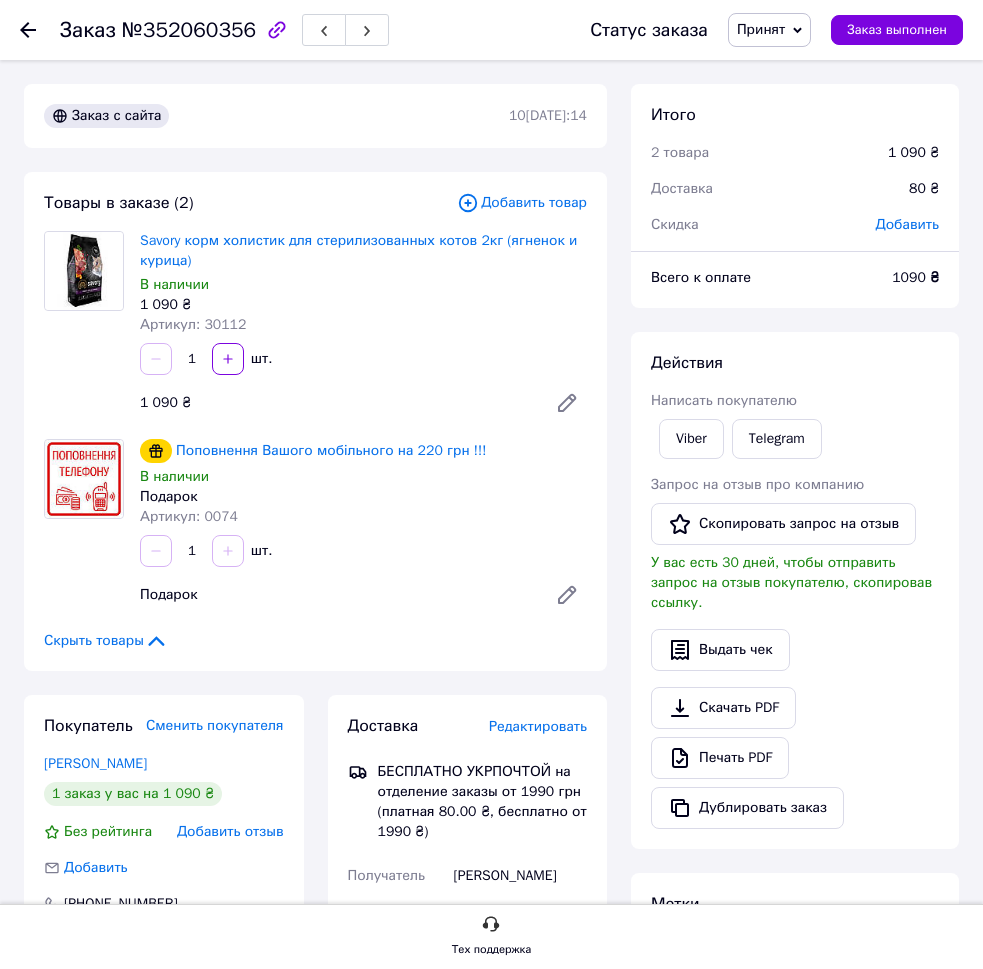 drag, startPoint x: 471, startPoint y: 571, endPoint x: 445, endPoint y: 517, distance: 59.933296 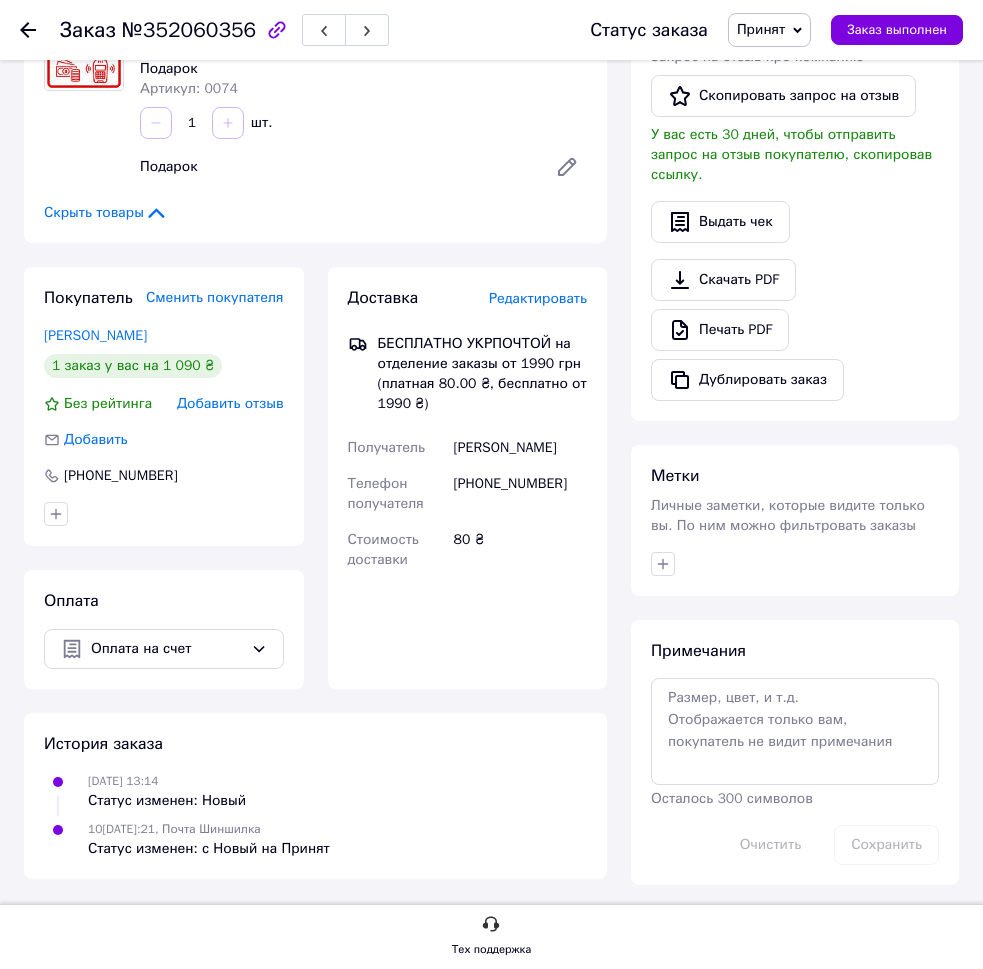 scroll, scrollTop: 0, scrollLeft: 0, axis: both 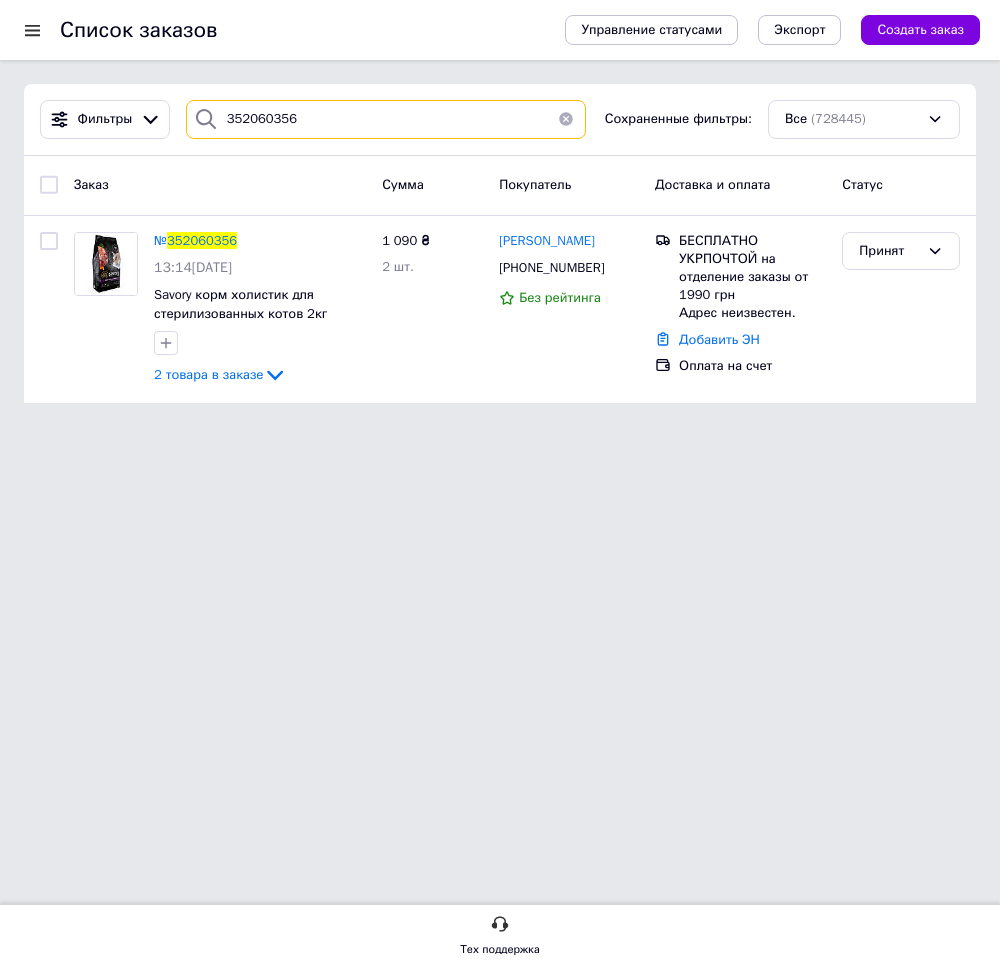 drag, startPoint x: 282, startPoint y: 118, endPoint x: 165, endPoint y: 138, distance: 118.69709 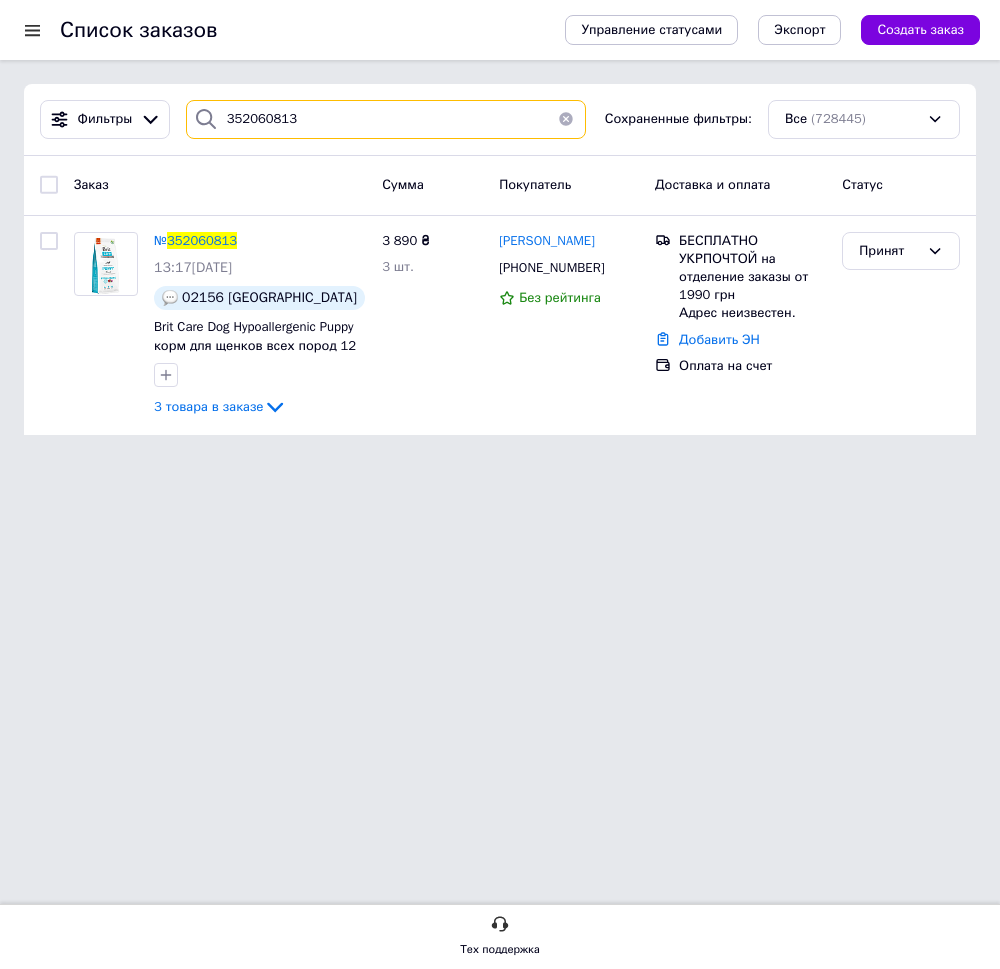 type on "352060813" 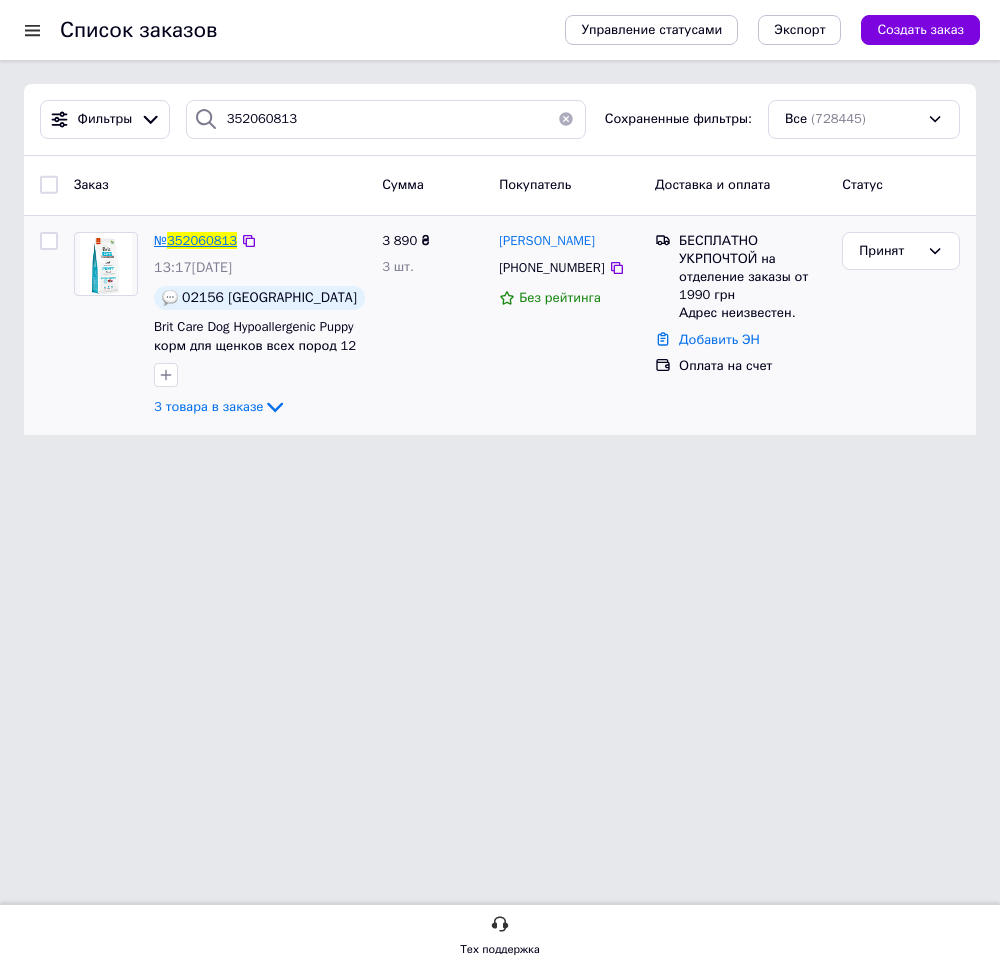 click on "352060813" at bounding box center (202, 240) 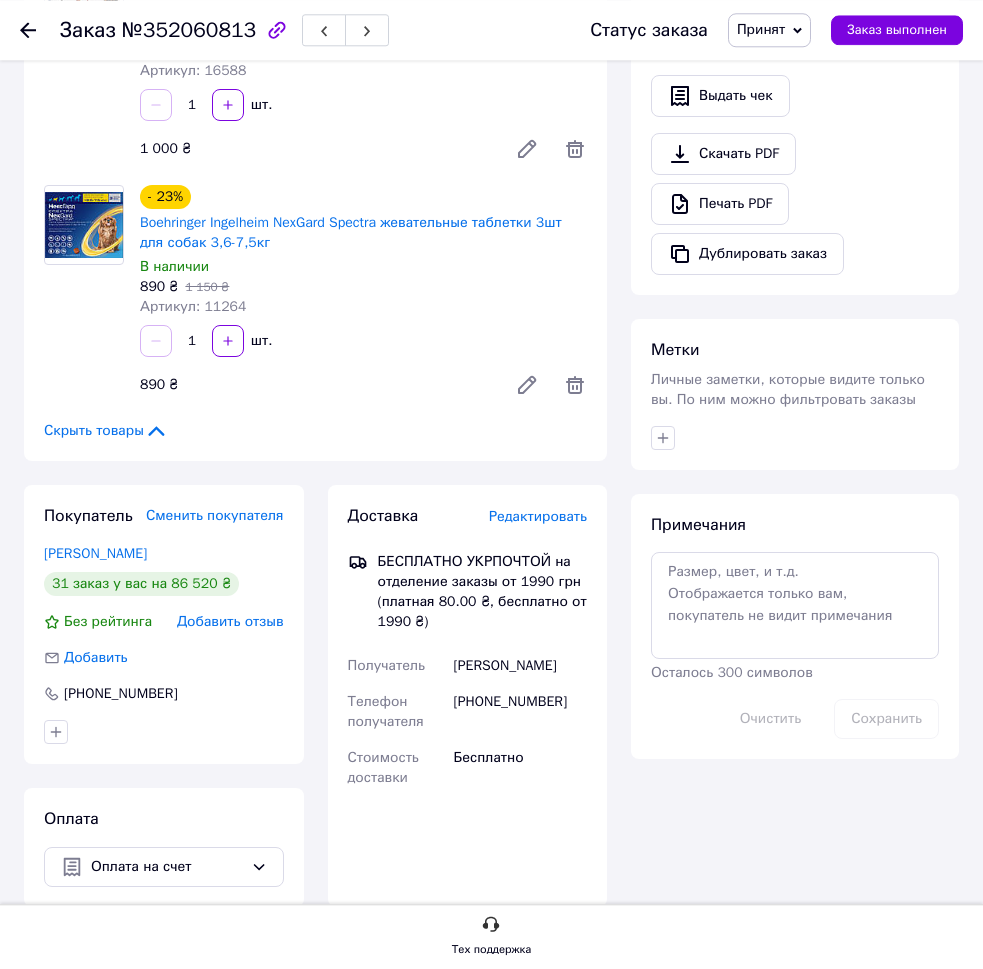scroll, scrollTop: 612, scrollLeft: 0, axis: vertical 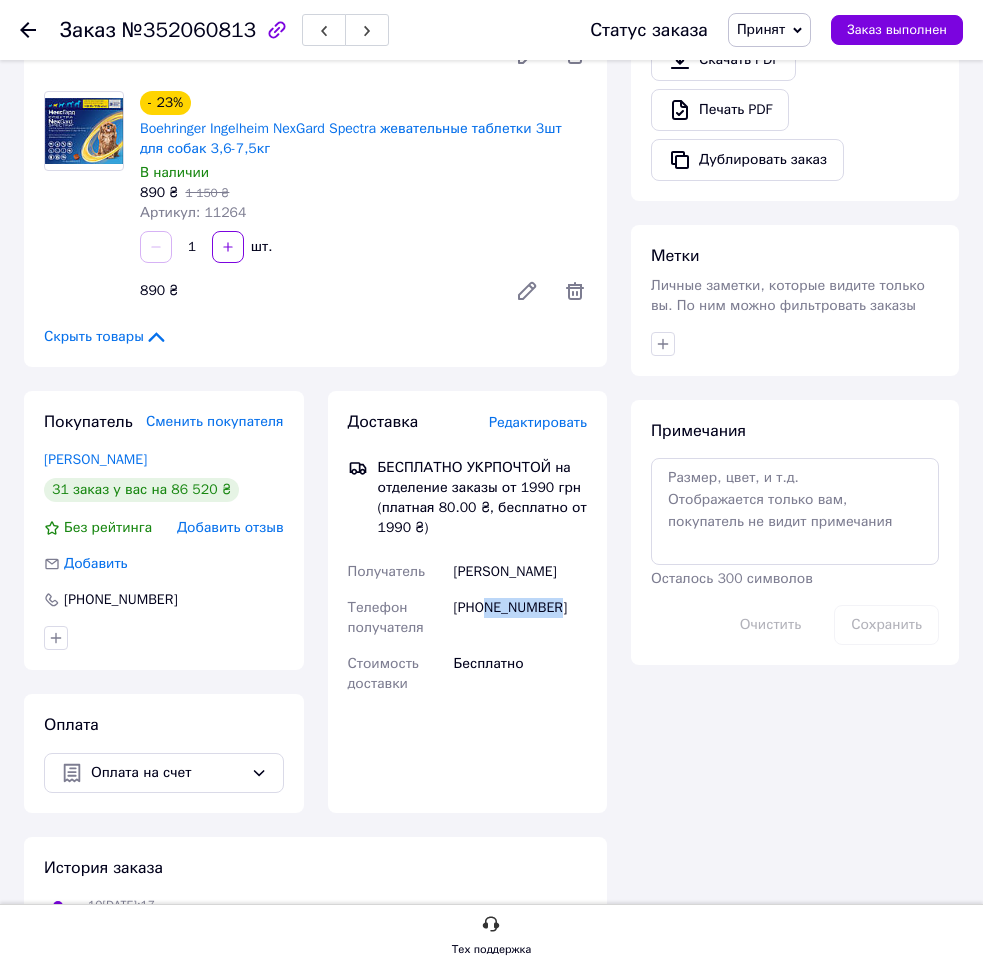 drag, startPoint x: 485, startPoint y: 614, endPoint x: 542, endPoint y: 614, distance: 57 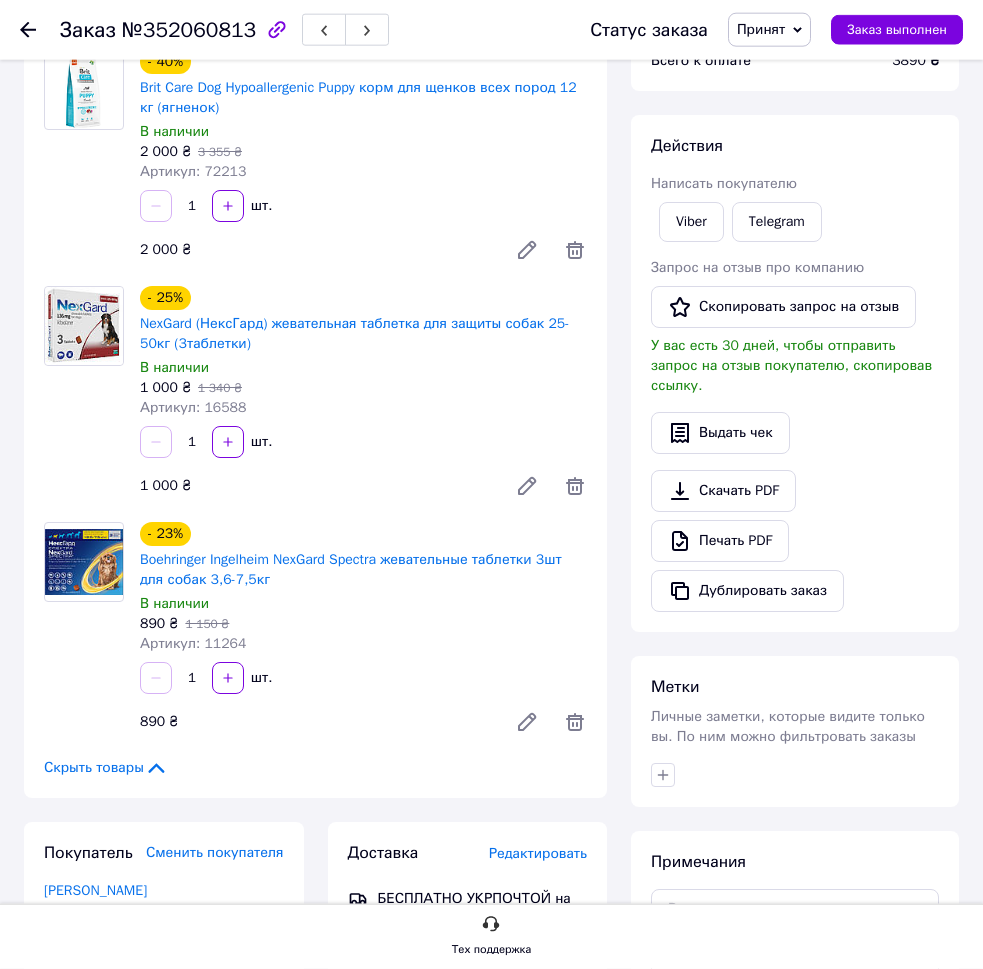scroll, scrollTop: 306, scrollLeft: 0, axis: vertical 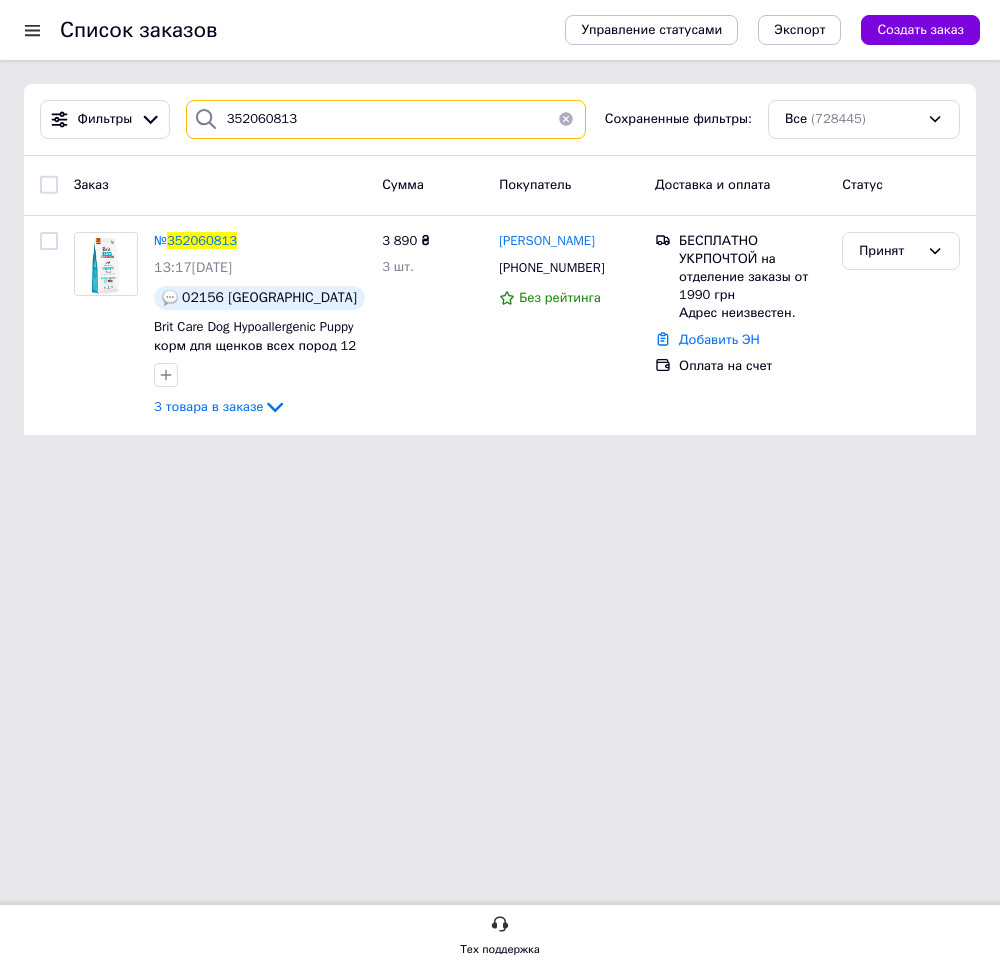 drag, startPoint x: 311, startPoint y: 120, endPoint x: 134, endPoint y: 147, distance: 179.04749 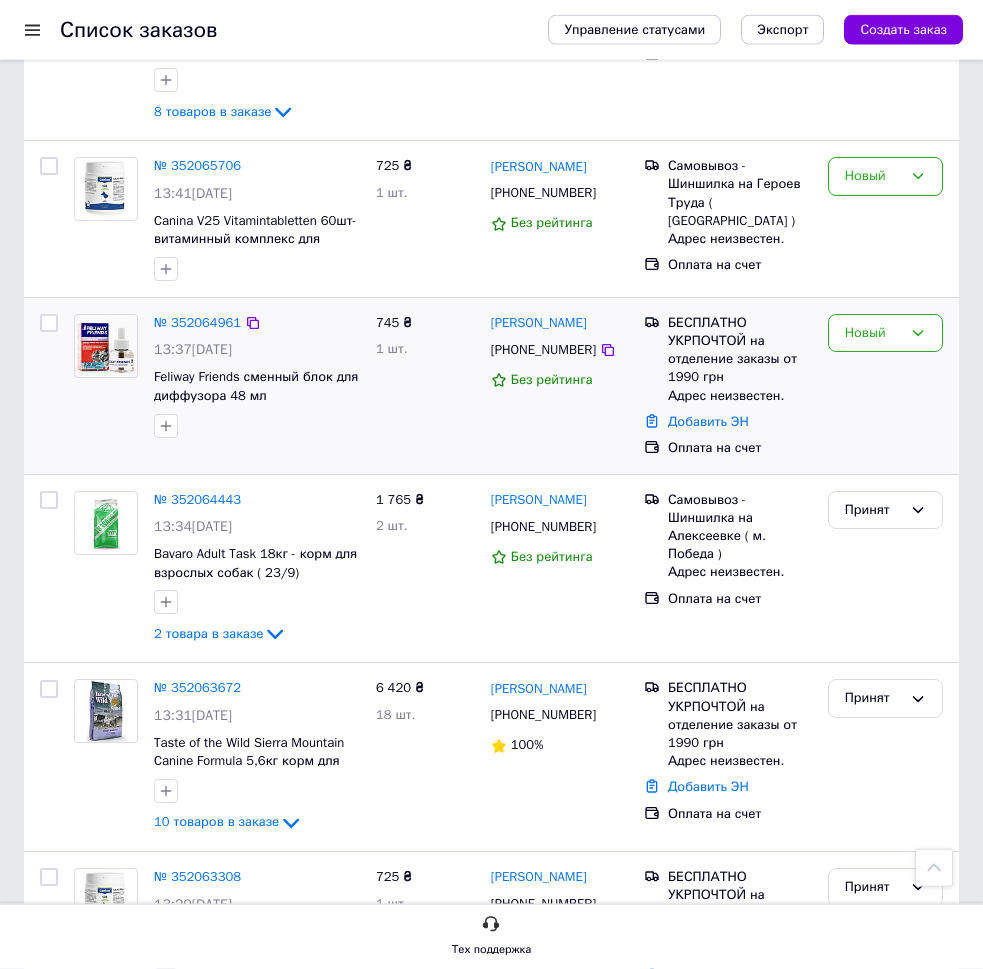 scroll, scrollTop: 1224, scrollLeft: 0, axis: vertical 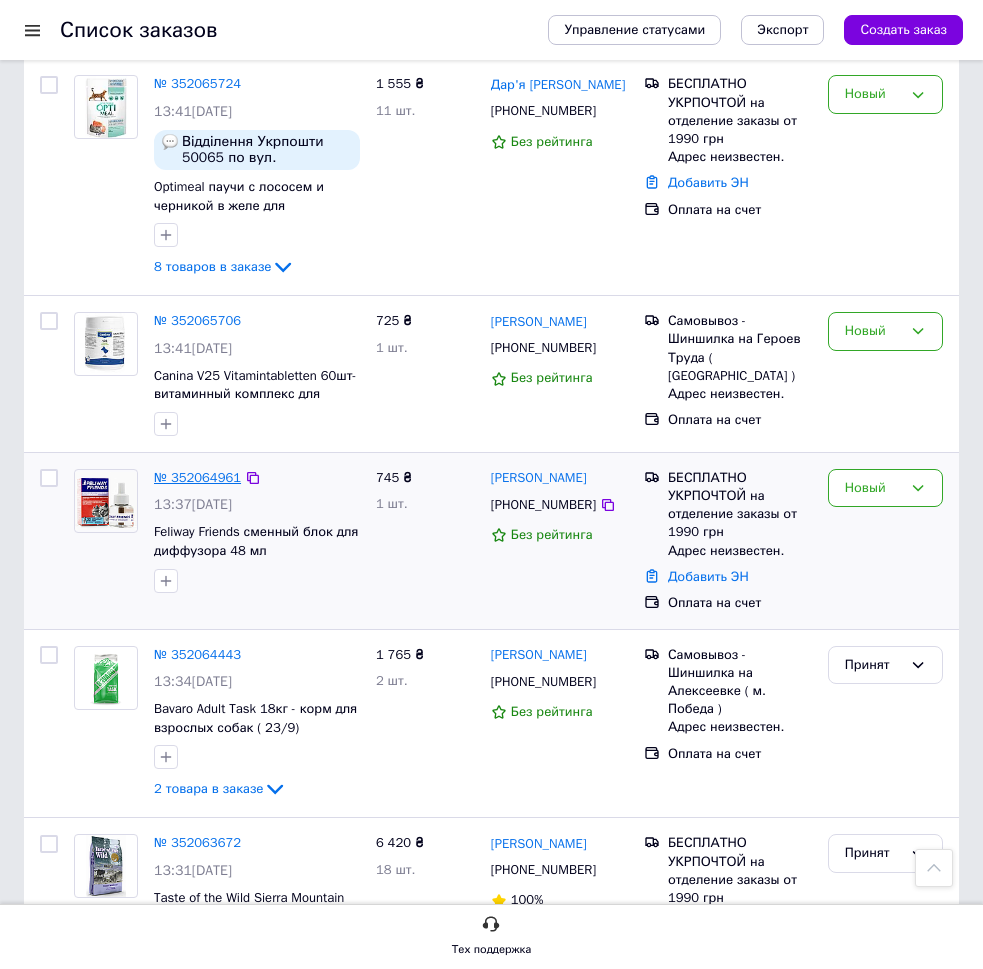 type 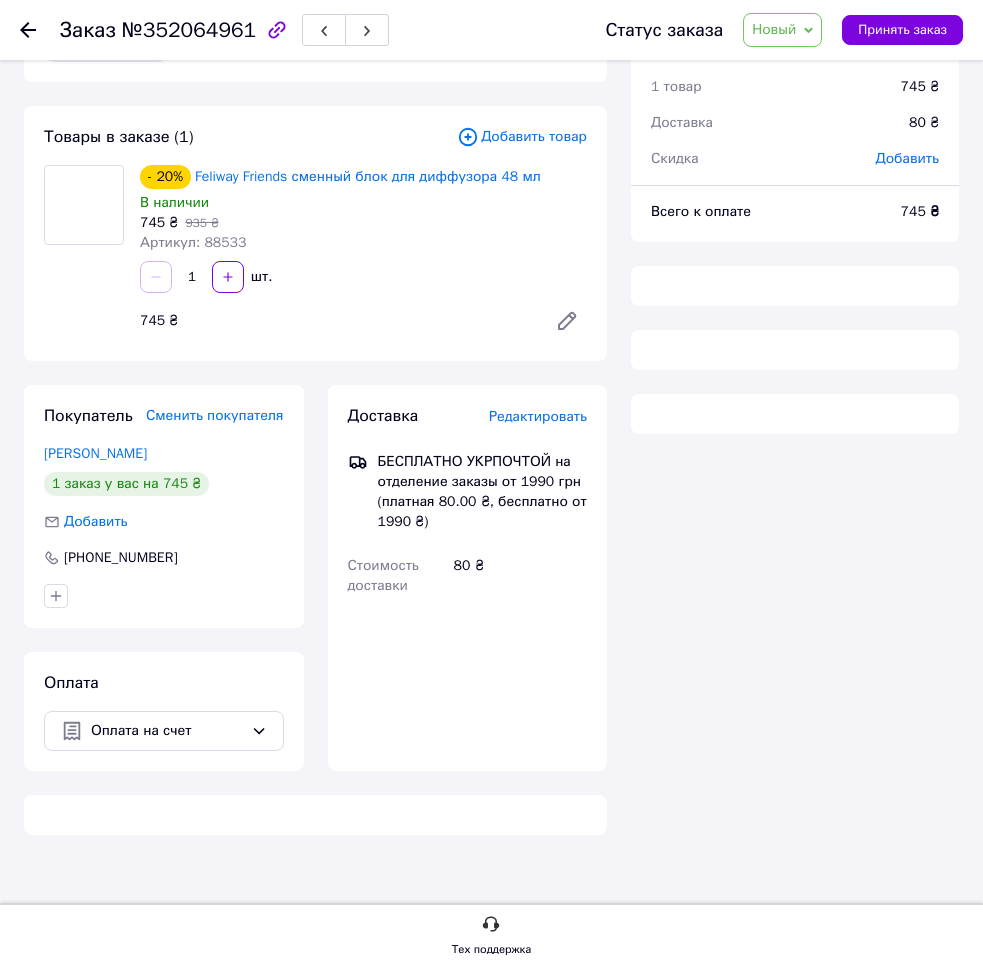 scroll, scrollTop: 66, scrollLeft: 0, axis: vertical 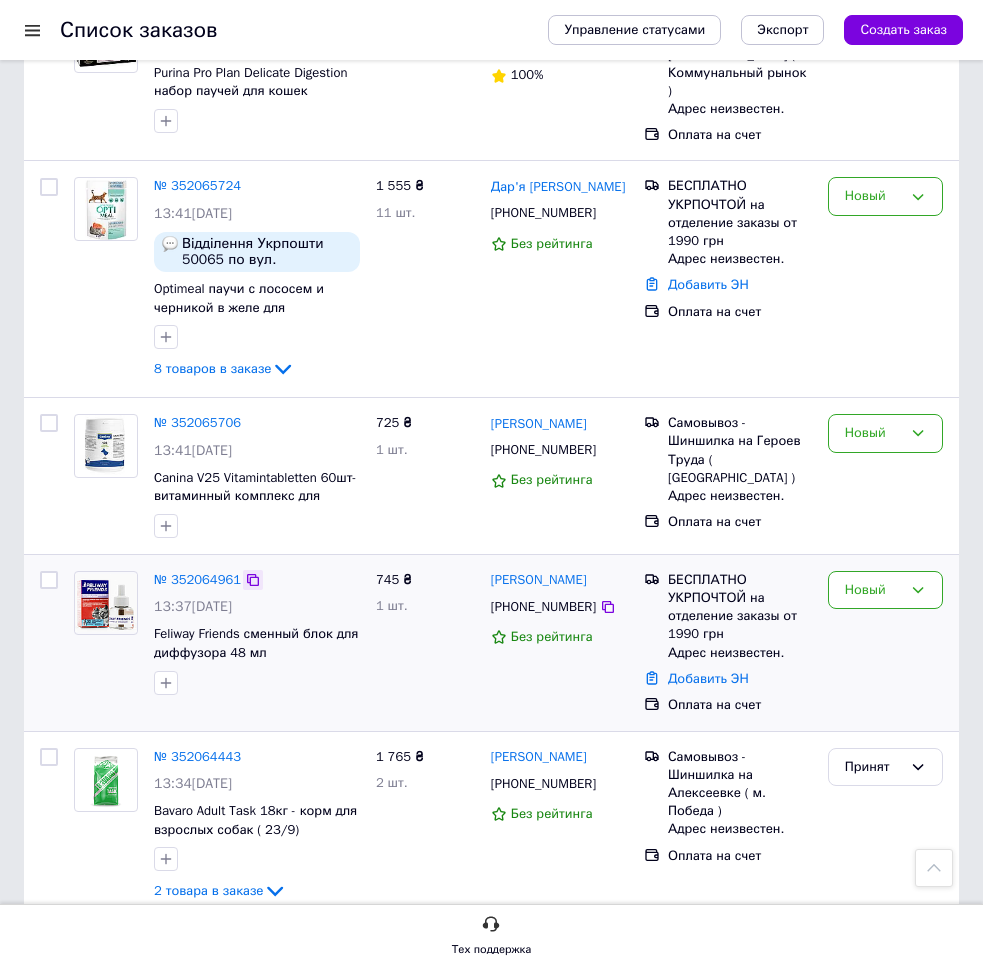 click 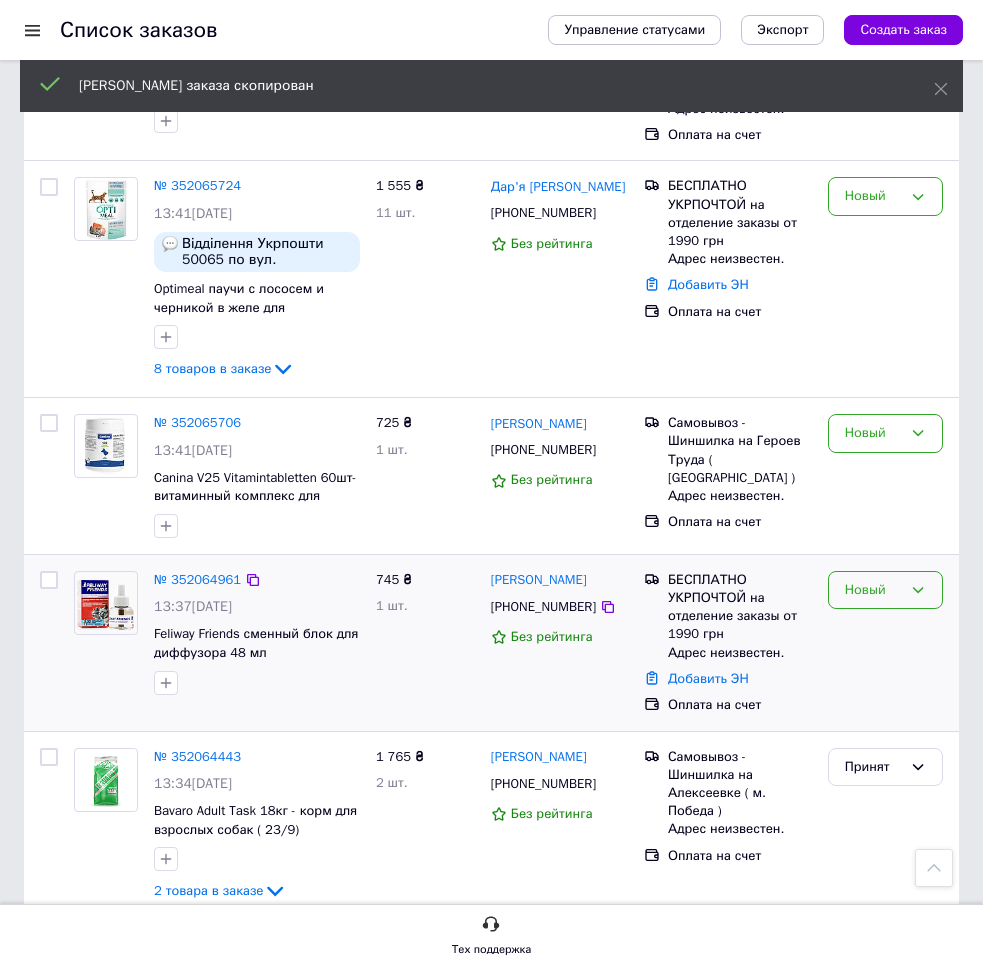 drag, startPoint x: 874, startPoint y: 574, endPoint x: 871, endPoint y: 586, distance: 12.369317 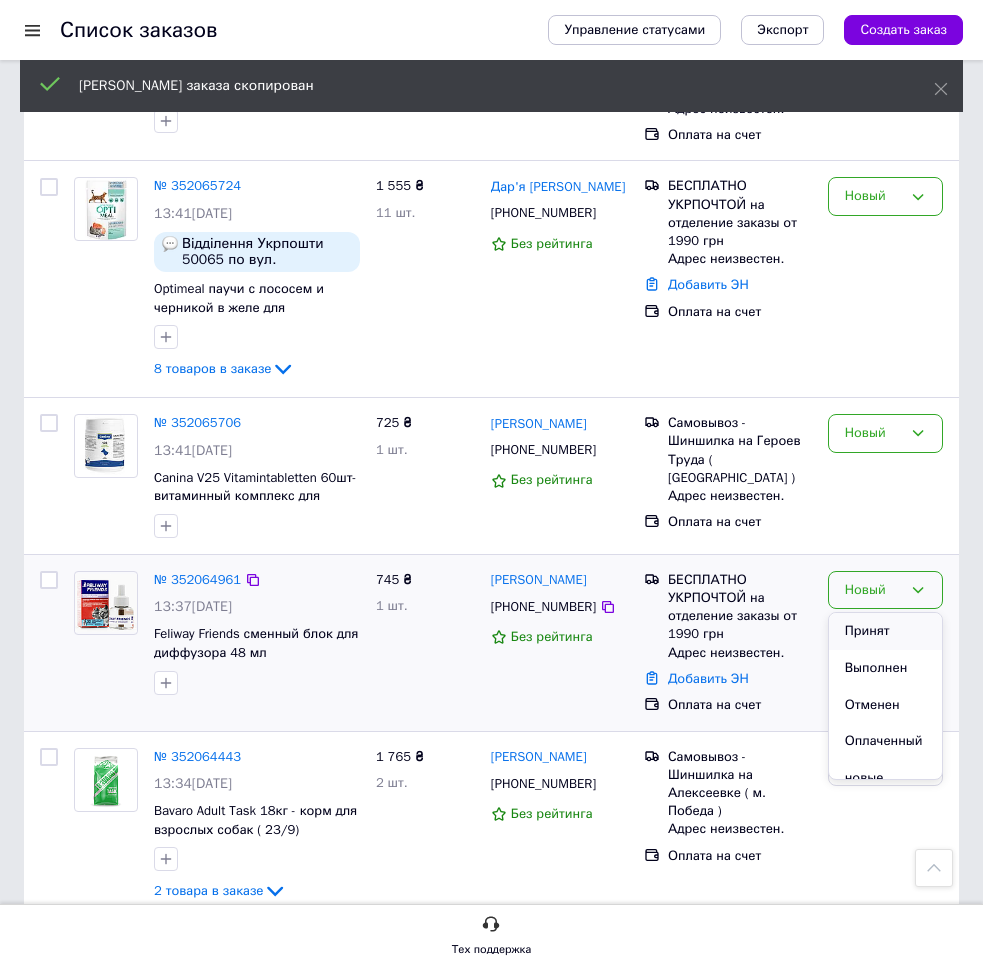click on "Принят" at bounding box center (885, 631) 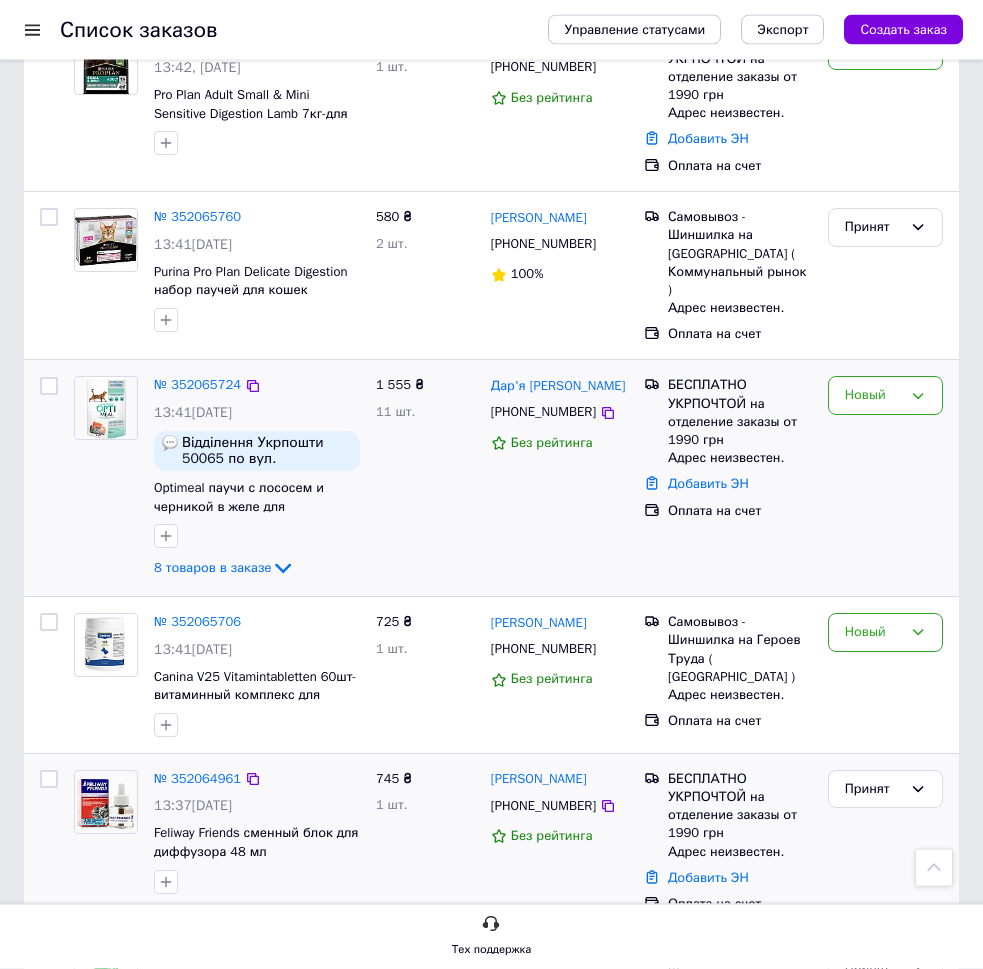 scroll, scrollTop: 918, scrollLeft: 0, axis: vertical 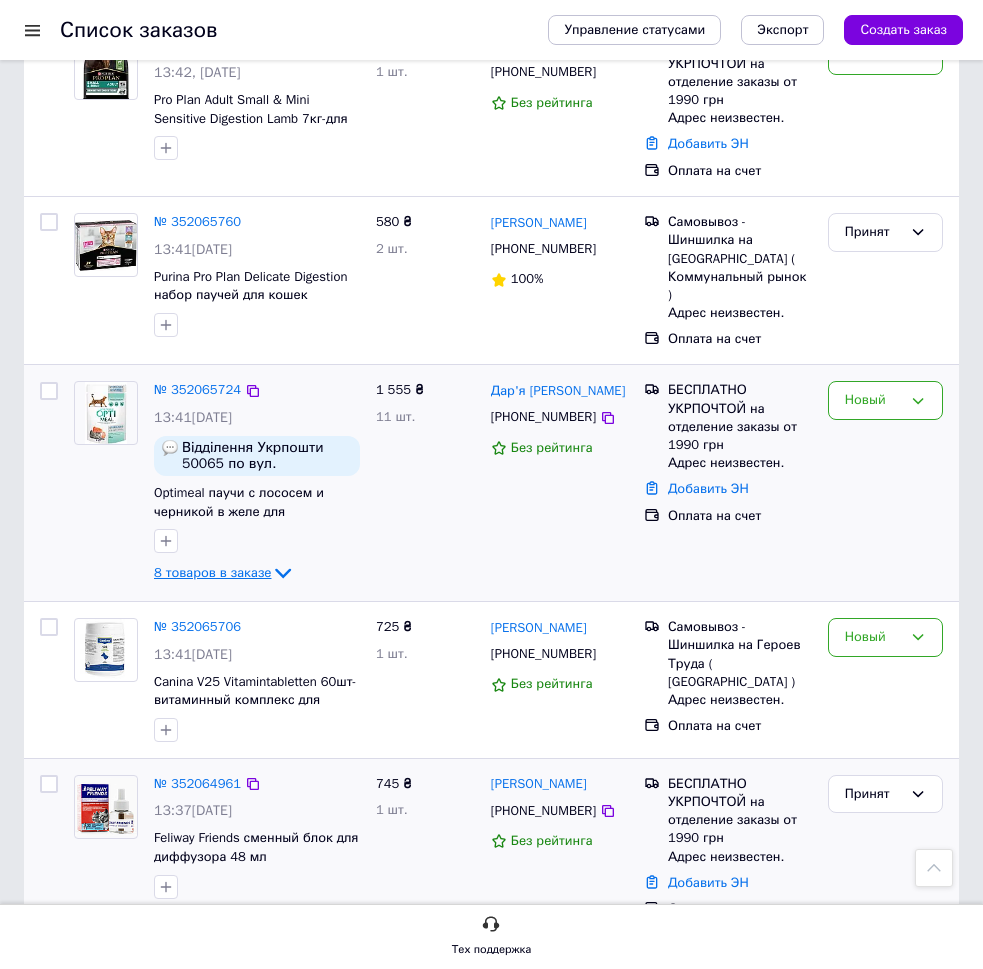 click on "8 товаров в заказе" at bounding box center (212, 572) 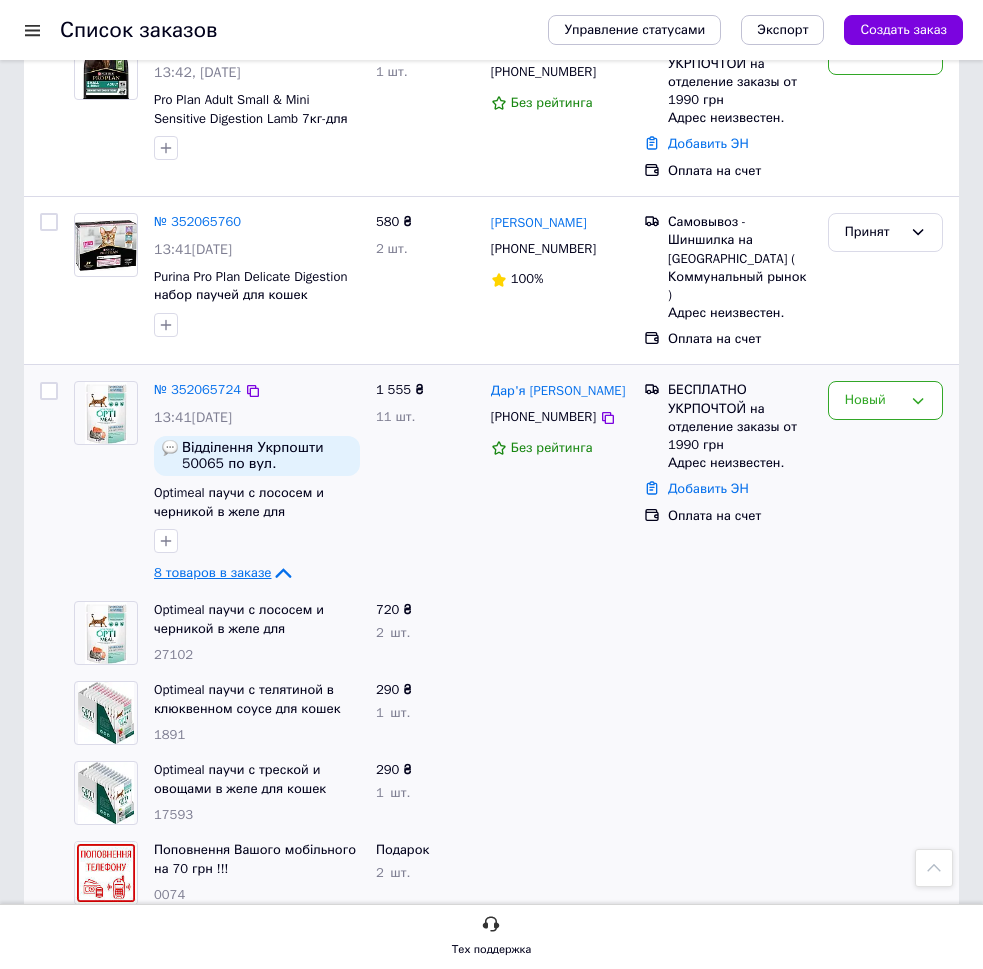 click on "8 товаров в заказе" at bounding box center (212, 572) 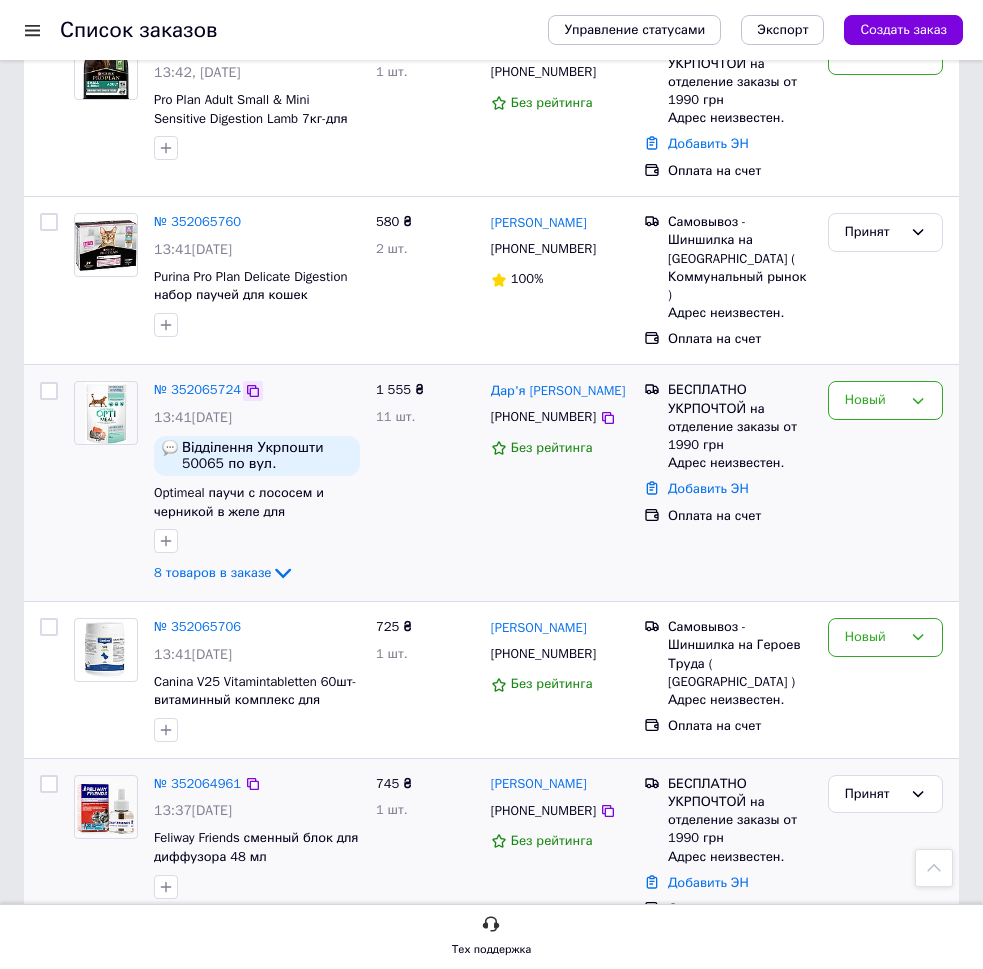 click 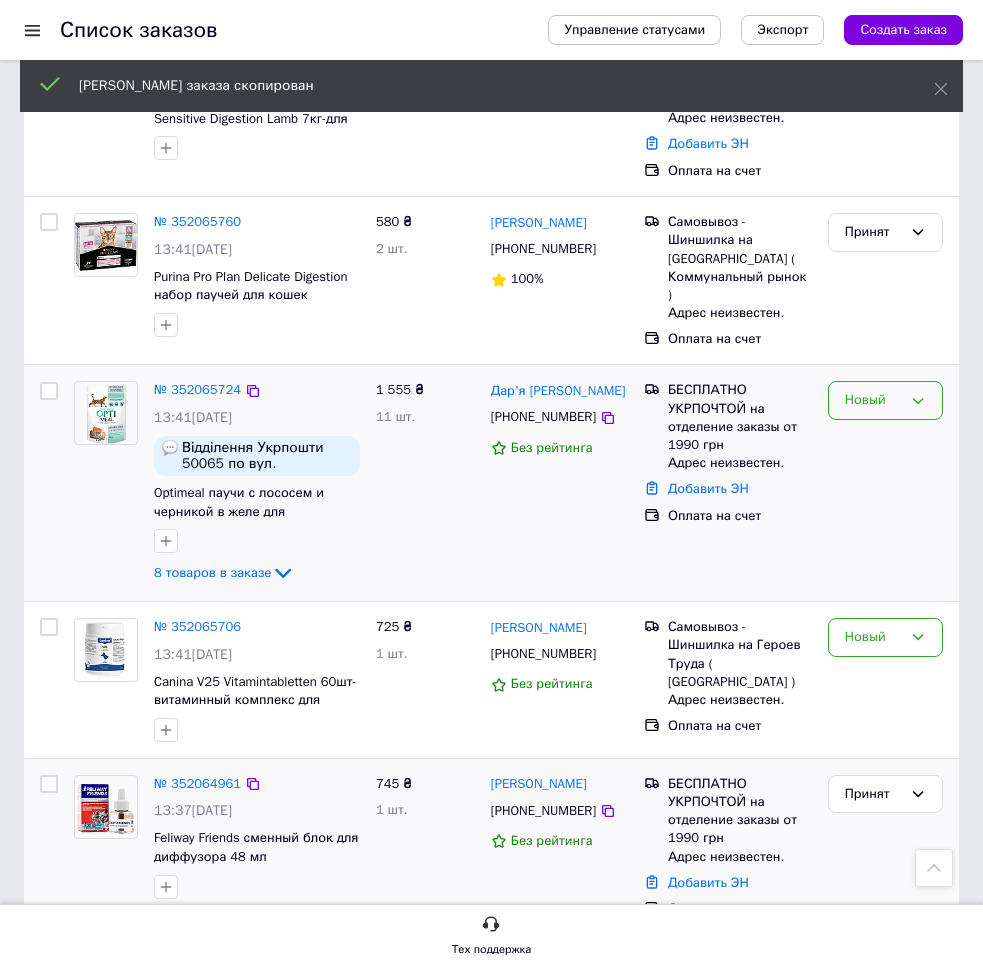 drag, startPoint x: 882, startPoint y: 396, endPoint x: 885, endPoint y: 408, distance: 12.369317 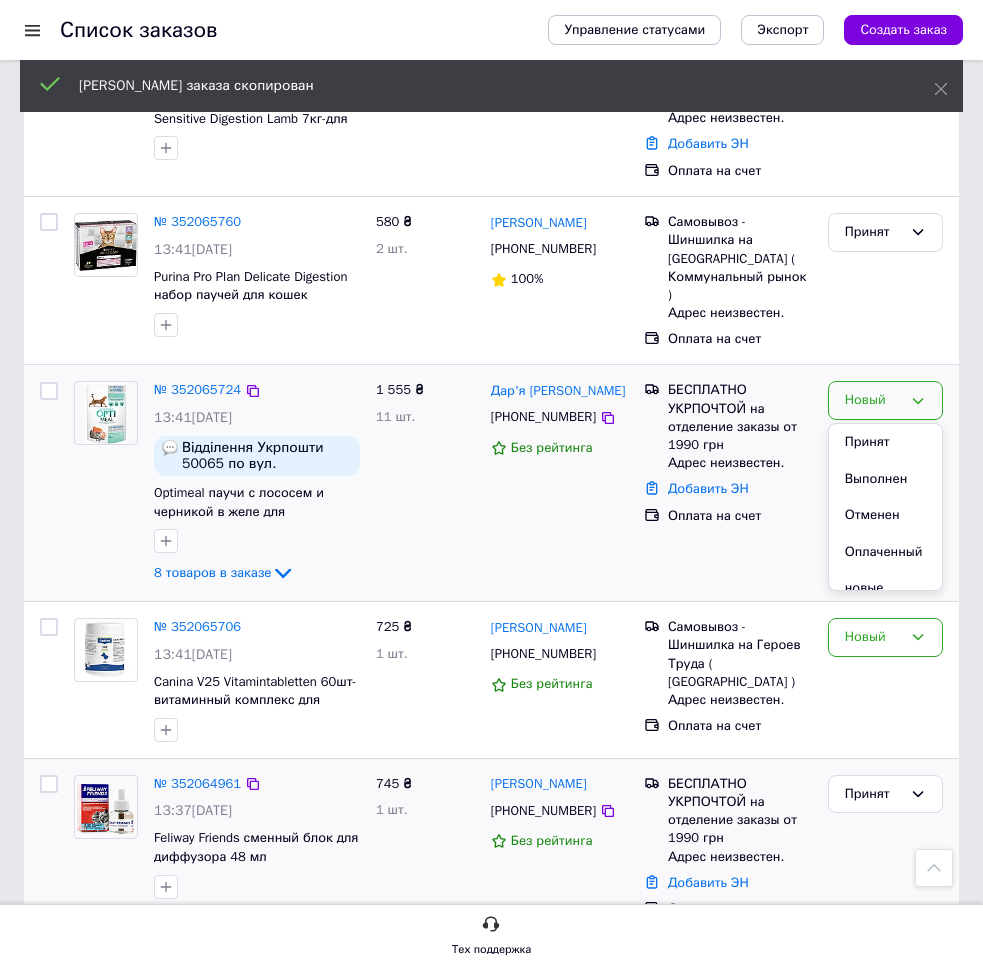 drag, startPoint x: 878, startPoint y: 428, endPoint x: 636, endPoint y: 373, distance: 248.17131 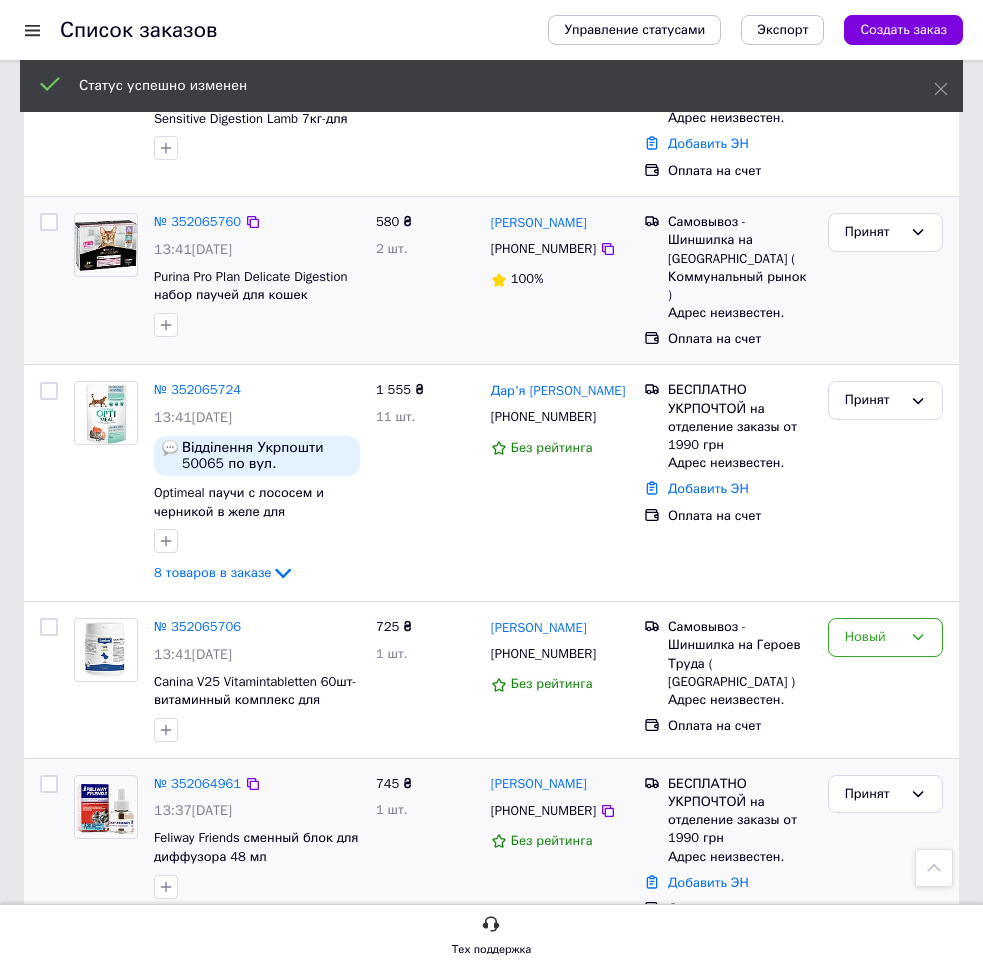 scroll, scrollTop: 612, scrollLeft: 0, axis: vertical 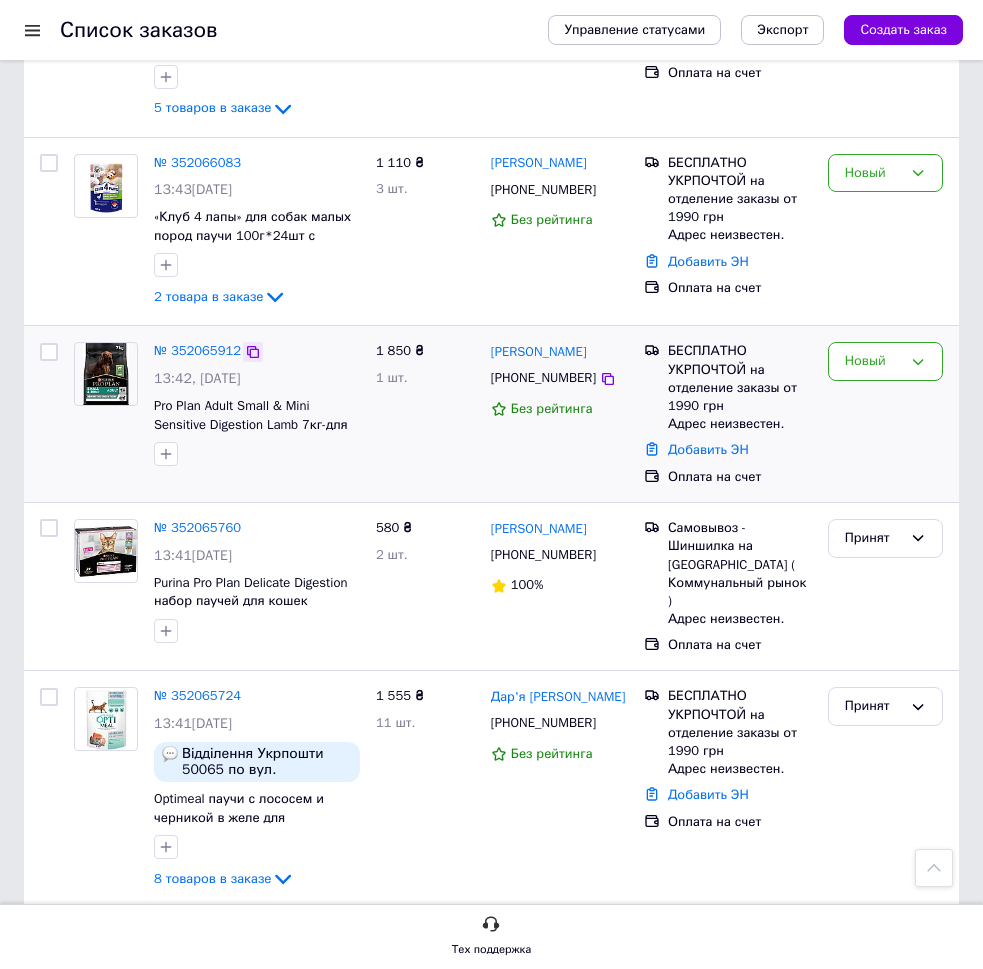 click 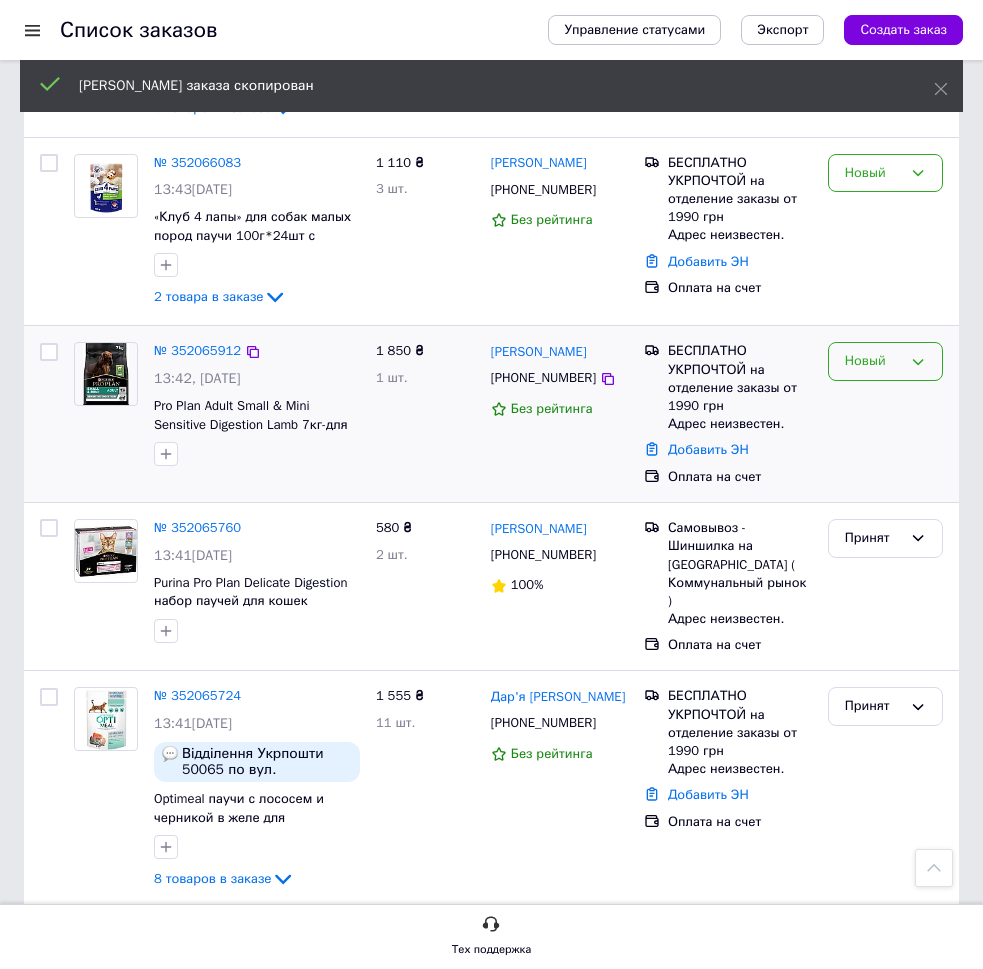 click on "Новый" at bounding box center [885, 361] 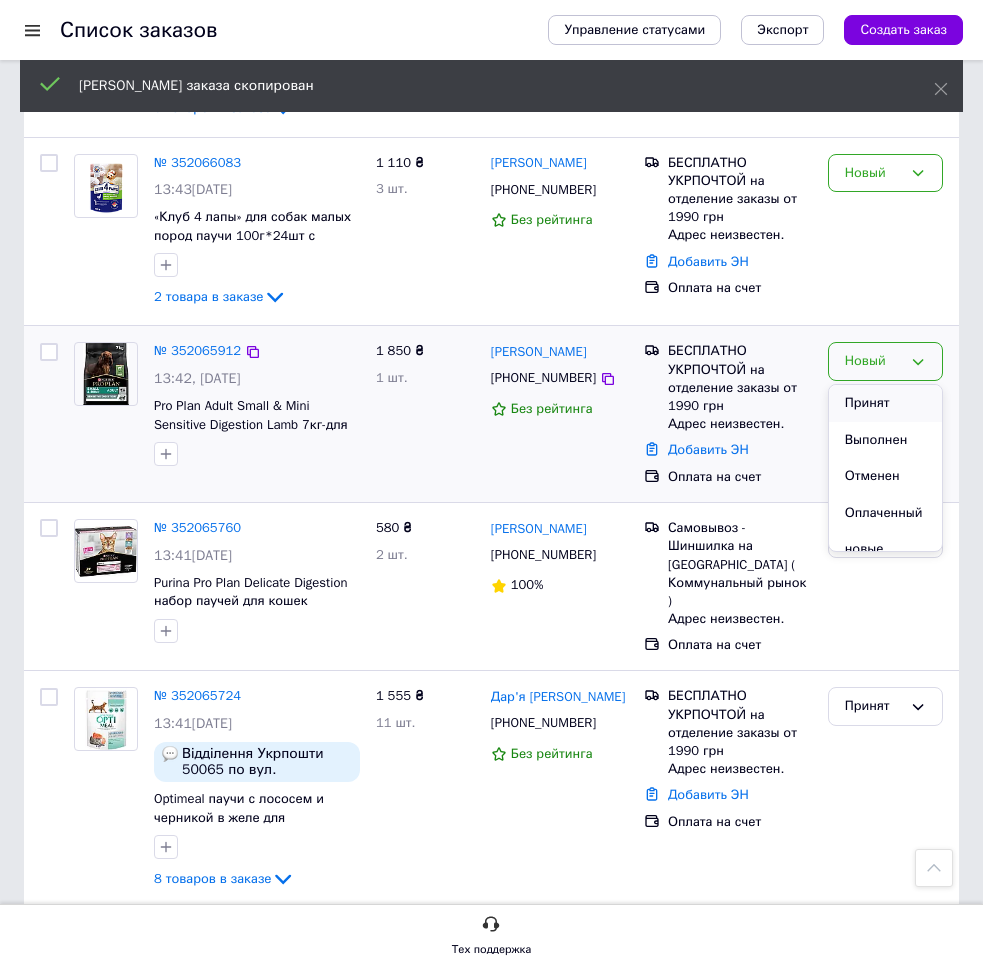 click on "Принят" at bounding box center [885, 403] 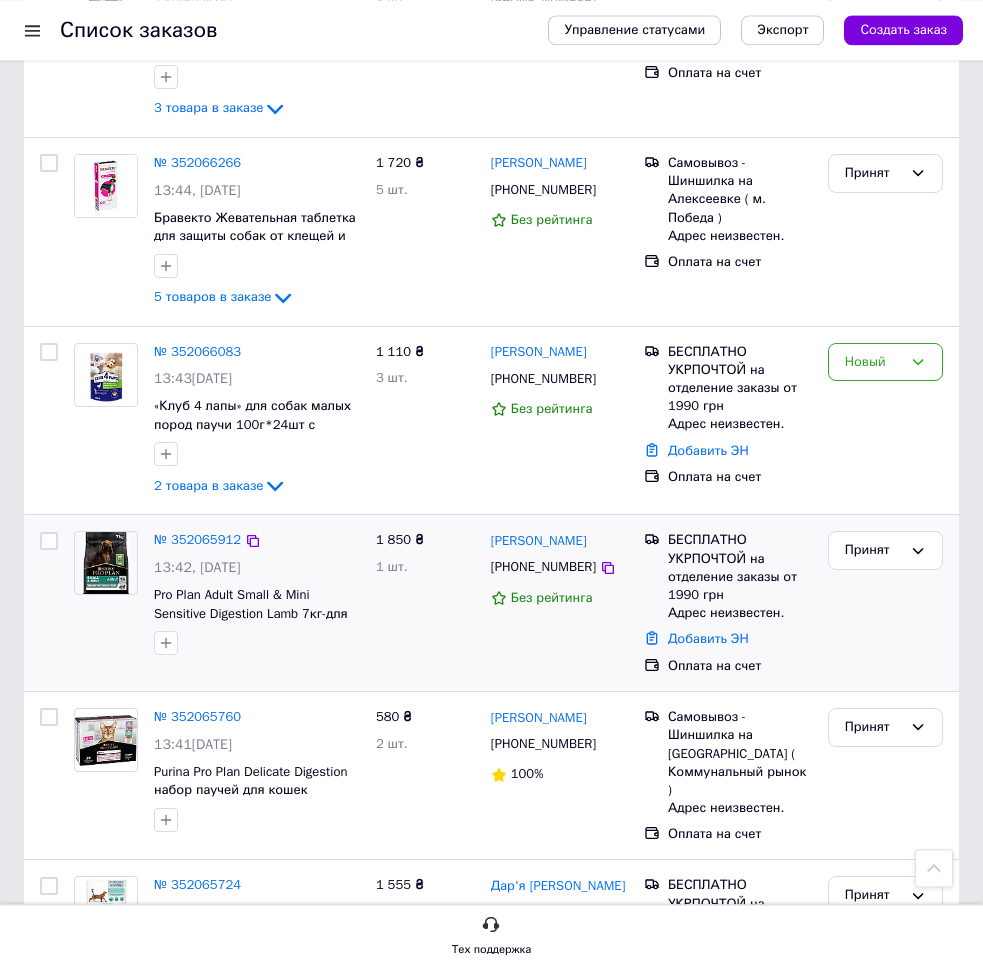 scroll, scrollTop: 408, scrollLeft: 0, axis: vertical 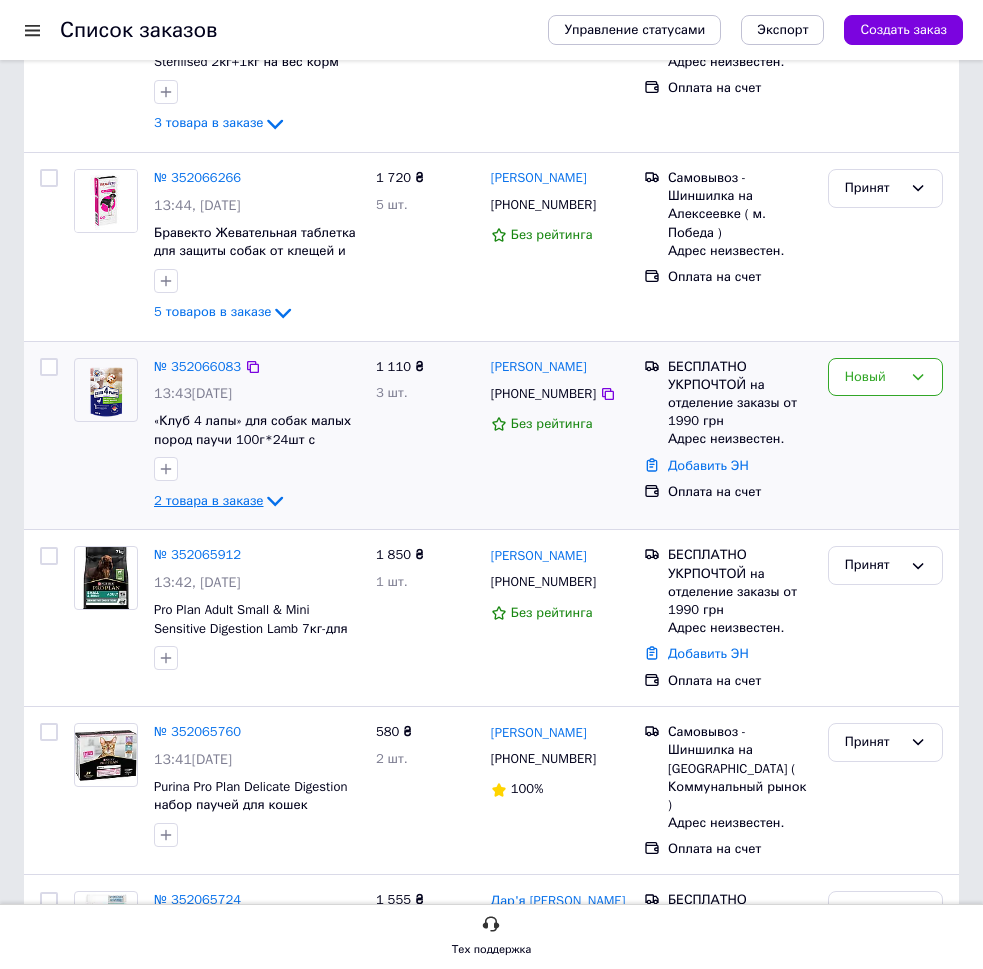 click on "2 товара в заказе" at bounding box center [208, 500] 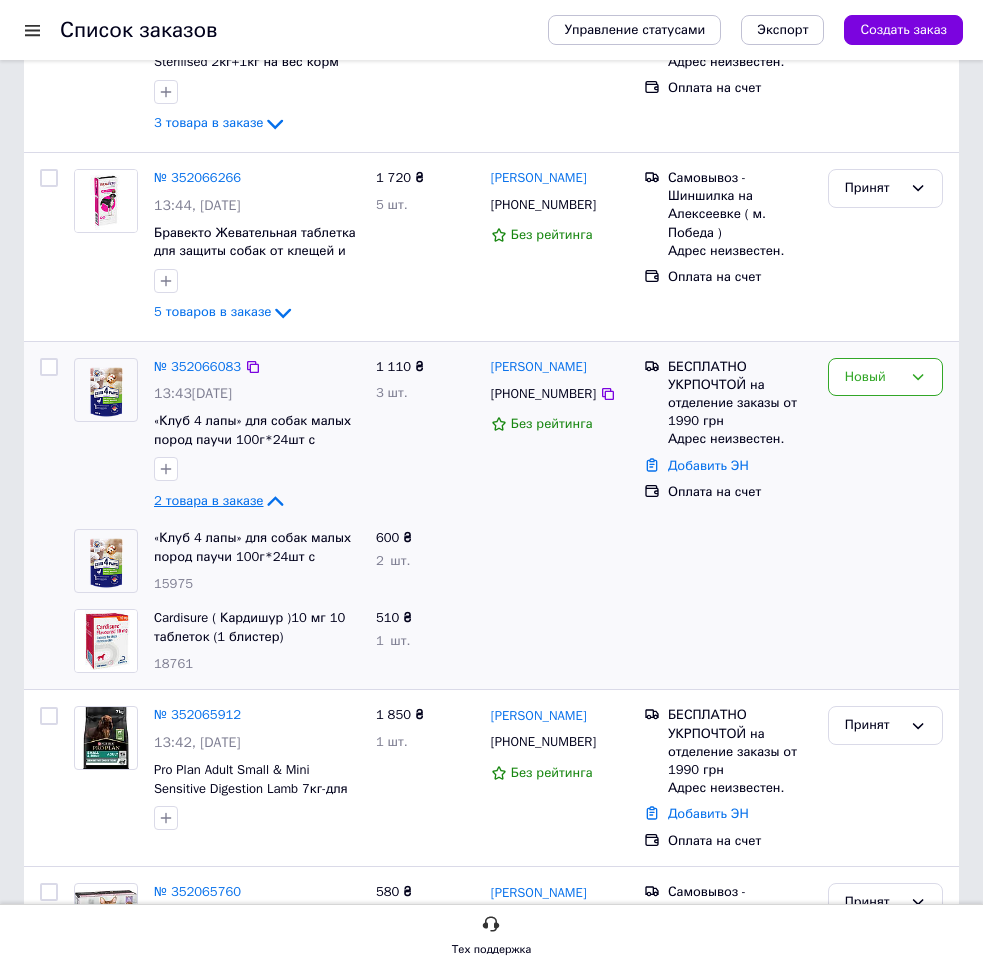 click on "2 товара в заказе" at bounding box center [208, 500] 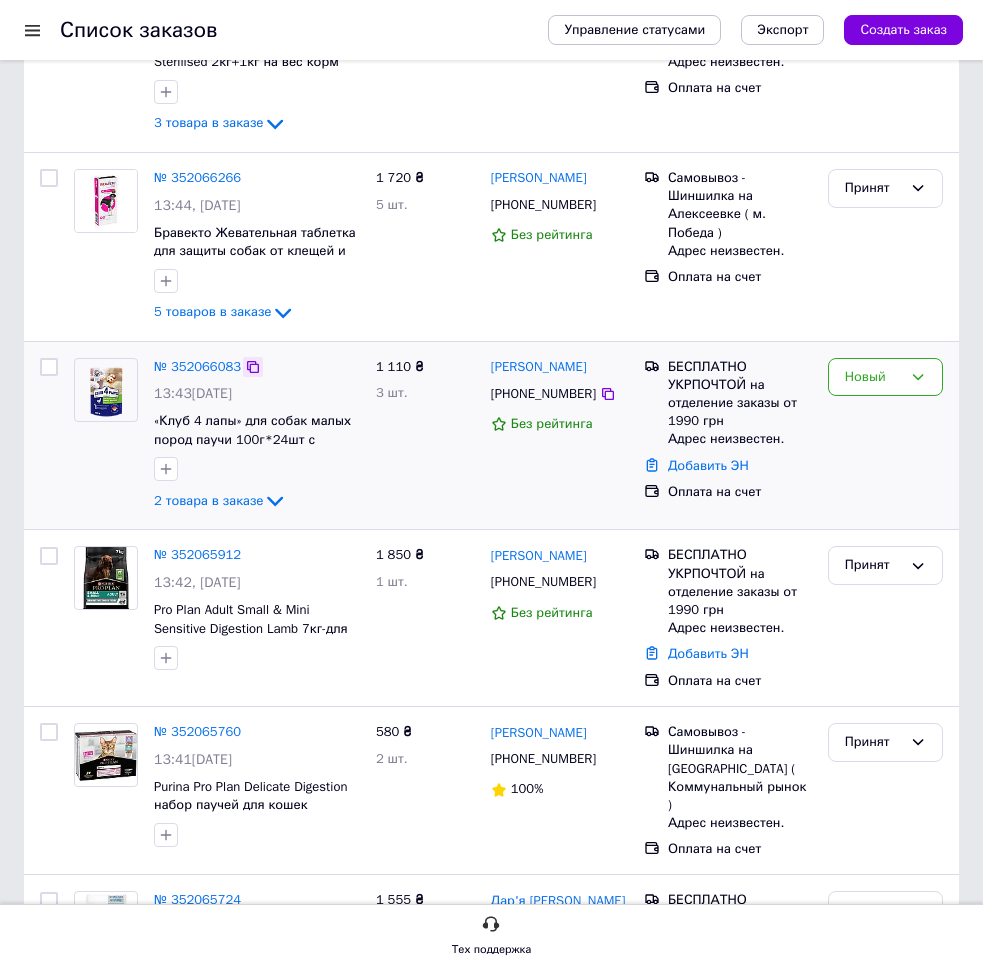 click 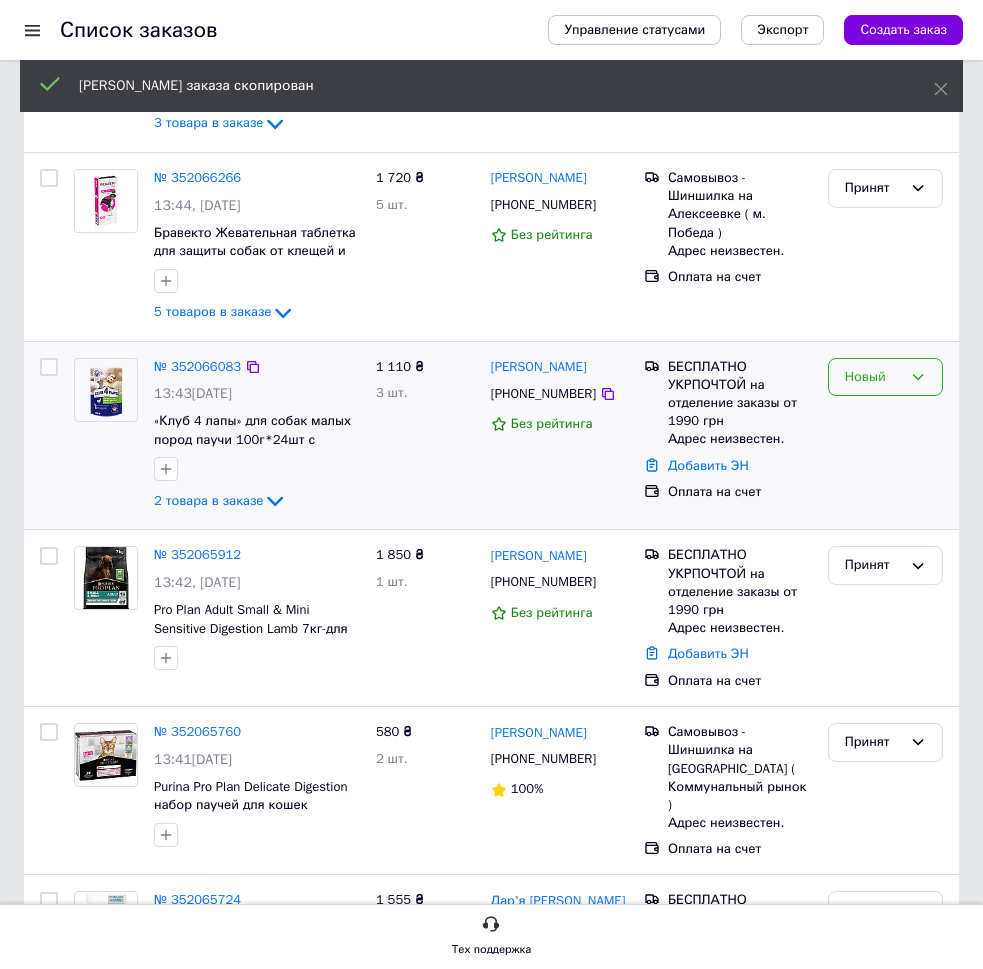 drag, startPoint x: 836, startPoint y: 371, endPoint x: 854, endPoint y: 377, distance: 18.973665 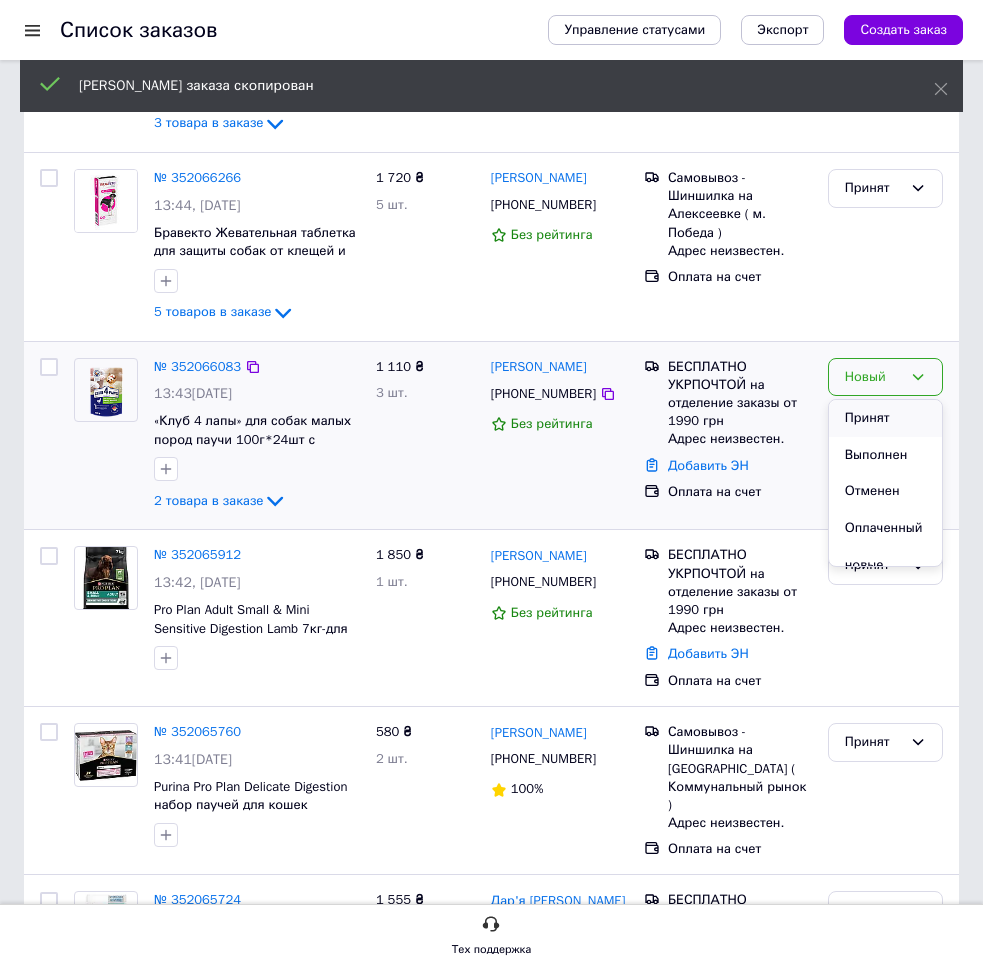 click on "Принят" at bounding box center [885, 418] 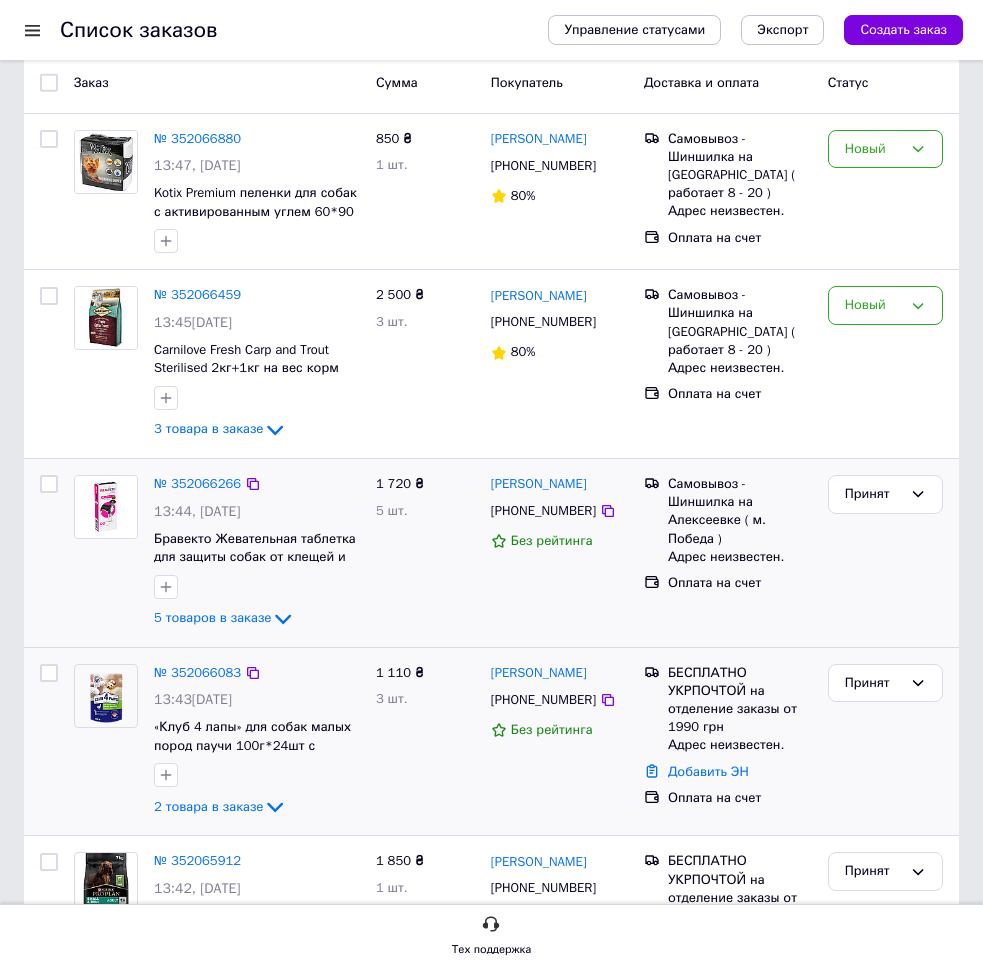 scroll, scrollTop: 0, scrollLeft: 0, axis: both 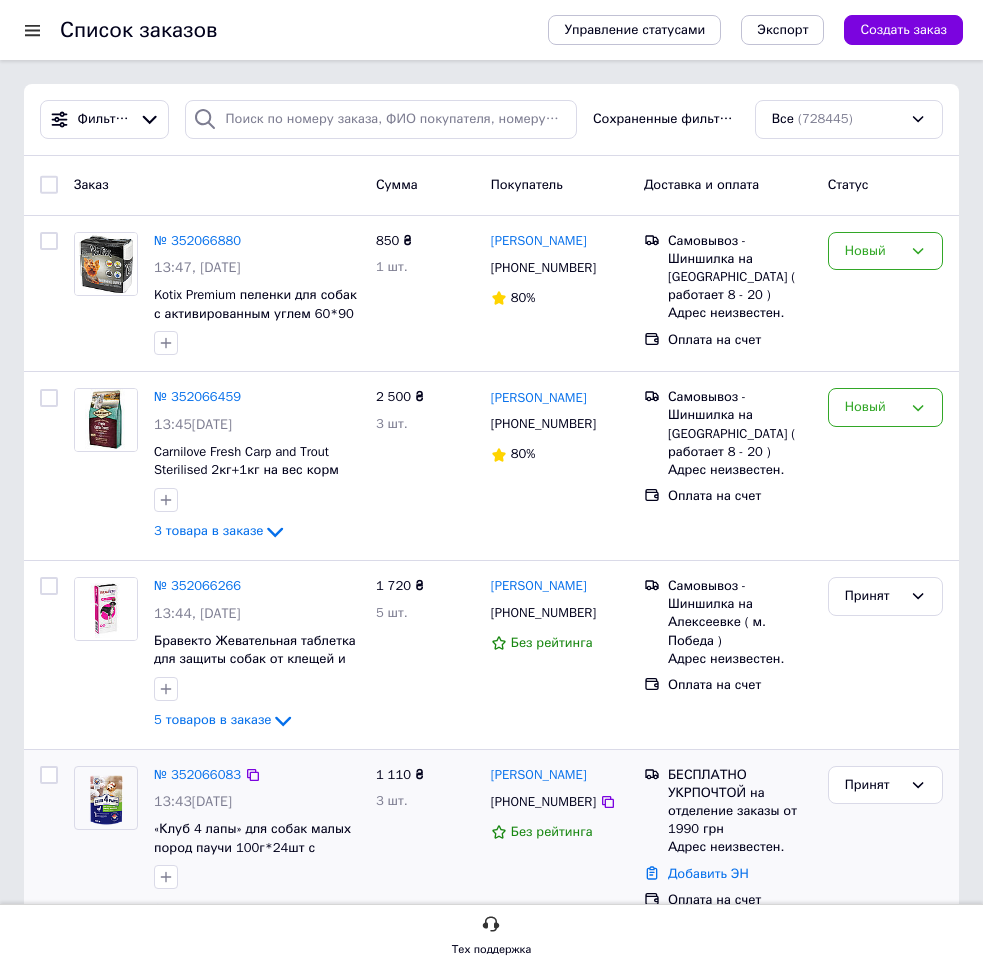 click on "Все (728445)" at bounding box center [849, 119] 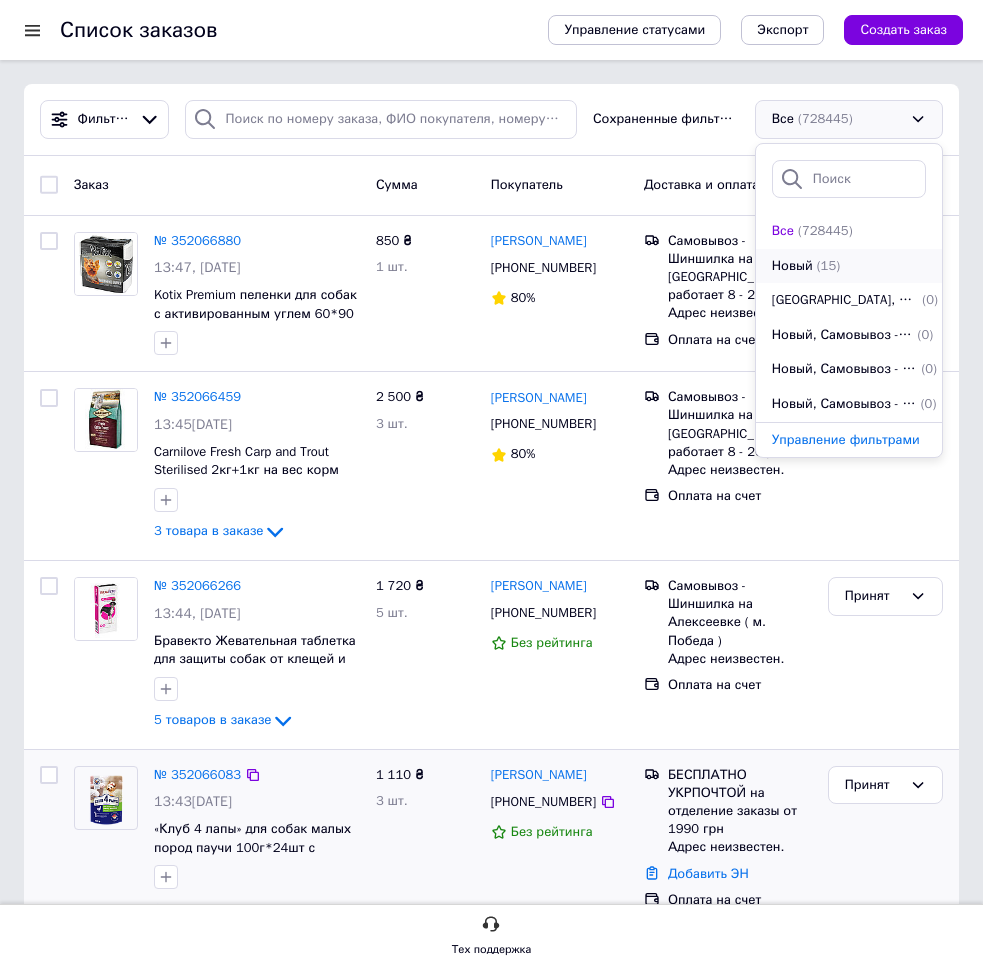 click on "Новый" at bounding box center [792, 266] 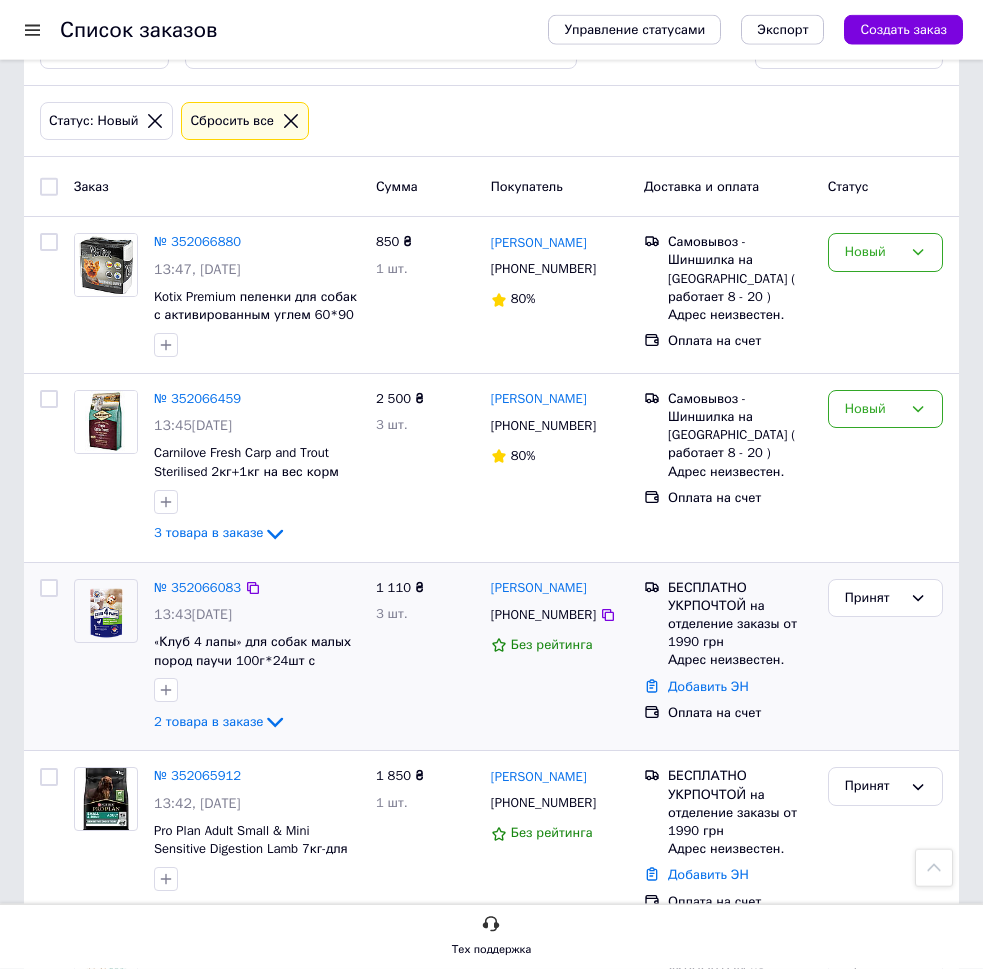 scroll, scrollTop: 0, scrollLeft: 0, axis: both 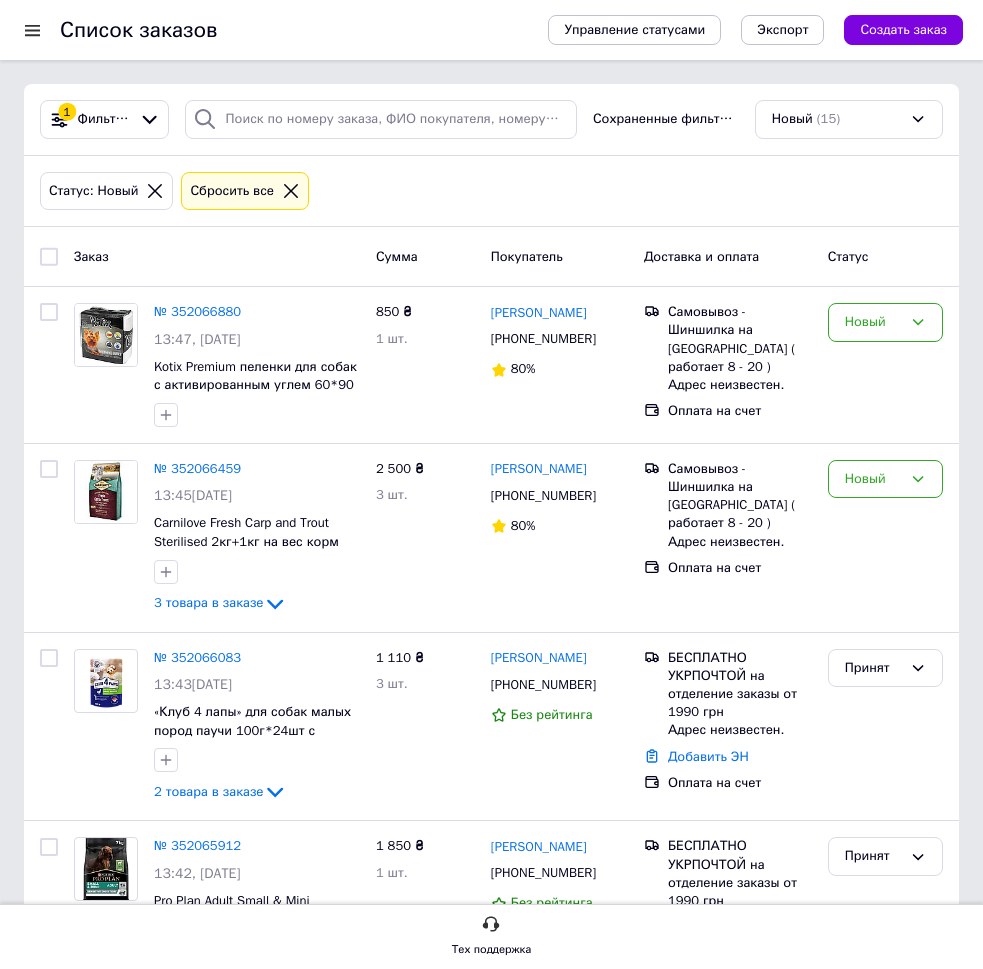 click on "Сбросить все" at bounding box center (232, 191) 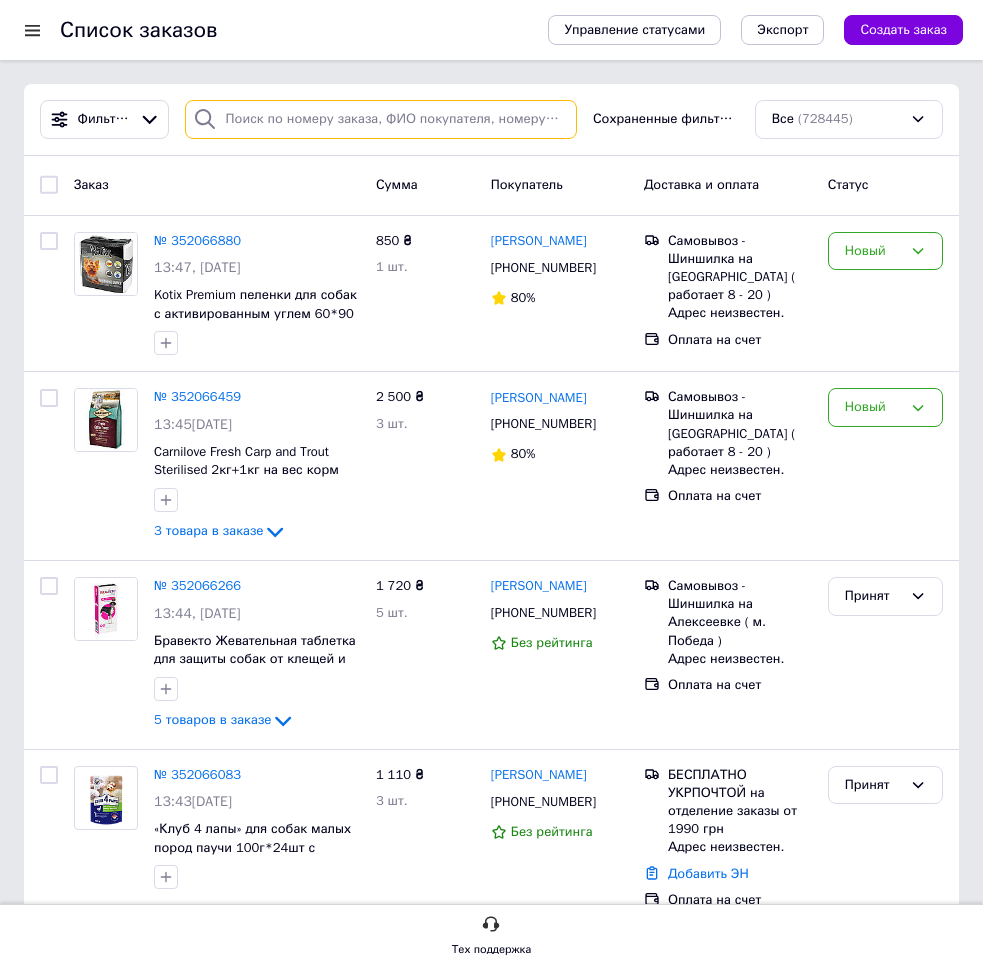 click at bounding box center (381, 119) 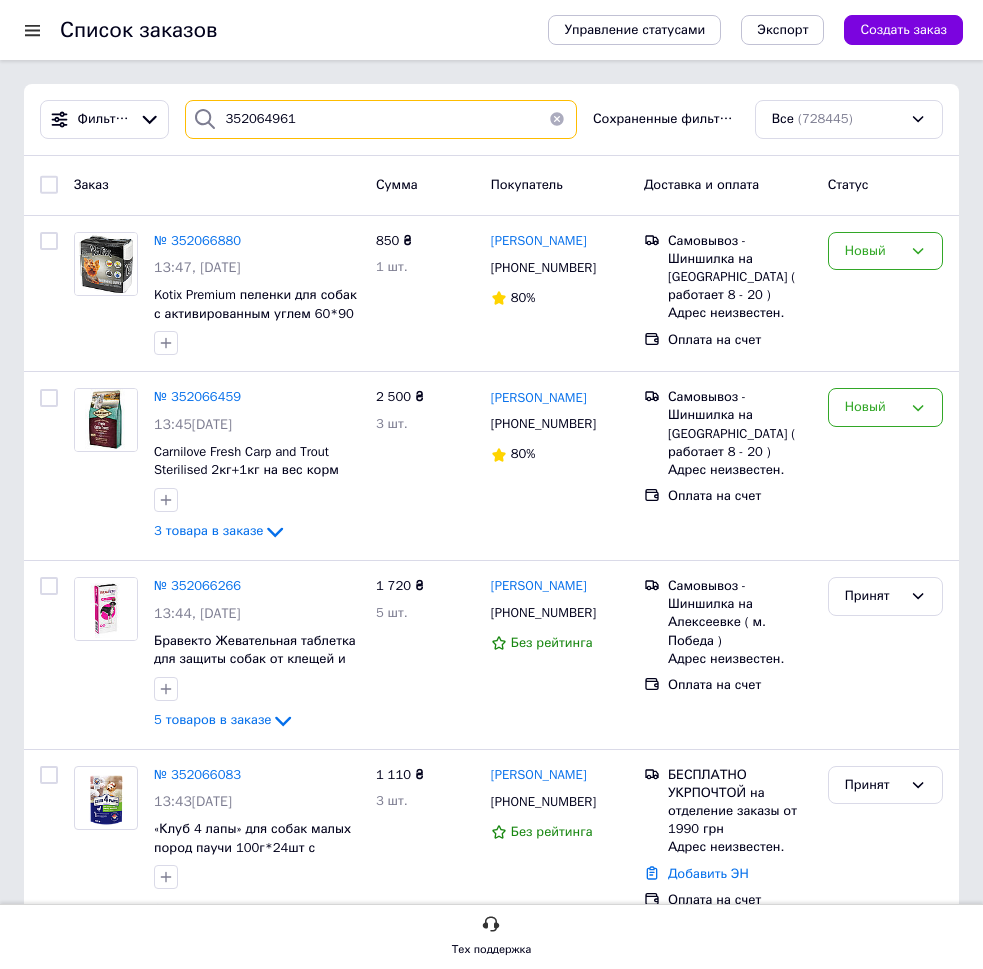 type on "352064961" 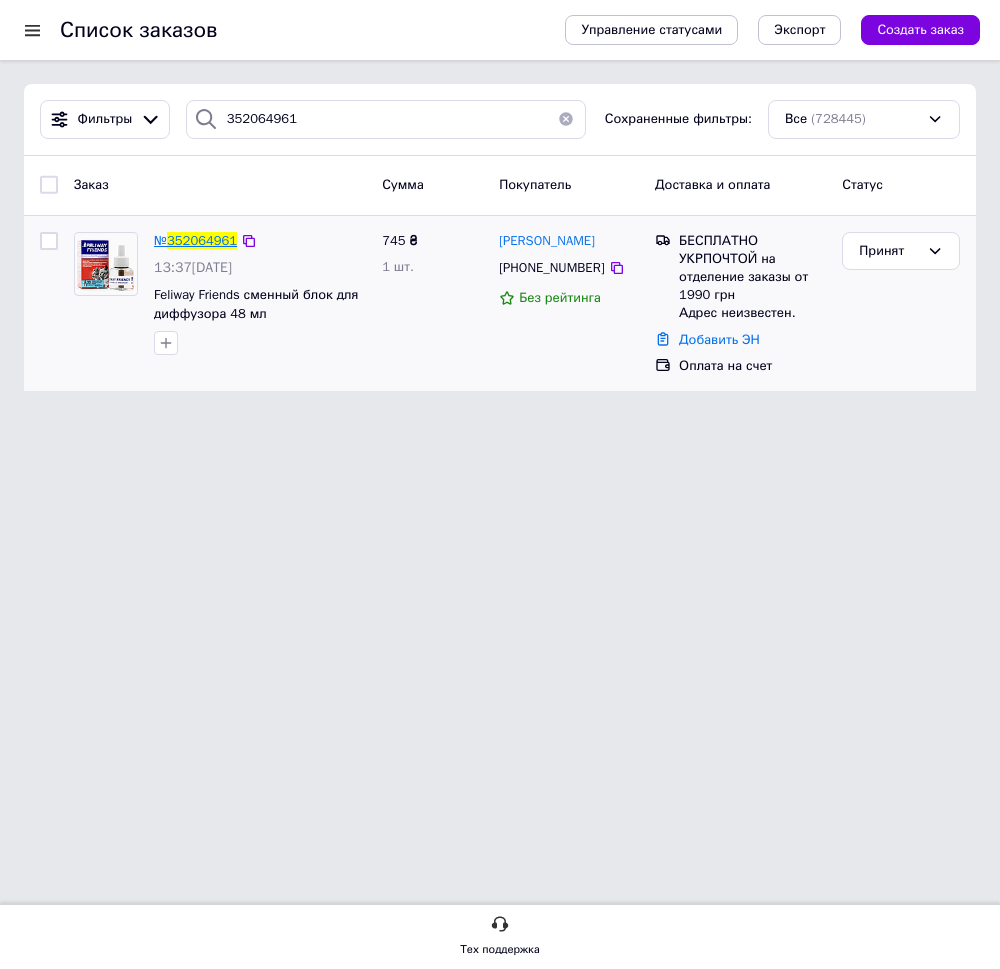 click on "352064961" at bounding box center [202, 240] 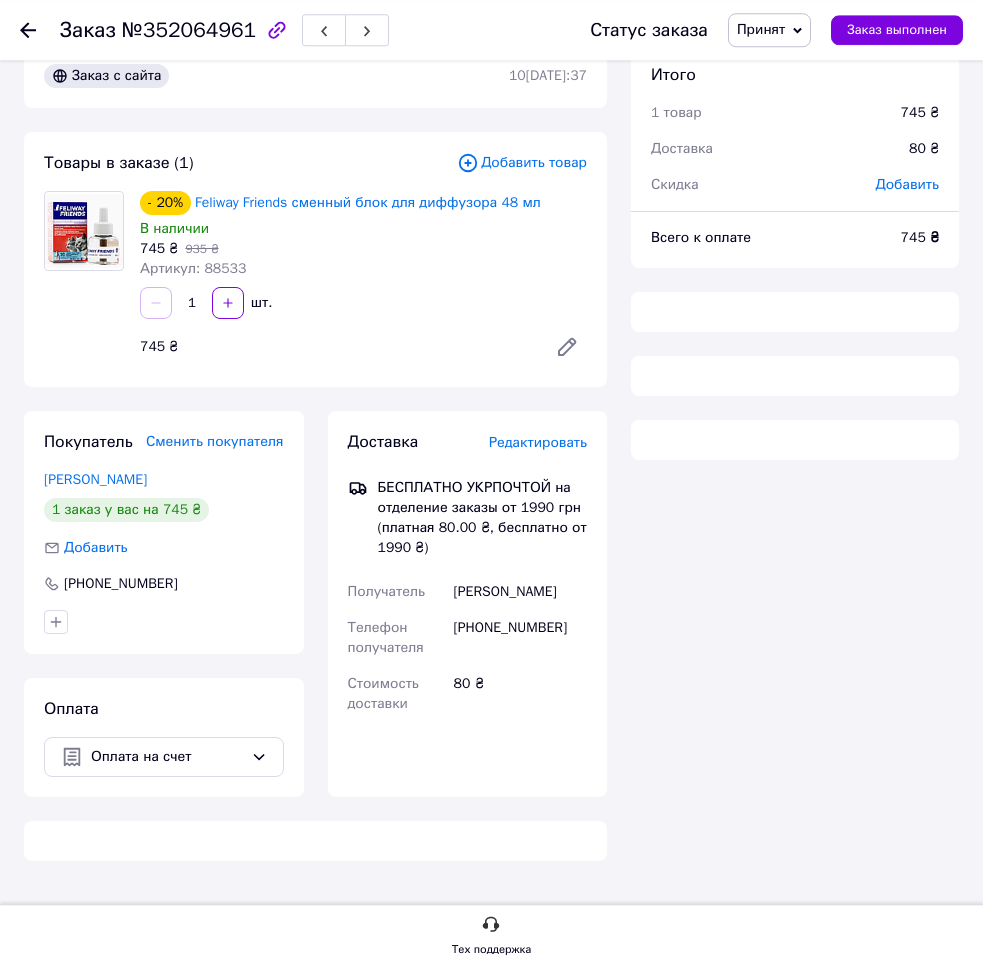 scroll, scrollTop: 66, scrollLeft: 0, axis: vertical 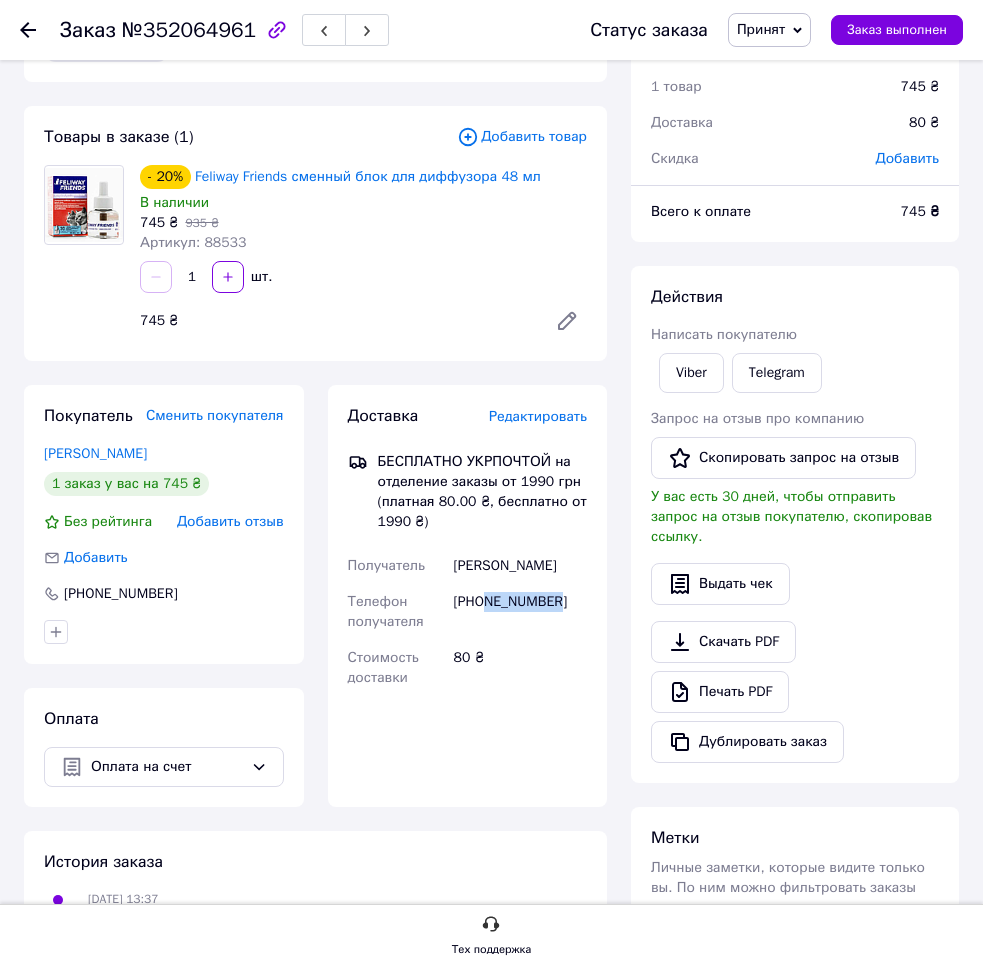 drag, startPoint x: 488, startPoint y: 603, endPoint x: 598, endPoint y: 605, distance: 110.01818 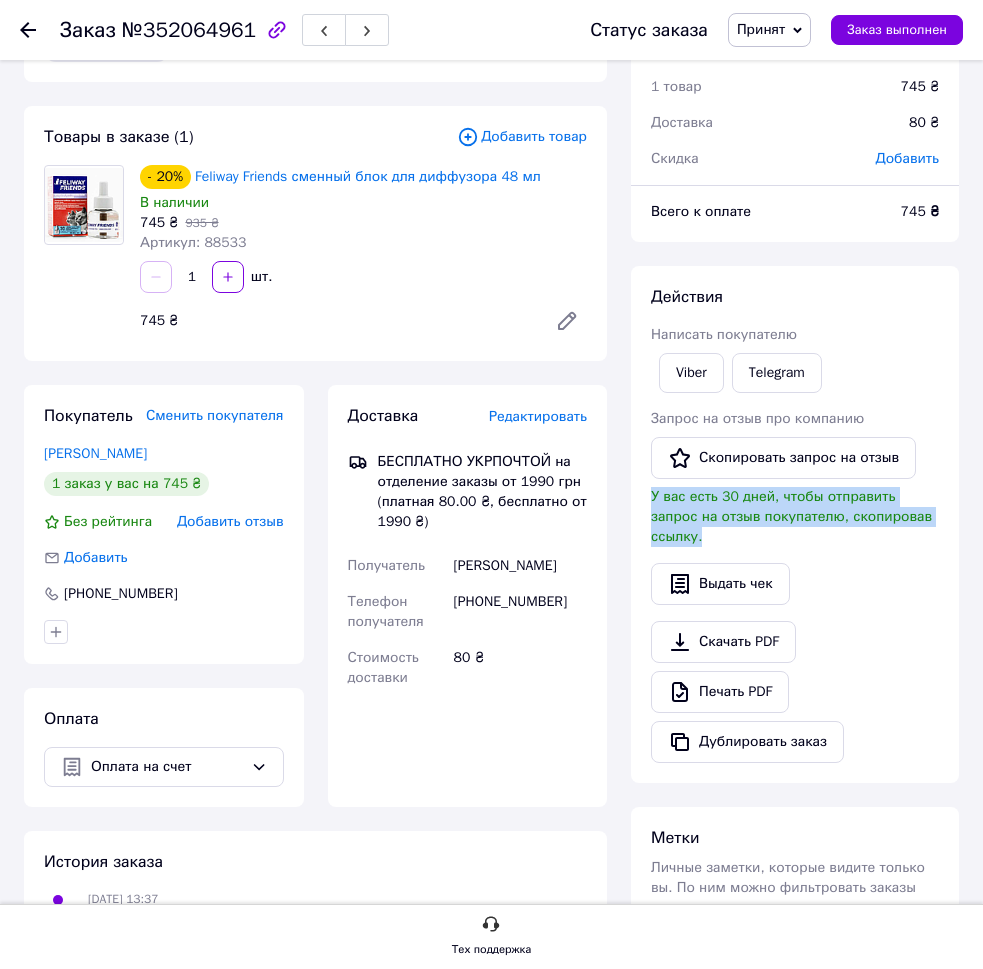 drag, startPoint x: 564, startPoint y: 565, endPoint x: 546, endPoint y: 569, distance: 18.439089 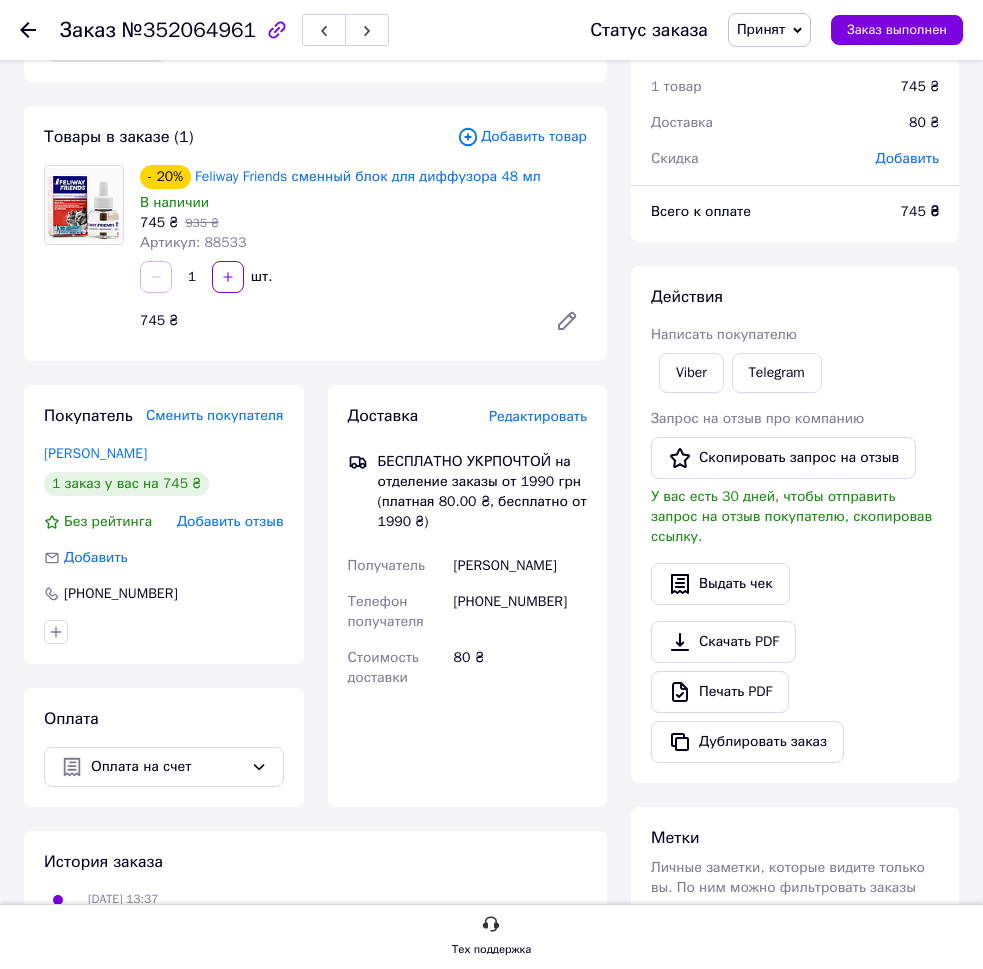 click on "[PERSON_NAME]" at bounding box center (520, 566) 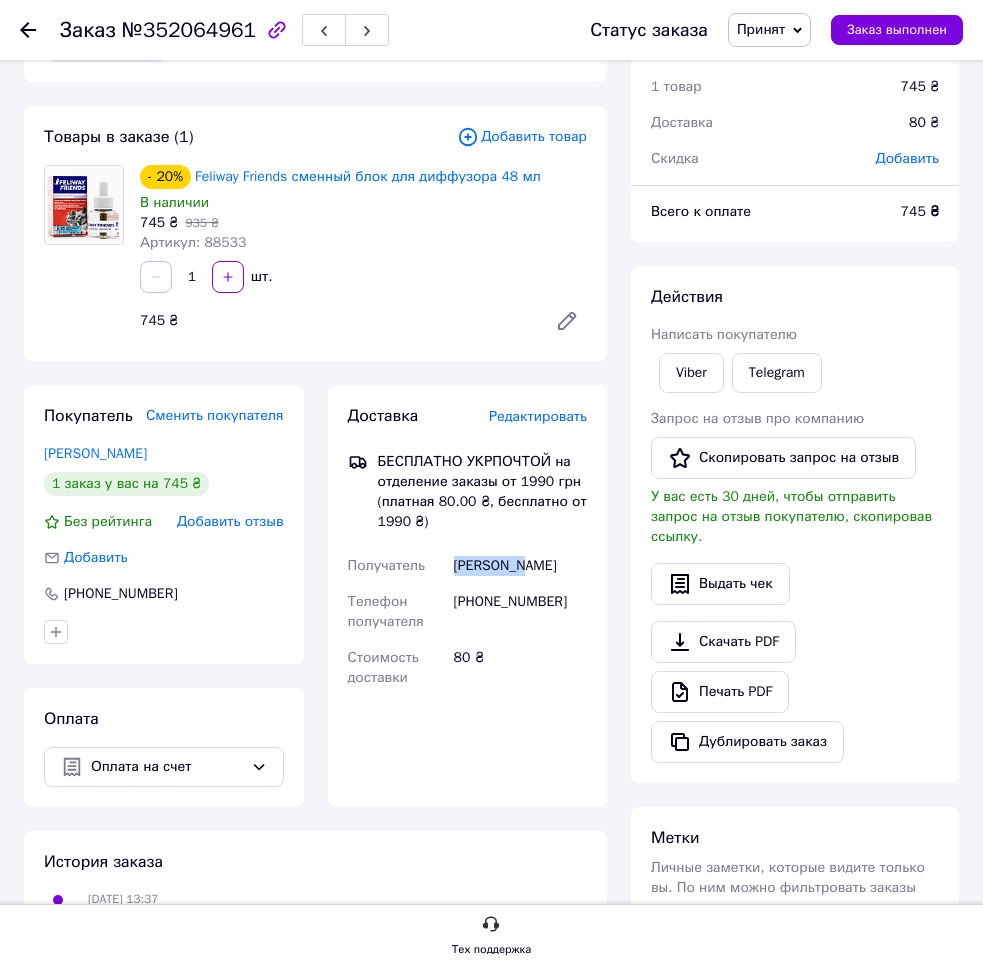 drag, startPoint x: 451, startPoint y: 560, endPoint x: 502, endPoint y: 571, distance: 52.17279 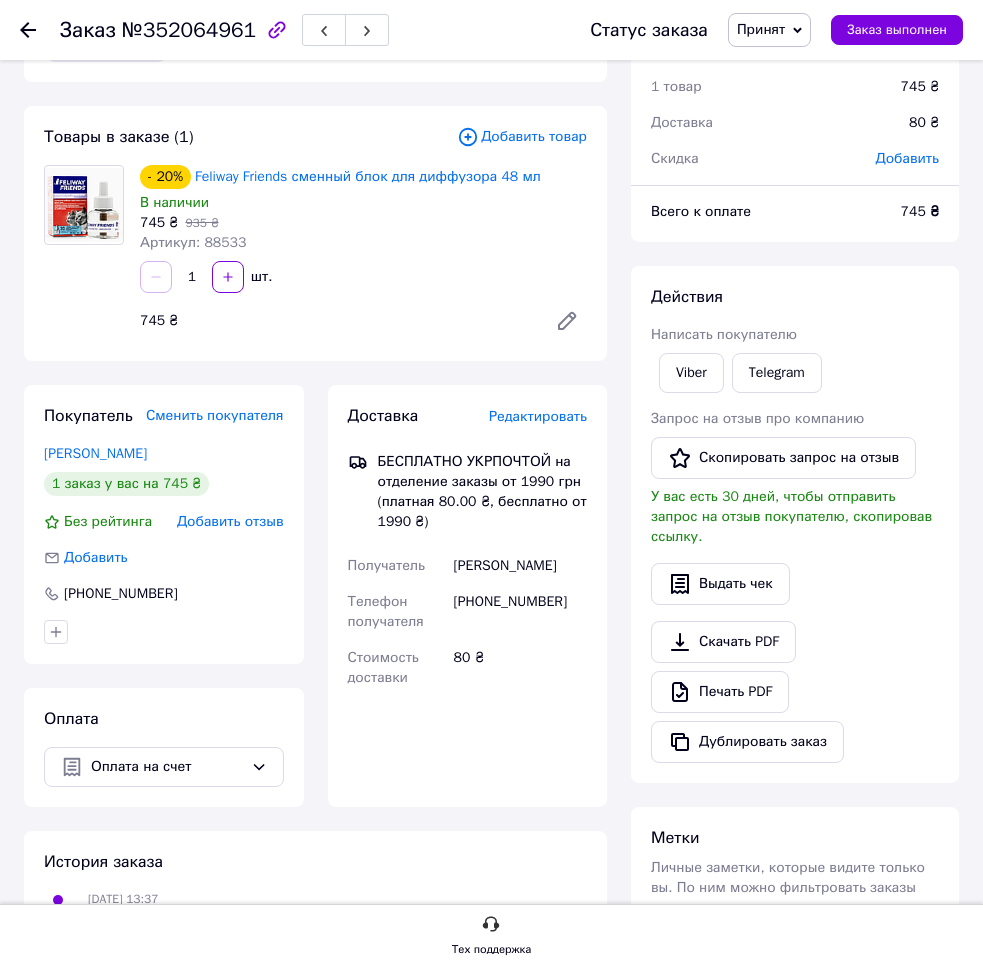 scroll, scrollTop: 0, scrollLeft: 0, axis: both 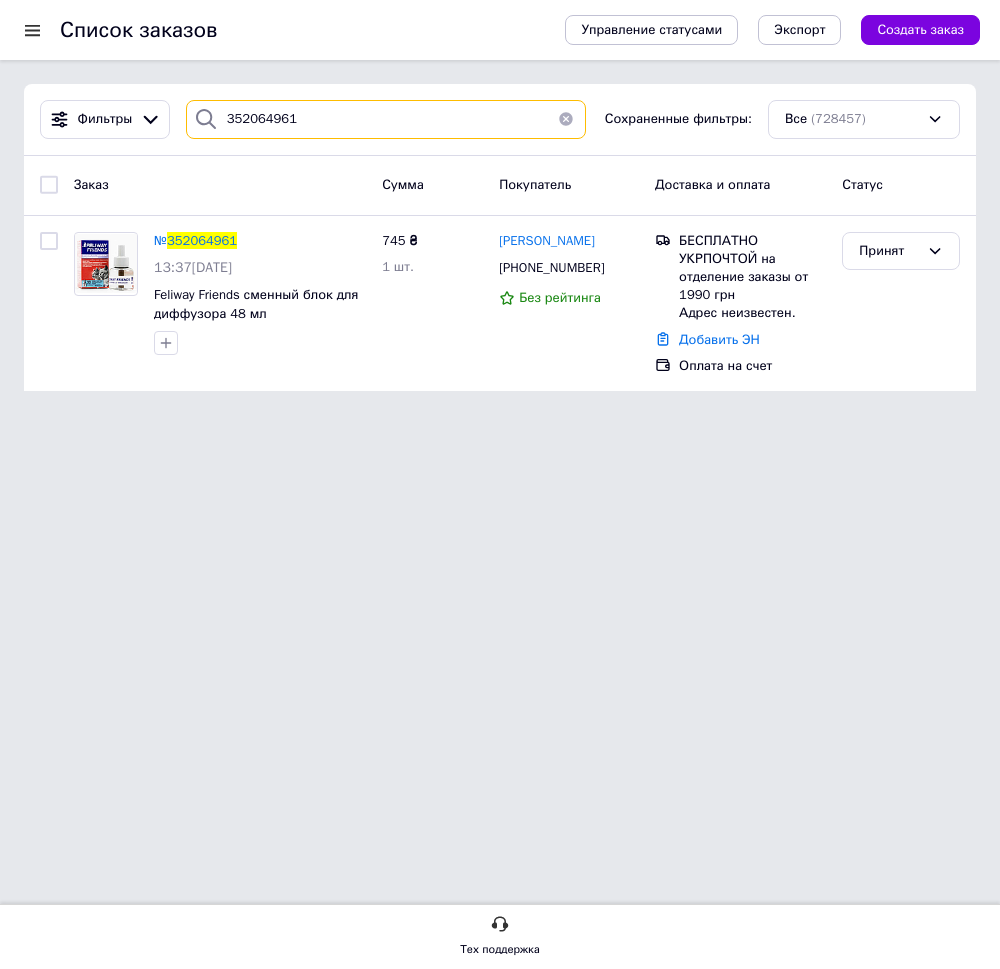 click on "352064961" at bounding box center (386, 119) 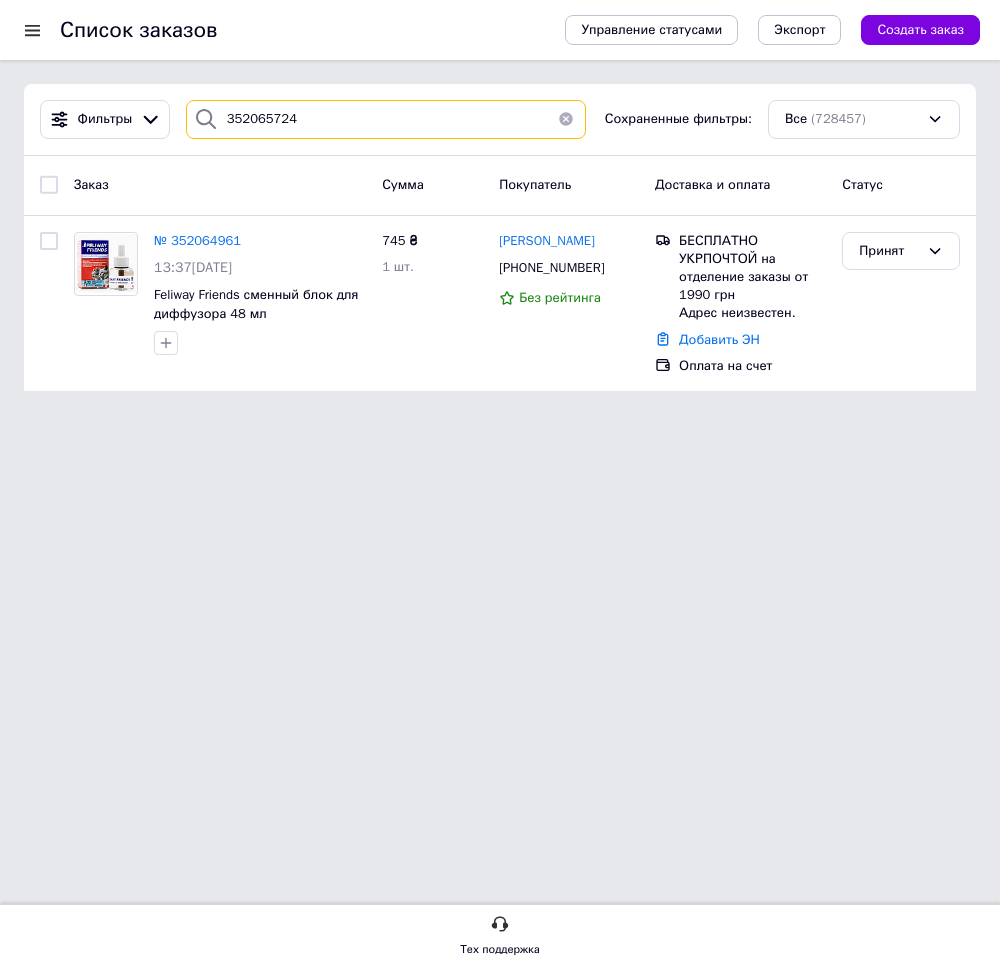 type on "352065724" 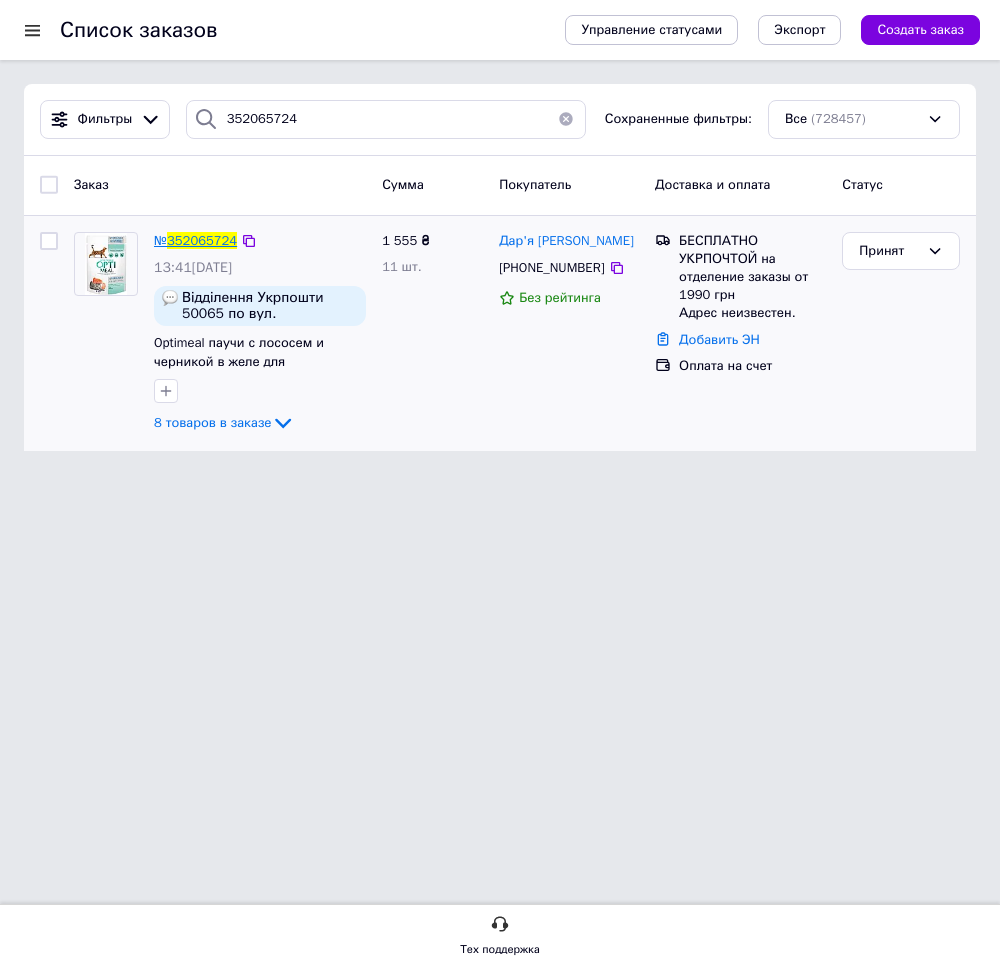 click on "352065724" at bounding box center [202, 240] 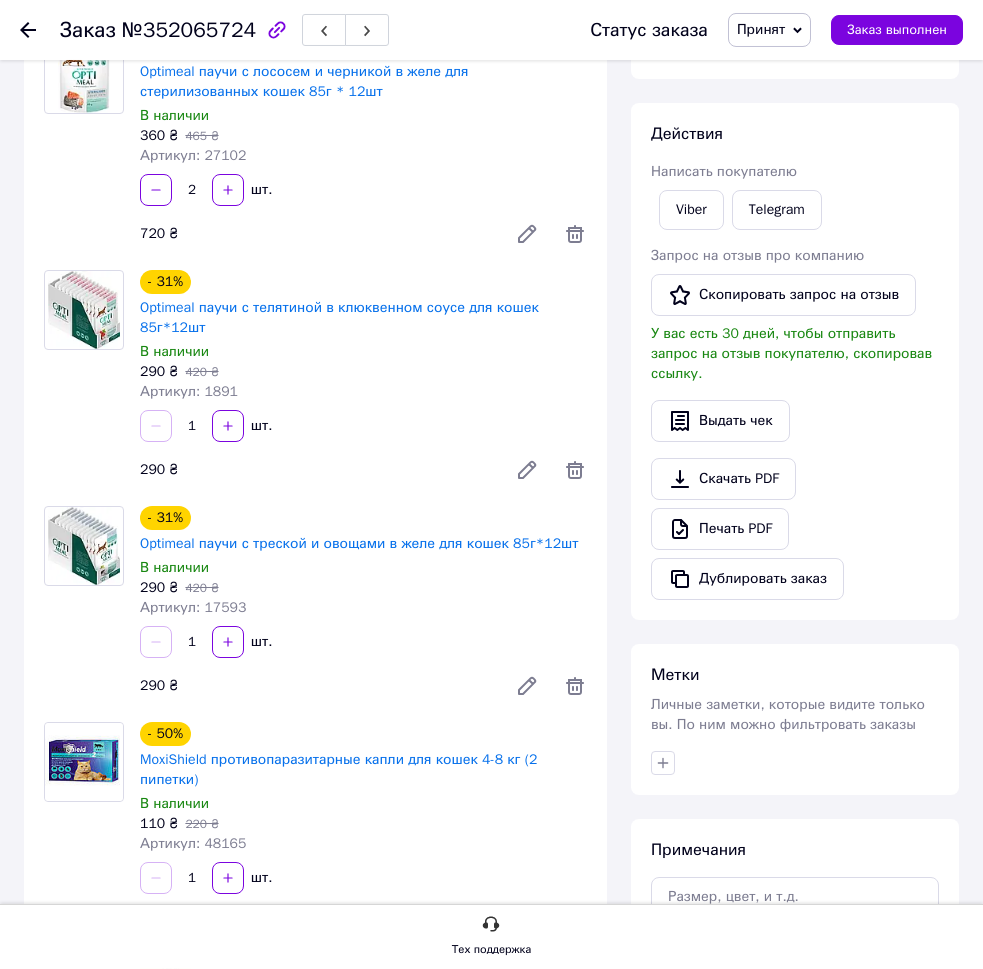 scroll, scrollTop: 204, scrollLeft: 0, axis: vertical 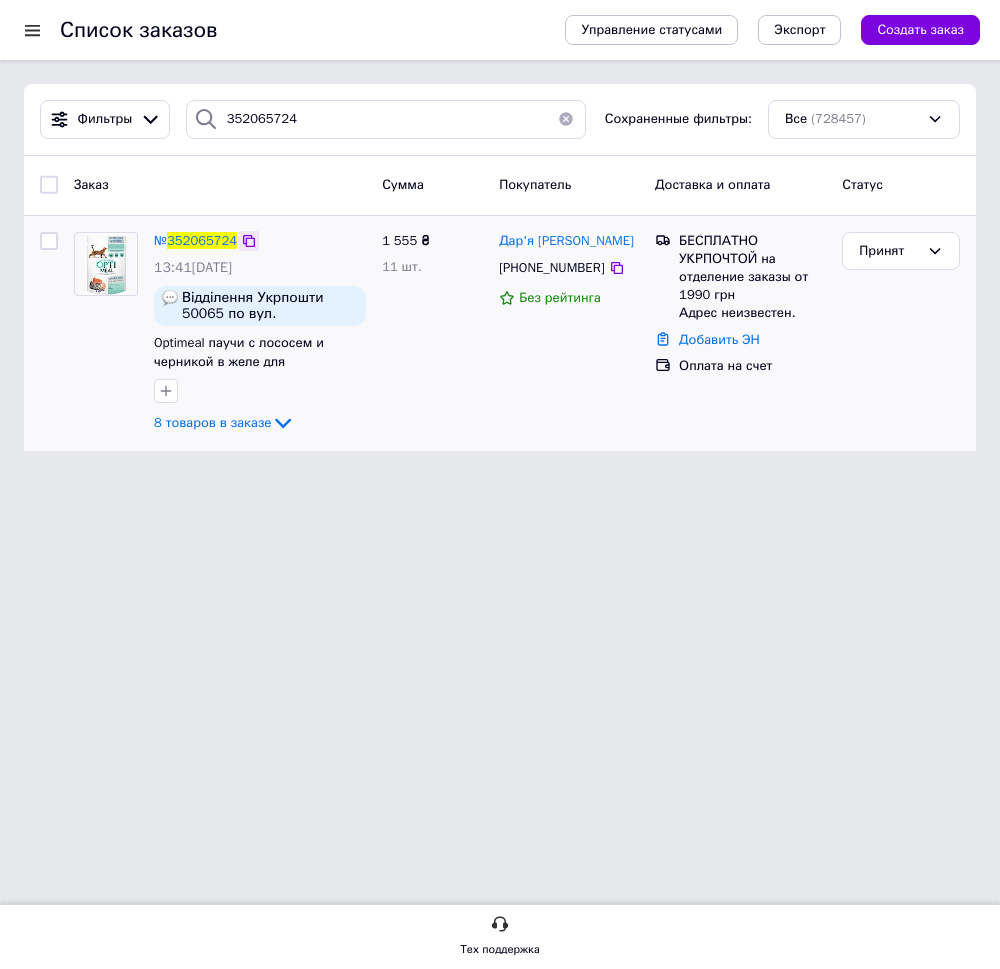 click 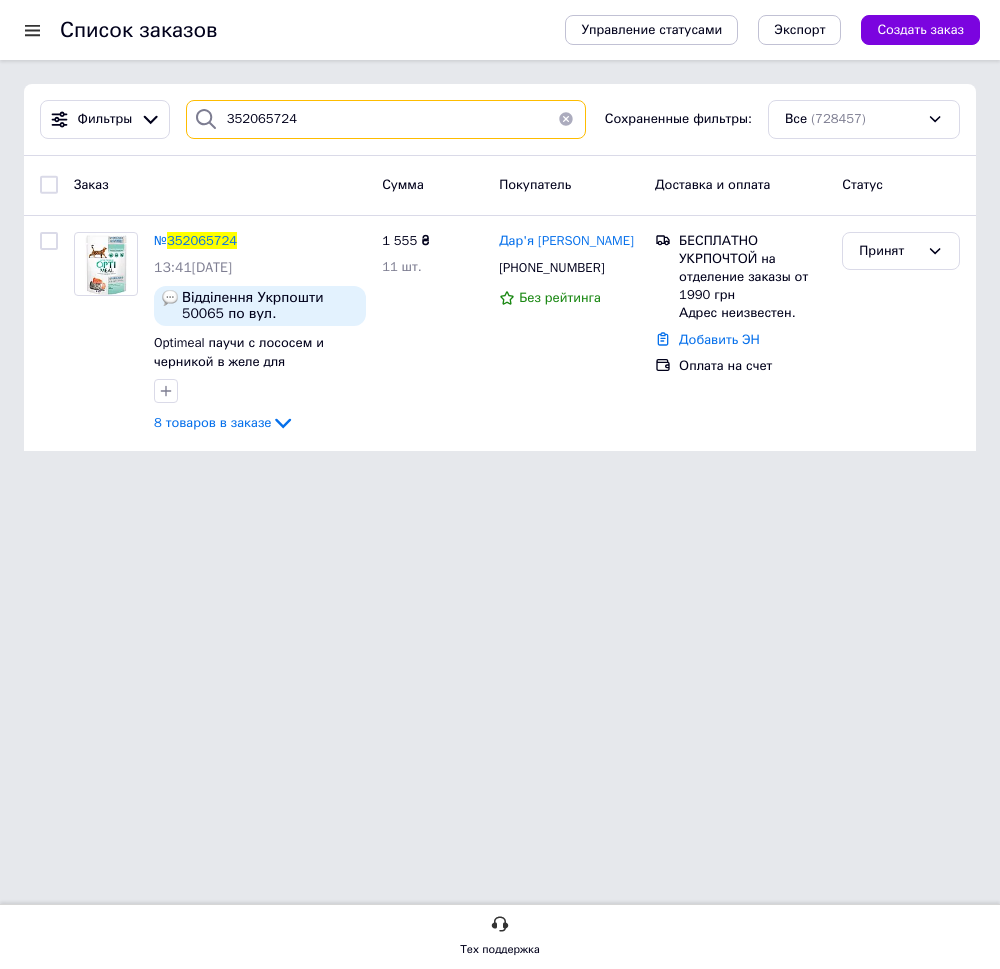 drag, startPoint x: 277, startPoint y: 123, endPoint x: 191, endPoint y: 139, distance: 87.47571 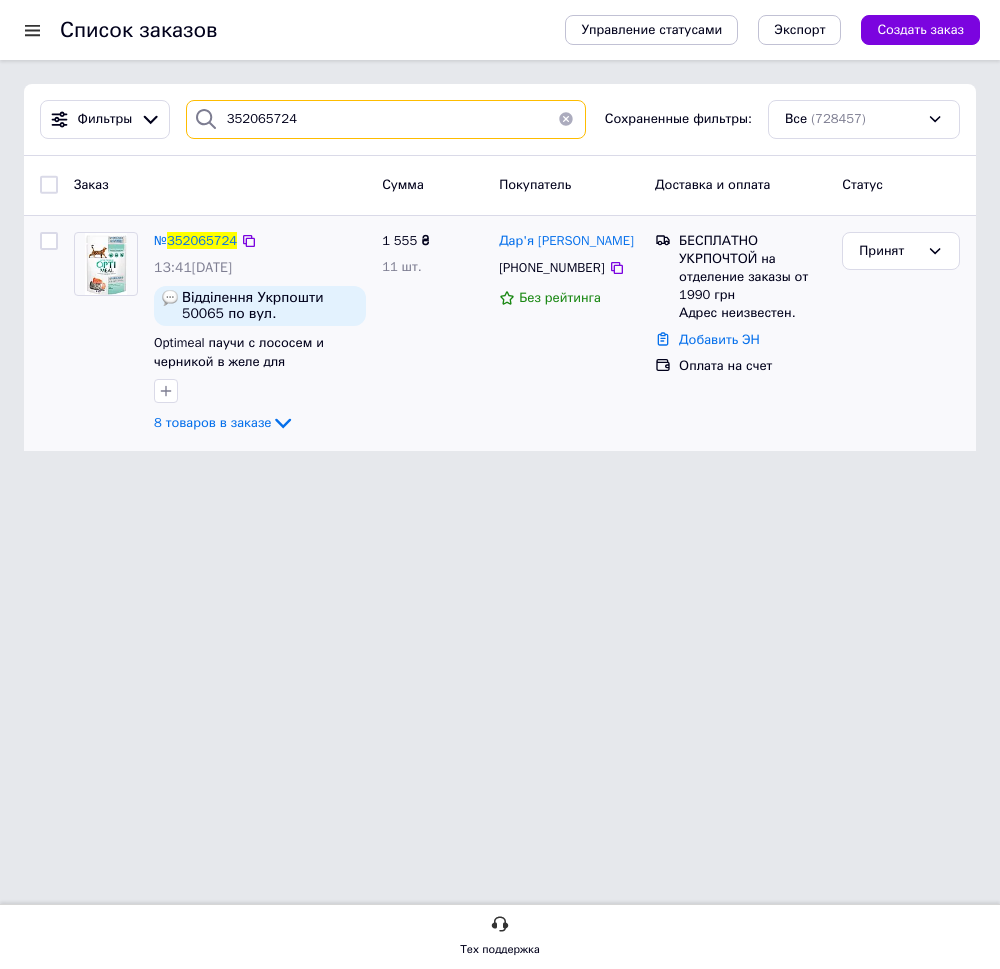 paste on "912" 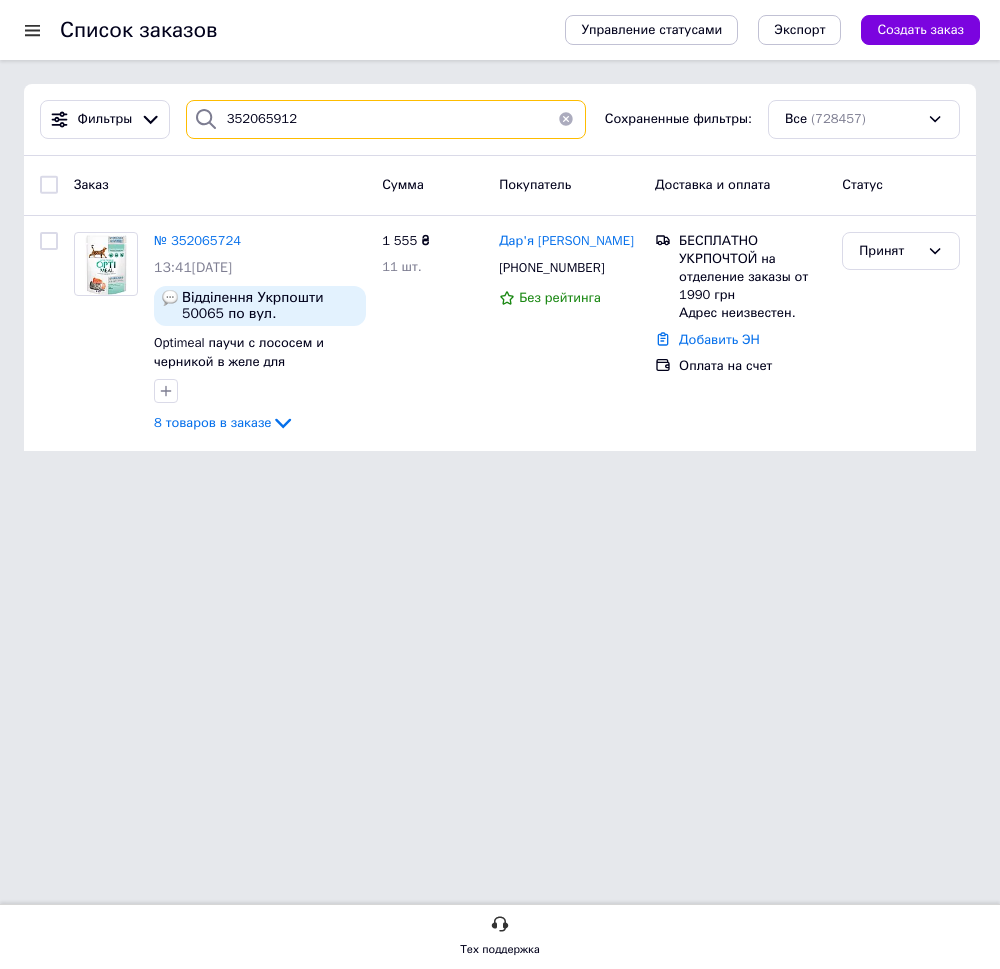 type on "352065912" 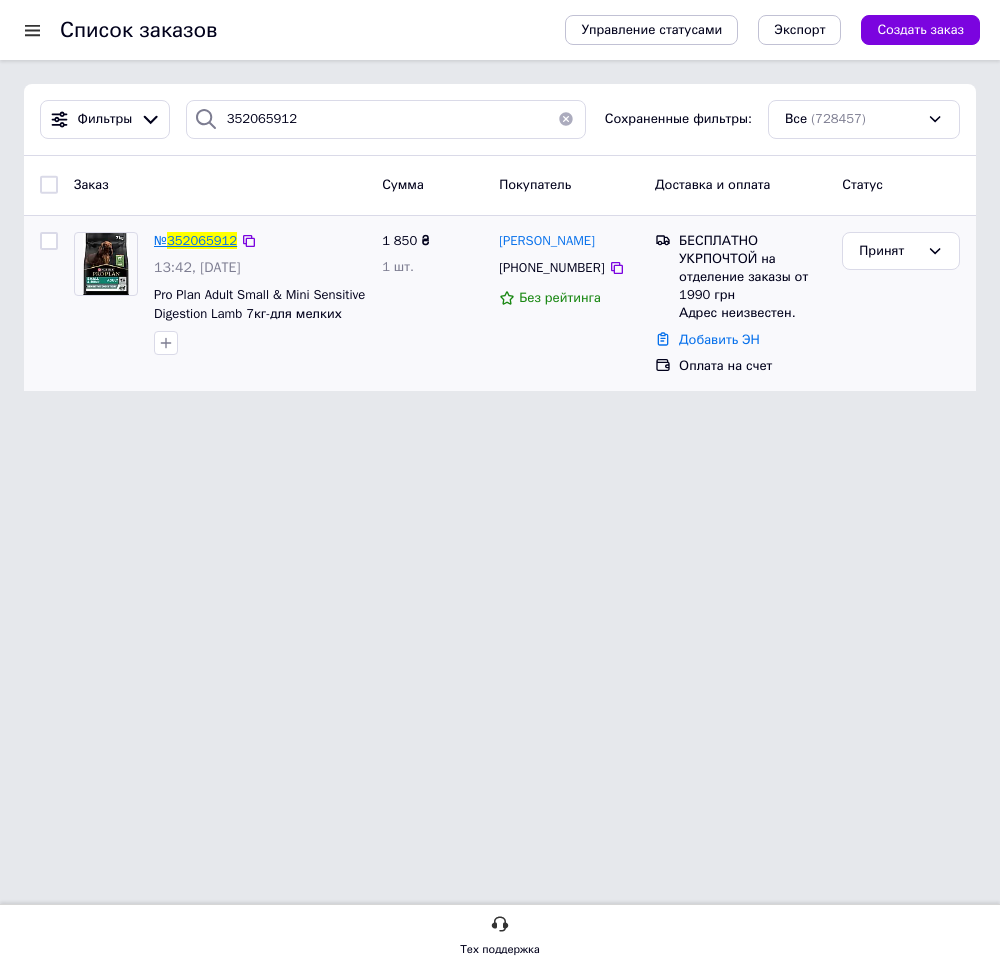 click on "352065912" at bounding box center (202, 240) 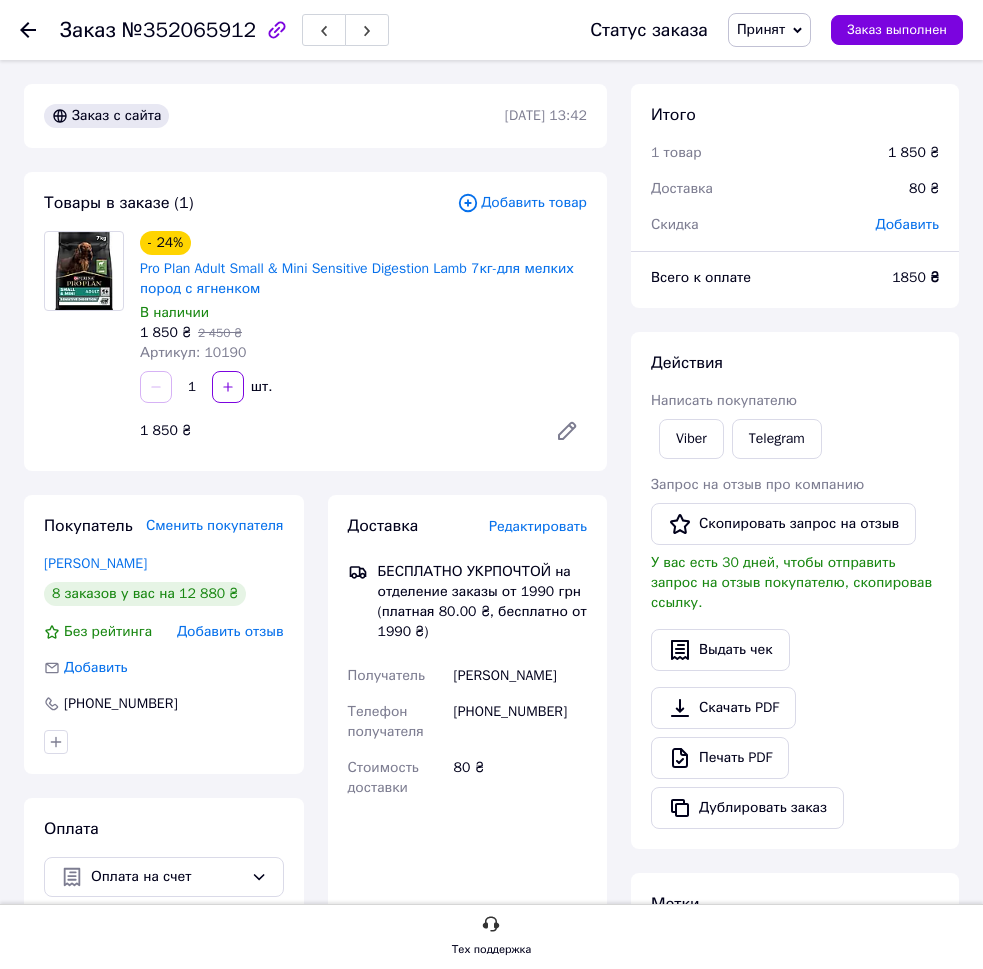 click on "- 24% Pro Plan Adult Small & Mini Sensitive Digestion Lamb 7кг-для мелких пород с ягненком В наличии 1 850 ₴   2 450 ₴ Артикул: 10190 1   шт. 1 850 ₴" at bounding box center [363, 341] 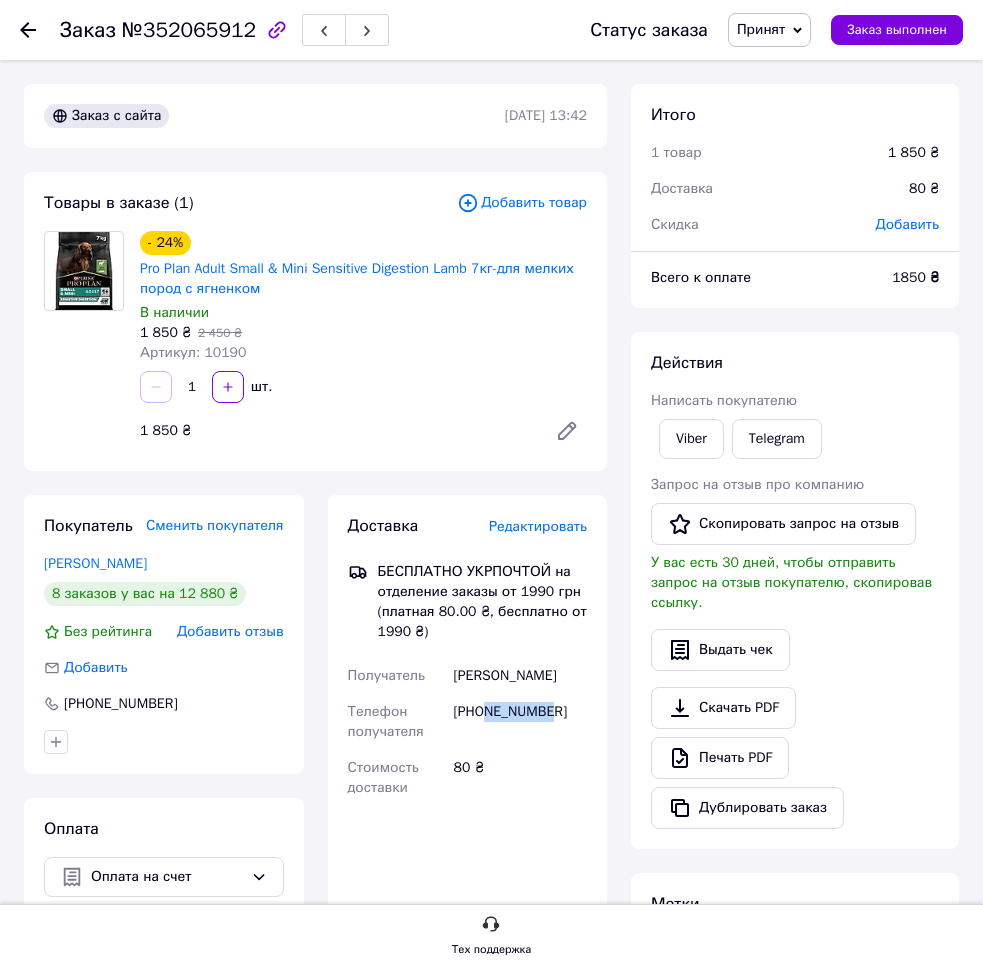 drag, startPoint x: 483, startPoint y: 715, endPoint x: 547, endPoint y: 714, distance: 64.00781 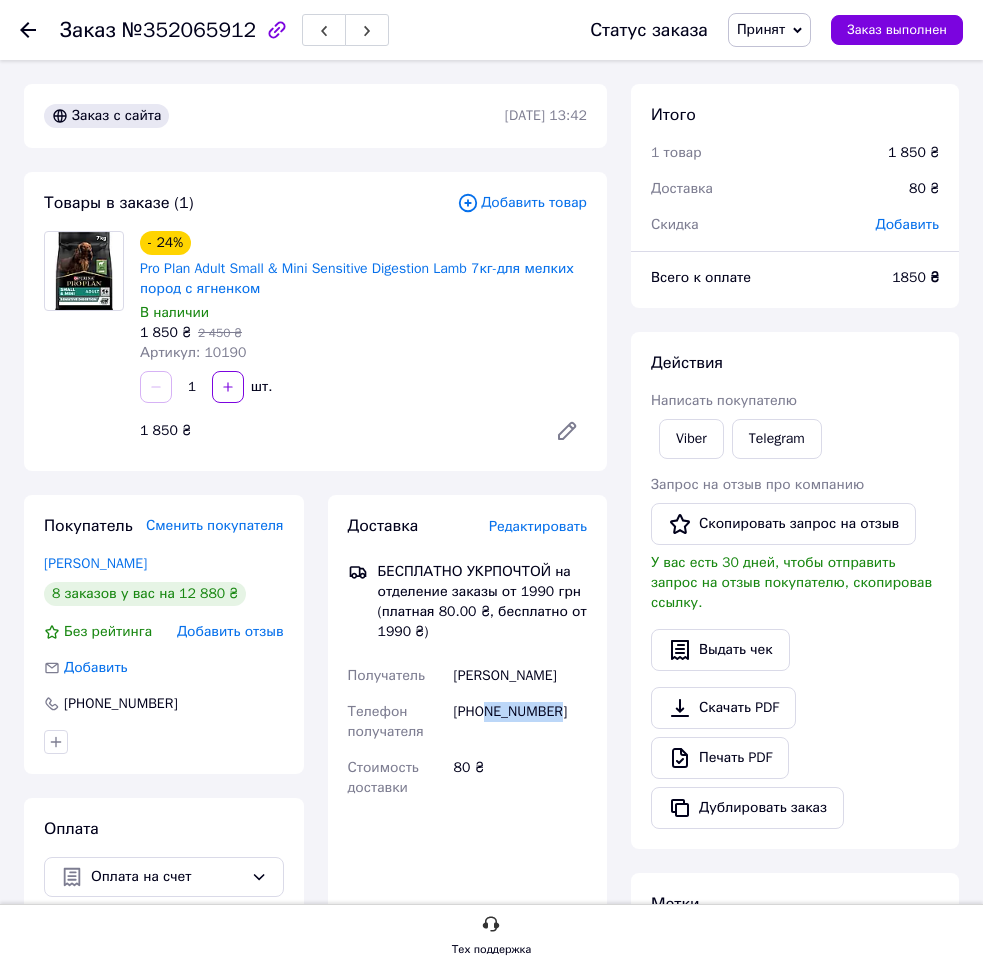 drag, startPoint x: 489, startPoint y: 712, endPoint x: 582, endPoint y: 712, distance: 93 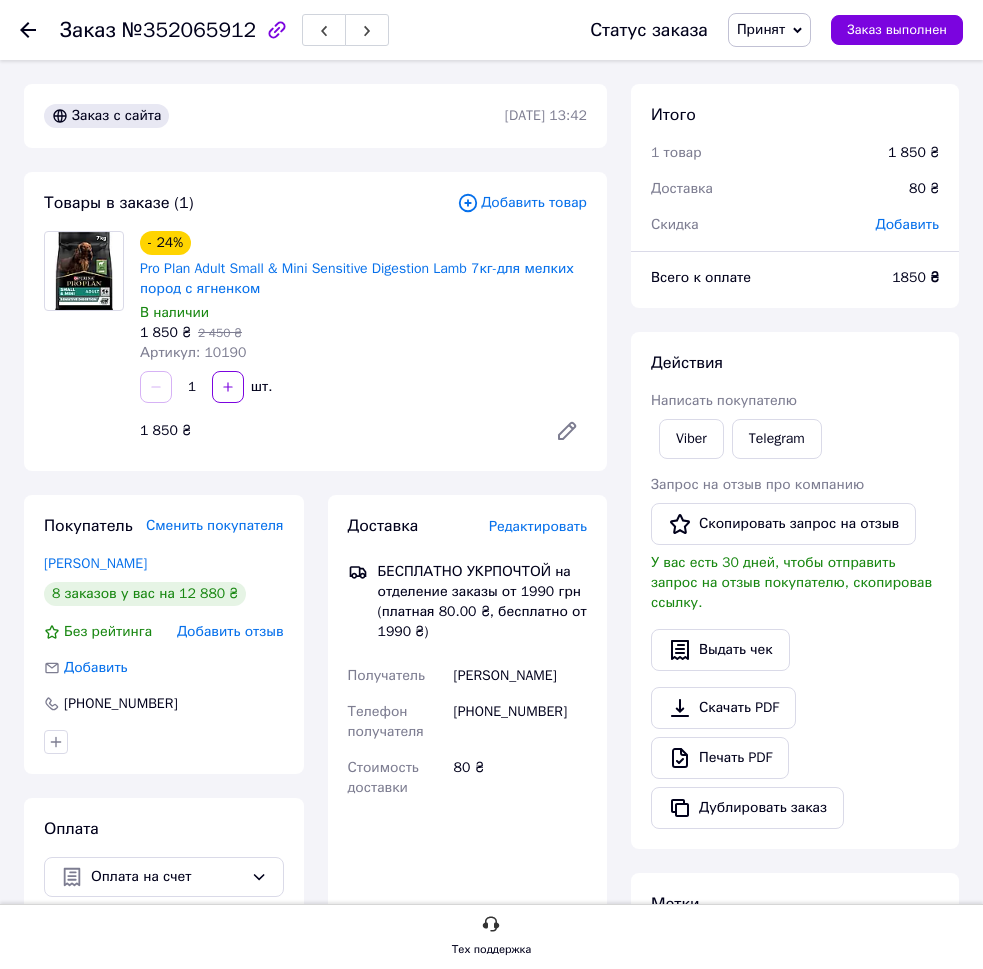 click on "1   шт." at bounding box center (363, 387) 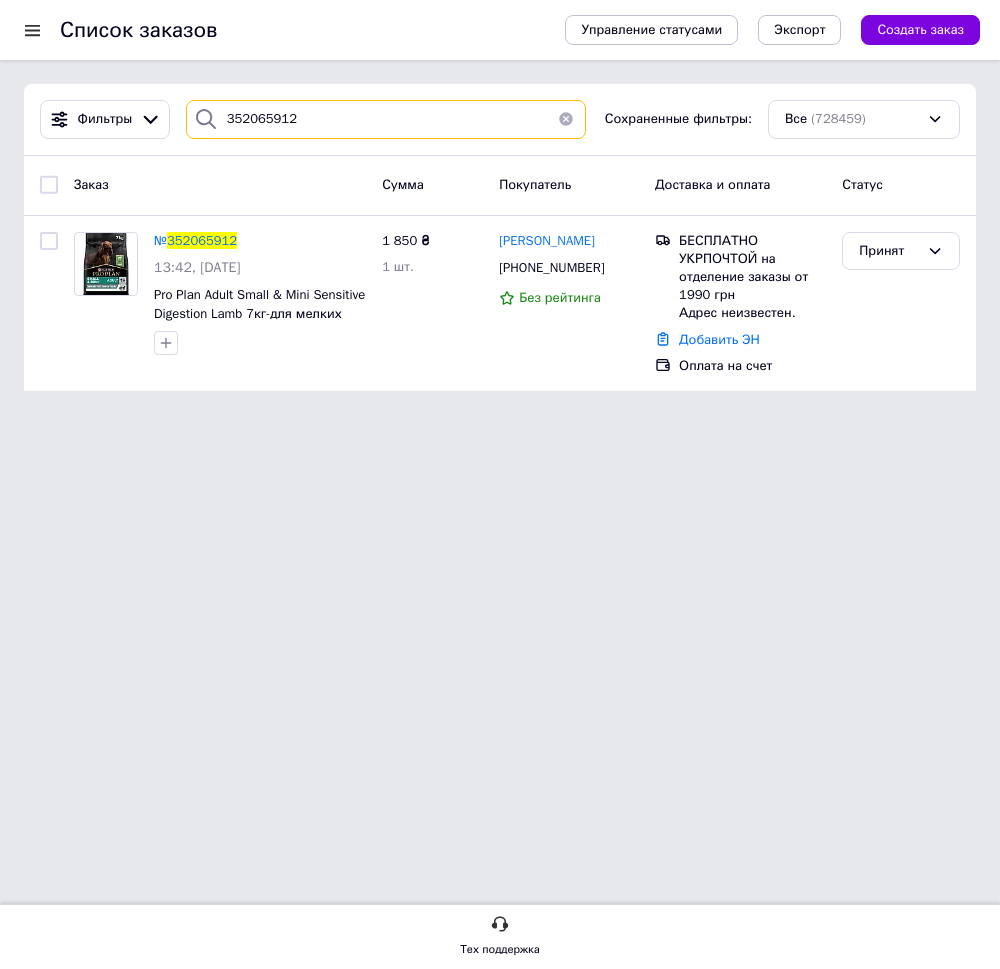 drag, startPoint x: 326, startPoint y: 108, endPoint x: 158, endPoint y: 137, distance: 170.4846 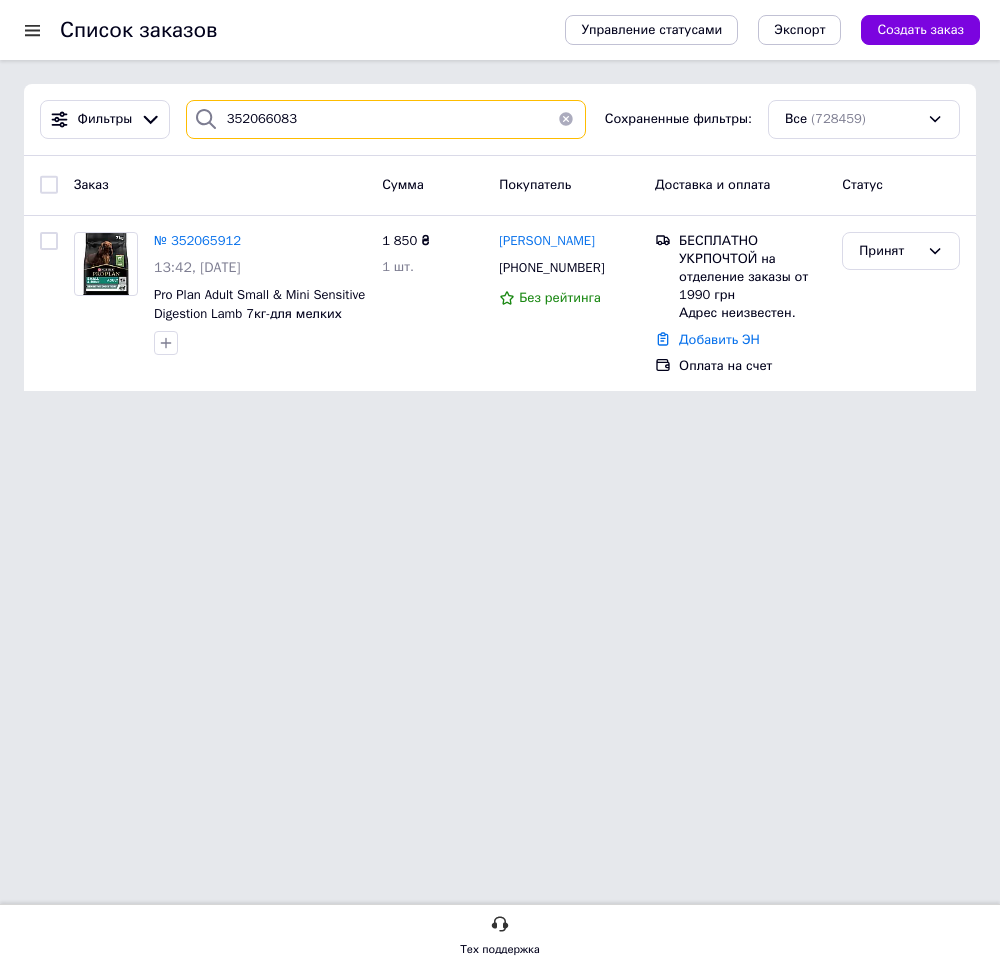 type on "352066083" 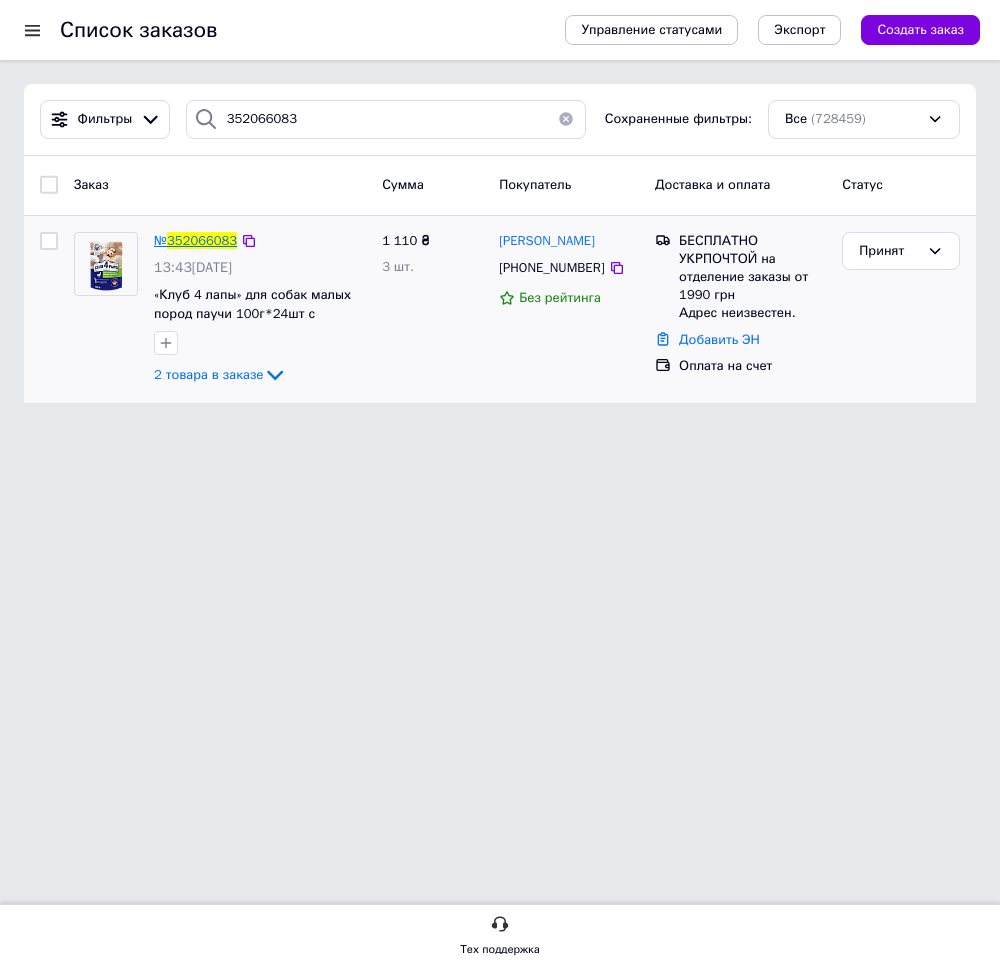 click on "352066083" at bounding box center (202, 240) 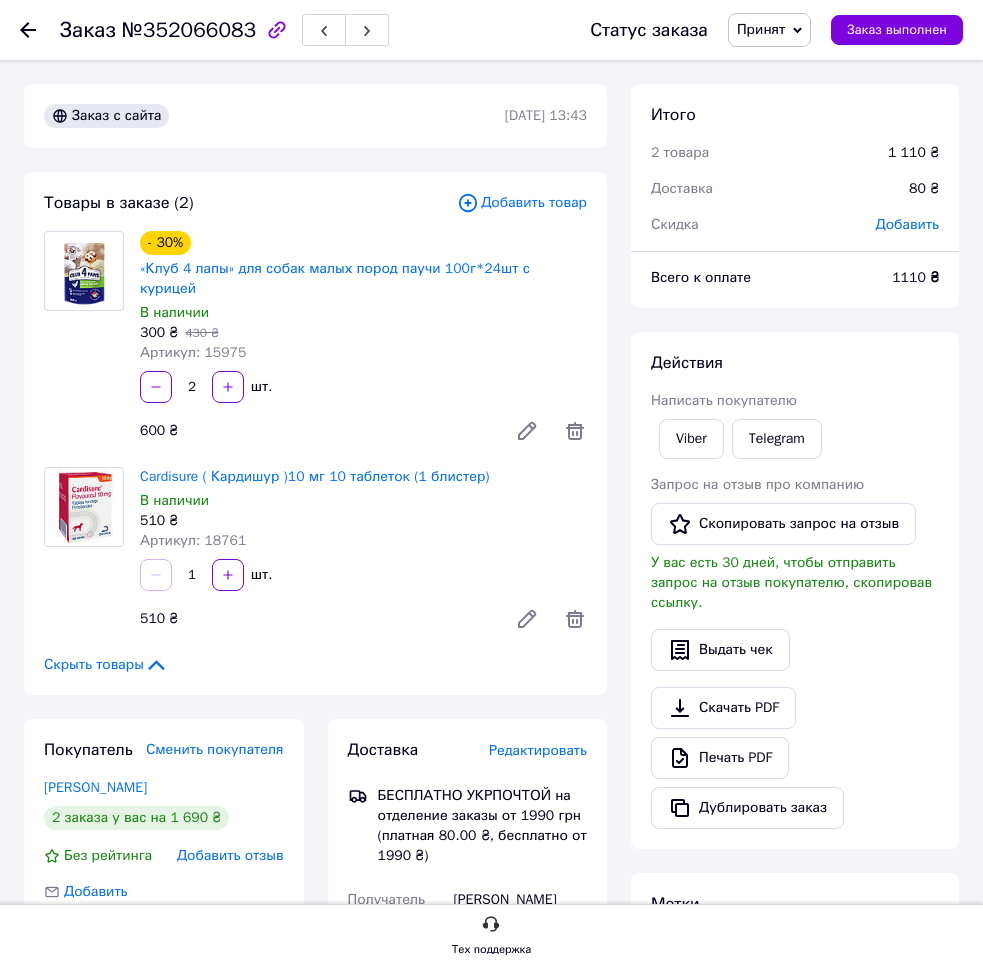 click on "Скрыть товары" at bounding box center (315, 665) 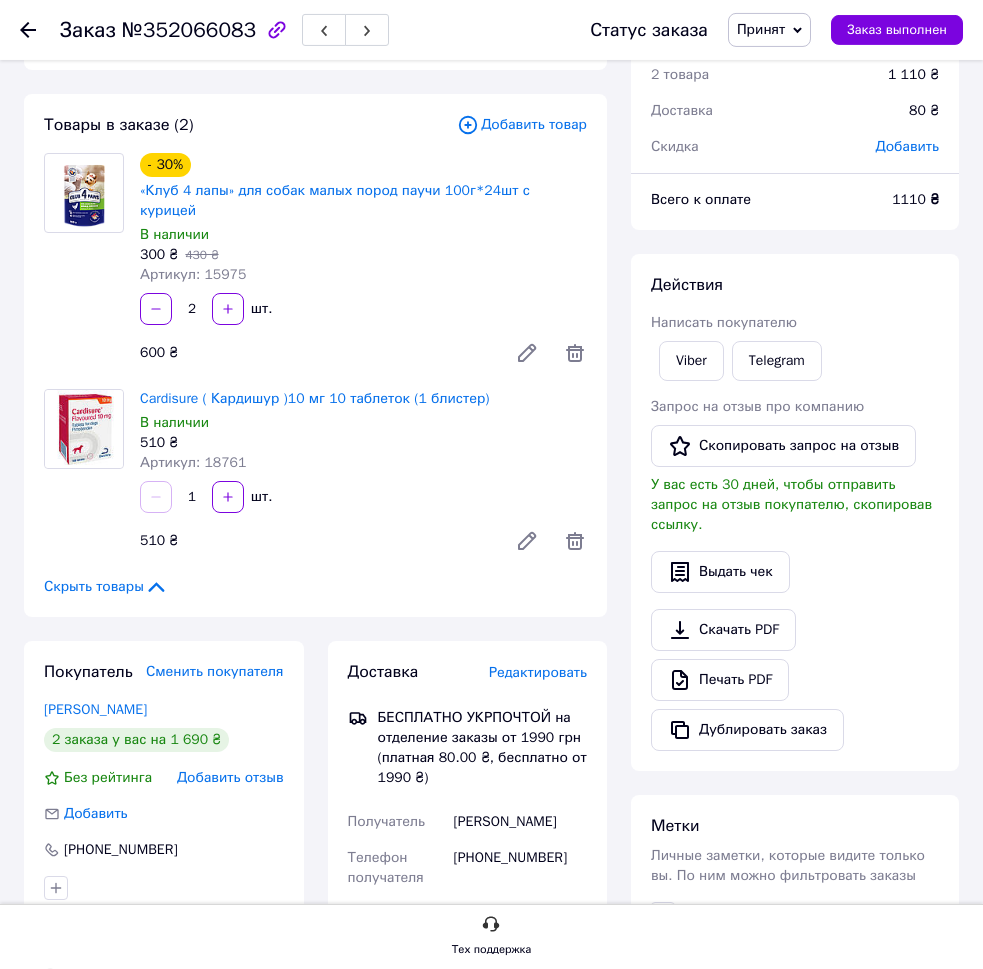scroll, scrollTop: 102, scrollLeft: 0, axis: vertical 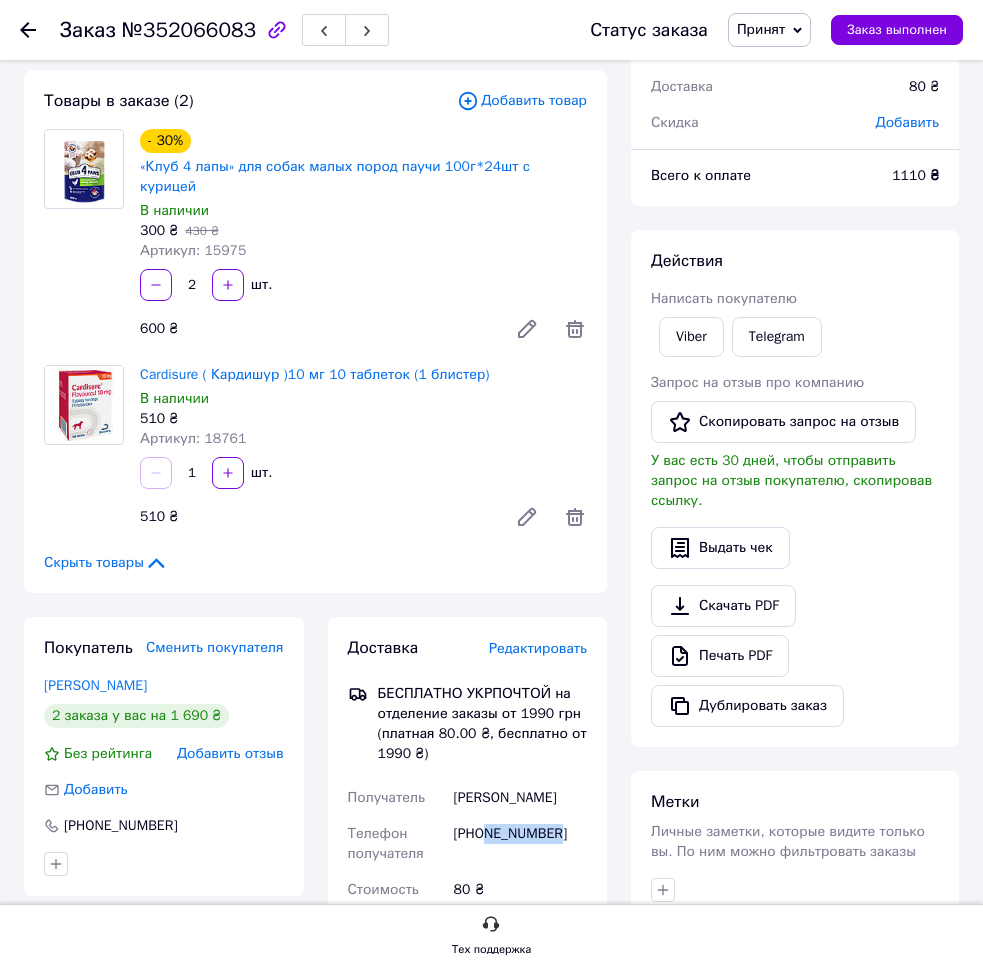 drag, startPoint x: 488, startPoint y: 815, endPoint x: 572, endPoint y: 814, distance: 84.00595 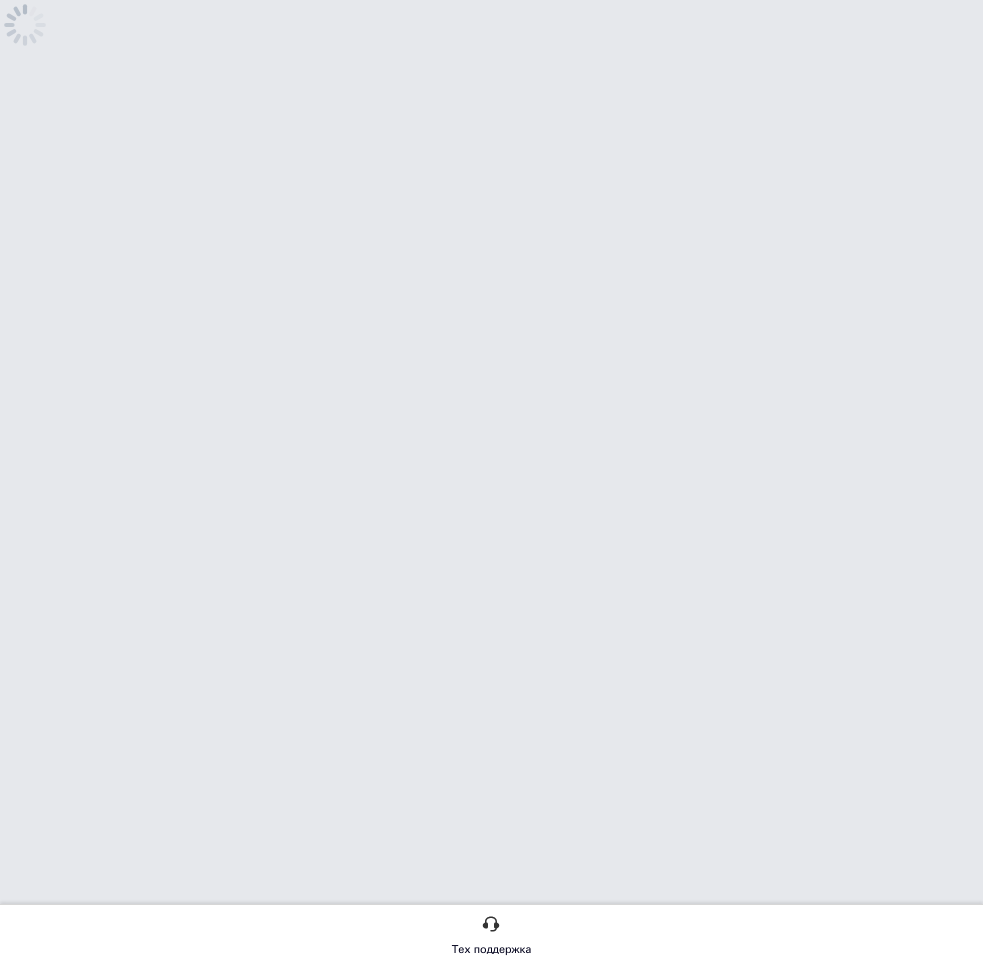 scroll, scrollTop: 0, scrollLeft: 0, axis: both 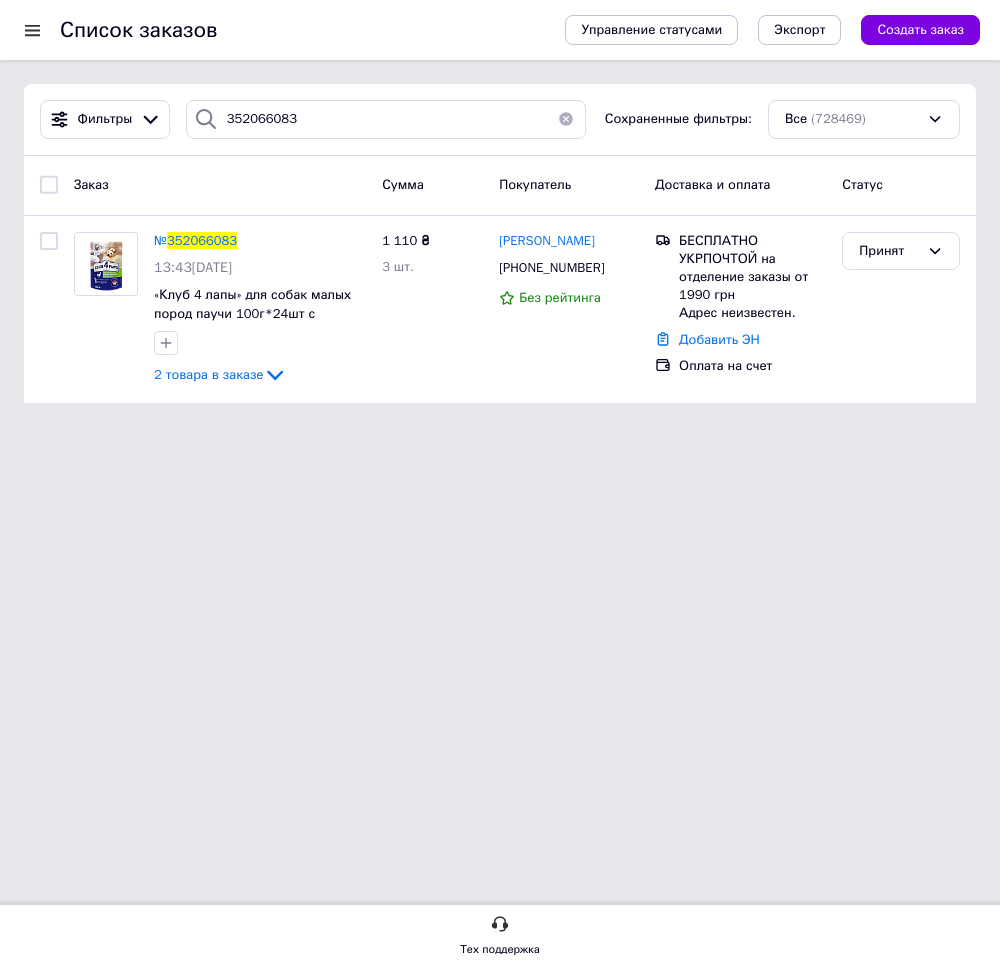 drag, startPoint x: 317, startPoint y: 180, endPoint x: 283, endPoint y: 178, distance: 34.058773 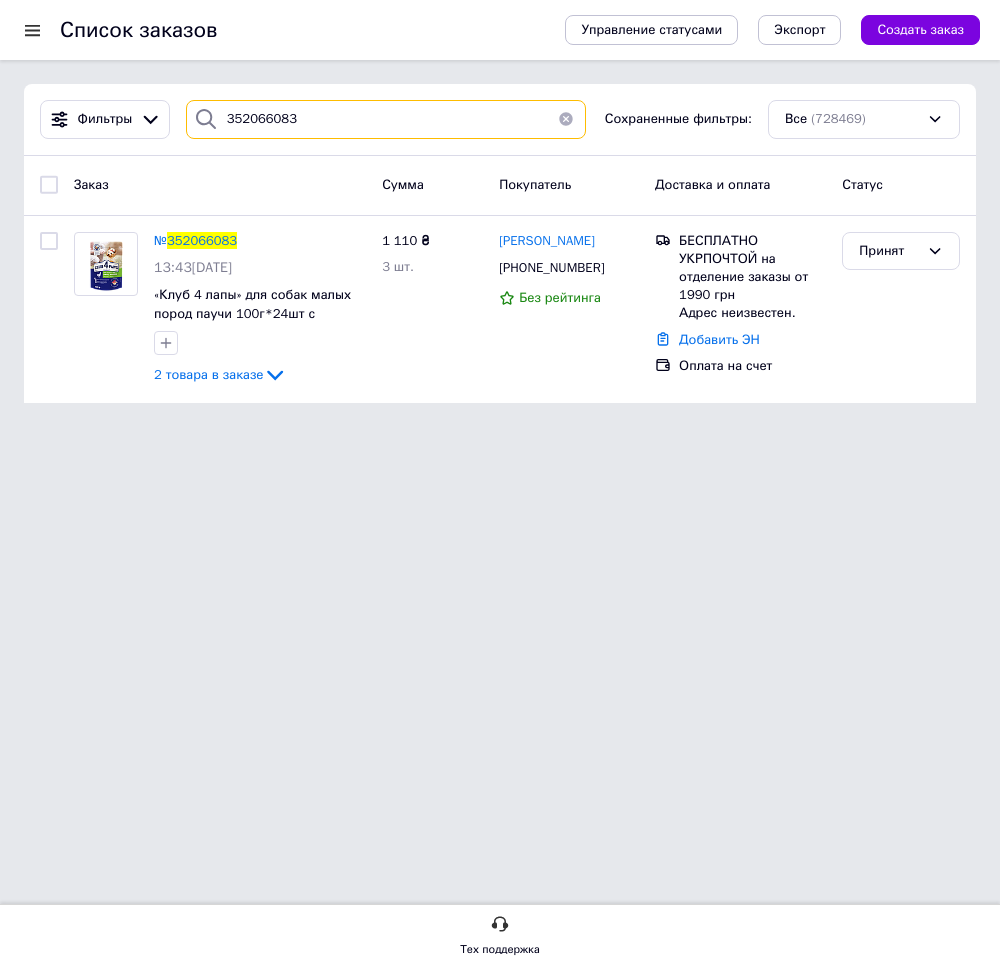 drag, startPoint x: 144, startPoint y: 142, endPoint x: 114, endPoint y: 142, distance: 30 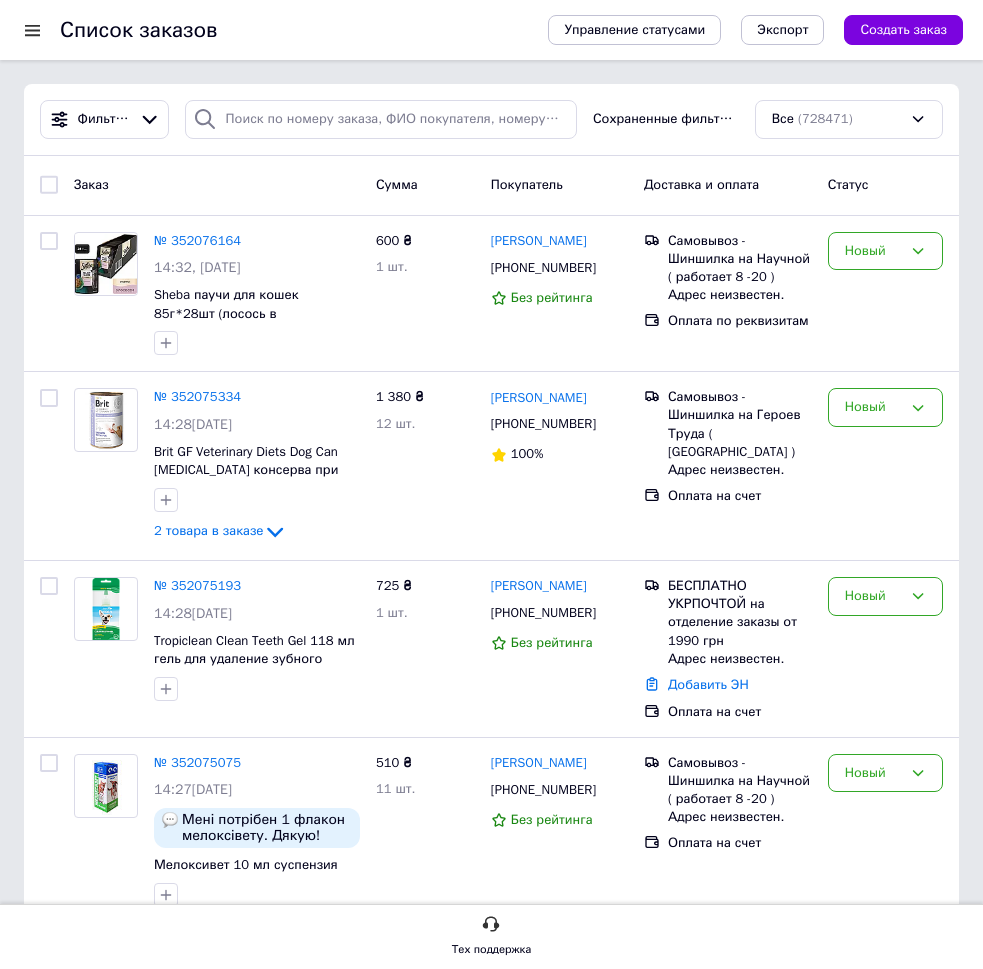 click on "Заказ" at bounding box center (217, 185) 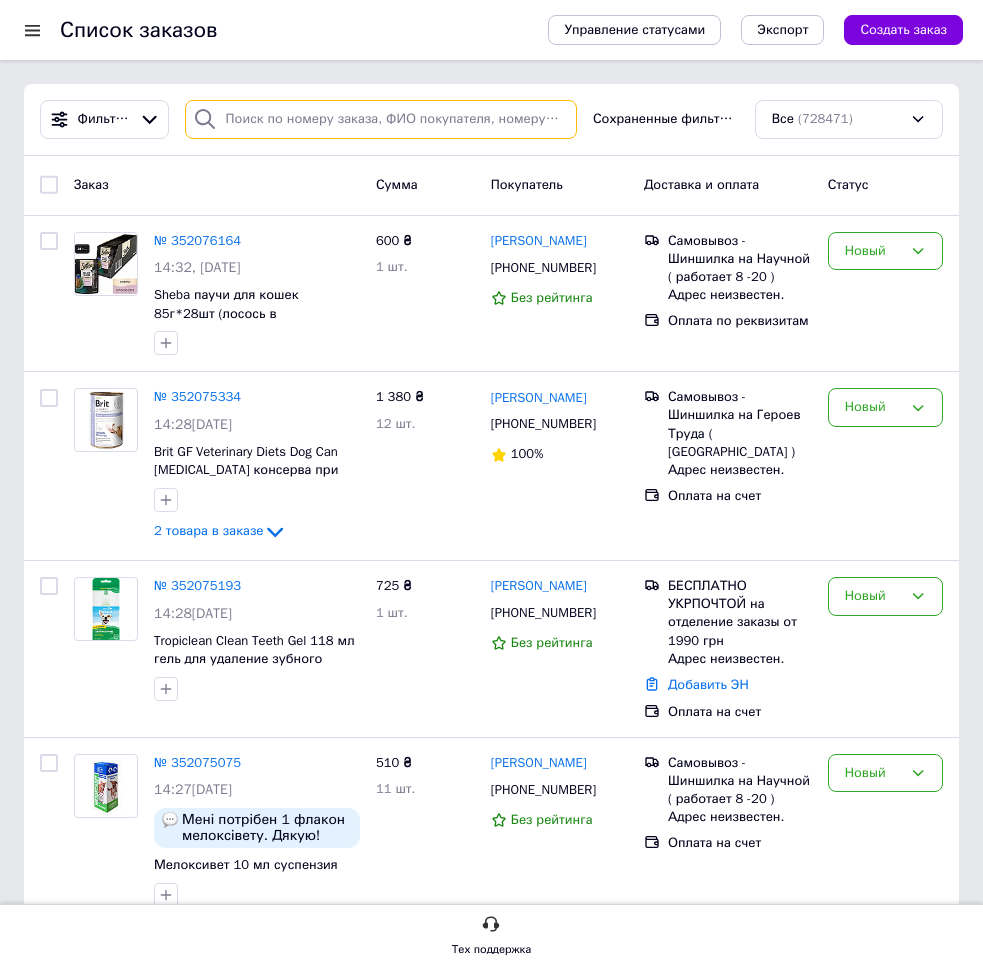 paste on "986088128" 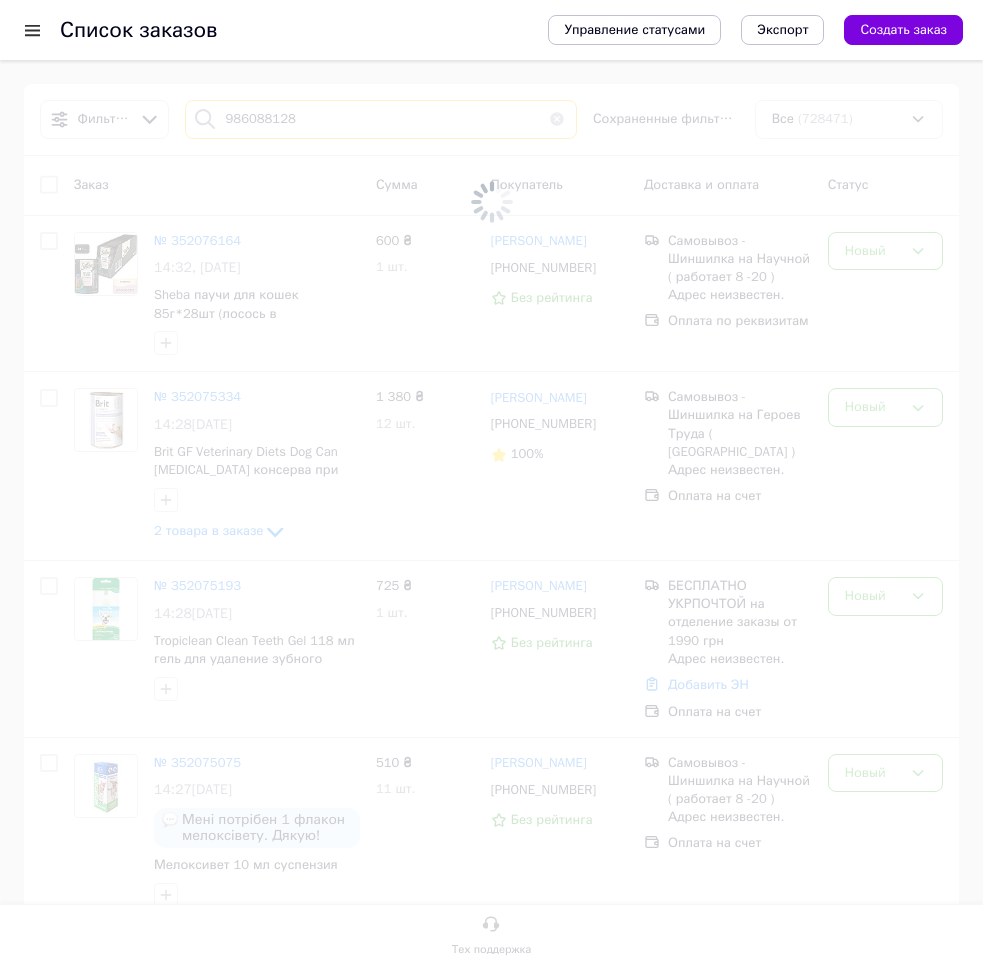type on "986088128" 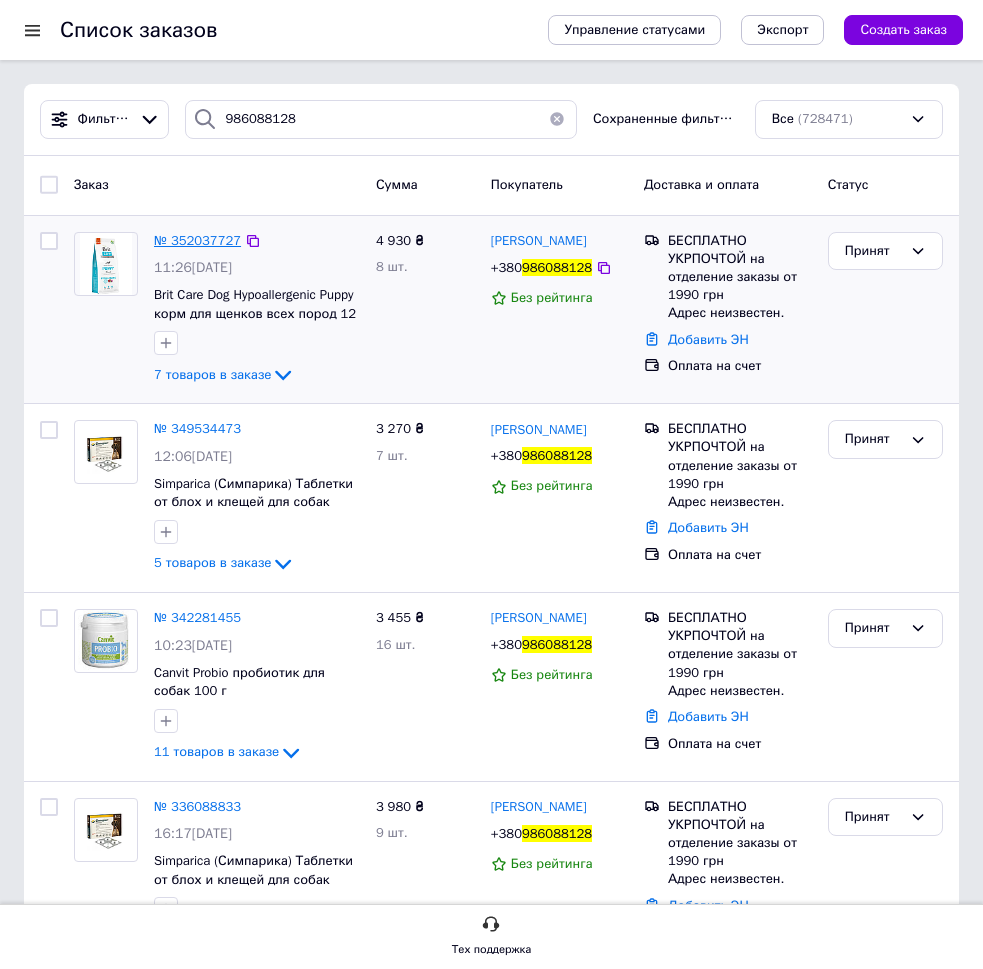 click on "№ 352037727" at bounding box center (197, 240) 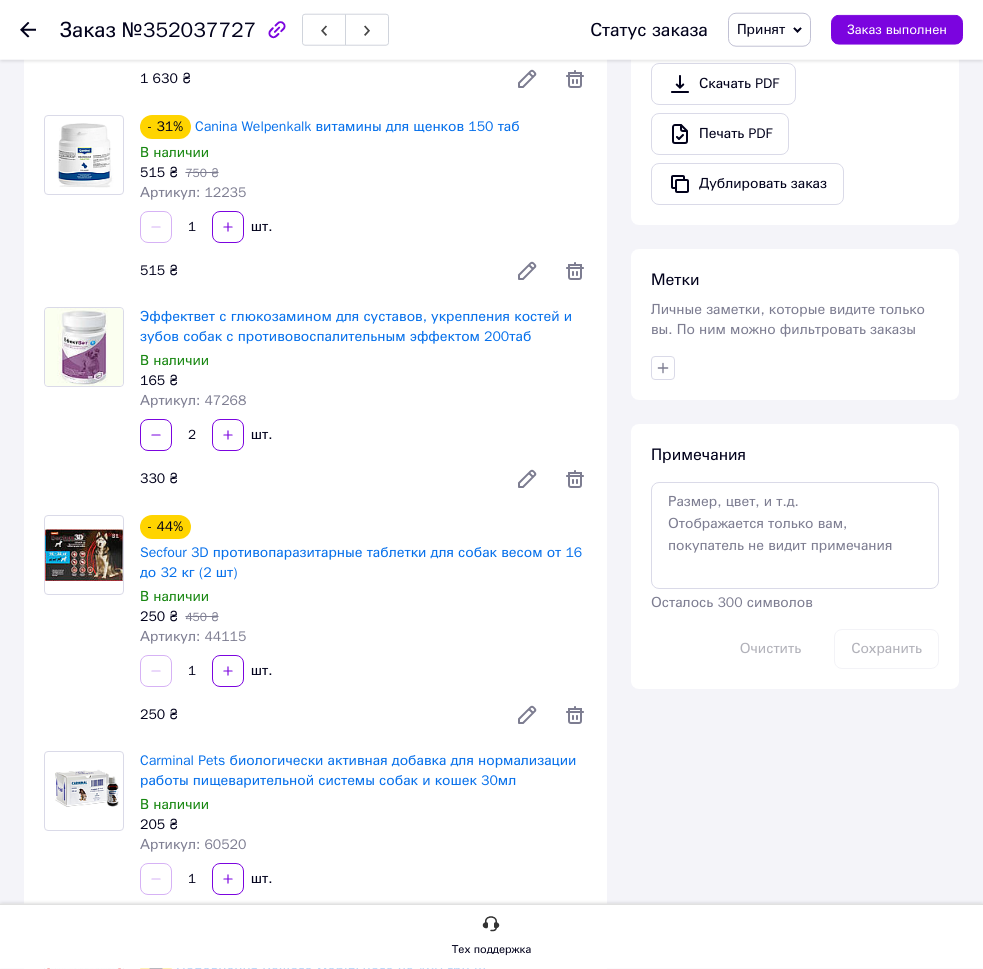 scroll, scrollTop: 612, scrollLeft: 0, axis: vertical 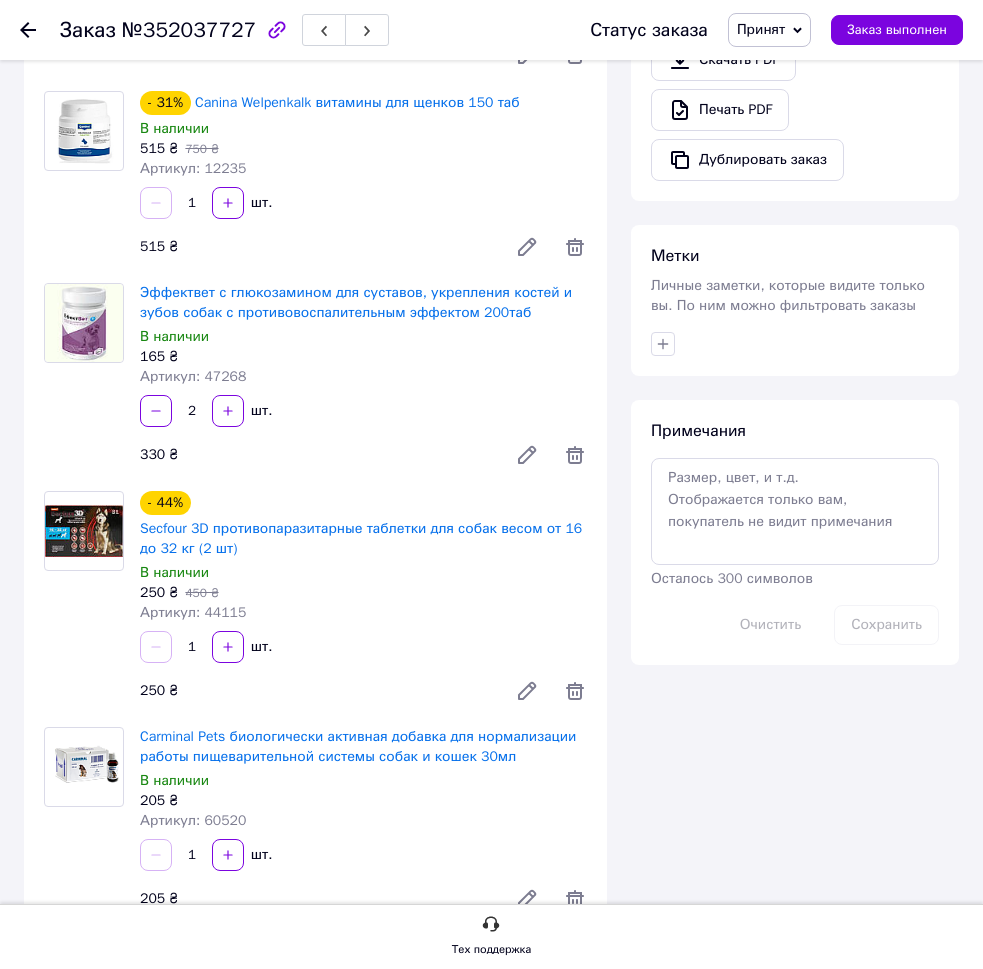 click on "1   шт." at bounding box center (363, 647) 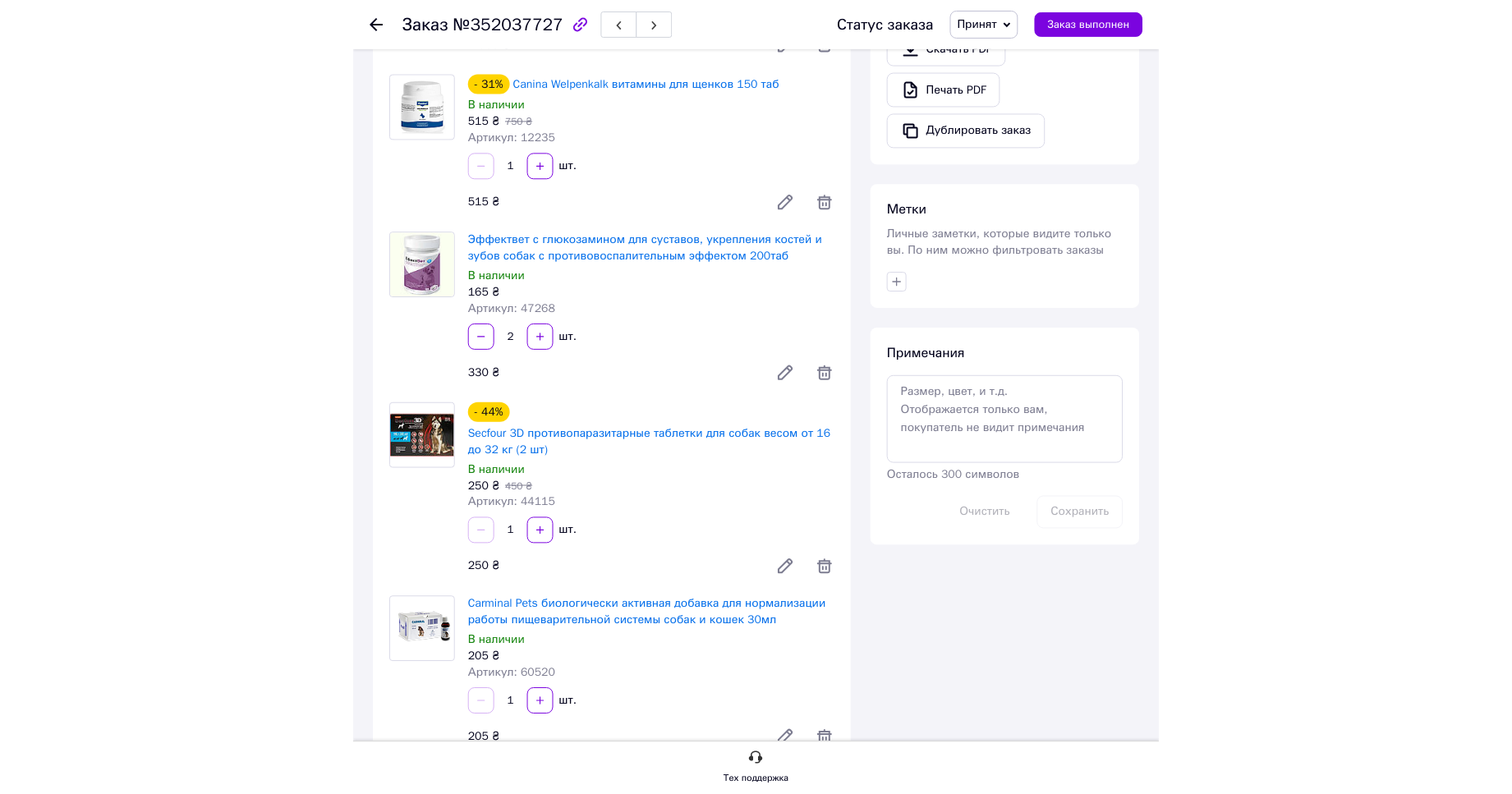 scroll, scrollTop: 0, scrollLeft: 0, axis: both 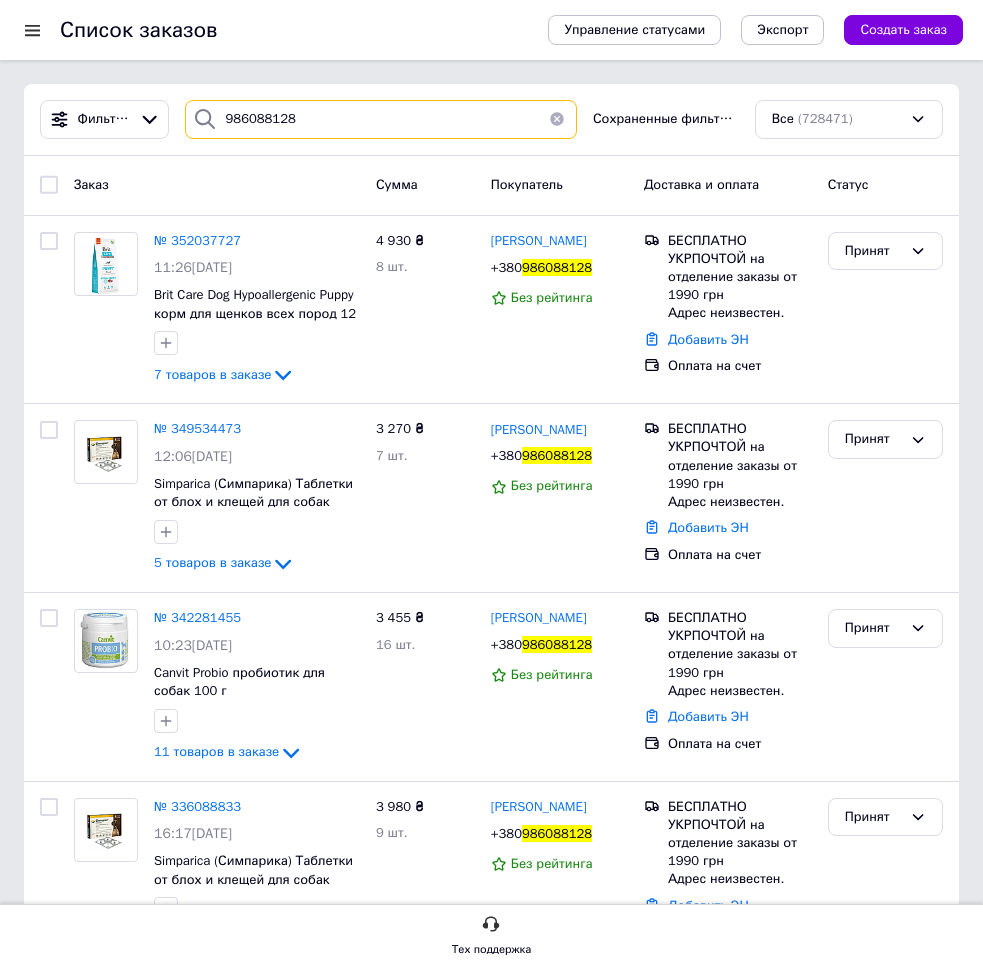 drag, startPoint x: 261, startPoint y: 122, endPoint x: 174, endPoint y: 135, distance: 87.965904 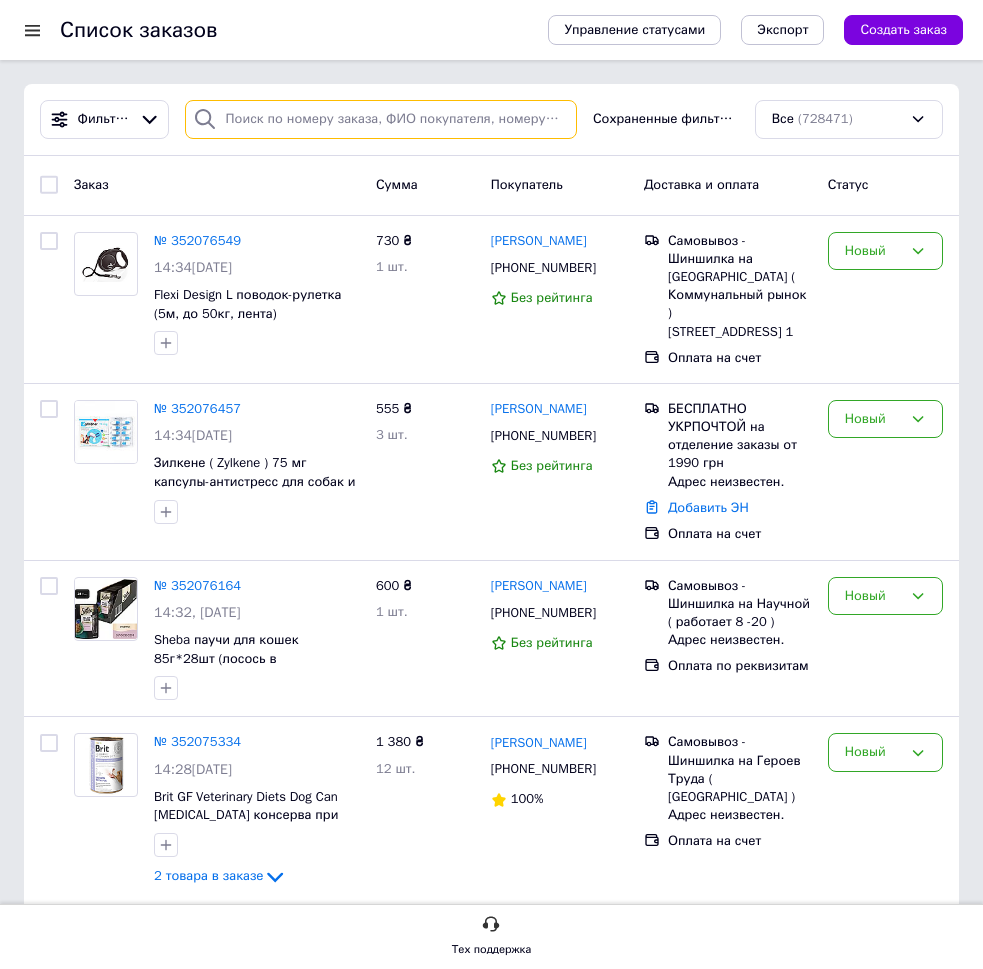 type 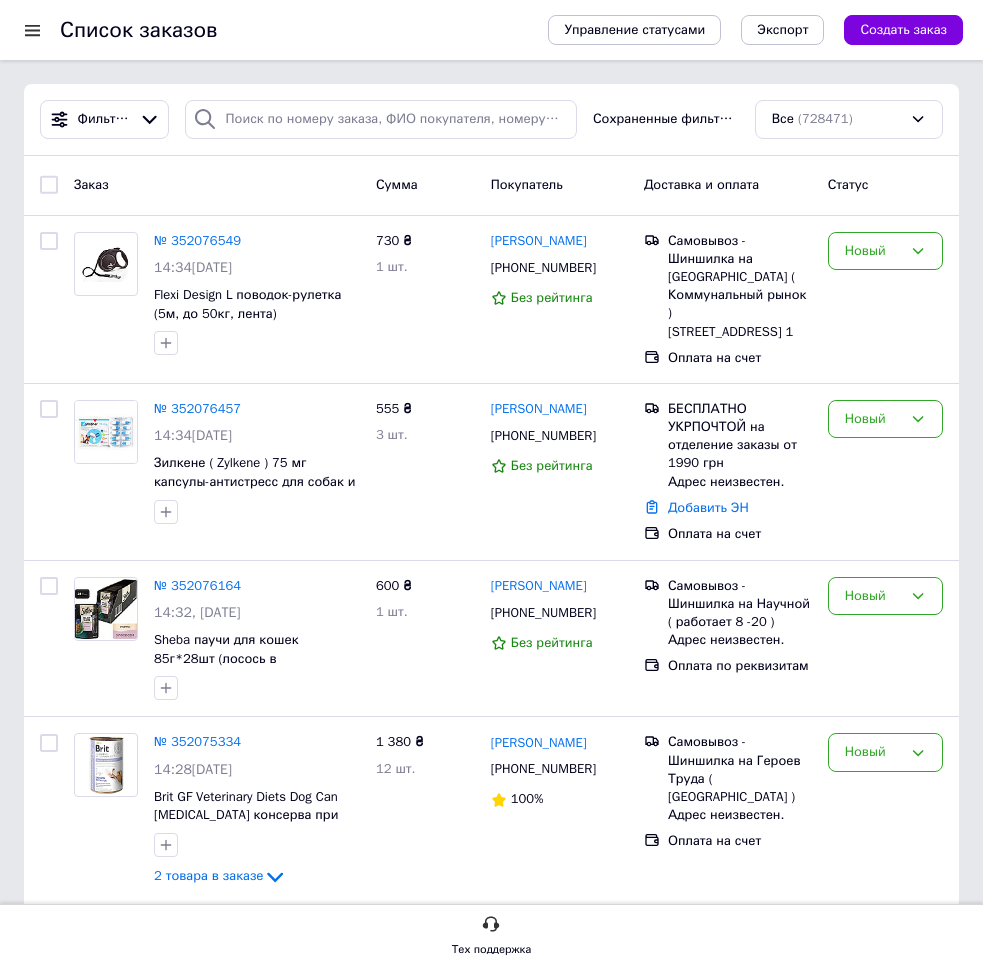 click on "Сумма" at bounding box center [425, 185] 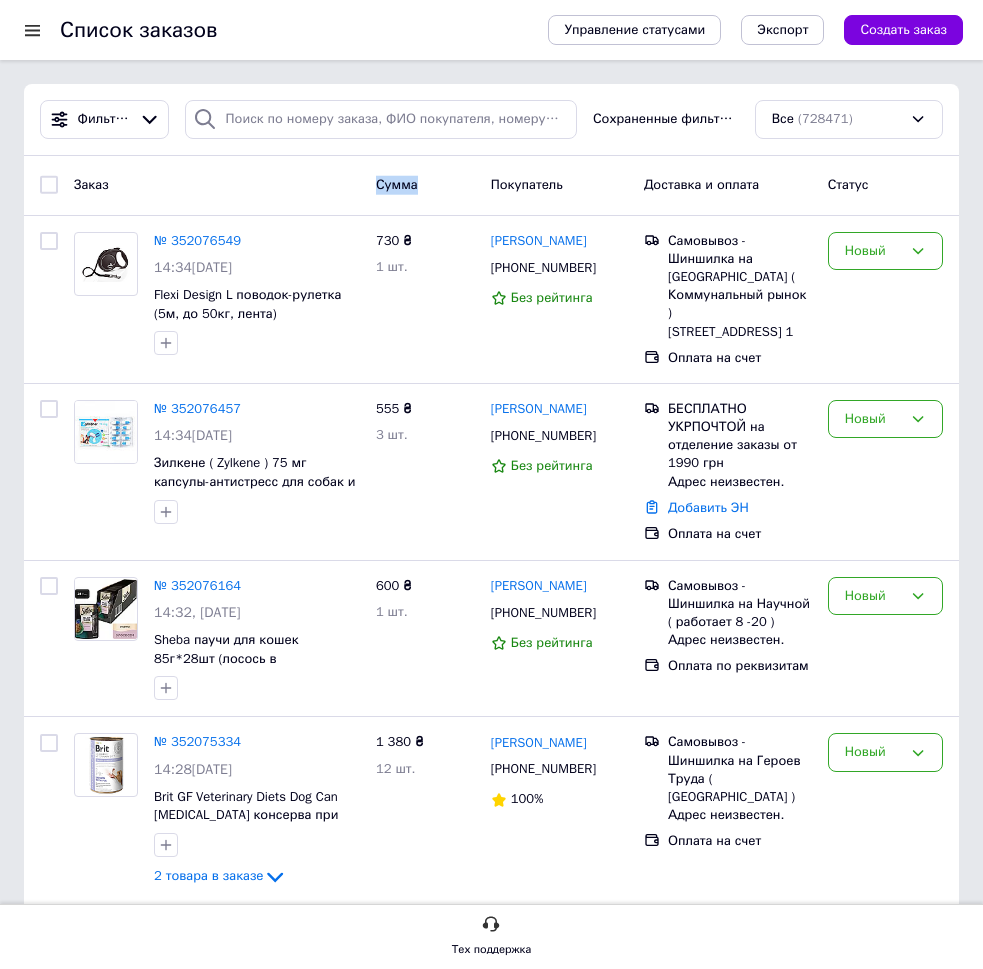 drag, startPoint x: 366, startPoint y: 182, endPoint x: 339, endPoint y: 183, distance: 27.018513 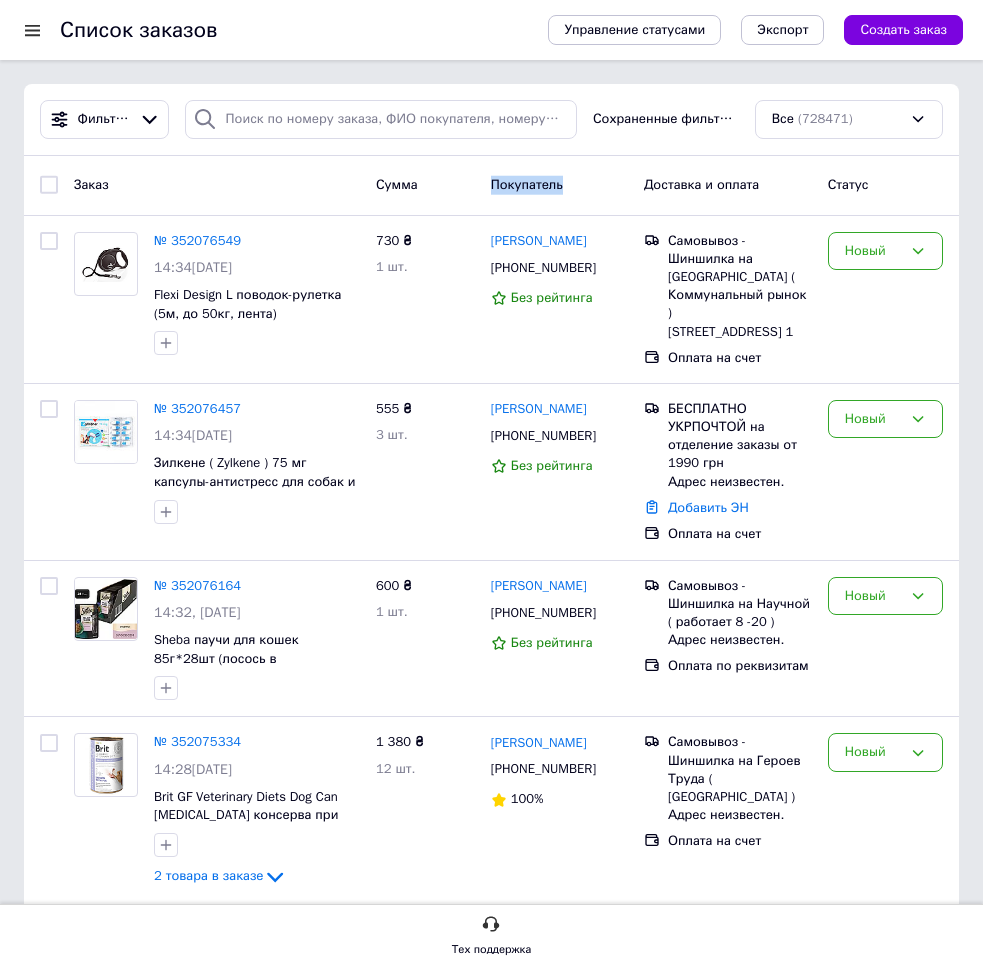 drag, startPoint x: 423, startPoint y: 191, endPoint x: 582, endPoint y: 196, distance: 159.0786 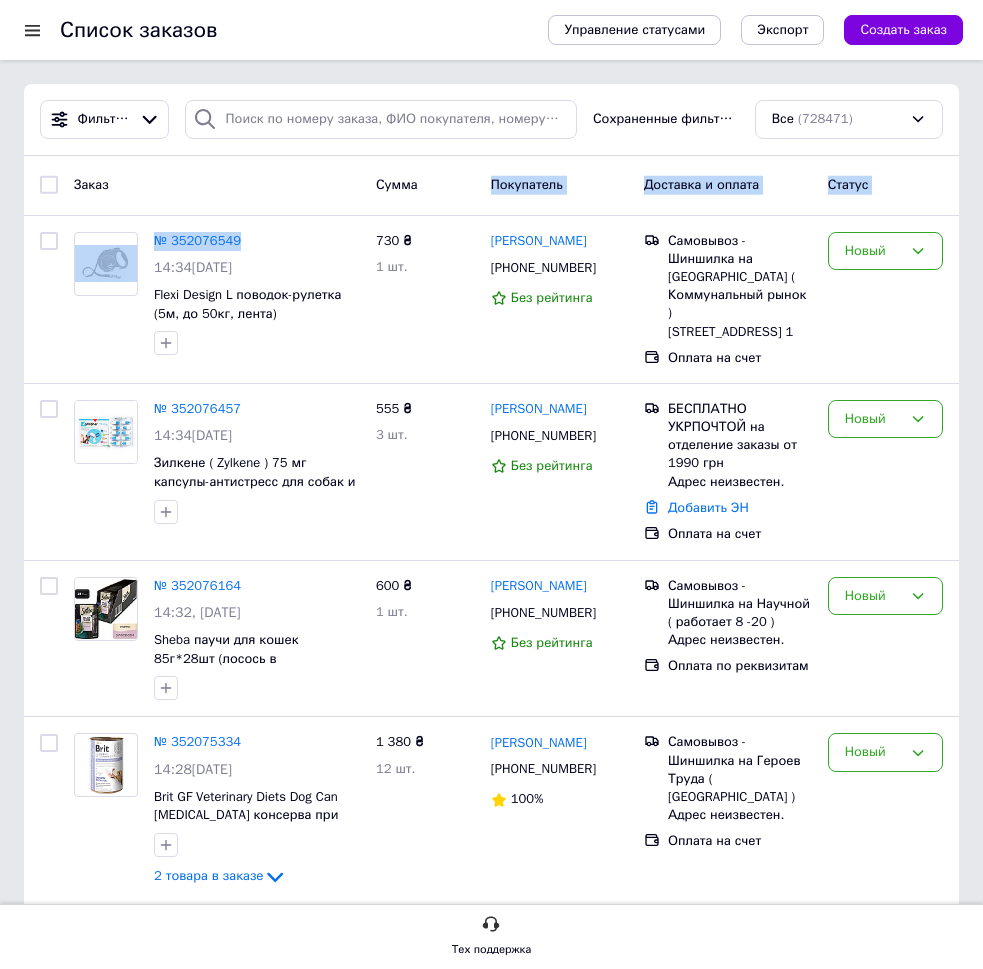 drag, startPoint x: 635, startPoint y: 216, endPoint x: 438, endPoint y: 202, distance: 197.49684 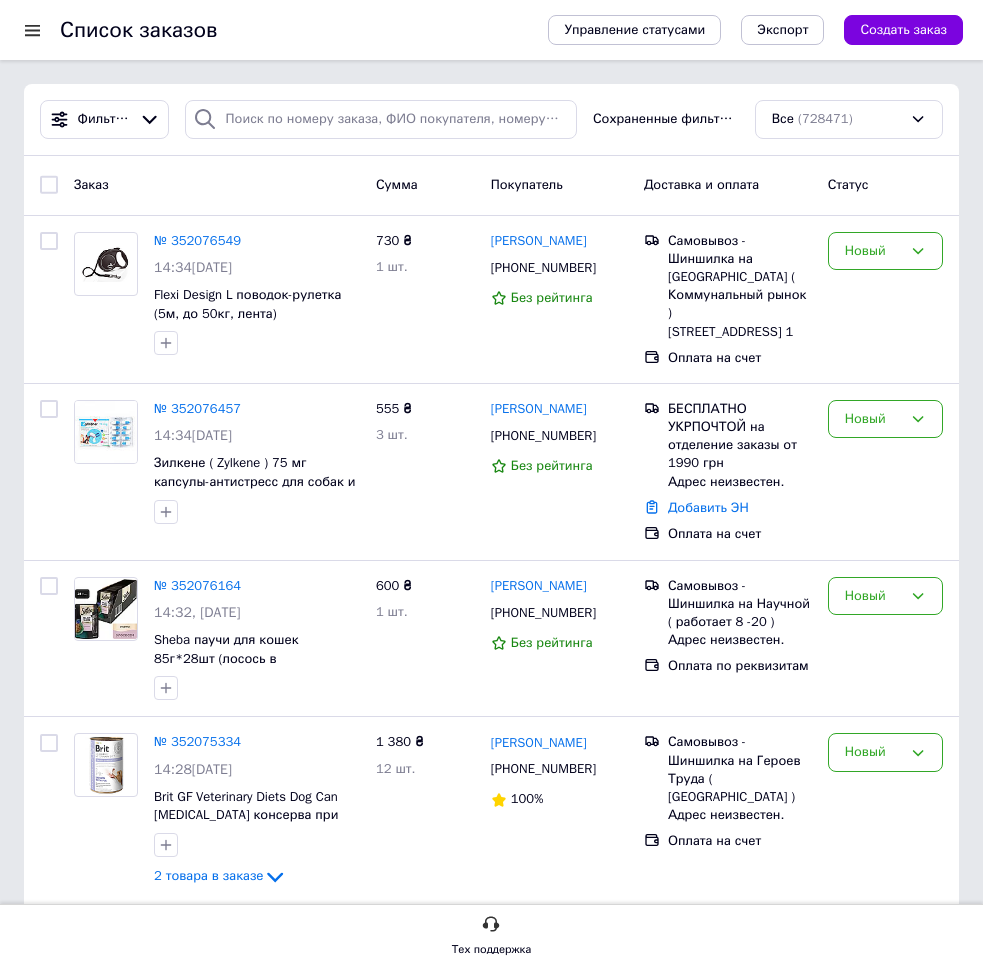 click on "Сумма" at bounding box center [397, 184] 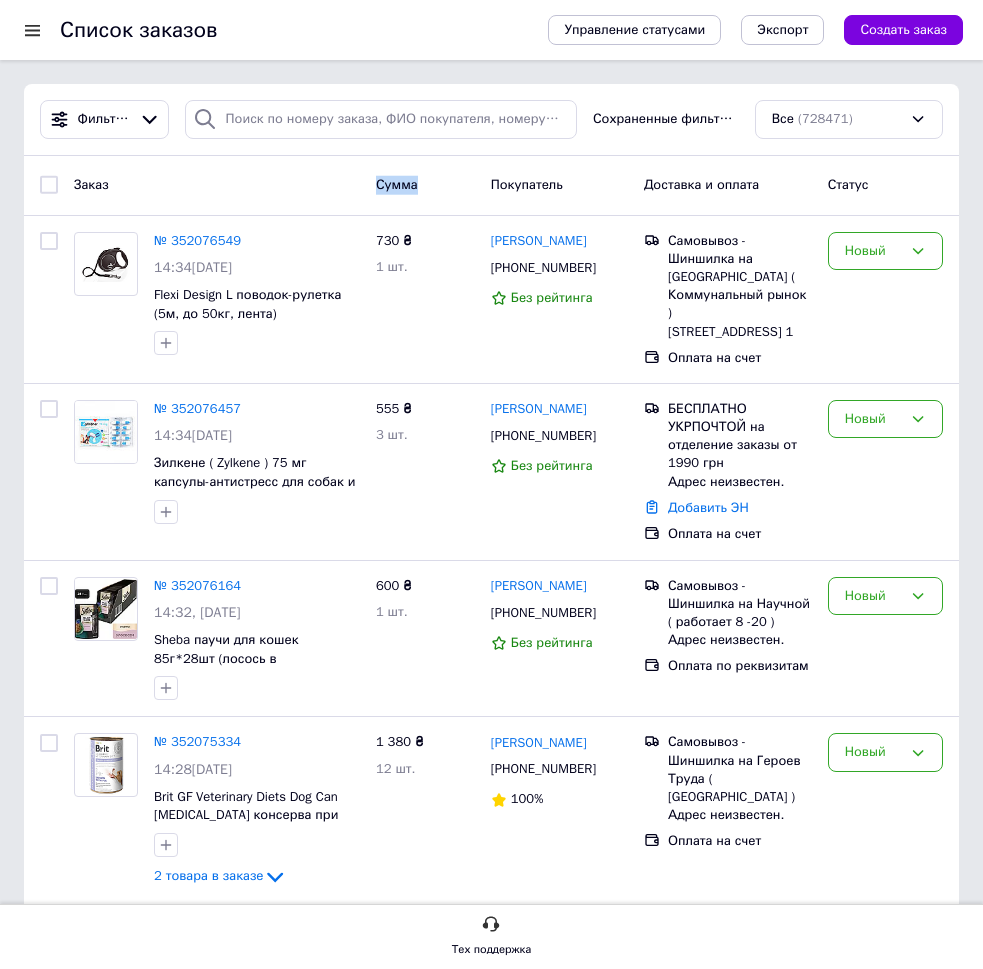 drag, startPoint x: 424, startPoint y: 186, endPoint x: 359, endPoint y: 186, distance: 65 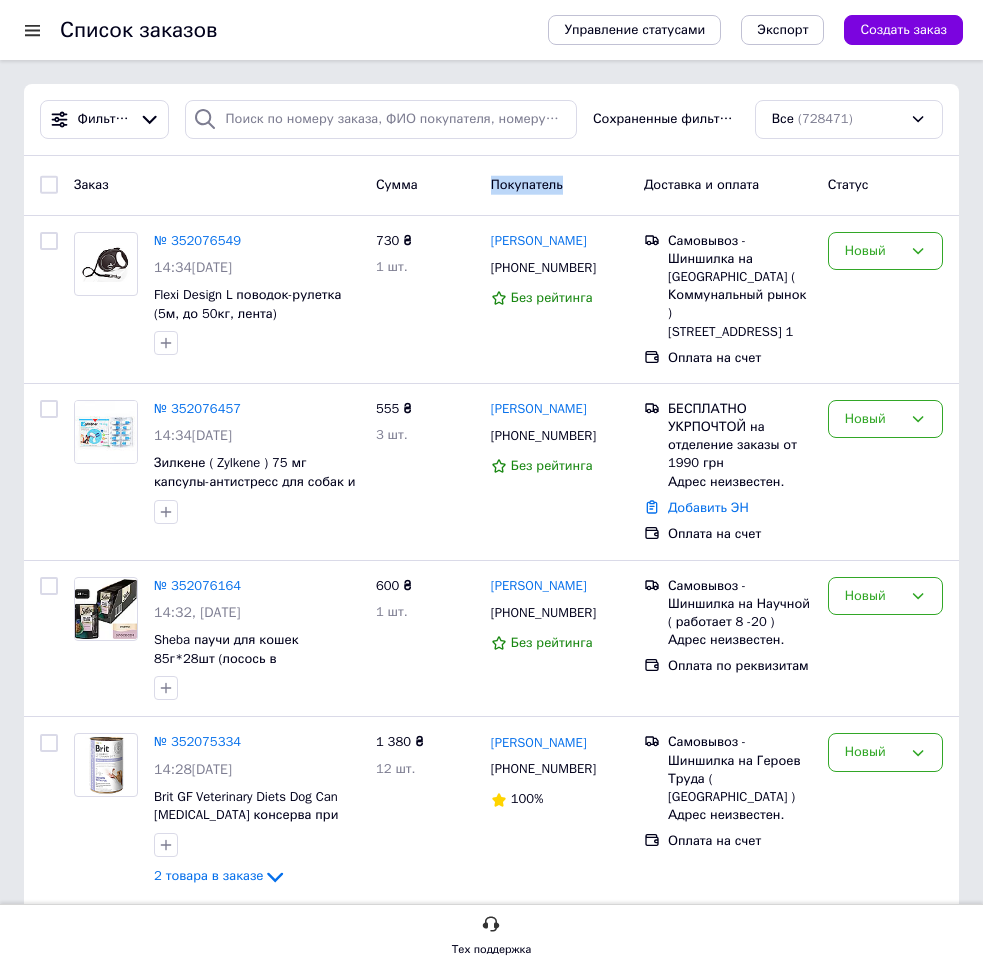 drag, startPoint x: 487, startPoint y: 182, endPoint x: 574, endPoint y: 195, distance: 87.965904 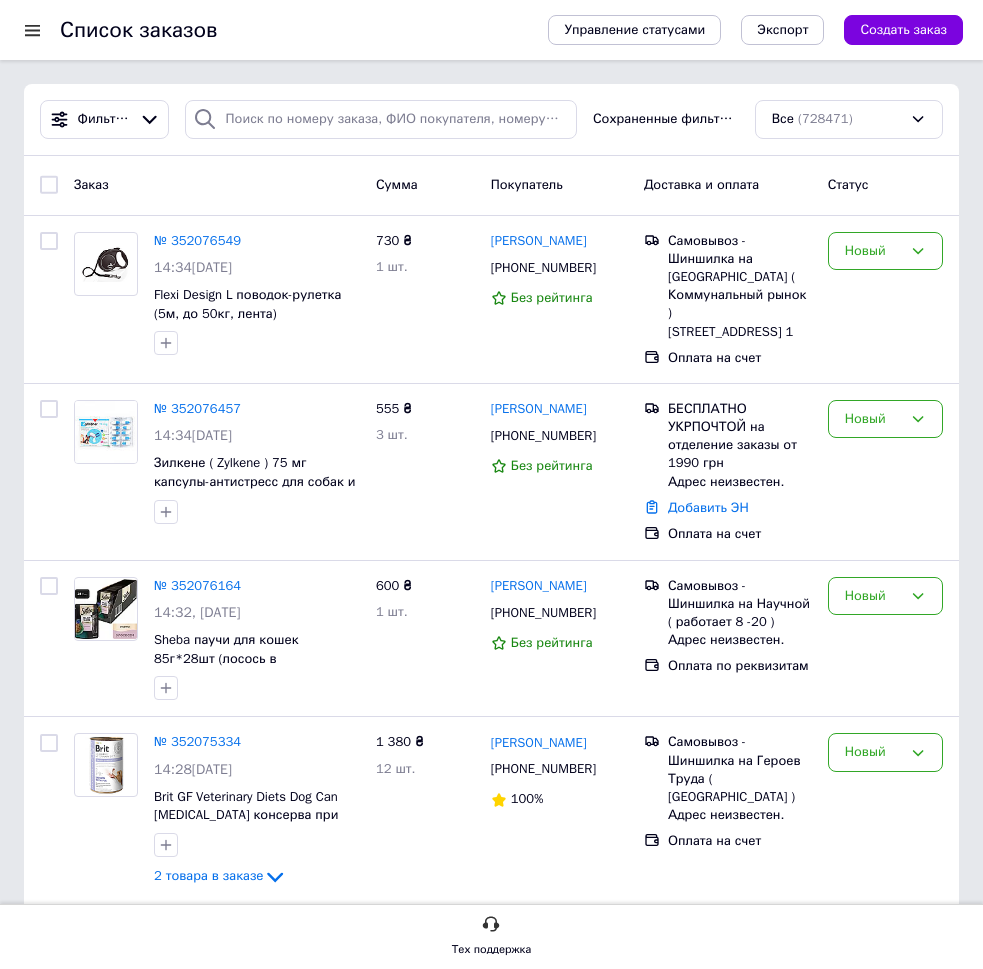 drag, startPoint x: 574, startPoint y: 195, endPoint x: 561, endPoint y: 193, distance: 13.152946 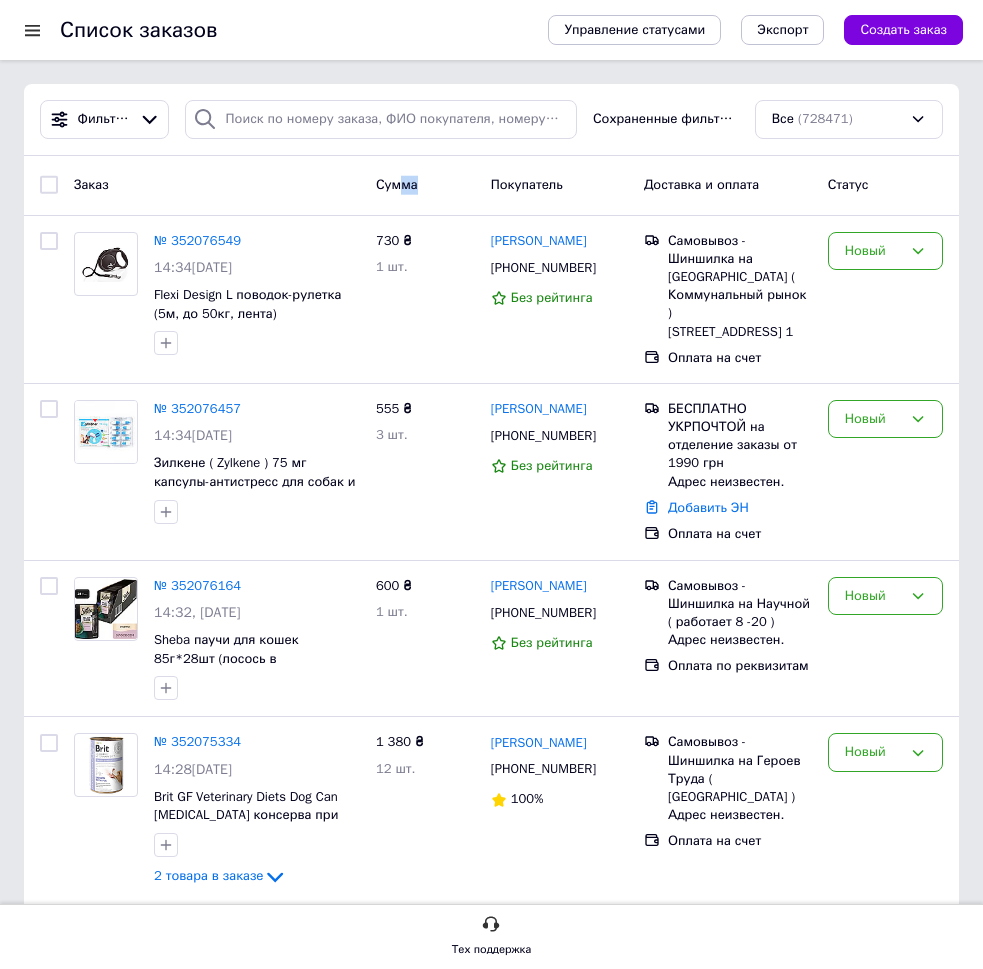 drag, startPoint x: 443, startPoint y: 187, endPoint x: 397, endPoint y: 187, distance: 46 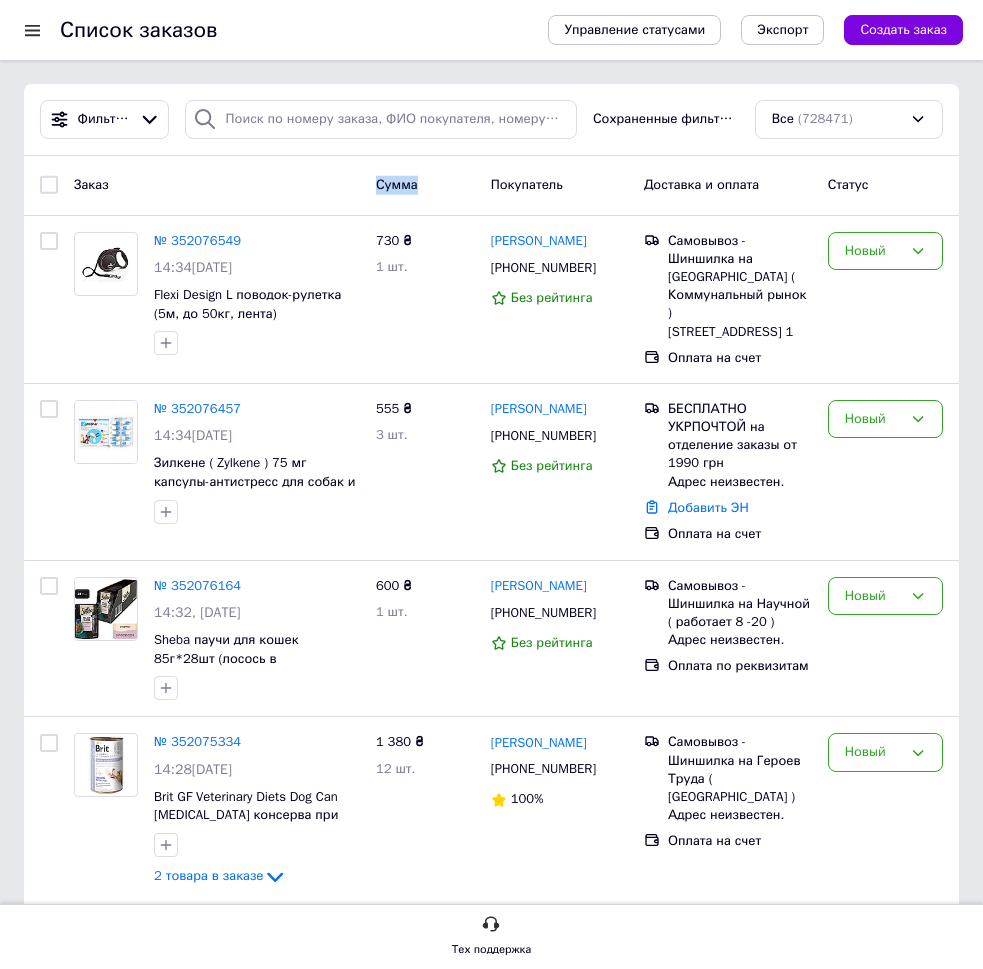 drag, startPoint x: 443, startPoint y: 192, endPoint x: 353, endPoint y: 191, distance: 90.005554 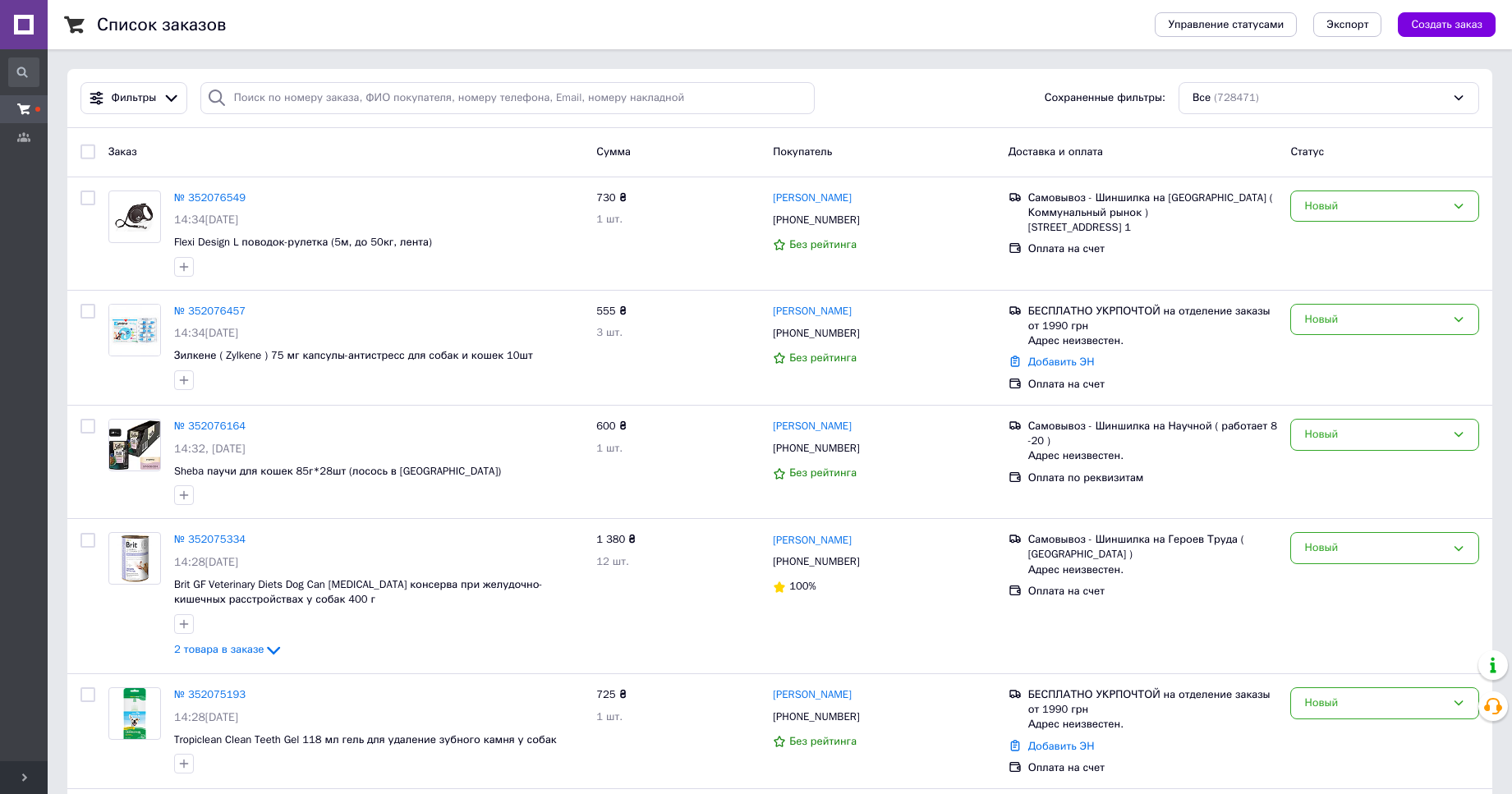 click on "Заказ" at bounding box center [346, 152] 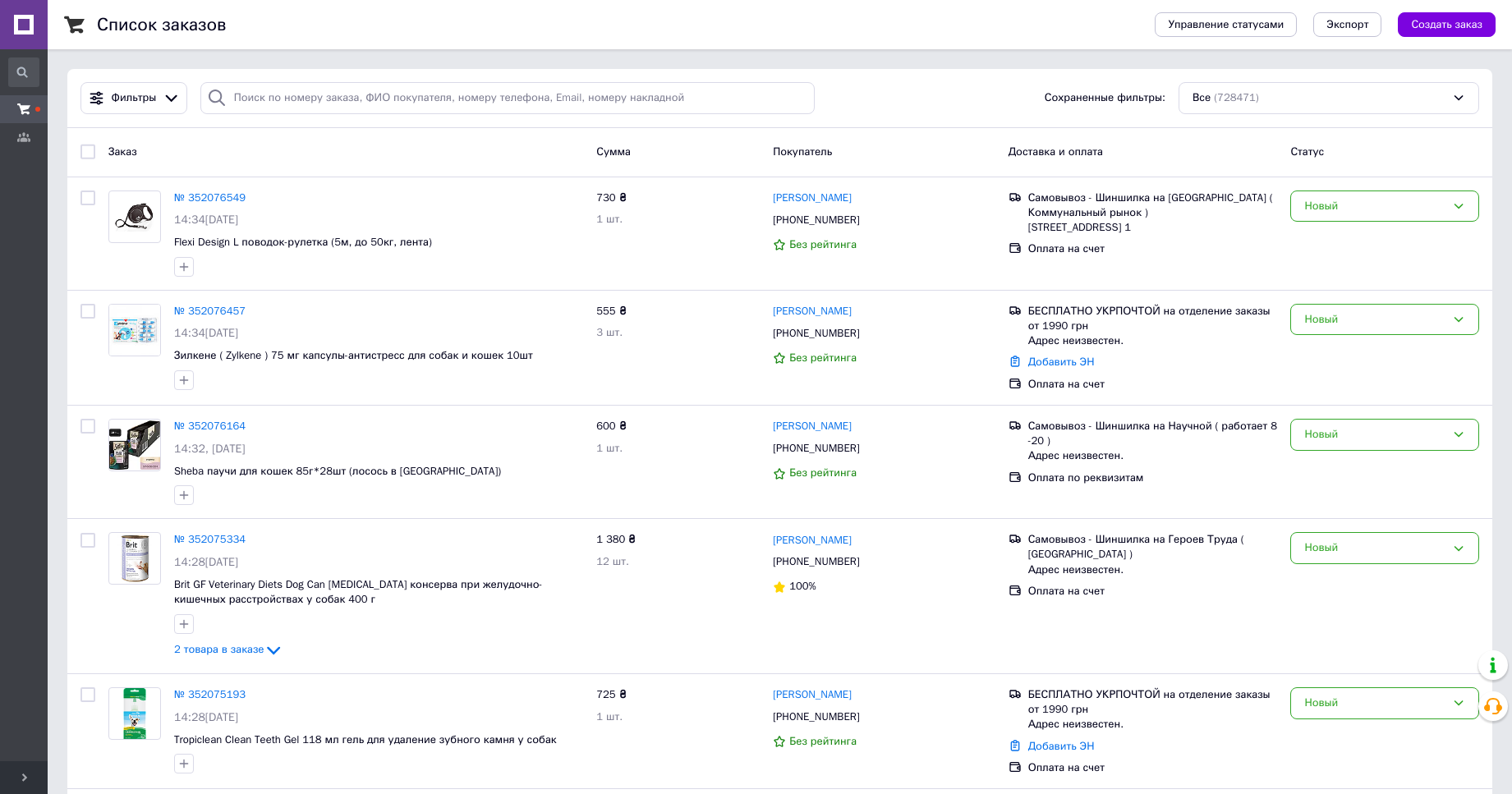 drag, startPoint x: 367, startPoint y: 151, endPoint x: 207, endPoint y: 110, distance: 165.16961 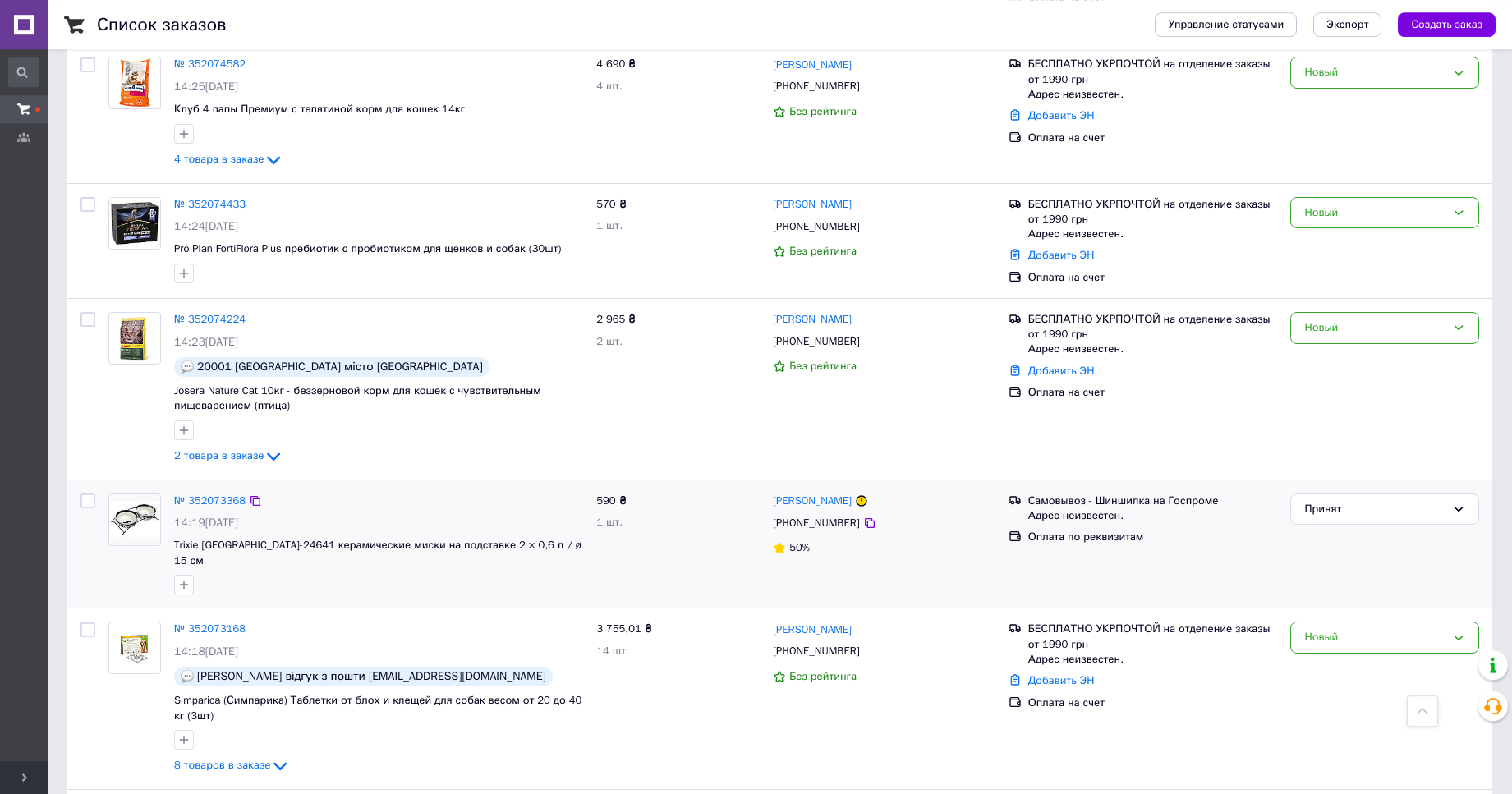 scroll, scrollTop: 2010, scrollLeft: 0, axis: vertical 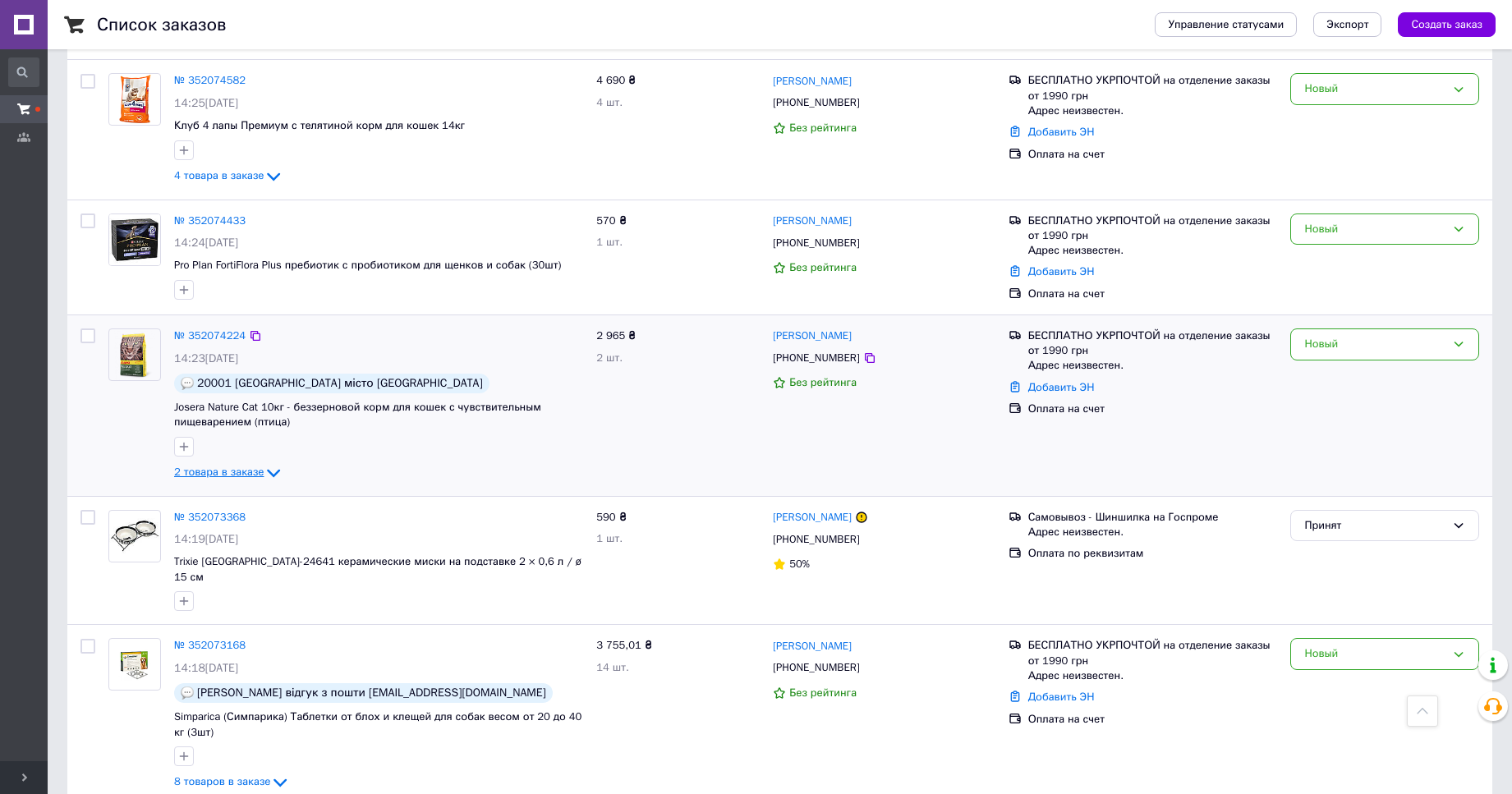click on "2 товара в заказе" at bounding box center (218, 471) 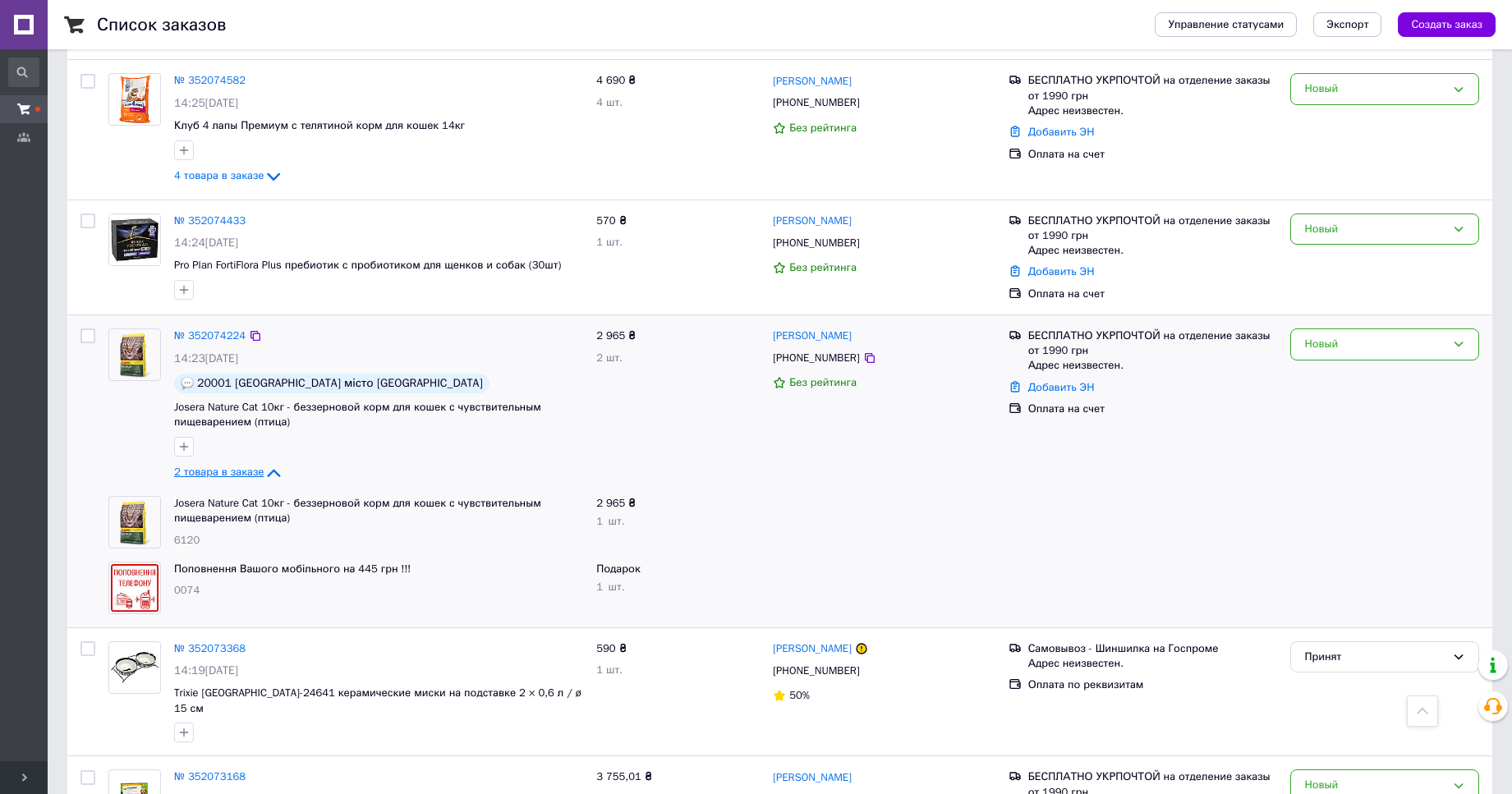 click on "2 товара в заказе" at bounding box center [218, 471] 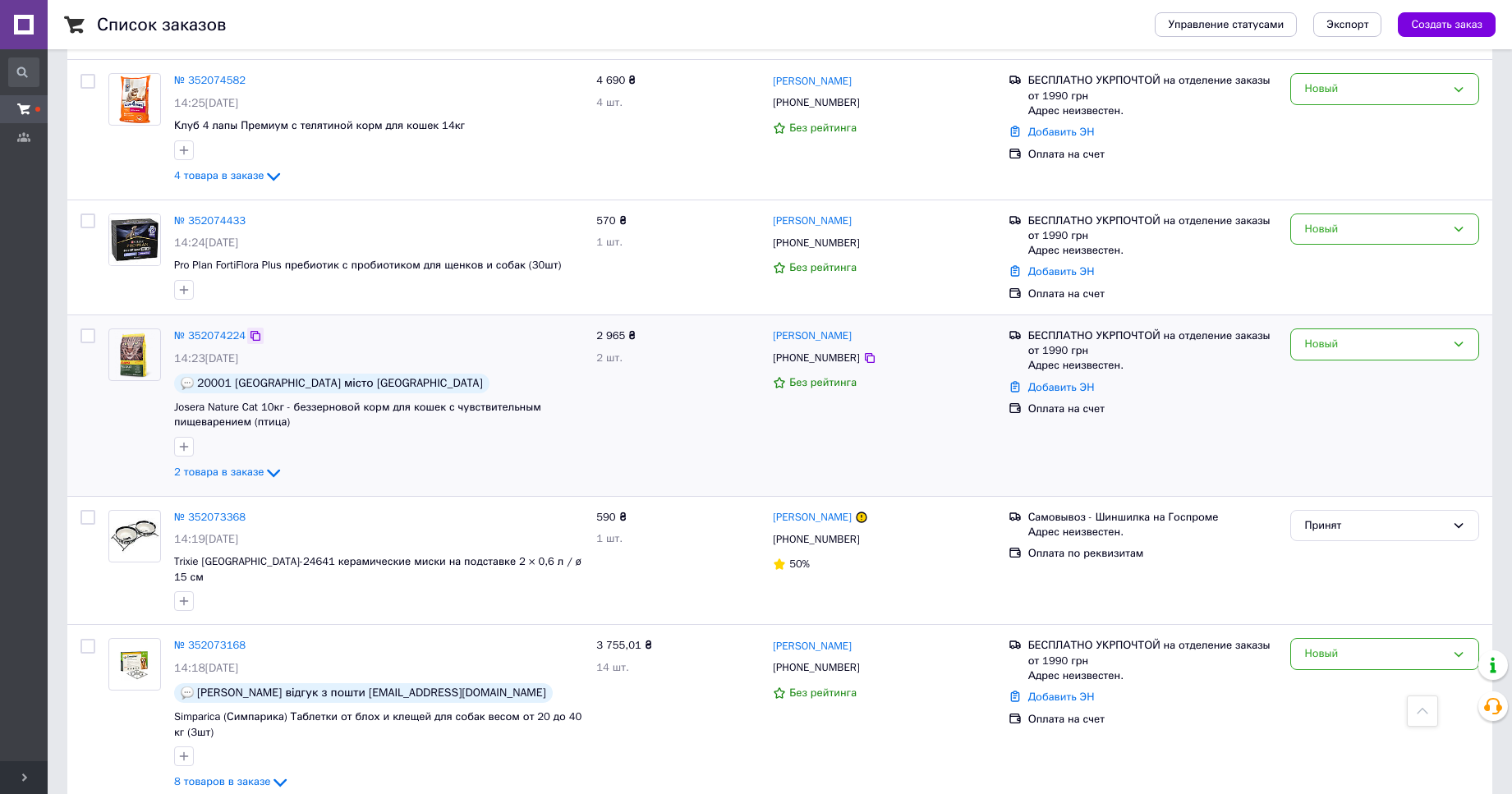 click 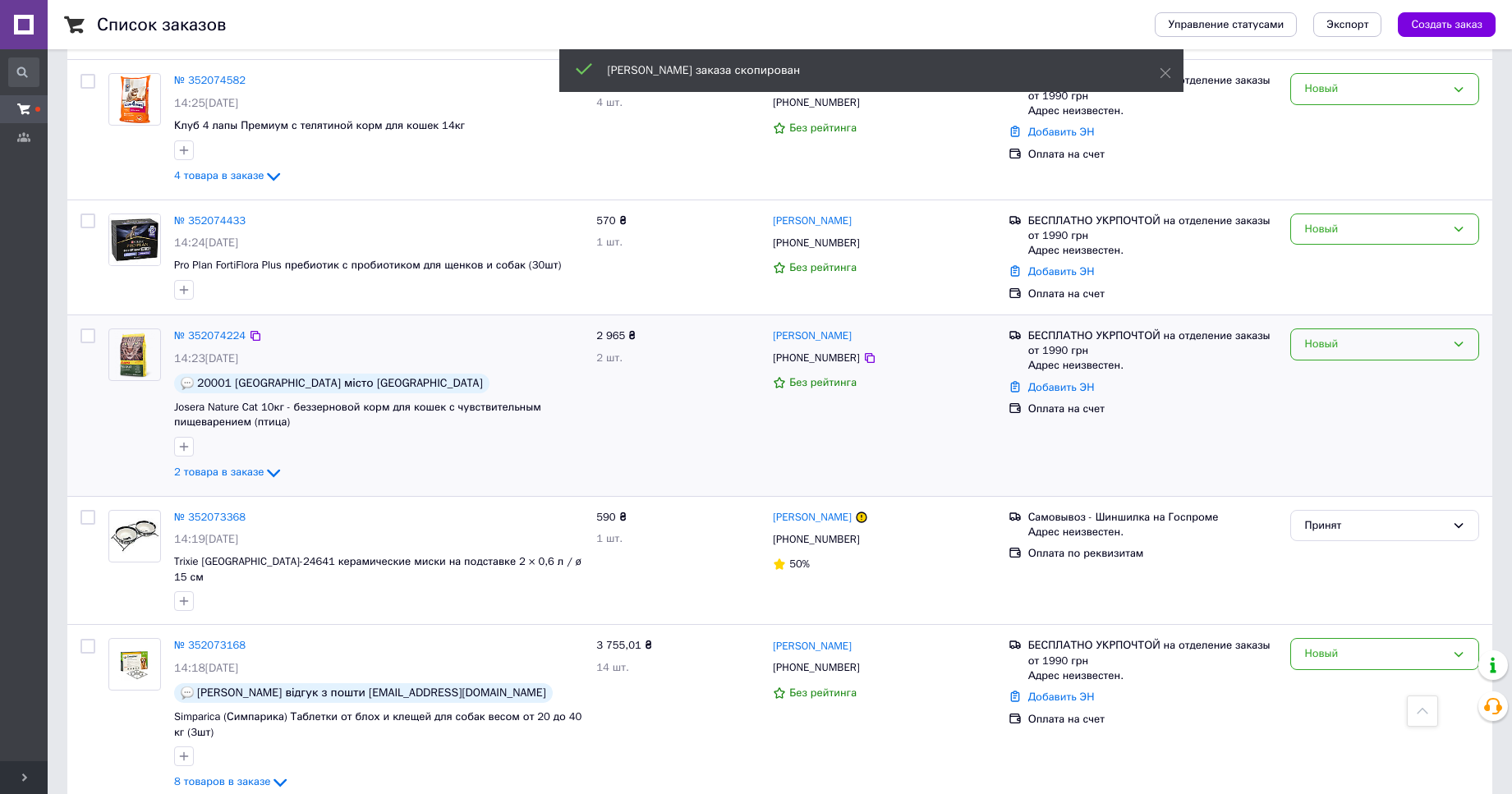 click on "Новый" at bounding box center [1375, 344] 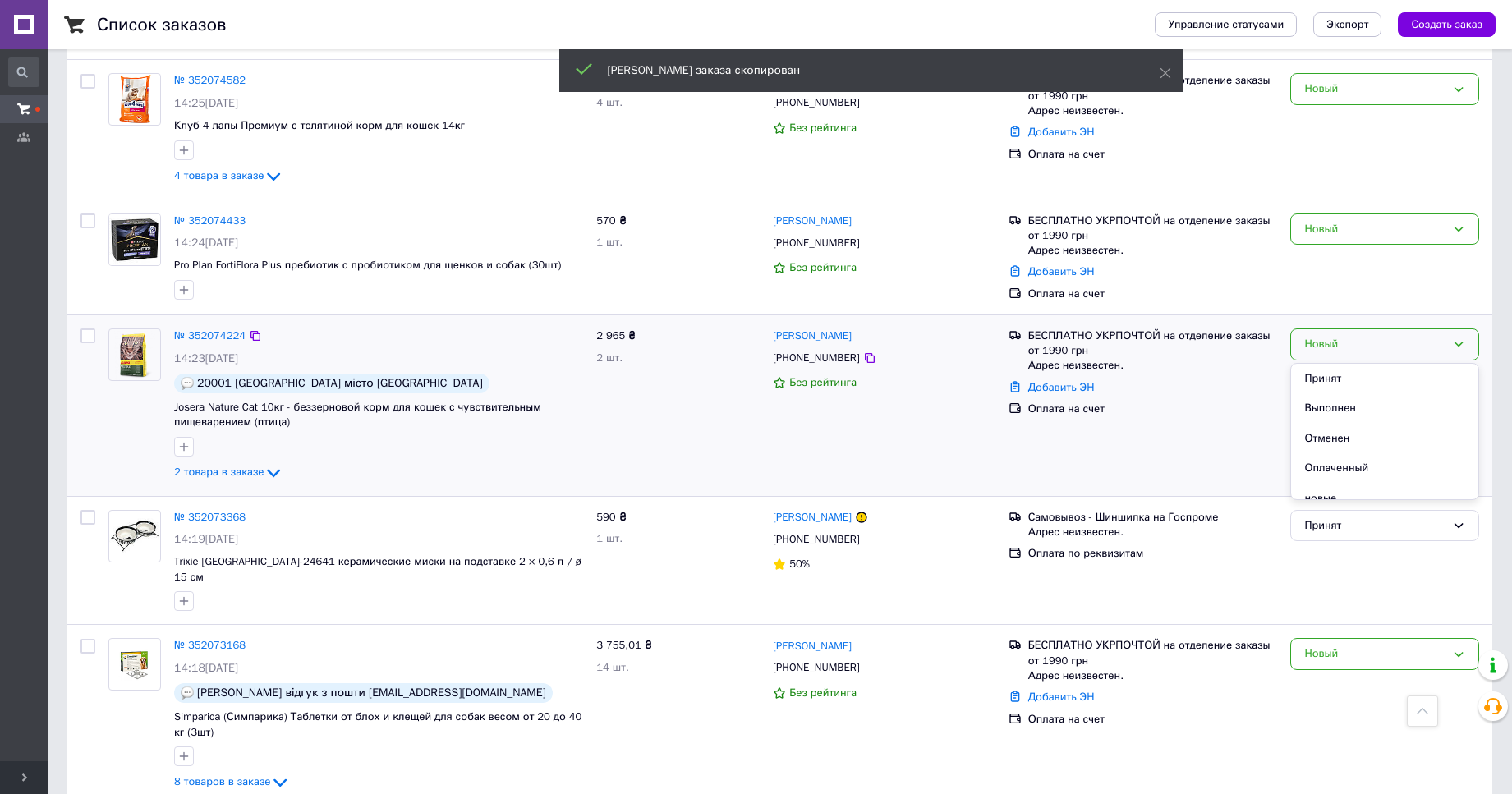 drag, startPoint x: 1316, startPoint y: 328, endPoint x: 1298, endPoint y: 331, distance: 18.248288 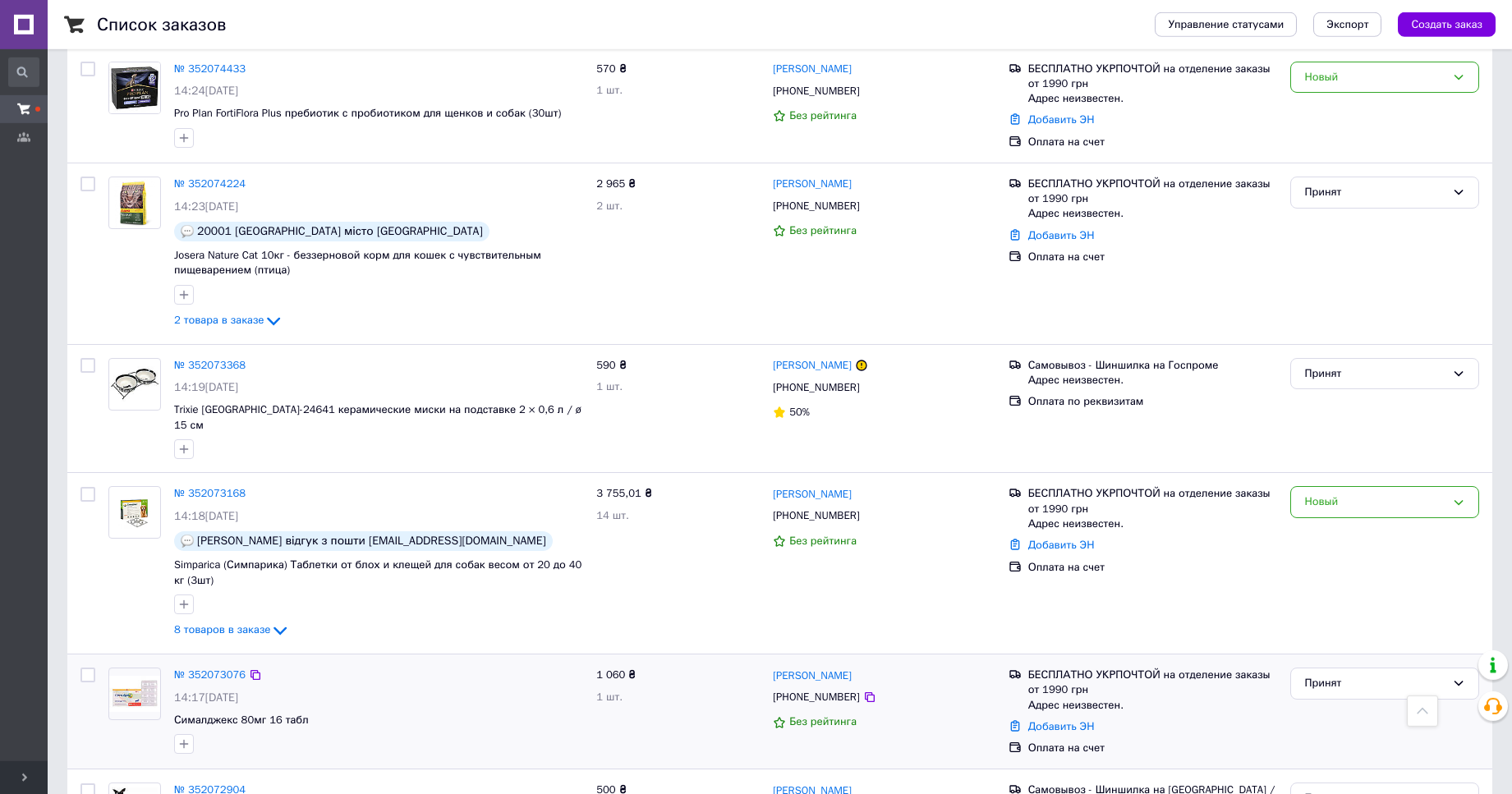 scroll, scrollTop: 2178, scrollLeft: 0, axis: vertical 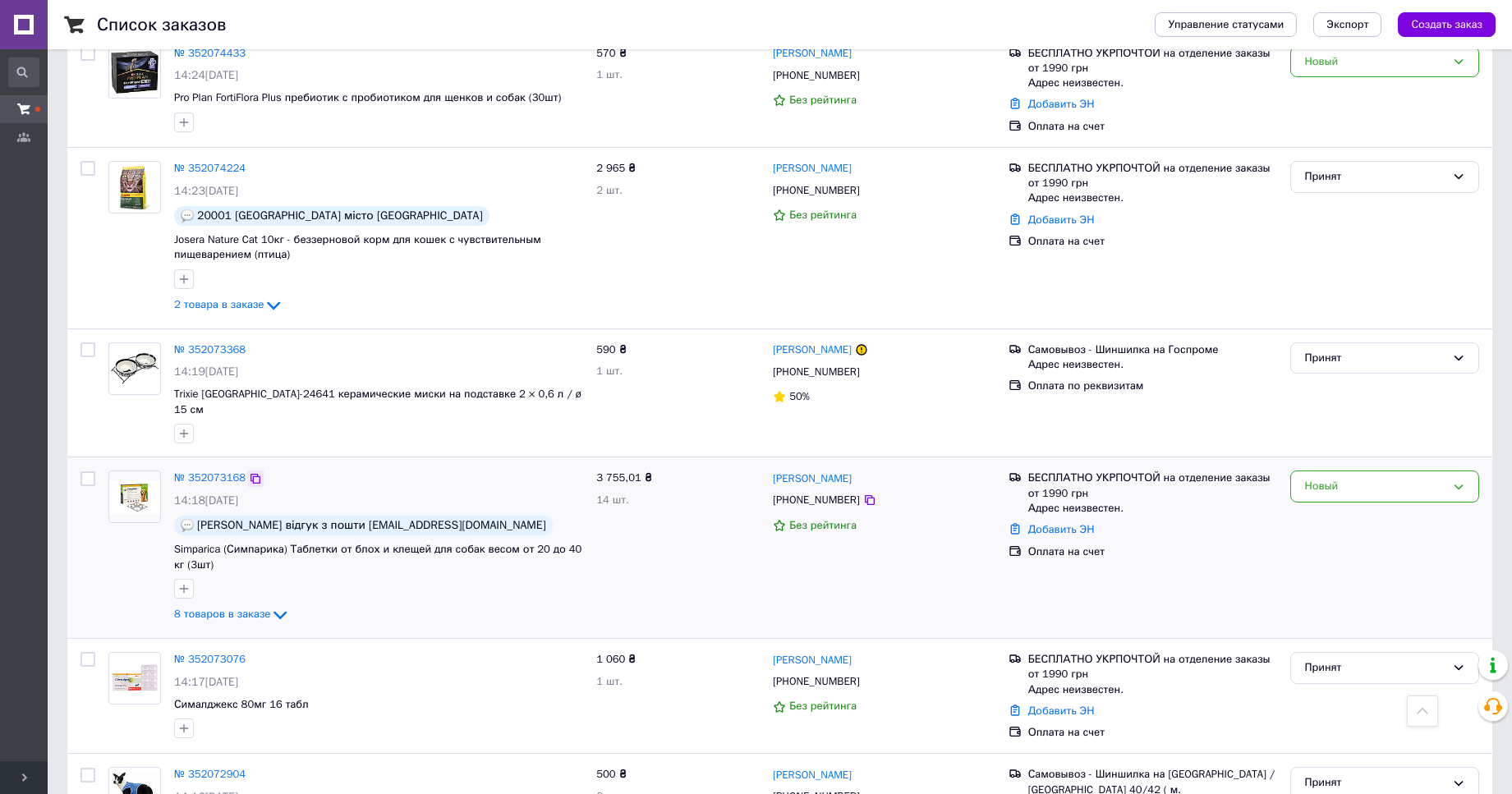 click 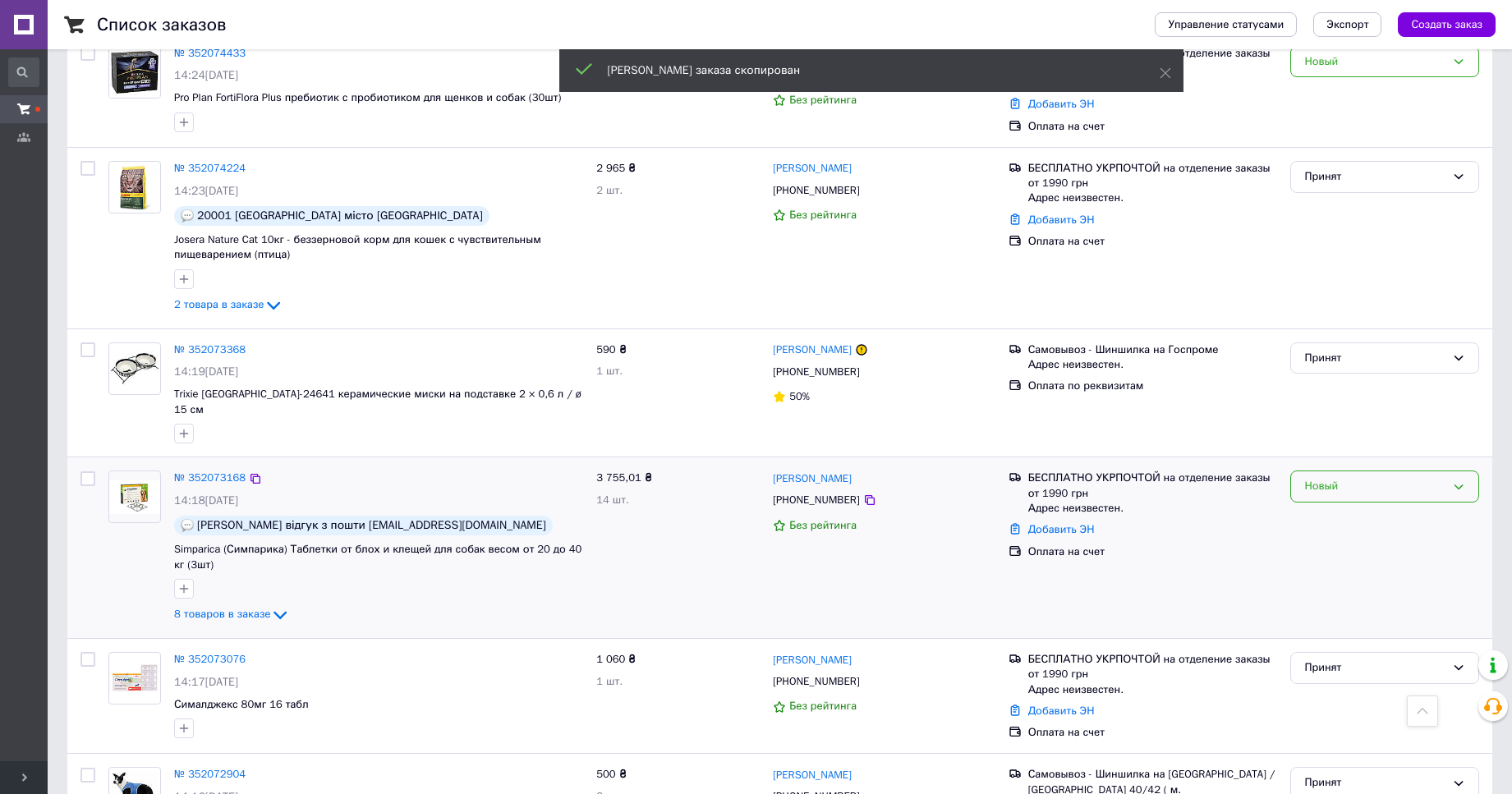 click on "Новый" at bounding box center [1375, 486] 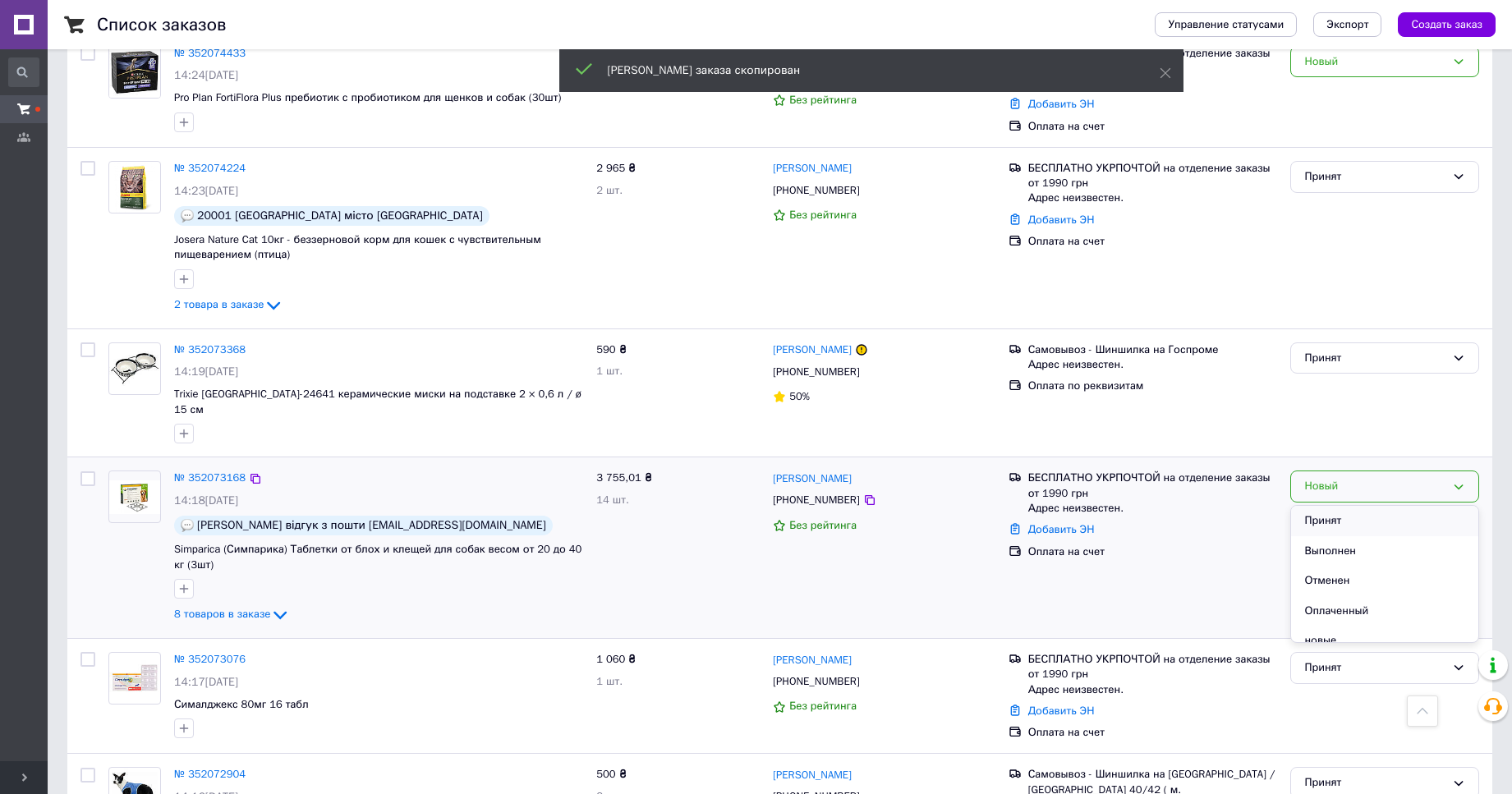 click on "Принят" at bounding box center (1385, 521) 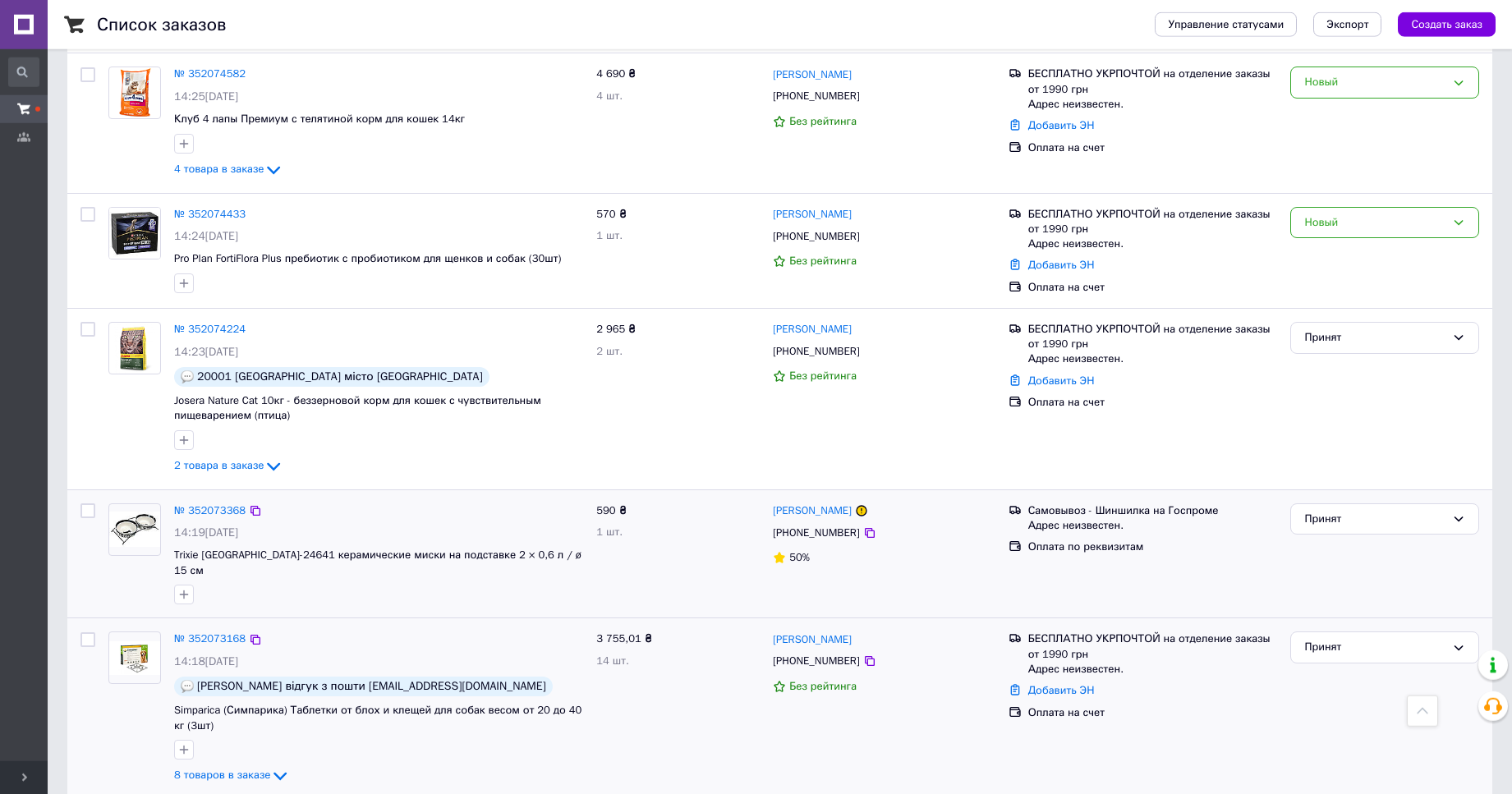 scroll, scrollTop: 1926, scrollLeft: 0, axis: vertical 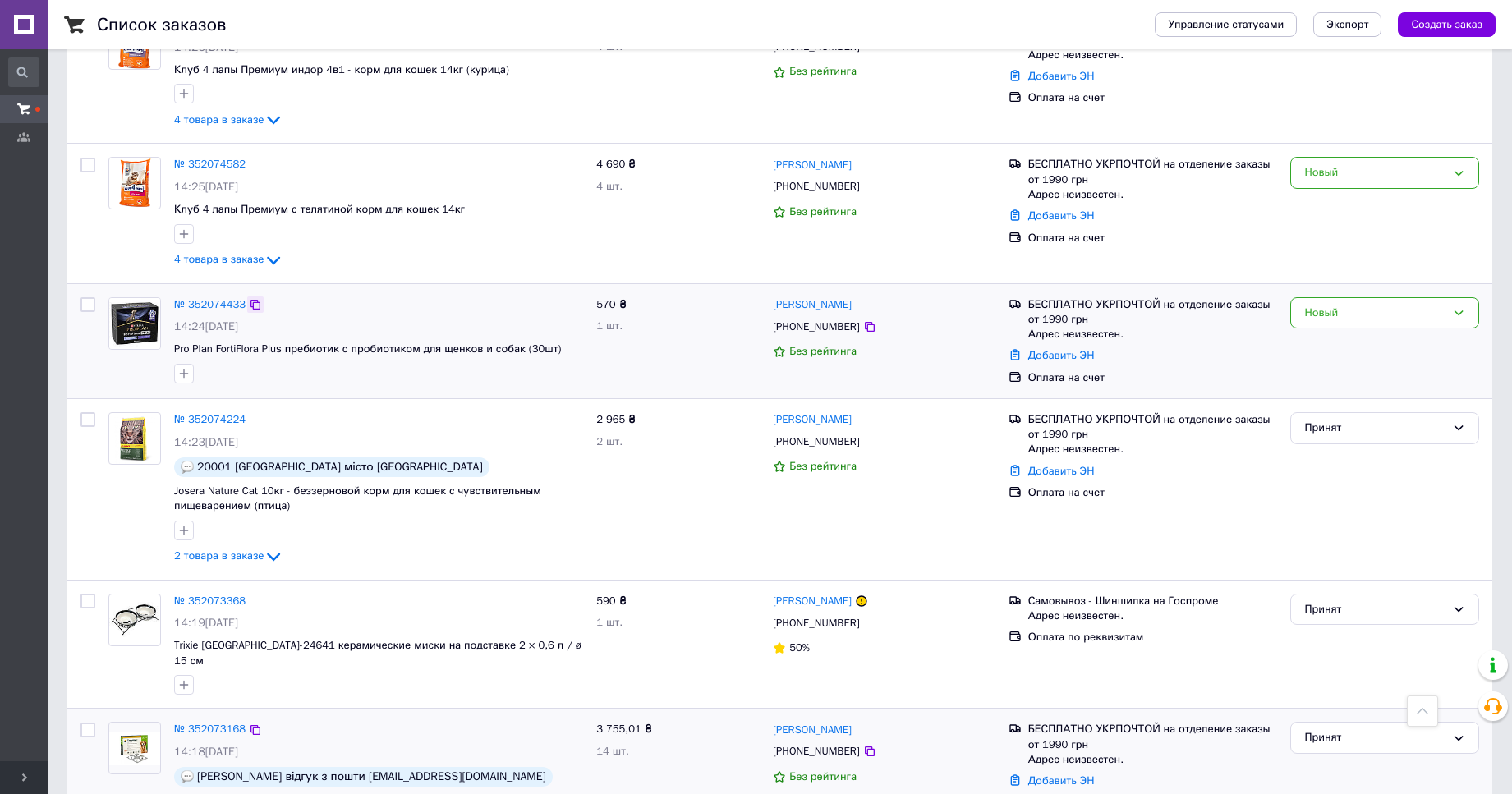 click 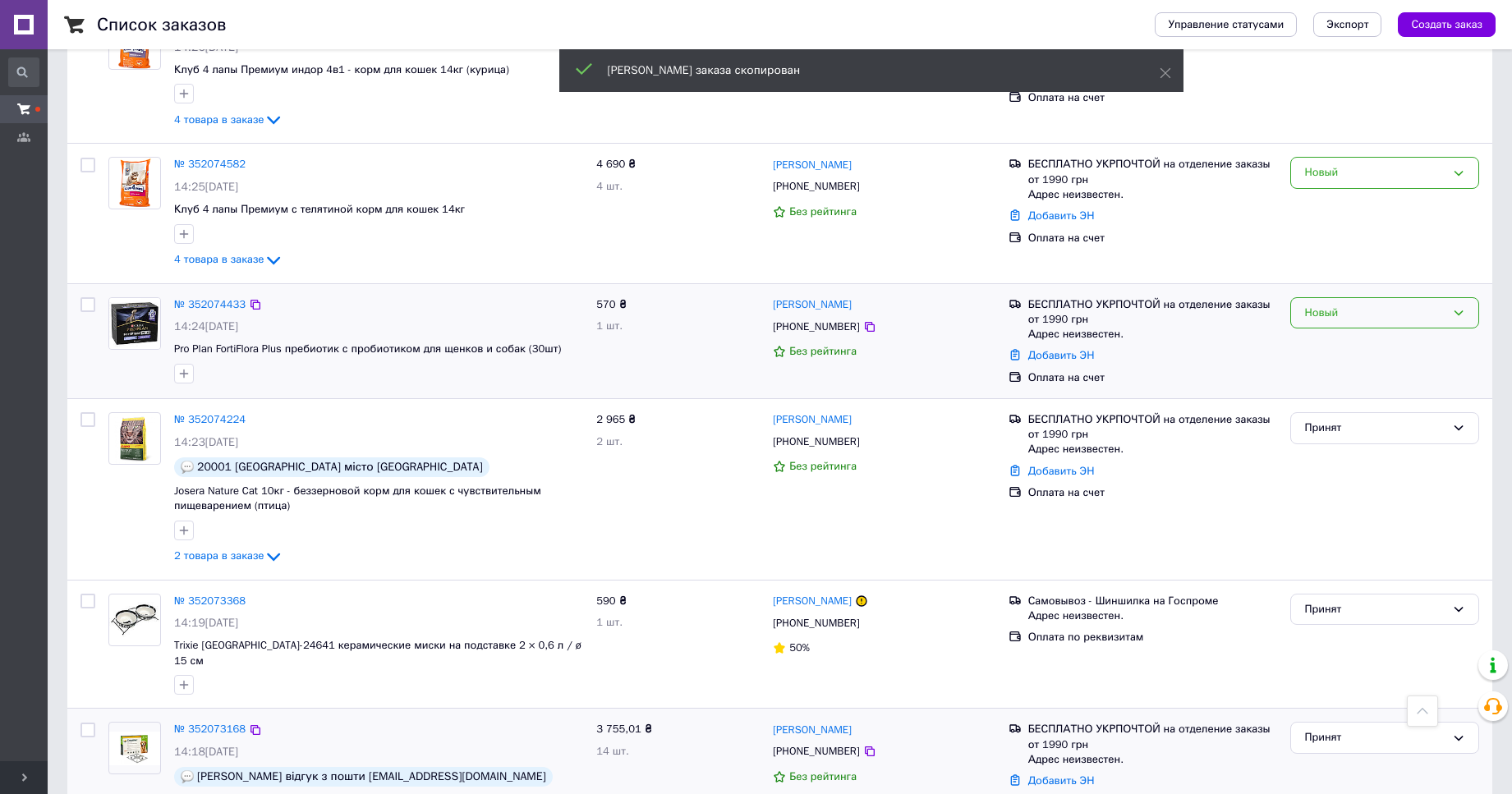 click on "Новый" at bounding box center [1375, 313] 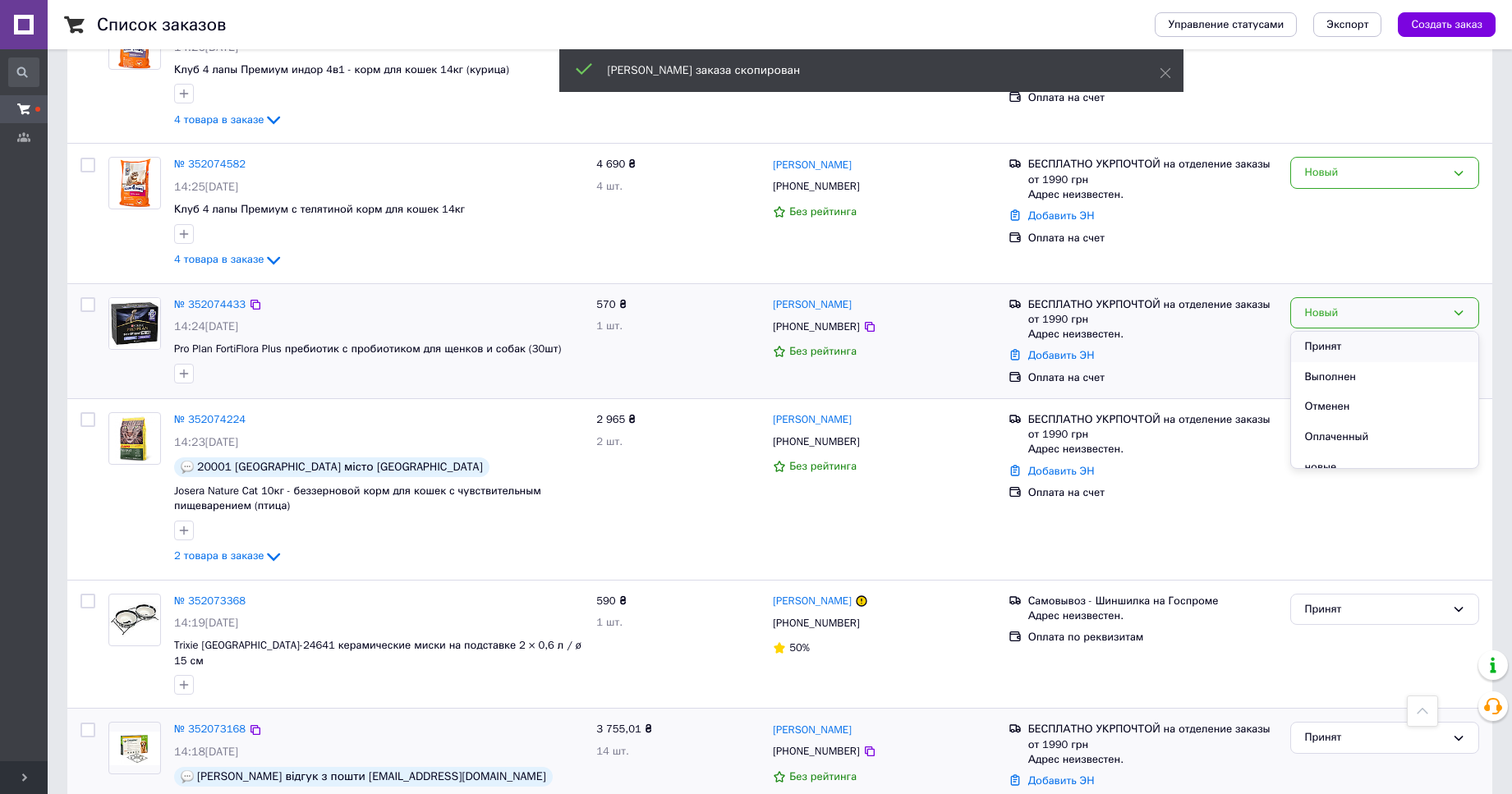 click on "Принят" at bounding box center (1385, 347) 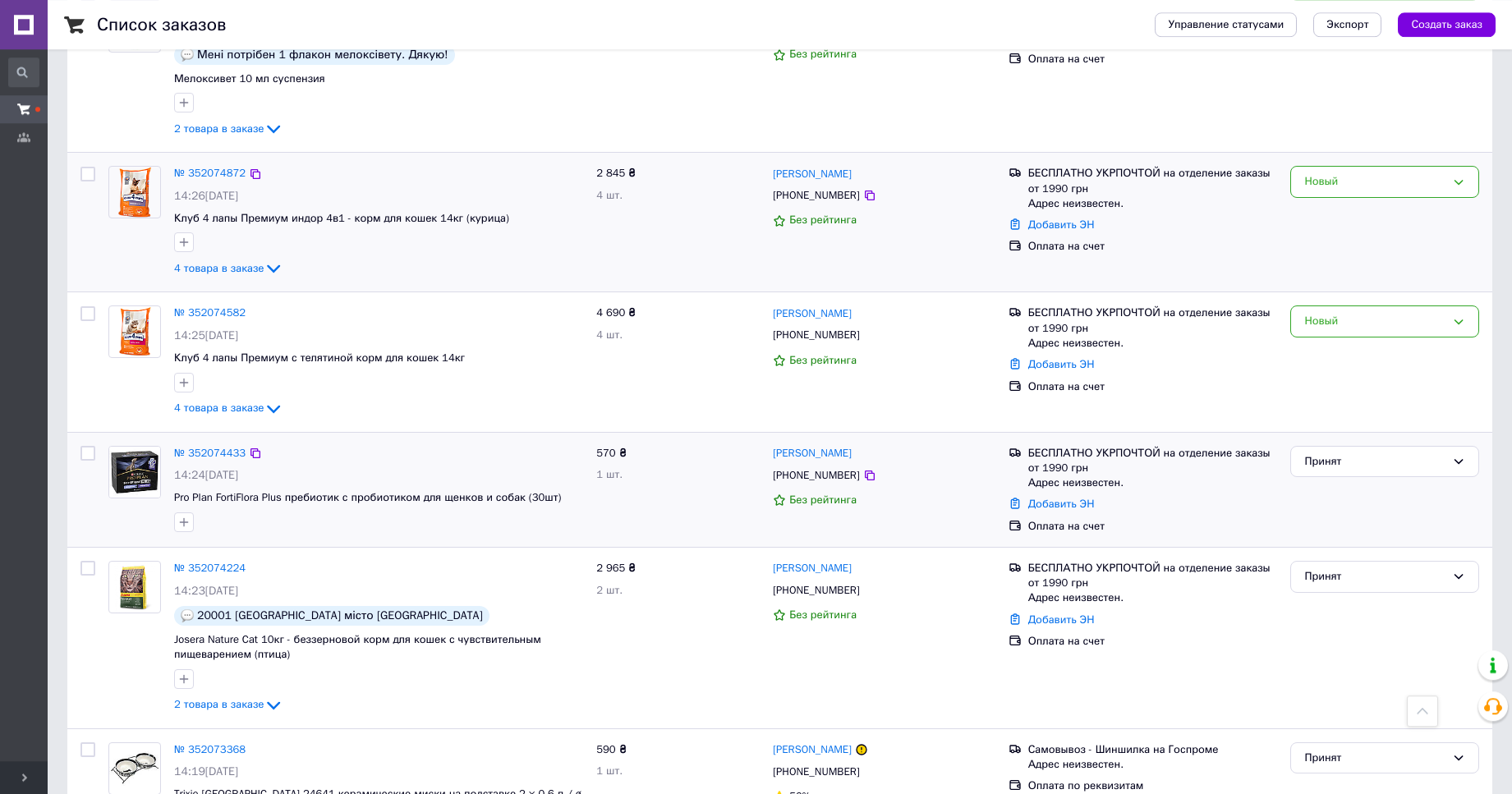 scroll, scrollTop: 1759, scrollLeft: 0, axis: vertical 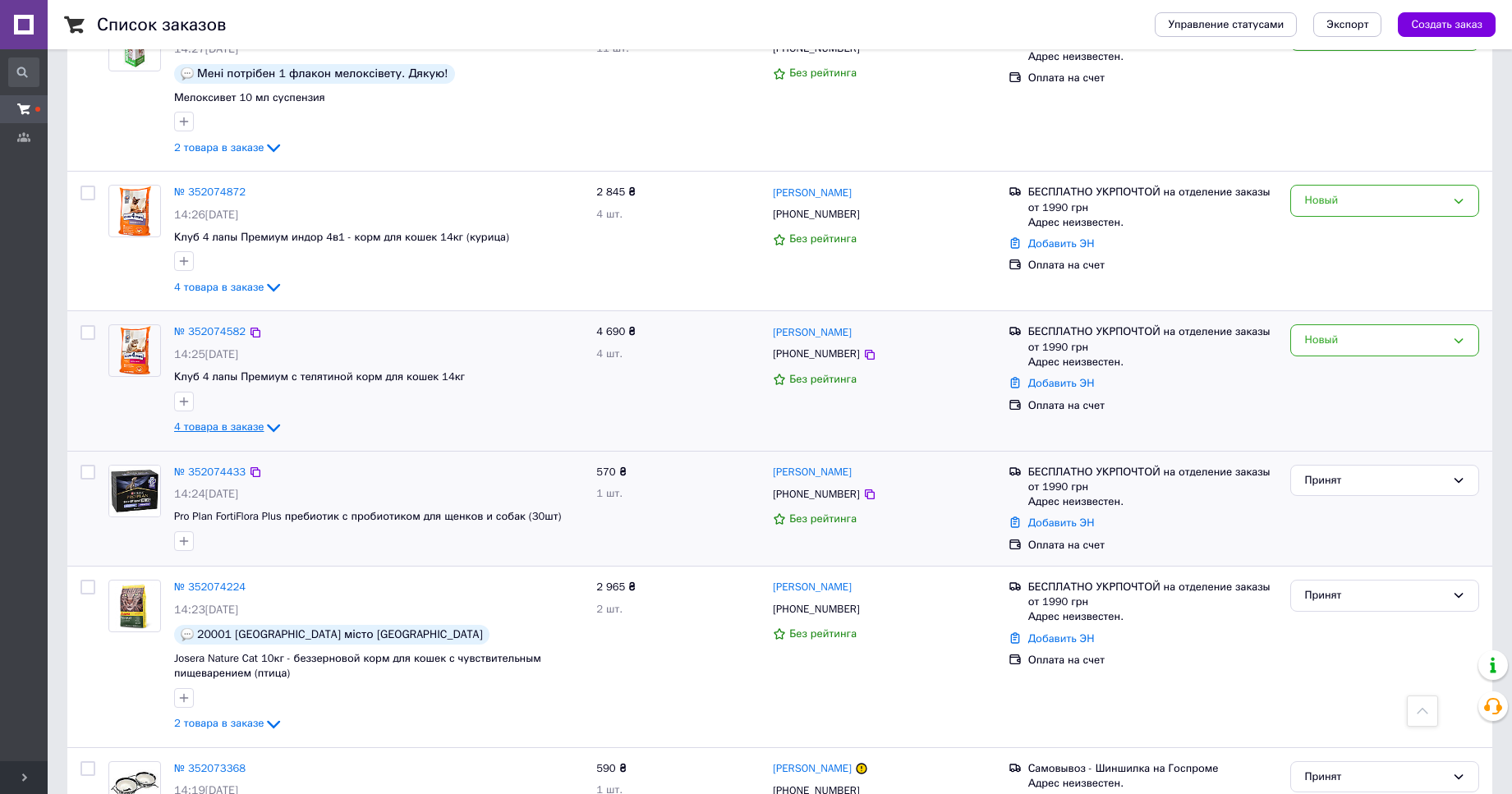 click on "4 товара в заказе" at bounding box center (218, 426) 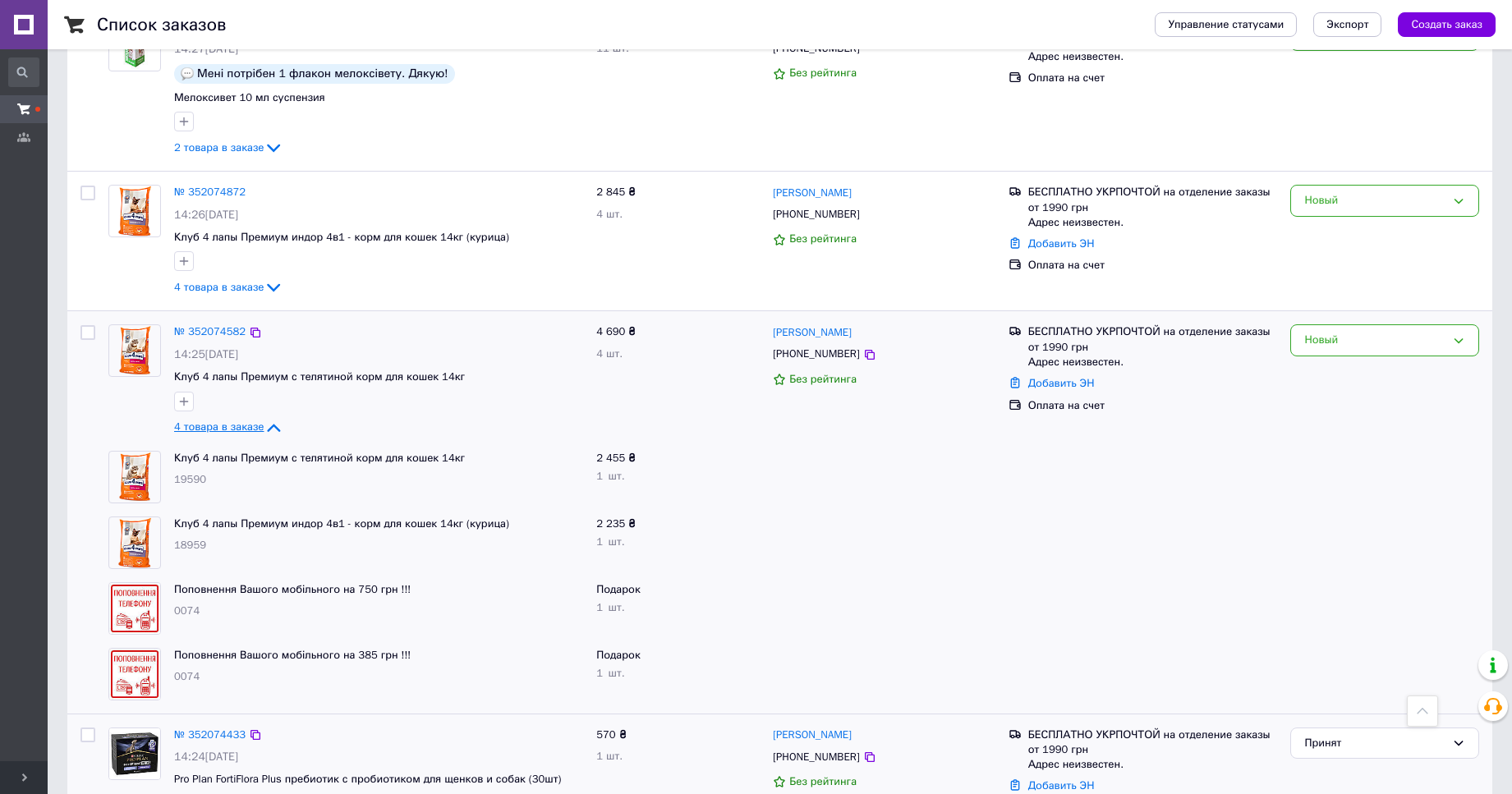 click on "4 товара в заказе" at bounding box center (218, 426) 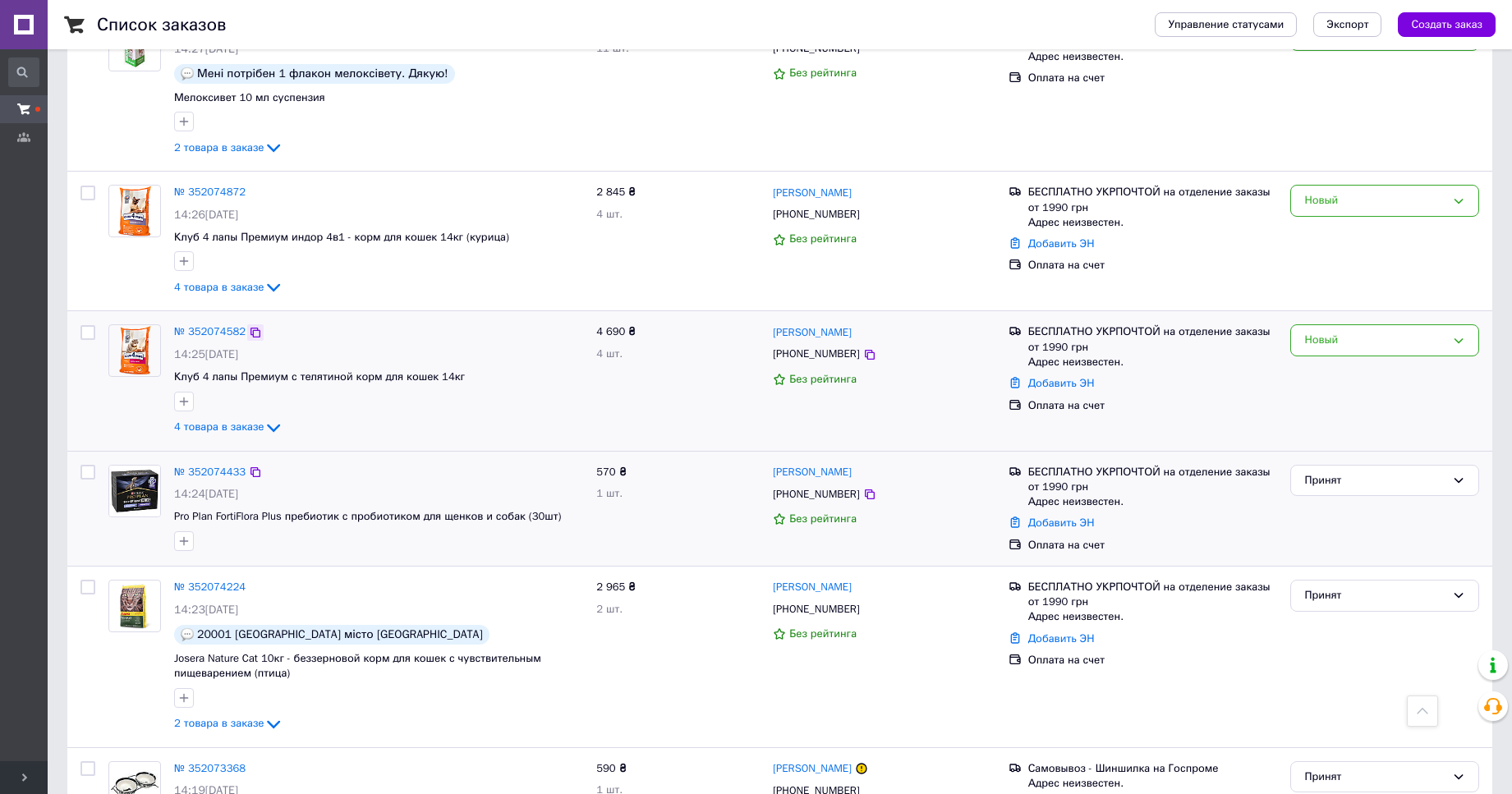 click at bounding box center (255, 333) 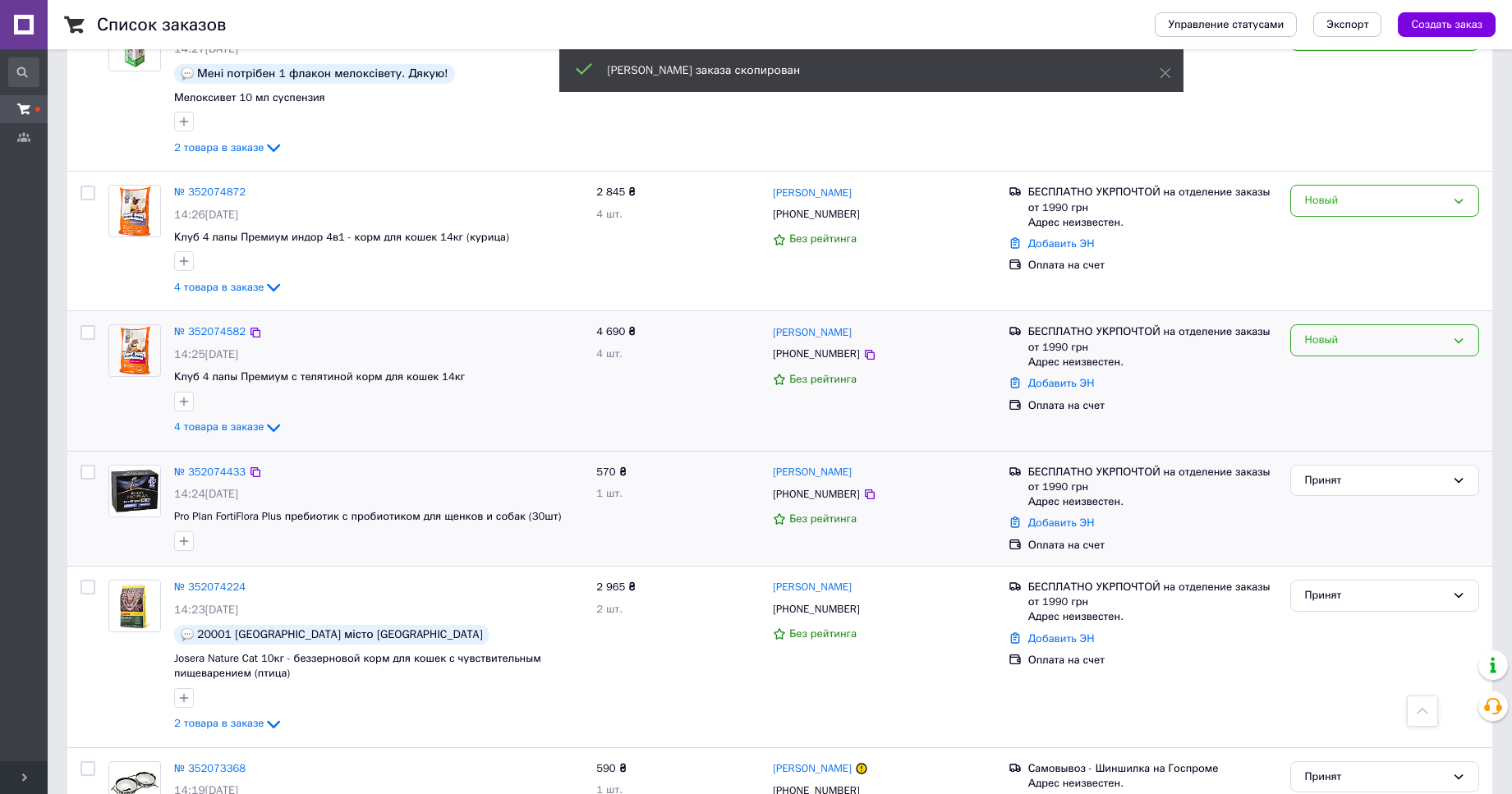 drag, startPoint x: 1321, startPoint y: 309, endPoint x: 1324, endPoint y: 322, distance: 13.34166 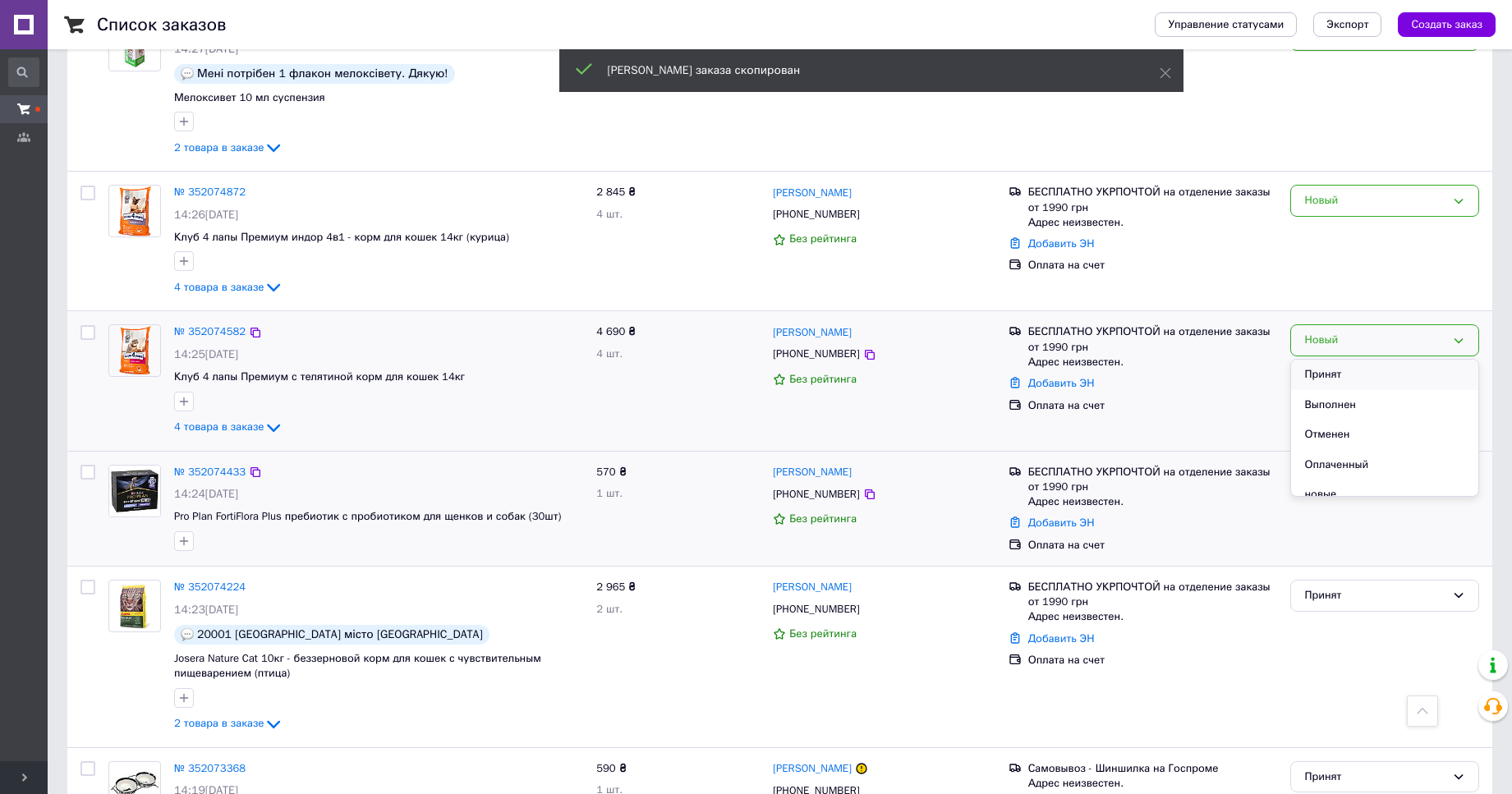 click on "Принят" at bounding box center [1385, 374] 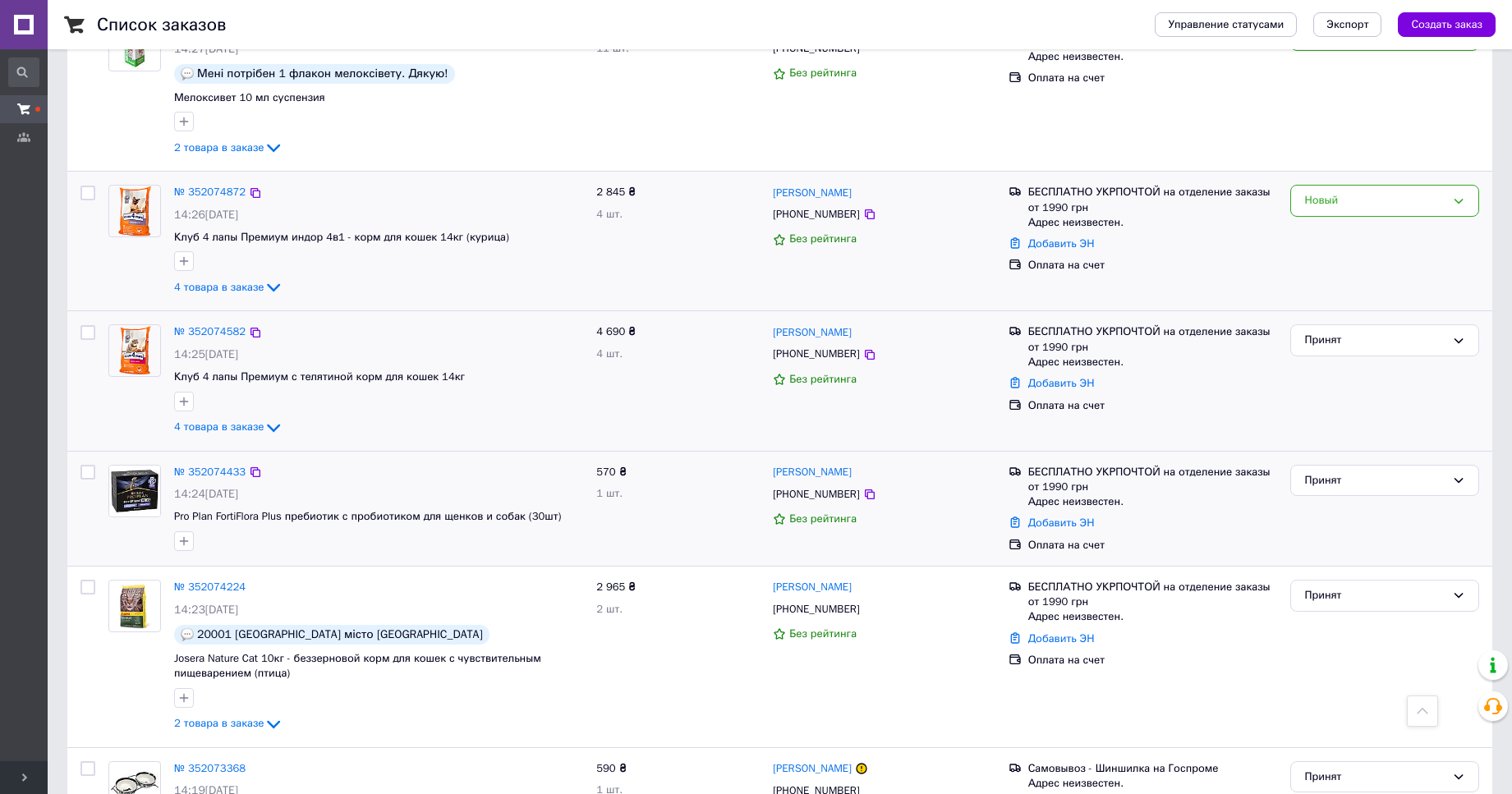 drag, startPoint x: 252, startPoint y: 167, endPoint x: 301, endPoint y: 165, distance: 49.0408 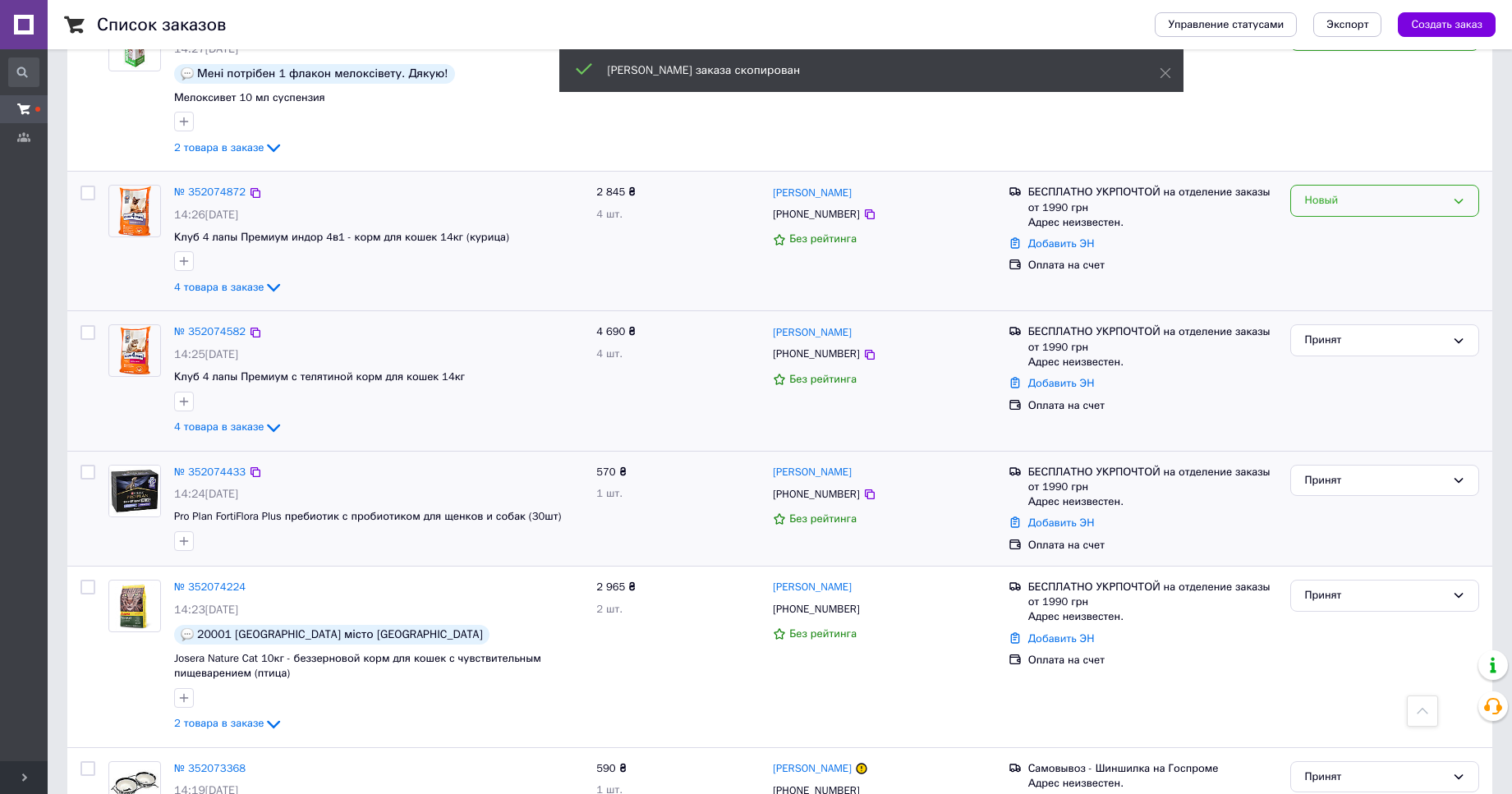 drag, startPoint x: 1315, startPoint y: 177, endPoint x: 1316, endPoint y: 186, distance: 9.0553851 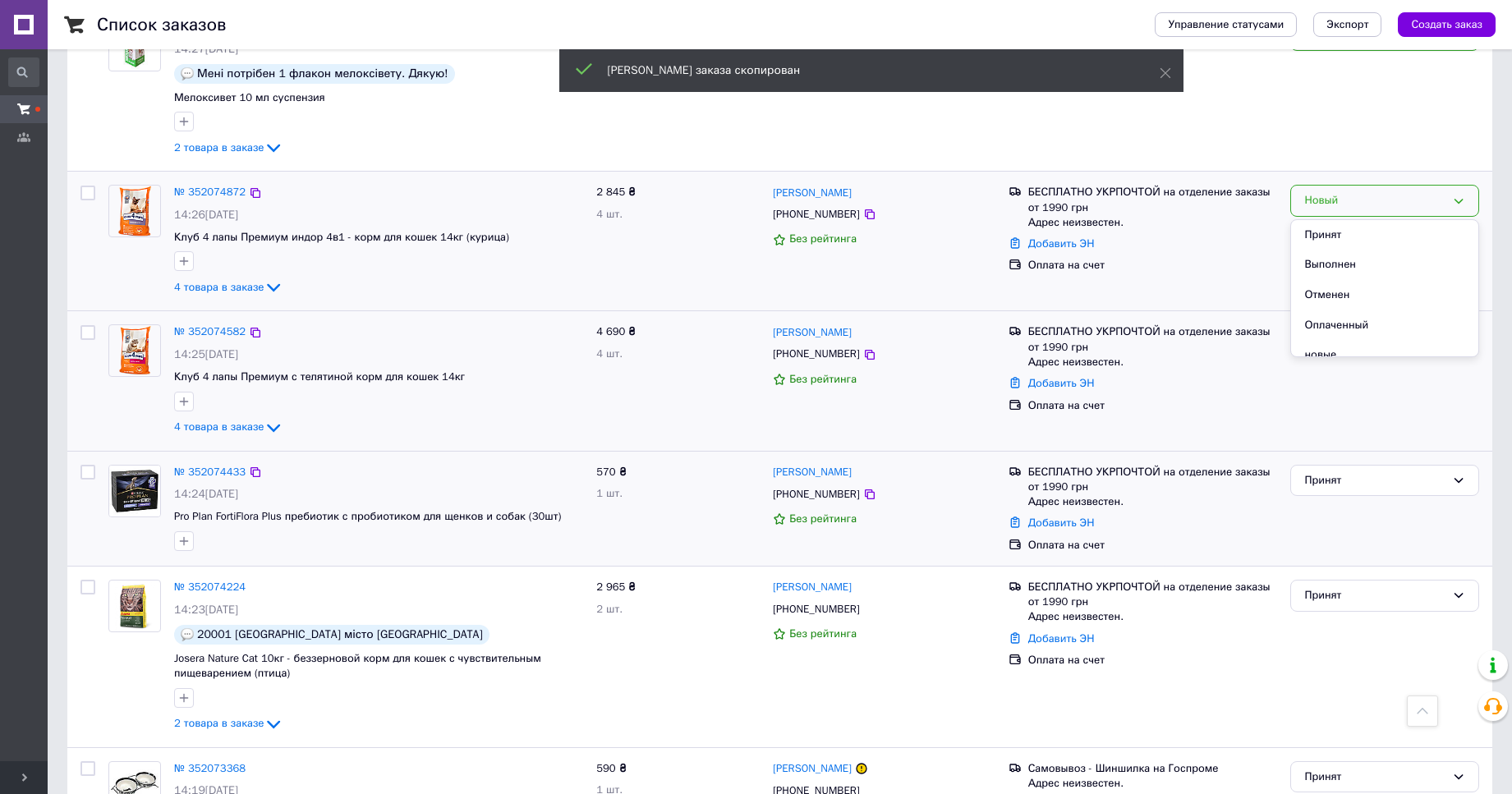 click on "Принят" at bounding box center (1385, 235) 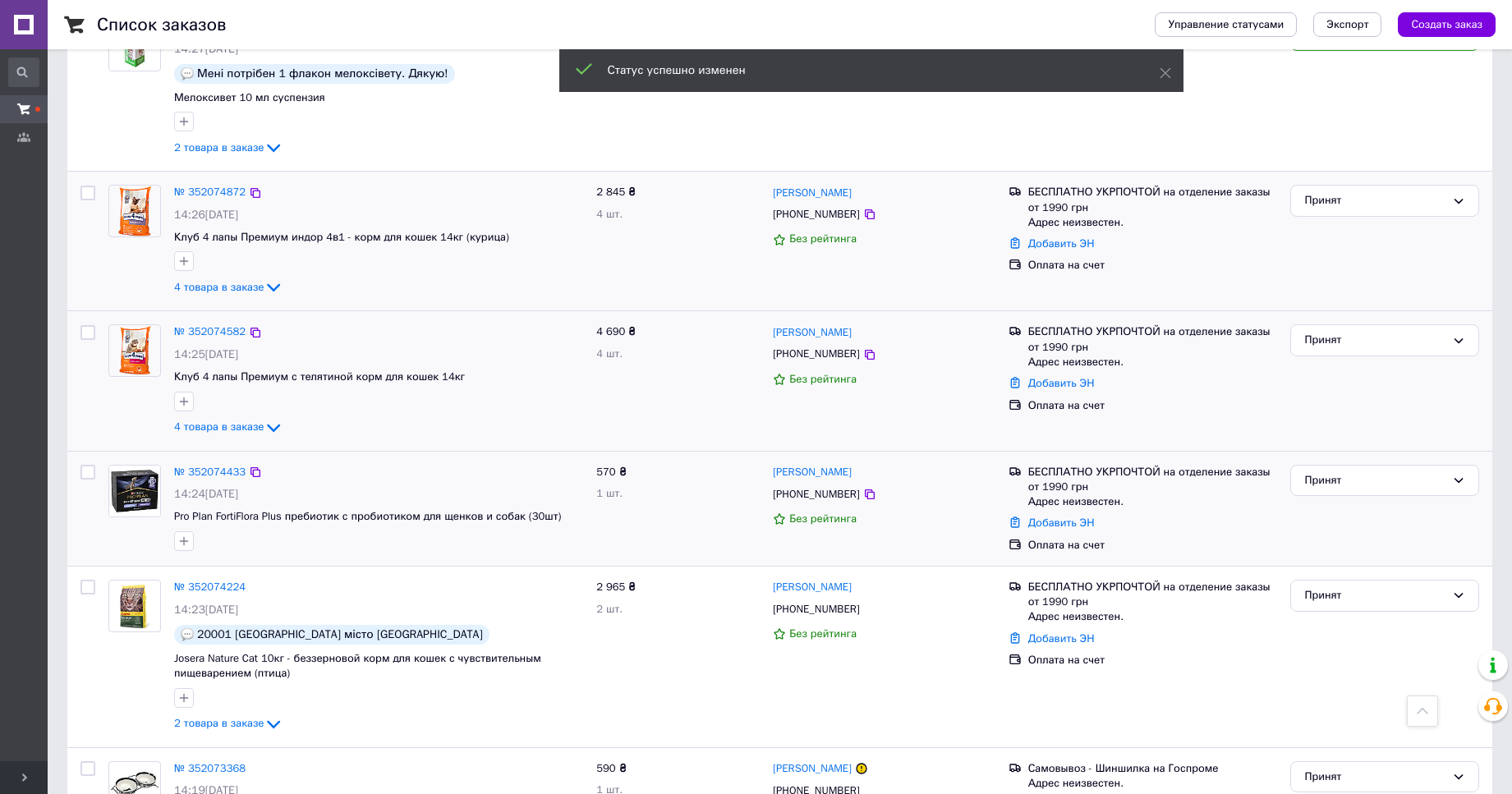 scroll, scrollTop: 1424, scrollLeft: 0, axis: vertical 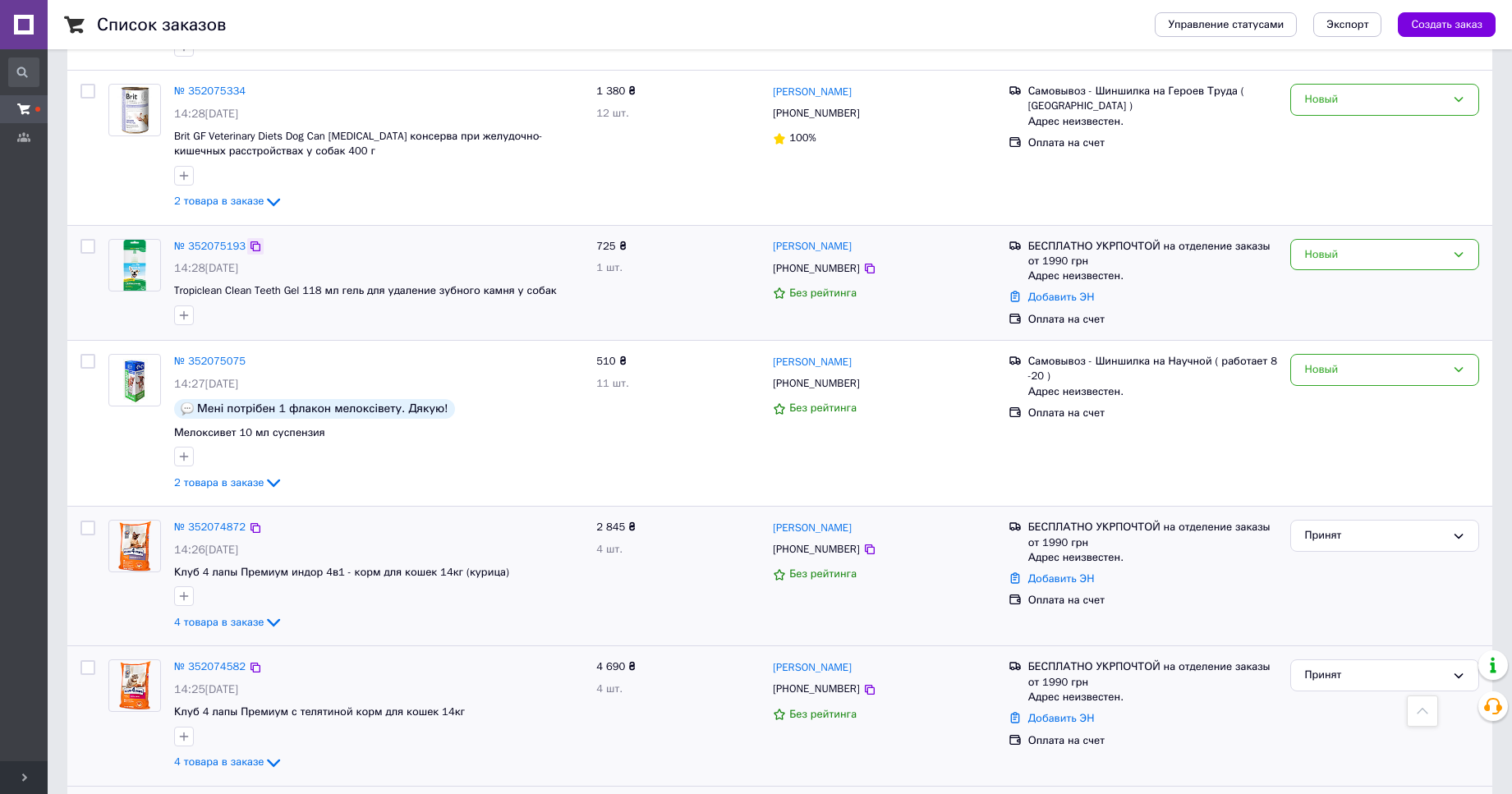 click 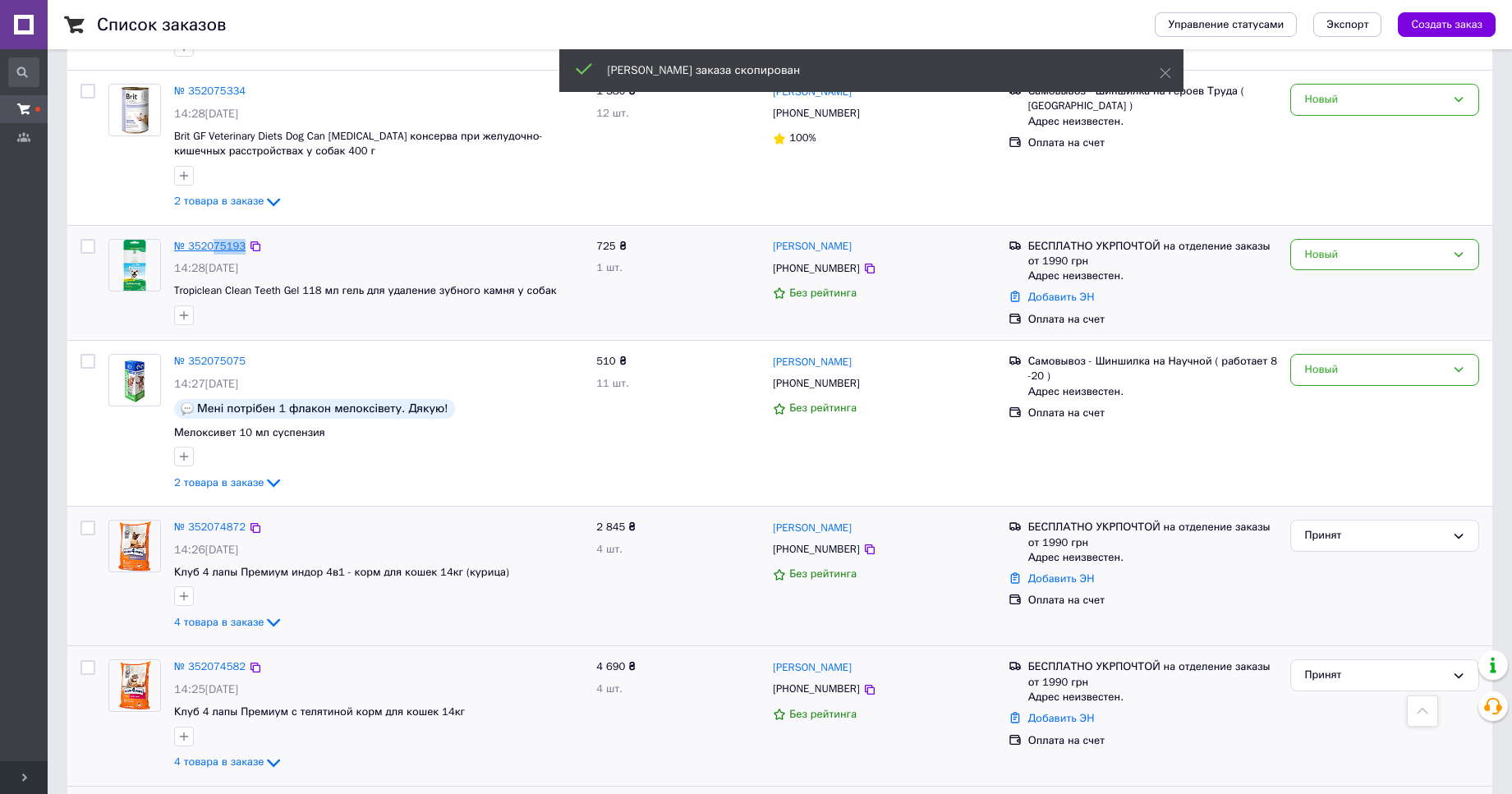 drag, startPoint x: 288, startPoint y: 217, endPoint x: 211, endPoint y: 217, distance: 77 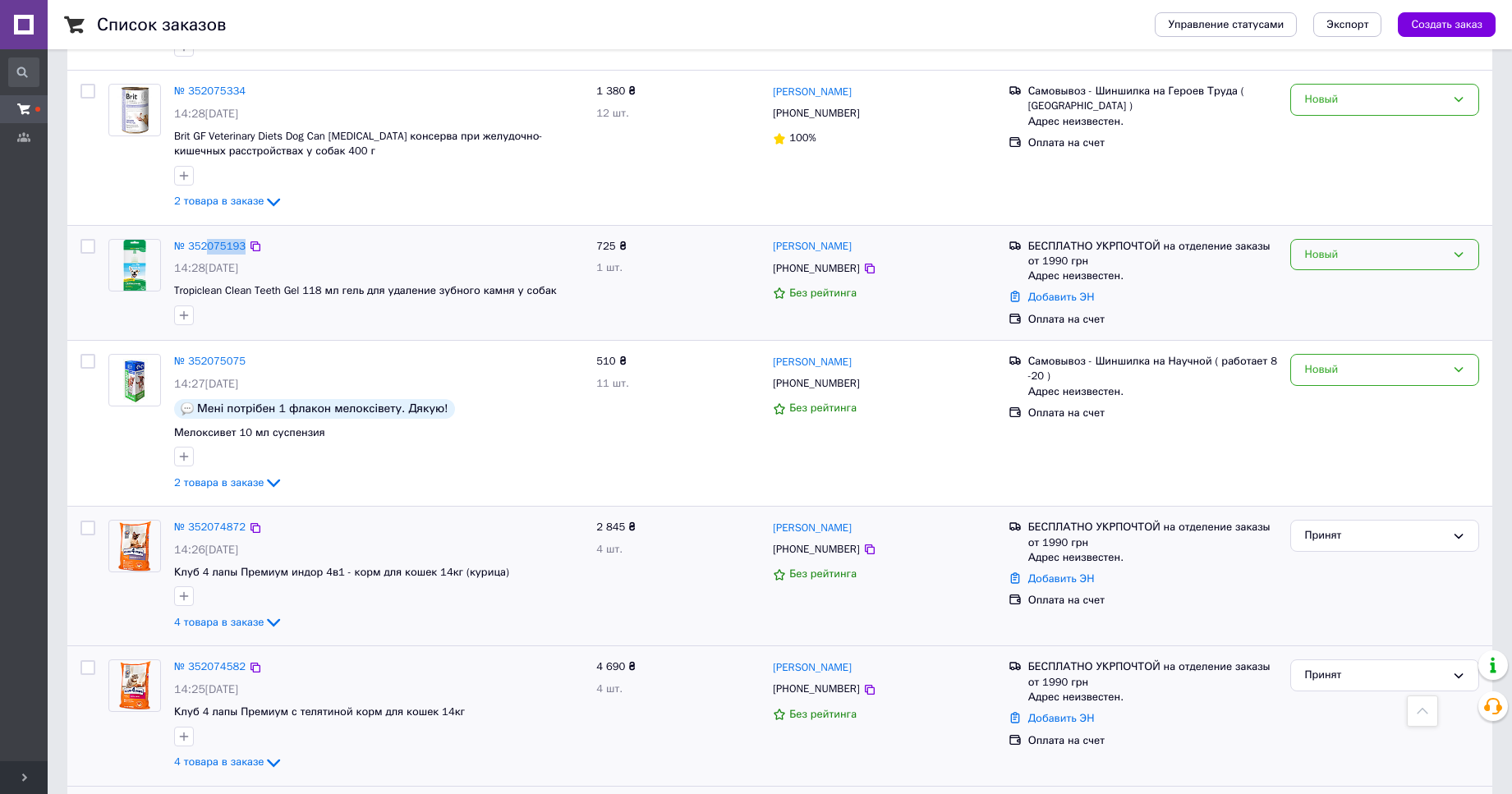 click on "Новый" at bounding box center (1375, 255) 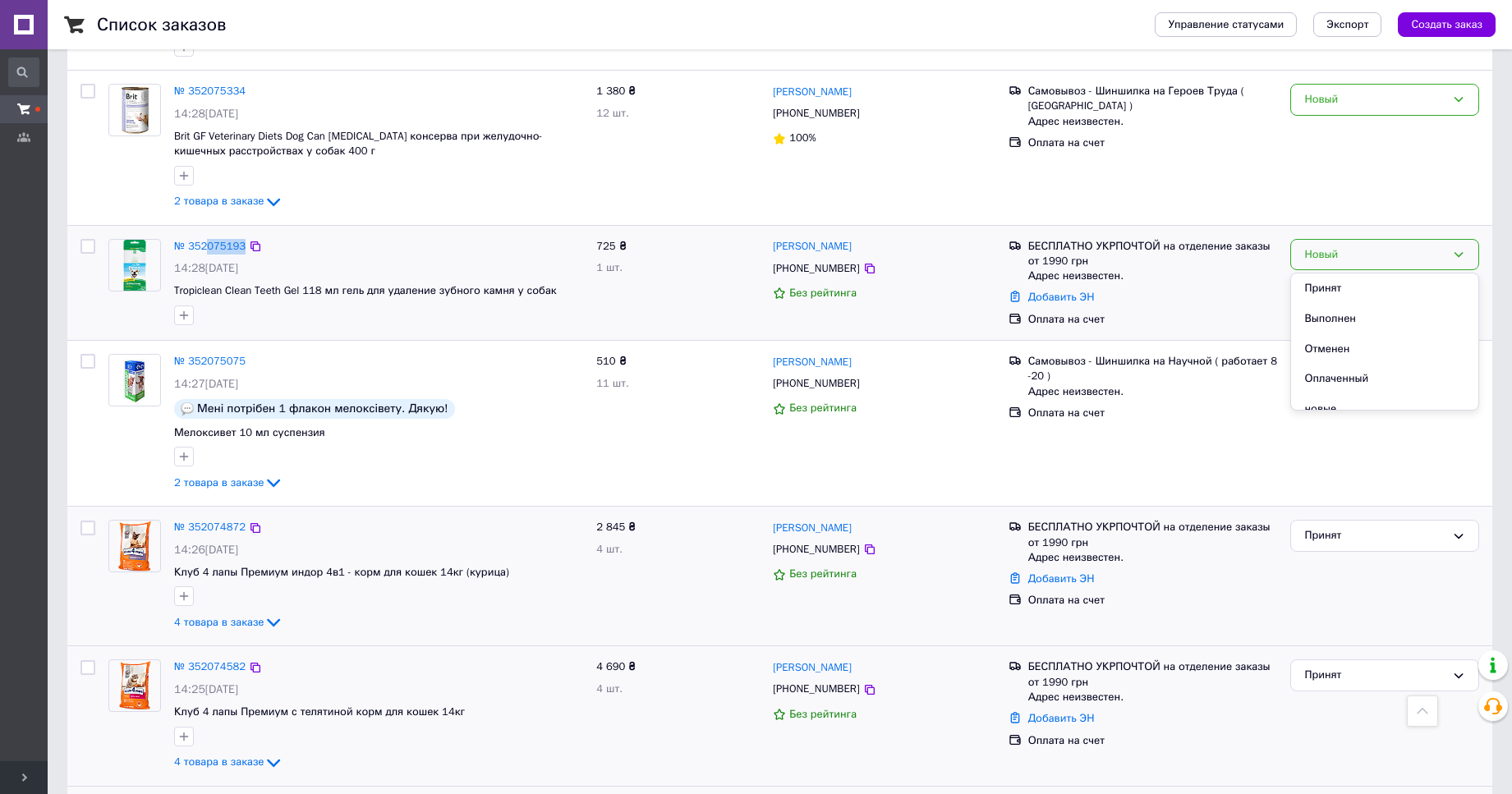 click on "Принят" at bounding box center [1385, 288] 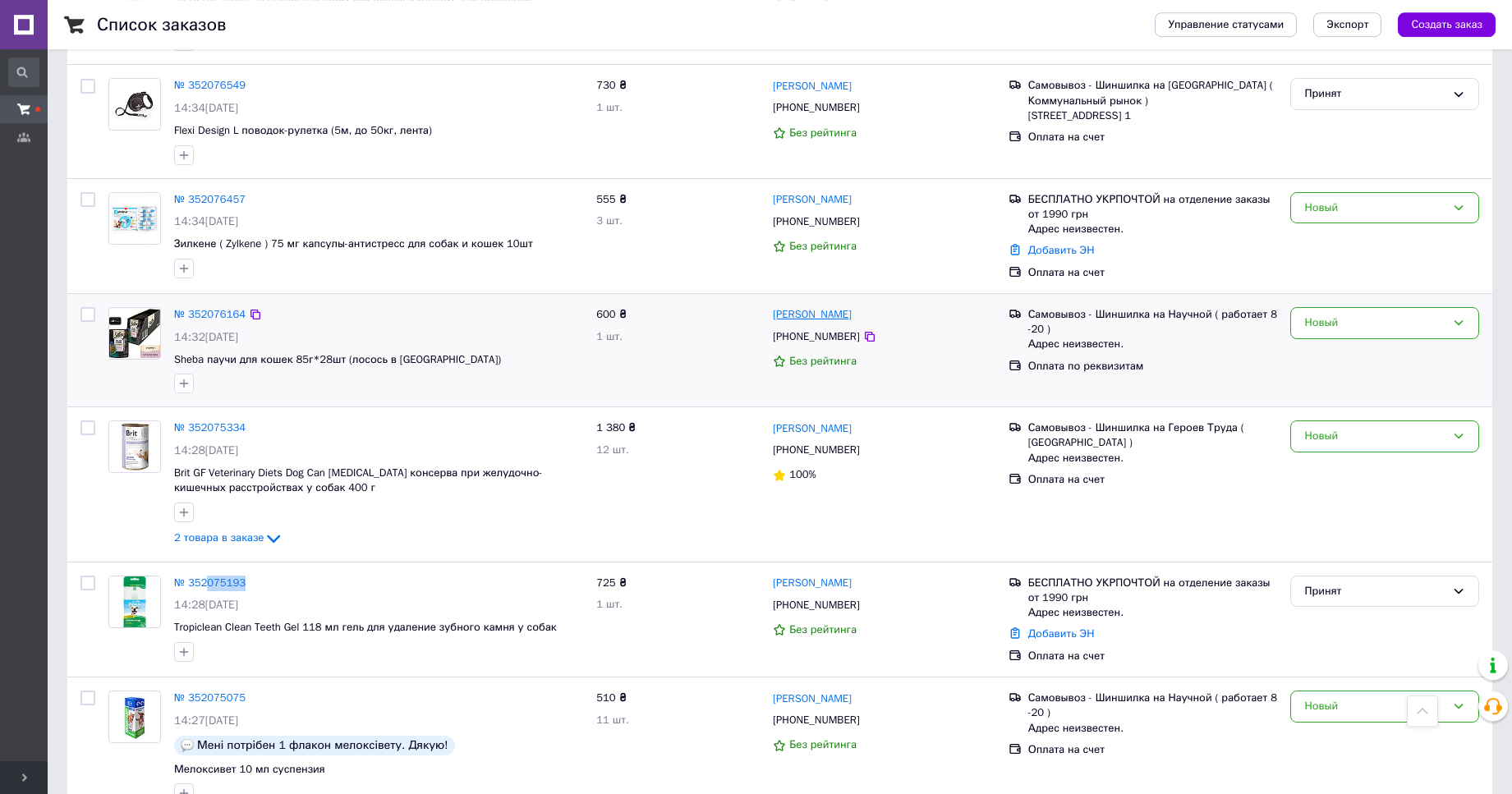 scroll, scrollTop: 921, scrollLeft: 0, axis: vertical 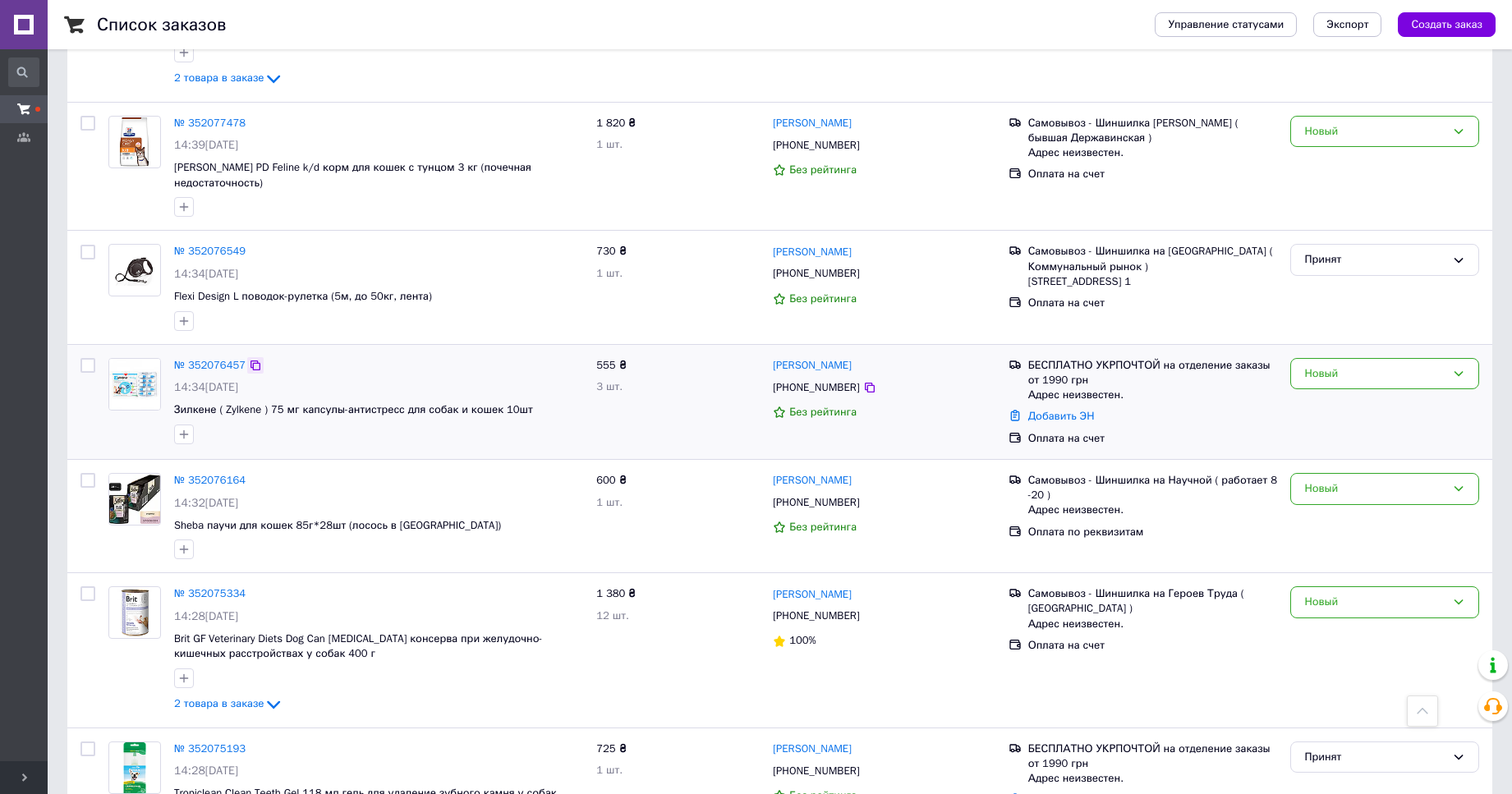 click 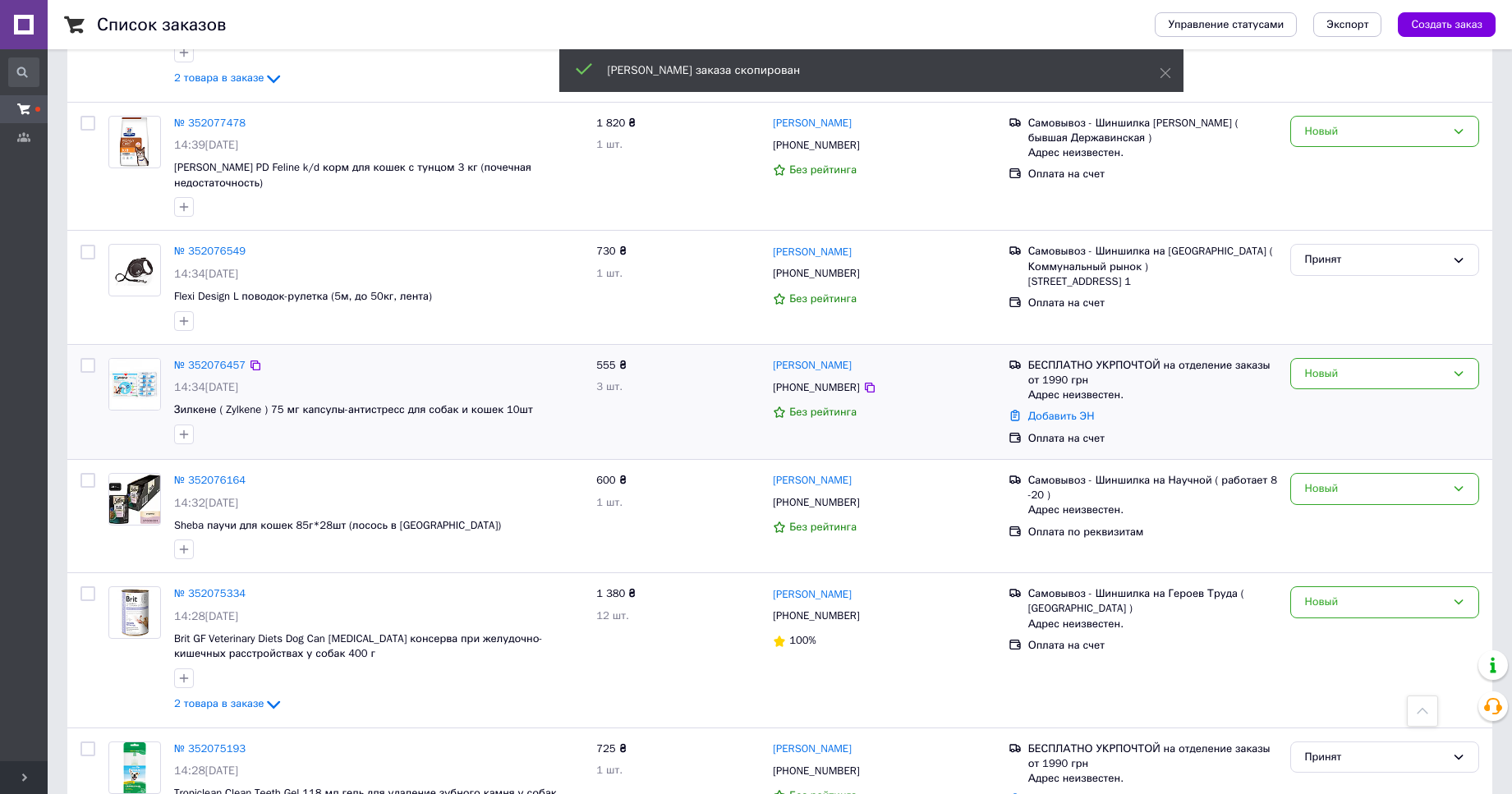 drag, startPoint x: 1343, startPoint y: 343, endPoint x: 1339, endPoint y: 360, distance: 17.464249 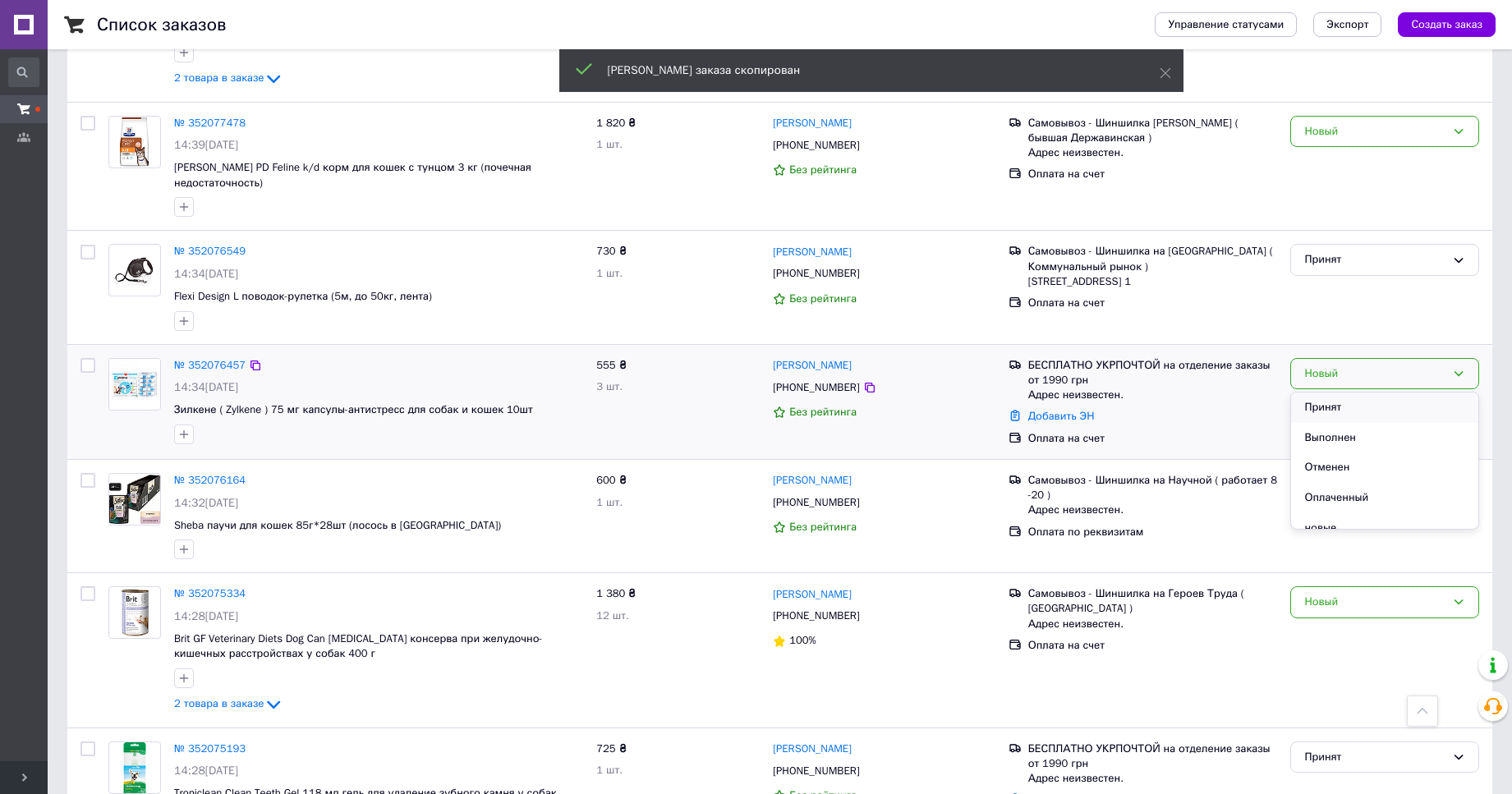 click on "Принят" at bounding box center [1385, 407] 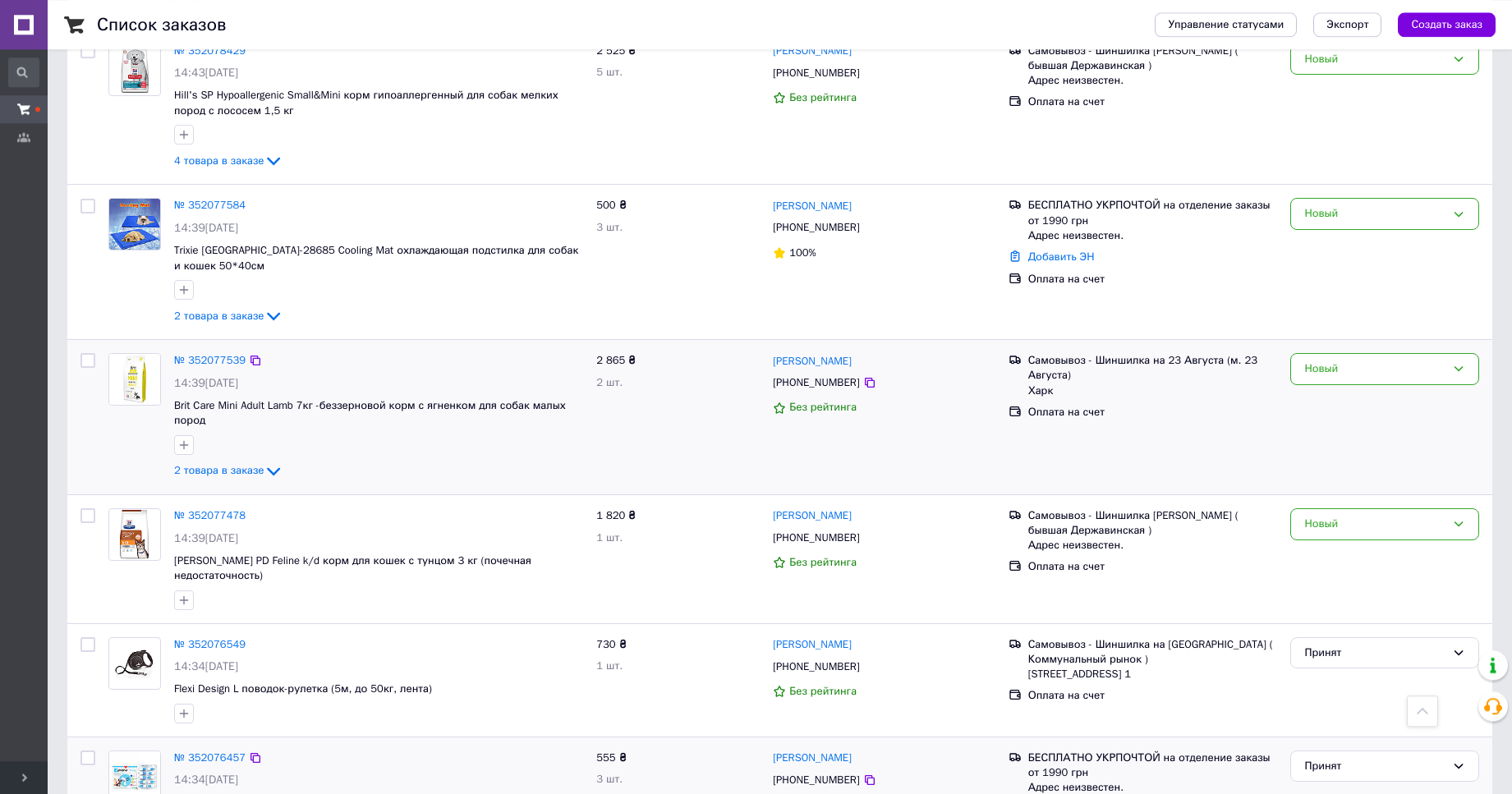 scroll, scrollTop: 670, scrollLeft: 0, axis: vertical 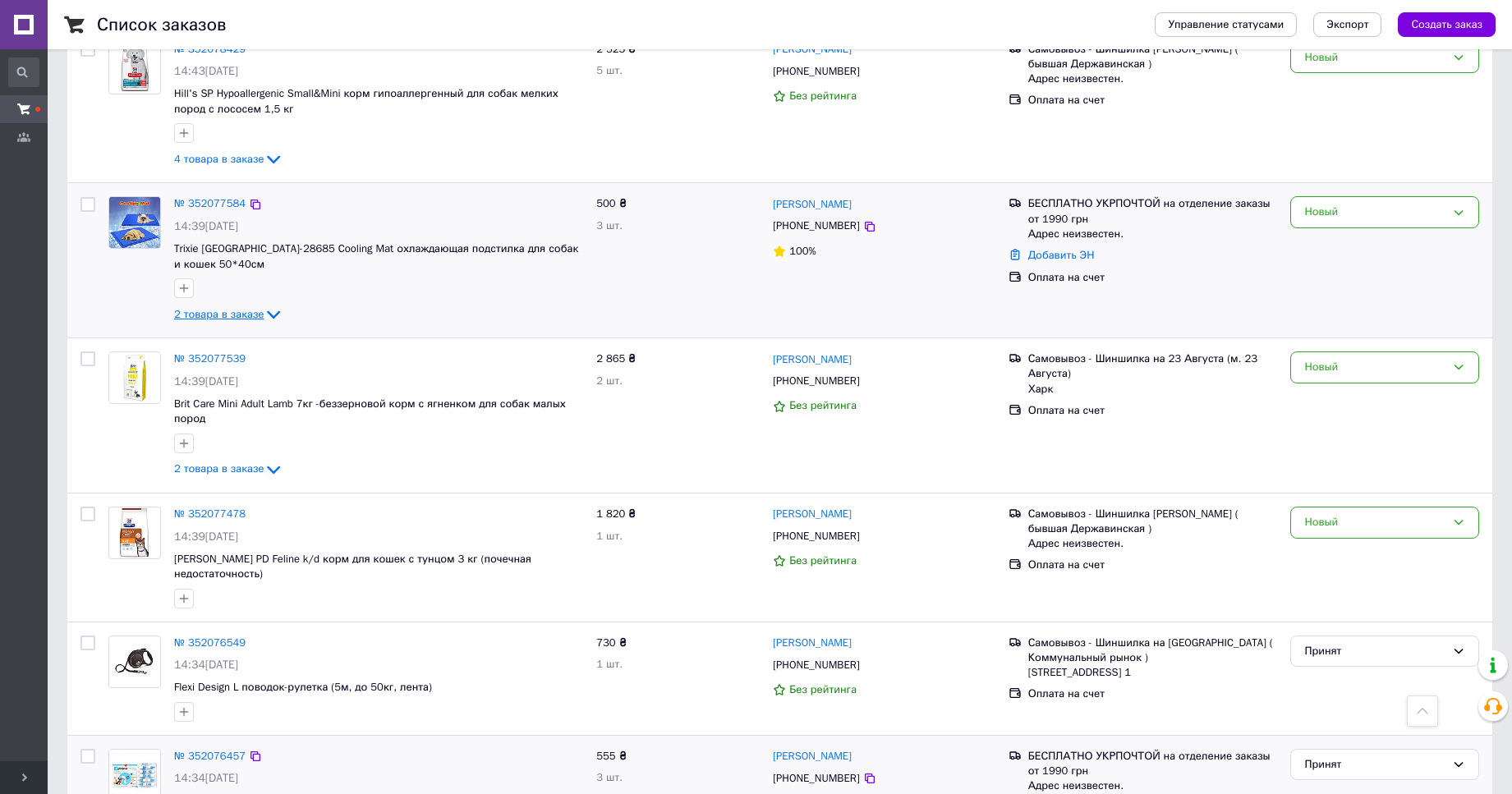 click on "2 товара в заказе" at bounding box center [218, 314] 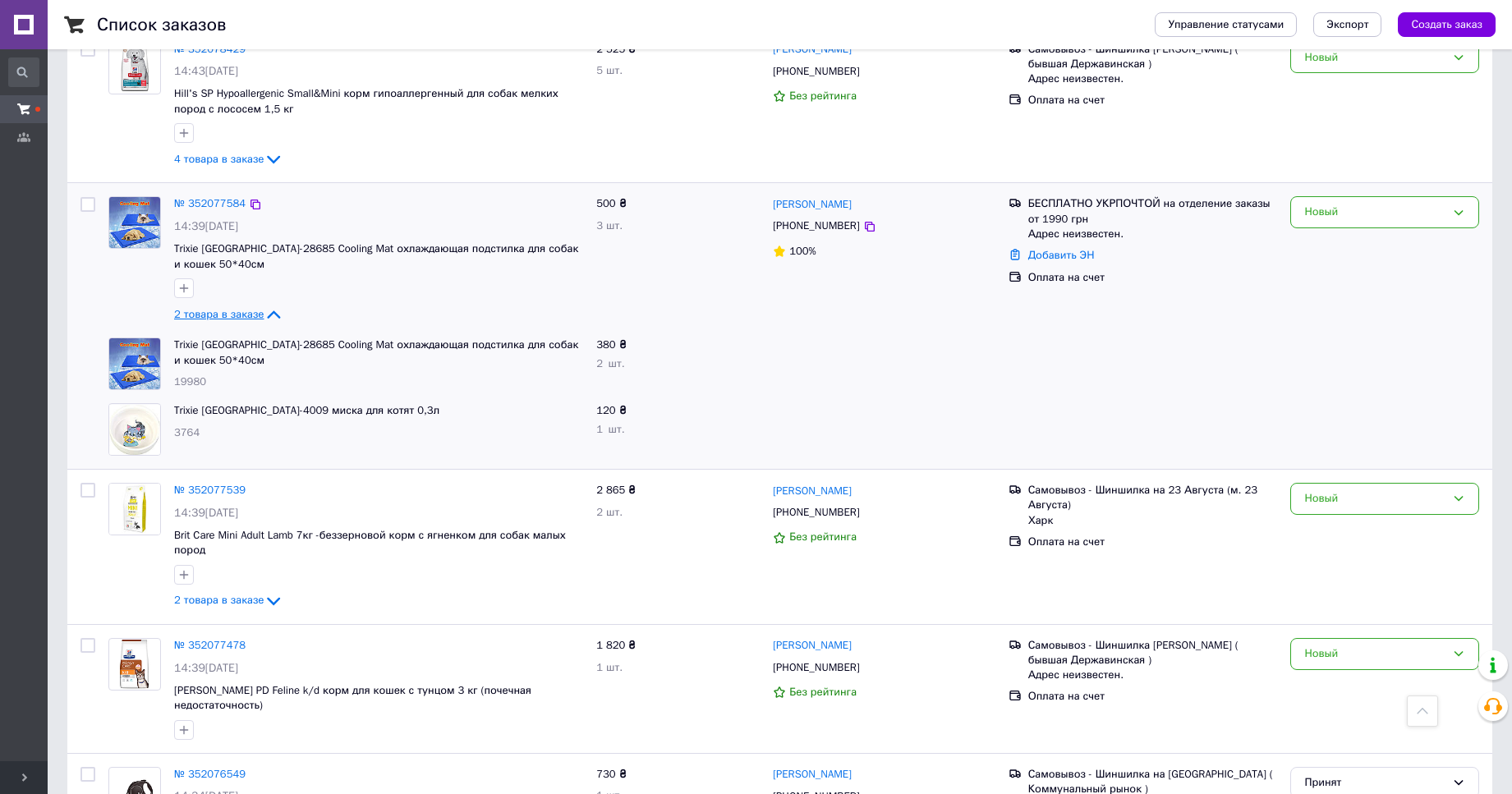 click on "2 товара в заказе" at bounding box center [218, 314] 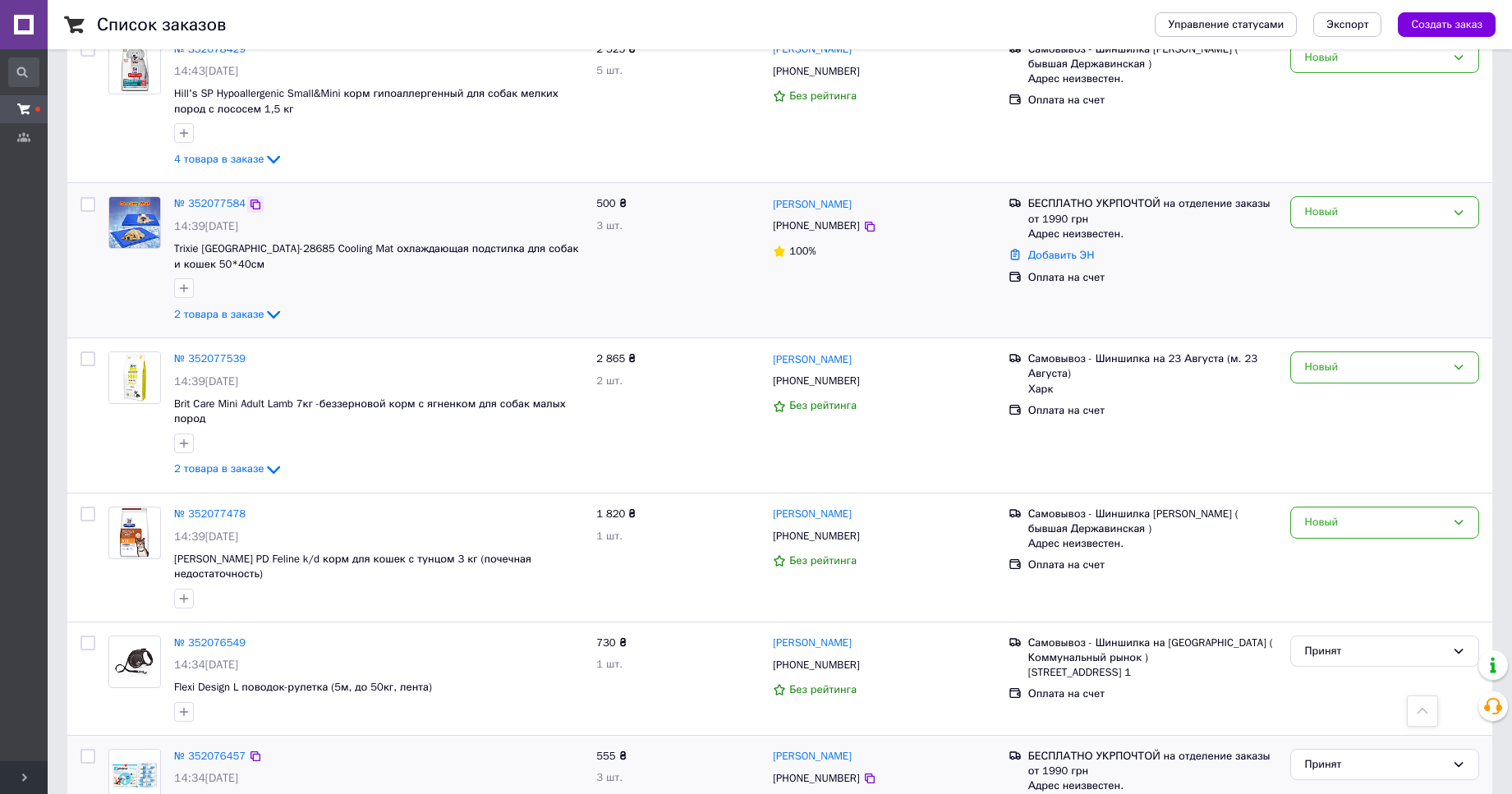 click 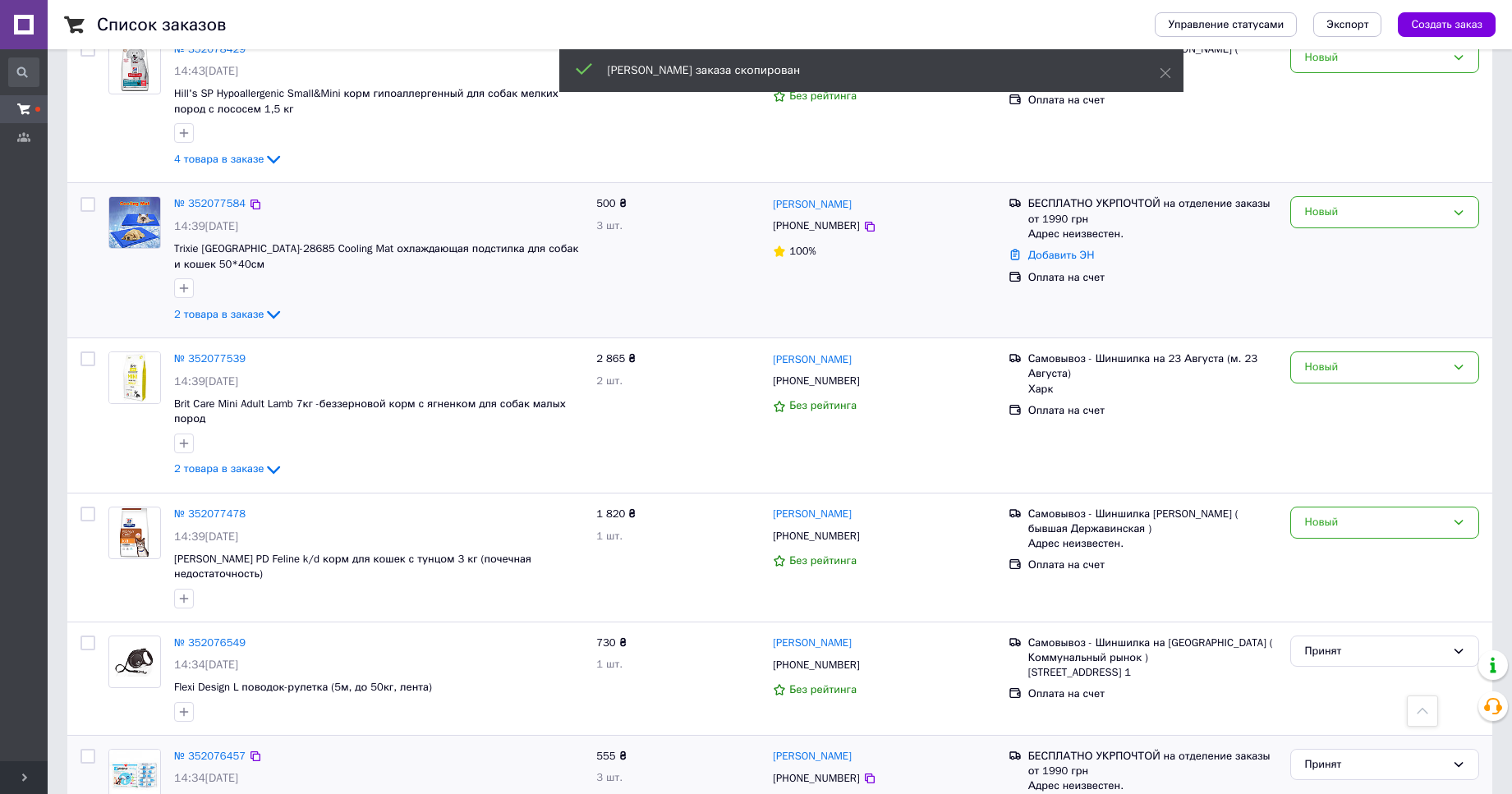 drag, startPoint x: 1331, startPoint y: 210, endPoint x: 1334, endPoint y: 229, distance: 19.235384 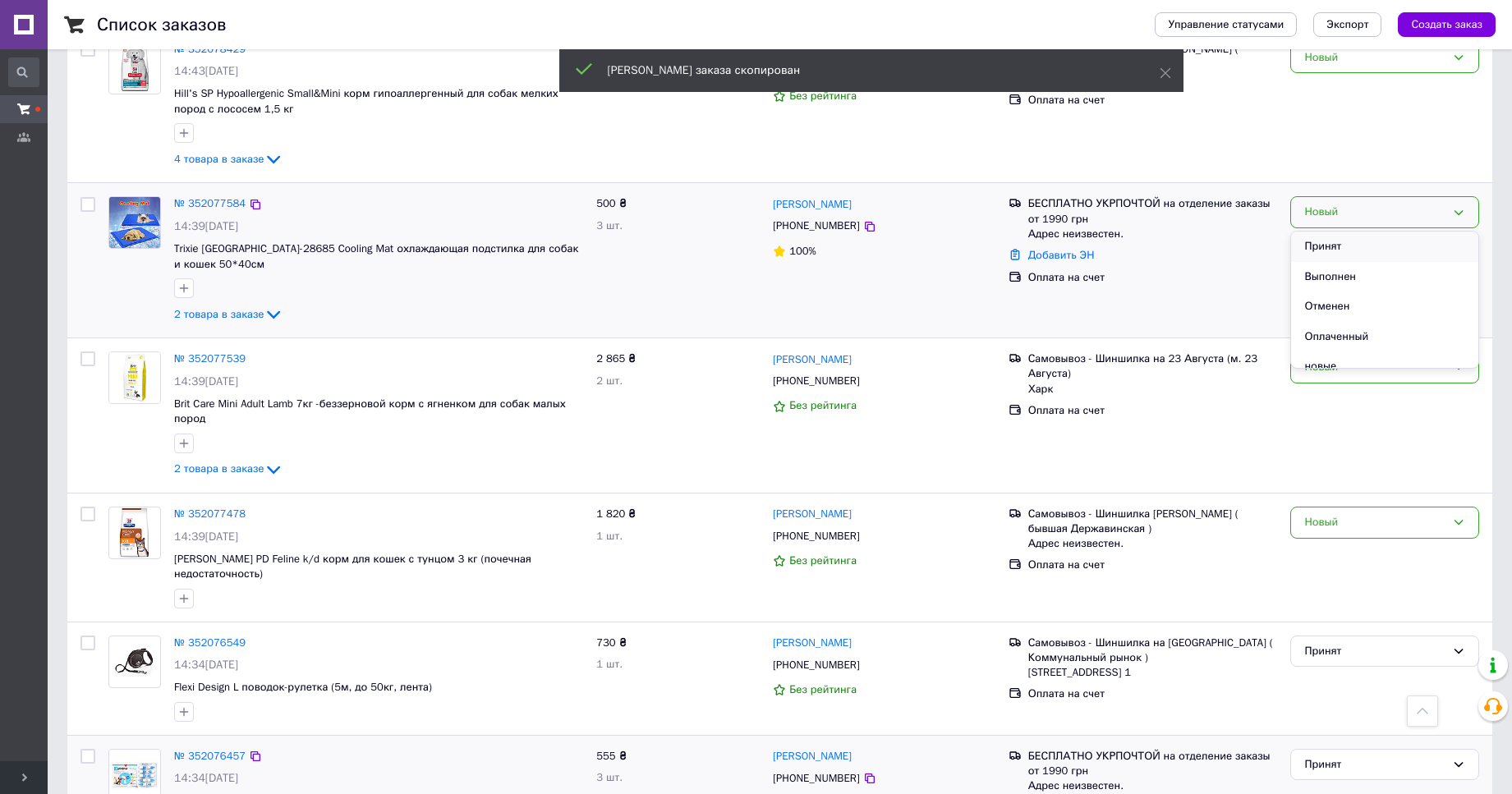click on "Принят" at bounding box center [1385, 246] 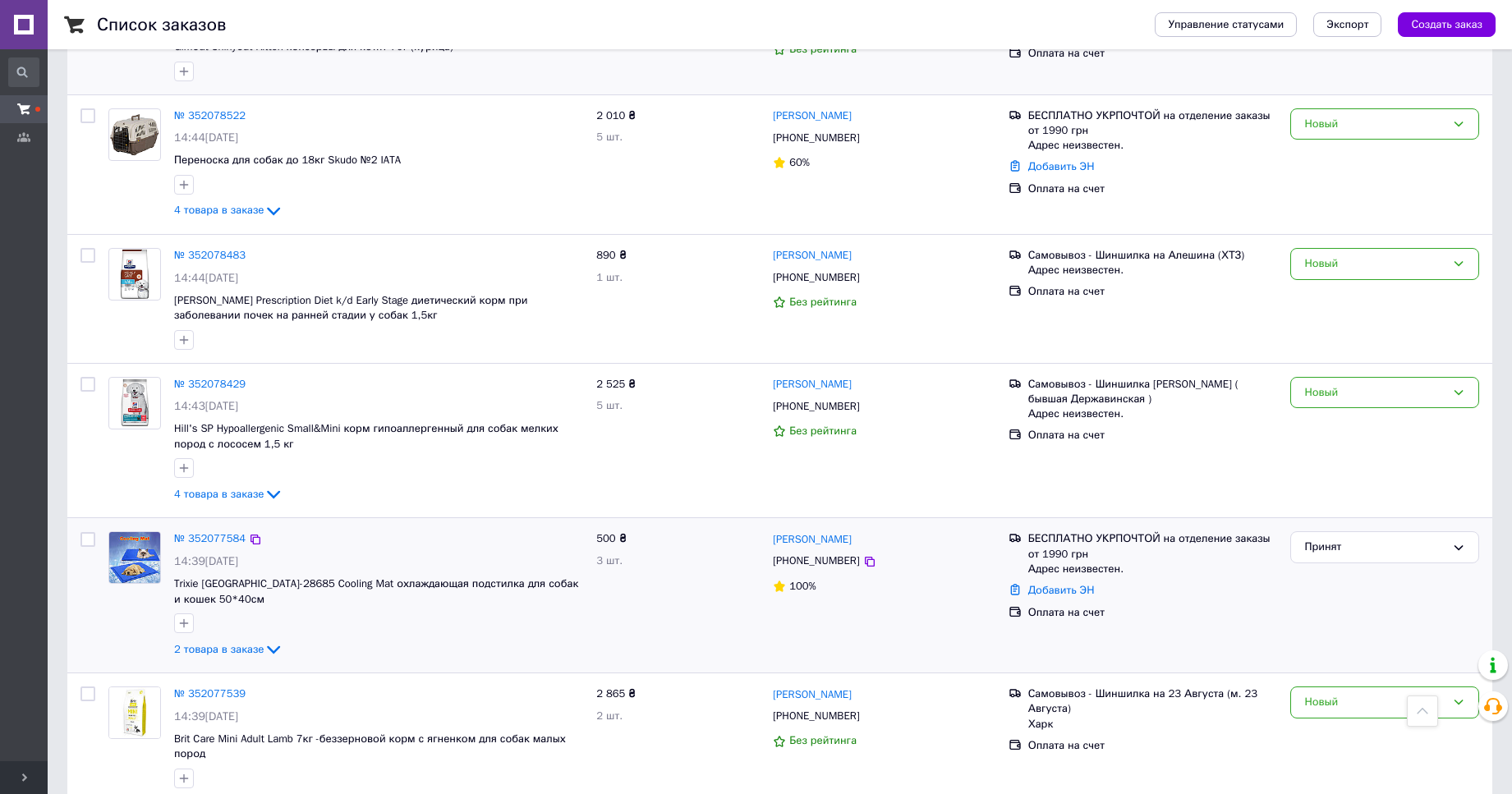 scroll, scrollTop: 0, scrollLeft: 0, axis: both 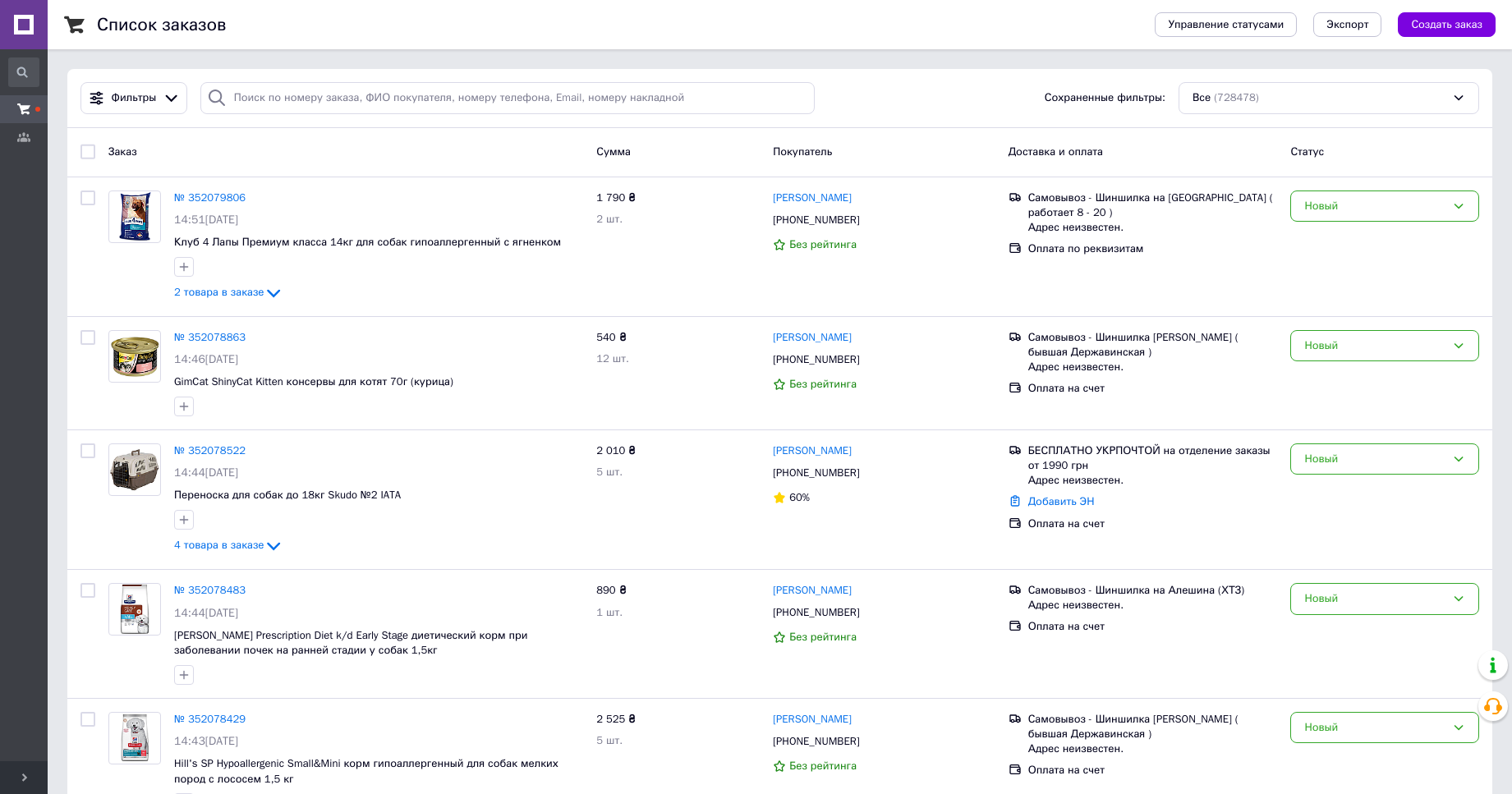 drag, startPoint x: 1214, startPoint y: 105, endPoint x: 1215, endPoint y: 113, distance: 8.062258 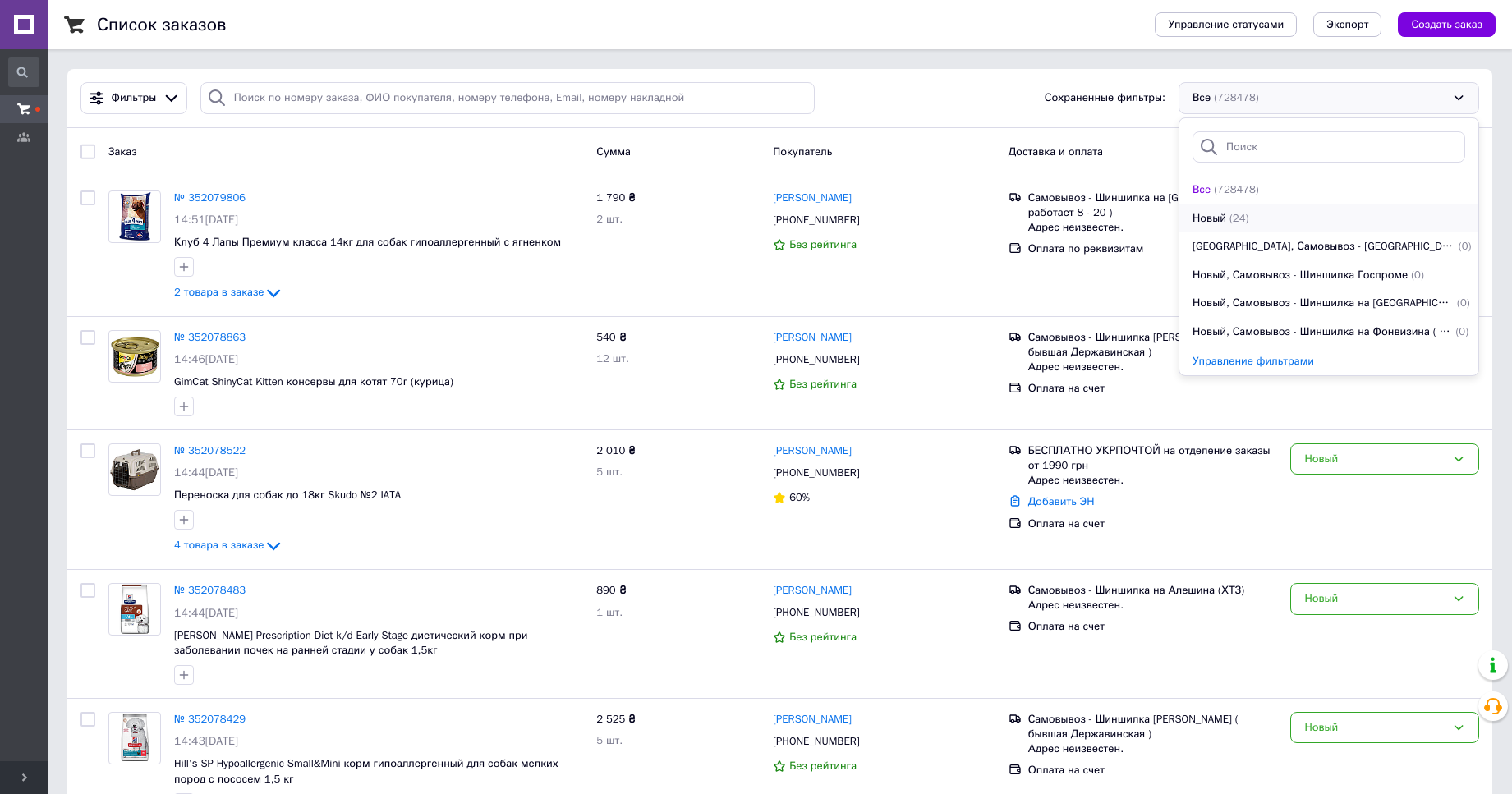 click on "Новый" at bounding box center [1209, 218] 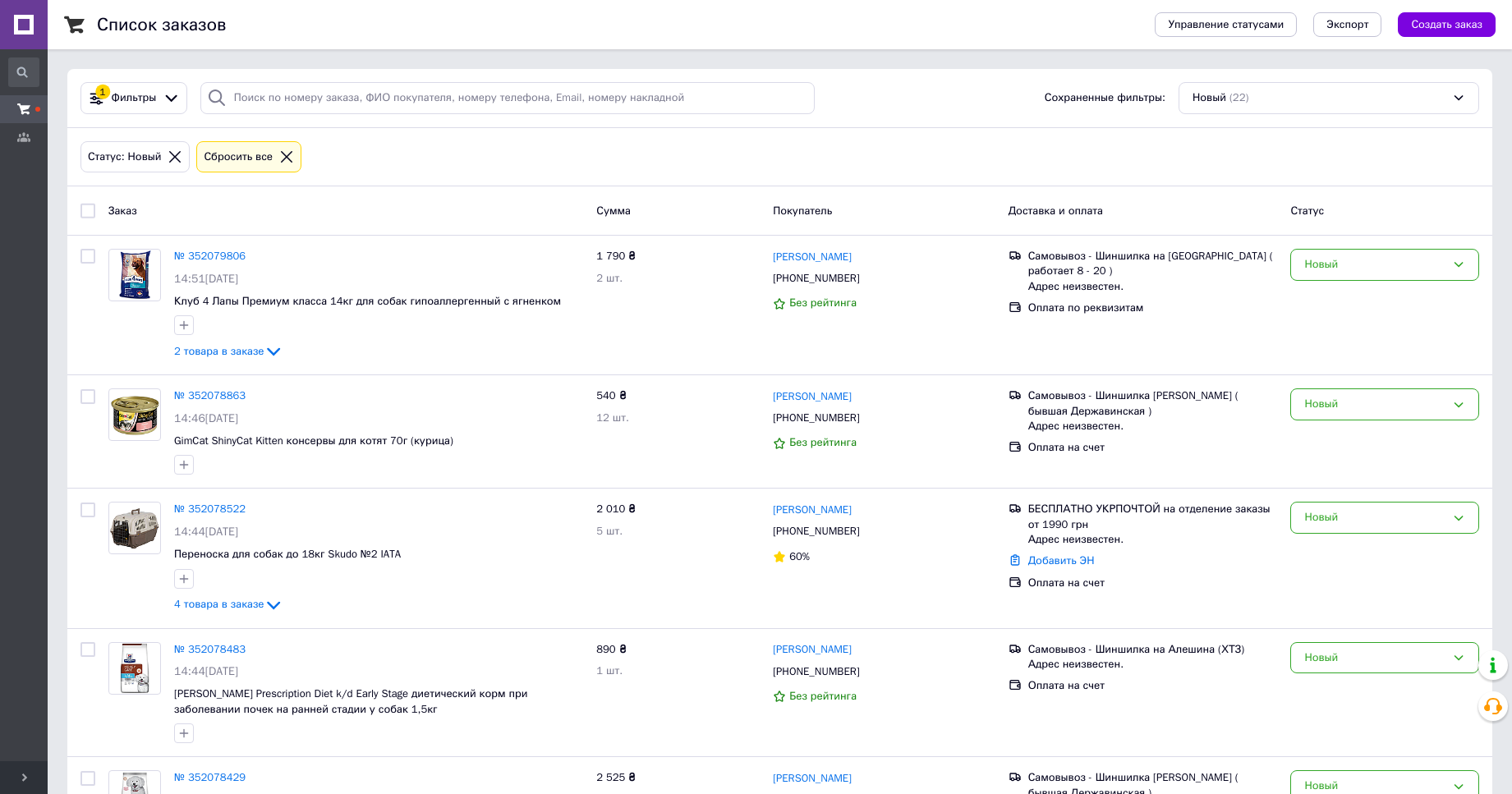 click on "Сбросить все" at bounding box center (238, 157) 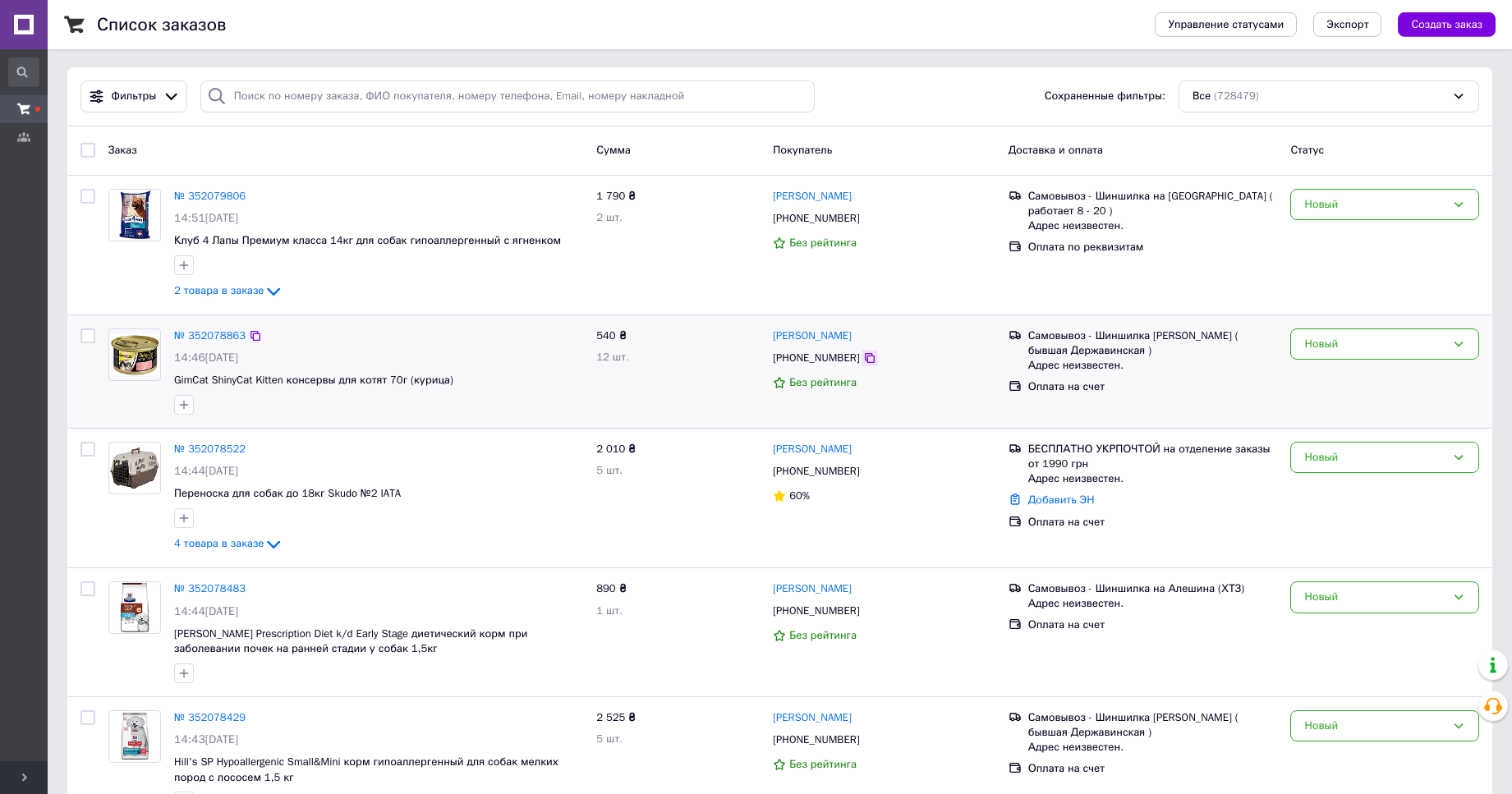 scroll, scrollTop: 0, scrollLeft: 0, axis: both 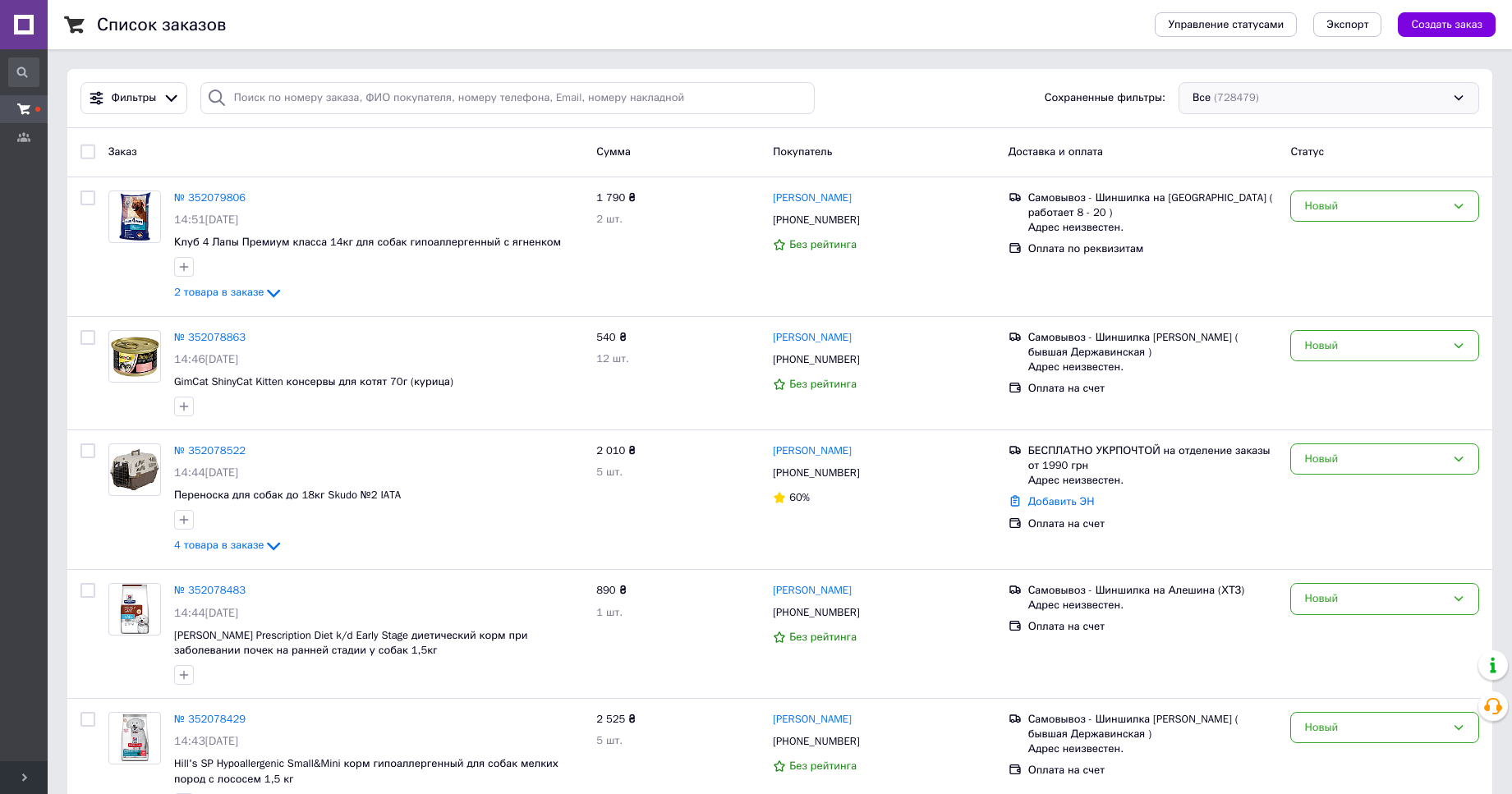 click on "Все (728479)" at bounding box center (1329, 98) 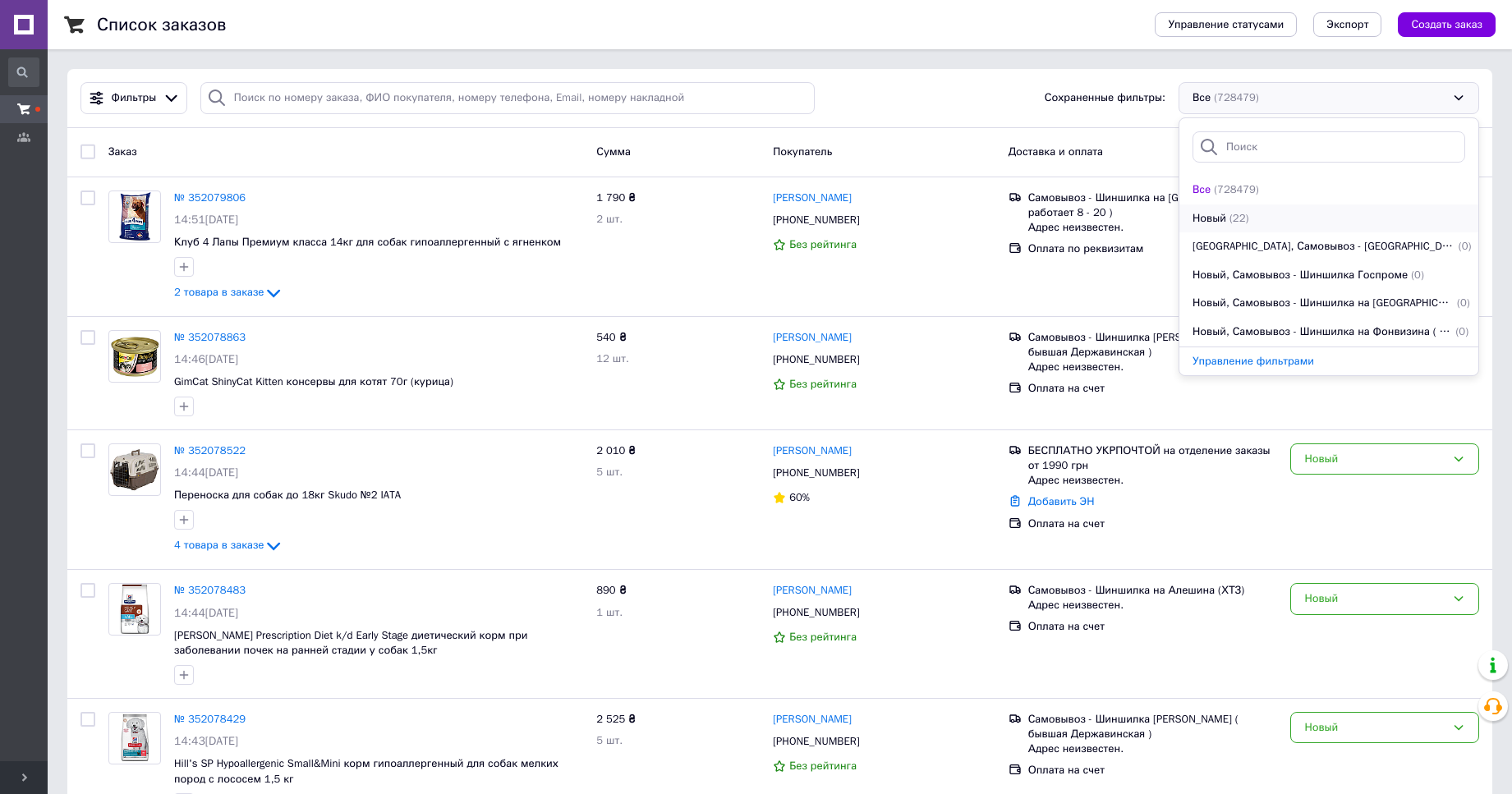 click on "Новый" at bounding box center (1209, 218) 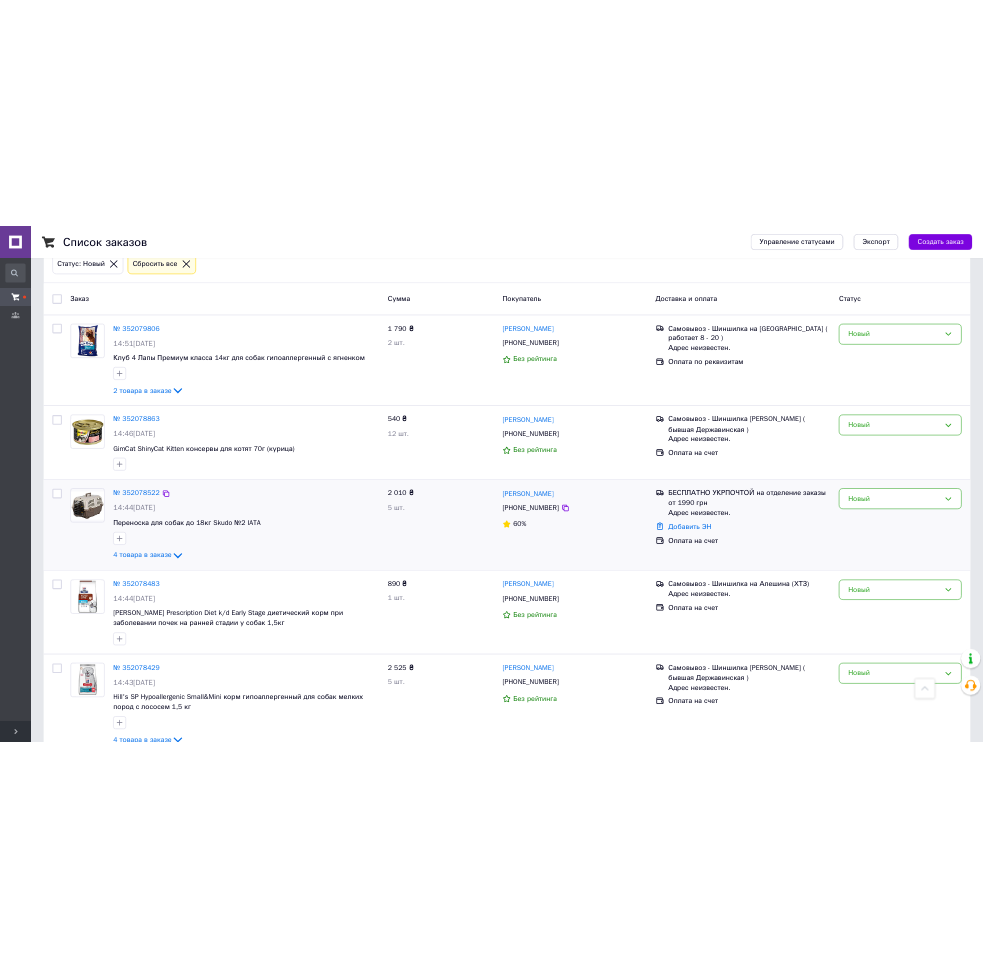 scroll, scrollTop: 0, scrollLeft: 0, axis: both 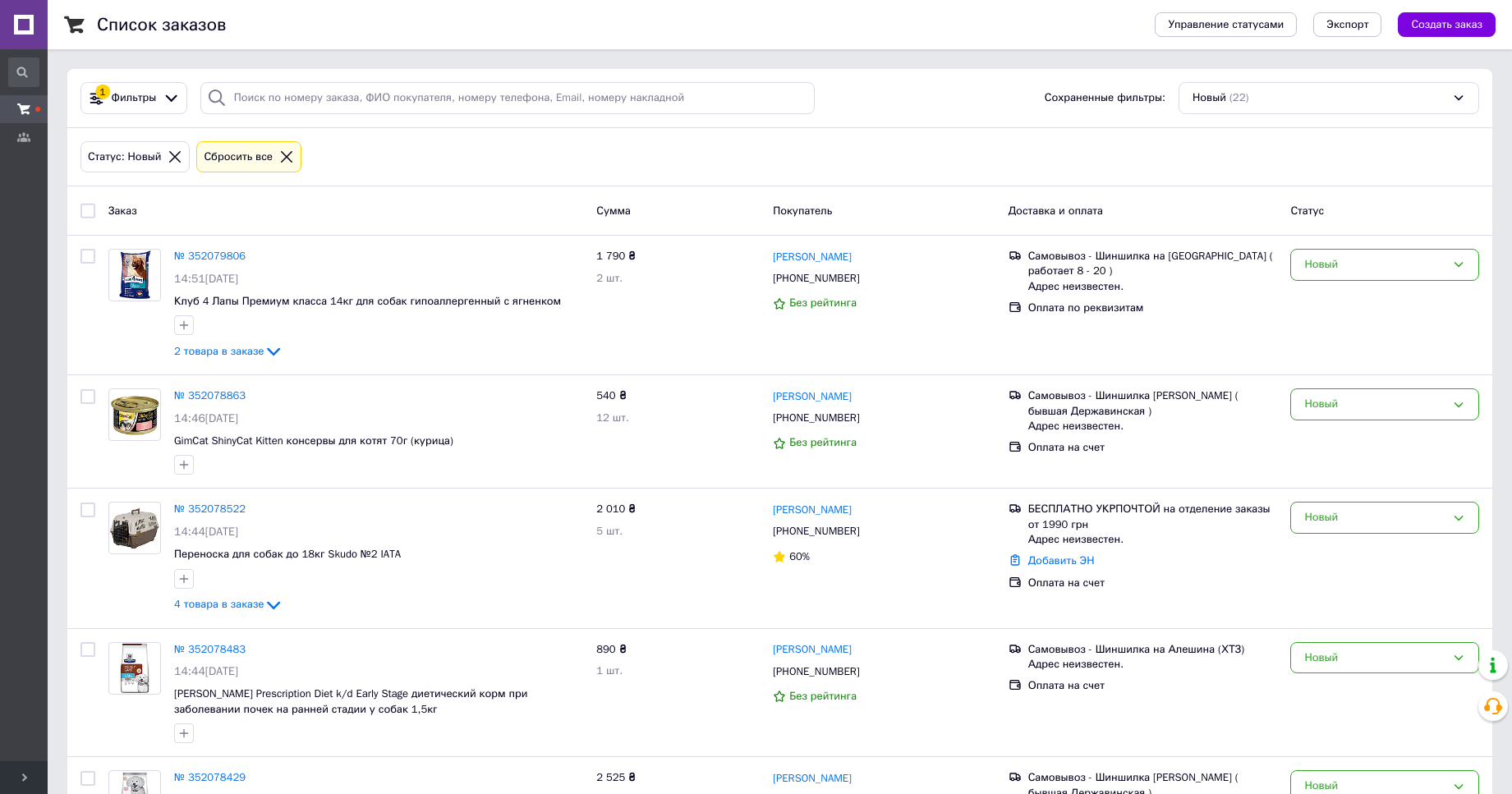 click on "Сбросить все" at bounding box center (238, 157) 